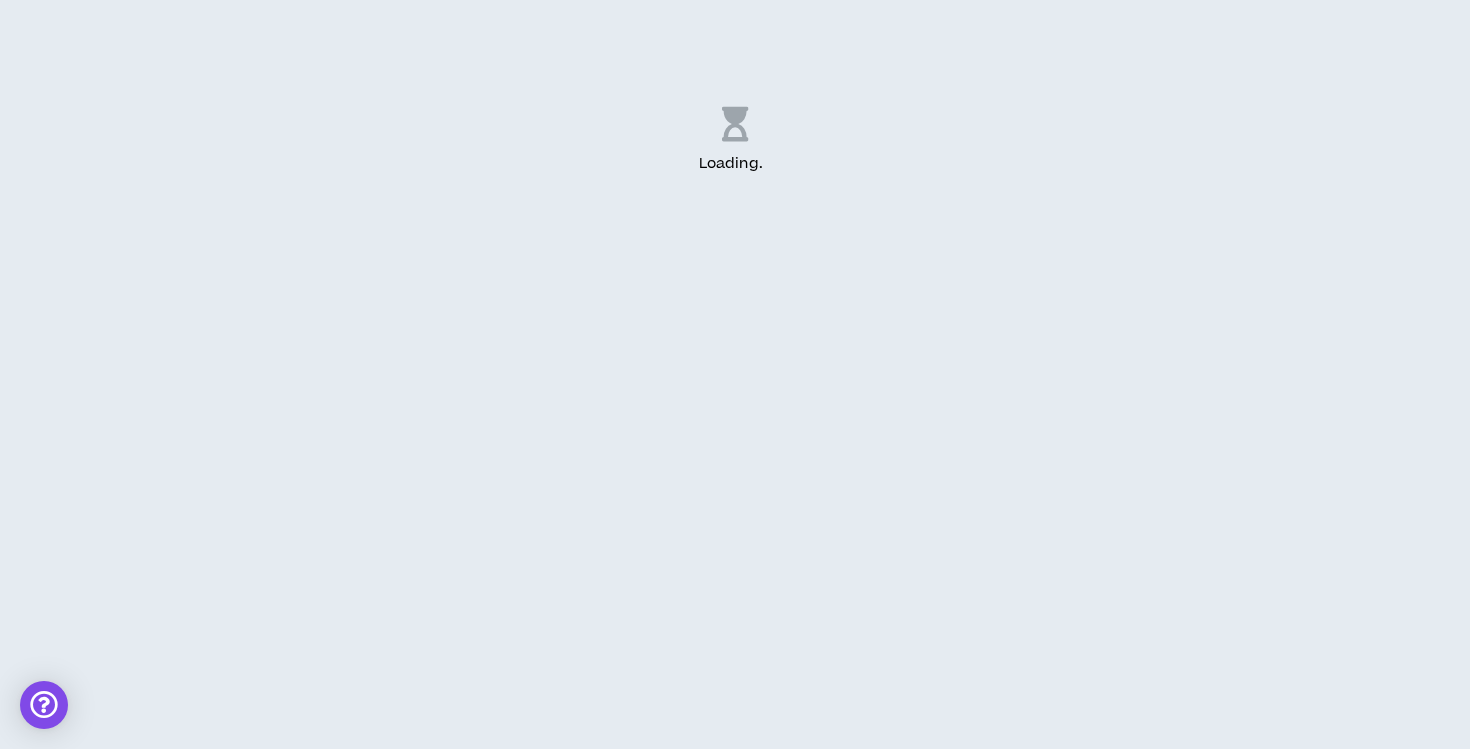 scroll, scrollTop: 0, scrollLeft: 0, axis: both 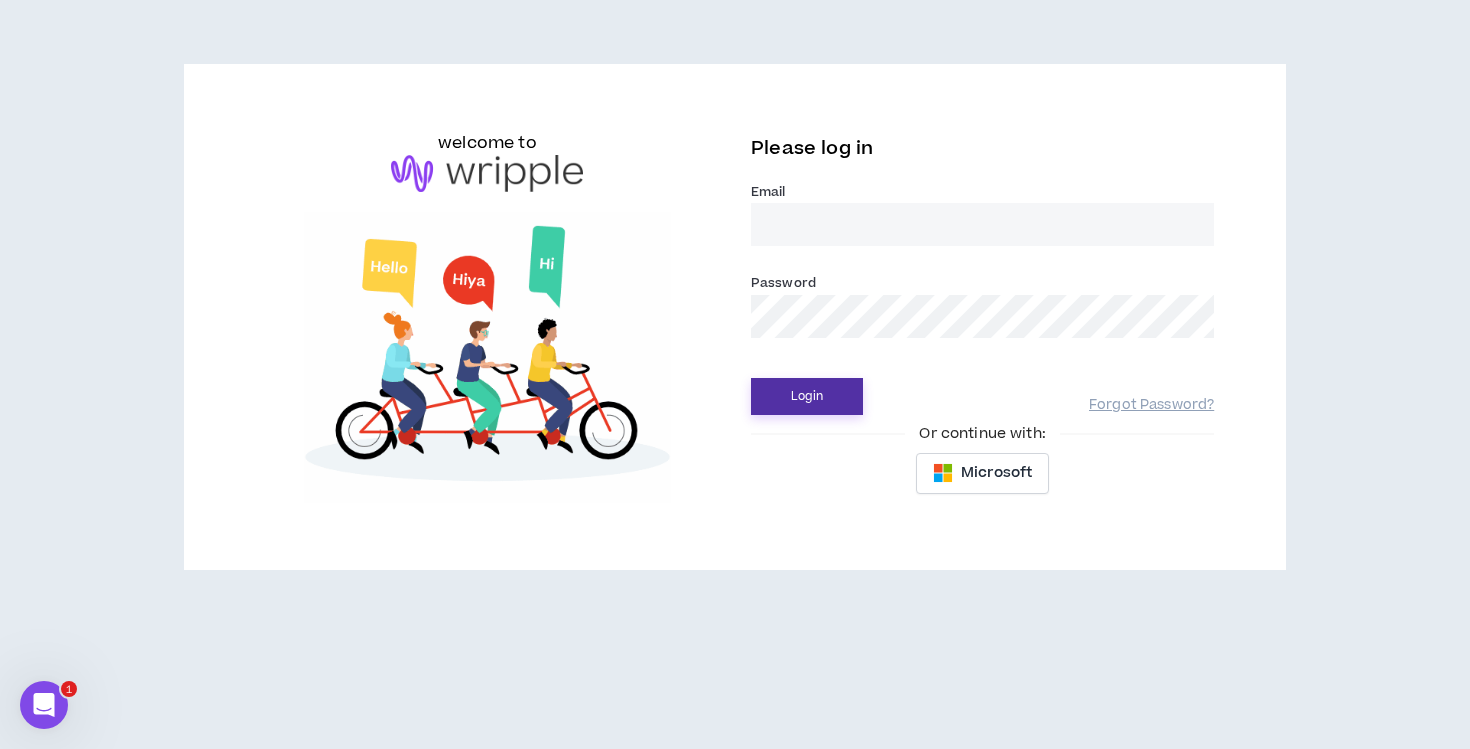 type on "elainevillanueva94@gmail.com" 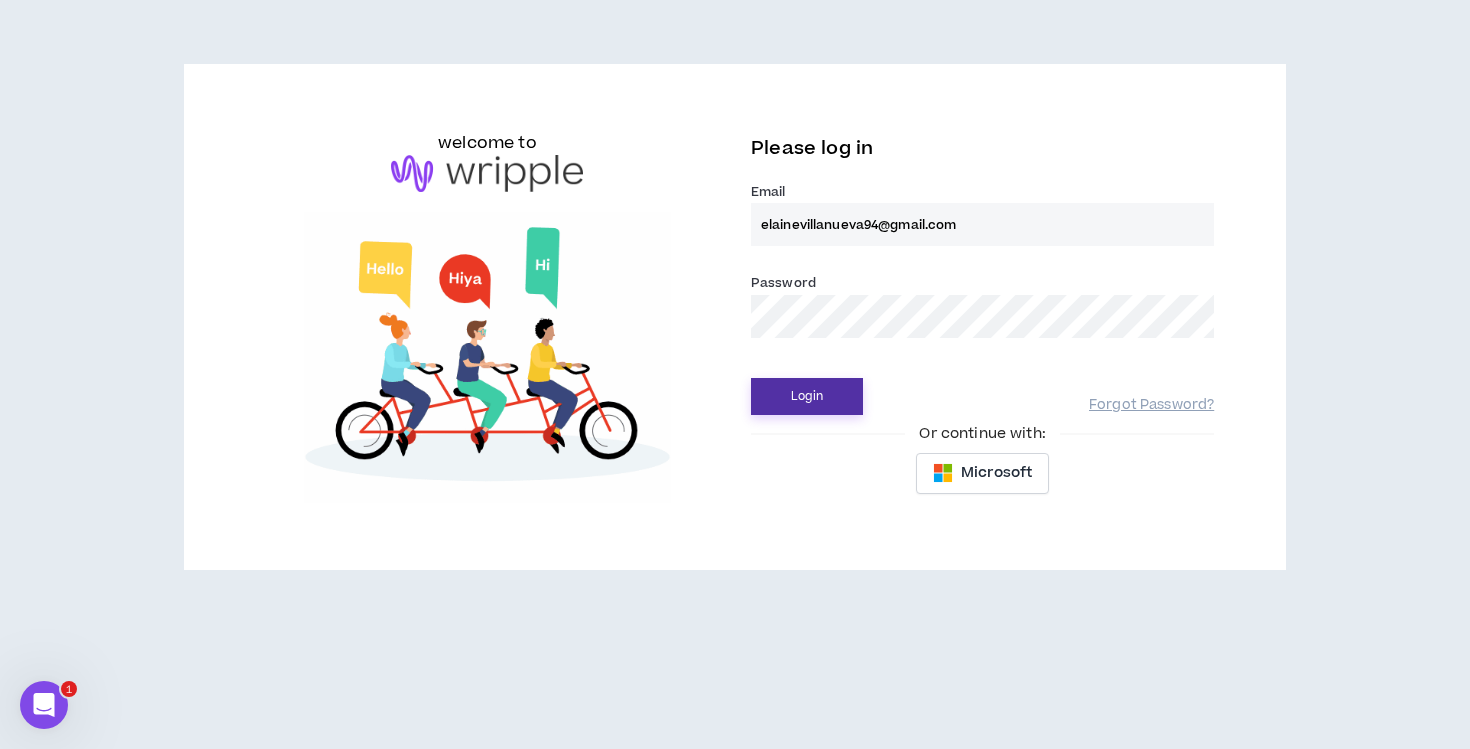 click on "Login" at bounding box center (807, 396) 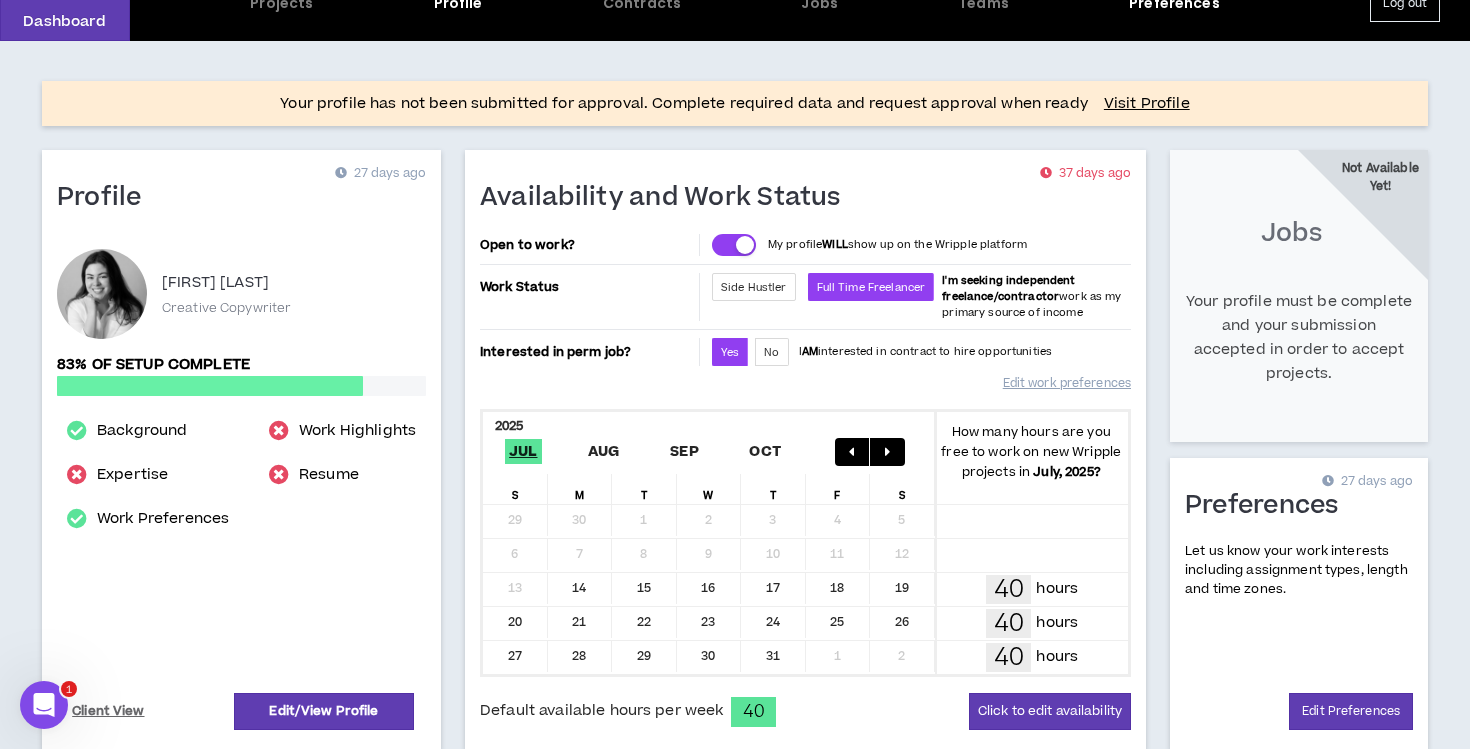 scroll, scrollTop: 105, scrollLeft: 0, axis: vertical 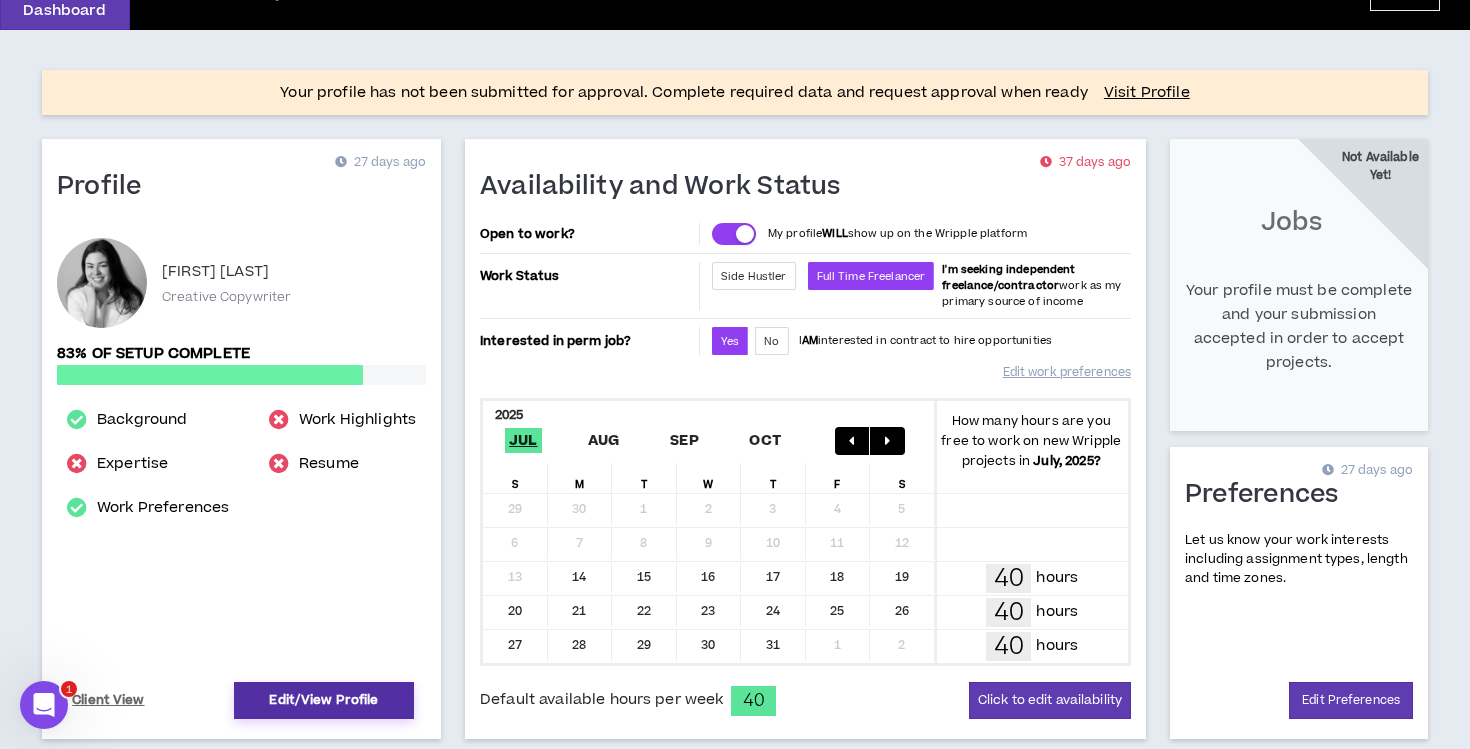 click on "Edit/View Profile" at bounding box center (324, 700) 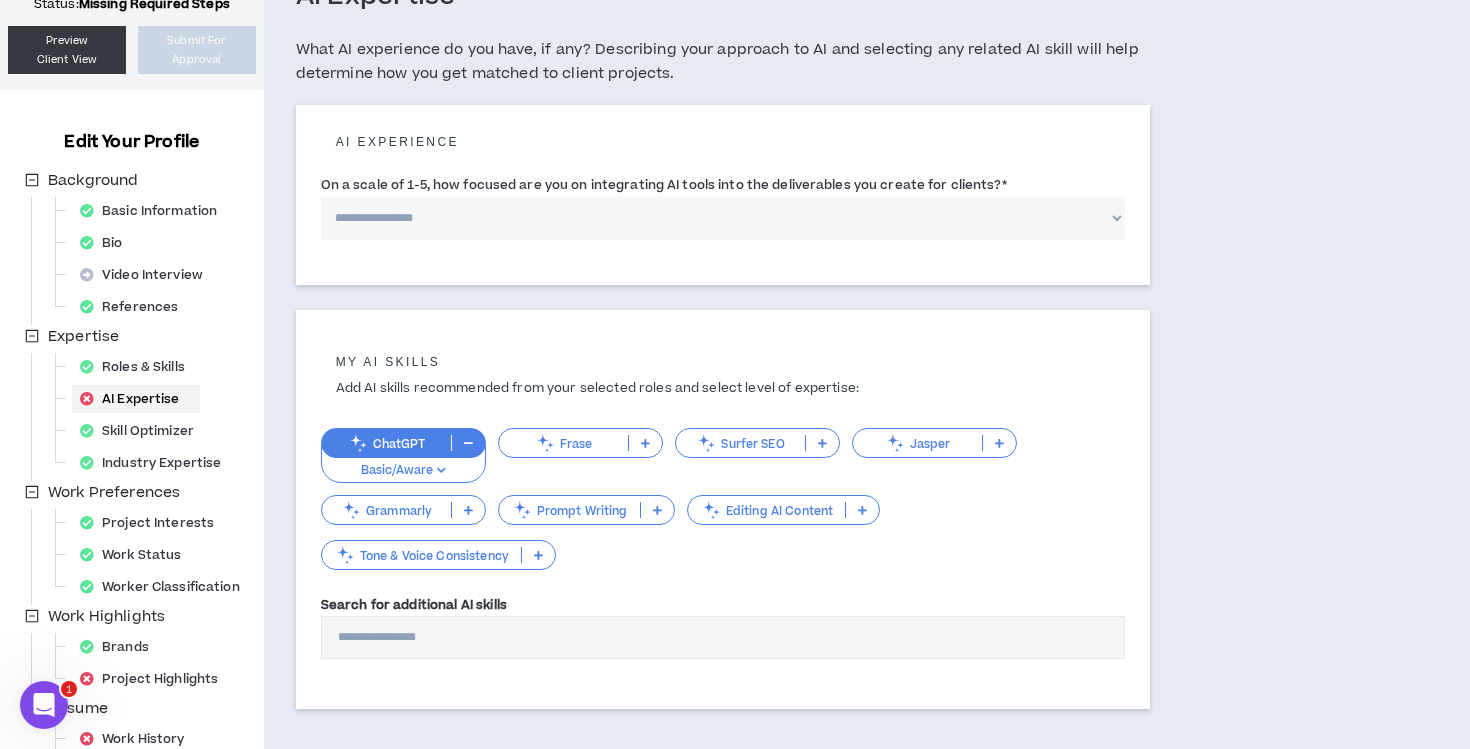 scroll, scrollTop: 195, scrollLeft: 0, axis: vertical 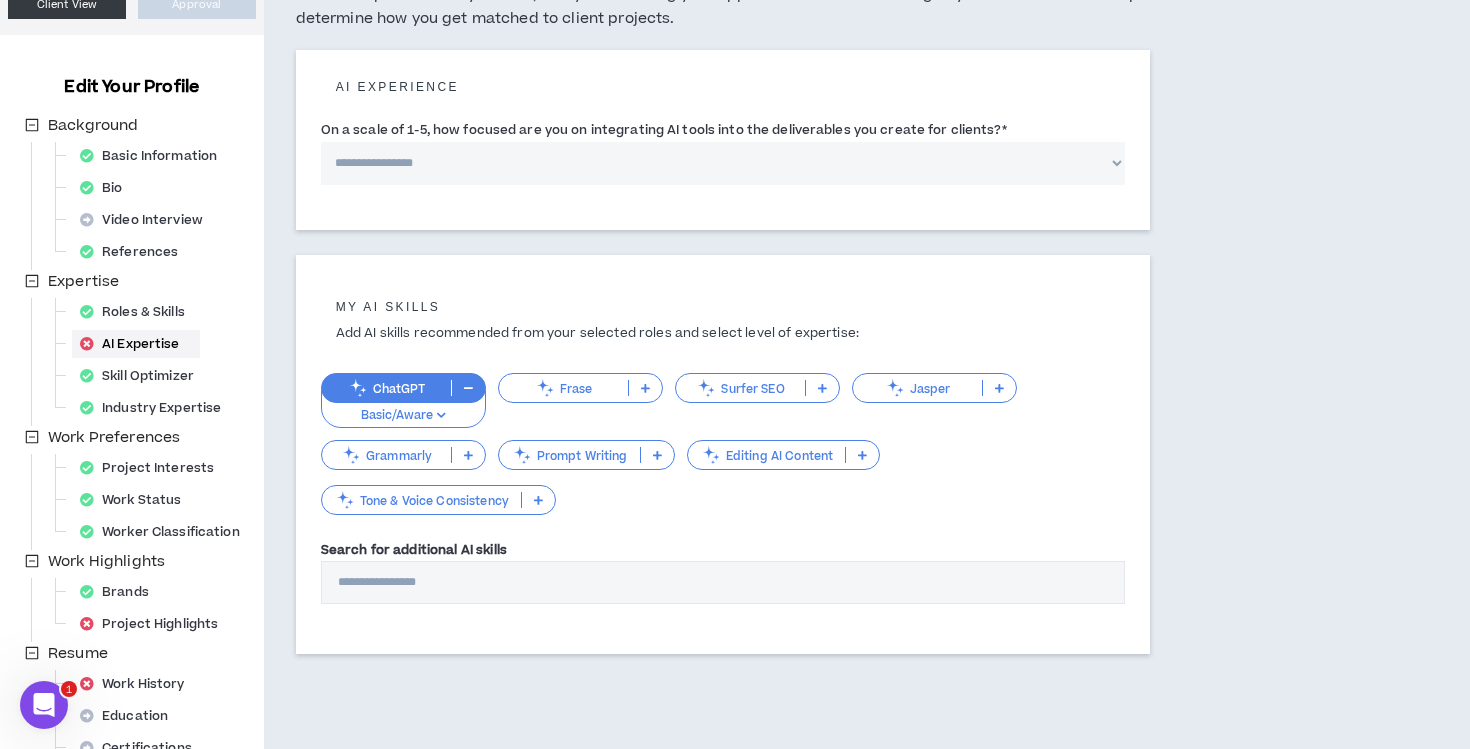 click on "ChatGPT" at bounding box center (386, 388) 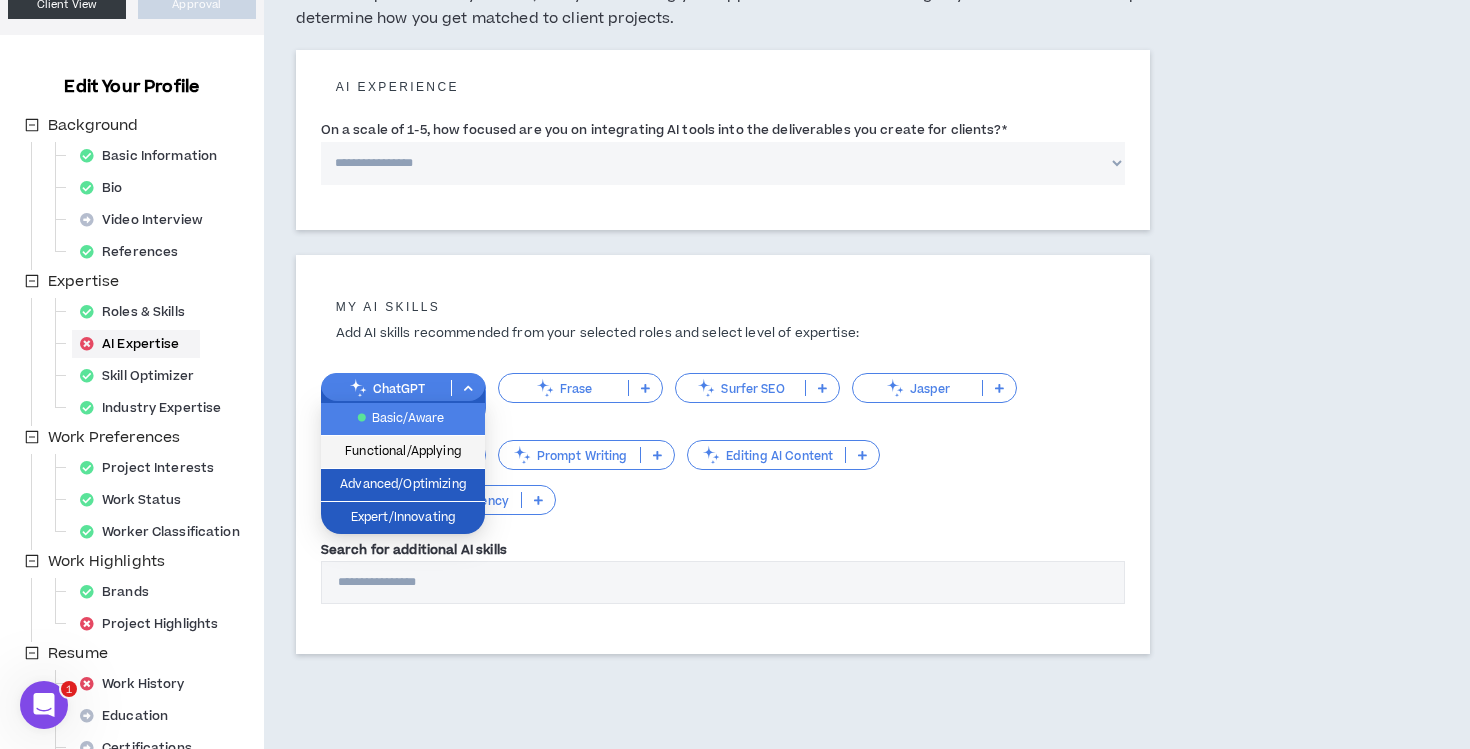 click on "Functional/Applying" at bounding box center [403, 452] 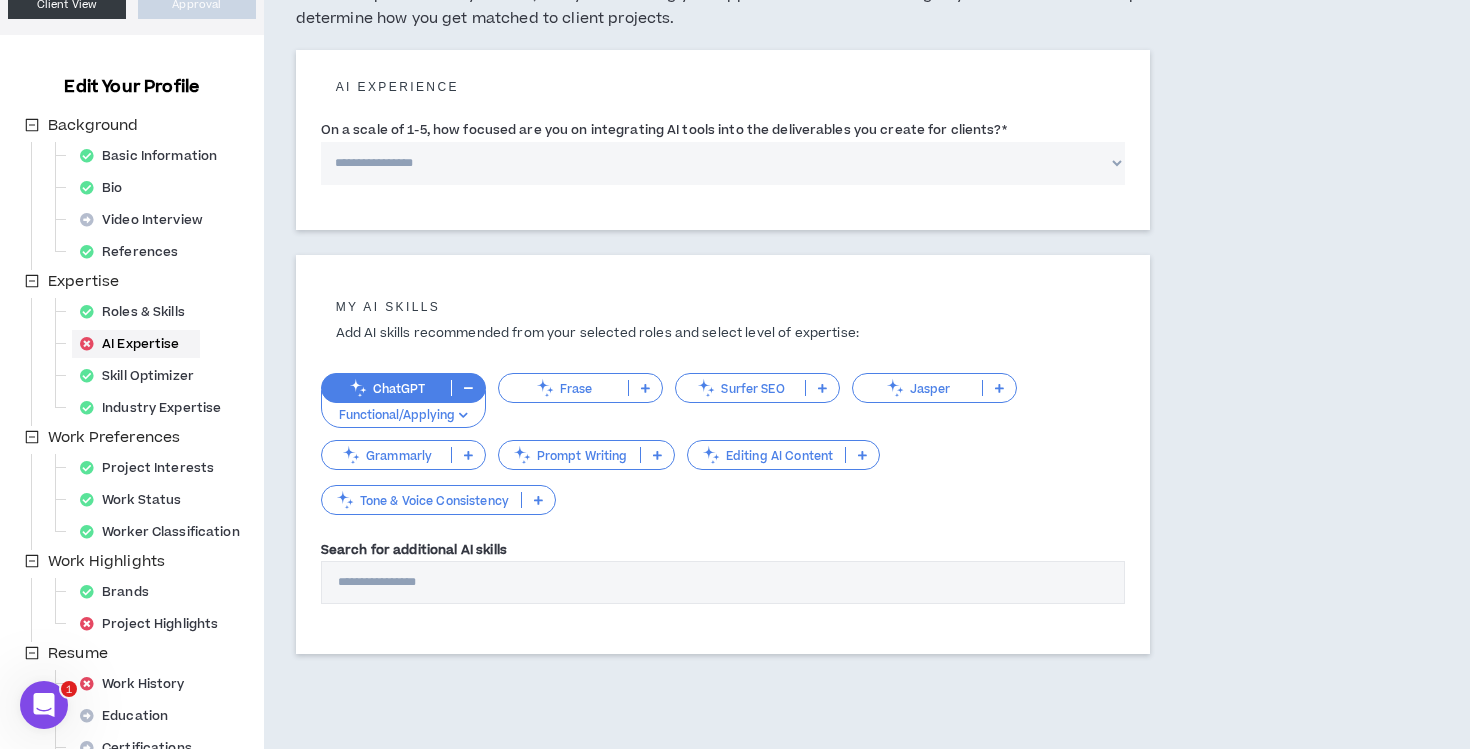 click on "Tone & Voice Consistency" at bounding box center (421, 500) 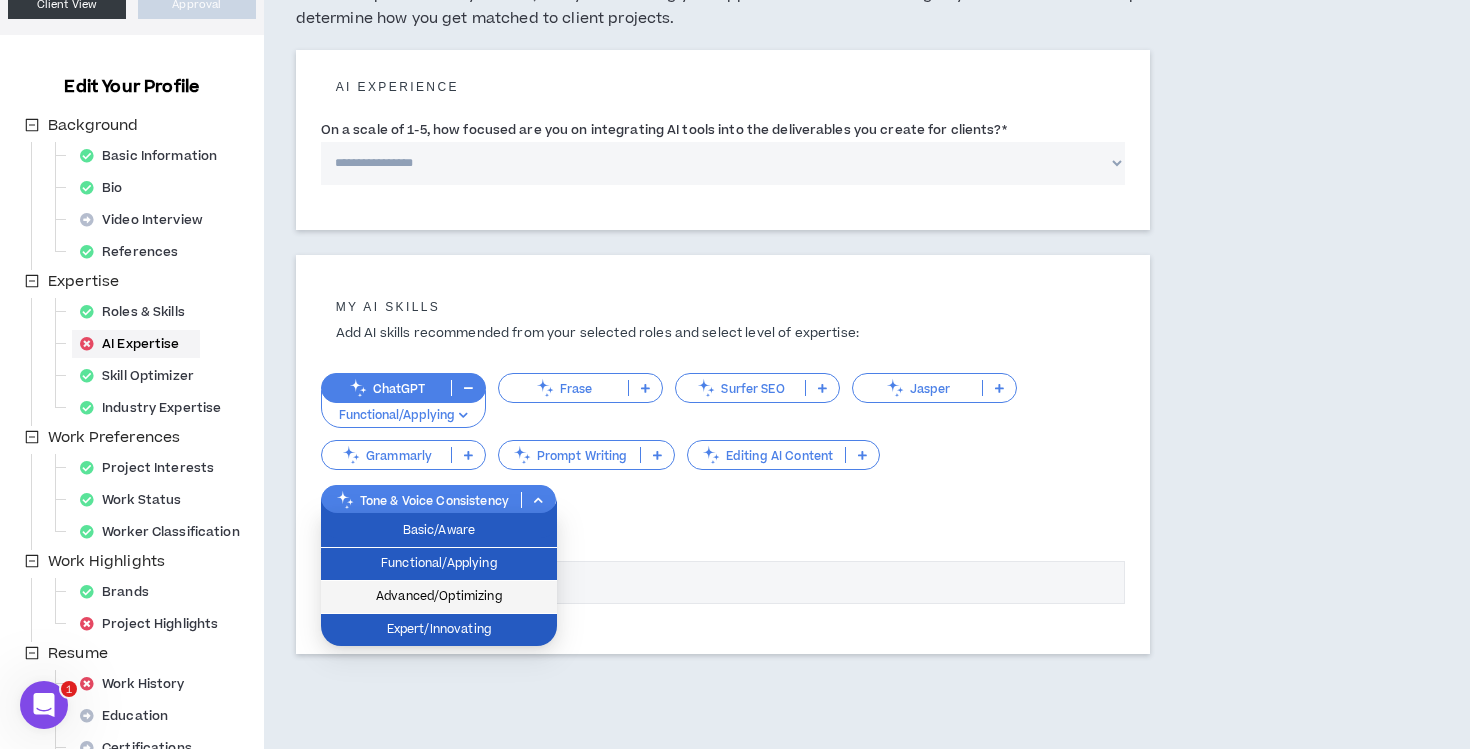 click on "Advanced/Optimizing" at bounding box center (439, 597) 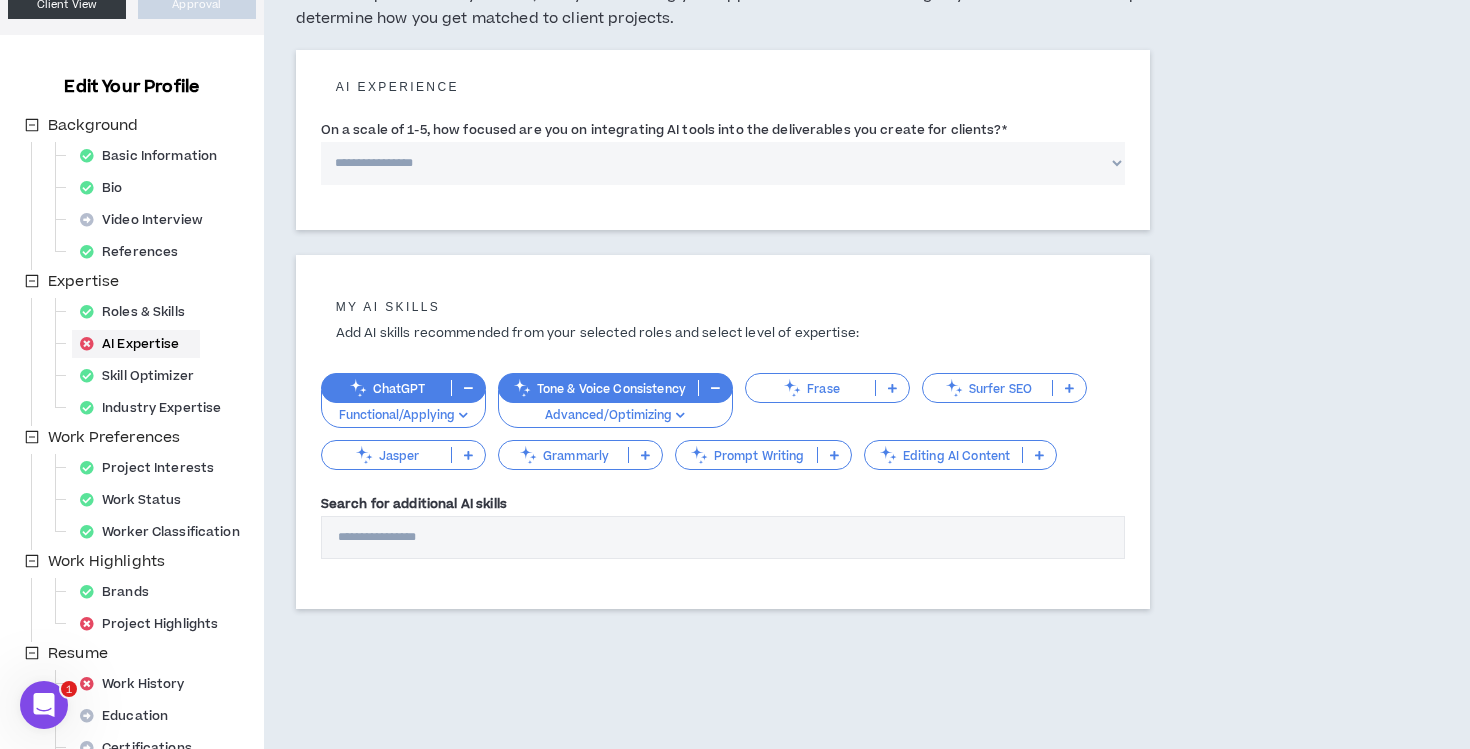 click on "Editing AI Content" at bounding box center (944, 455) 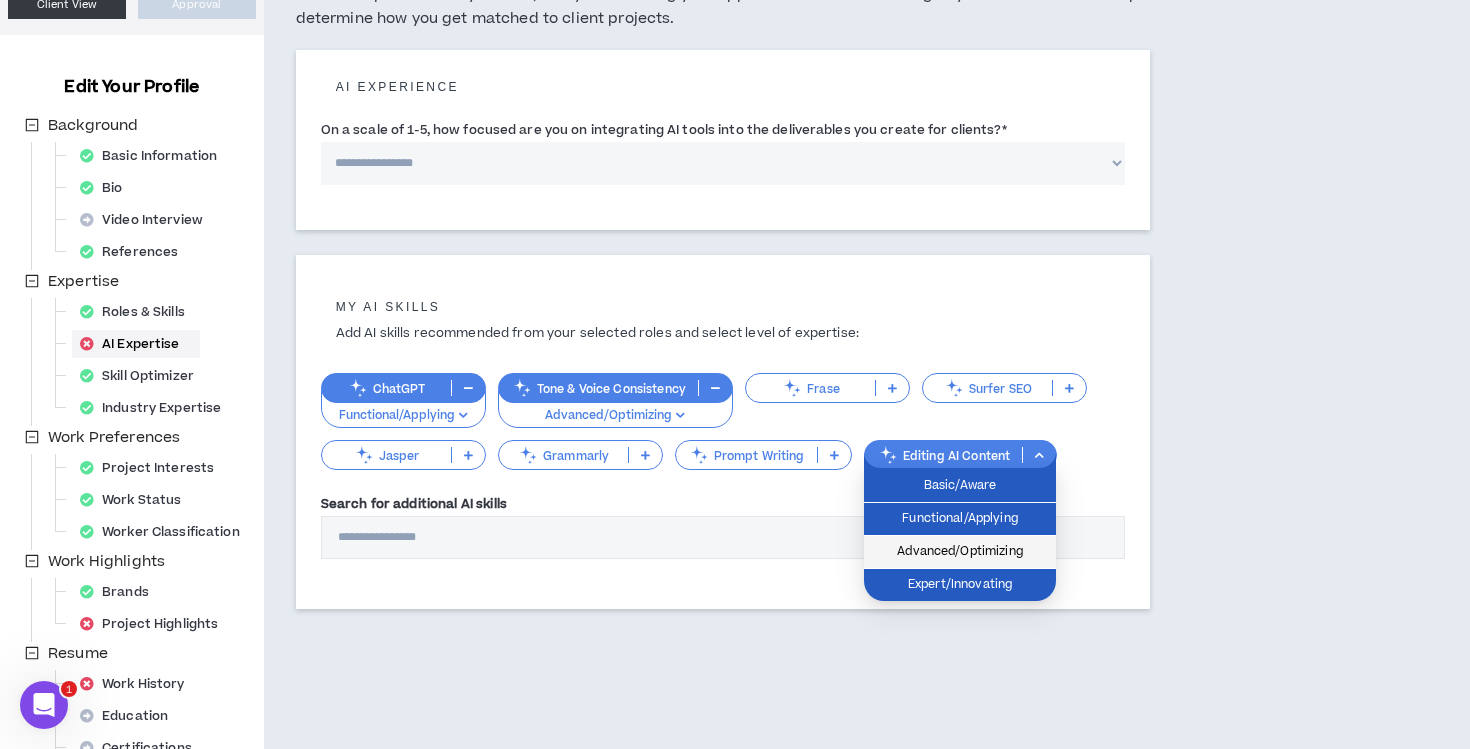click on "Advanced/Optimizing" at bounding box center [960, 552] 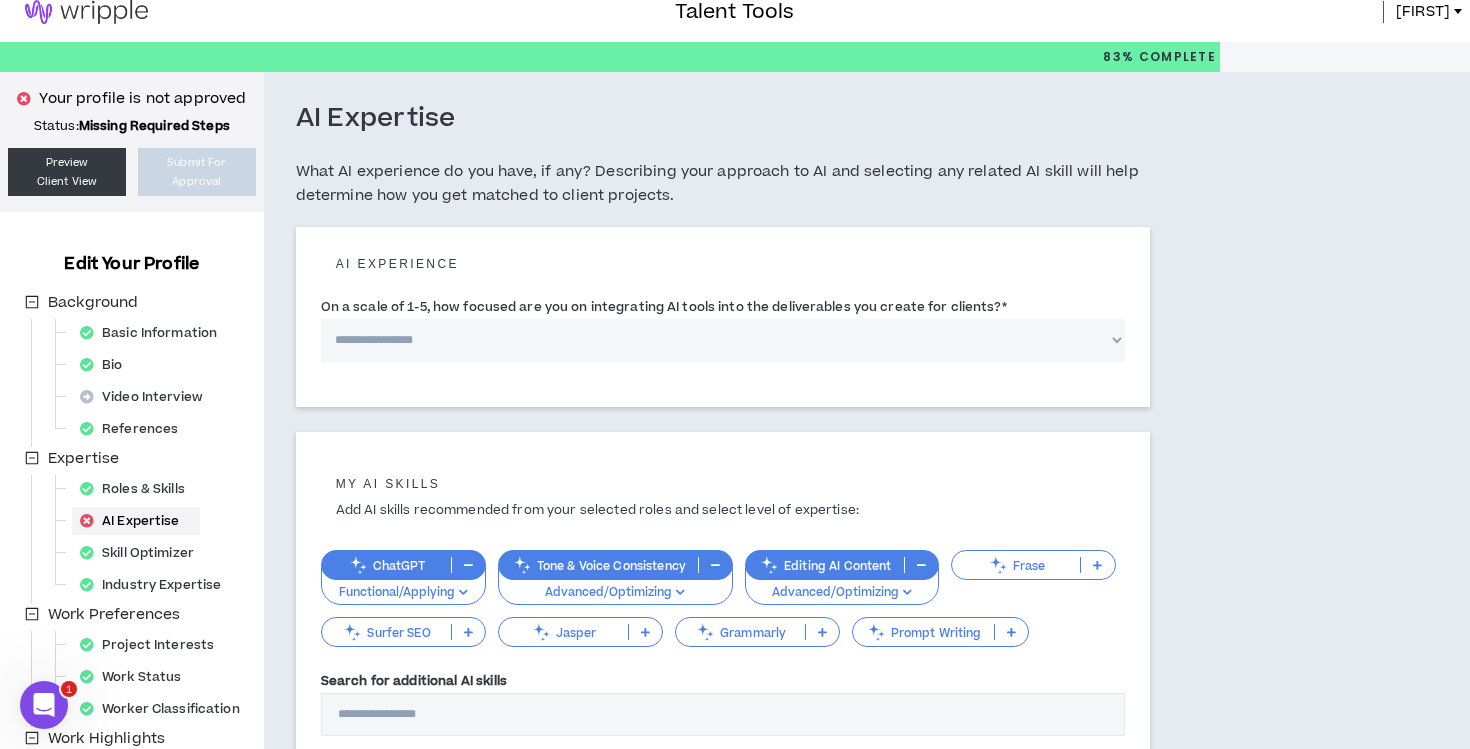 scroll, scrollTop: 0, scrollLeft: 0, axis: both 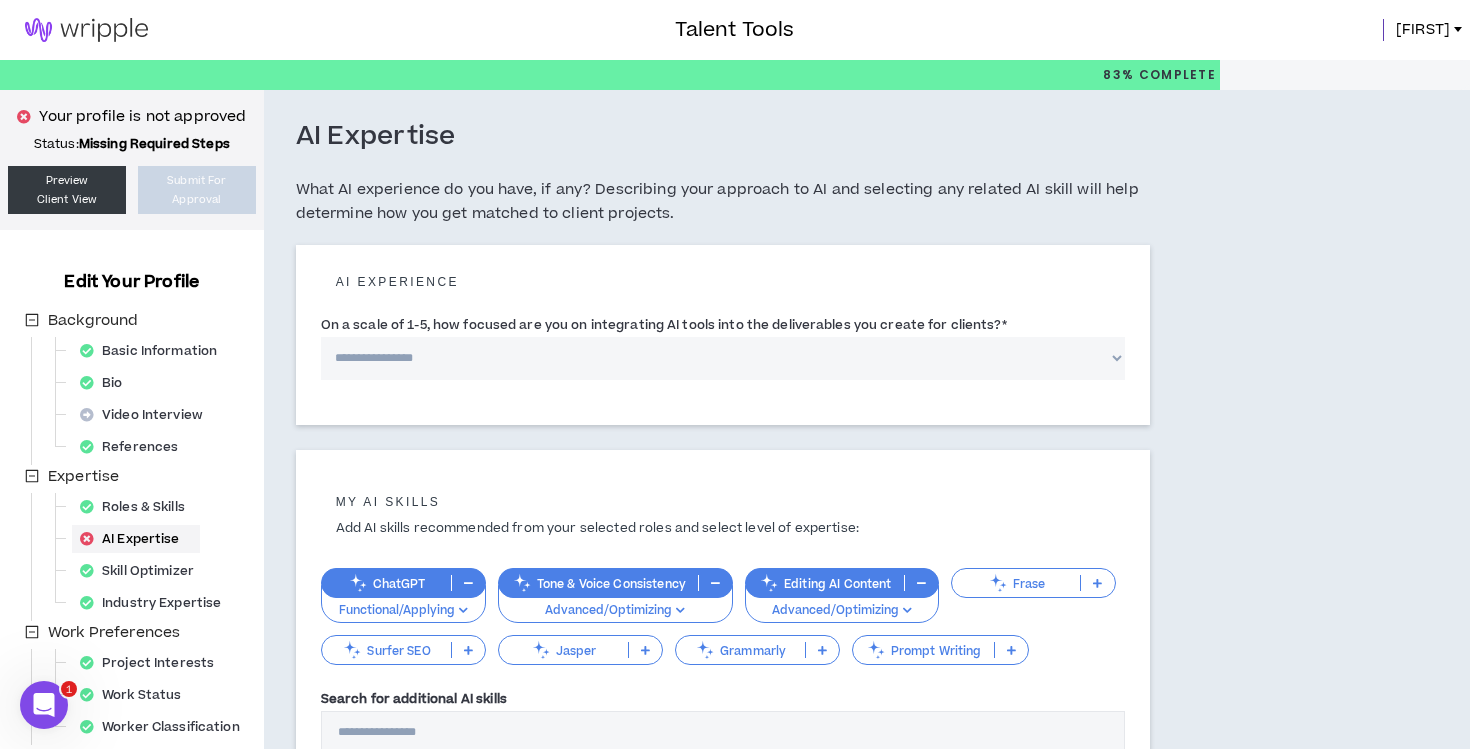click on "**********" at bounding box center [723, 358] 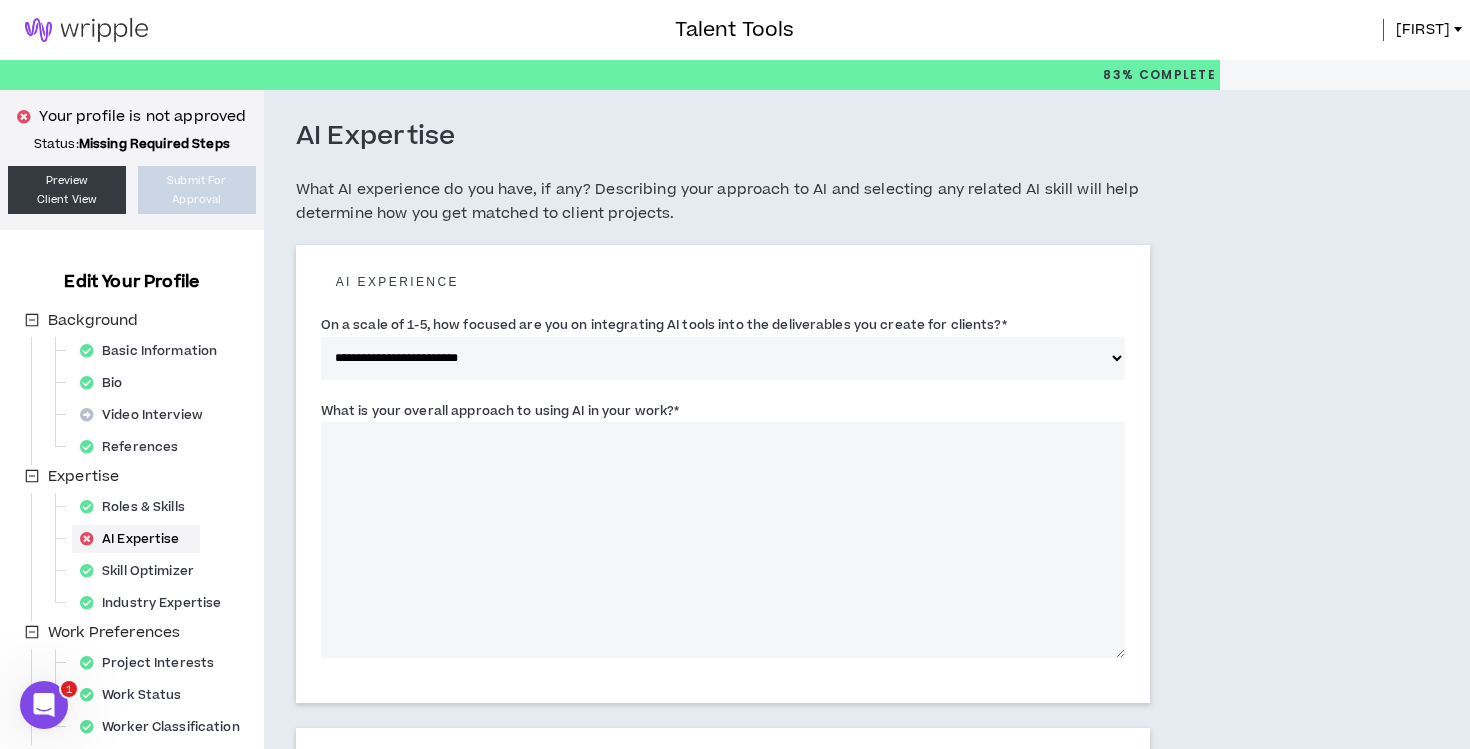 click on "What is your overall approach to using AI in your work?  *" at bounding box center (723, 540) 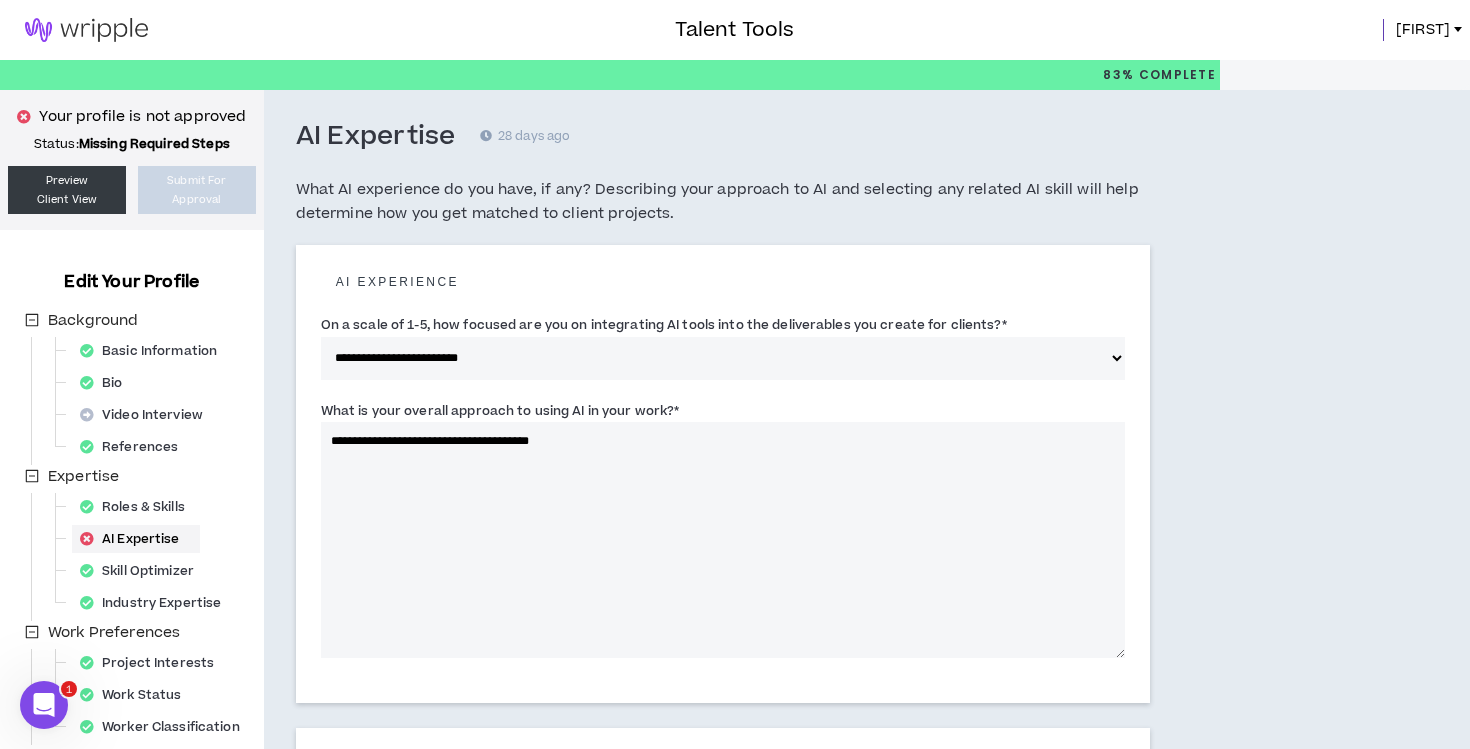 click on "**********" at bounding box center [723, 540] 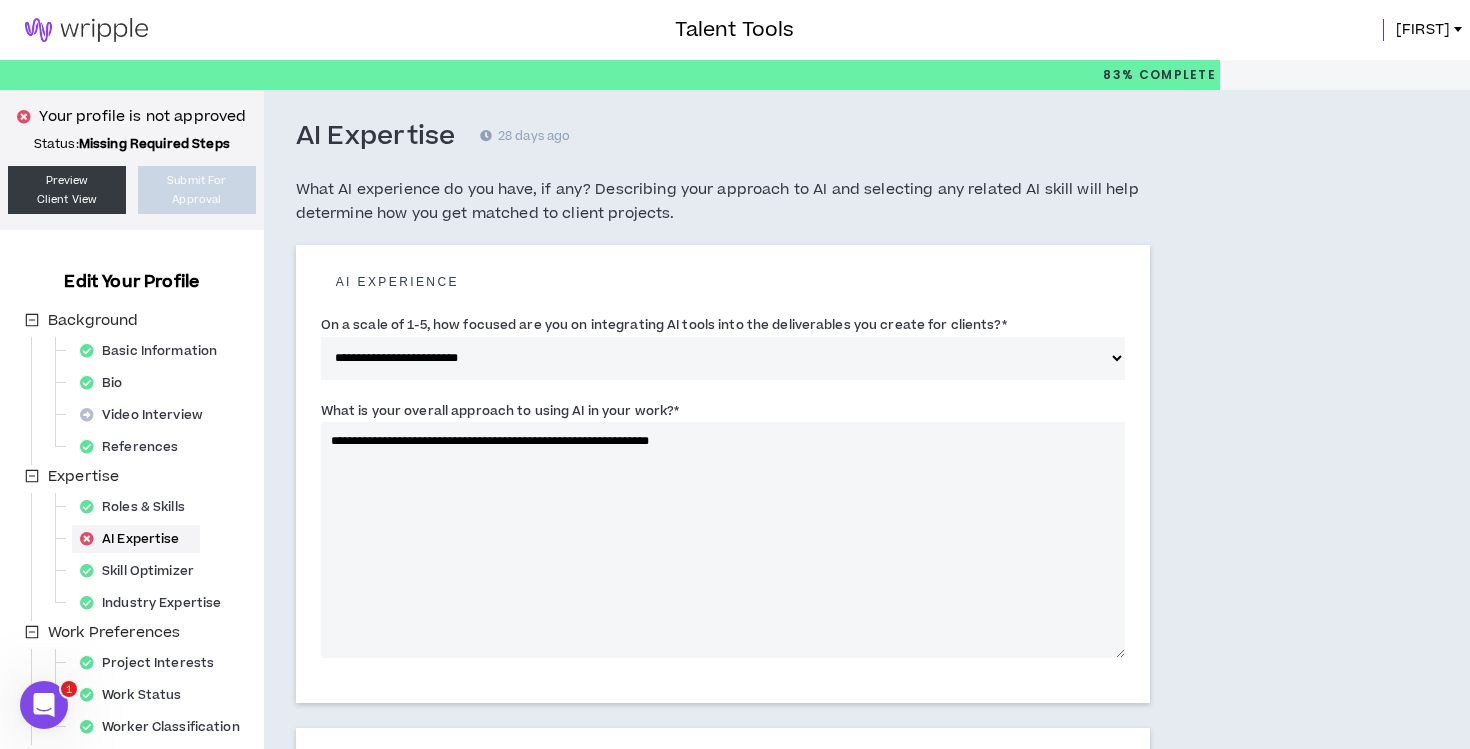drag, startPoint x: 719, startPoint y: 442, endPoint x: 487, endPoint y: 447, distance: 232.05388 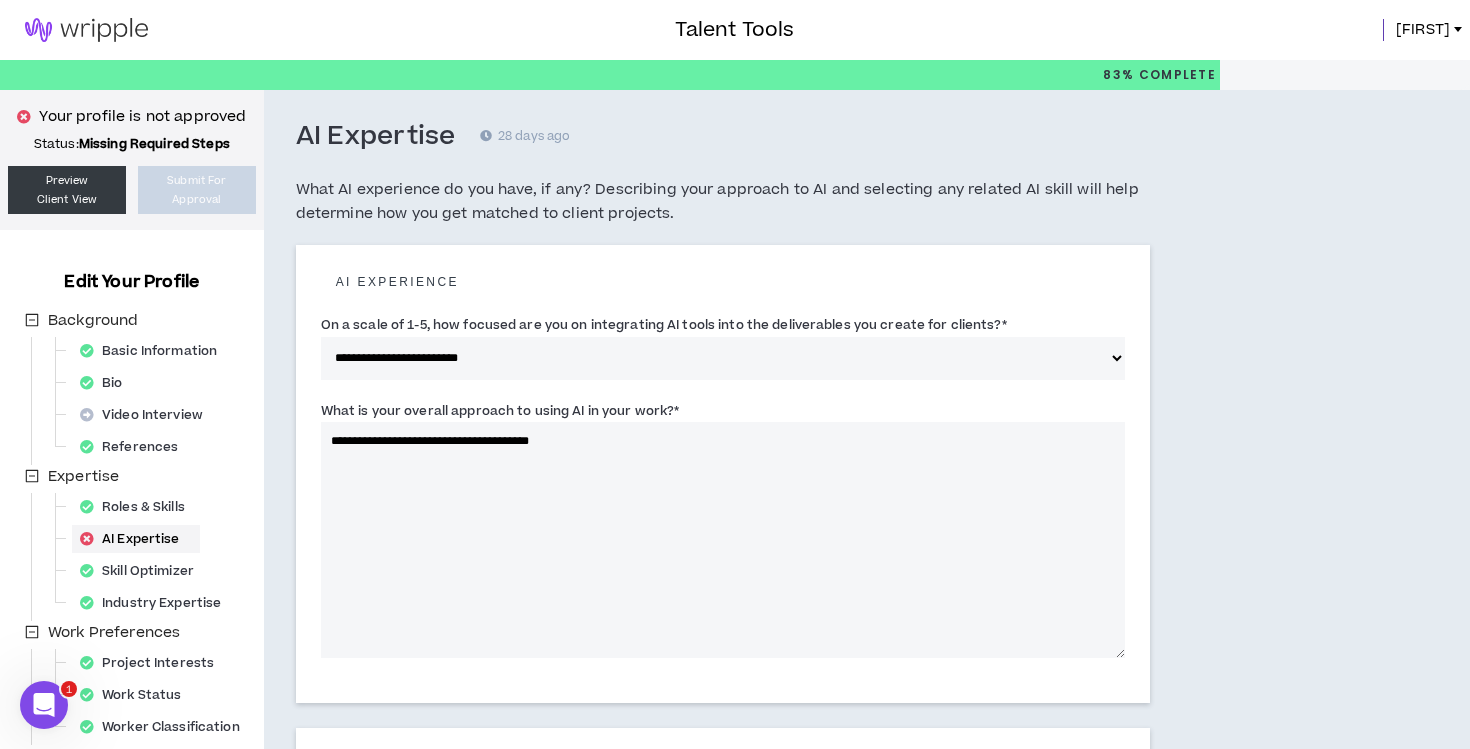 click on "**********" at bounding box center [723, 540] 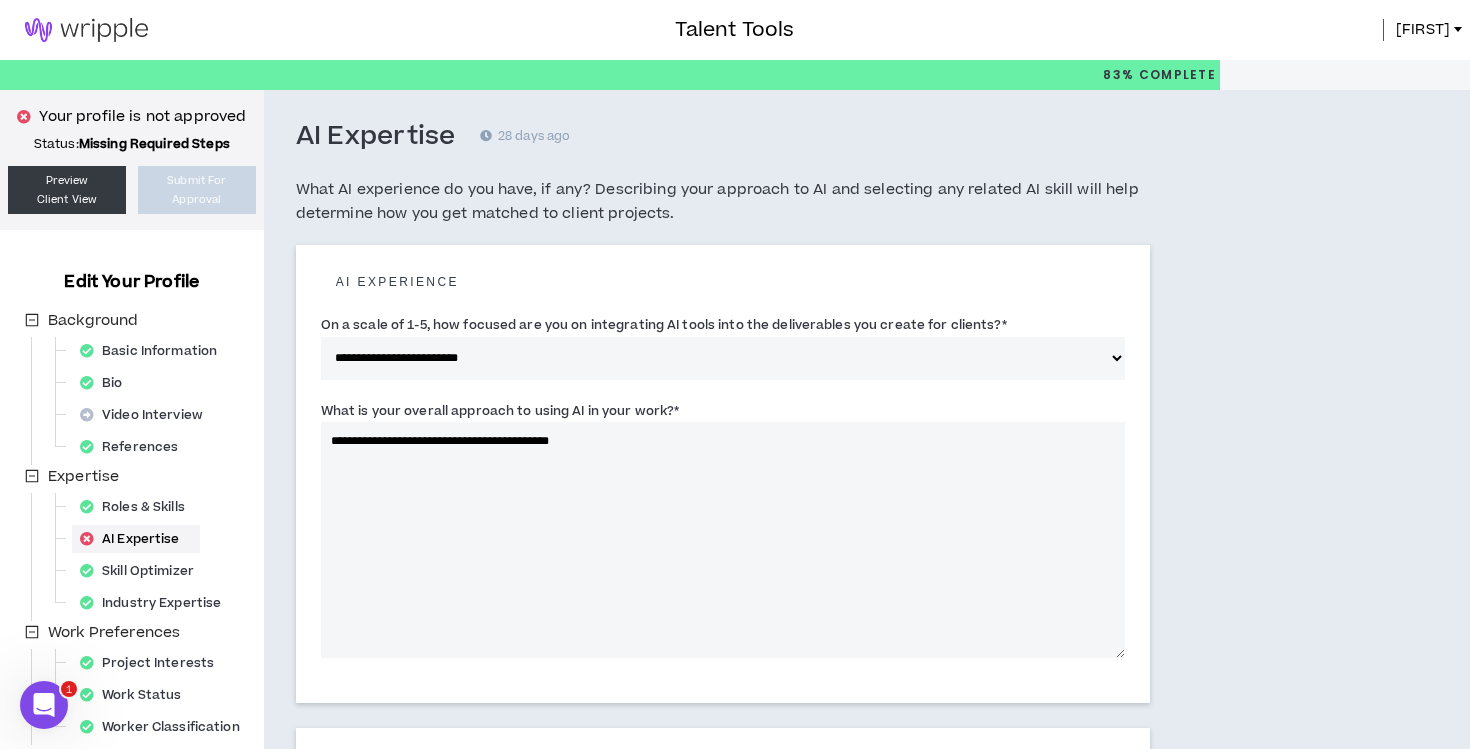 click on "**********" at bounding box center (723, 540) 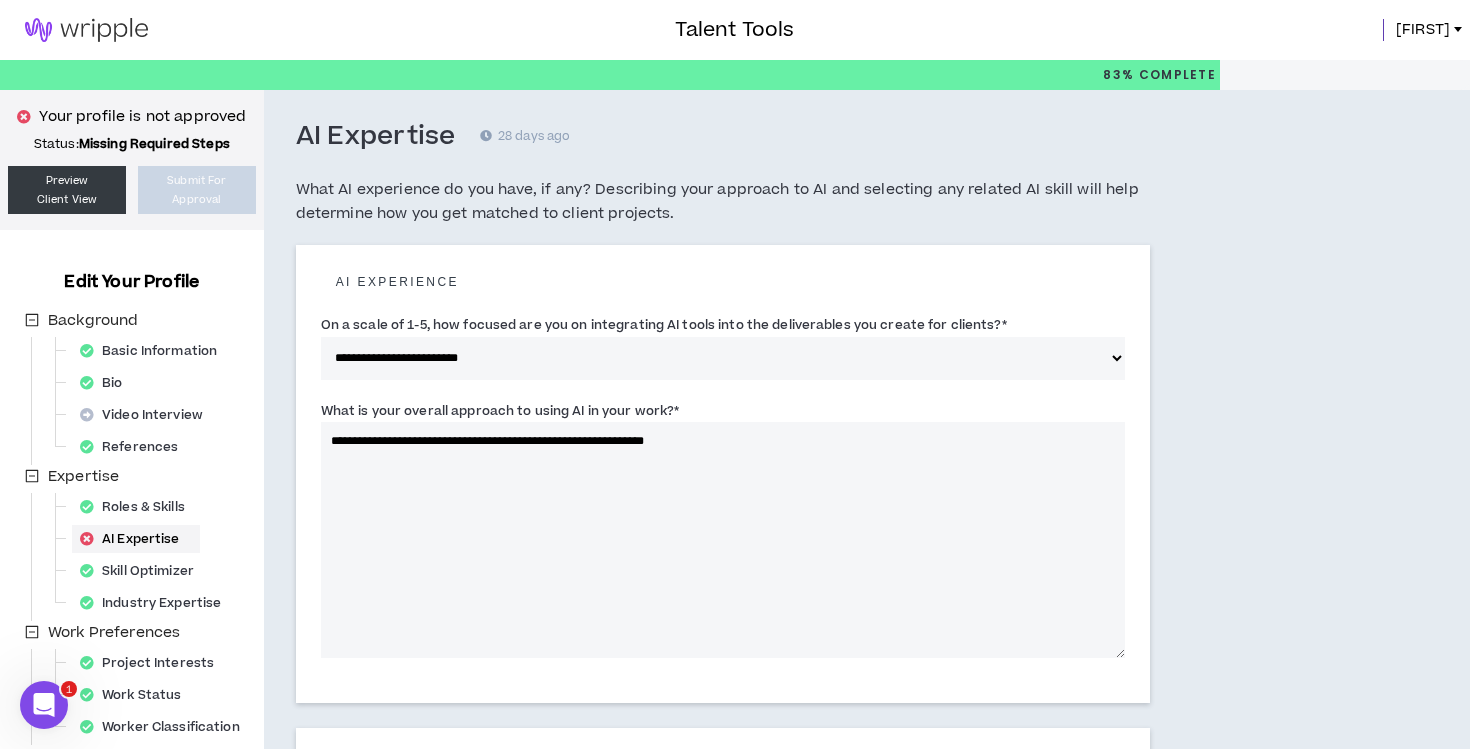 click on "**********" at bounding box center (723, 540) 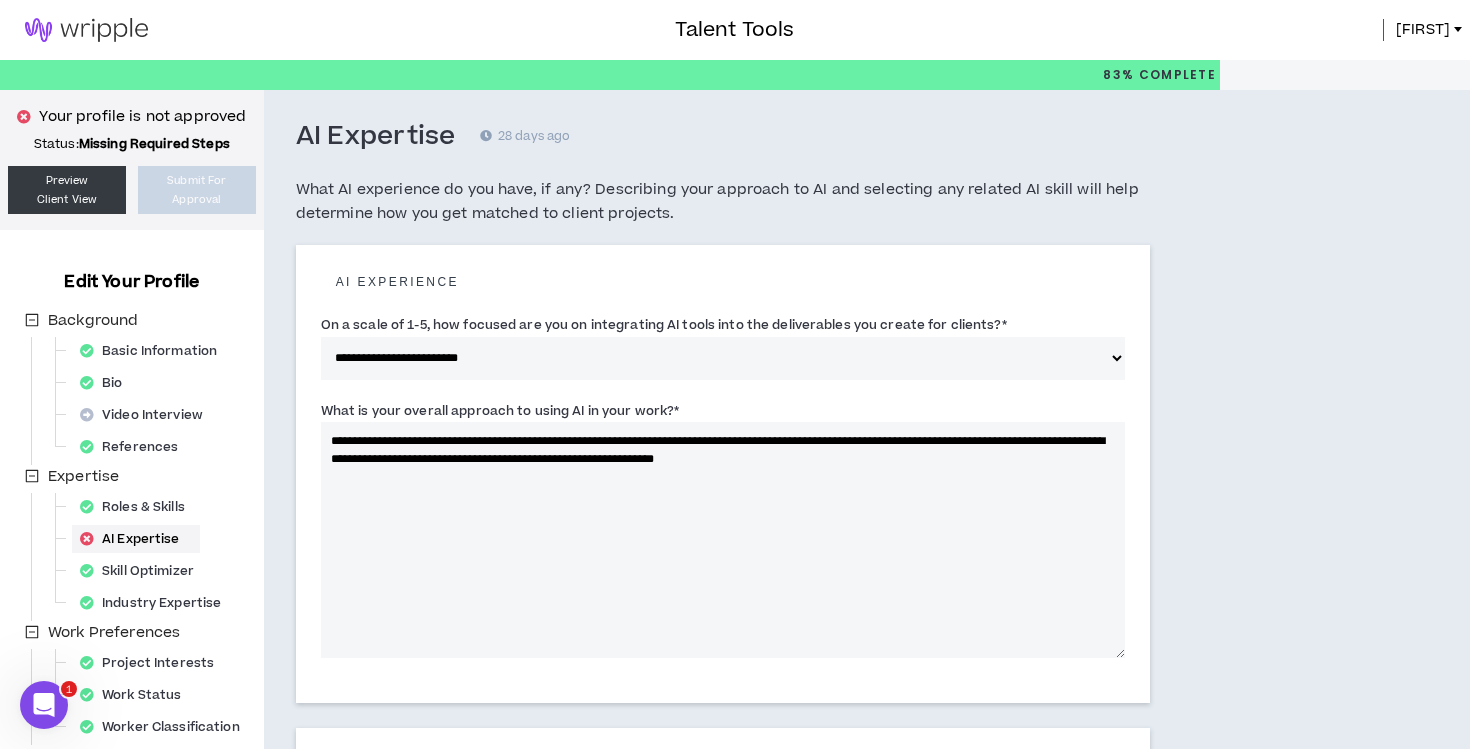 click on "**********" at bounding box center (723, 540) 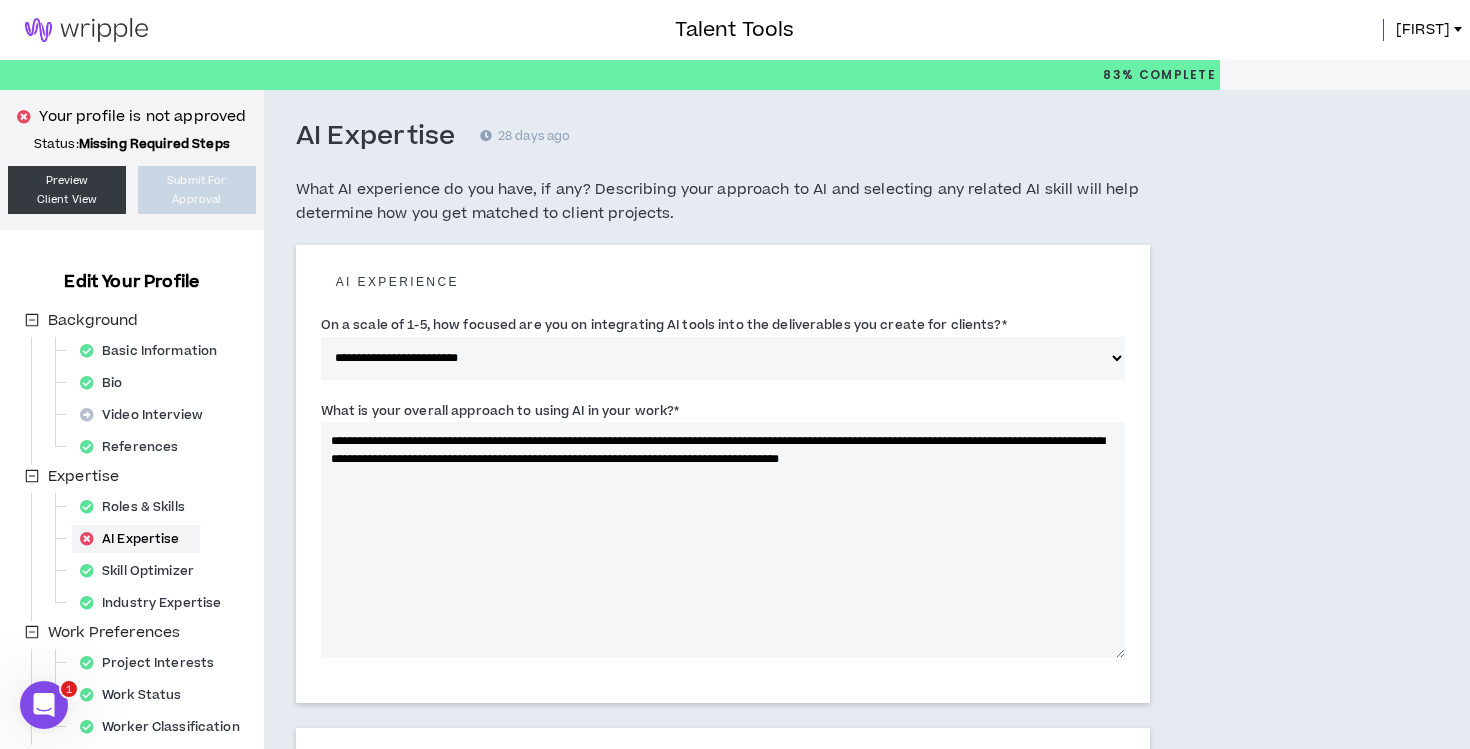 click on "**********" at bounding box center [723, 540] 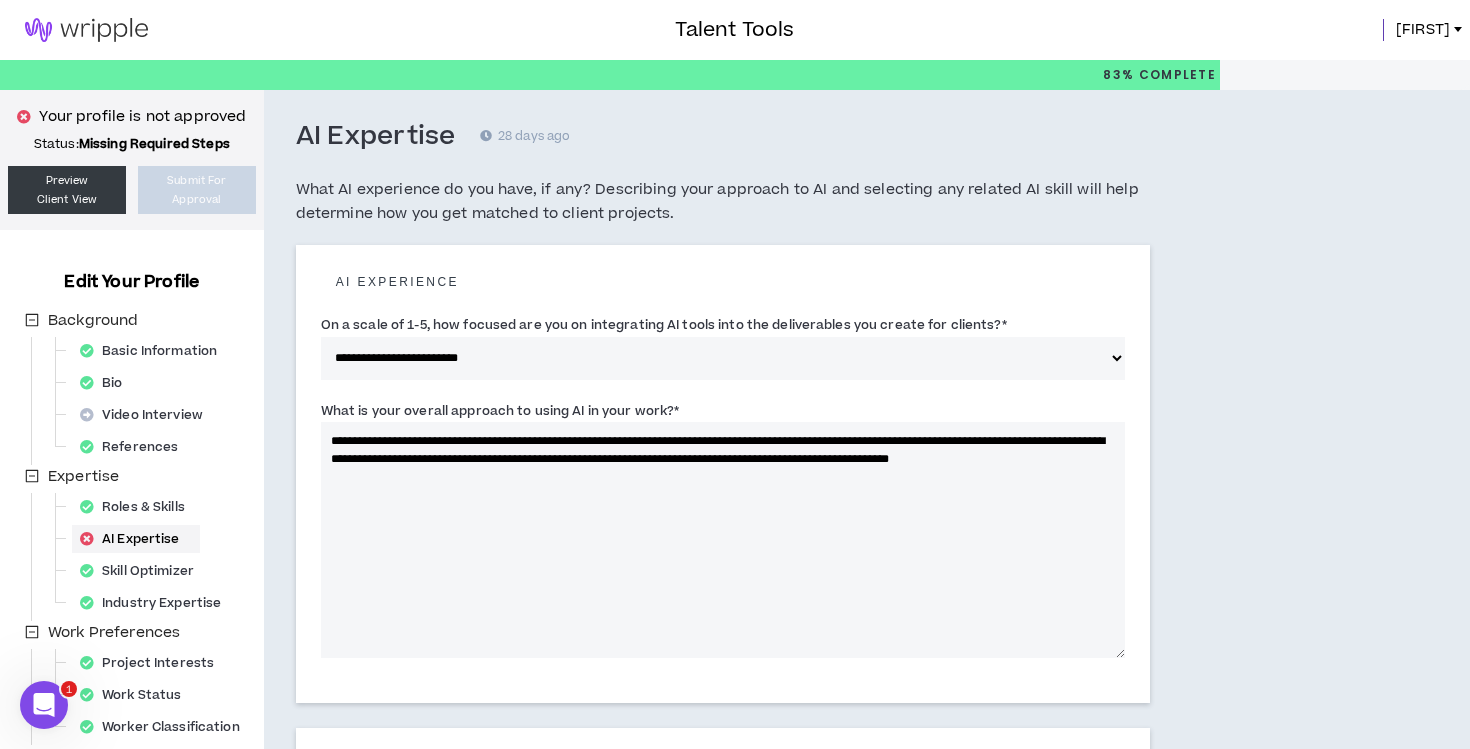 click on "**********" at bounding box center [723, 540] 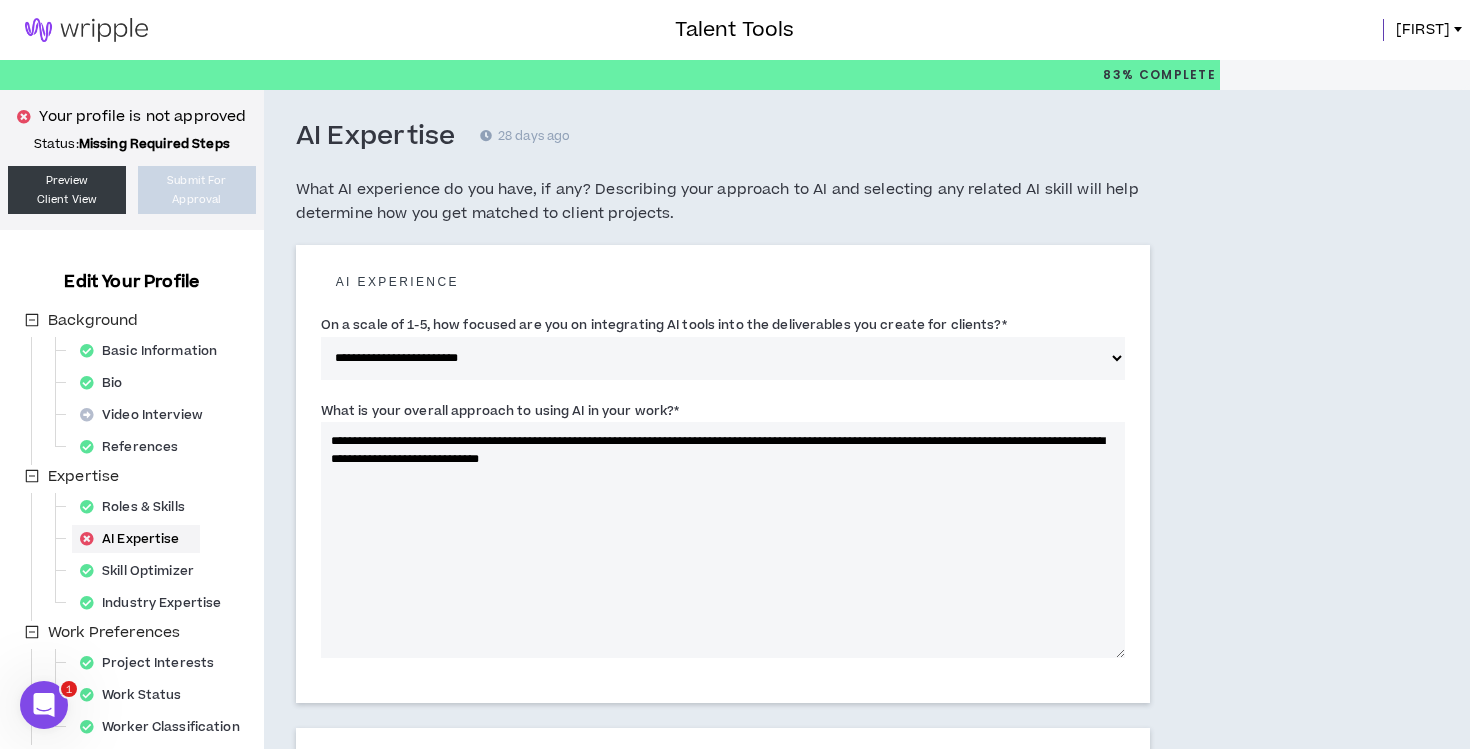 click on "**********" at bounding box center [723, 540] 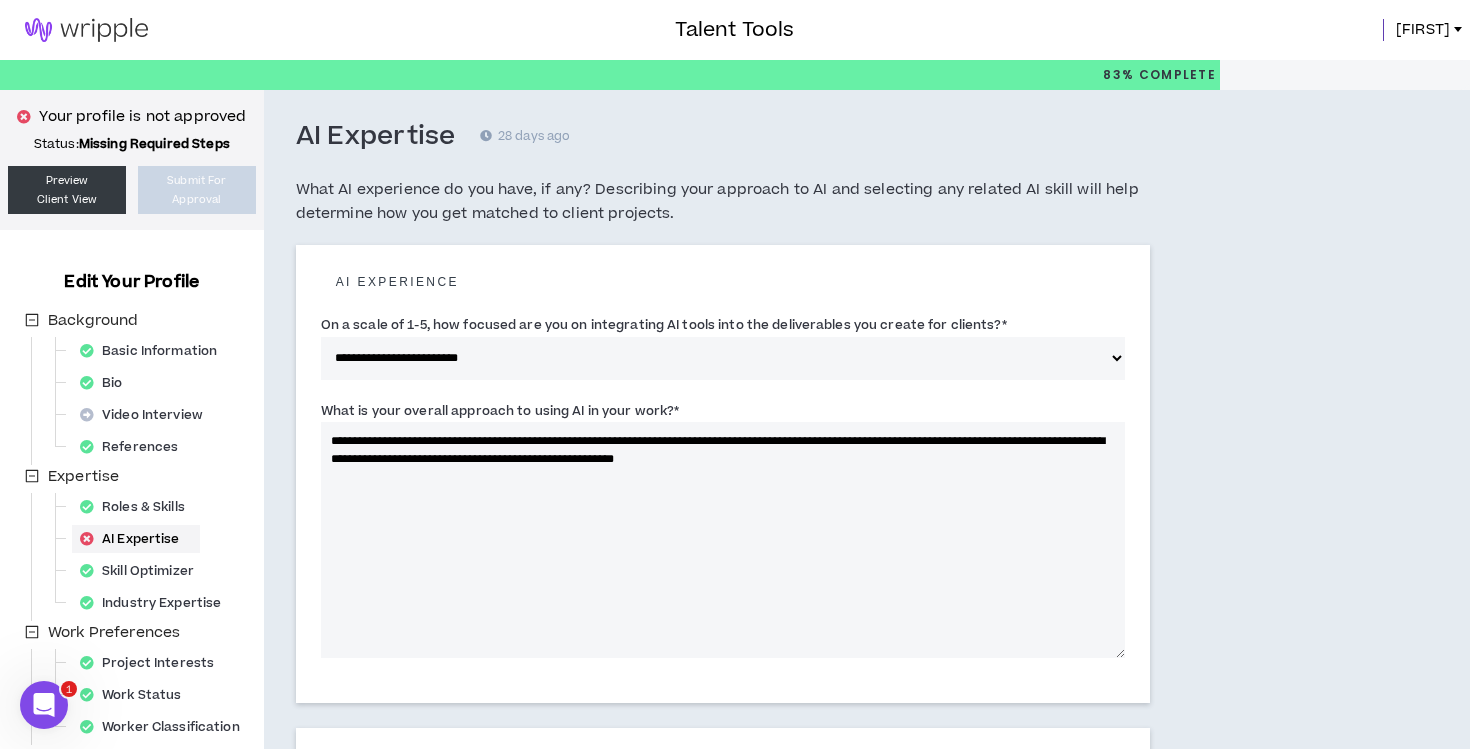drag, startPoint x: 929, startPoint y: 471, endPoint x: 674, endPoint y: 456, distance: 255.4408 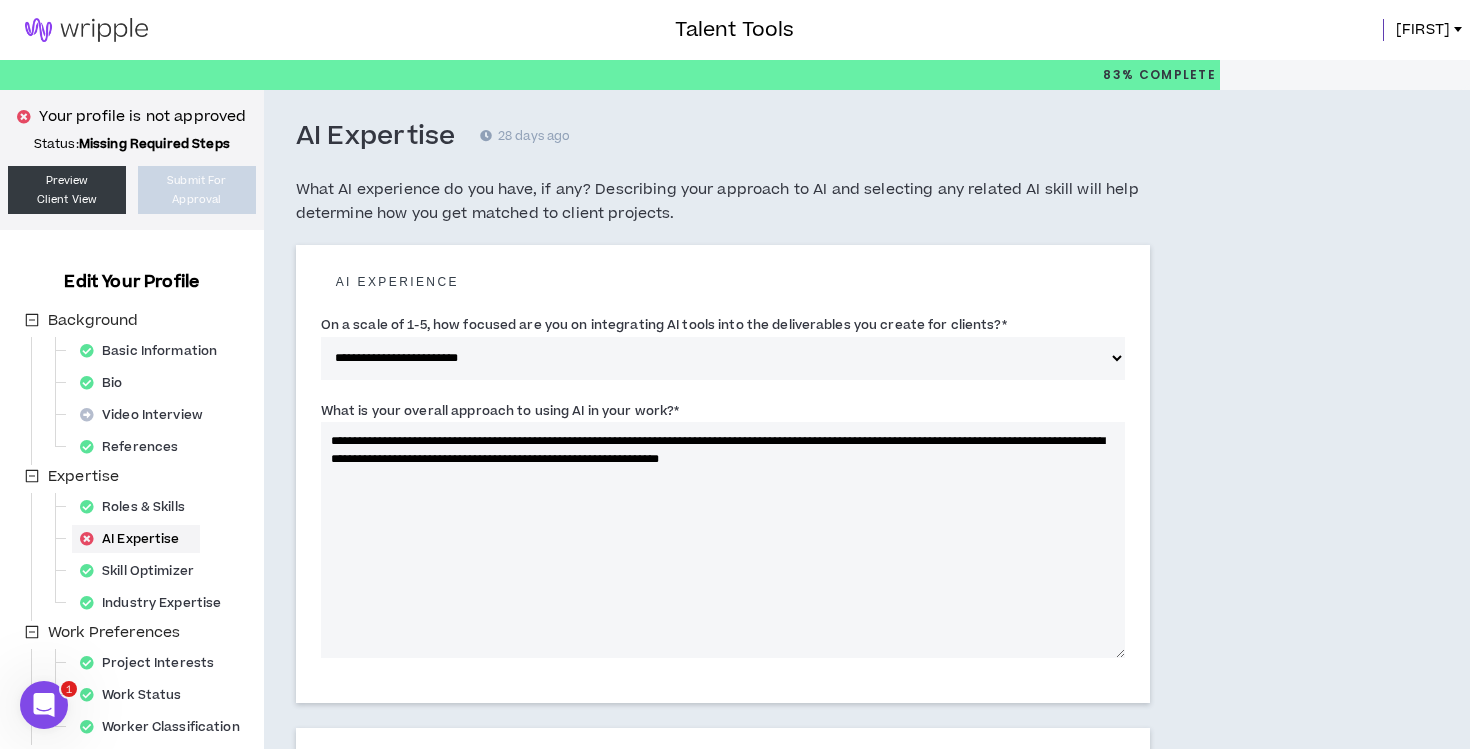 click on "**********" at bounding box center [723, 540] 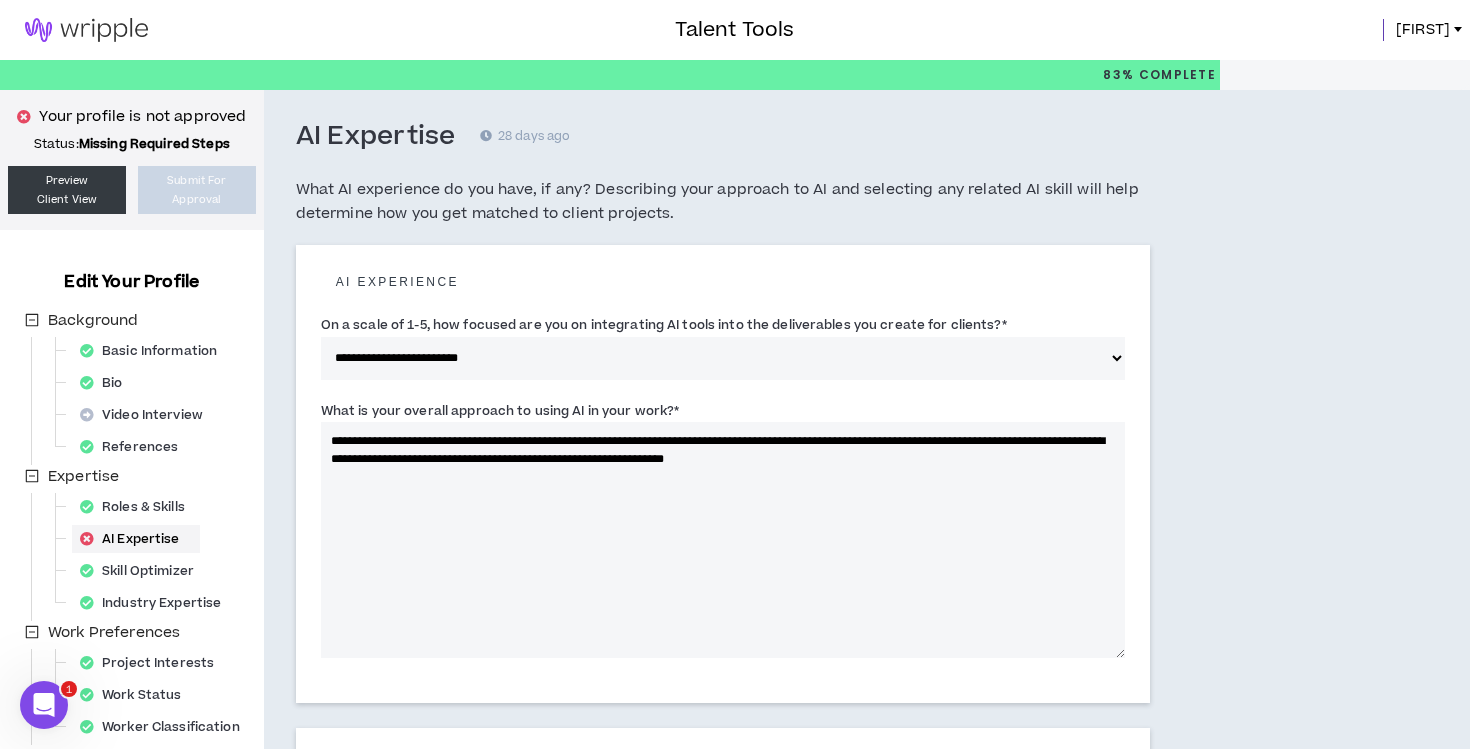 click on "**********" at bounding box center (723, 358) 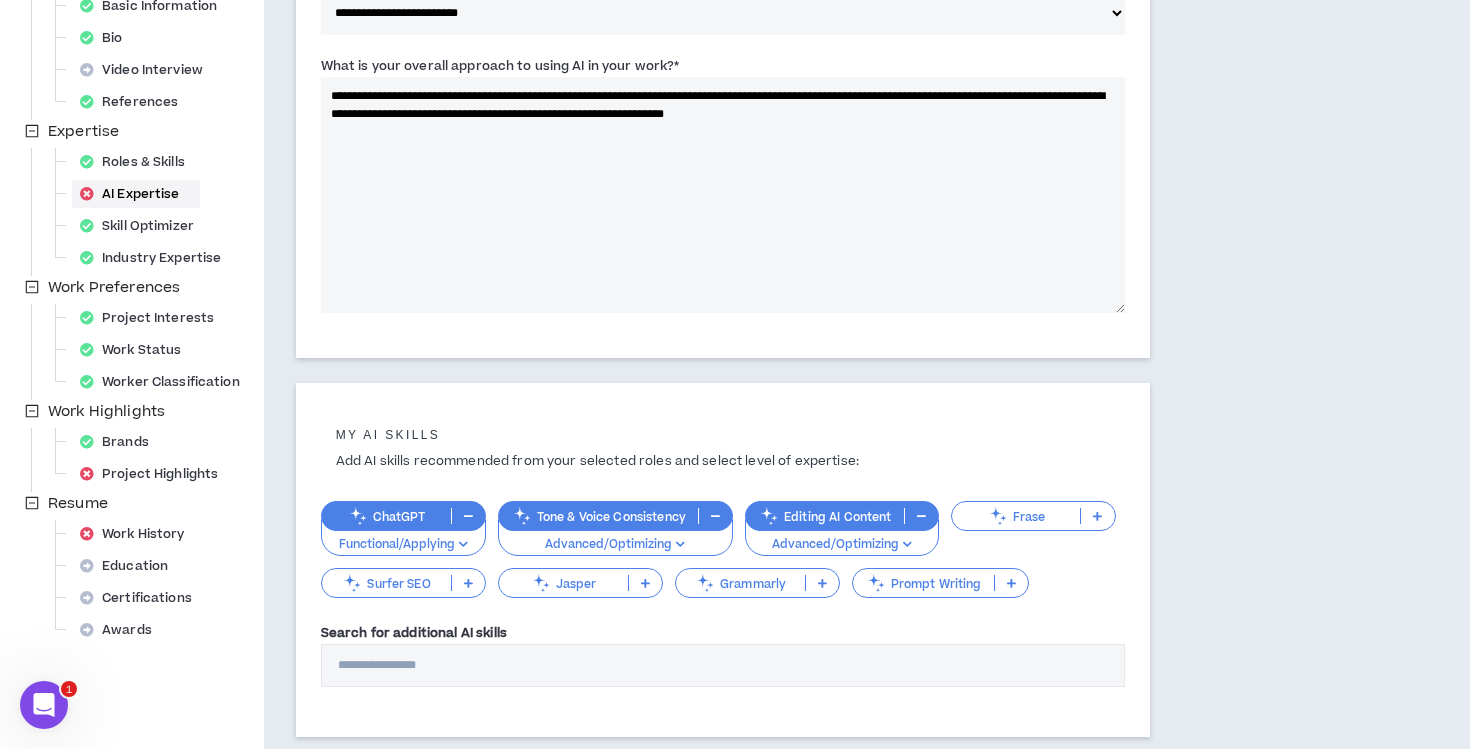 scroll, scrollTop: 330, scrollLeft: 0, axis: vertical 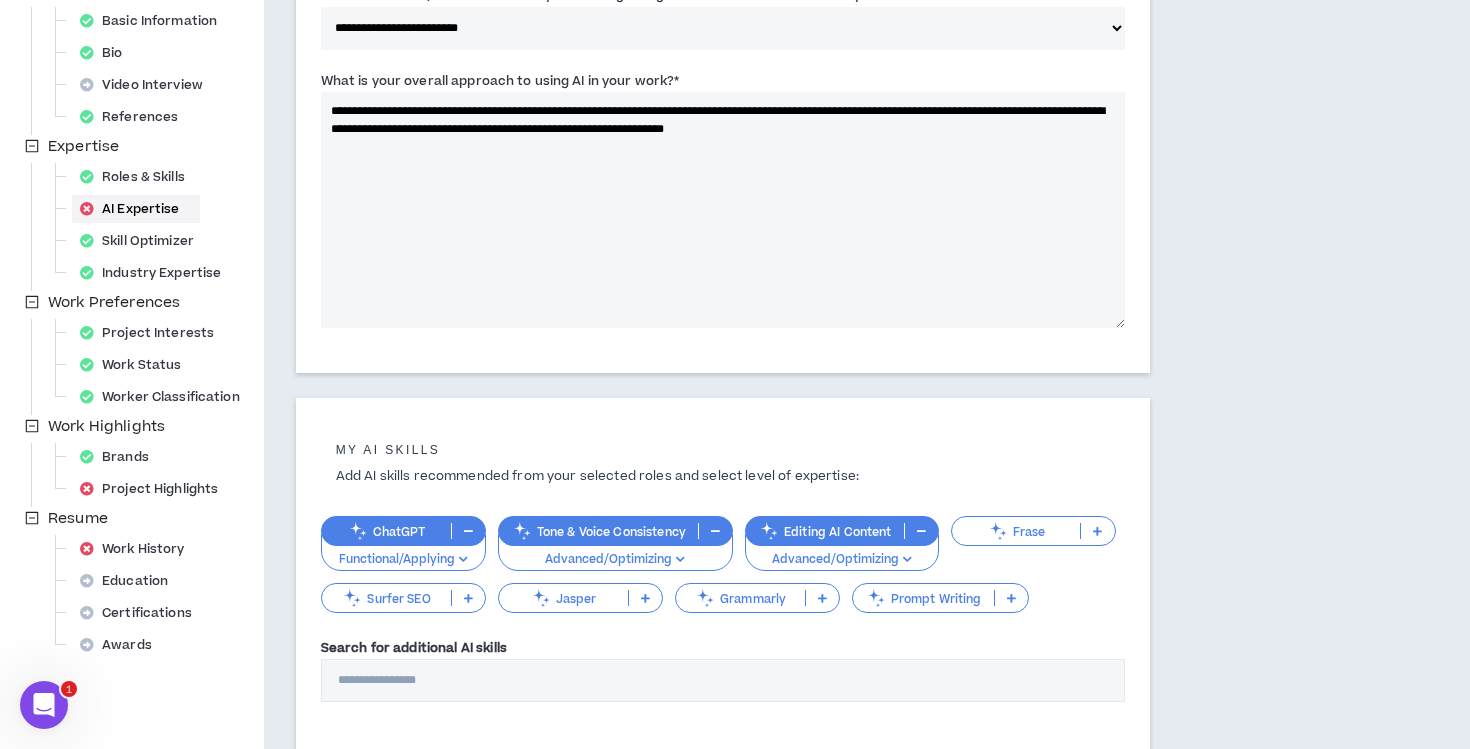click on "**********" at bounding box center [723, 210] 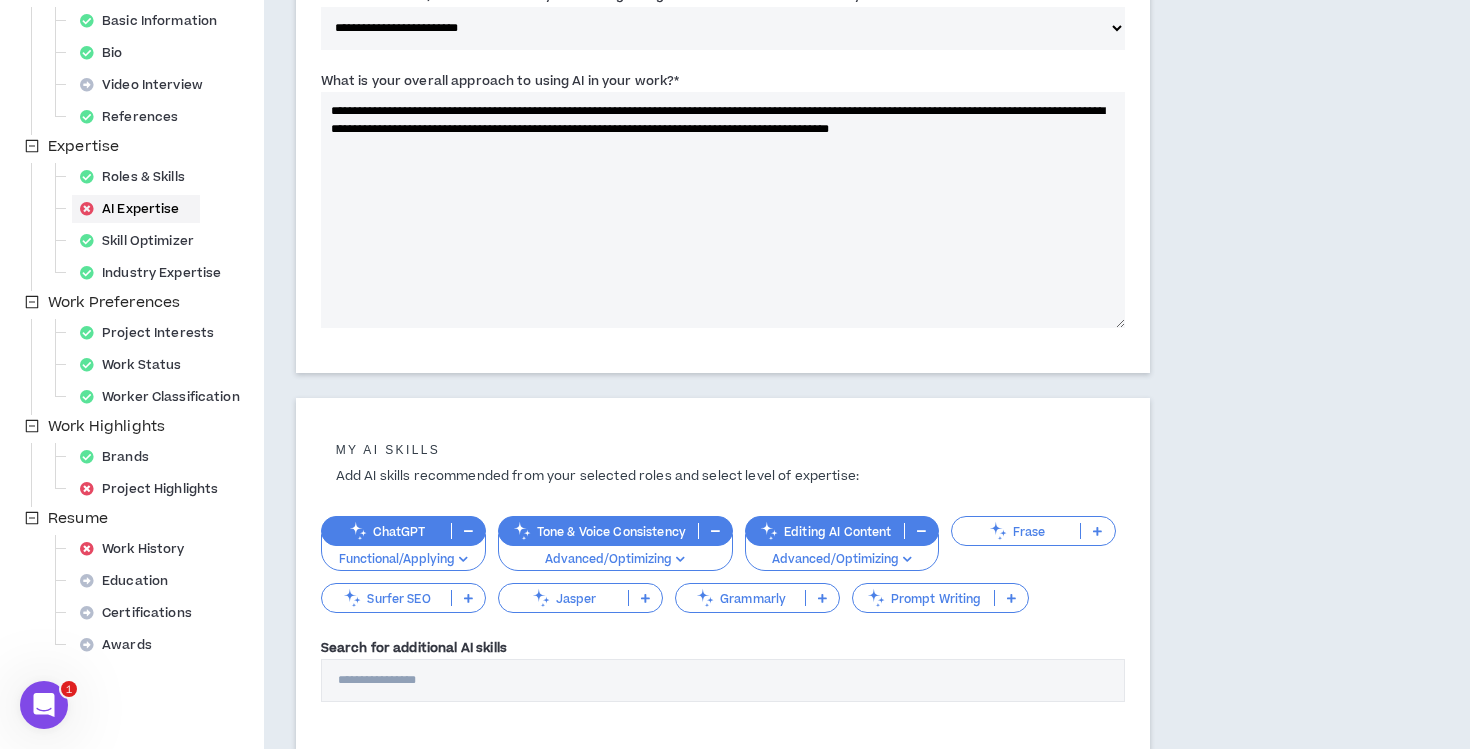 click on "**********" at bounding box center [723, 210] 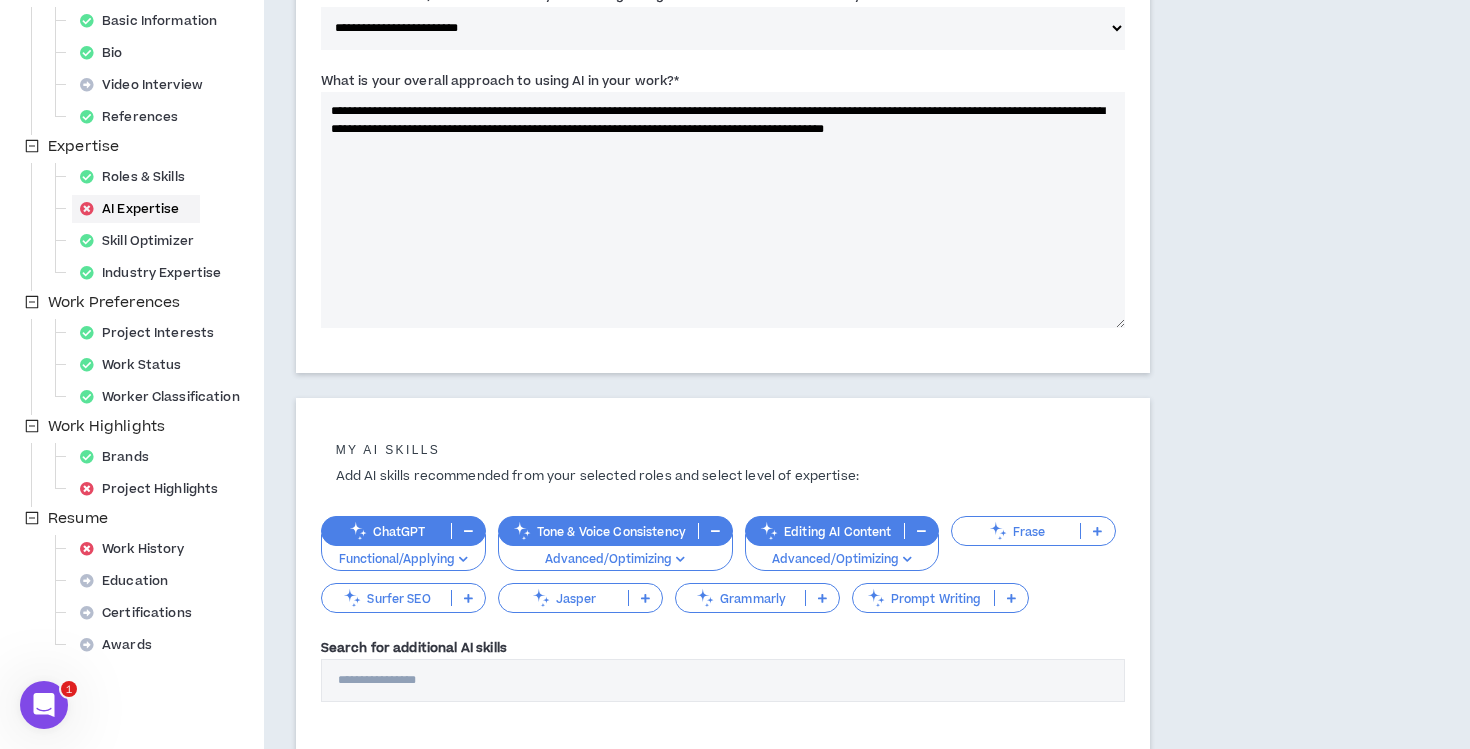 click on "**********" at bounding box center [723, 210] 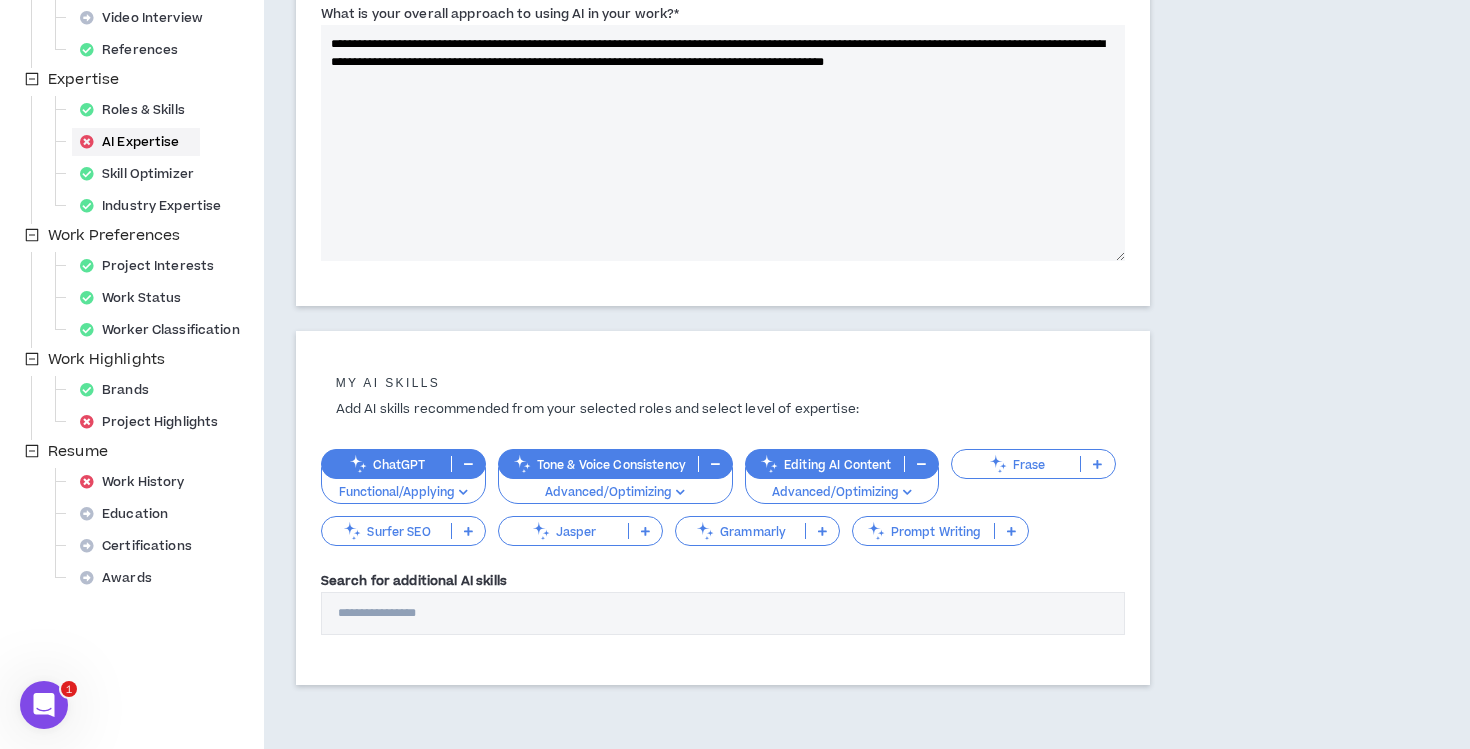 click on "**********" at bounding box center [723, 143] 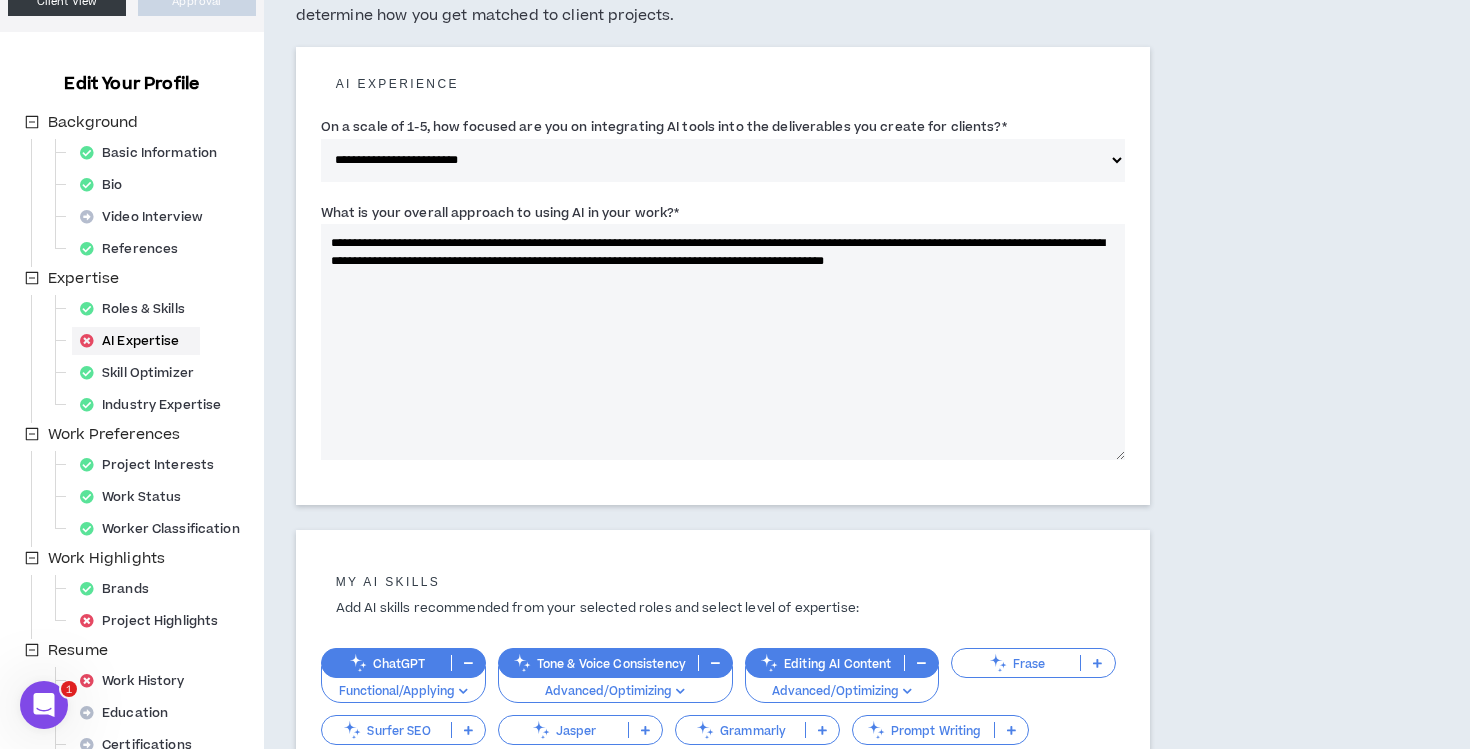 scroll, scrollTop: 138, scrollLeft: 0, axis: vertical 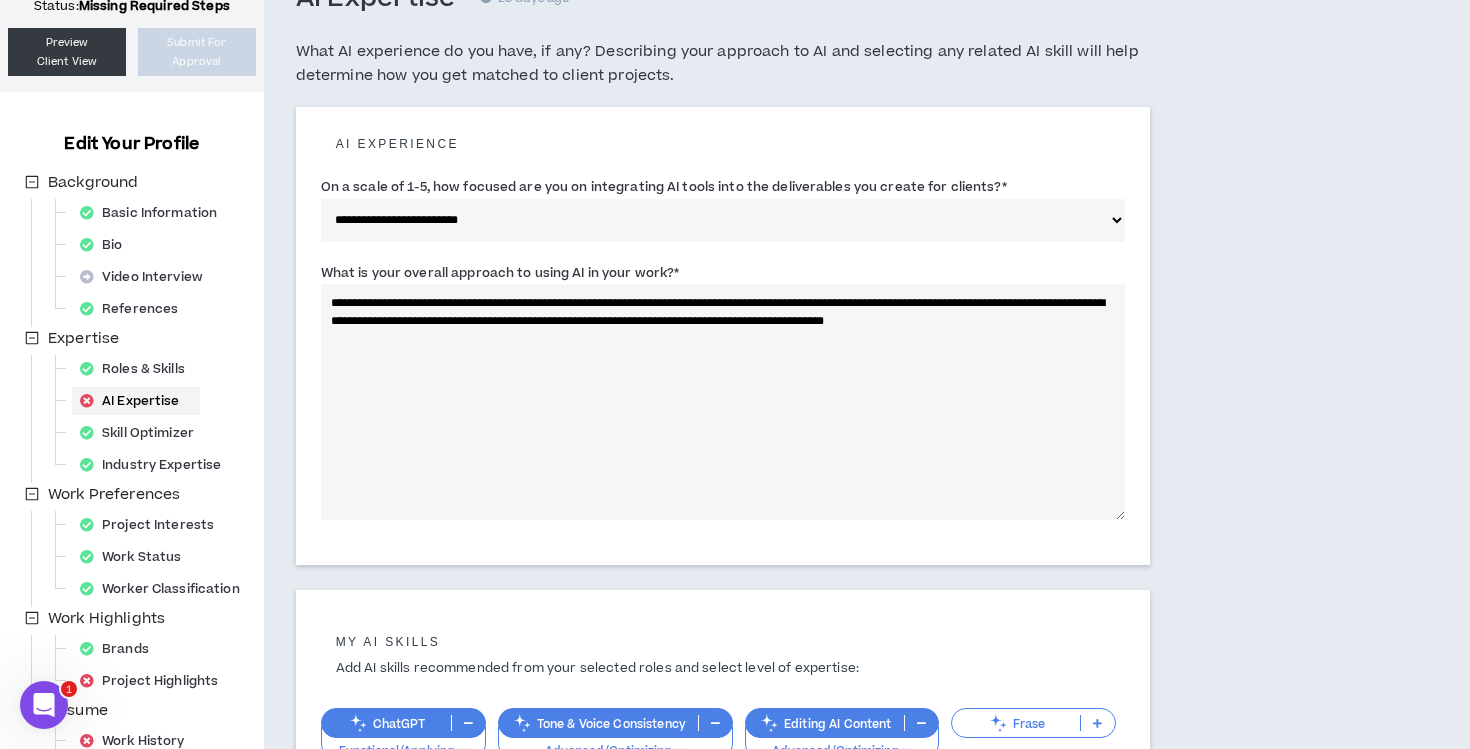 click on "**********" at bounding box center [723, 402] 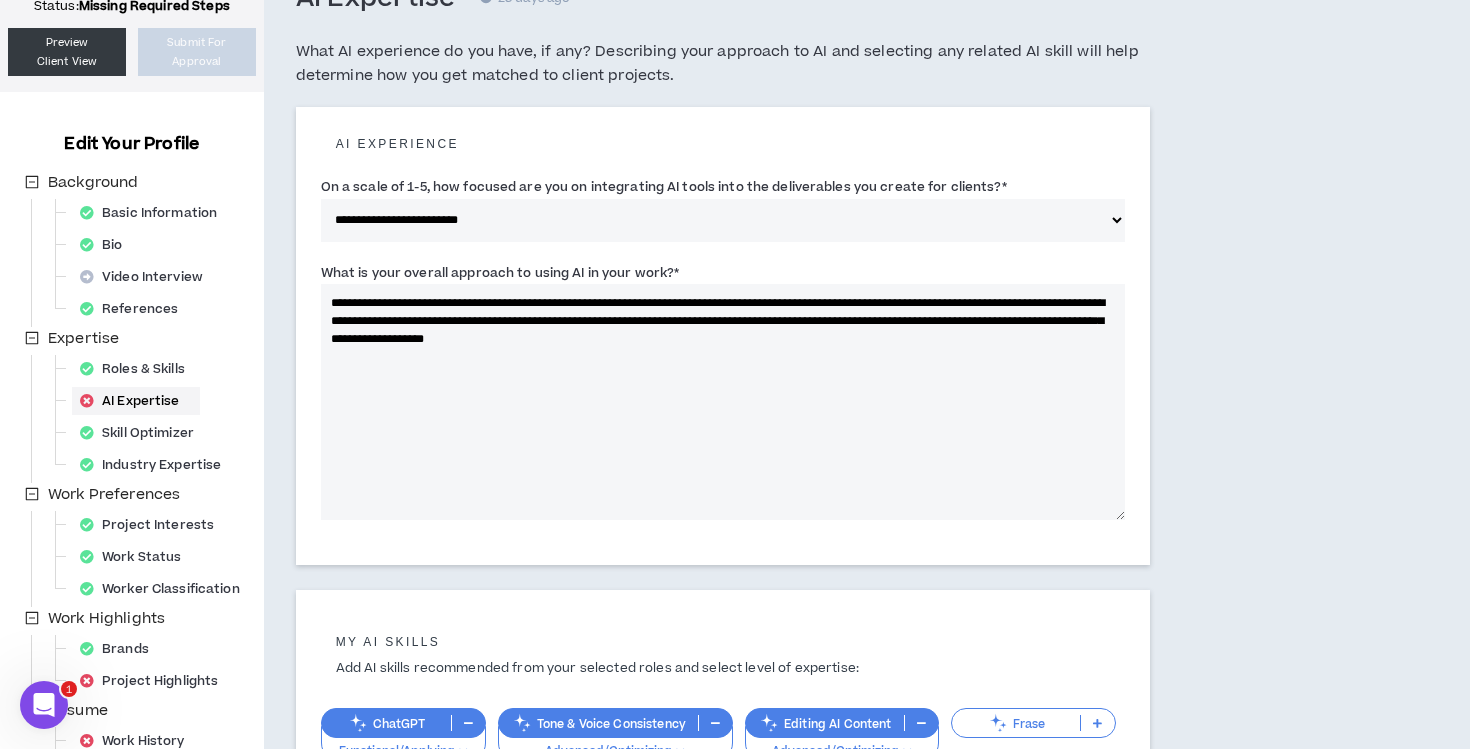 drag, startPoint x: 922, startPoint y: 340, endPoint x: 378, endPoint y: 341, distance: 544.0009 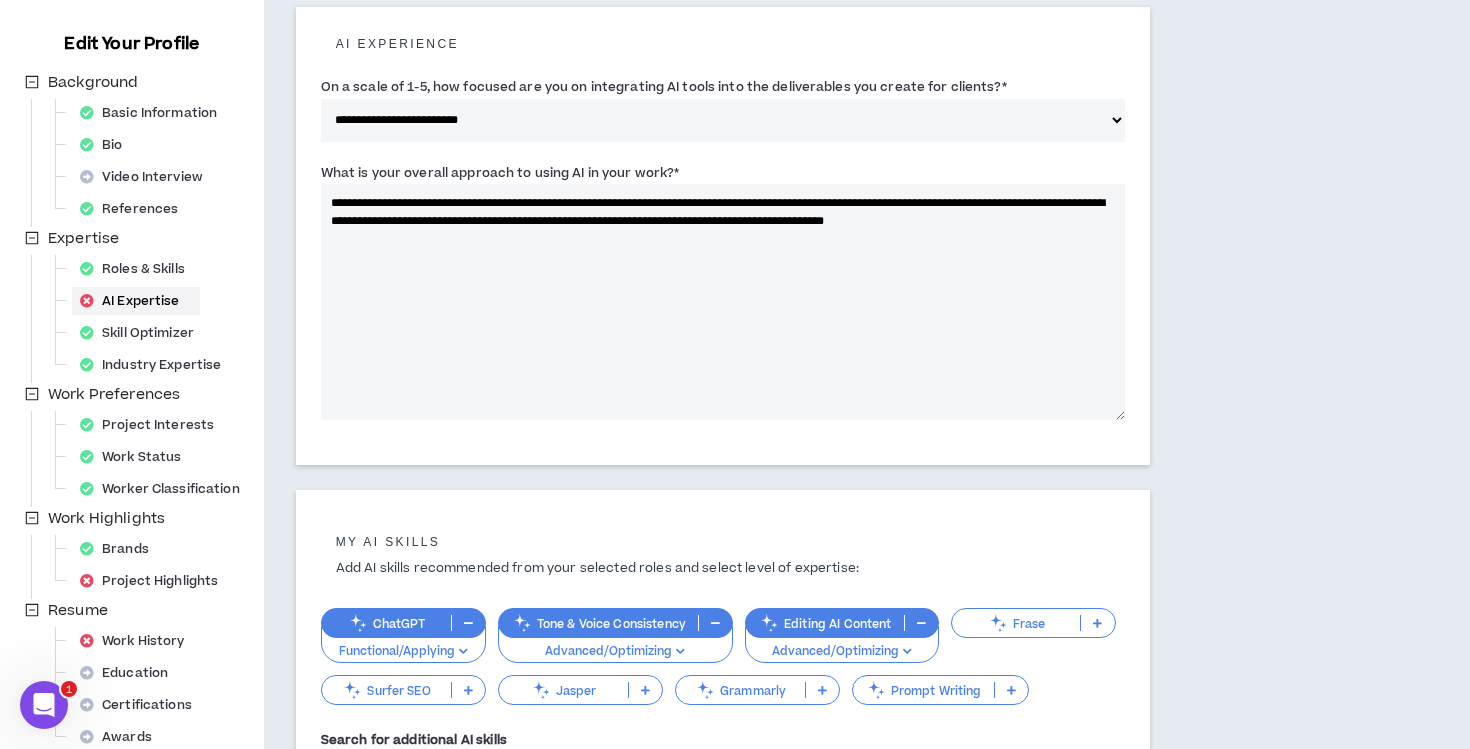 scroll, scrollTop: 58, scrollLeft: 0, axis: vertical 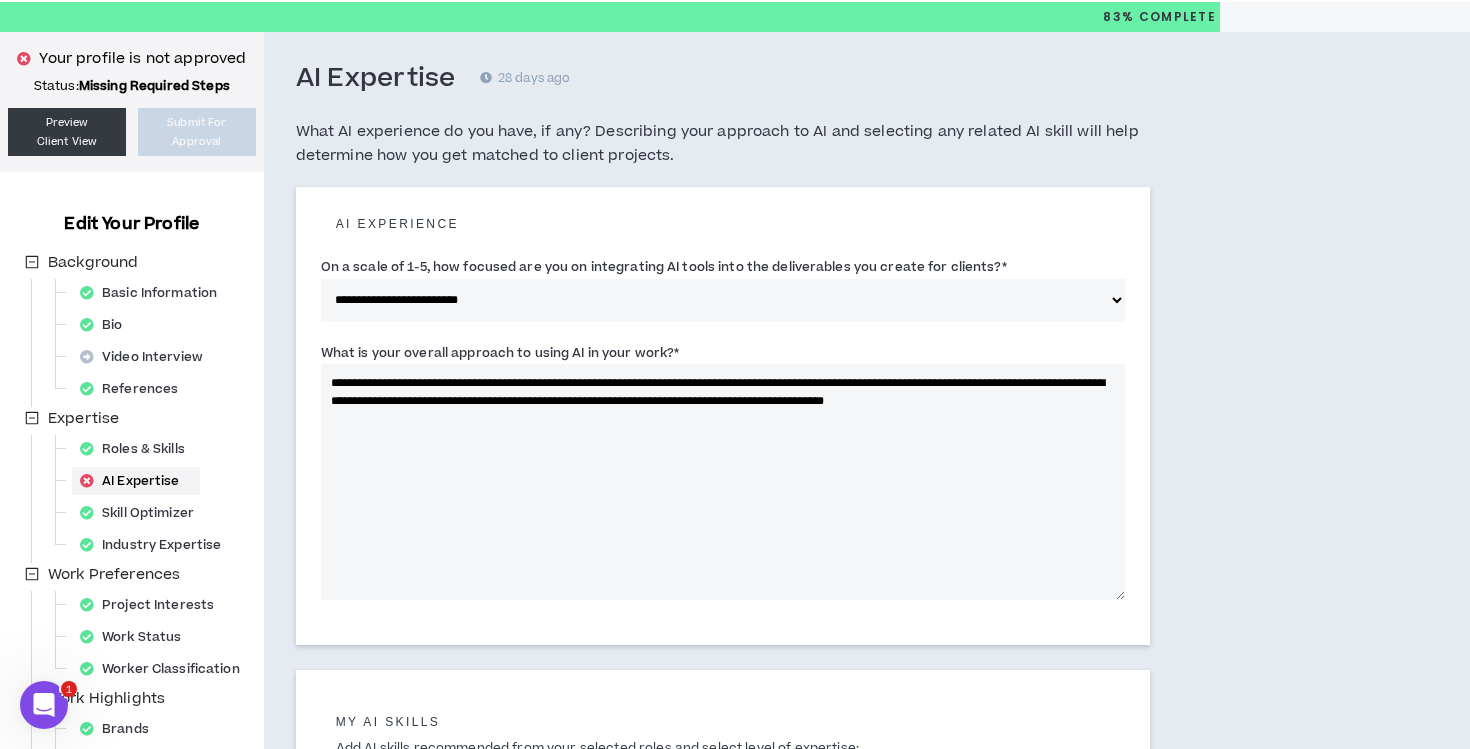 click on "**********" at bounding box center (723, 482) 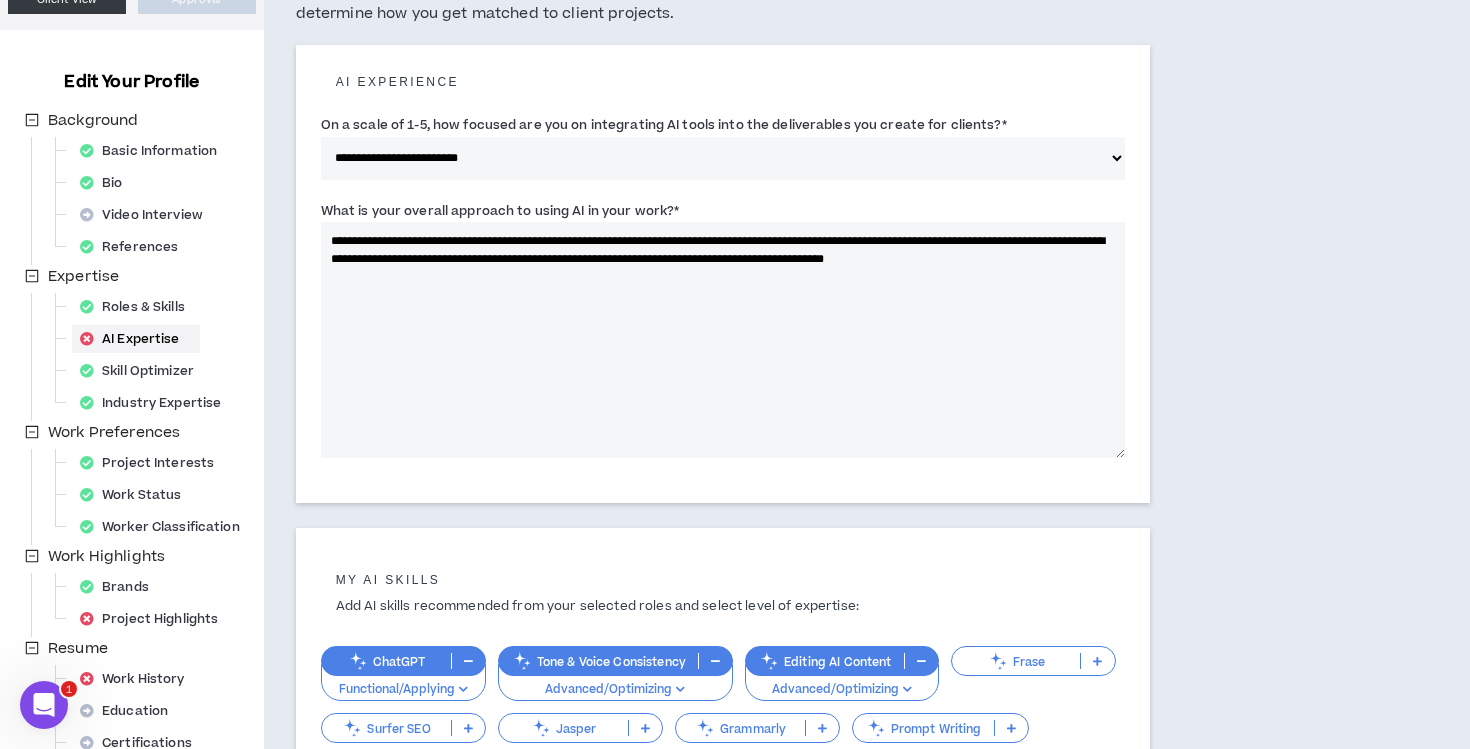 scroll, scrollTop: 477, scrollLeft: 0, axis: vertical 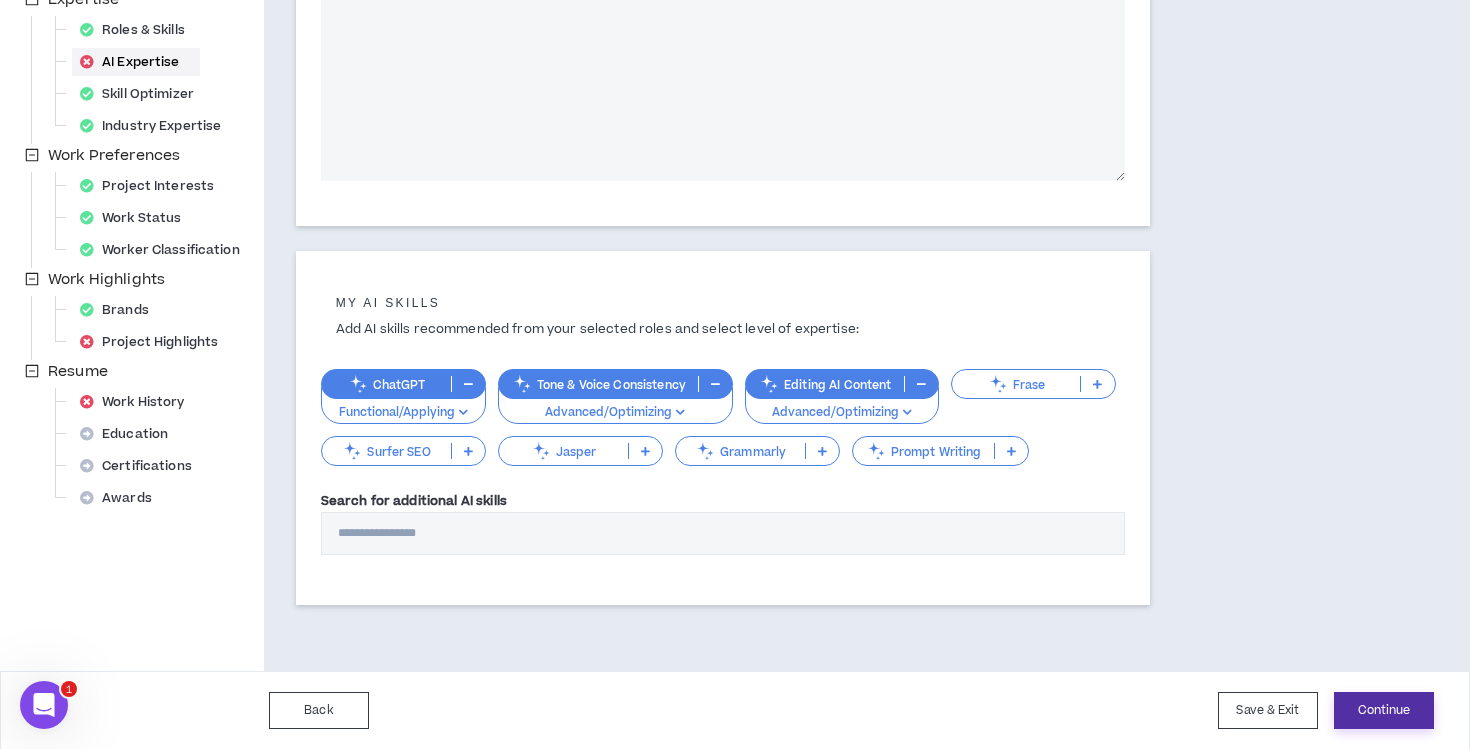 type on "**********" 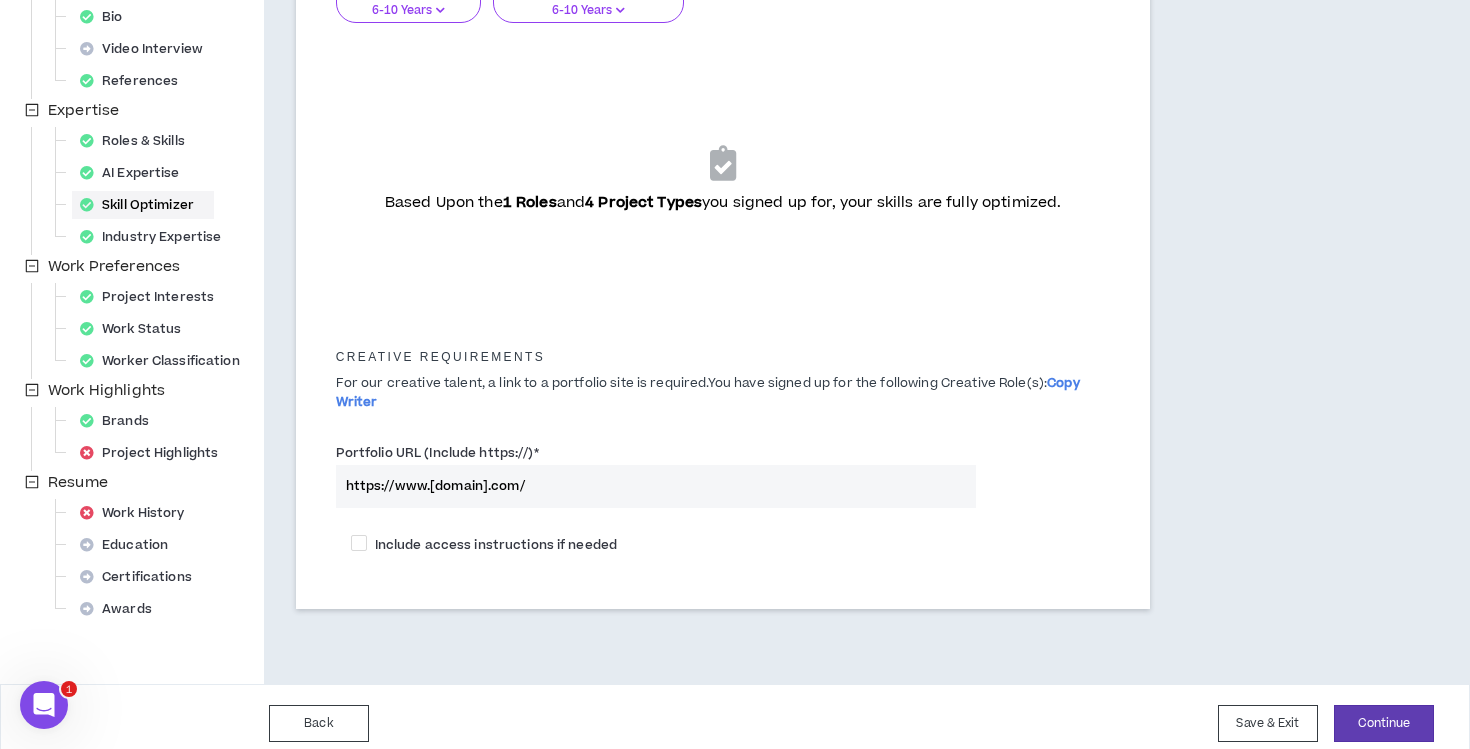scroll, scrollTop: 380, scrollLeft: 0, axis: vertical 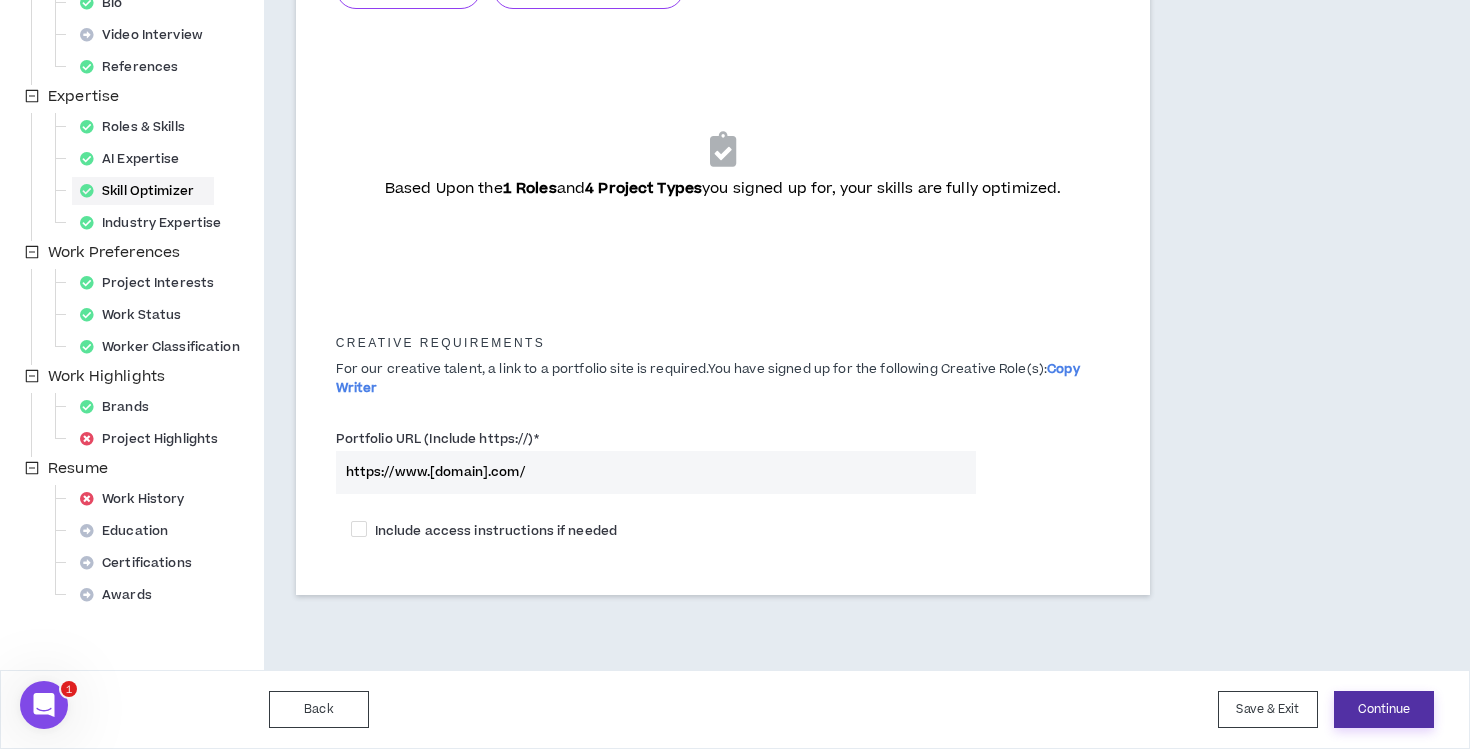 click on "Continue" at bounding box center (1384, 709) 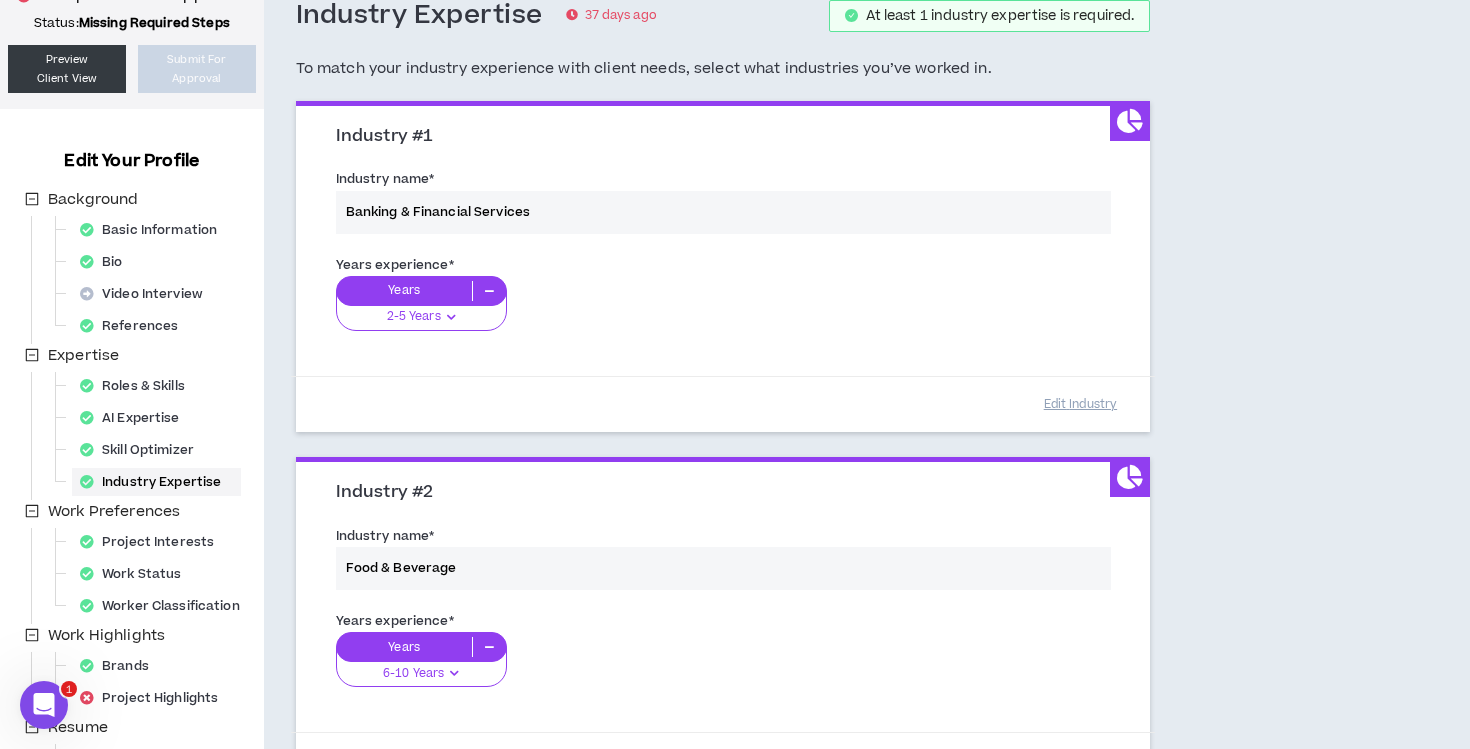scroll, scrollTop: 122, scrollLeft: 0, axis: vertical 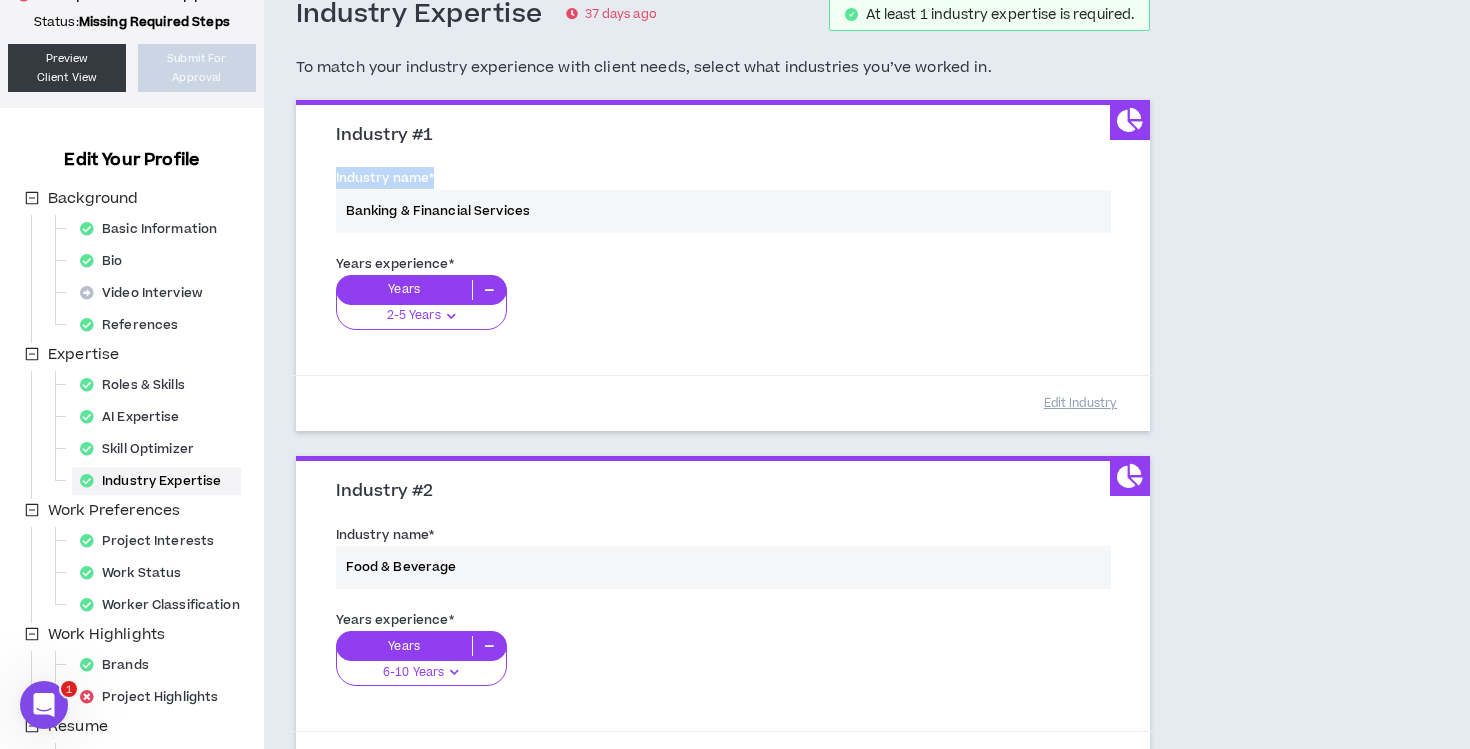 drag, startPoint x: 919, startPoint y: 163, endPoint x: 927, endPoint y: 206, distance: 43.737854 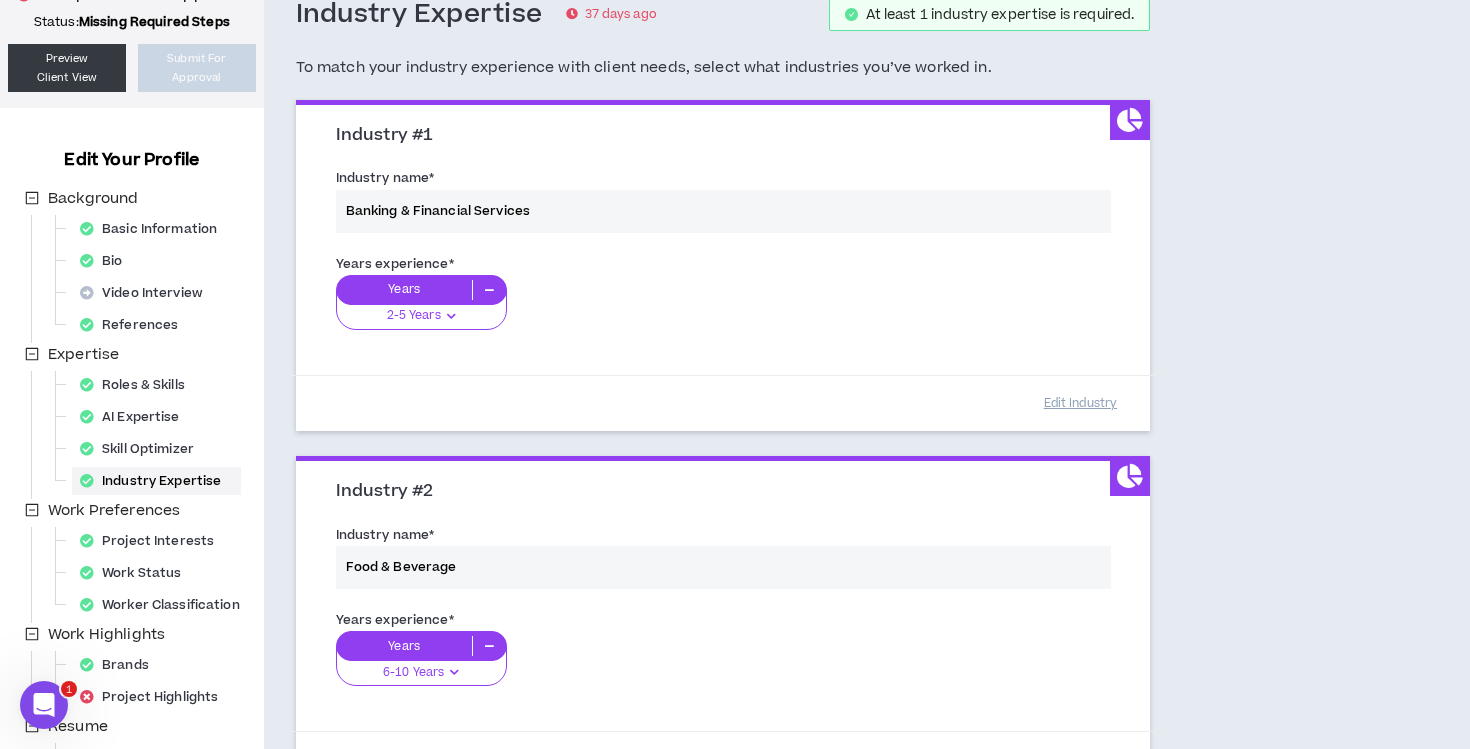 click on "Industry name  * Banking & Financial Services" at bounding box center (723, 204) 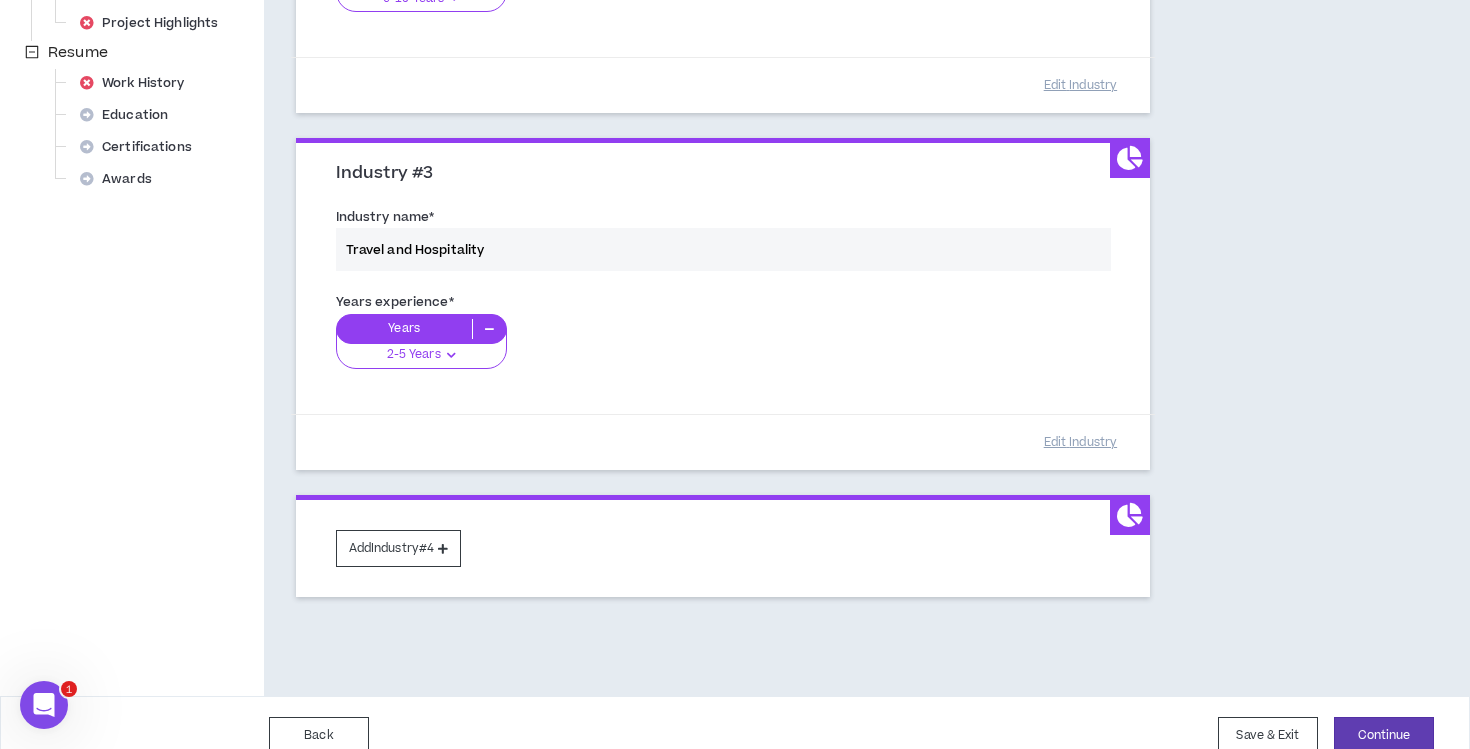 scroll, scrollTop: 821, scrollLeft: 0, axis: vertical 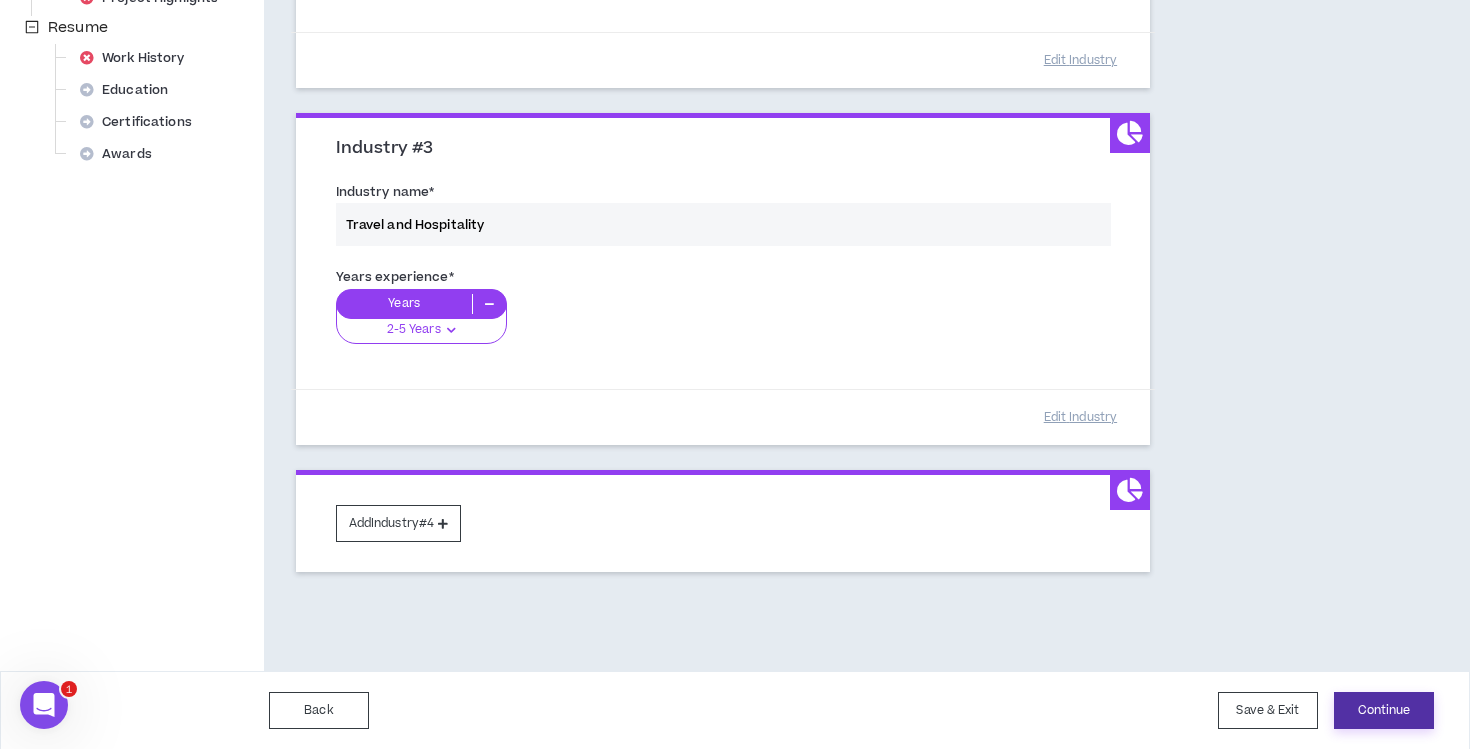 click on "Continue" at bounding box center (1384, 710) 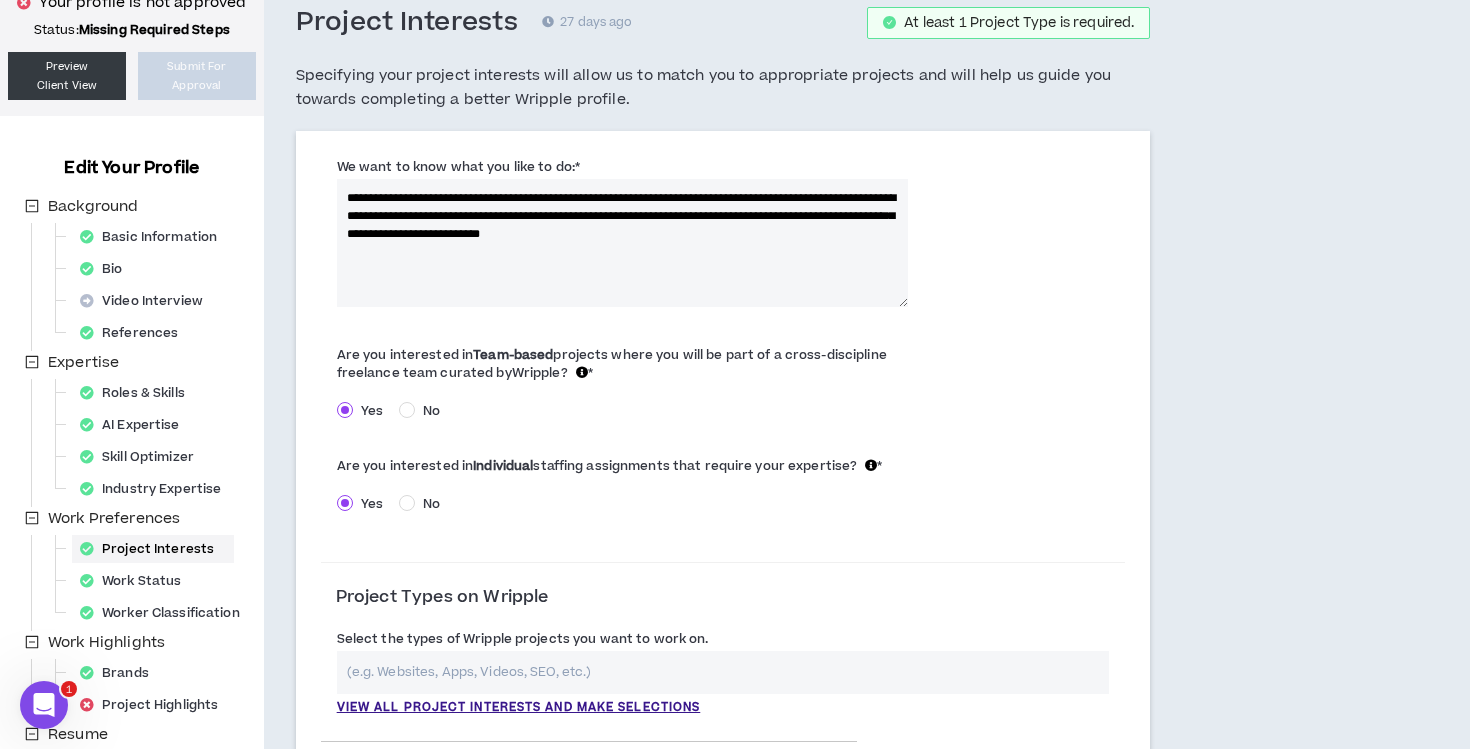 scroll, scrollTop: 116, scrollLeft: 0, axis: vertical 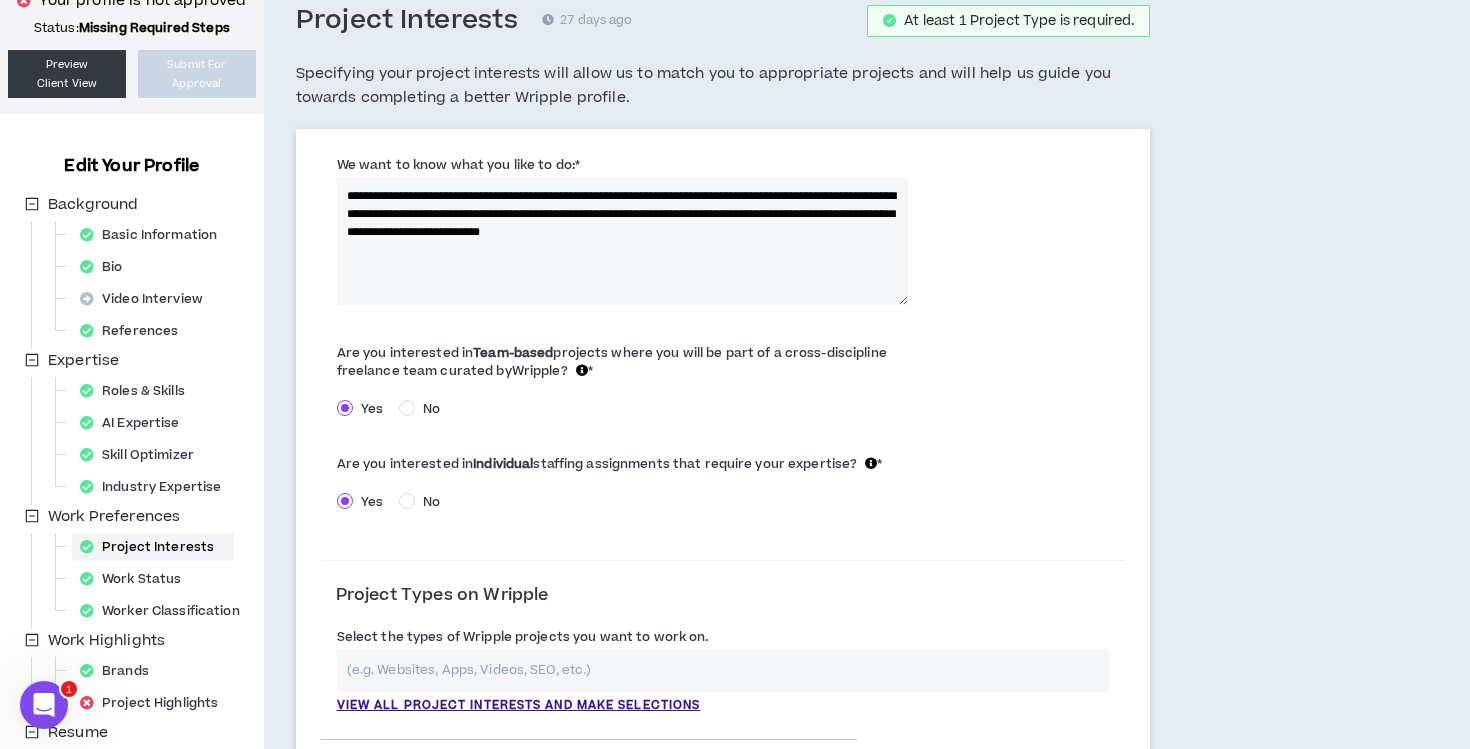 click on "**********" at bounding box center [623, 241] 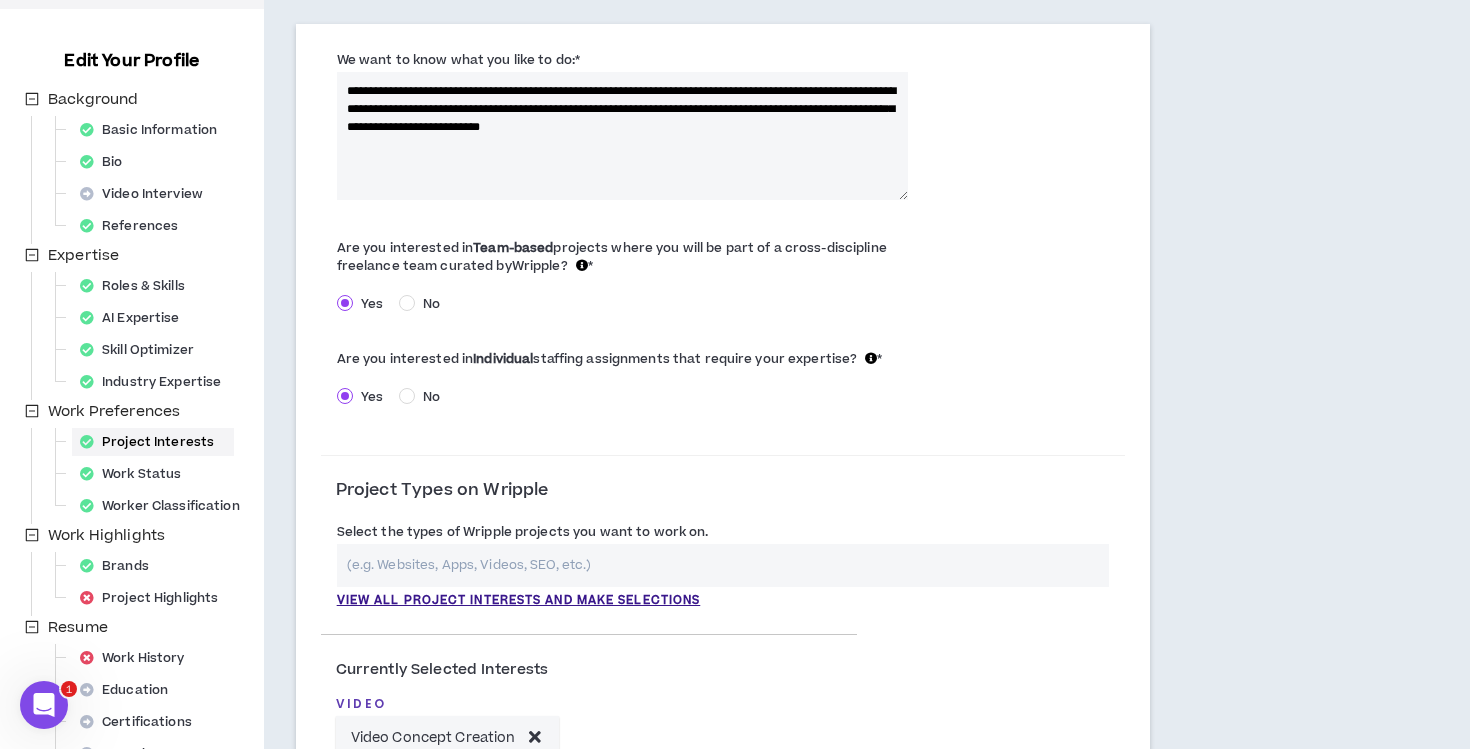 scroll, scrollTop: 227, scrollLeft: 0, axis: vertical 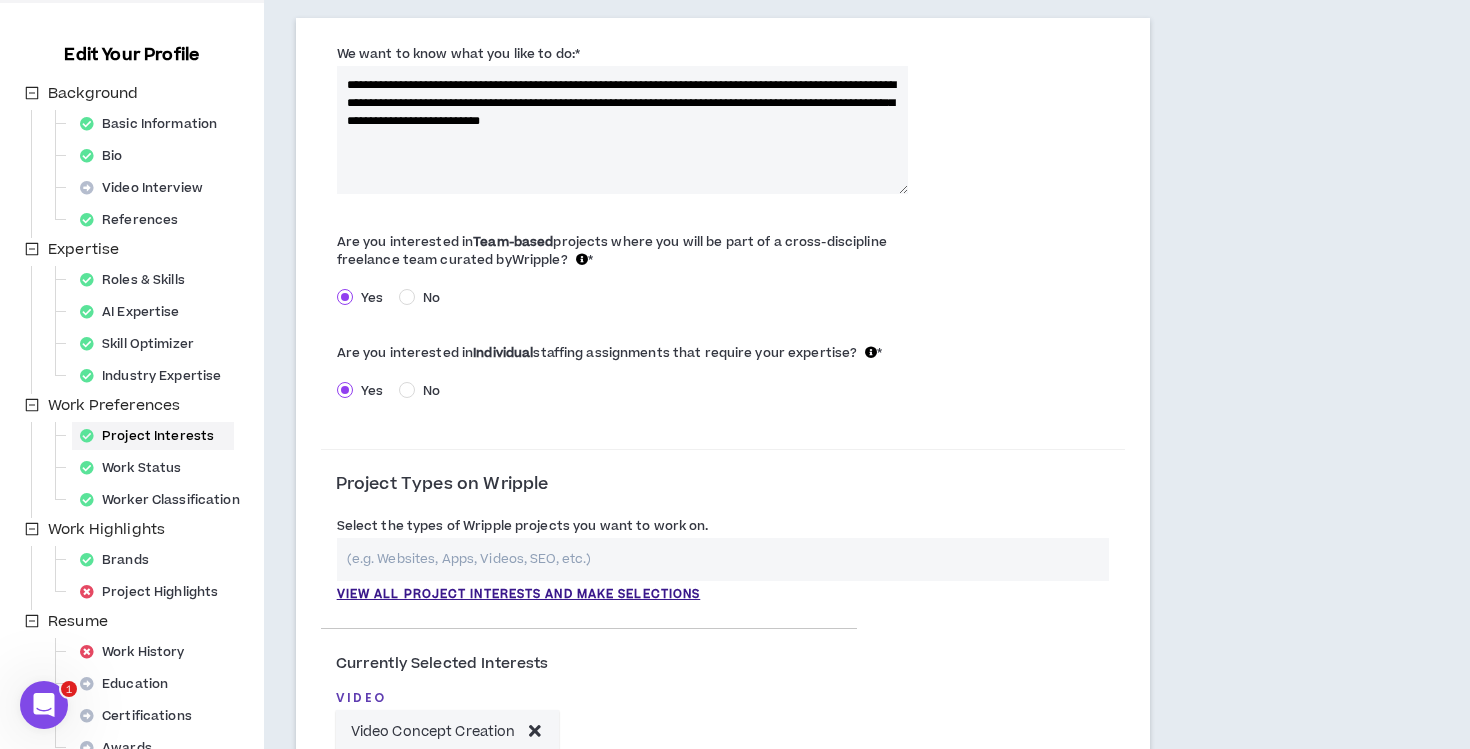 drag, startPoint x: 857, startPoint y: 121, endPoint x: 829, endPoint y: 121, distance: 28 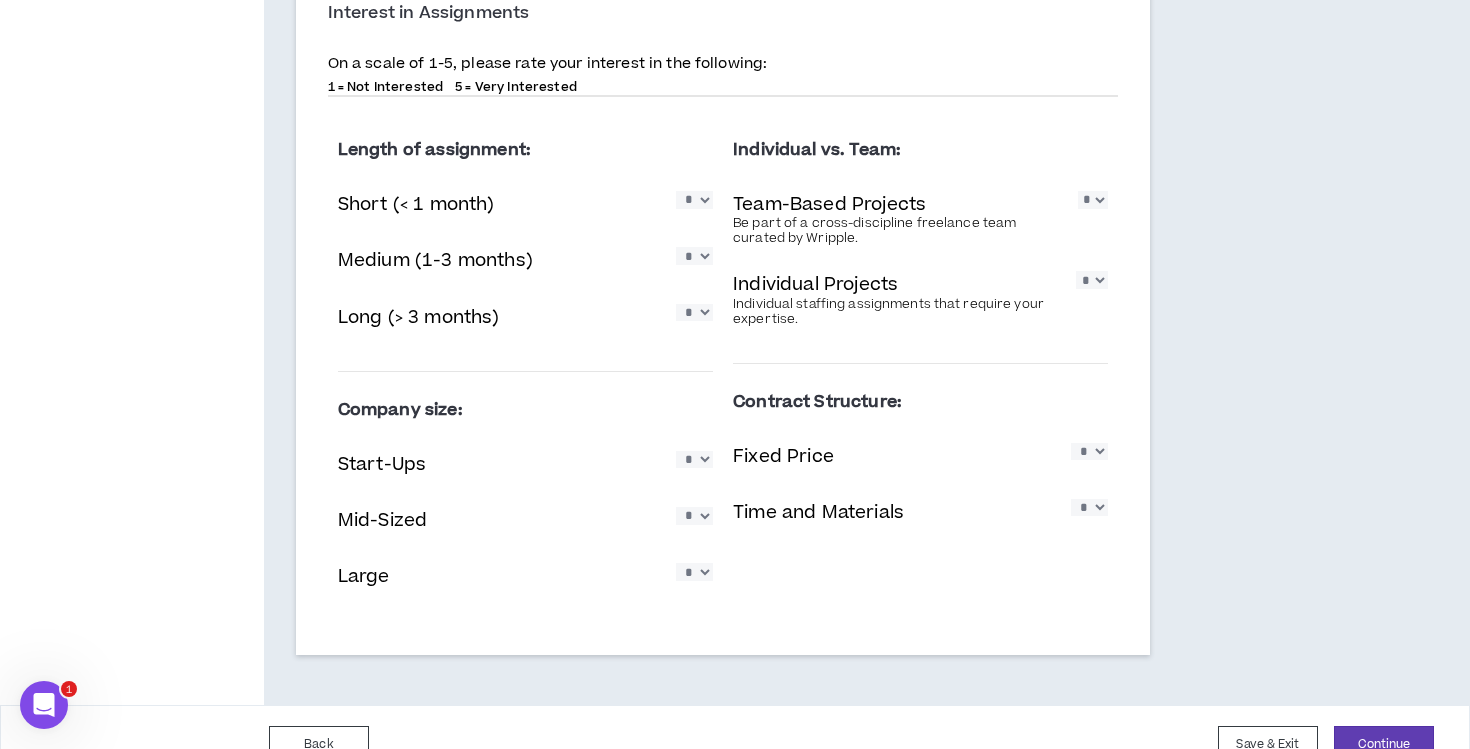 scroll, scrollTop: 1318, scrollLeft: 0, axis: vertical 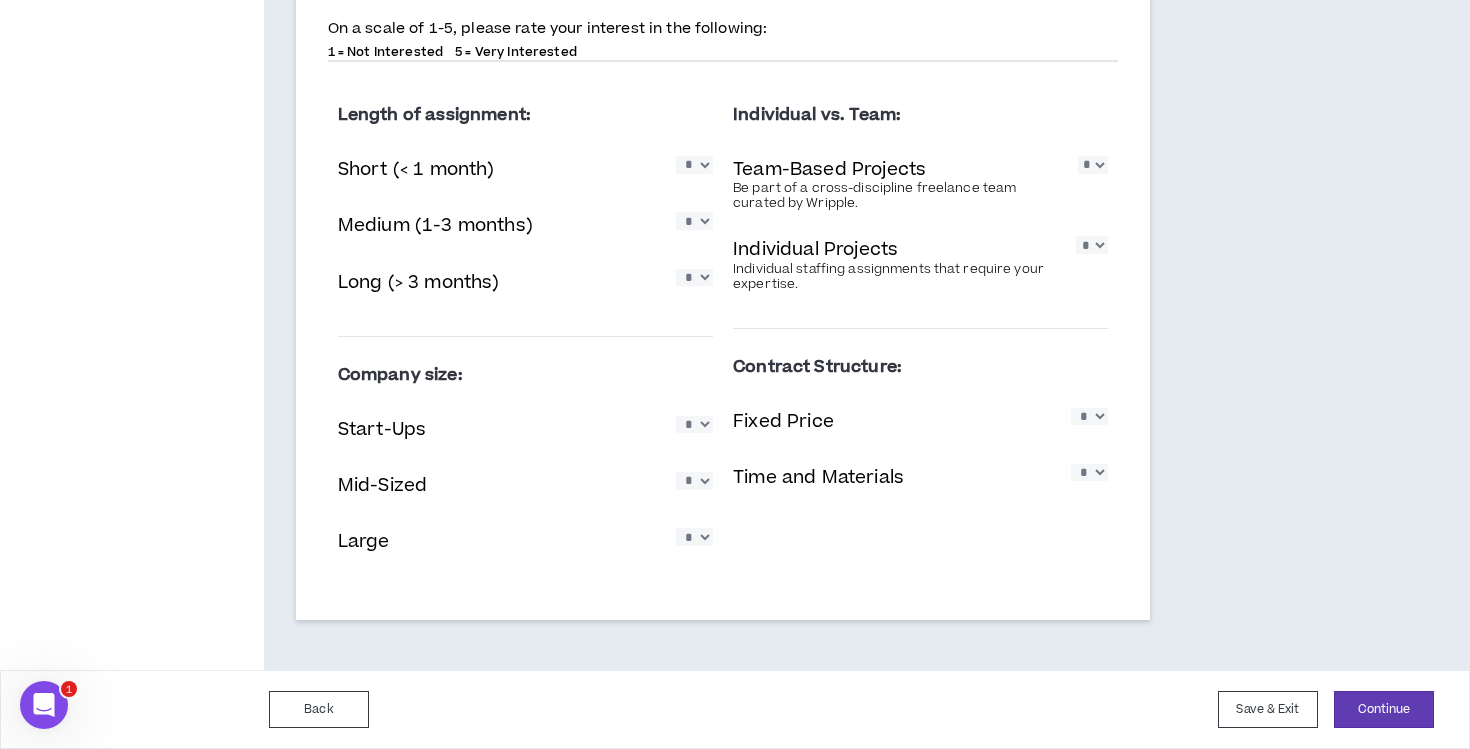 drag, startPoint x: 1280, startPoint y: 714, endPoint x: 1358, endPoint y: 597, distance: 140.6165 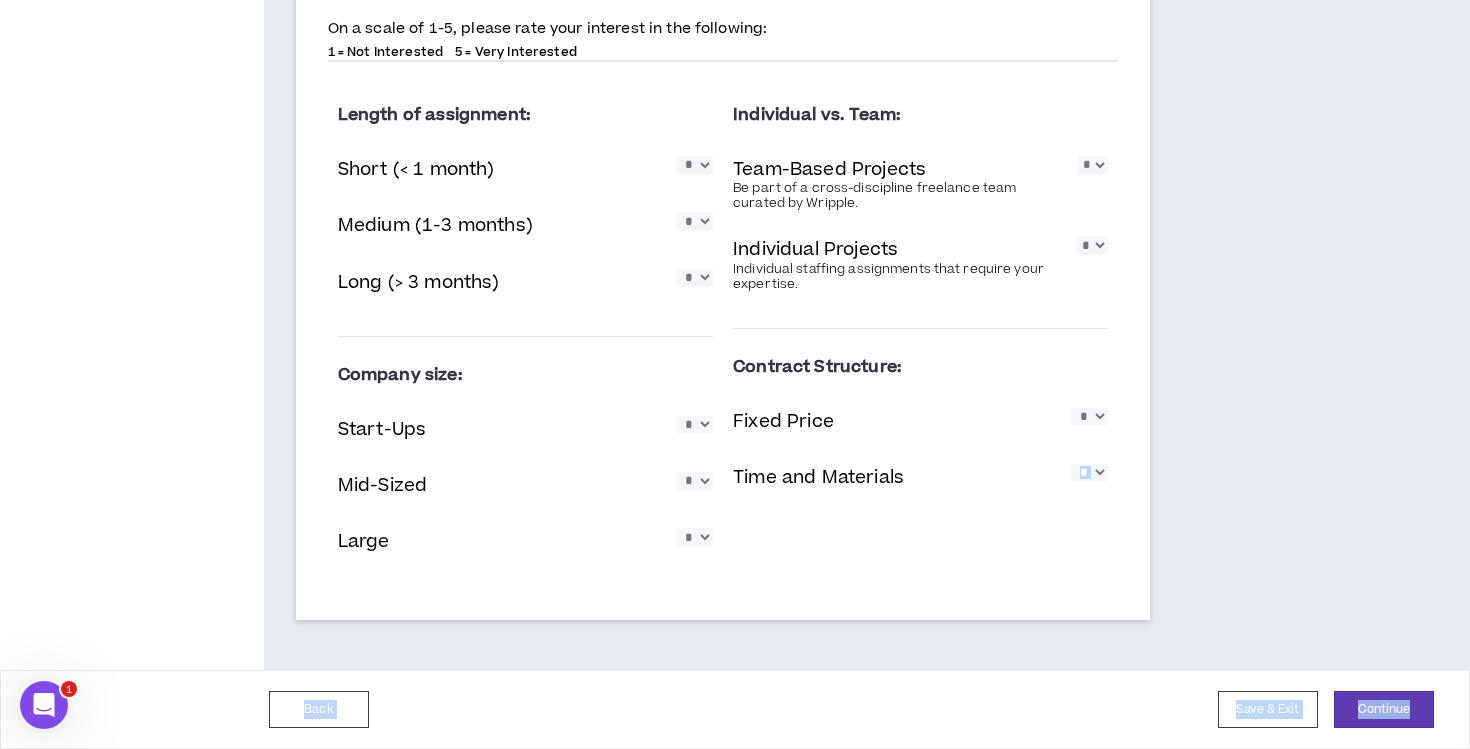 drag, startPoint x: 1419, startPoint y: 735, endPoint x: 1342, endPoint y: 537, distance: 212.44528 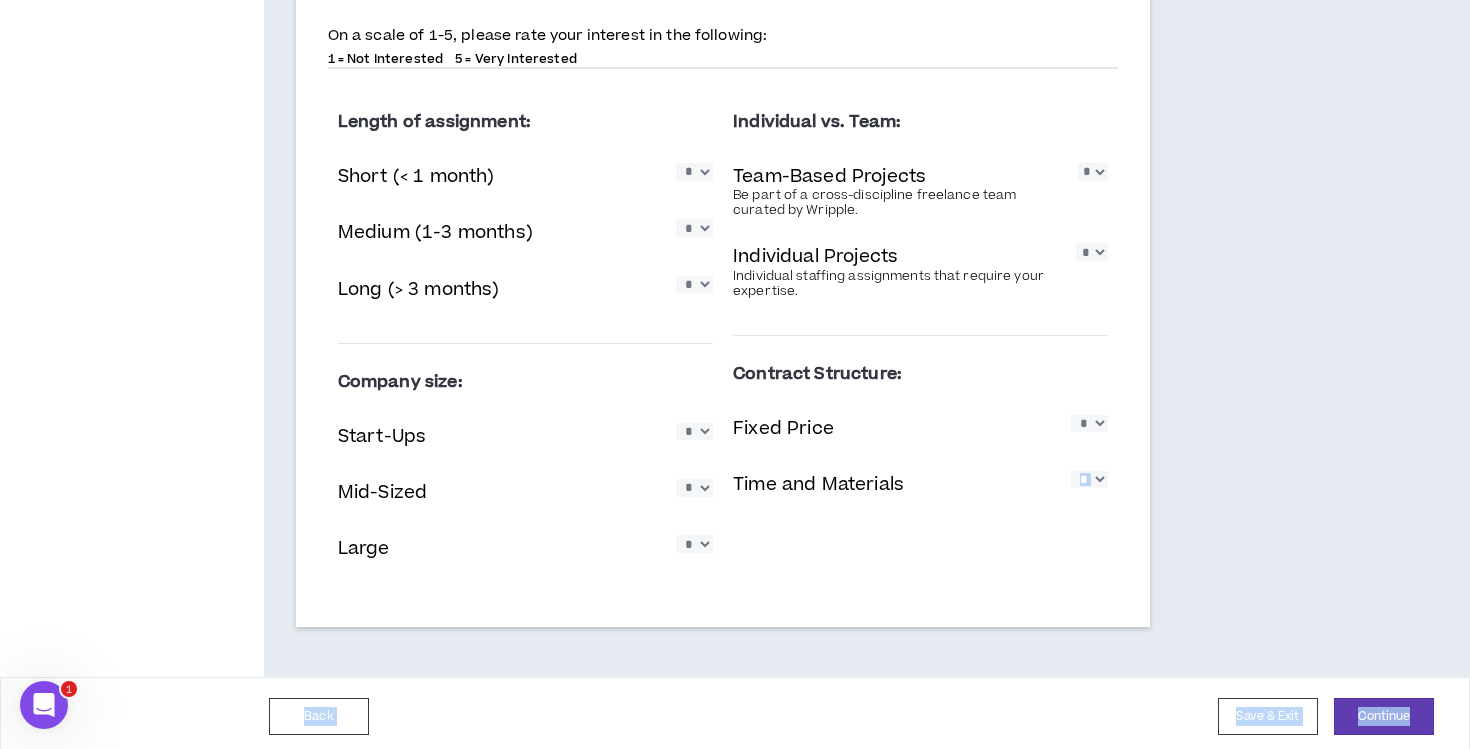 scroll, scrollTop: 1312, scrollLeft: 0, axis: vertical 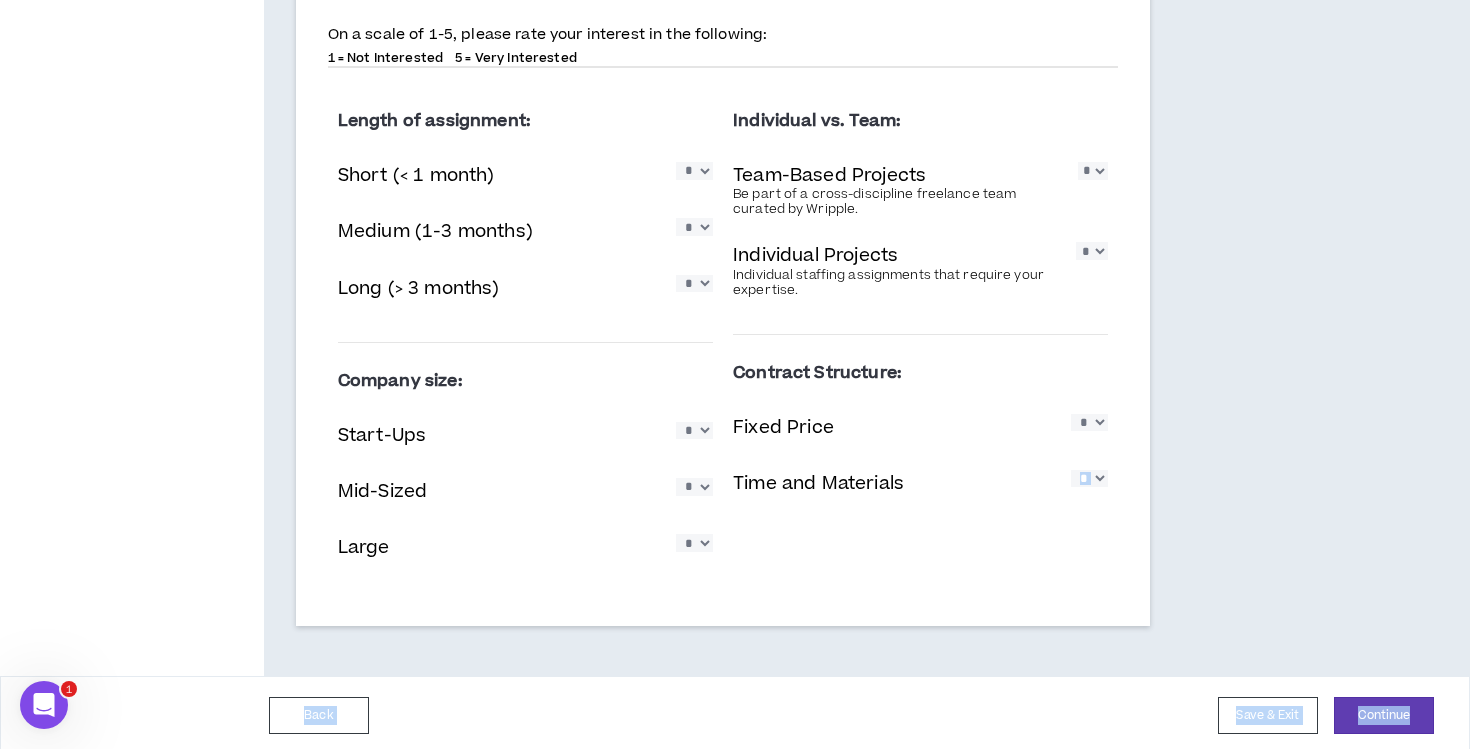 click on "* * * * *" at bounding box center (694, 226) 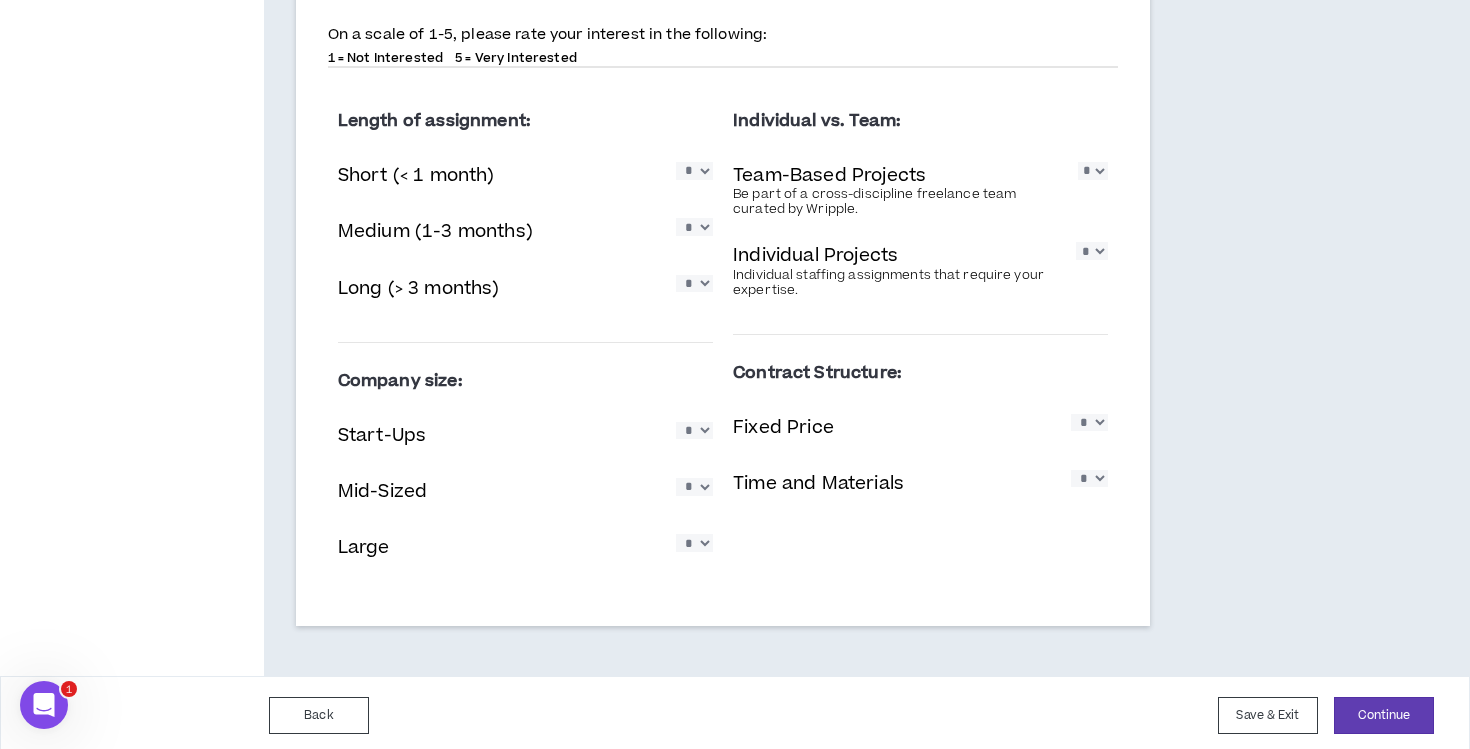 click on "Individual Projects Individual staffing assignments that require your expertise. * * * * *" at bounding box center [920, 269] 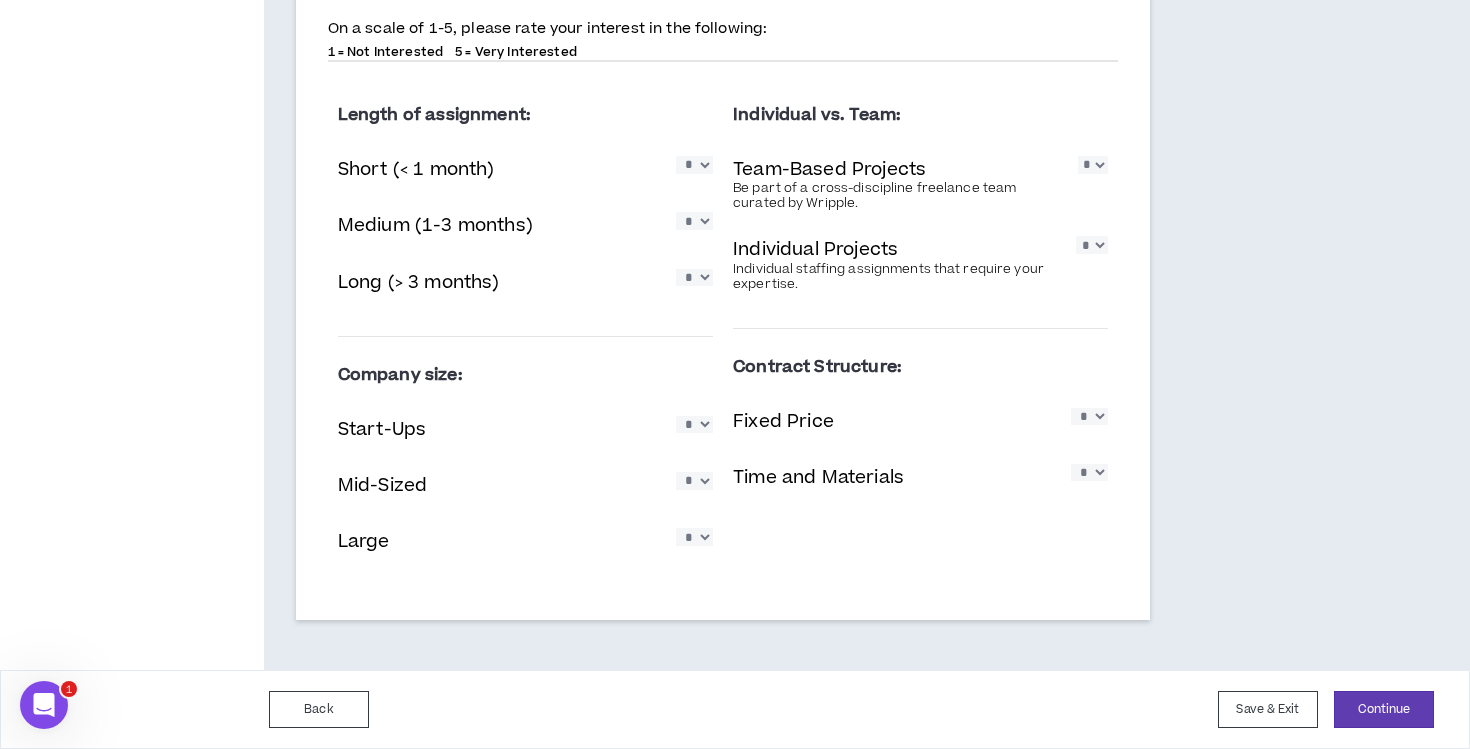 click on "* * * * *" at bounding box center (694, 424) 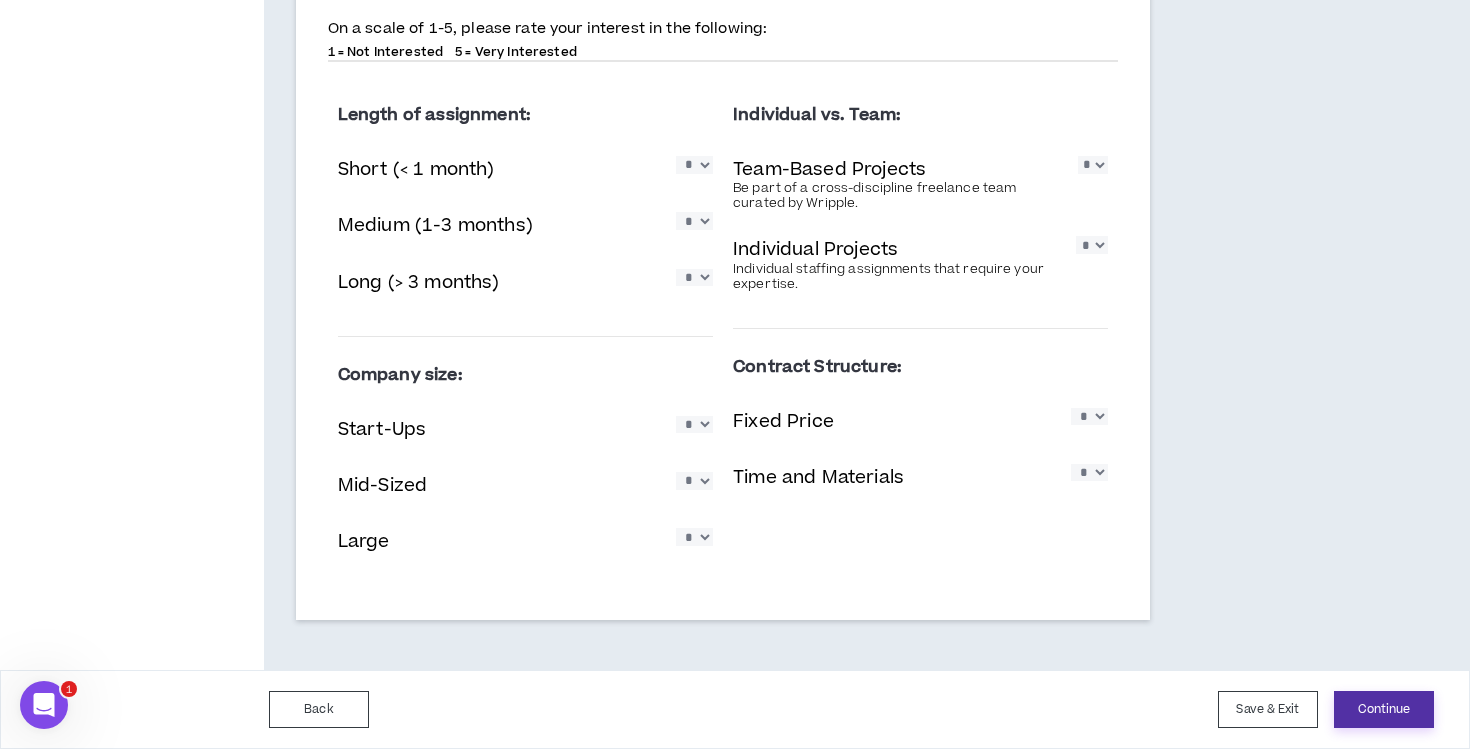 click on "Continue" at bounding box center [1384, 709] 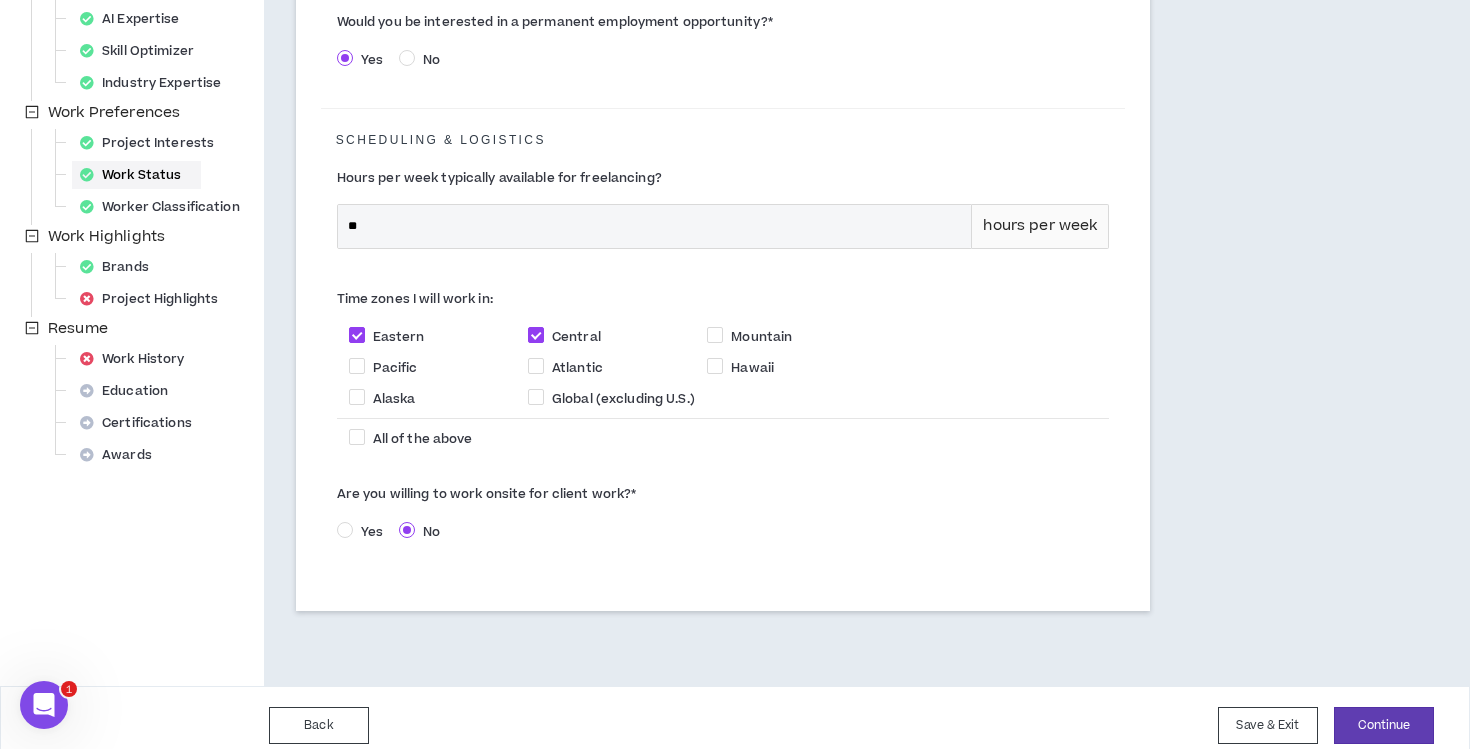 scroll, scrollTop: 503, scrollLeft: 0, axis: vertical 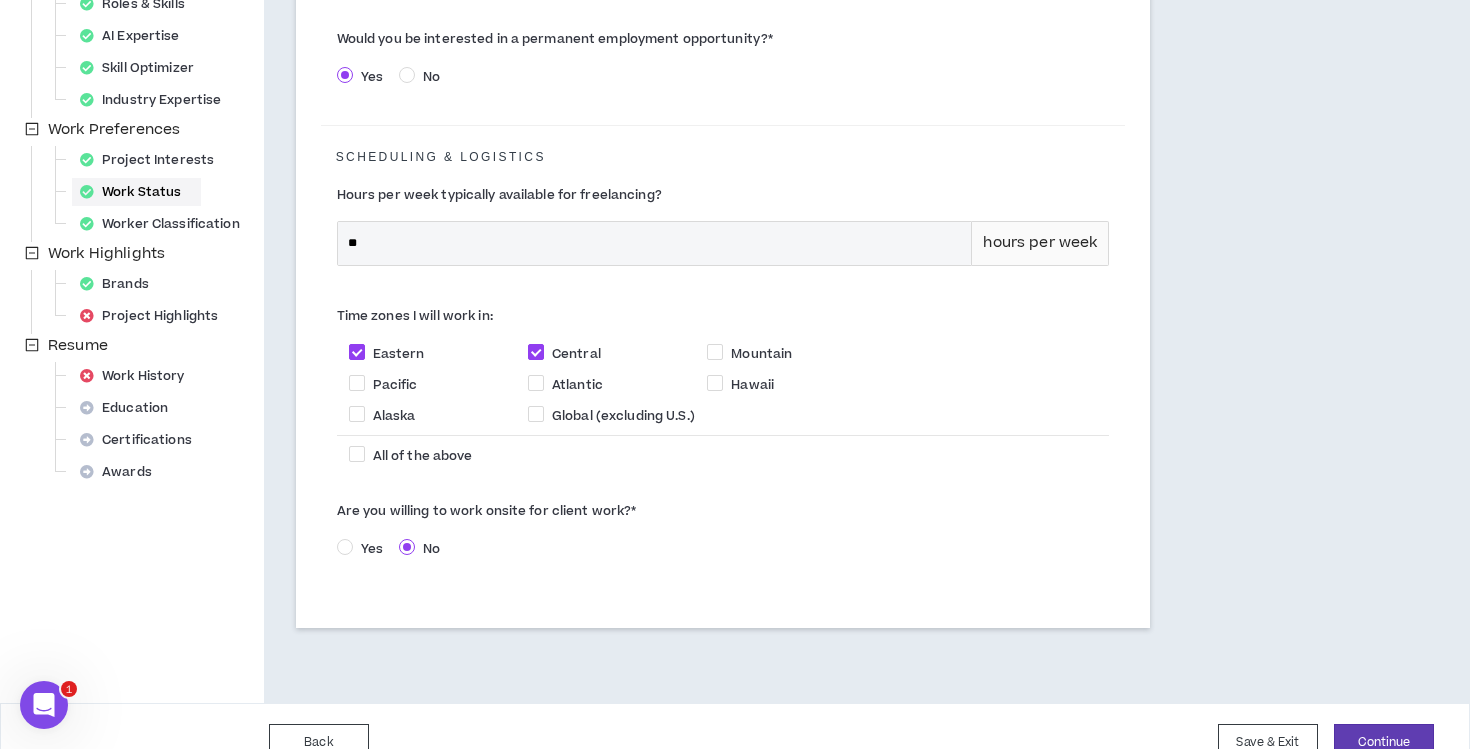 click on "Are you willing to work onsite for client work?  * Yes No" at bounding box center (723, 531) 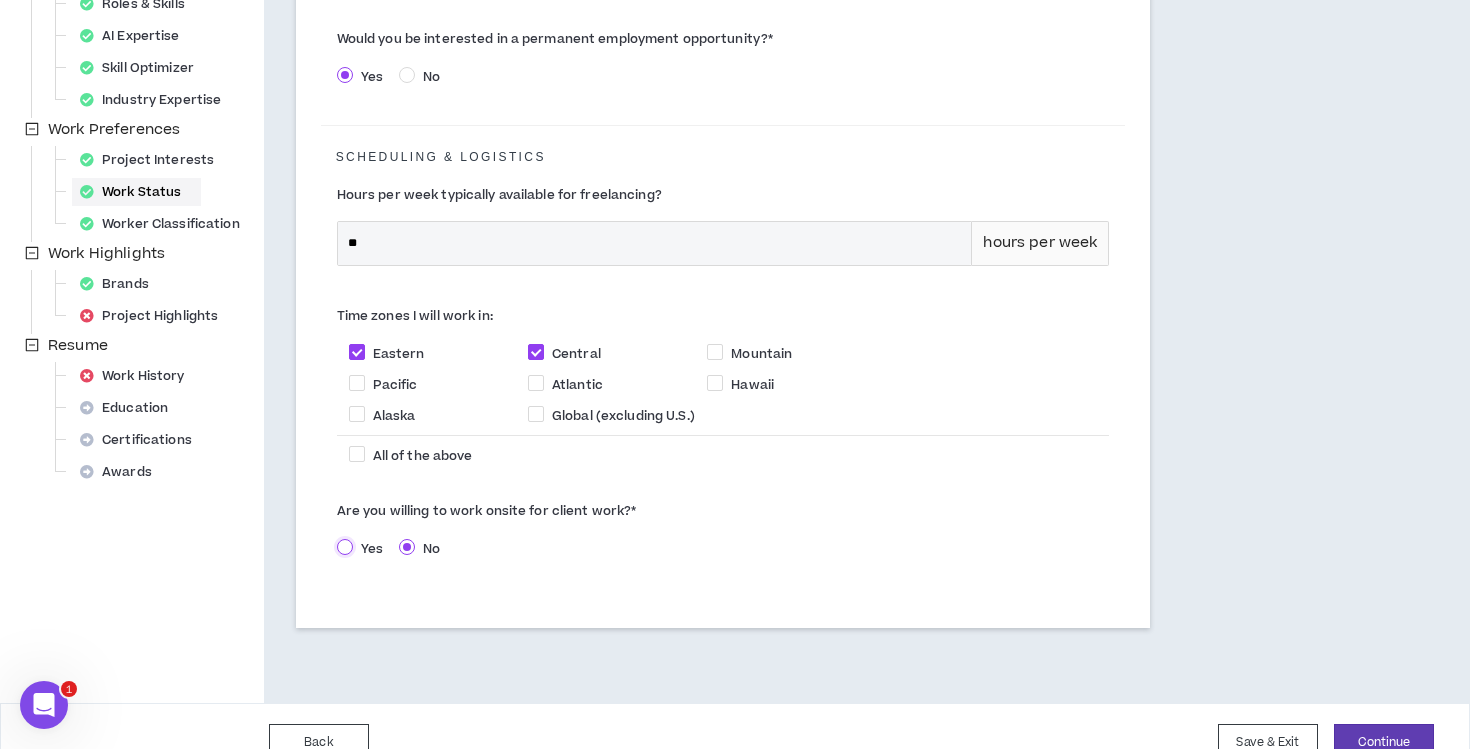 select on "*" 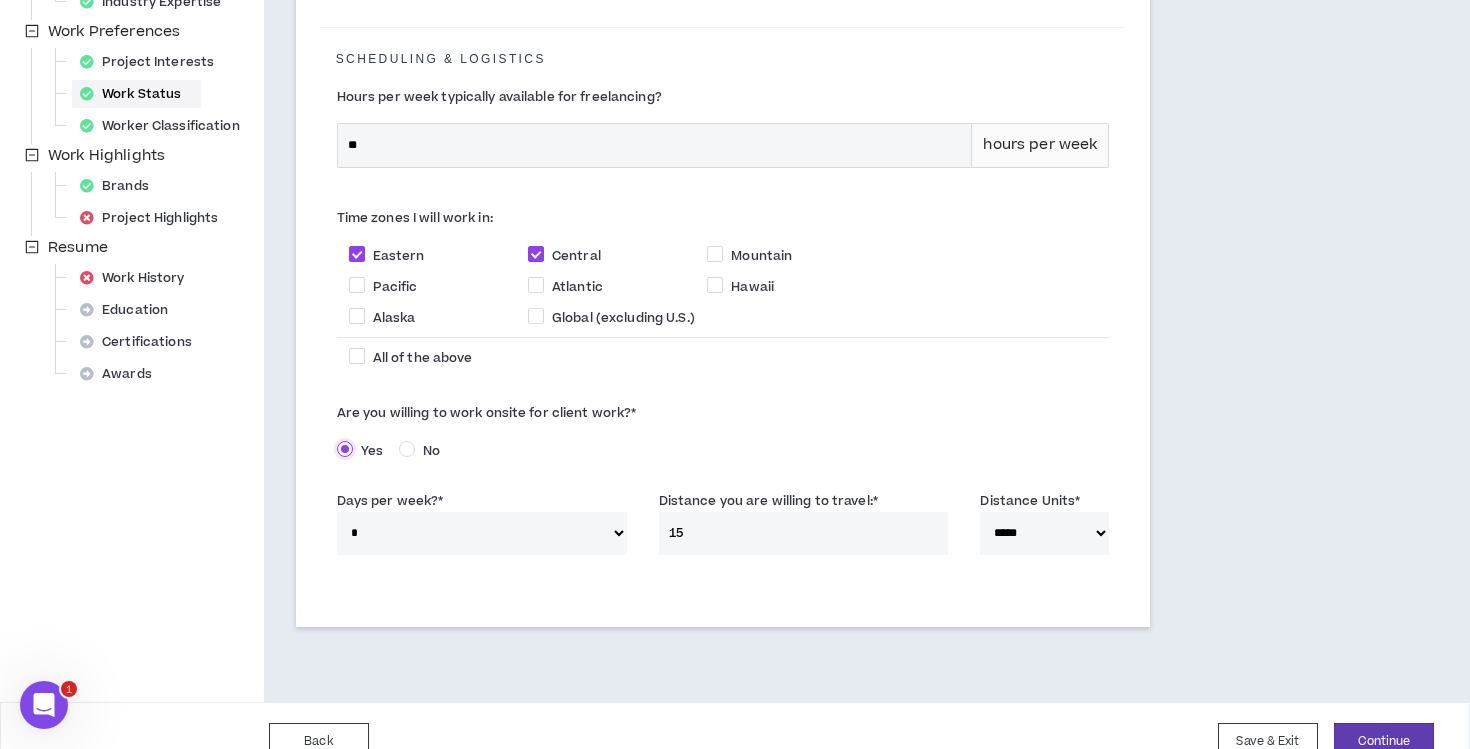scroll, scrollTop: 618, scrollLeft: 0, axis: vertical 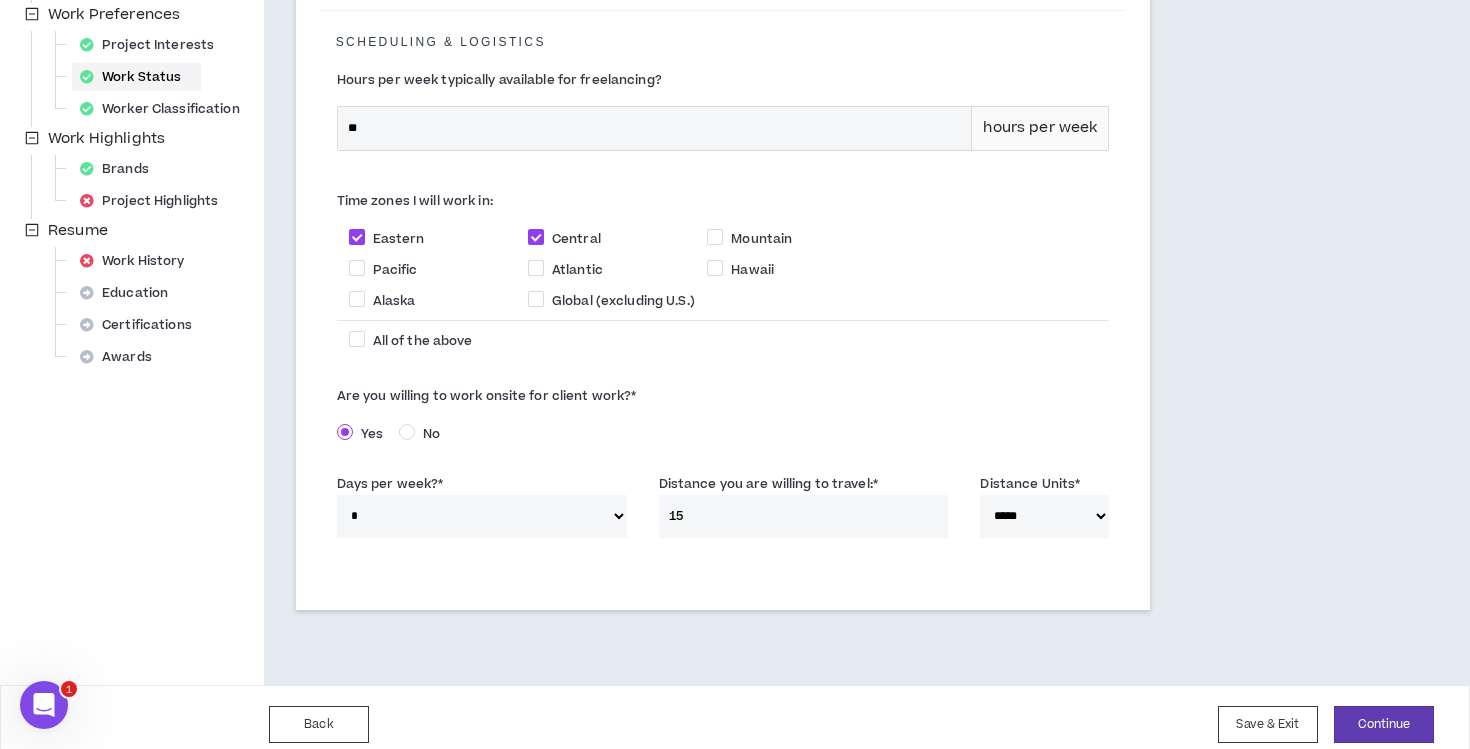 click on "****** * * * * *" at bounding box center (482, 516) 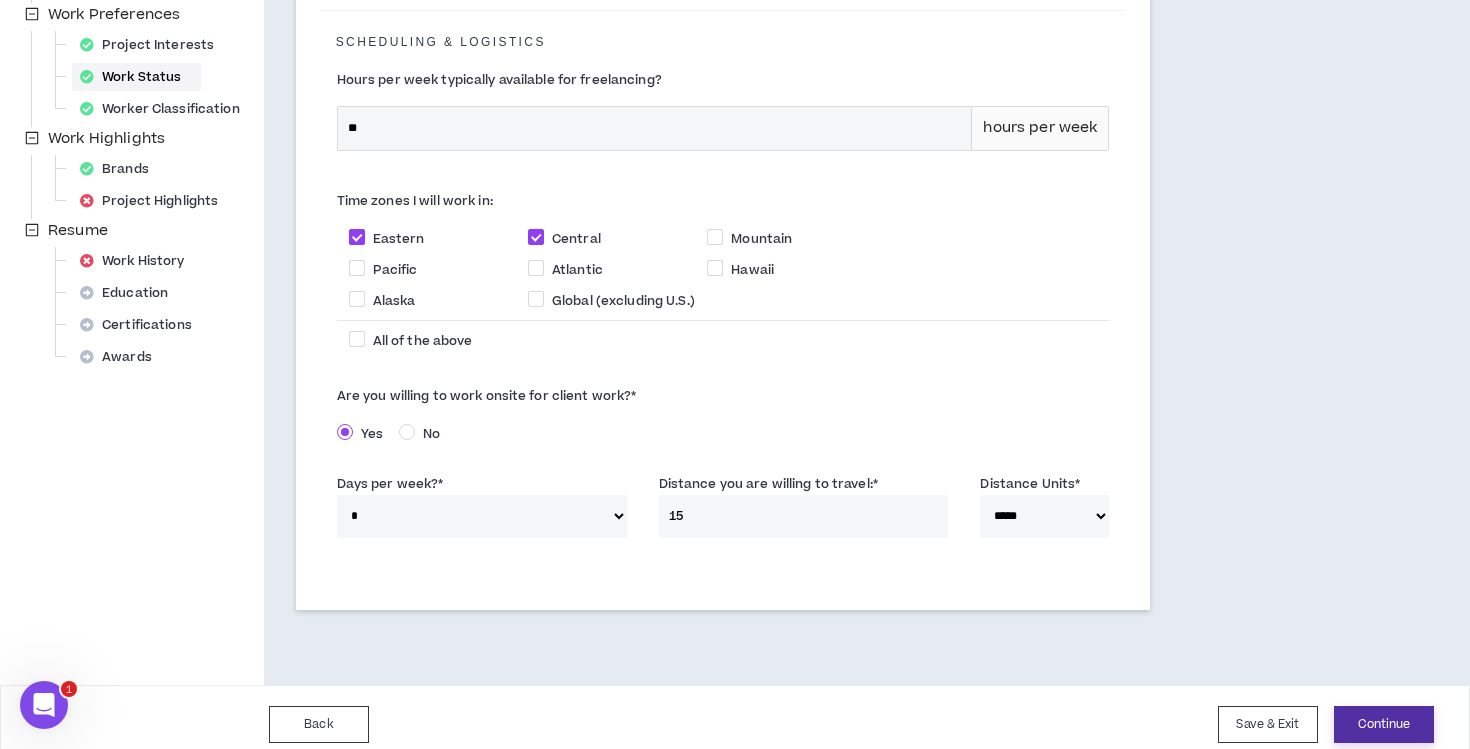 click on "Continue" at bounding box center (1384, 724) 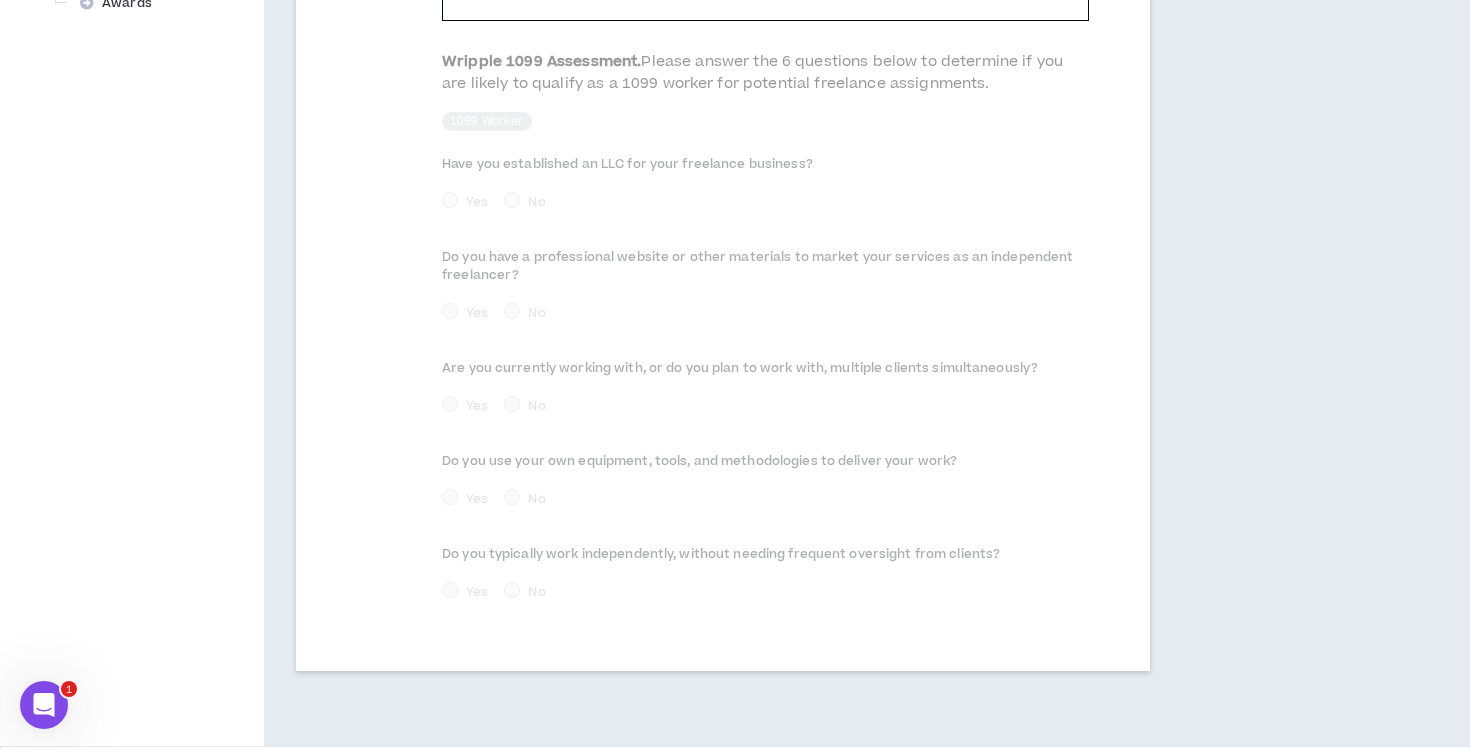scroll, scrollTop: 1050, scrollLeft: 0, axis: vertical 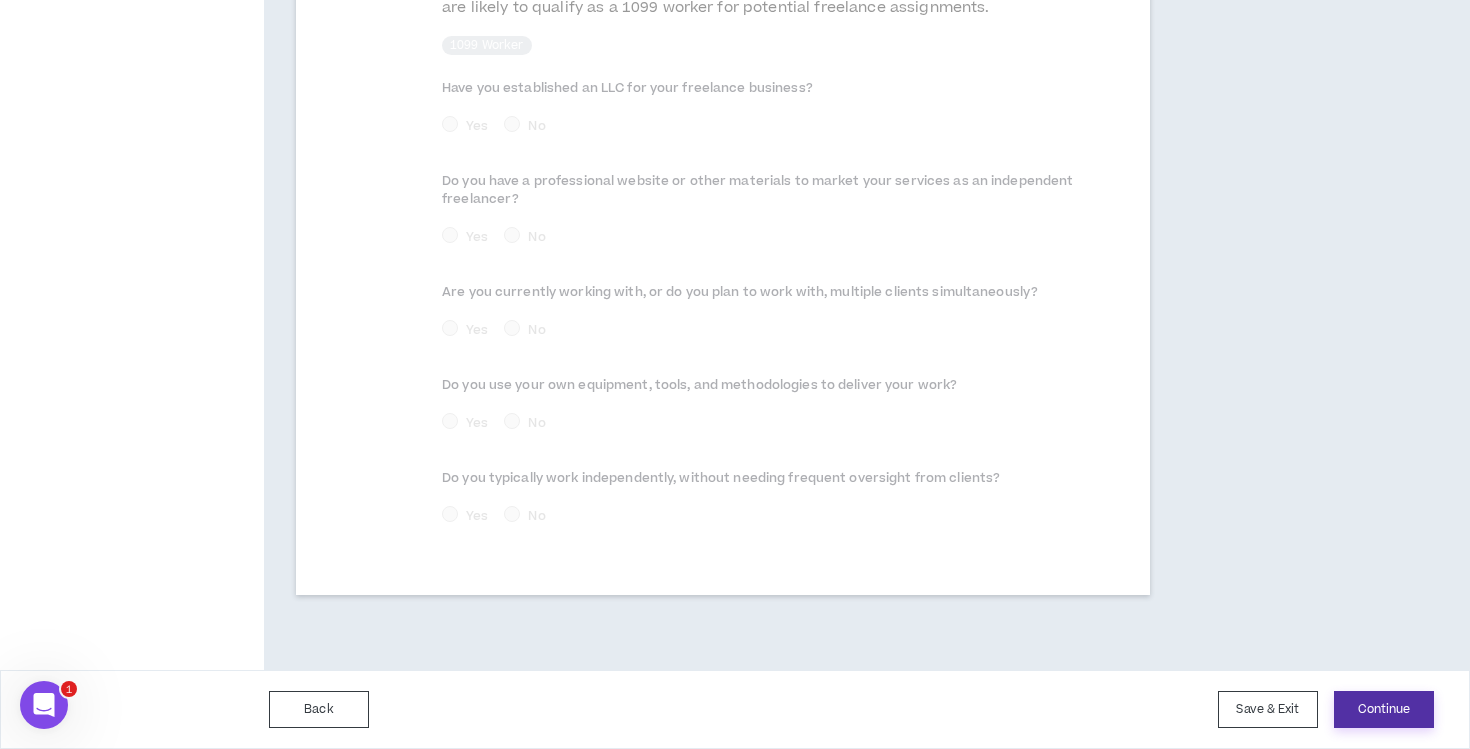 click on "Continue" at bounding box center [1384, 709] 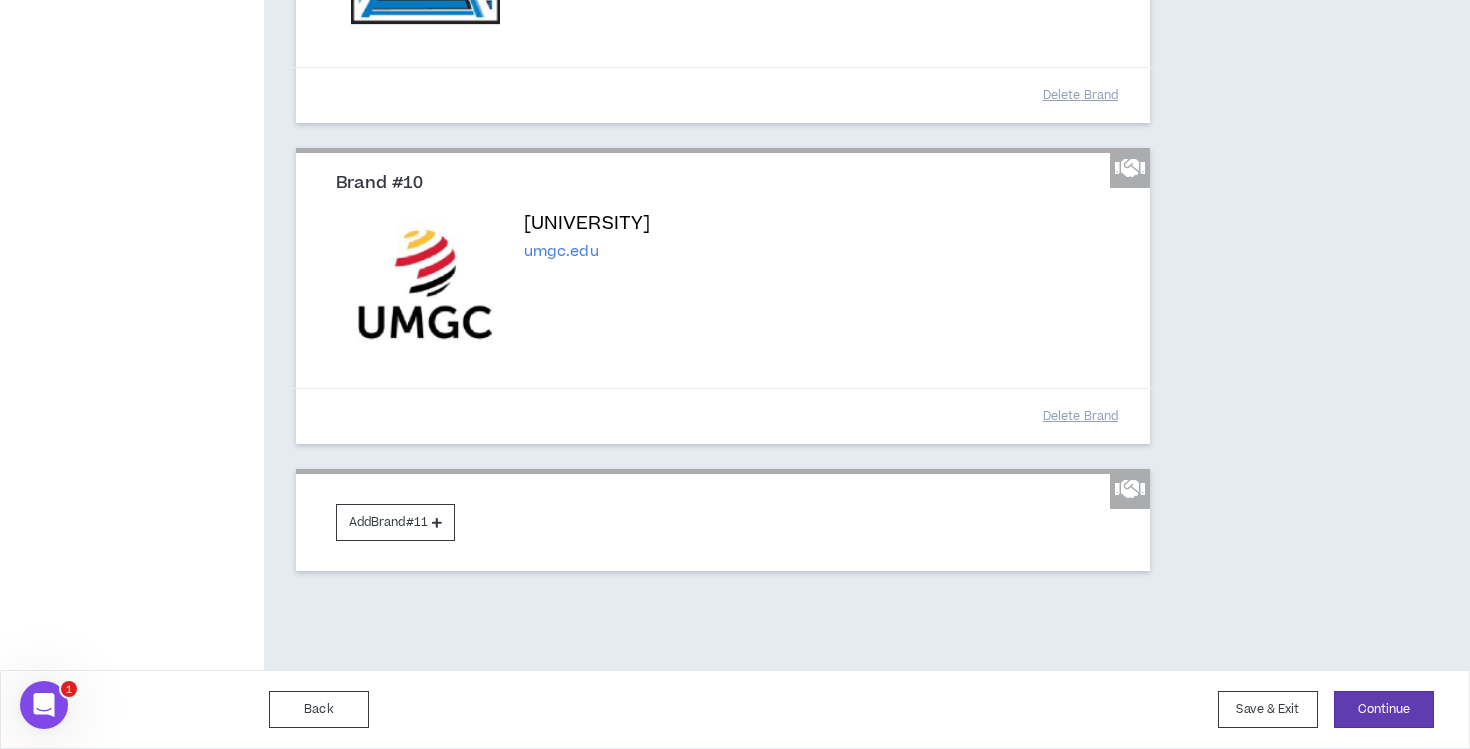 scroll, scrollTop: 2594, scrollLeft: 0, axis: vertical 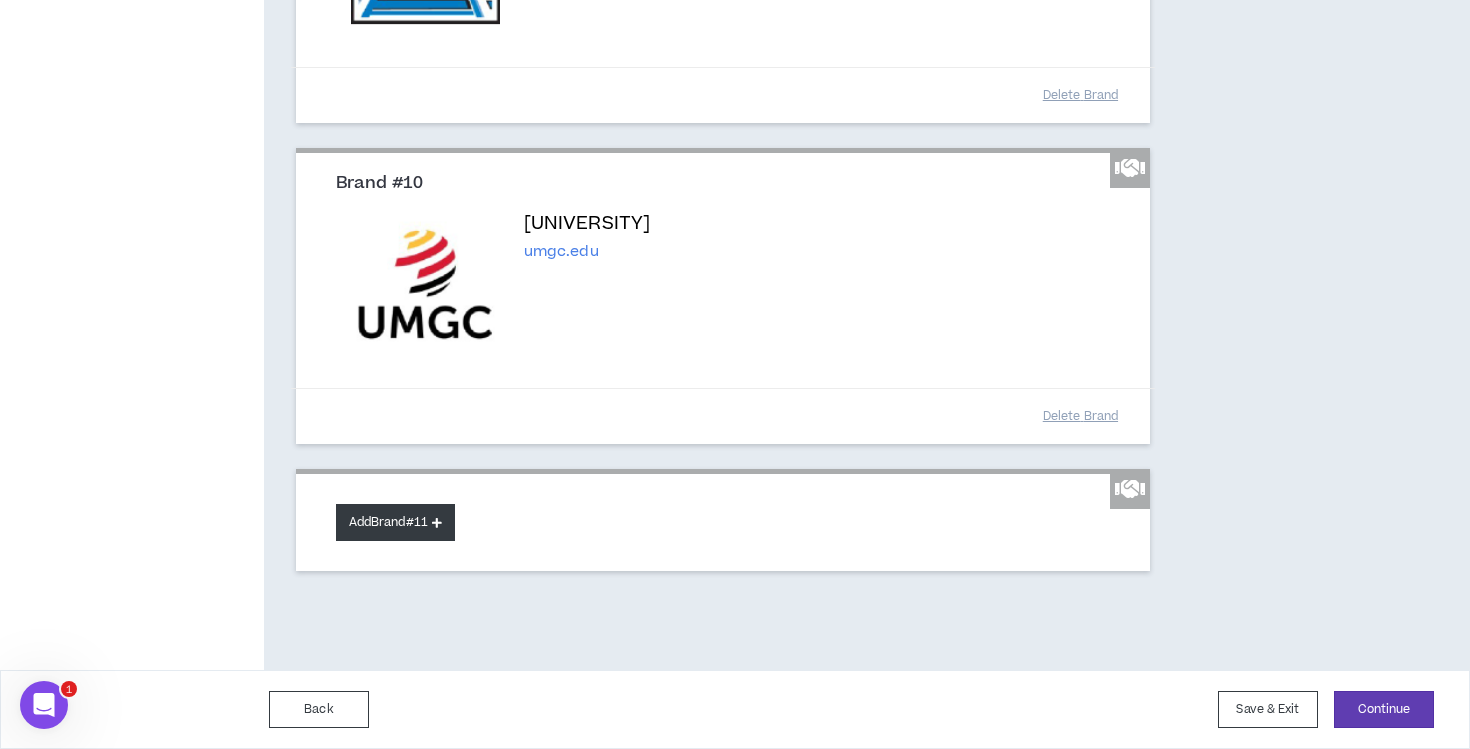 click on "Add  Brand  #11" at bounding box center [395, 522] 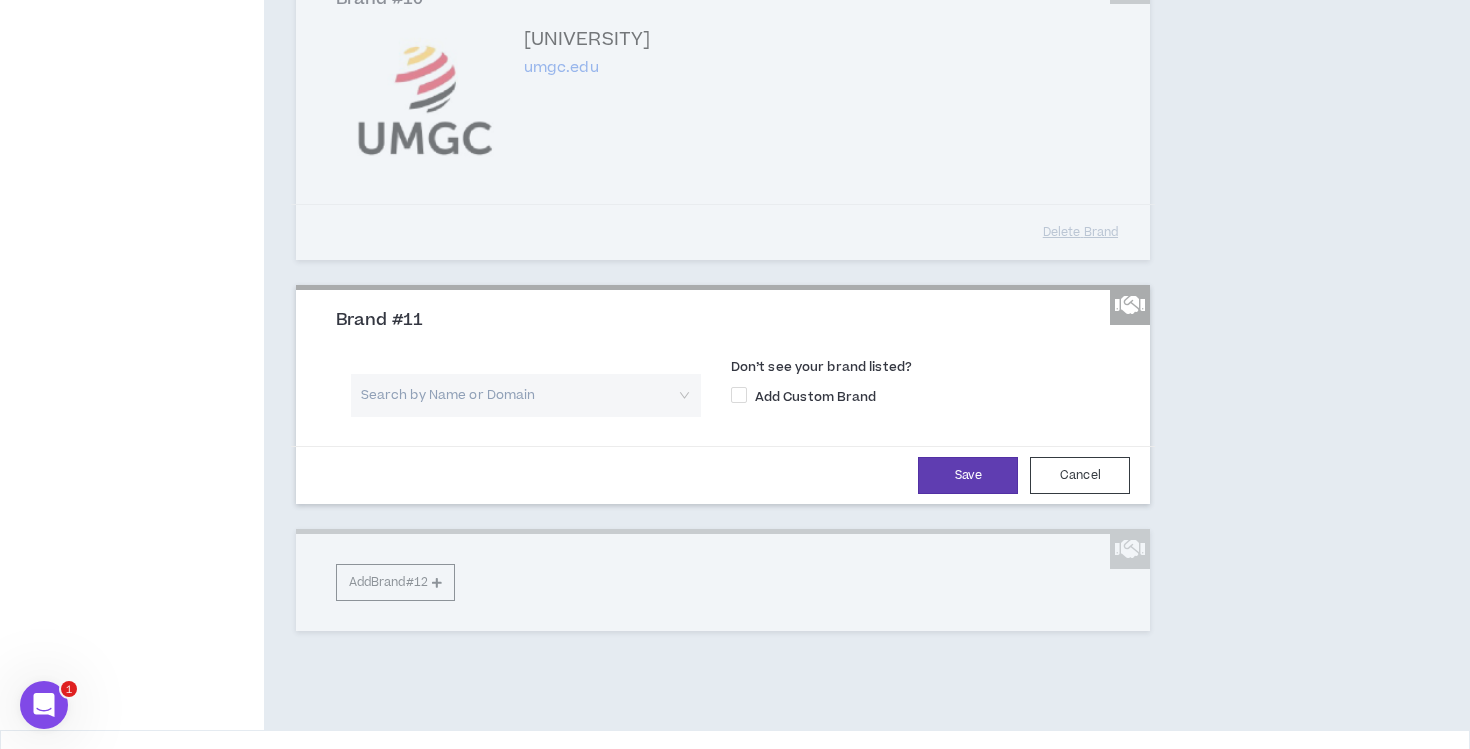 click at bounding box center (519, 395) 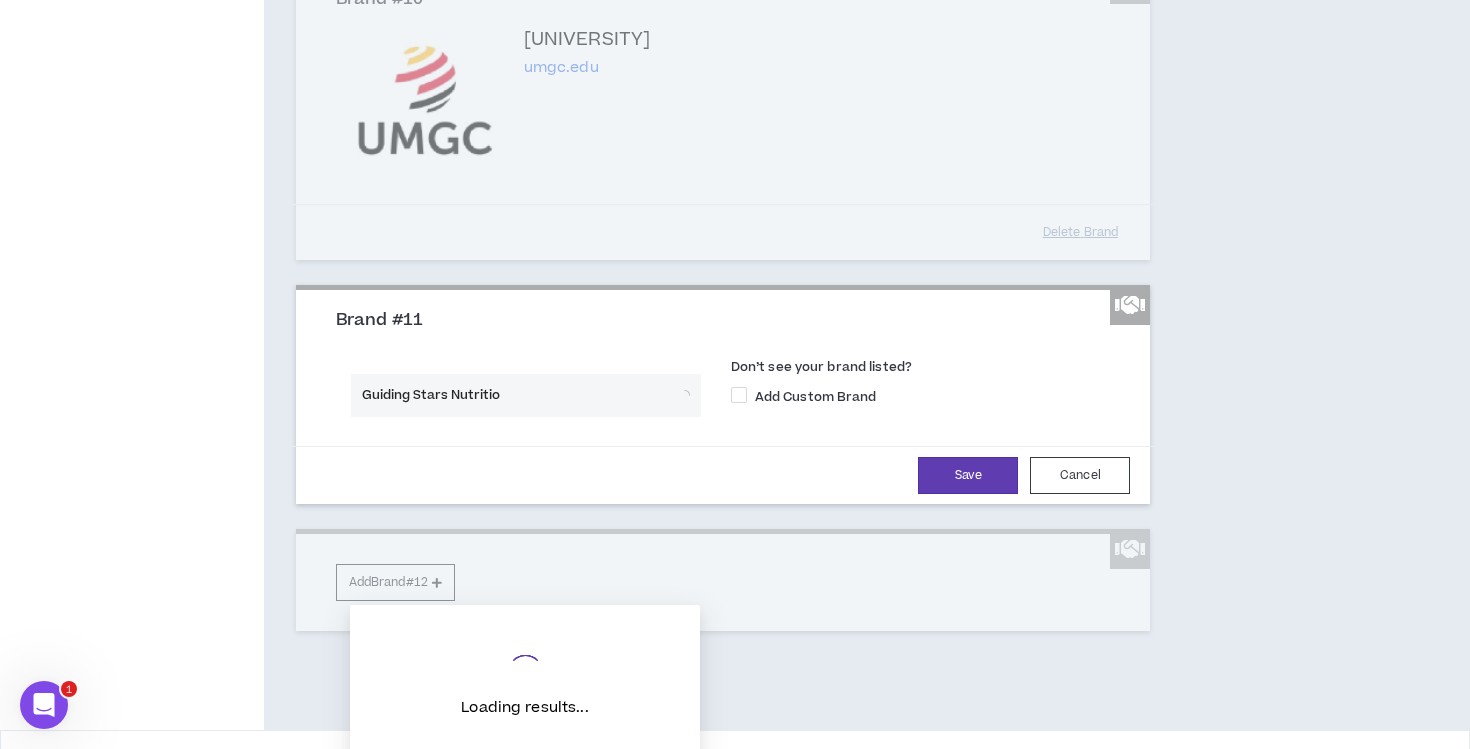 type on "Guiding Stars Nutrition" 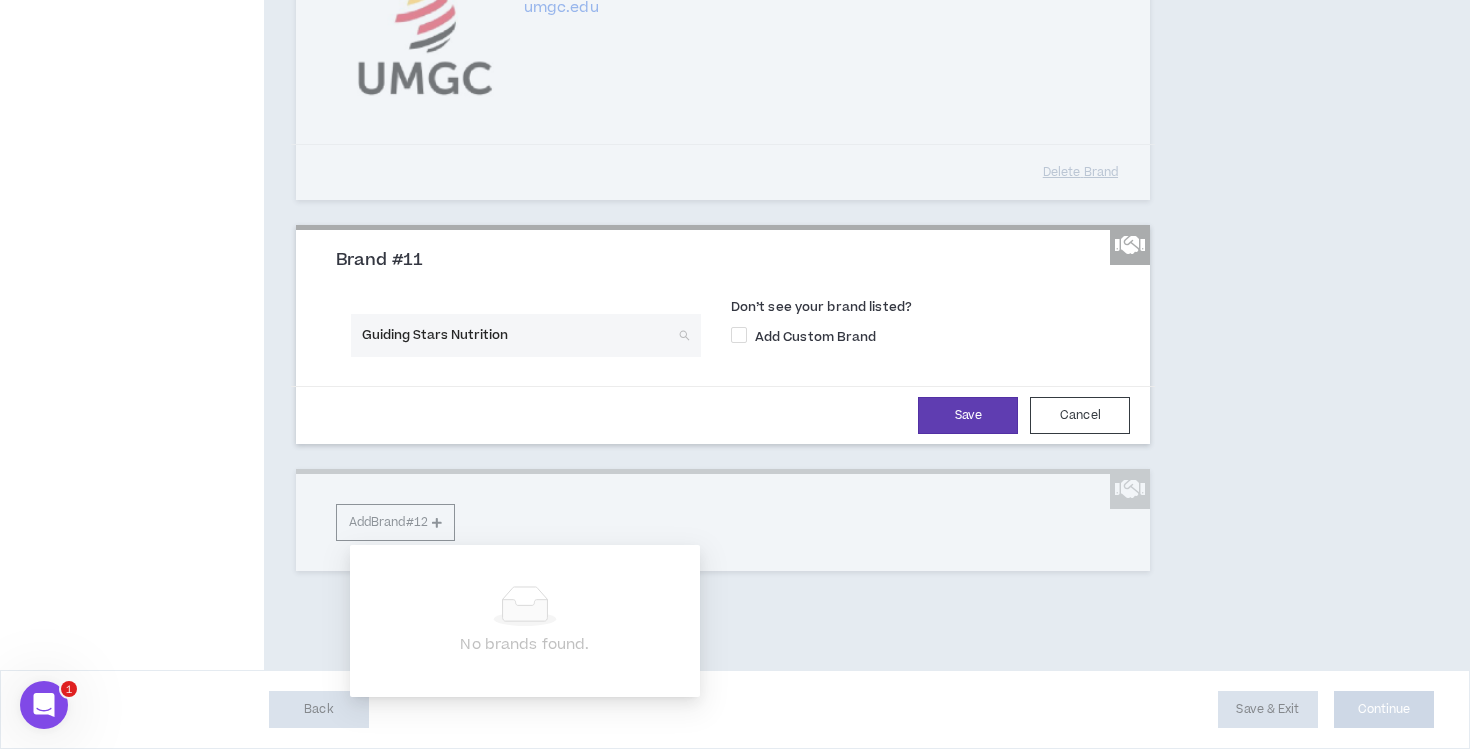 scroll, scrollTop: 2838, scrollLeft: 0, axis: vertical 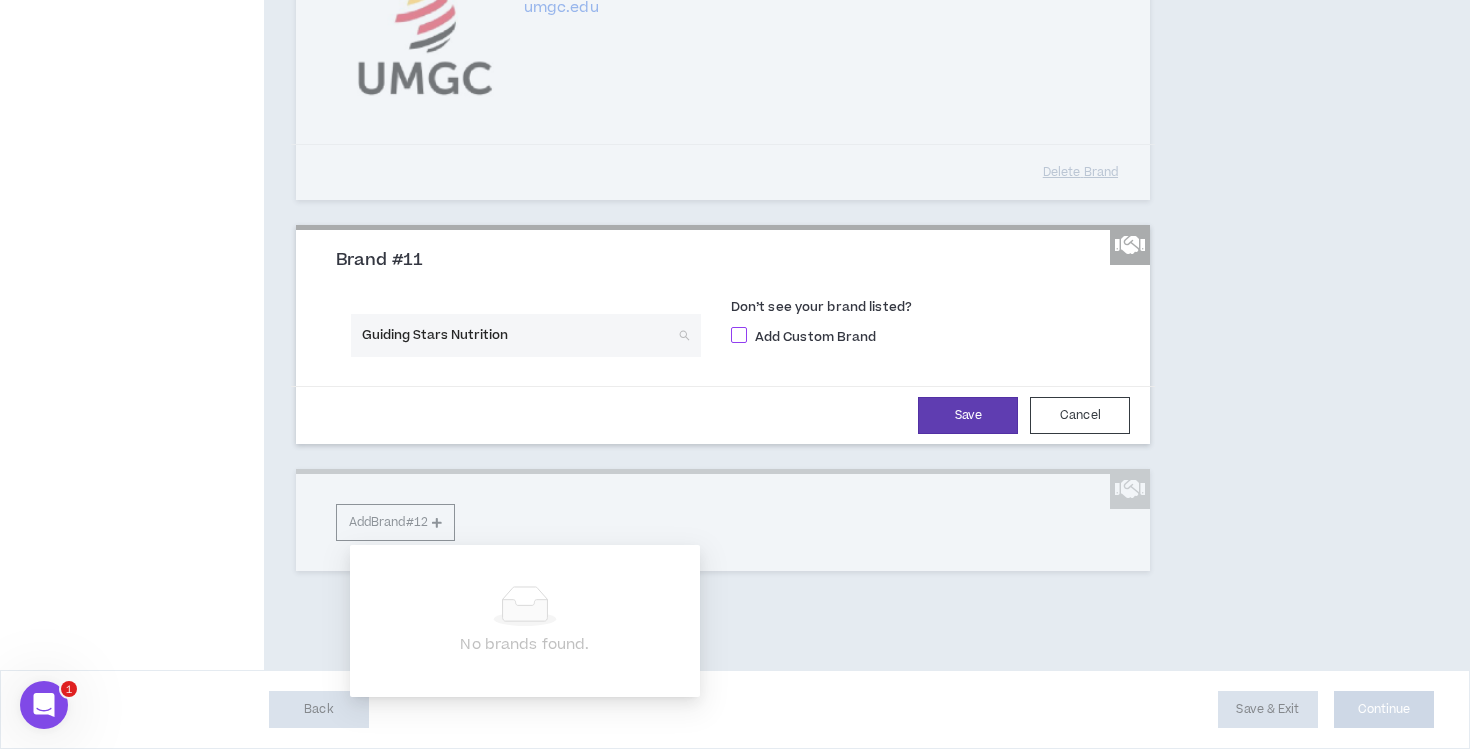 type 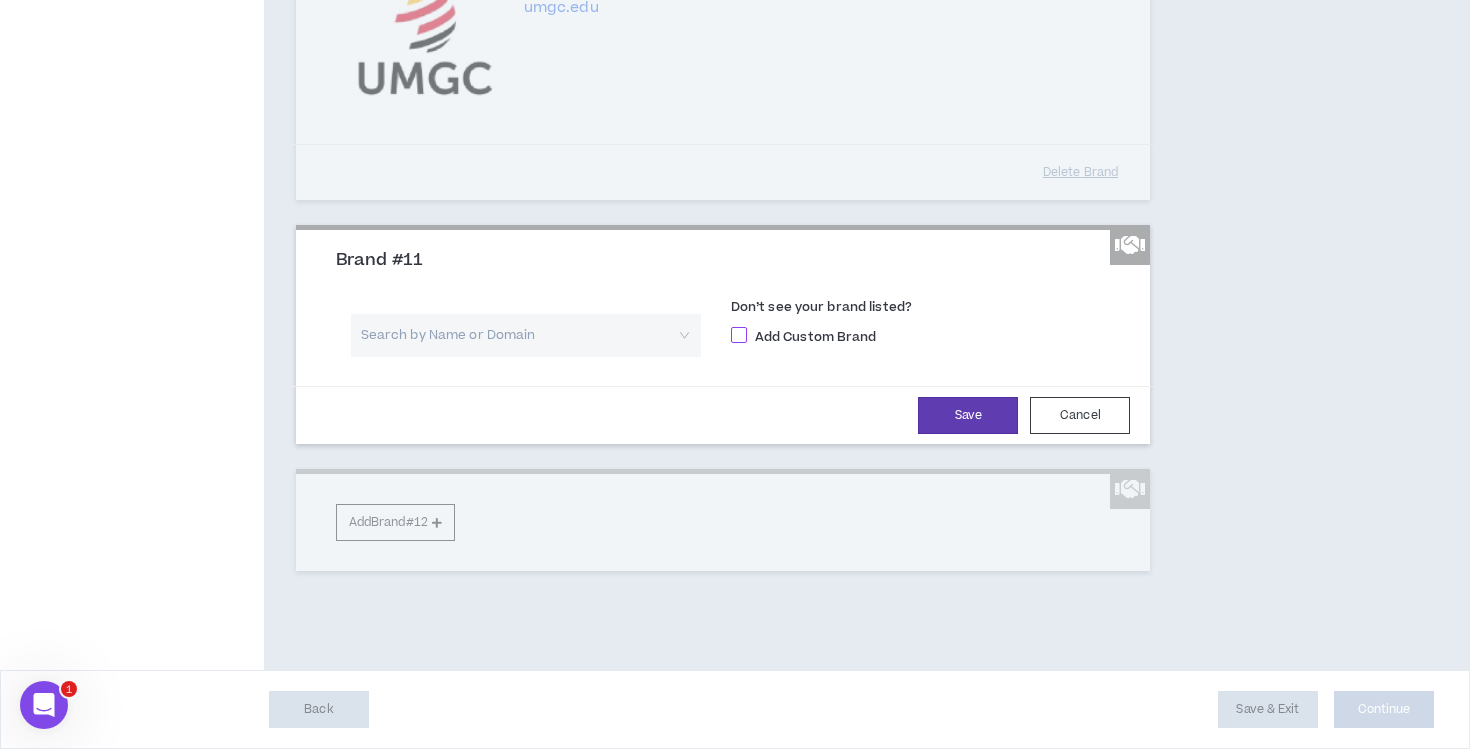 click on "Add Custom Brand" at bounding box center (816, 337) 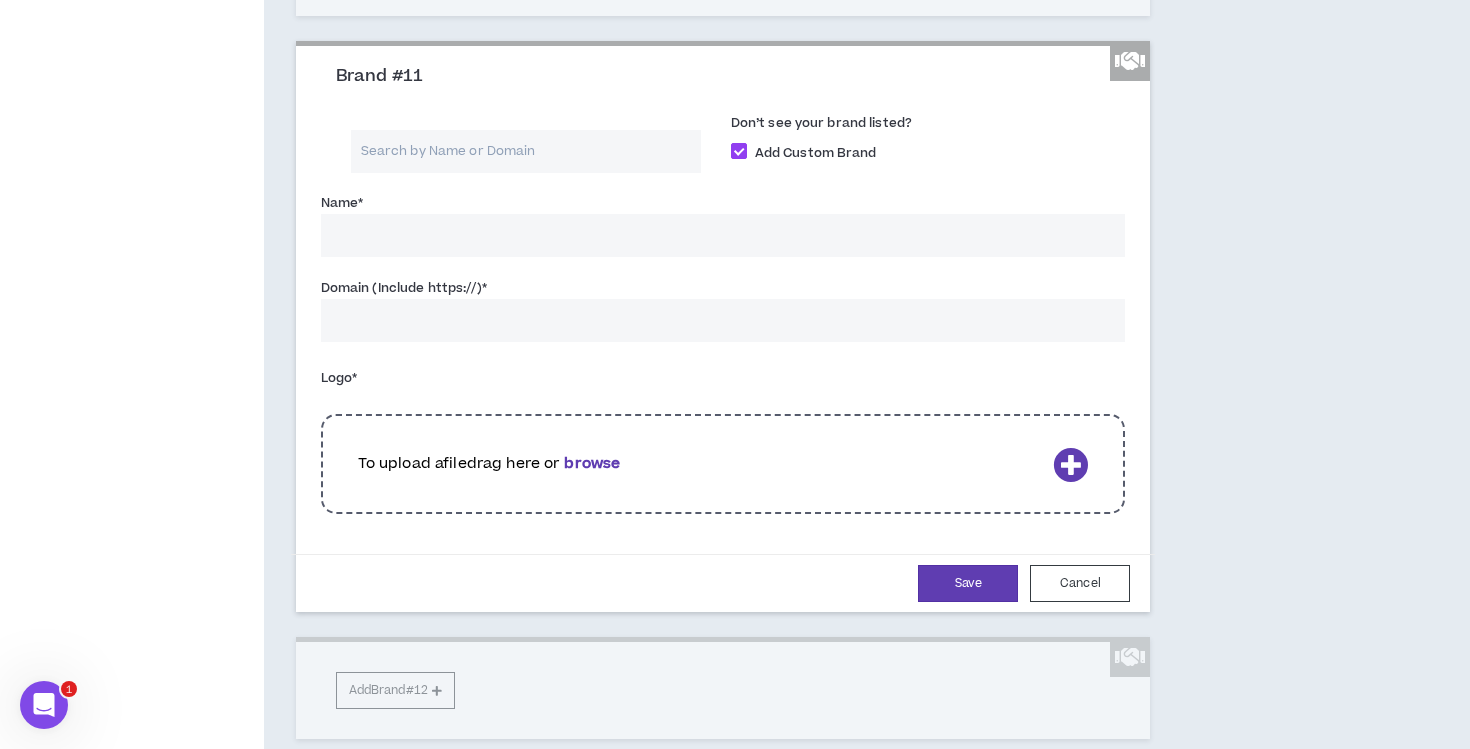 click on "Name  *" at bounding box center (723, 235) 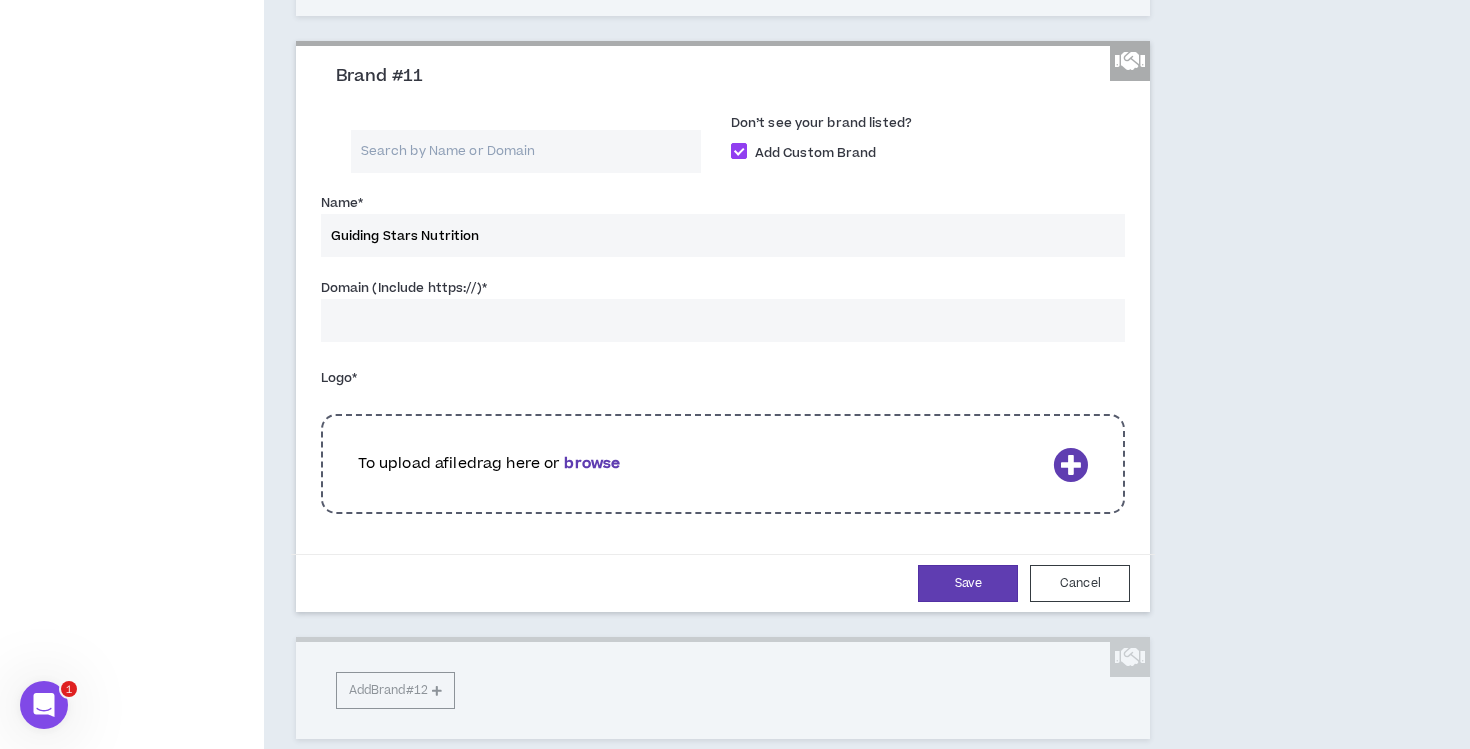 type on "Guiding Stars Nutrition" 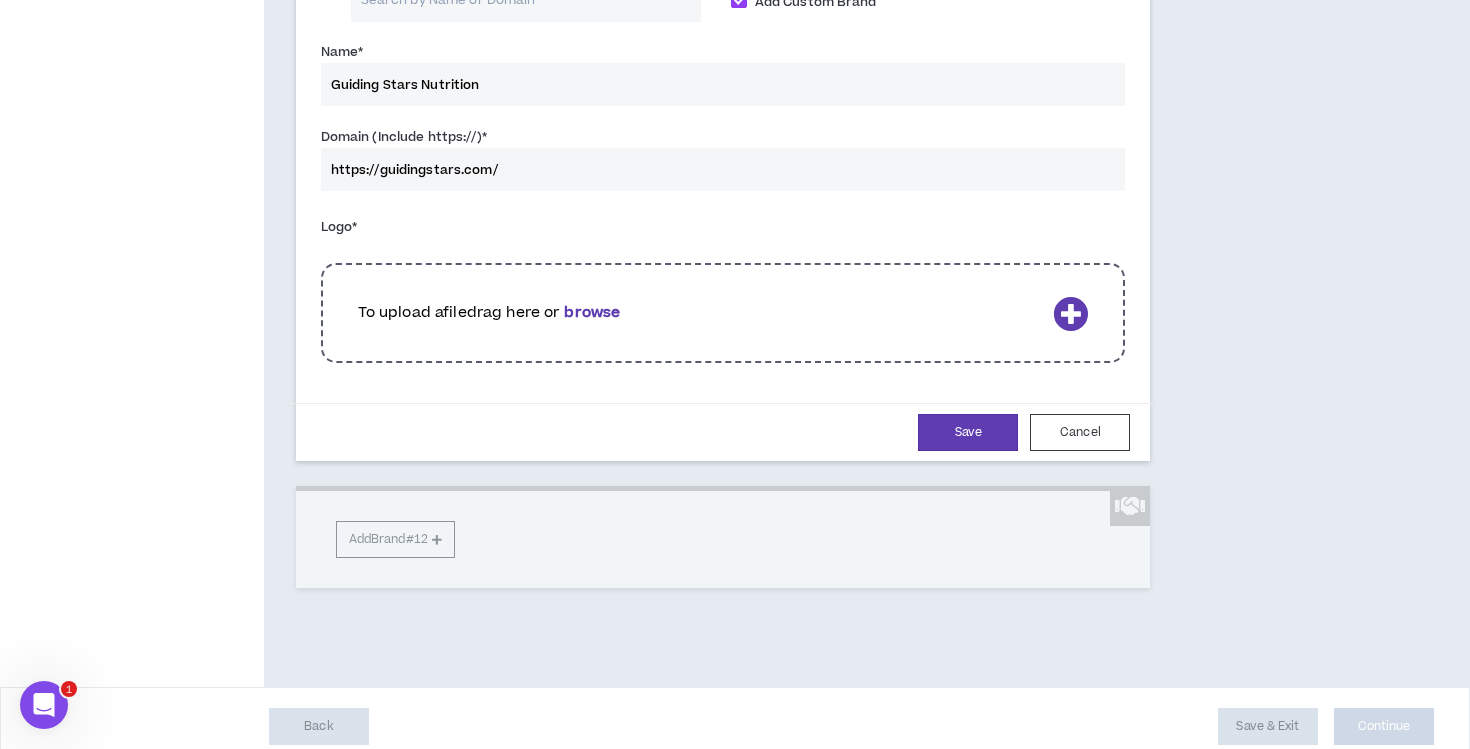 scroll, scrollTop: 3008, scrollLeft: 0, axis: vertical 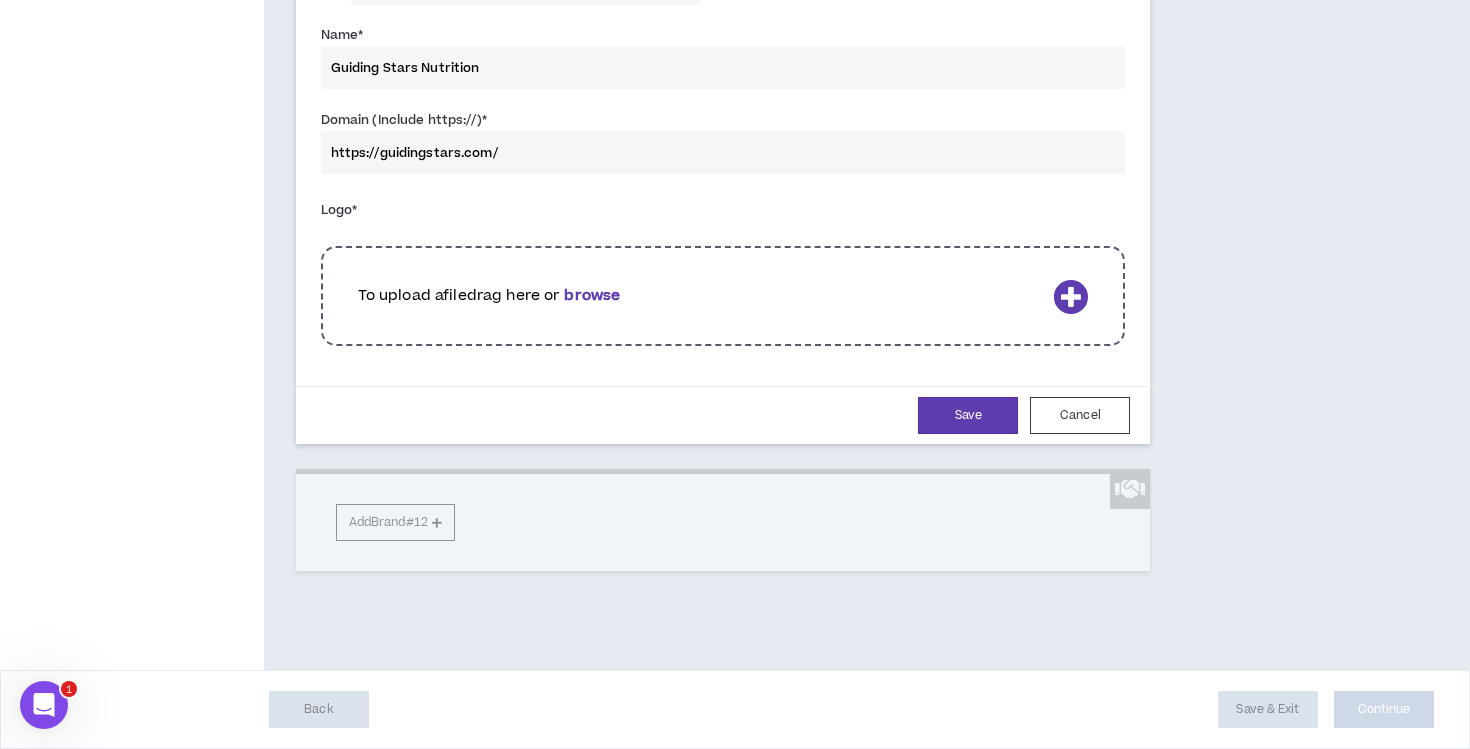 type on "https://guidingstars.com/" 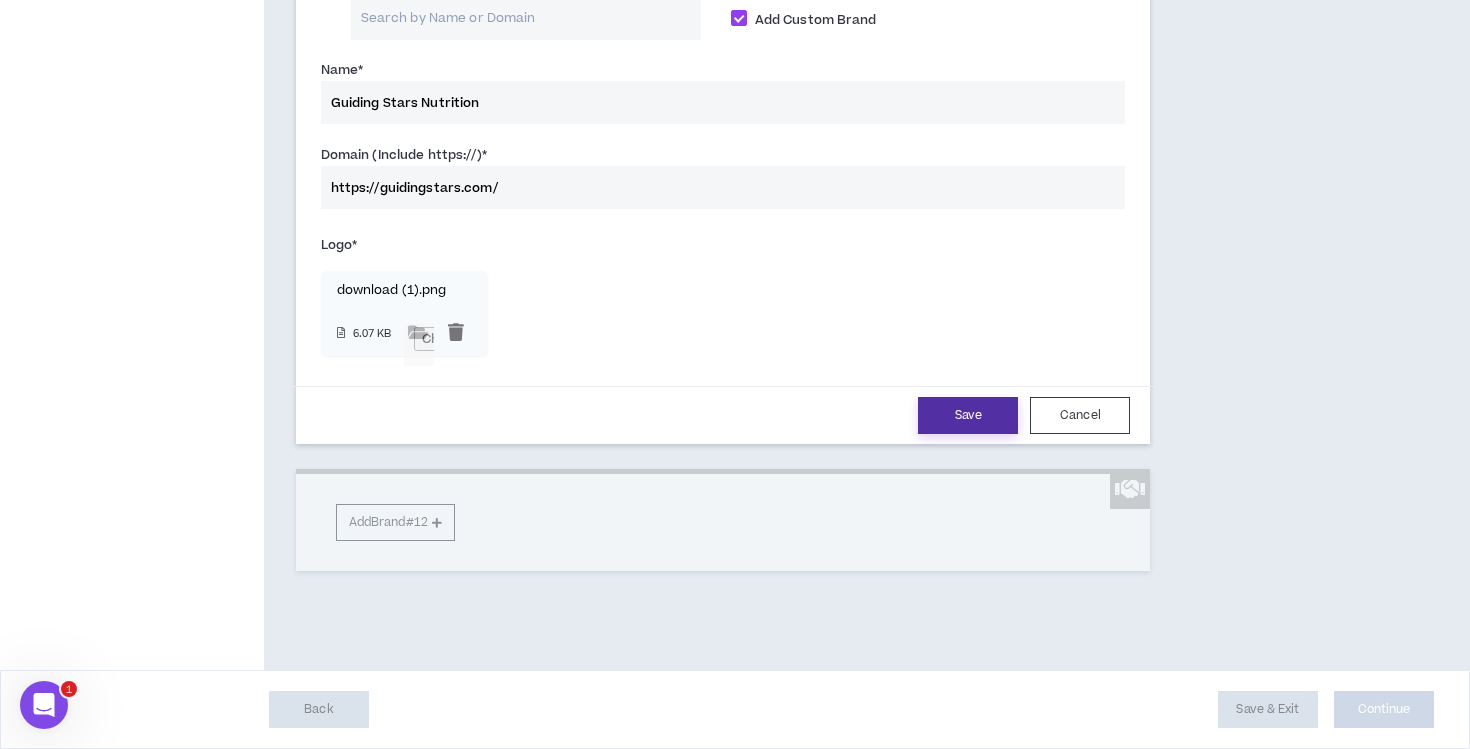 click on "Save" at bounding box center (968, 415) 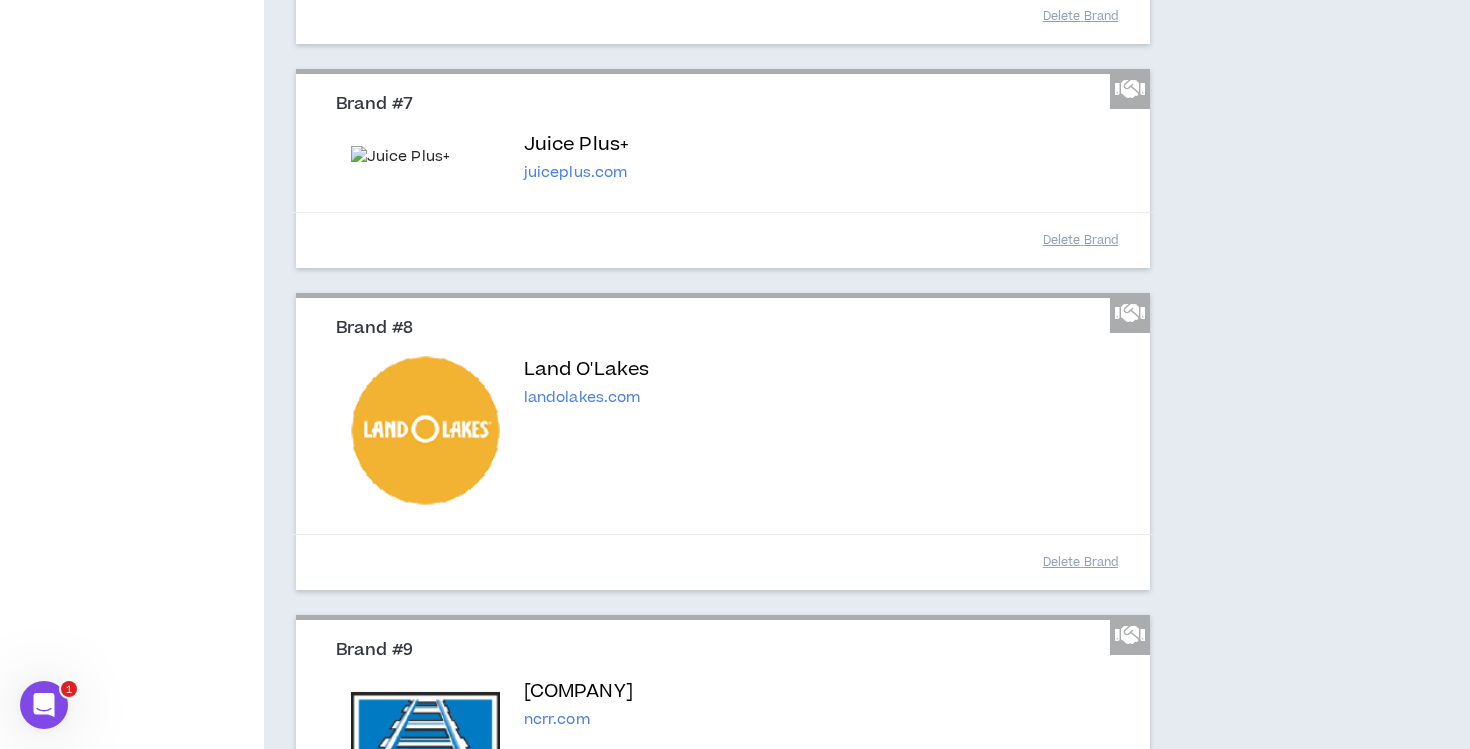 scroll, scrollTop: 2844, scrollLeft: 0, axis: vertical 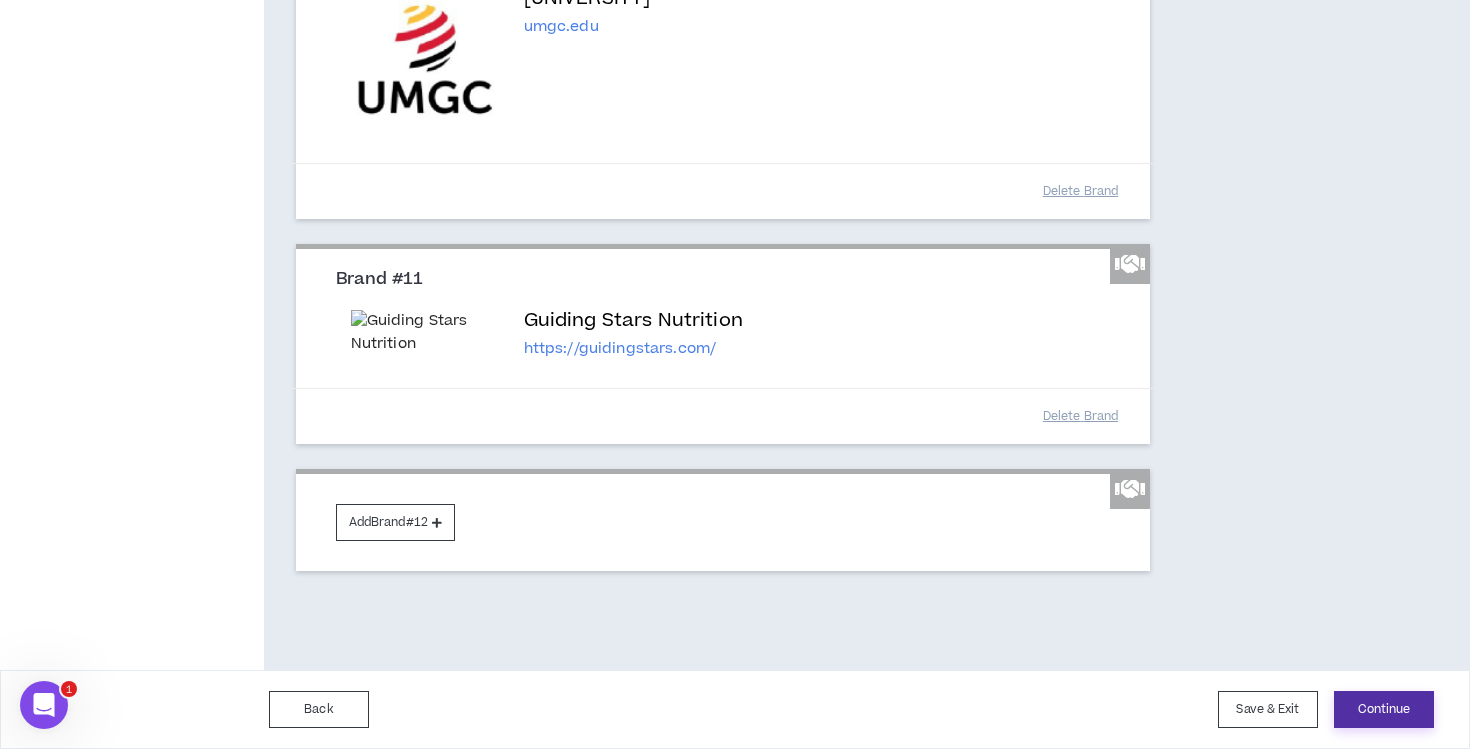 click on "Continue" at bounding box center (1384, 709) 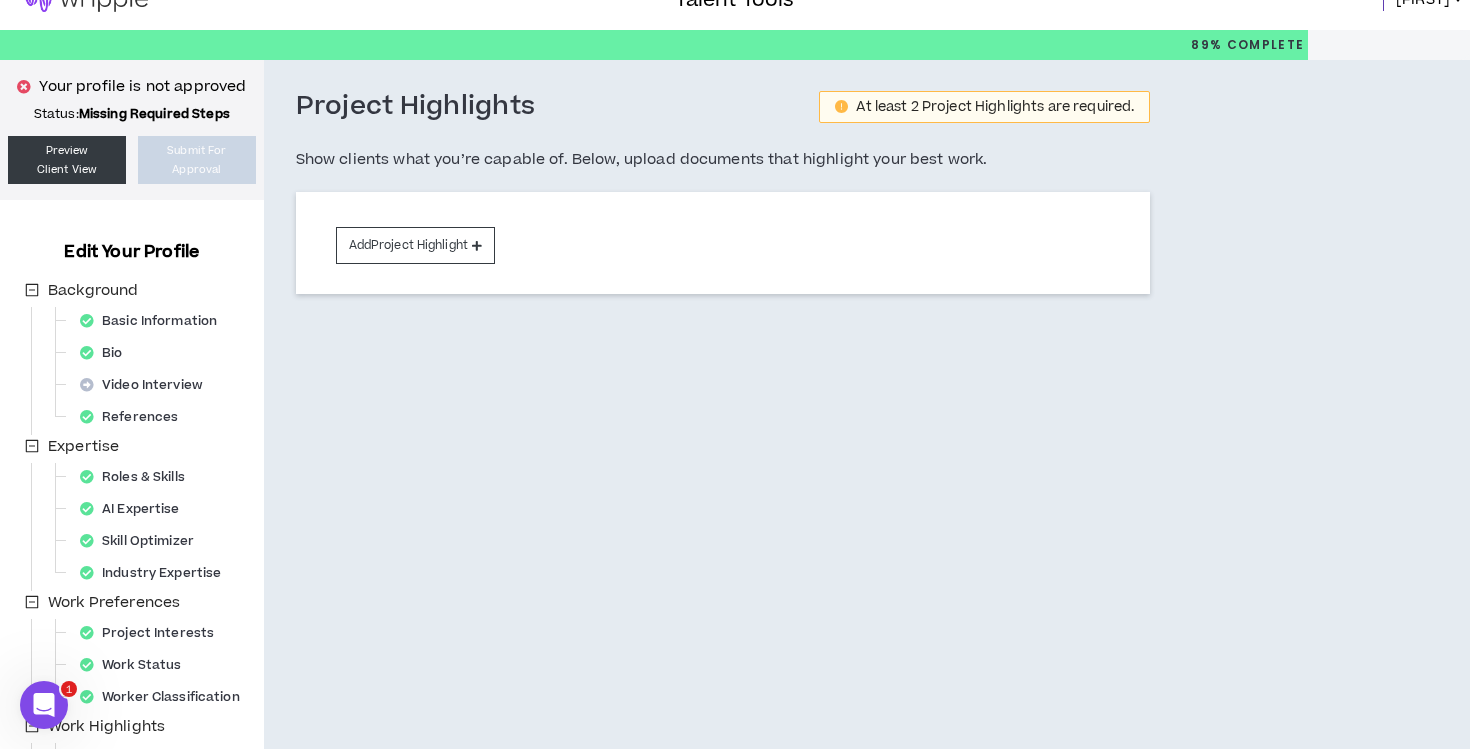 scroll, scrollTop: 0, scrollLeft: 0, axis: both 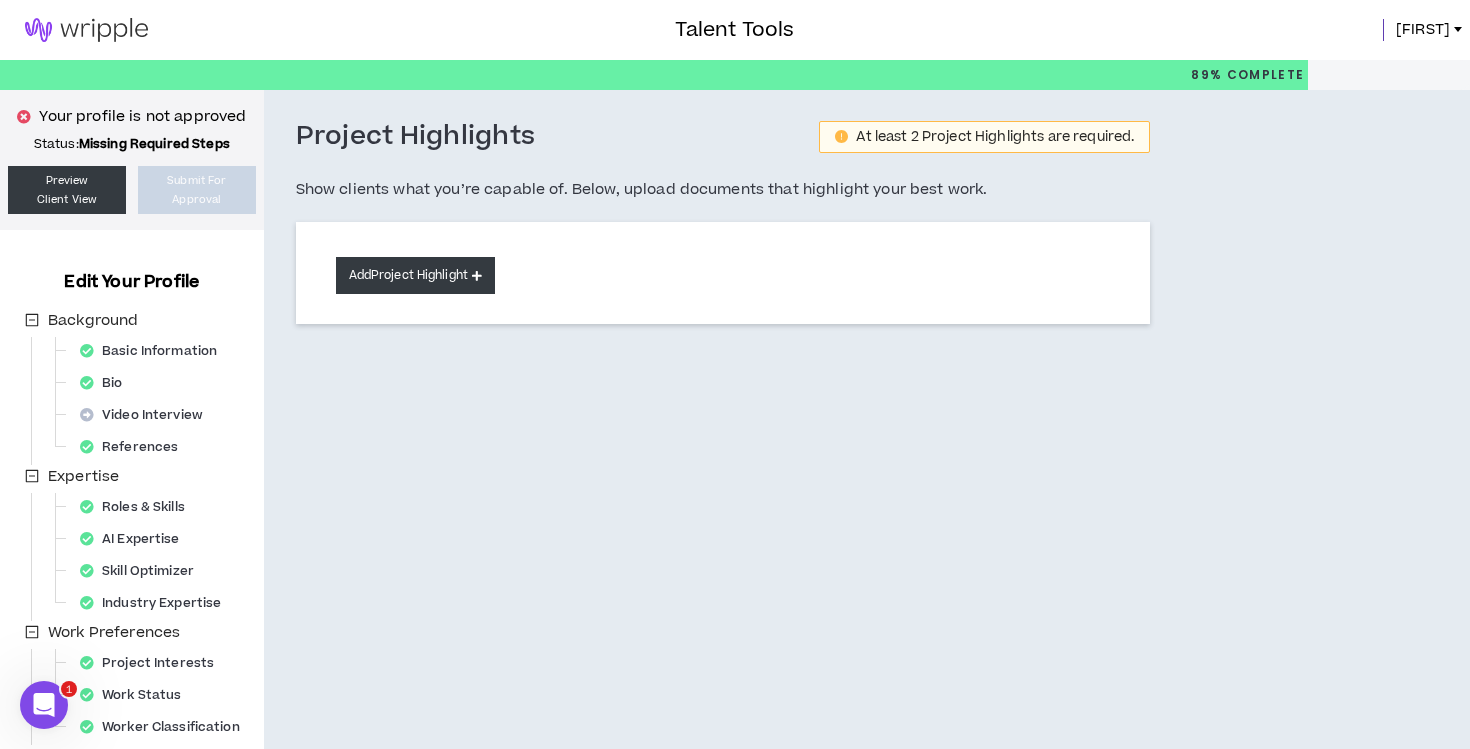 click on "Add  Project Highlight" at bounding box center [415, 275] 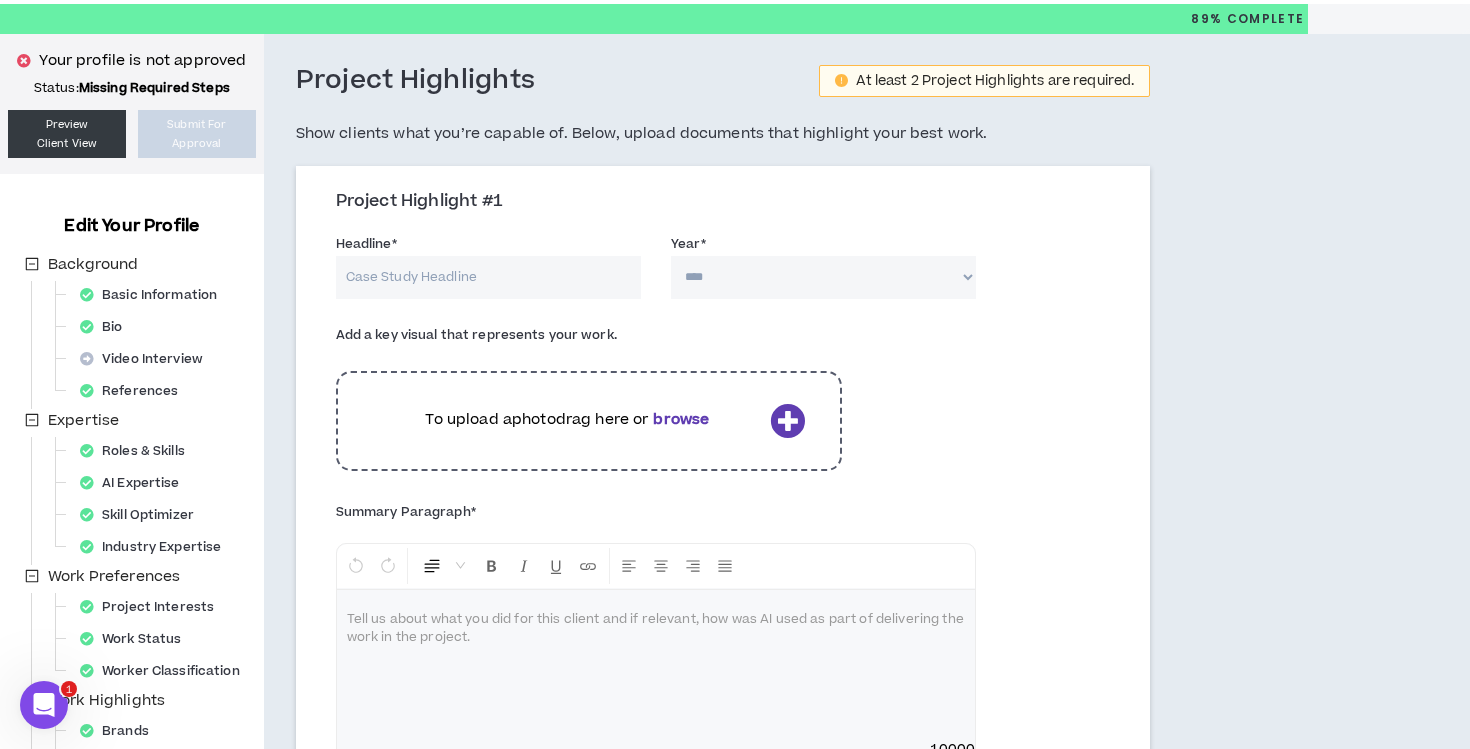 scroll, scrollTop: 73, scrollLeft: 0, axis: vertical 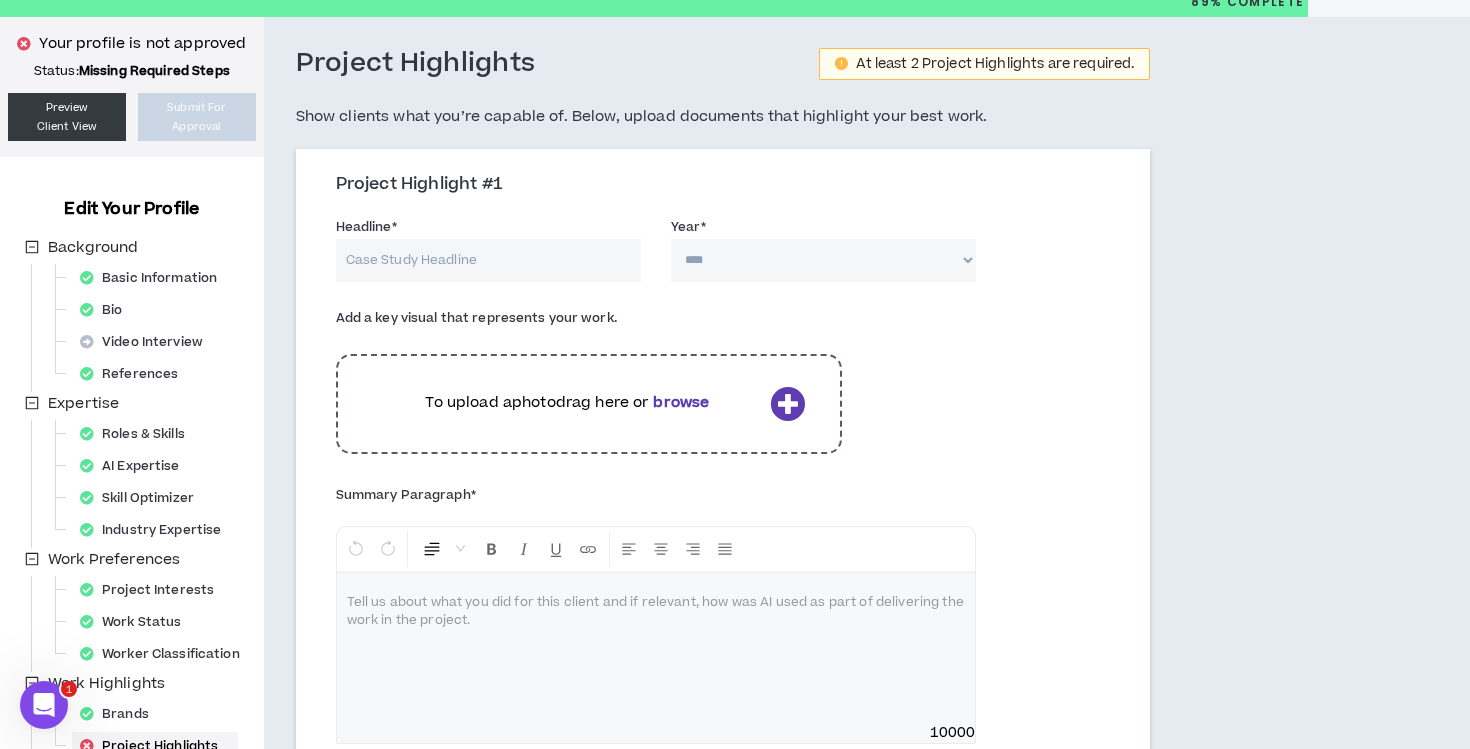 click on "Headline  *" at bounding box center [488, 260] 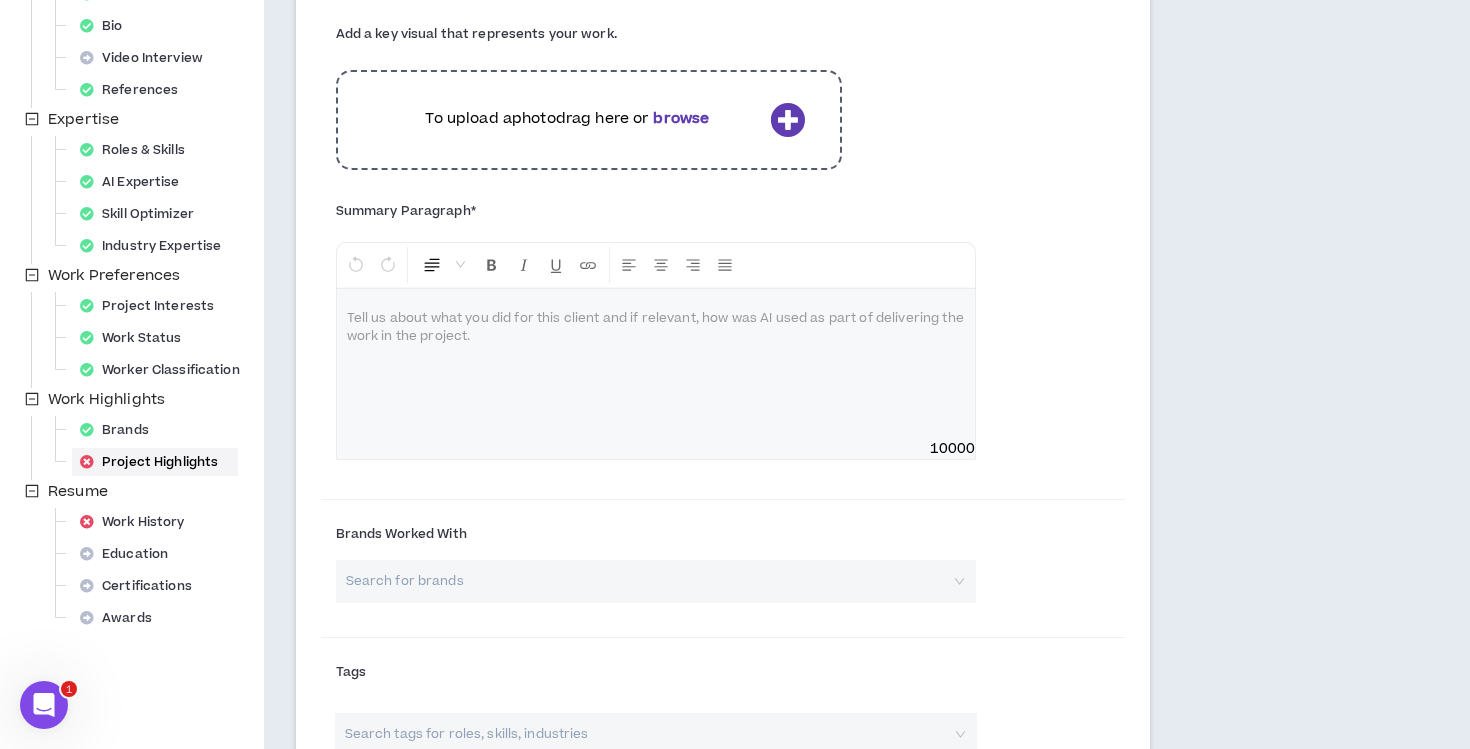 scroll, scrollTop: 355, scrollLeft: 0, axis: vertical 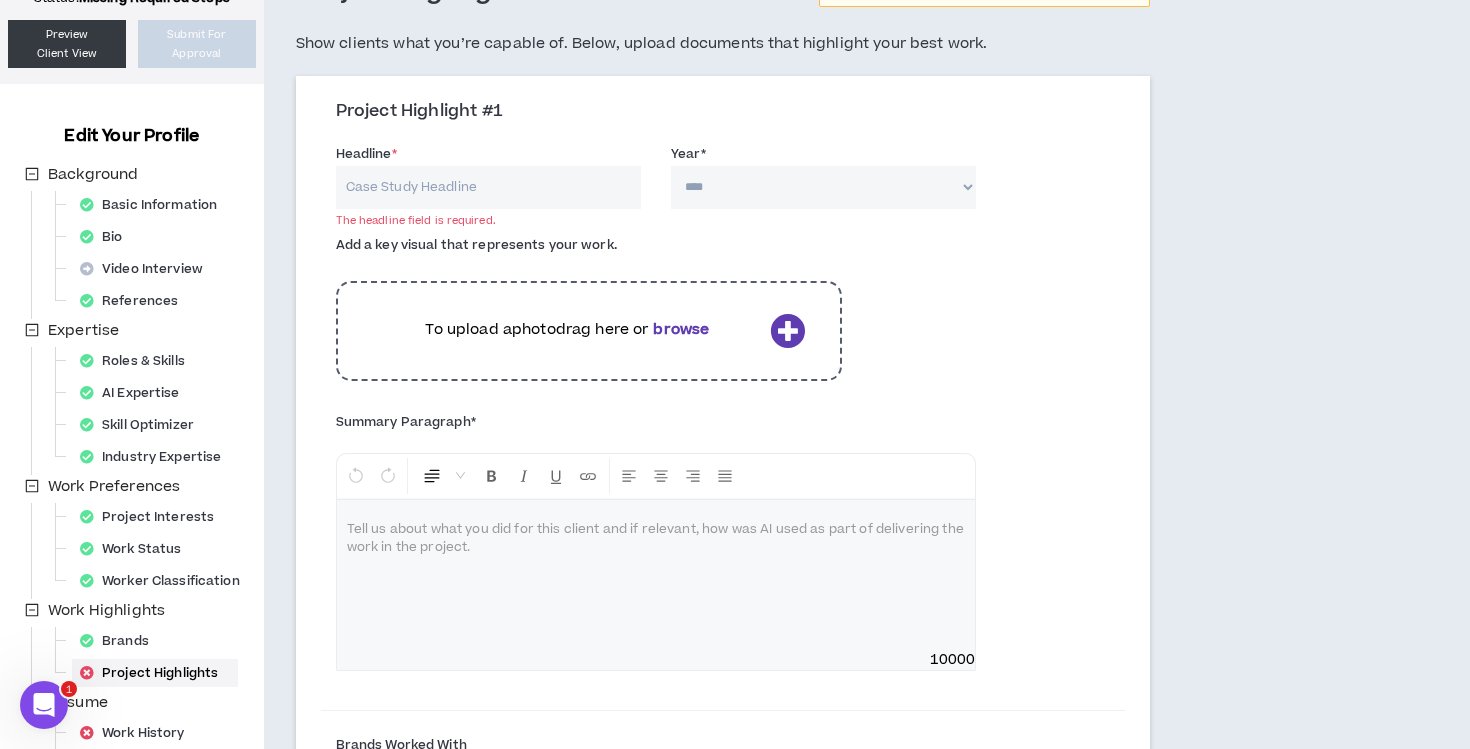 click on "Headline  *" at bounding box center [488, 187] 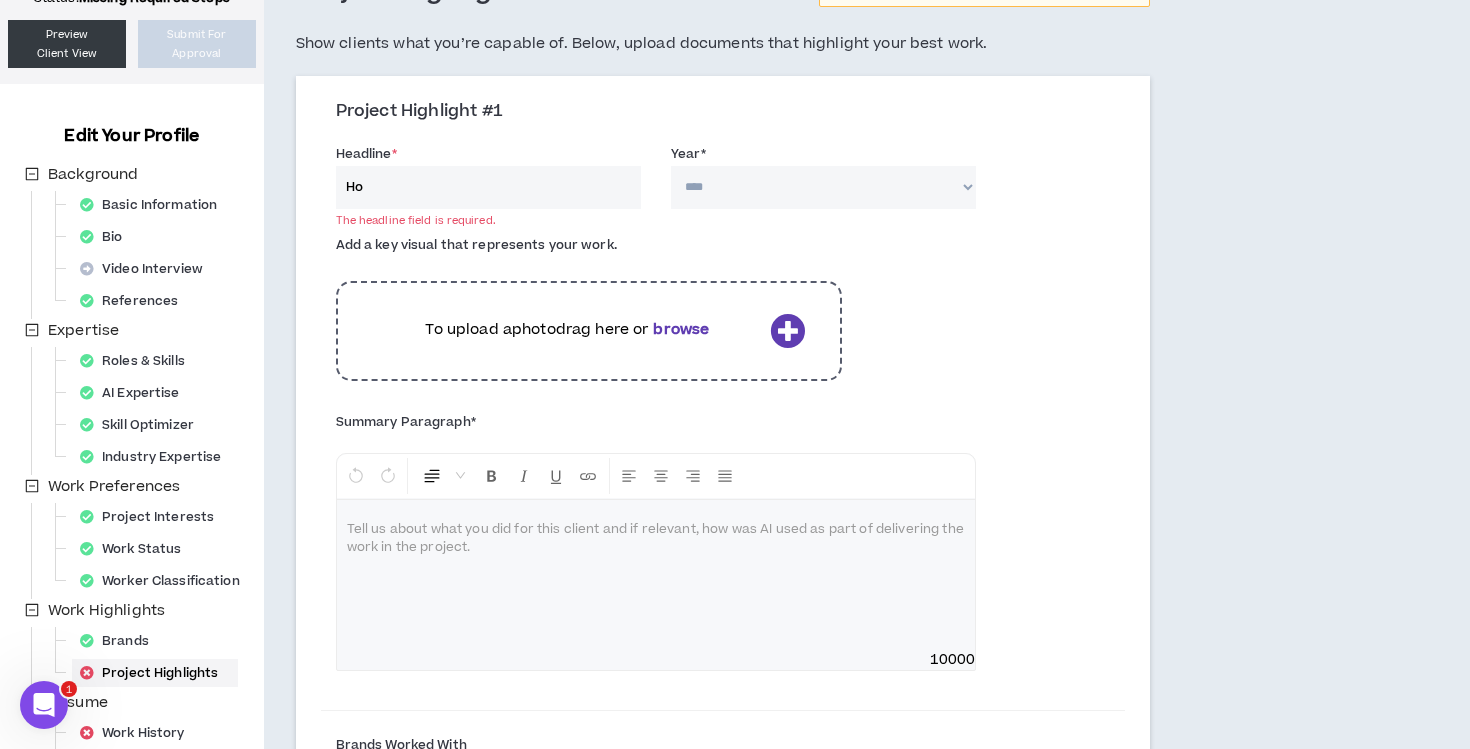 type on "H" 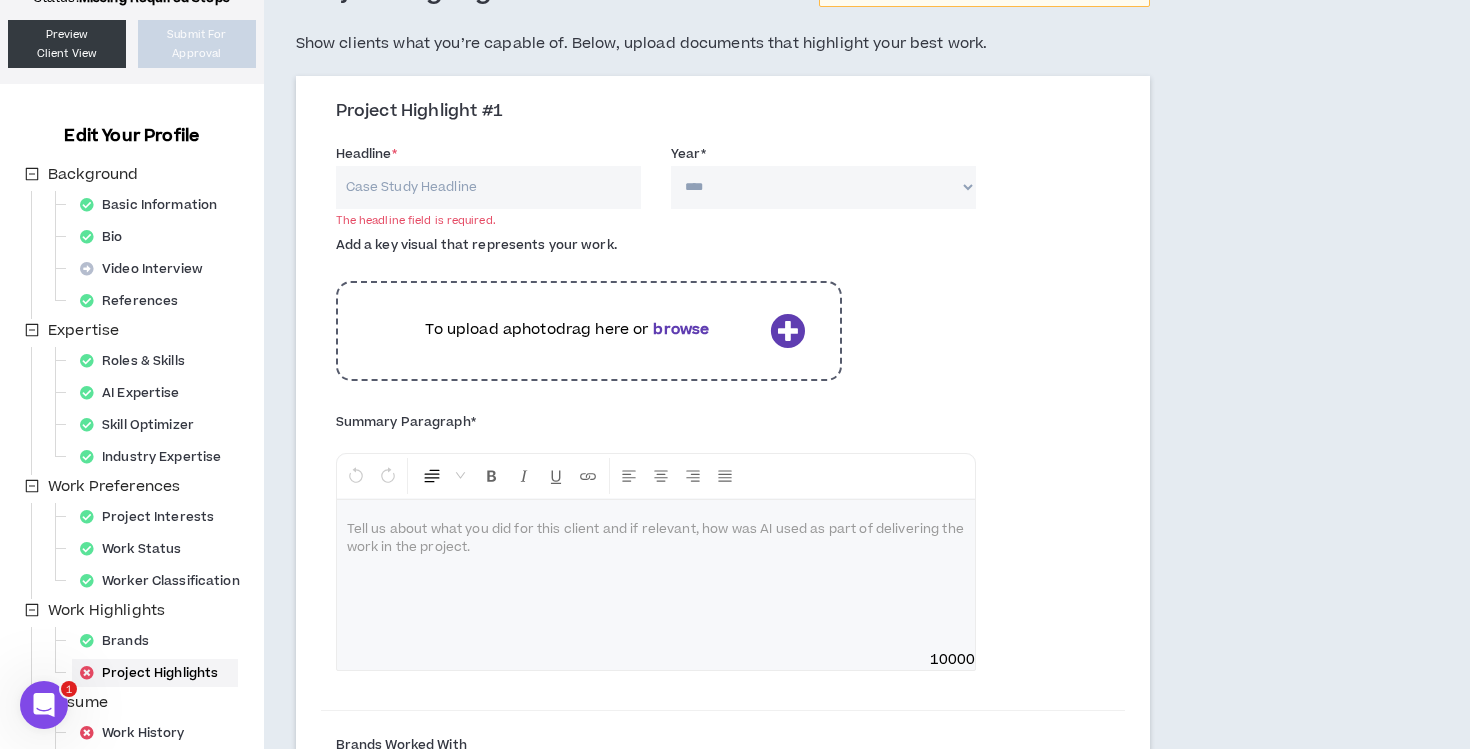 type on "D" 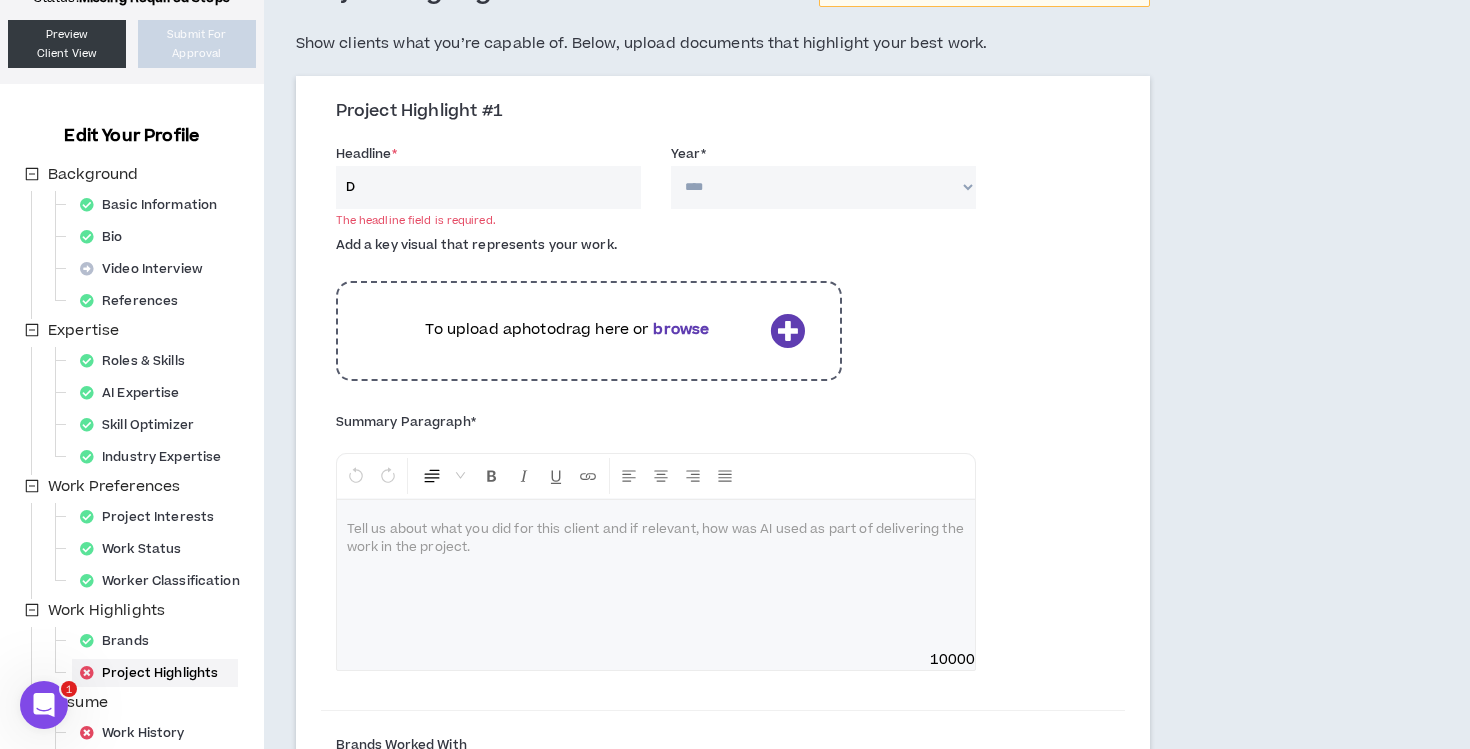 type 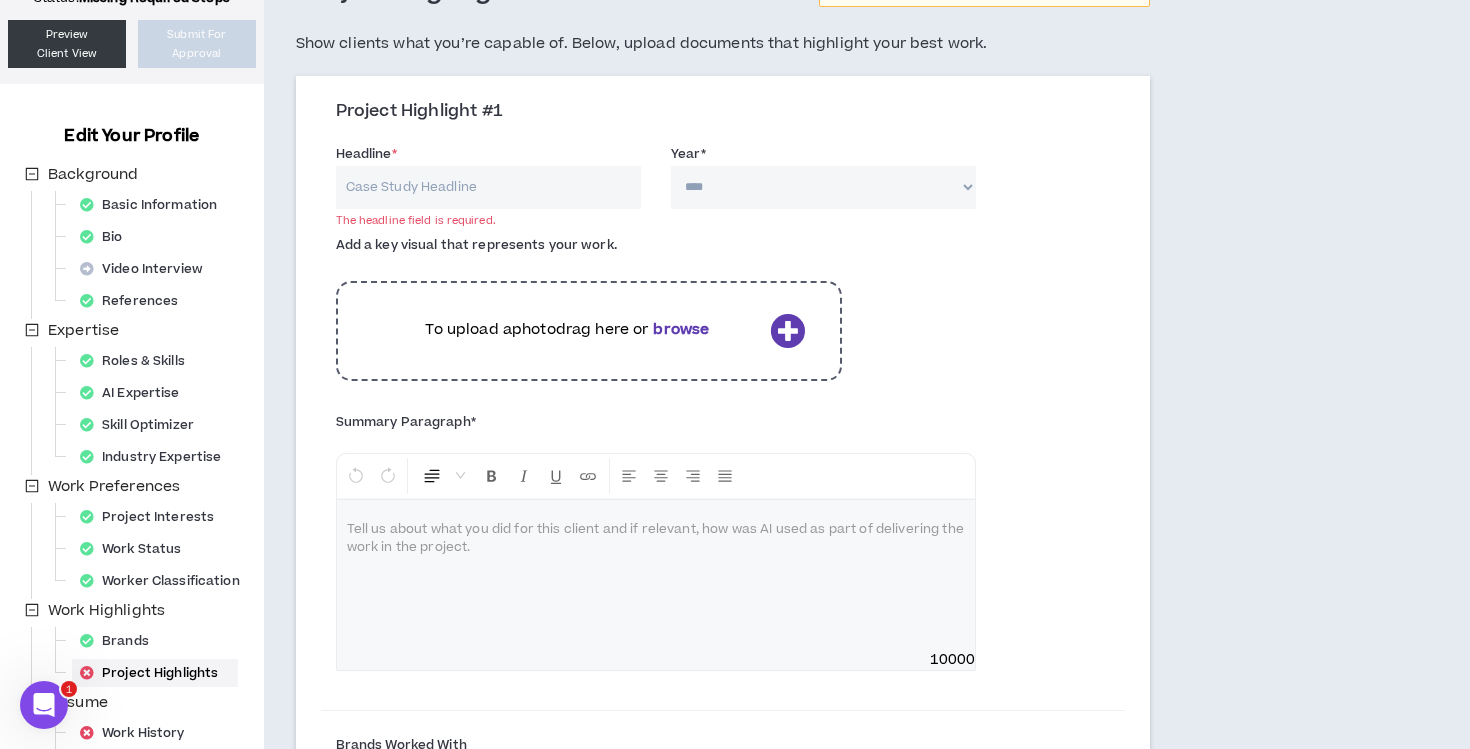 click on "**** **** **** **** **** **** **** **** **** **** **** **** **** **** **** **** **** **** **** **** **** **** **** **** **** **** **** **** **** **** **** **** **** **** **** **** **** **** **** **** **** **** **** **** **** **** **** **** **** **** **** **** **** **** **** **** **** **** **** **** **** **** **** **** **** **** **** **** **** **** **** **** **** **** **** **** **** **** **** **** **** **** **** **** **** **** **** **** **** **** **** **** **** **** **** **** **** **** **** **** **** **** **** **** **** **** **** **** **** **** **** **** **** **** **** **** **** **** **** **** **** **** **** **** **** **** ****" at bounding box center [823, 187] 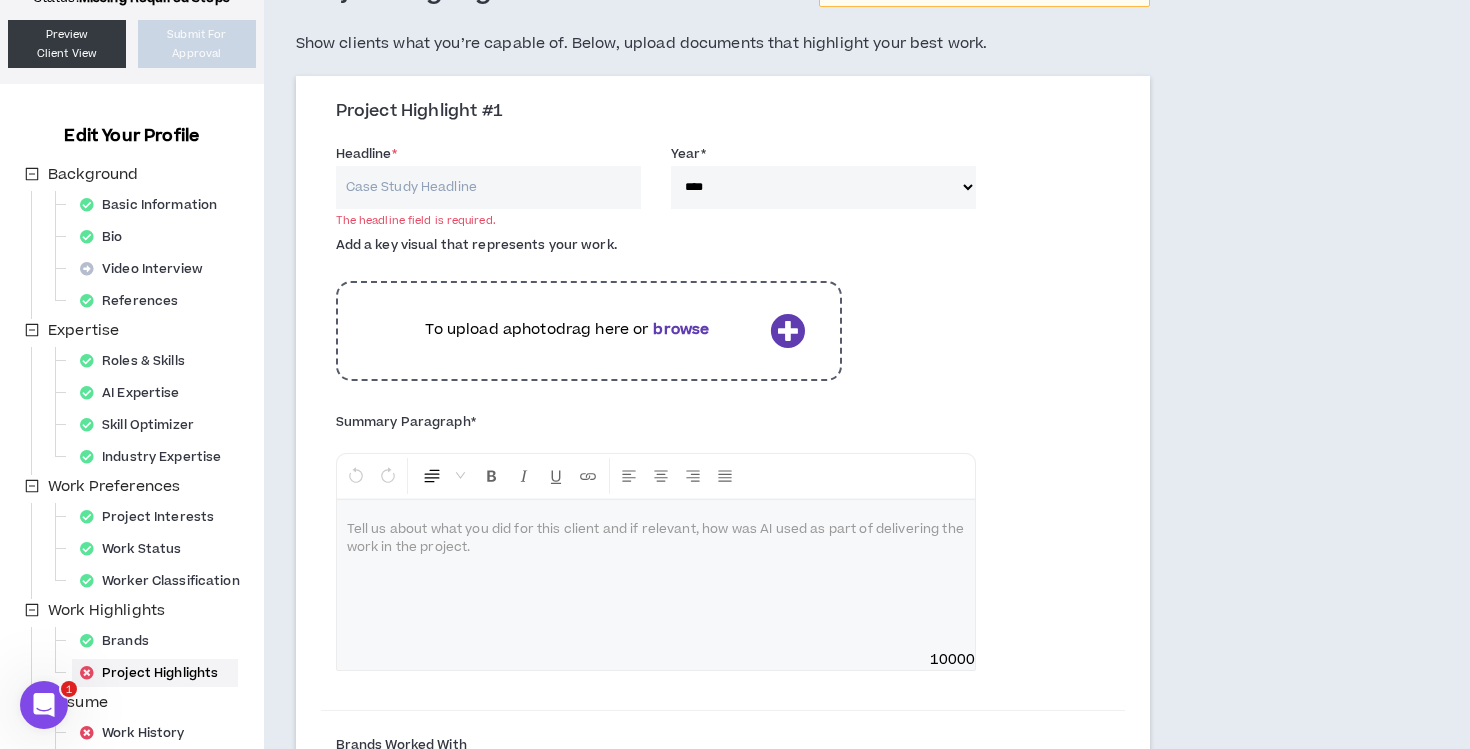 click on "**** **** **** **** **** **** **** **** **** **** **** **** **** **** **** **** **** **** **** **** **** **** **** **** **** **** **** **** **** **** **** **** **** **** **** **** **** **** **** **** **** **** **** **** **** **** **** **** **** **** **** **** **** **** **** **** **** **** **** **** **** **** **** **** **** **** **** **** **** **** **** **** **** **** **** **** **** **** **** **** **** **** **** **** **** **** **** **** **** **** **** **** **** **** **** **** **** **** **** **** **** **** **** **** **** **** **** **** **** **** **** **** **** **** **** **** **** **** **** **** **** **** **** **** **** **** ****" at bounding box center (823, 187) 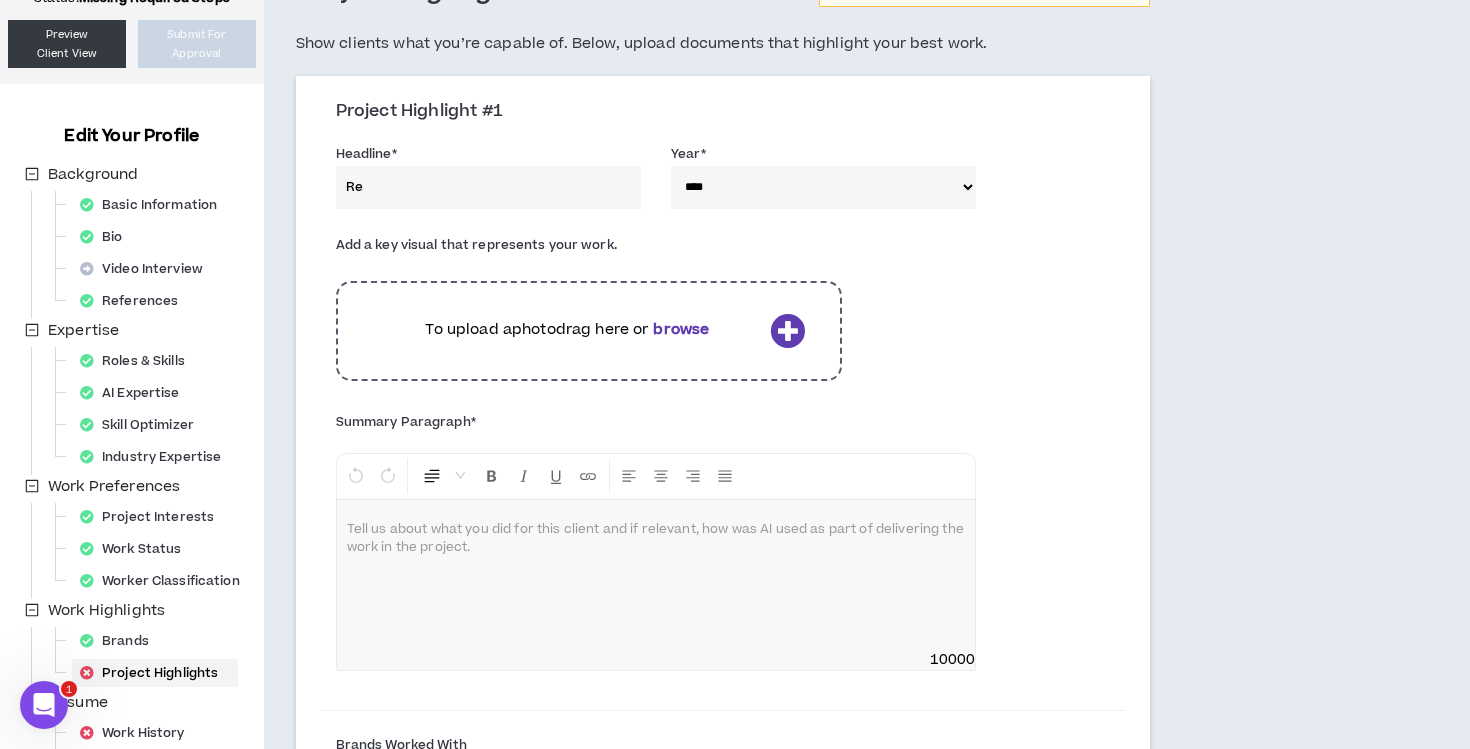 type on "R" 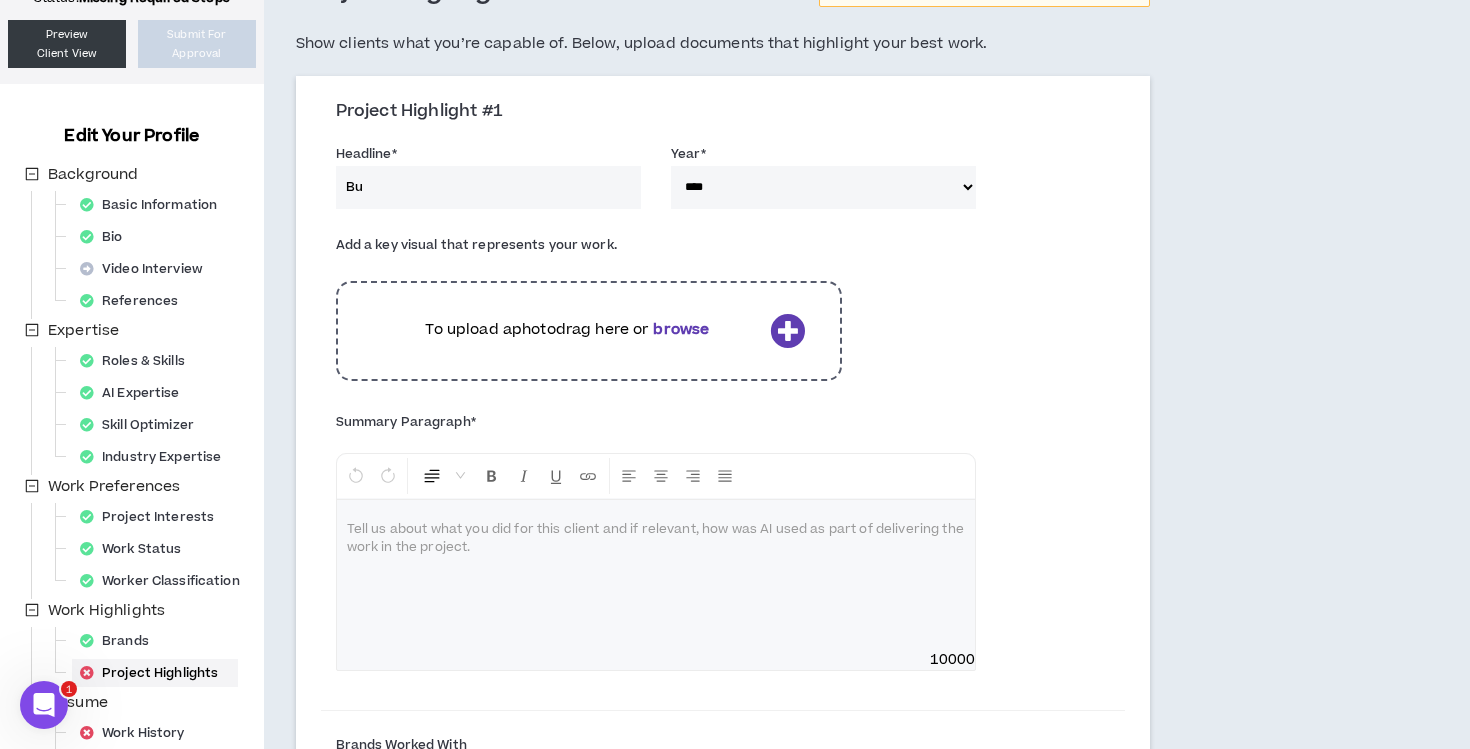 type on "B" 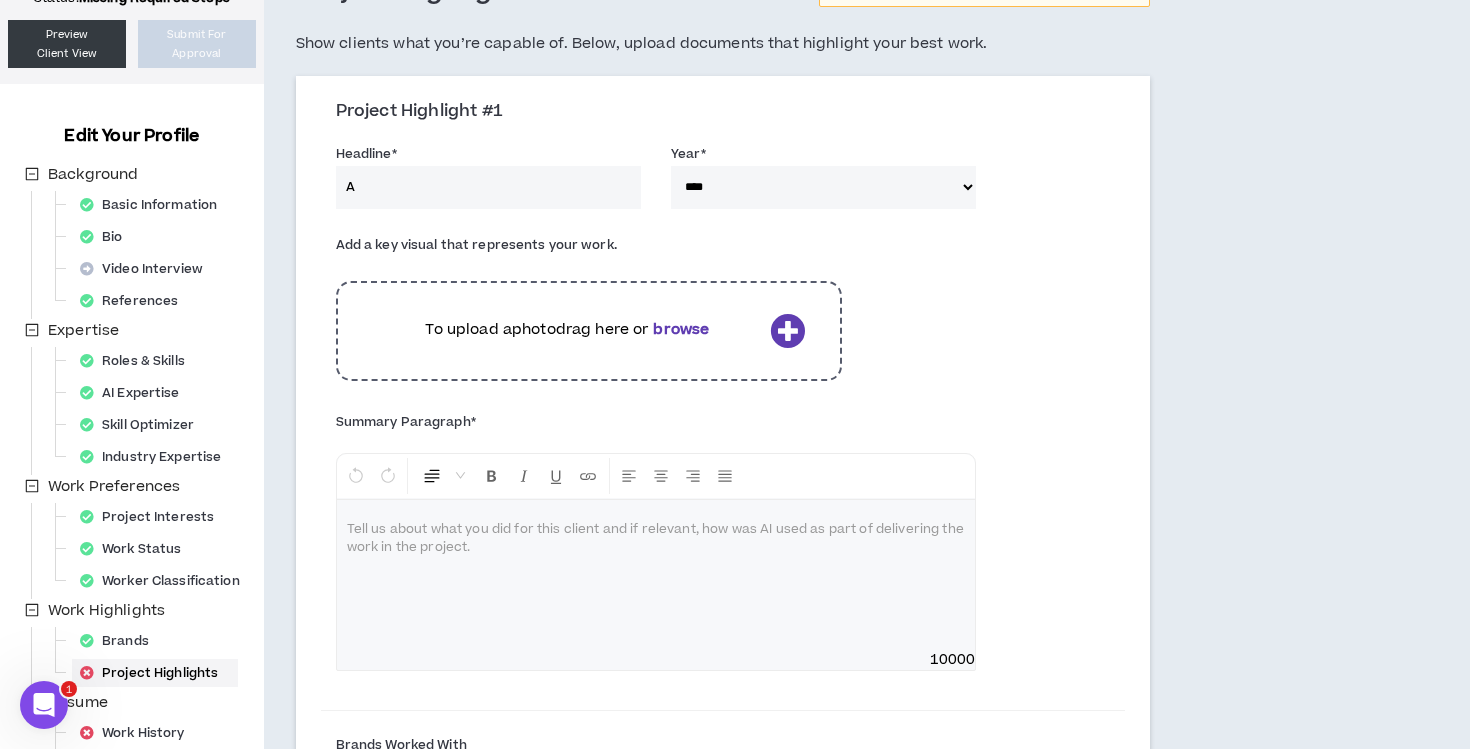 type on "A" 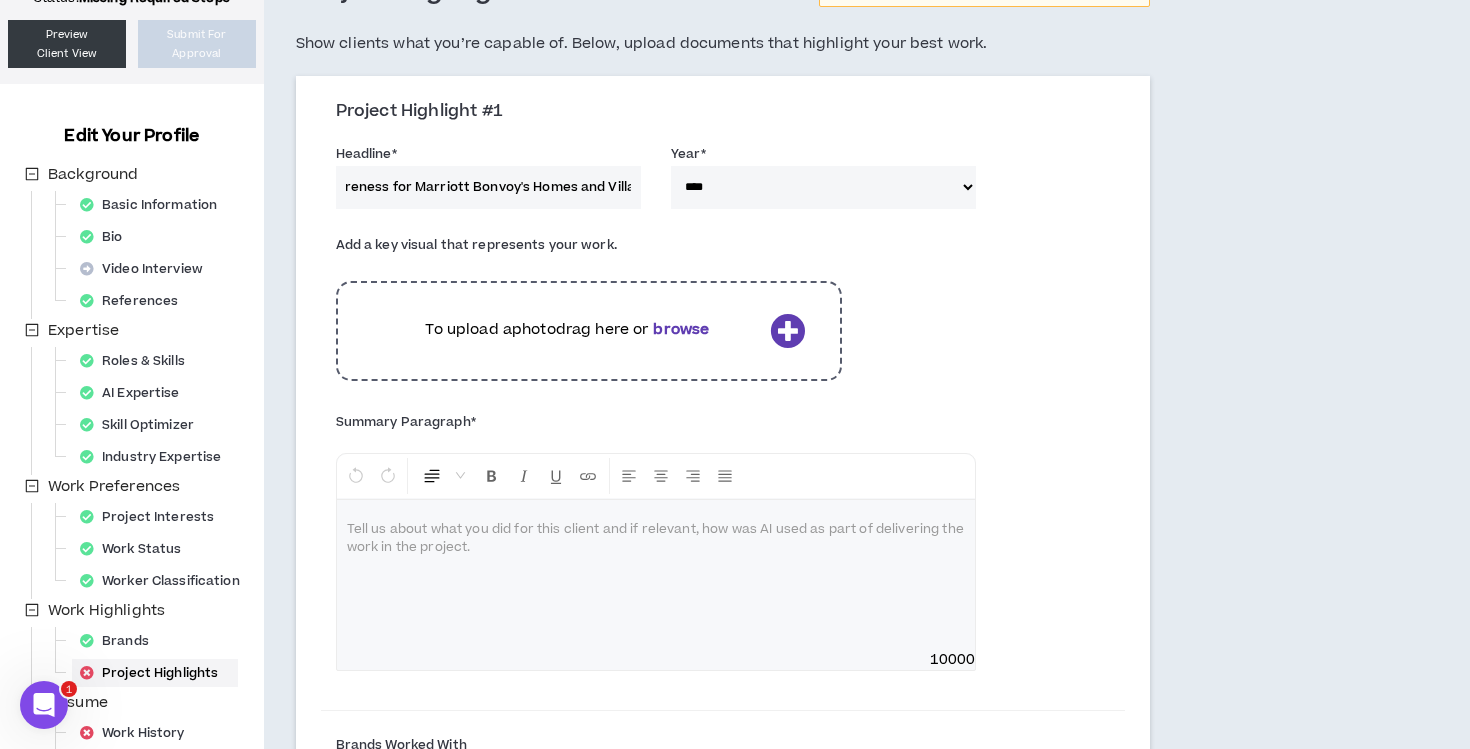 scroll, scrollTop: 0, scrollLeft: 136, axis: horizontal 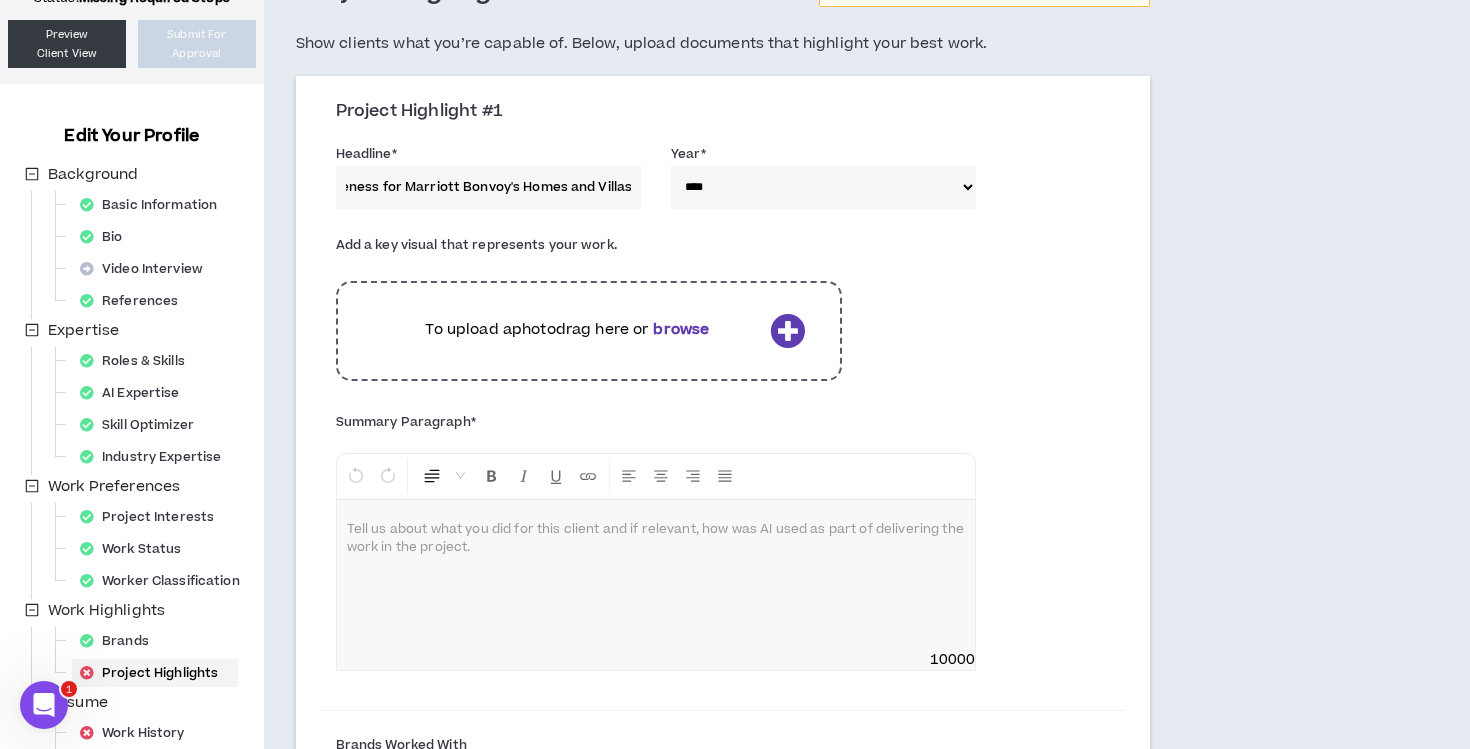click on "Building Brand Awareness for Marriott Bonvoy's Homes and Villas" at bounding box center [488, 187] 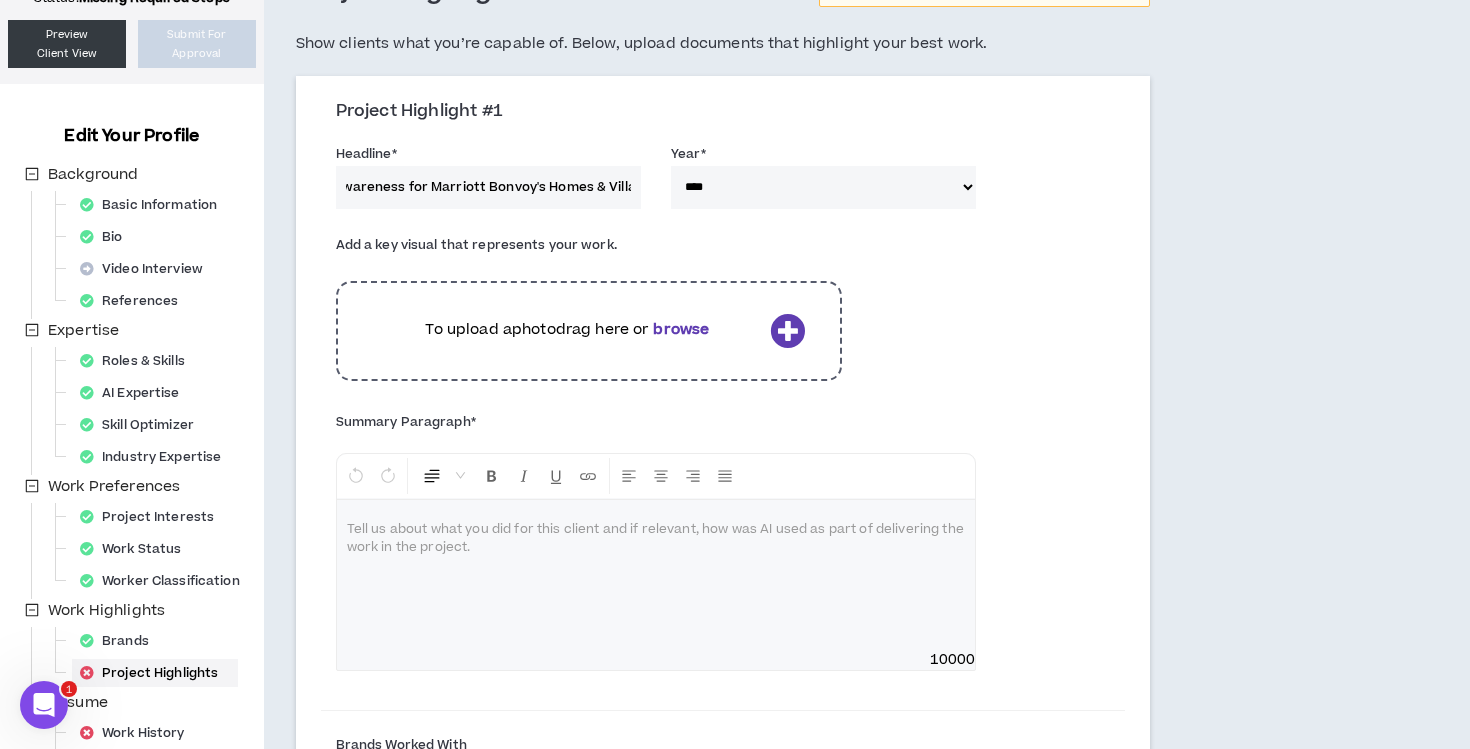 scroll, scrollTop: 0, scrollLeft: 120, axis: horizontal 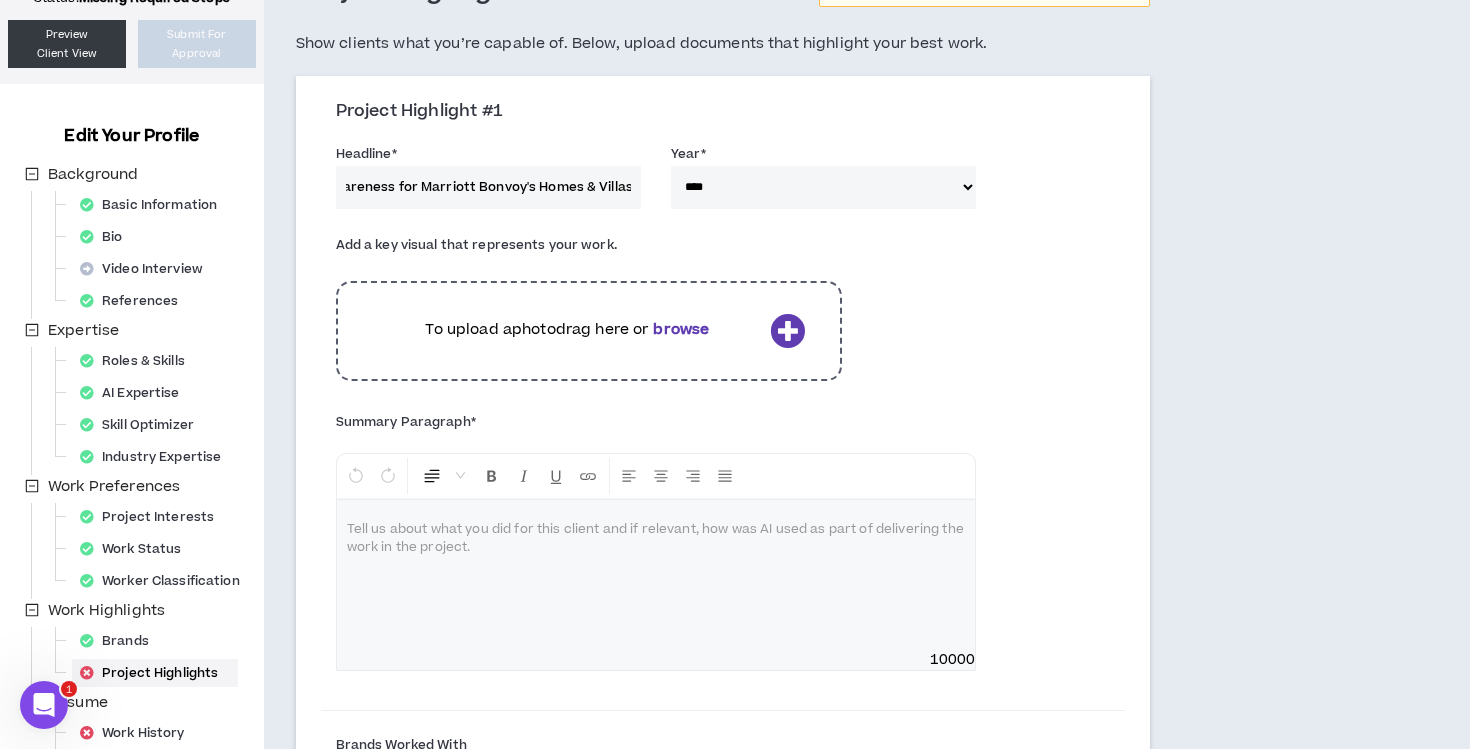 type on "Building Brand Awareness for Marriott Bonvoy's Homes & Villas" 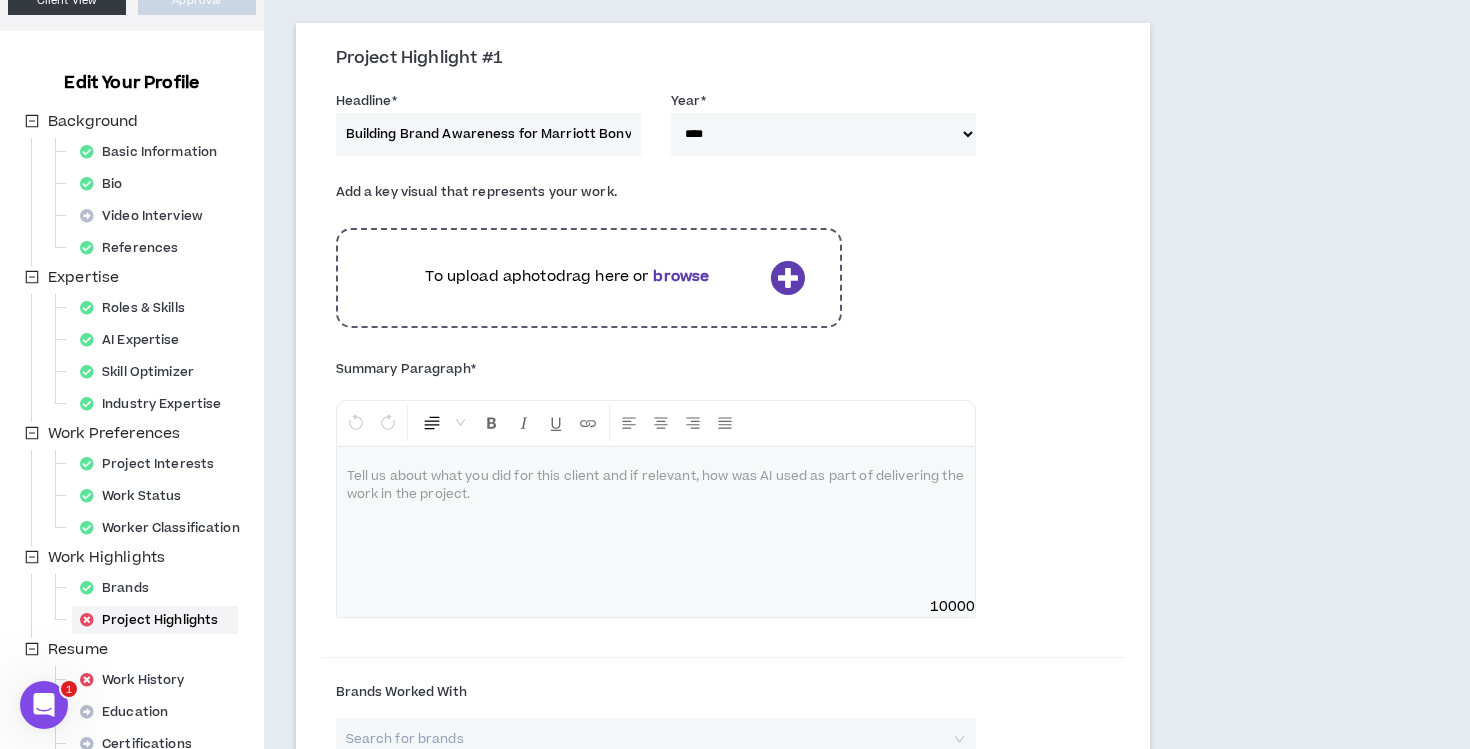scroll, scrollTop: 209, scrollLeft: 0, axis: vertical 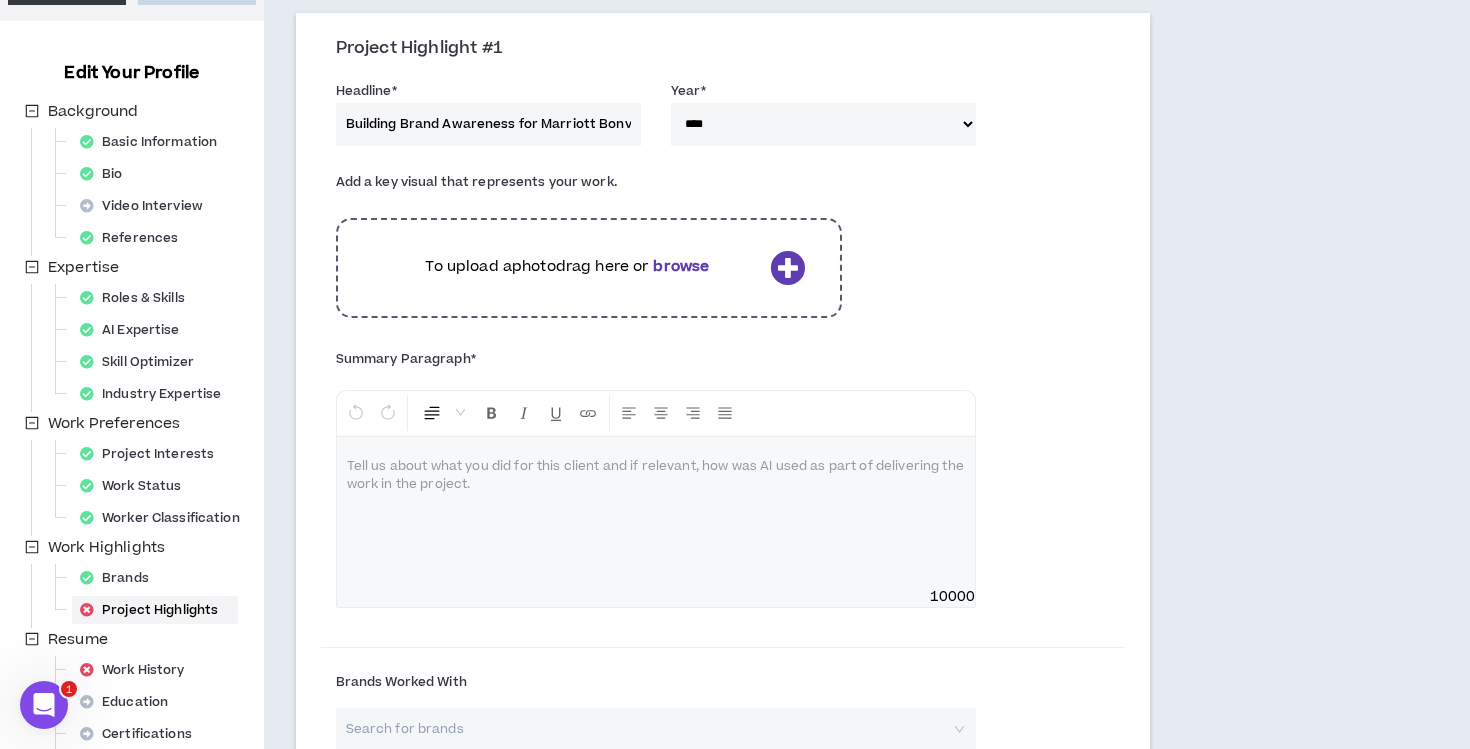 click on "browse" at bounding box center (681, 266) 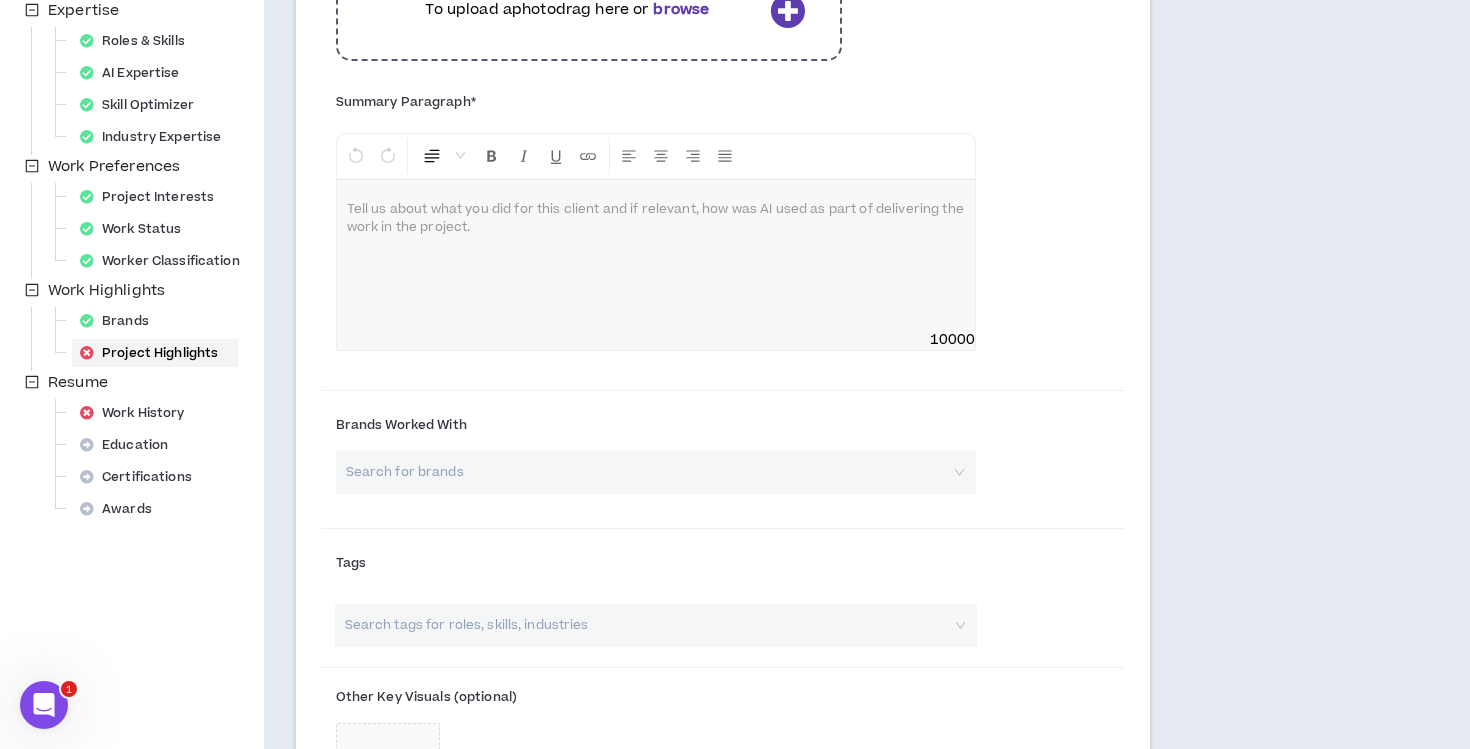 scroll, scrollTop: 471, scrollLeft: 0, axis: vertical 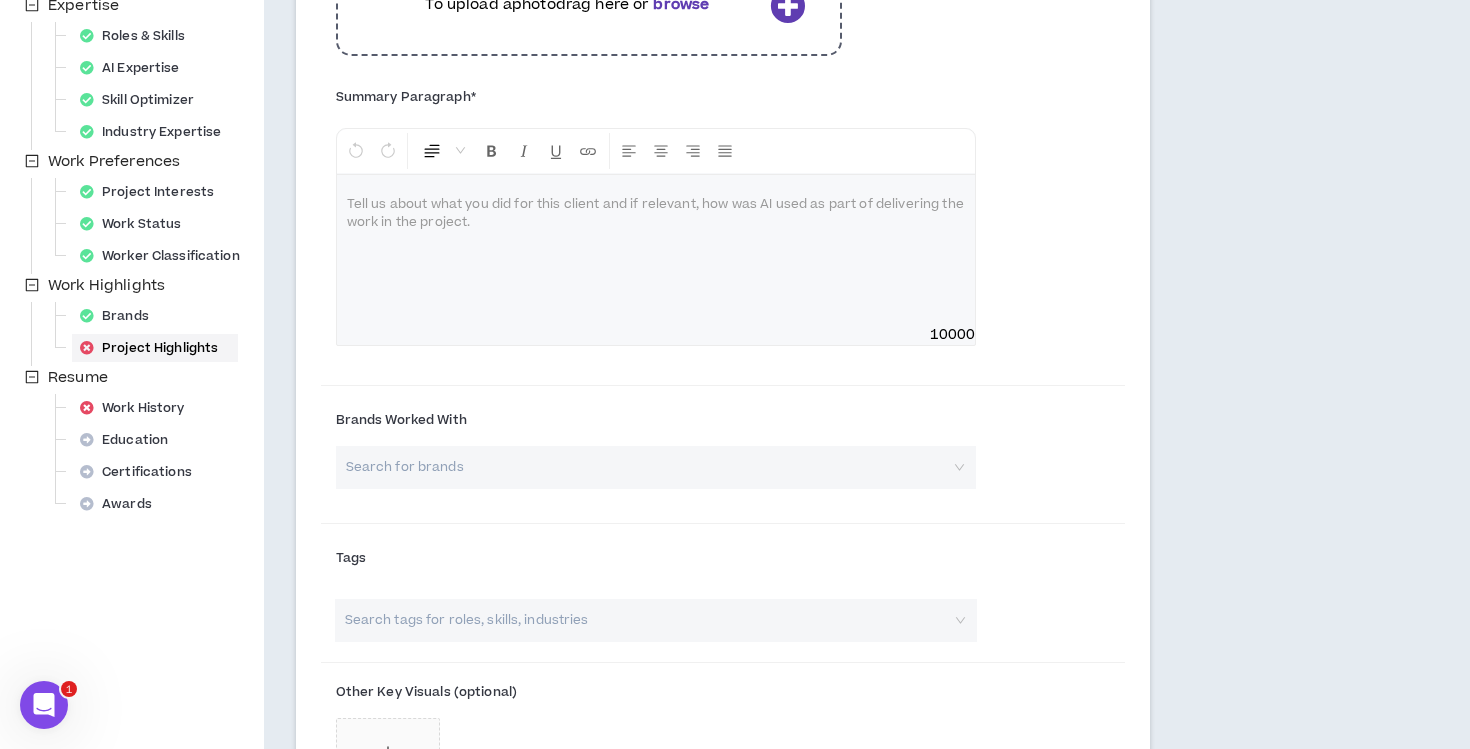 click at bounding box center [656, 250] 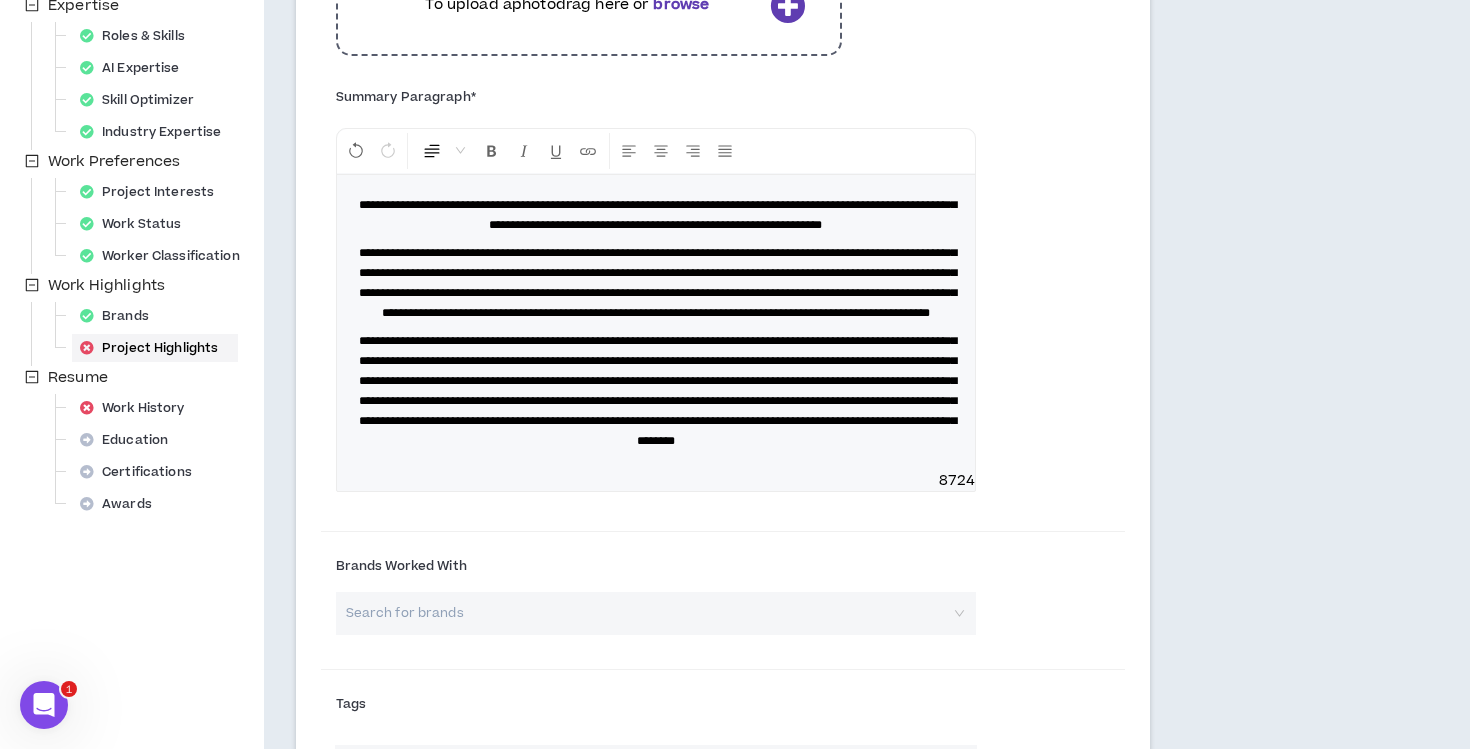 click on "**********" at bounding box center [656, 215] 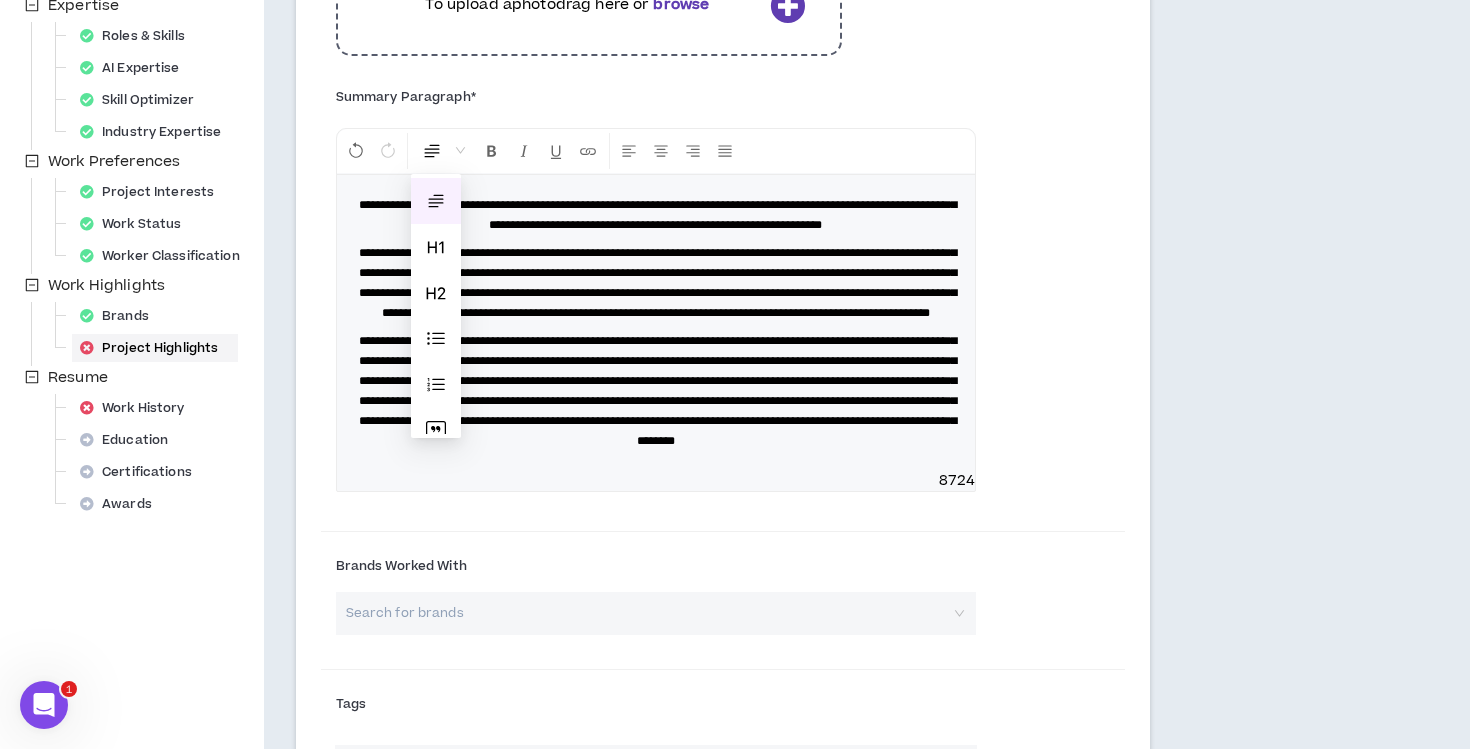 click on "Normal" at bounding box center [444, 151] 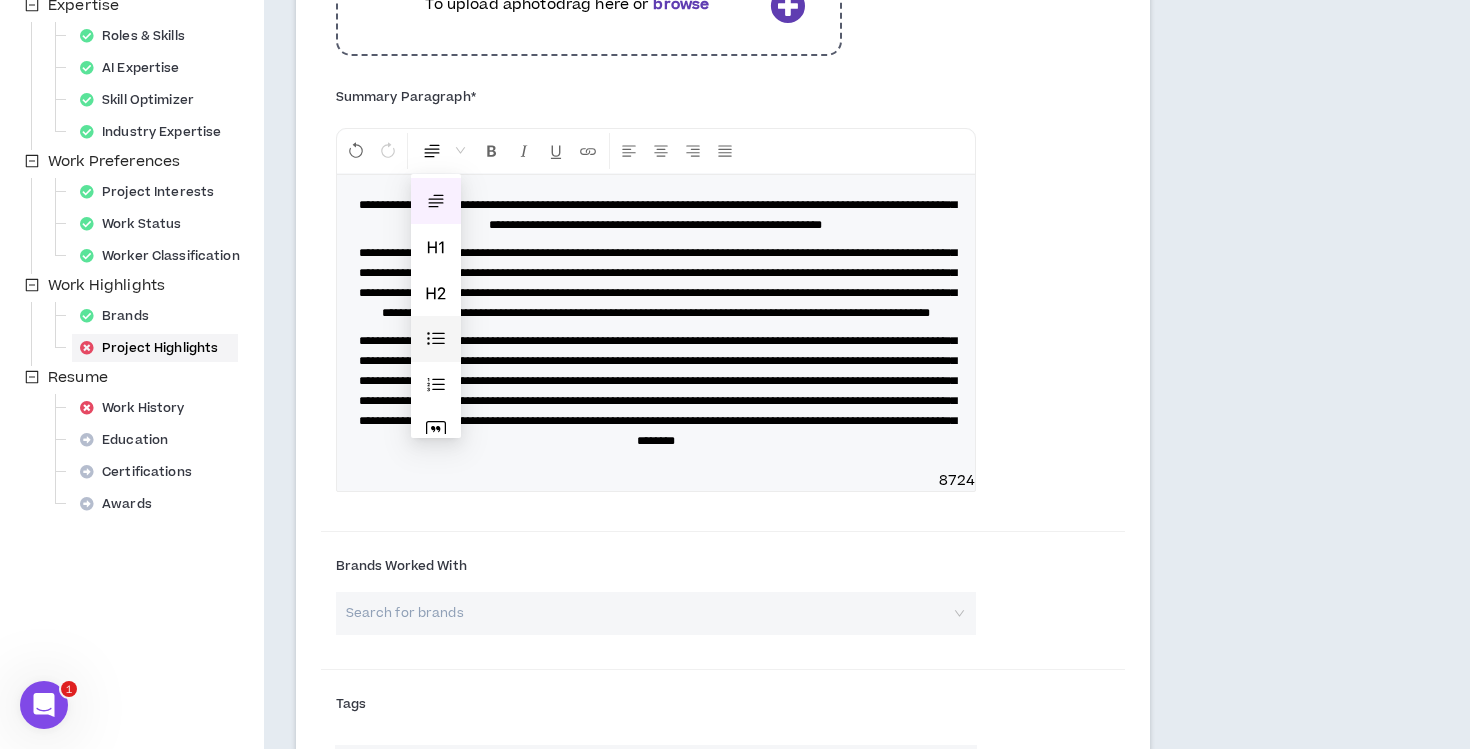 click at bounding box center (436, 339) 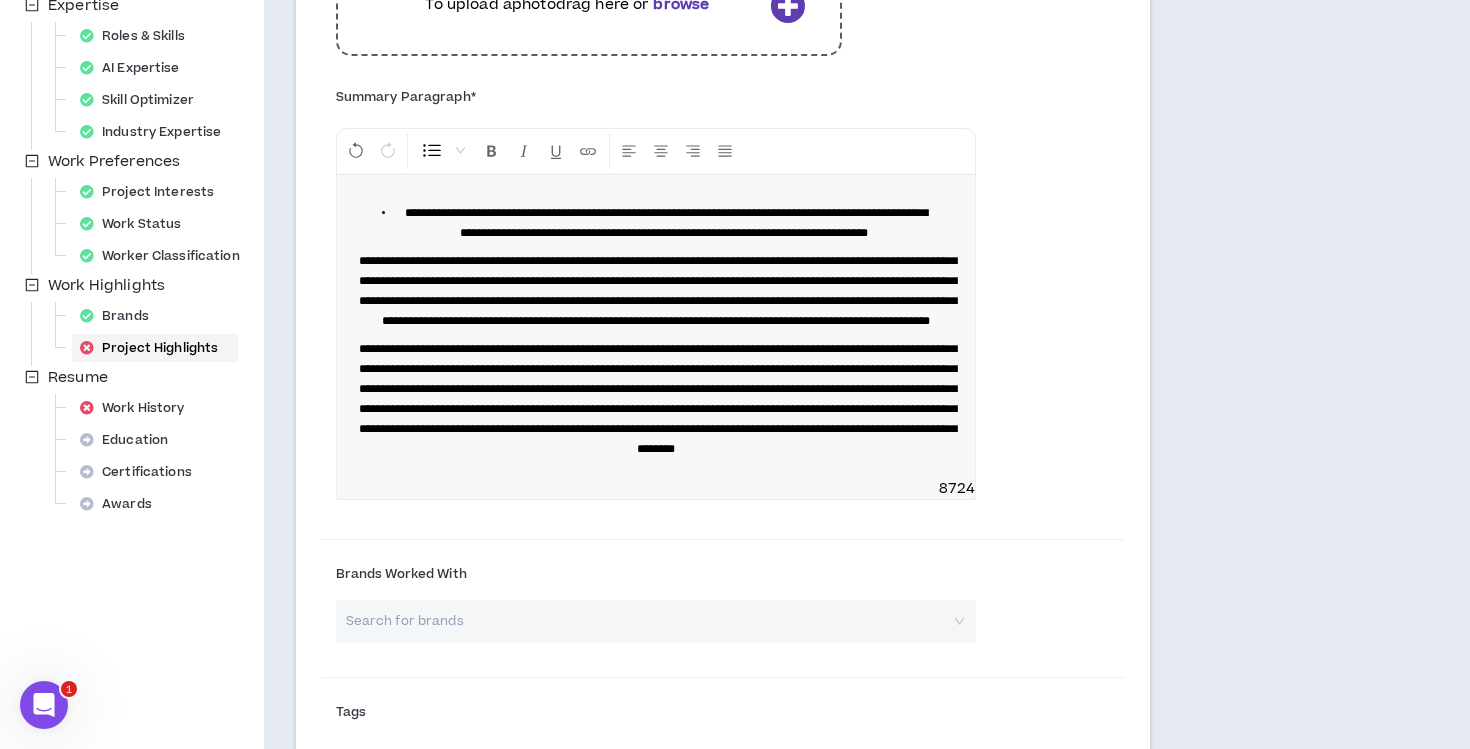 click on "Bullet List" at bounding box center (444, 151) 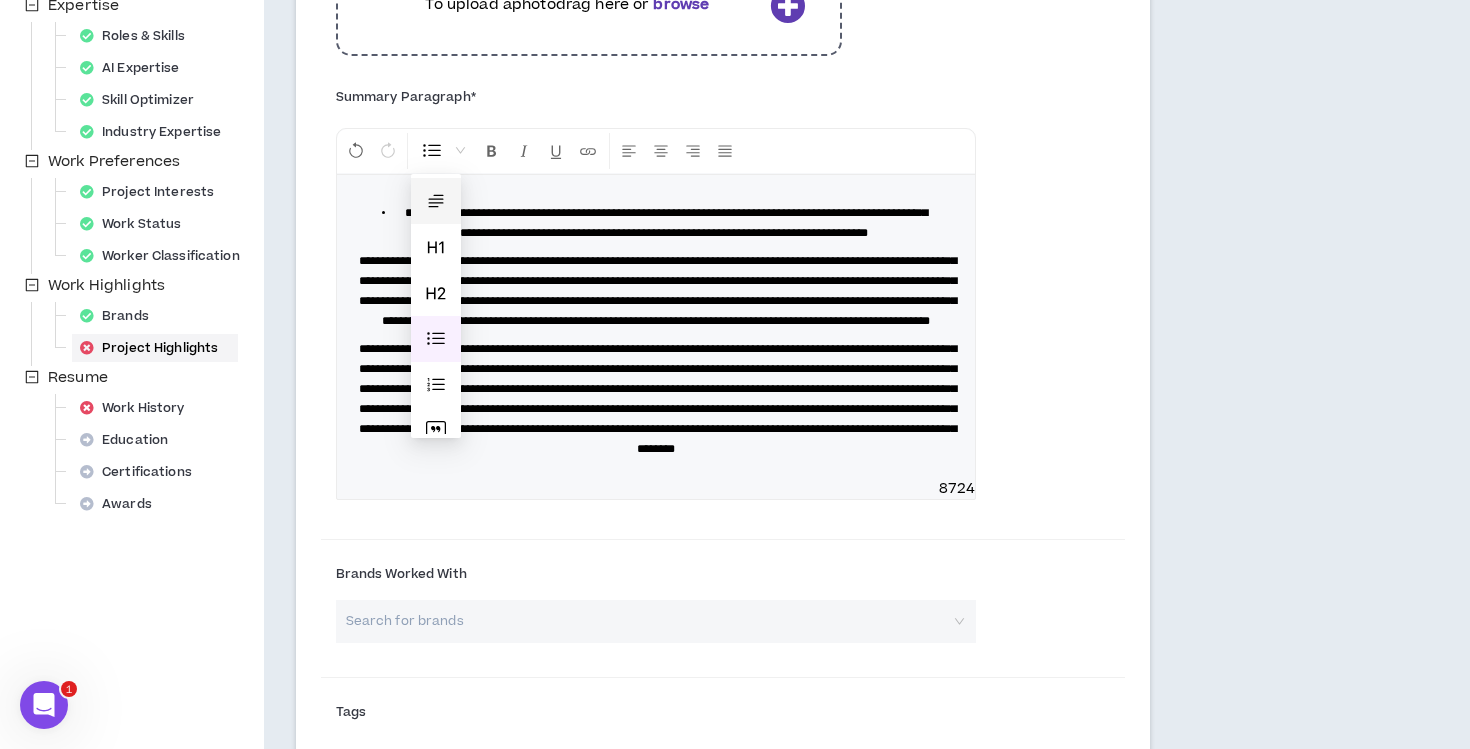 click on "Normal" at bounding box center (436, 201) 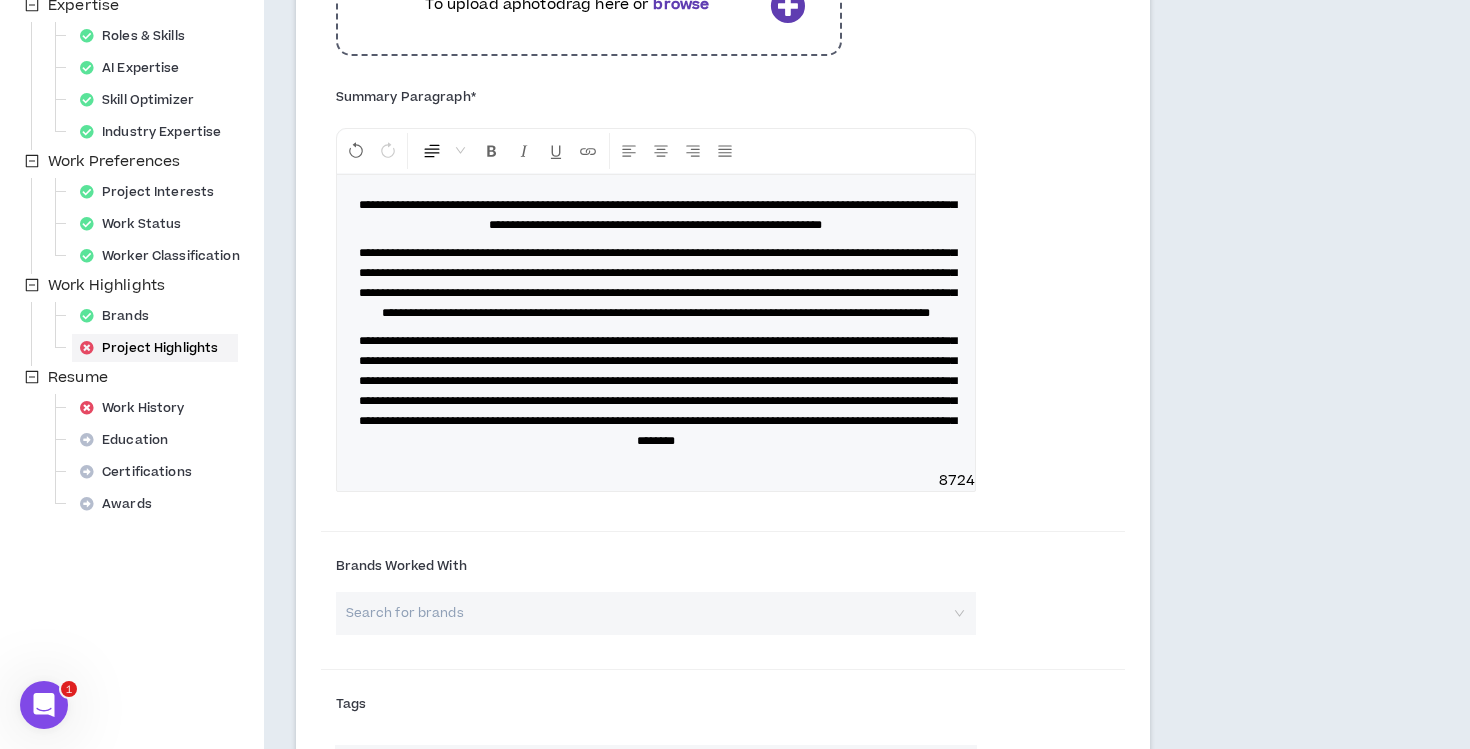 click on "**********" at bounding box center [656, 215] 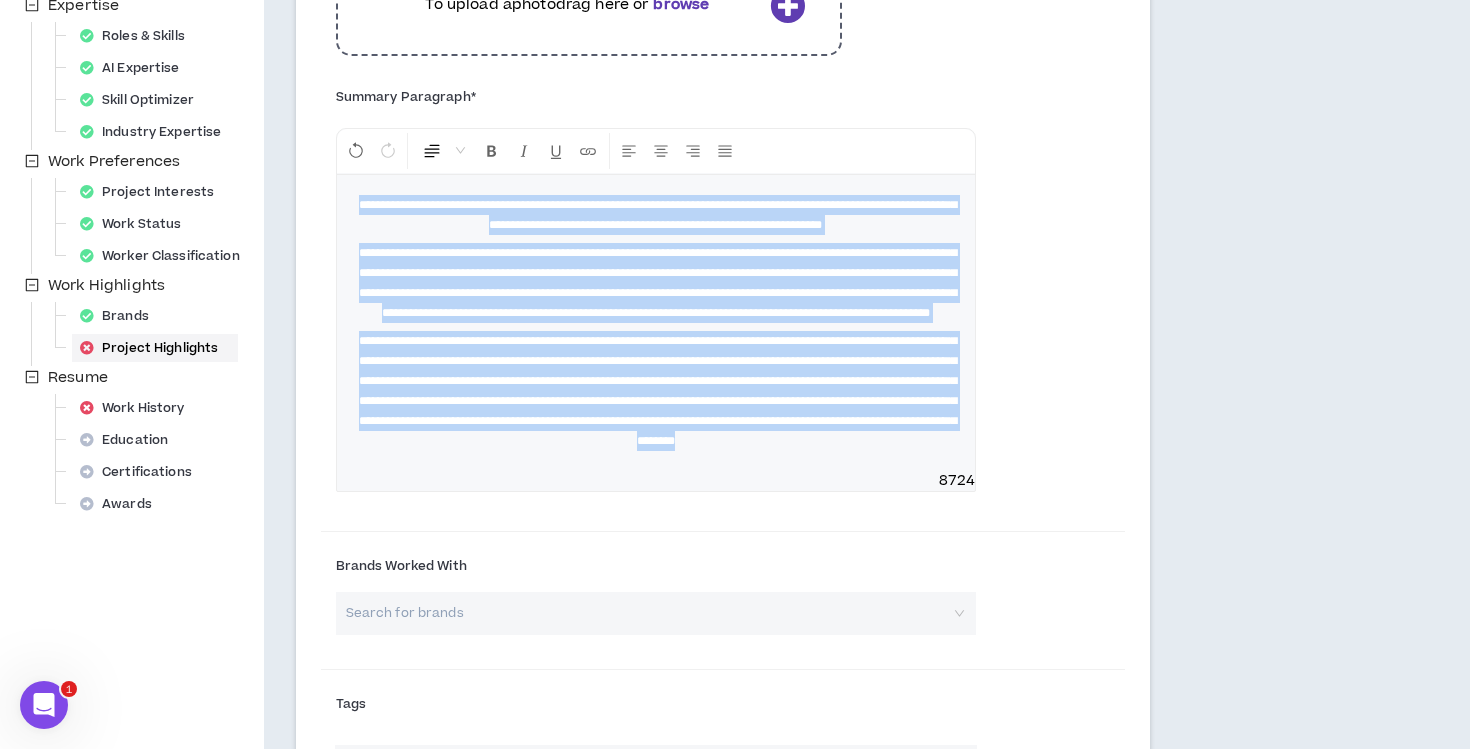 drag, startPoint x: 867, startPoint y: 525, endPoint x: 336, endPoint y: 195, distance: 625.1888 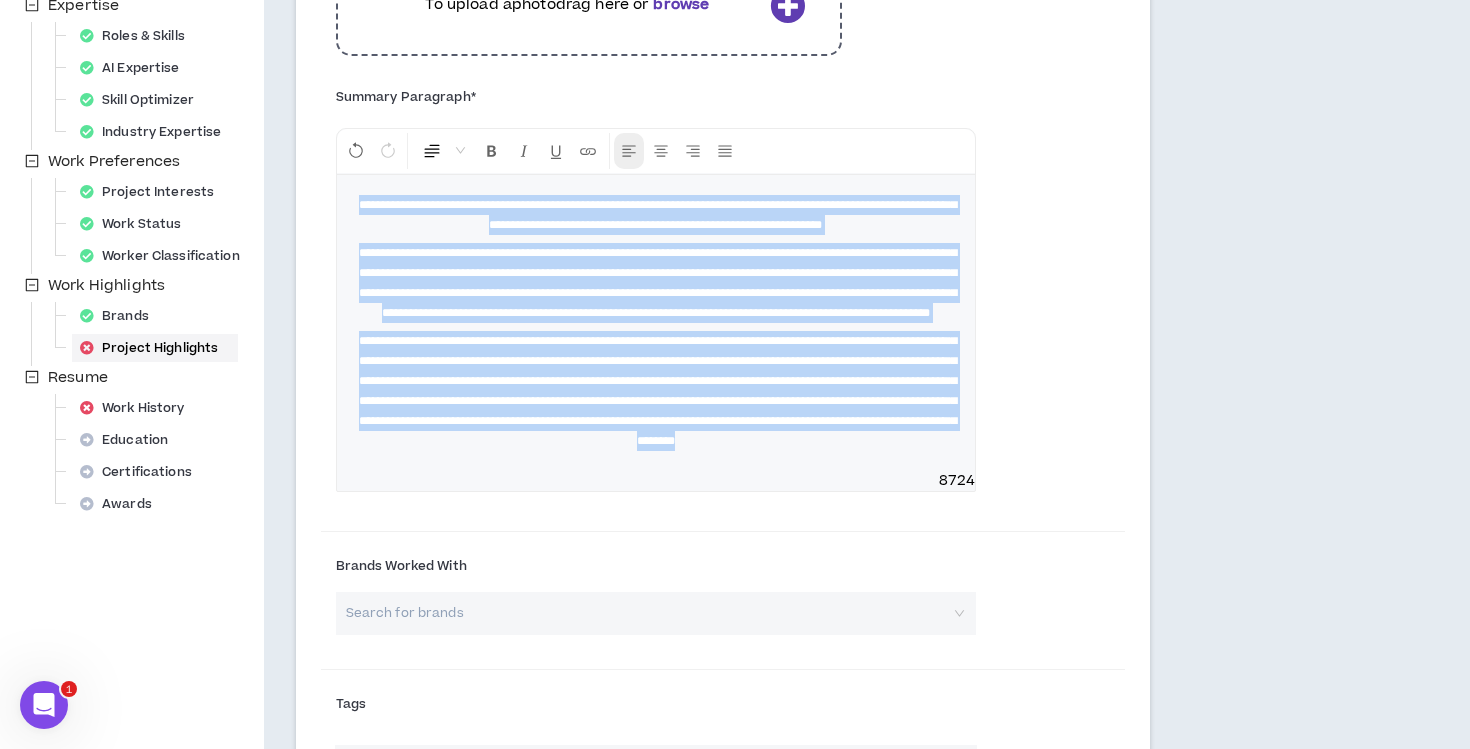 click at bounding box center [629, 151] 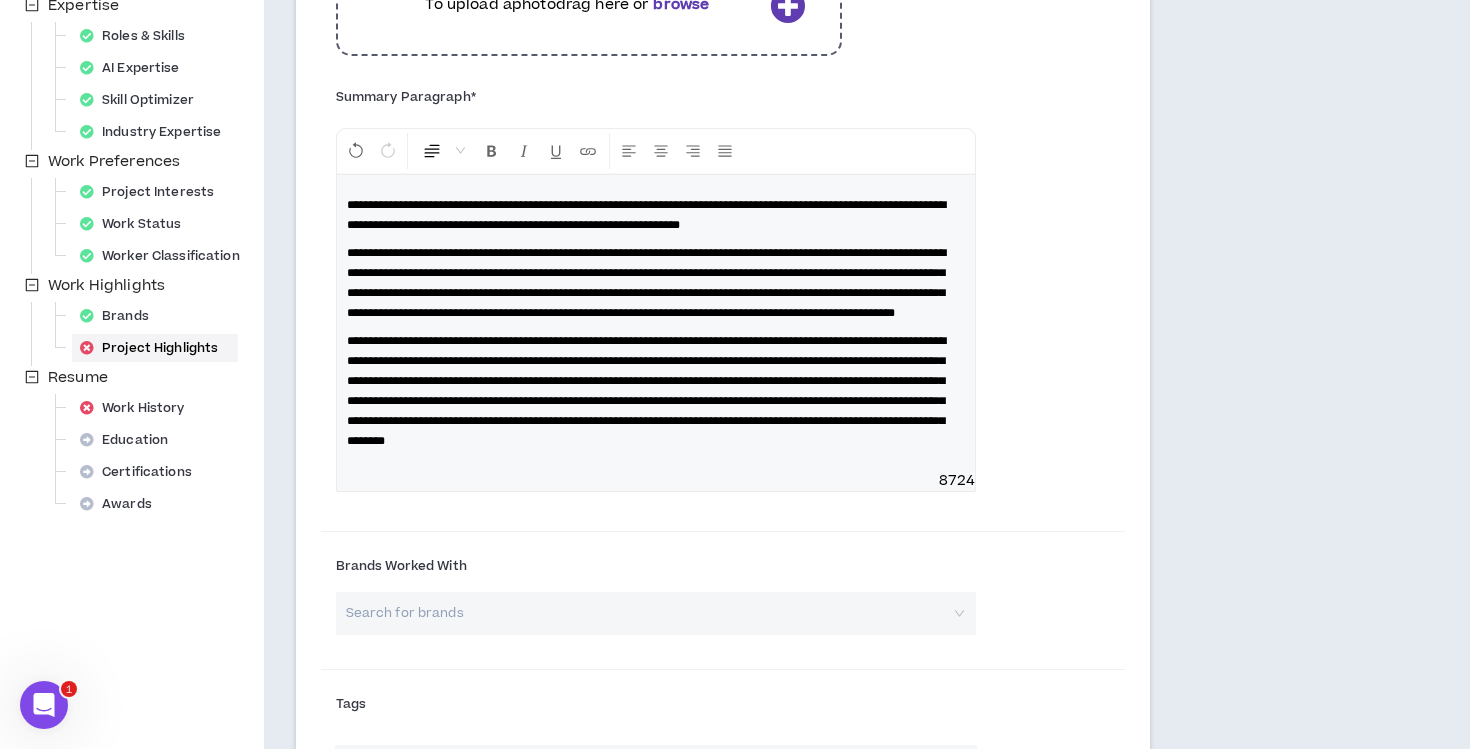 click on "**********" at bounding box center [656, 323] 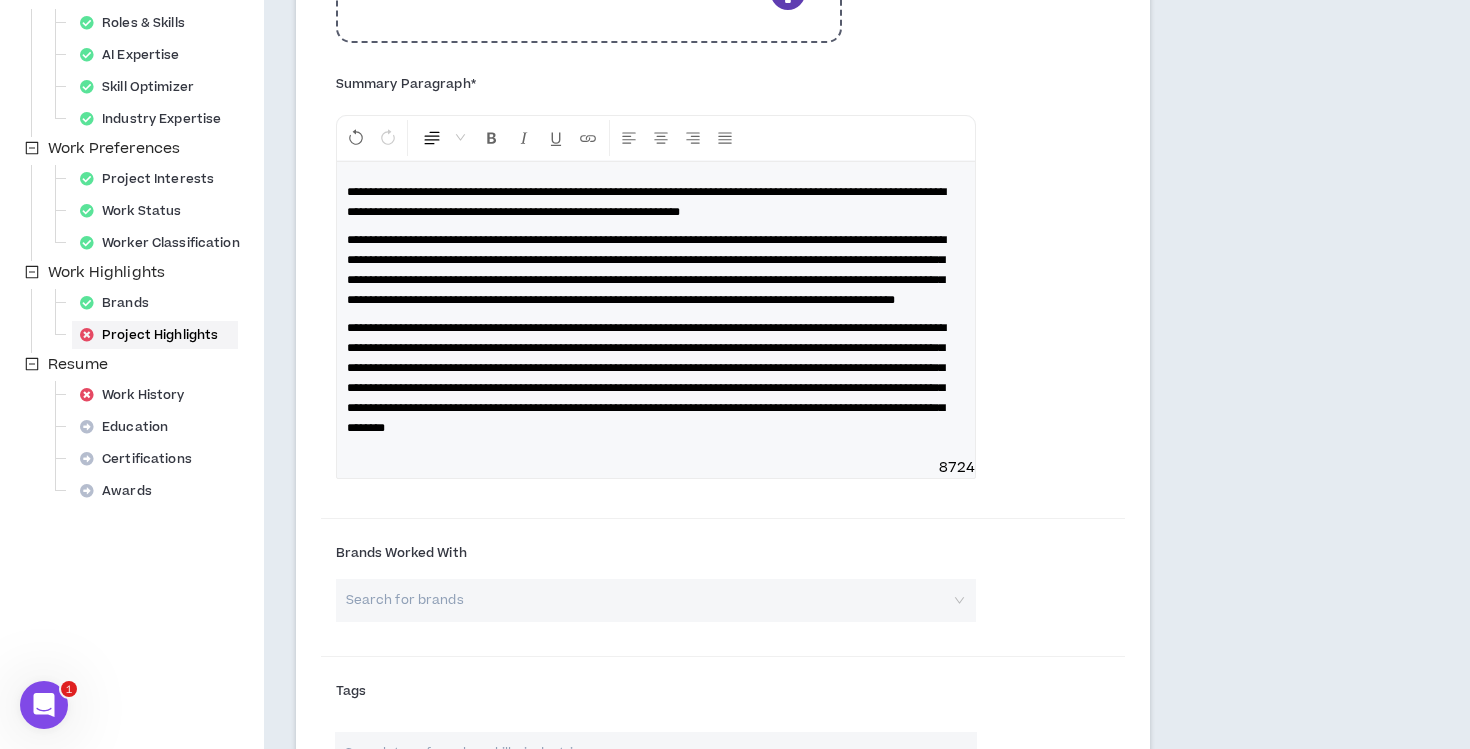 scroll, scrollTop: 488, scrollLeft: 0, axis: vertical 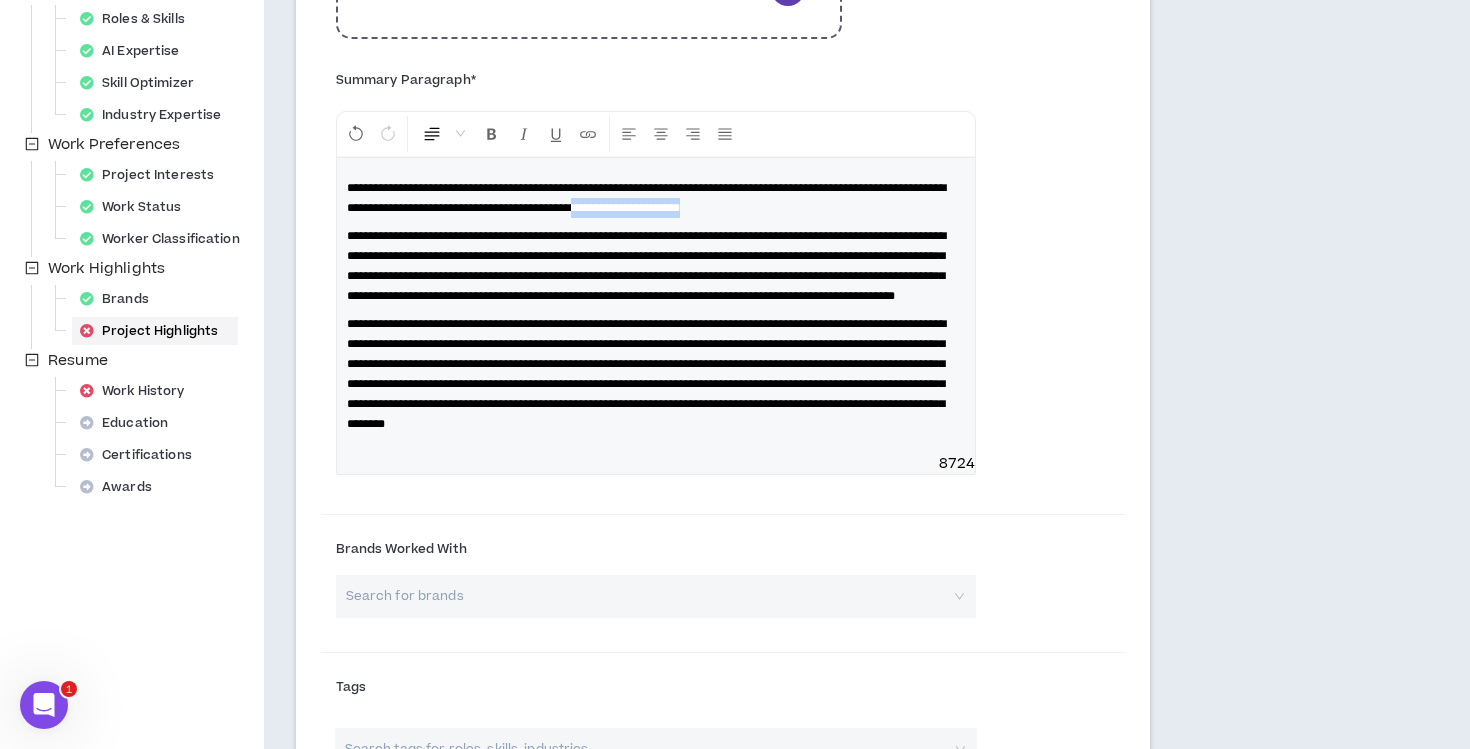 drag, startPoint x: 514, startPoint y: 229, endPoint x: 823, endPoint y: 216, distance: 309.27335 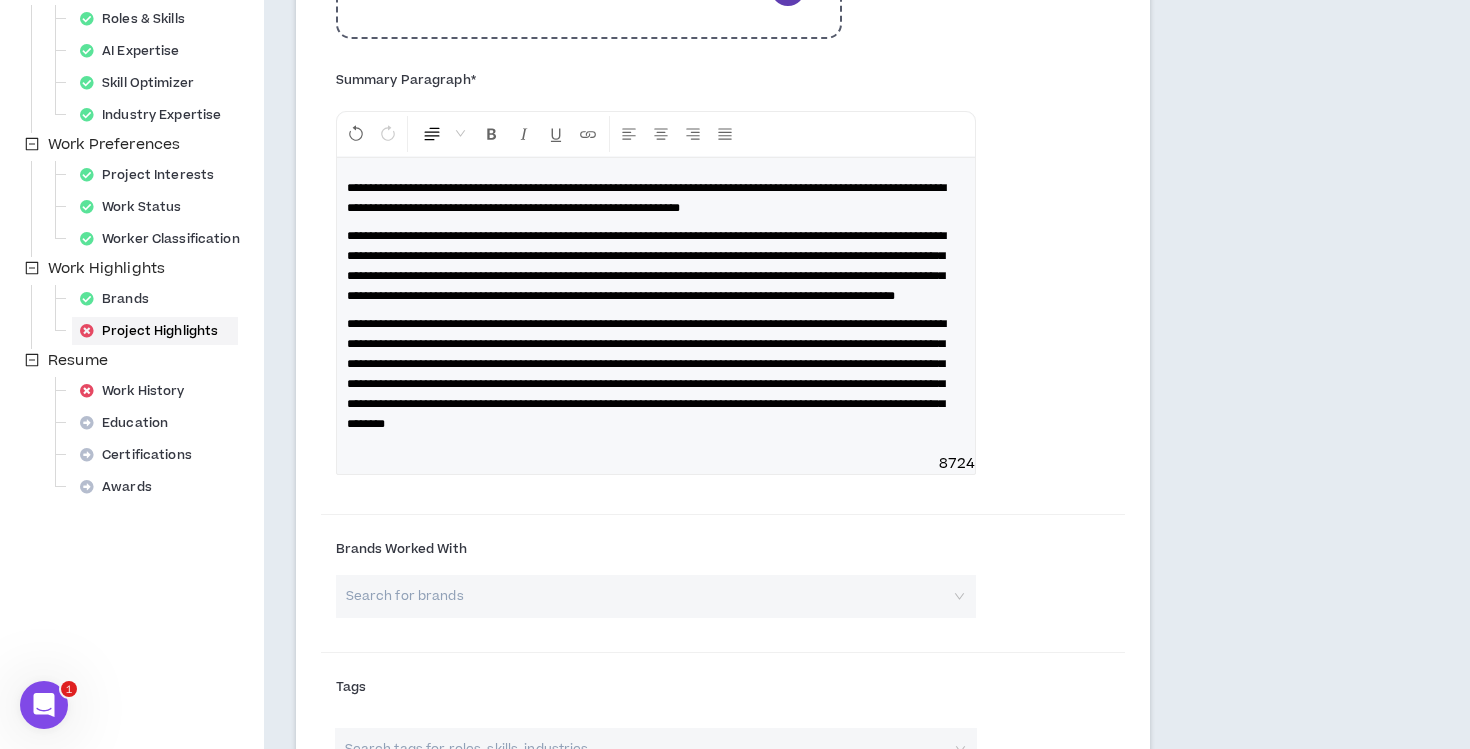 click on "**********" at bounding box center (646, 266) 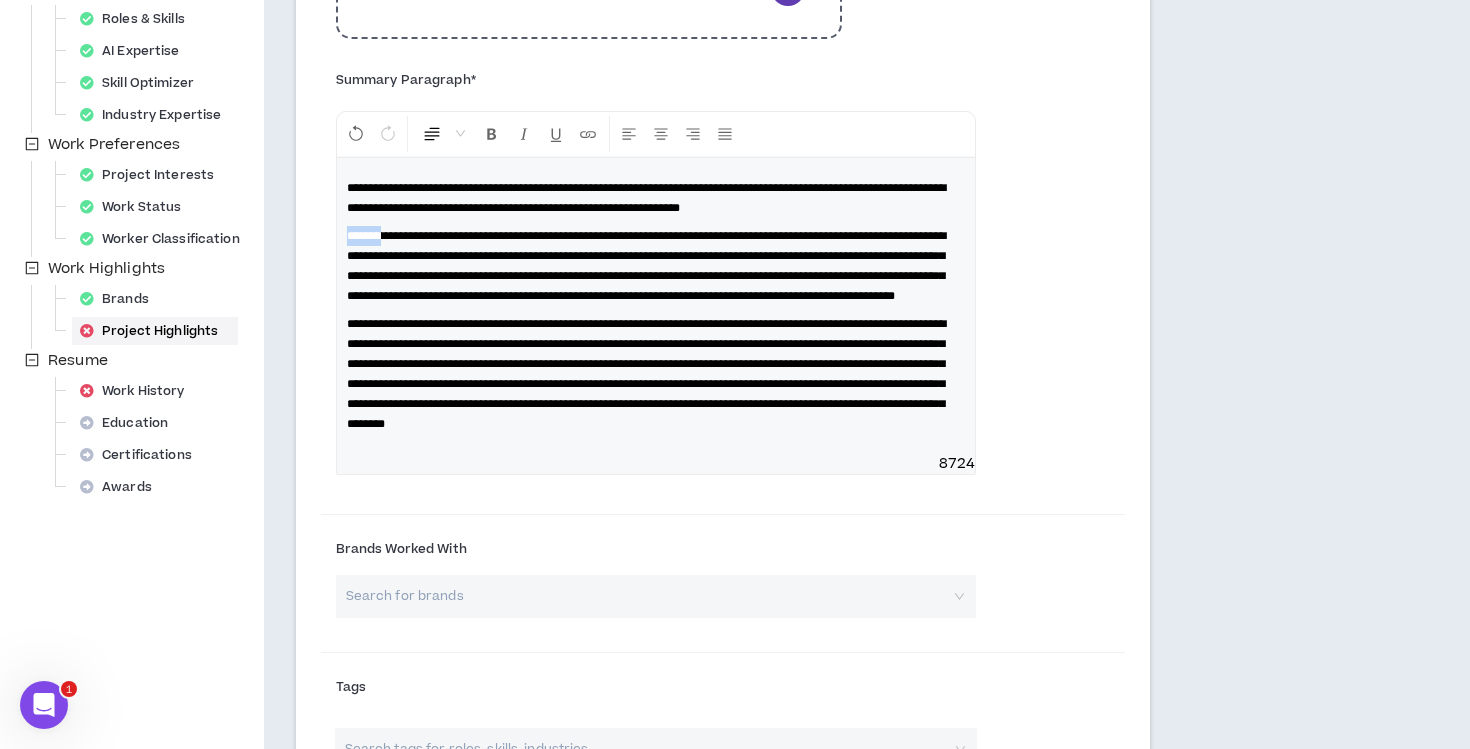 drag, startPoint x: 390, startPoint y: 256, endPoint x: 344, endPoint y: 257, distance: 46.010868 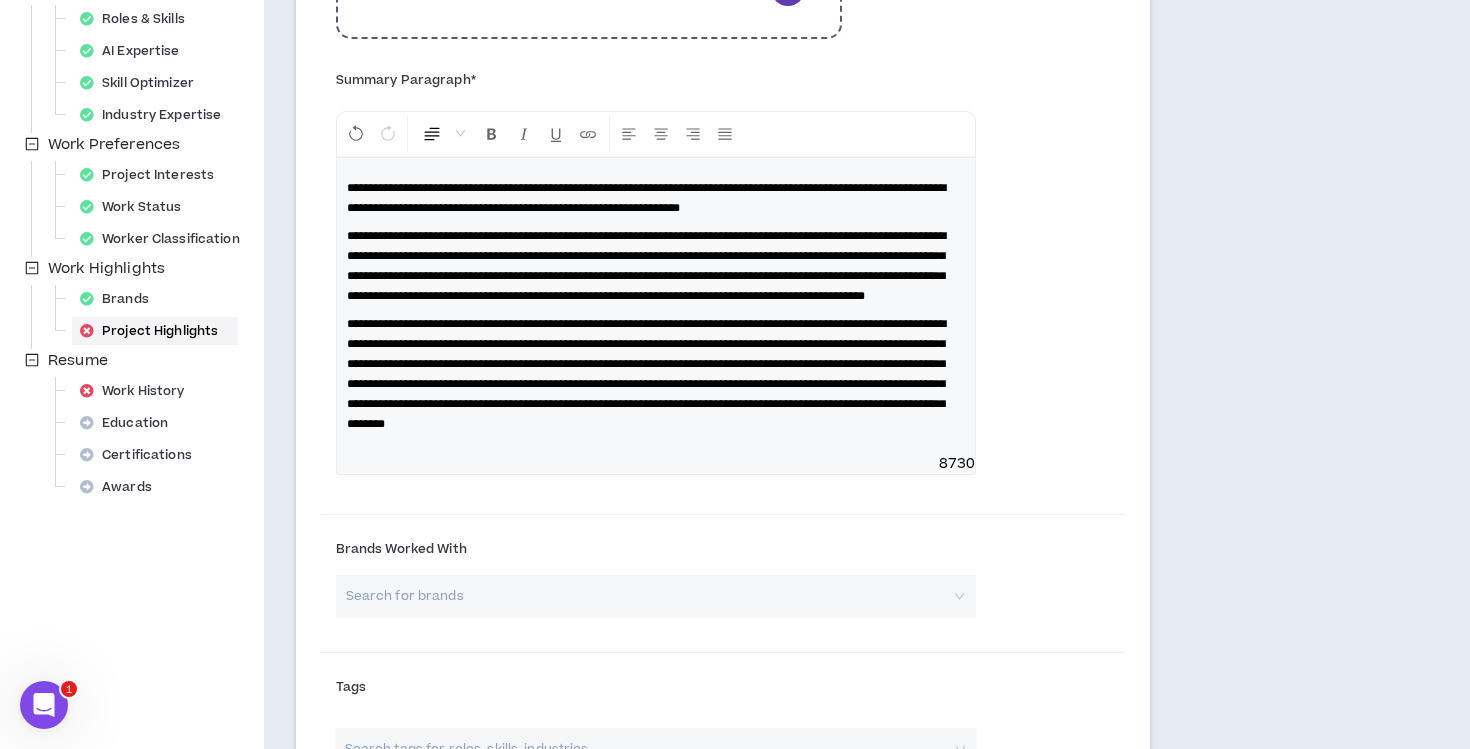 type 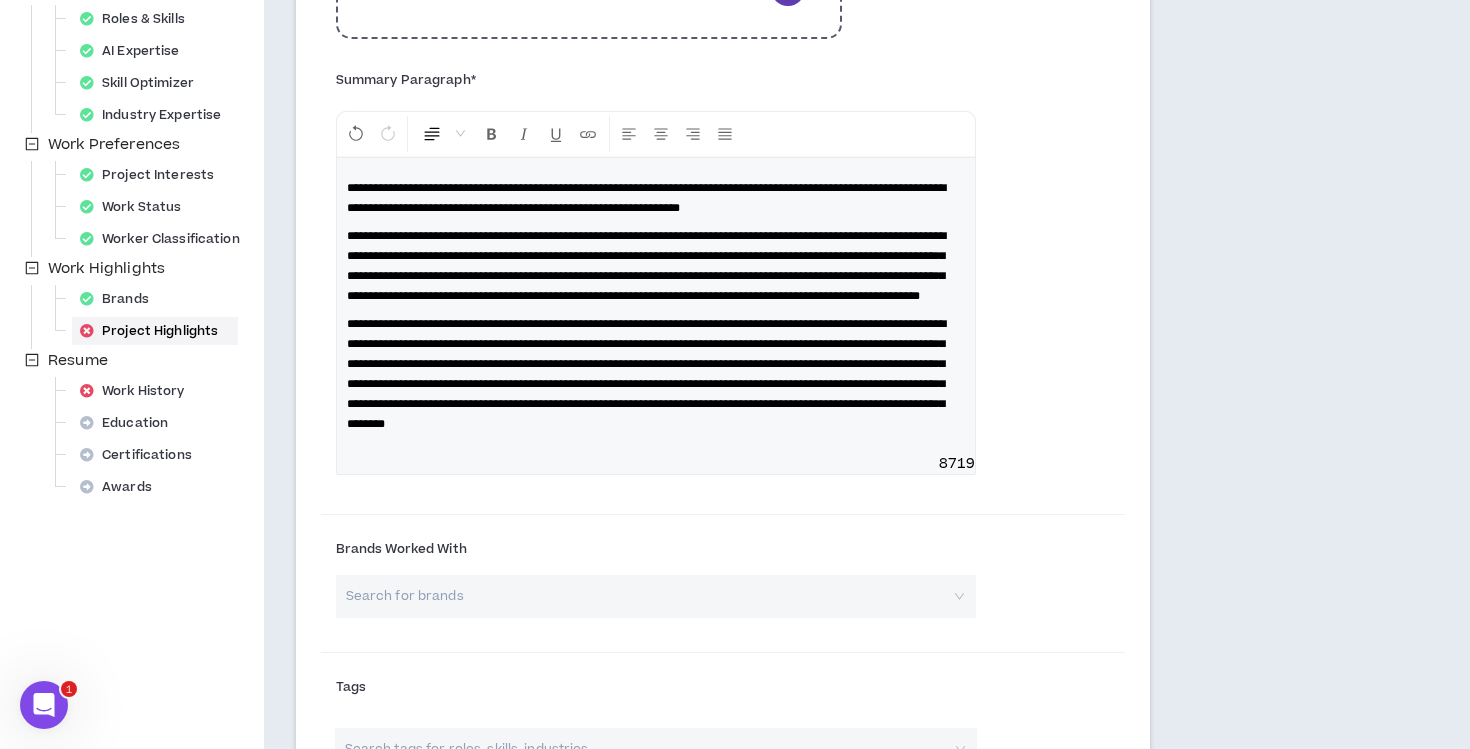 click on "**********" at bounding box center [646, 374] 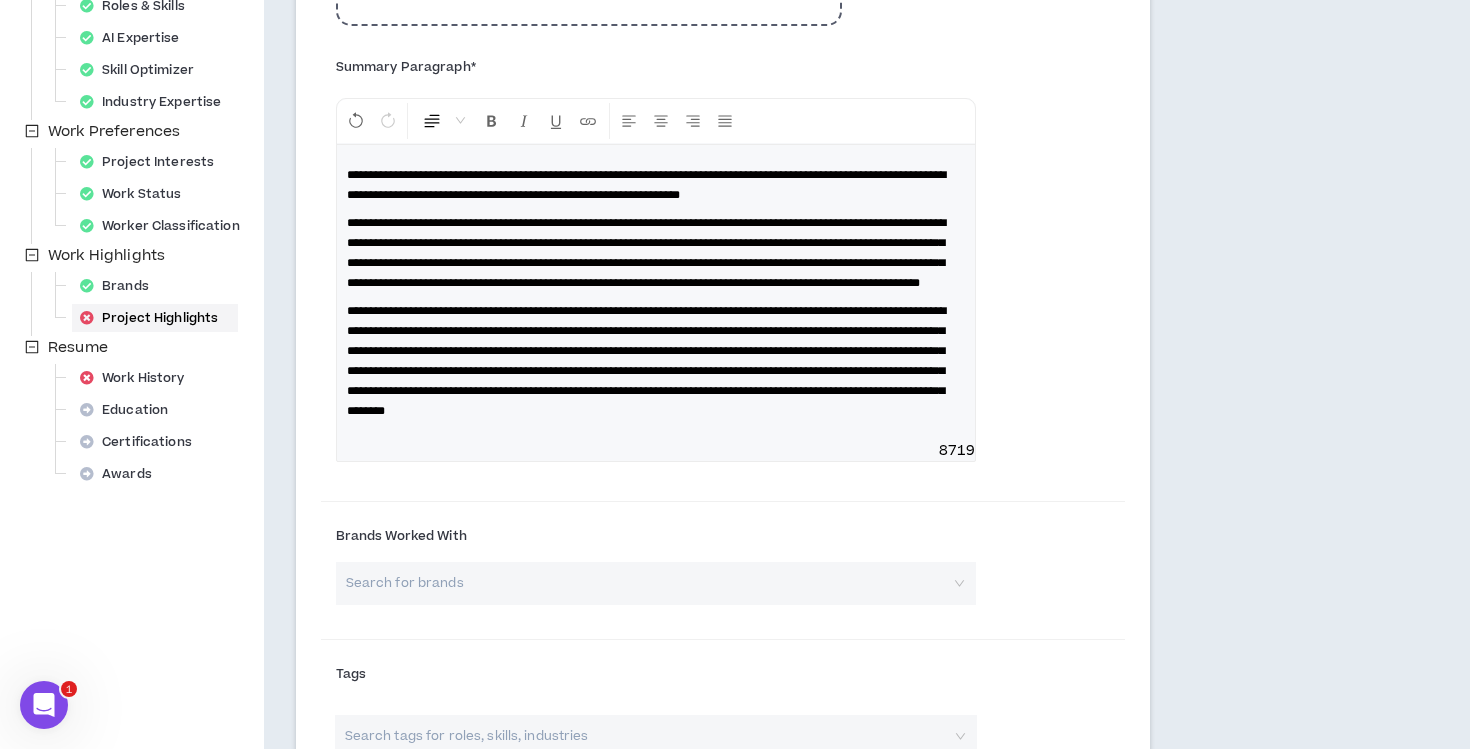 scroll, scrollTop: 500, scrollLeft: 0, axis: vertical 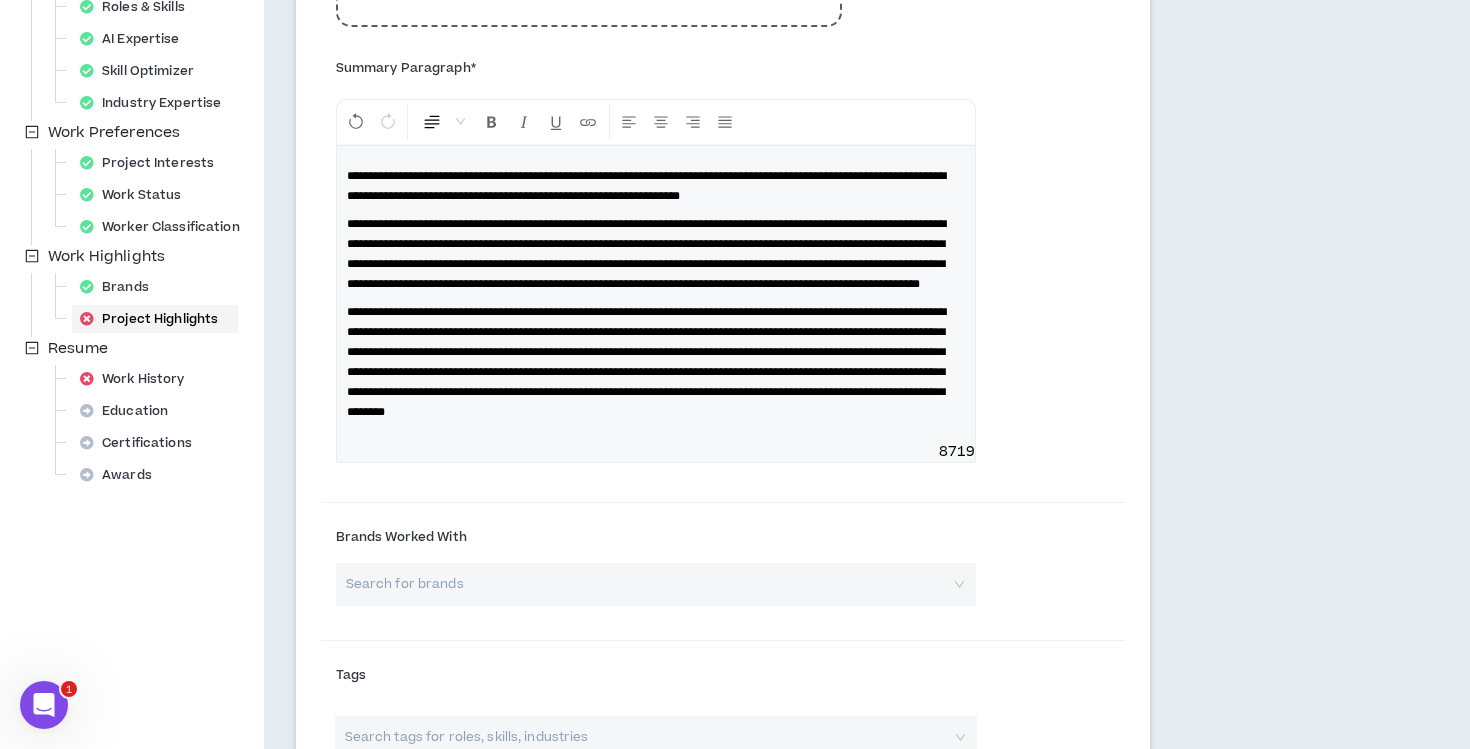 click on "**********" at bounding box center [646, 254] 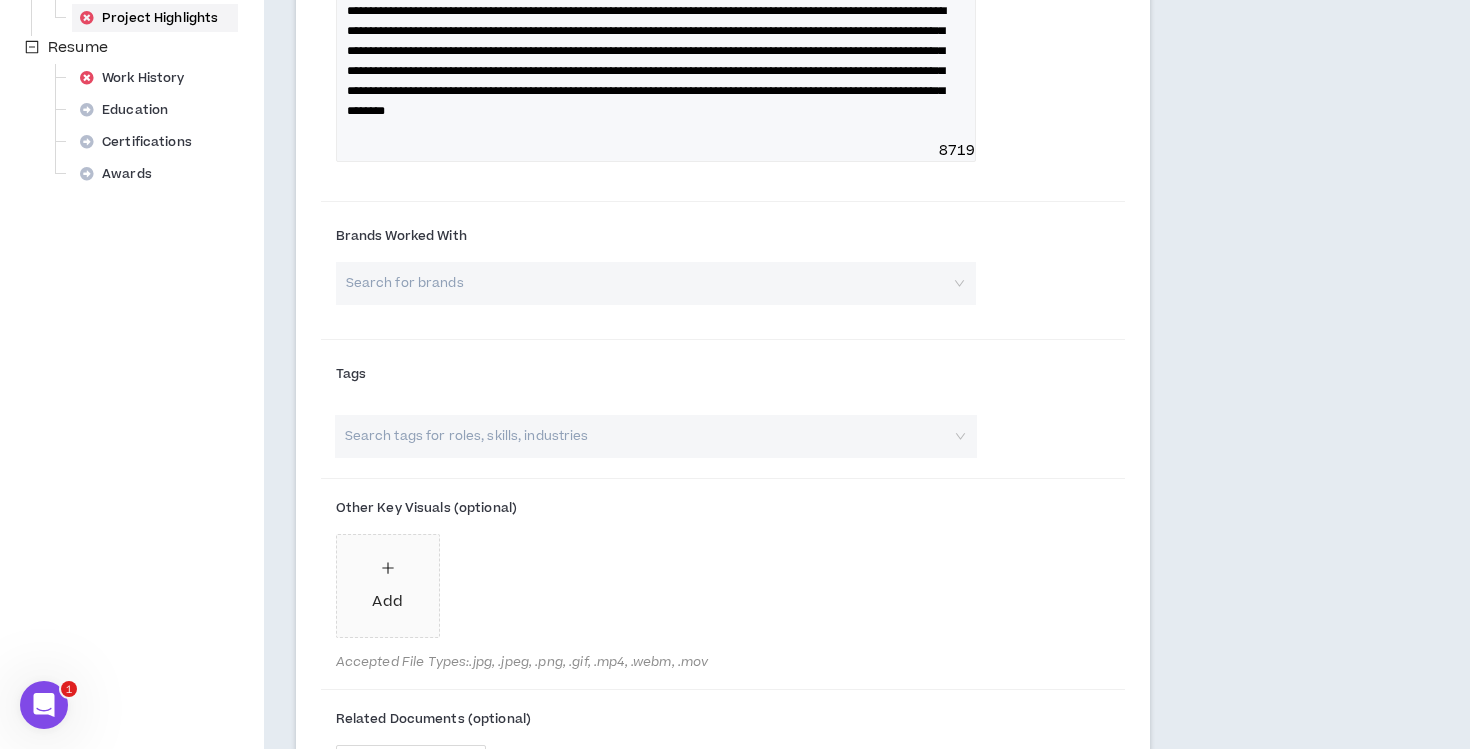 scroll, scrollTop: 666, scrollLeft: 0, axis: vertical 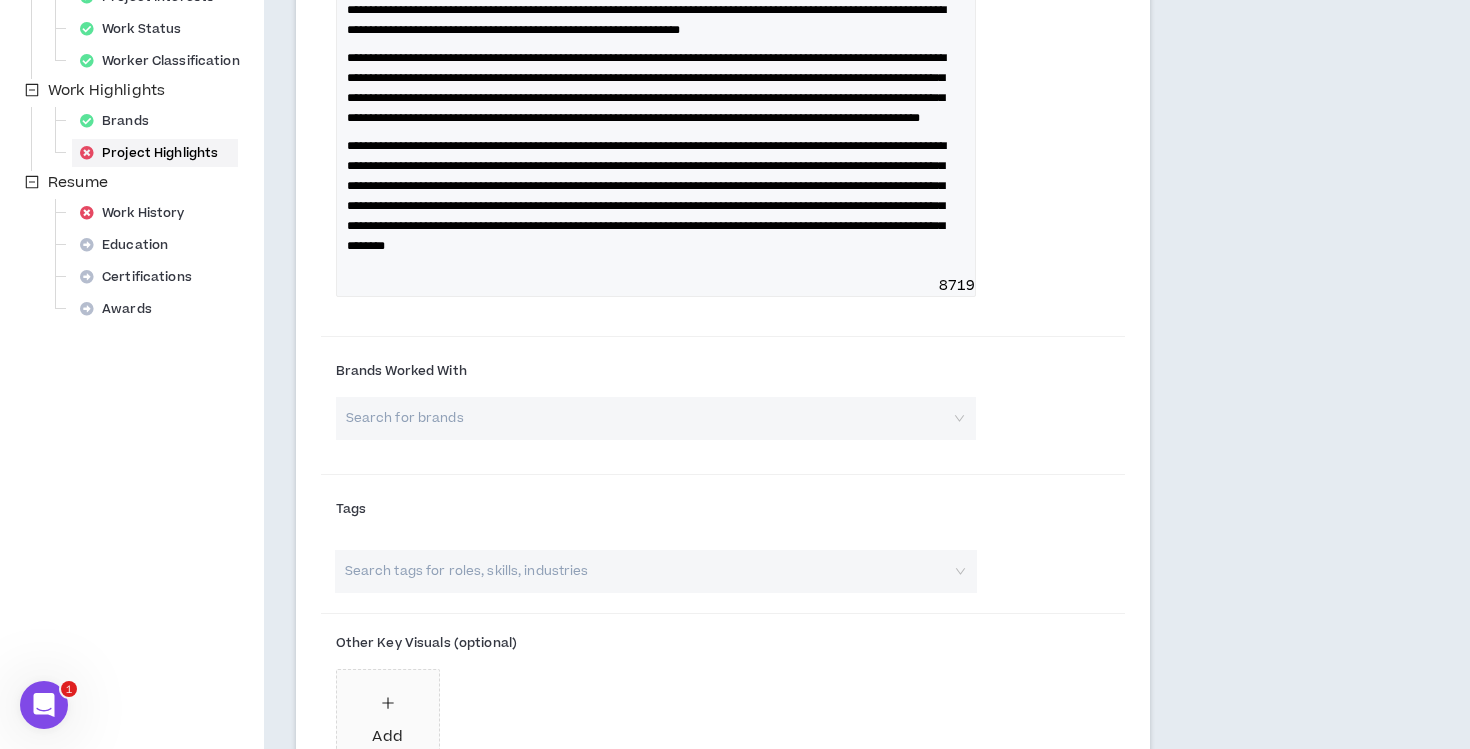 click on "**********" at bounding box center [646, 196] 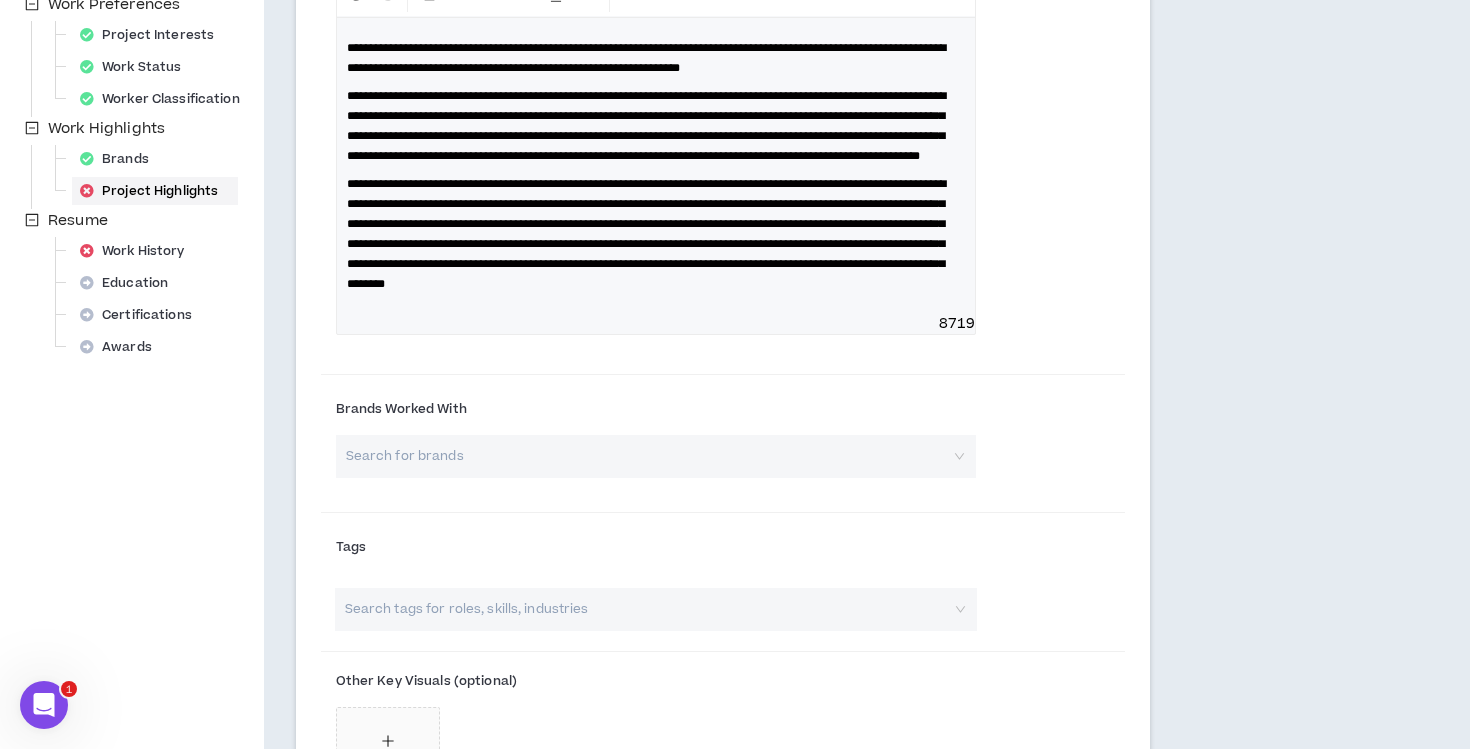 scroll, scrollTop: 630, scrollLeft: 0, axis: vertical 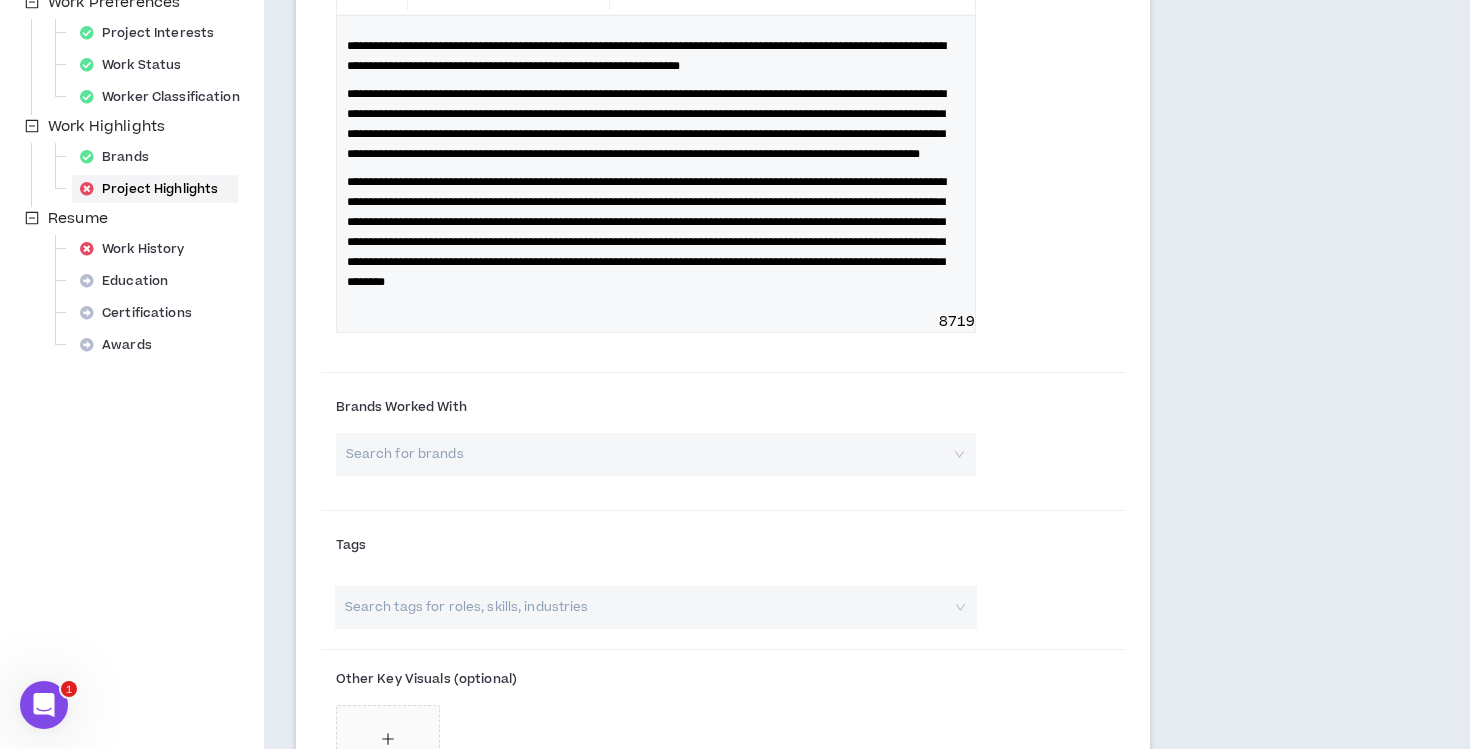 click on "**********" at bounding box center [646, 232] 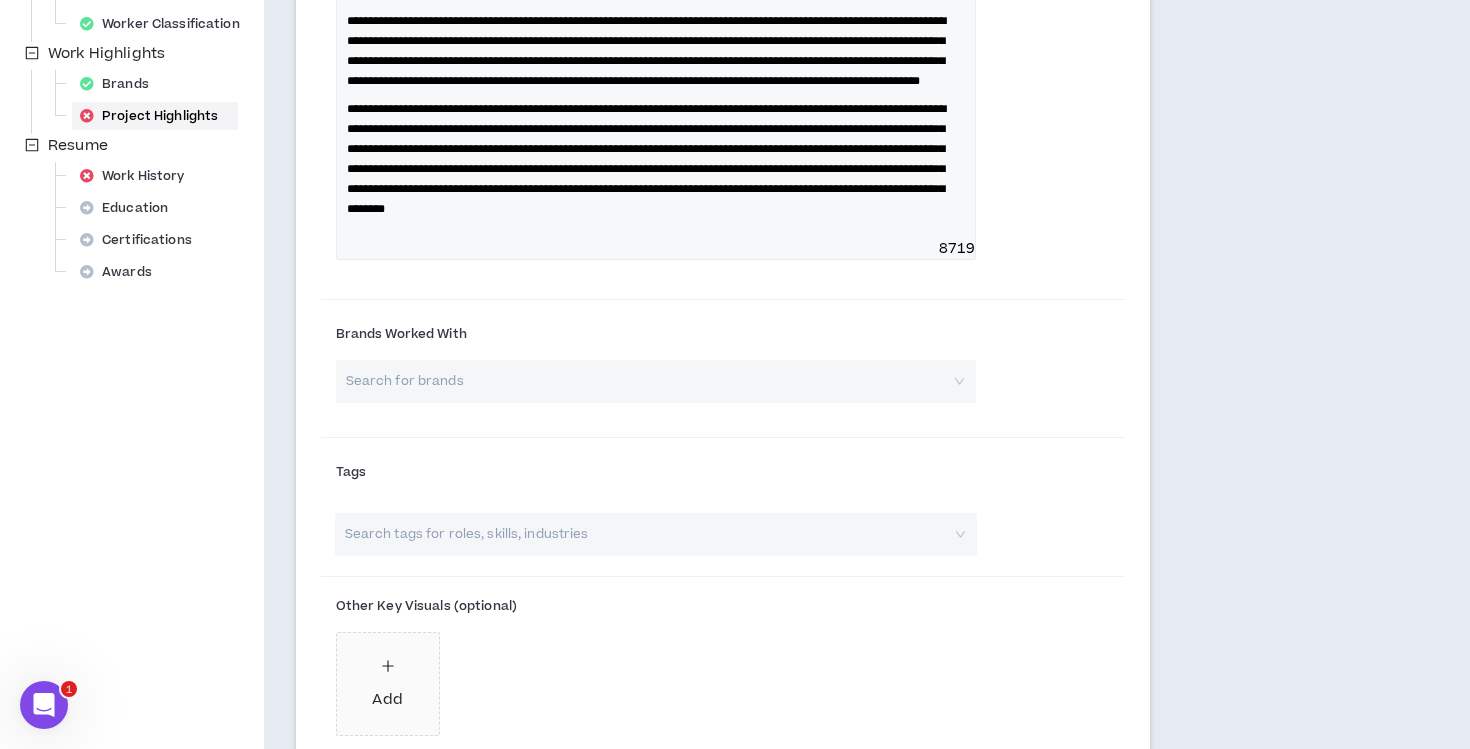 scroll, scrollTop: 833, scrollLeft: 0, axis: vertical 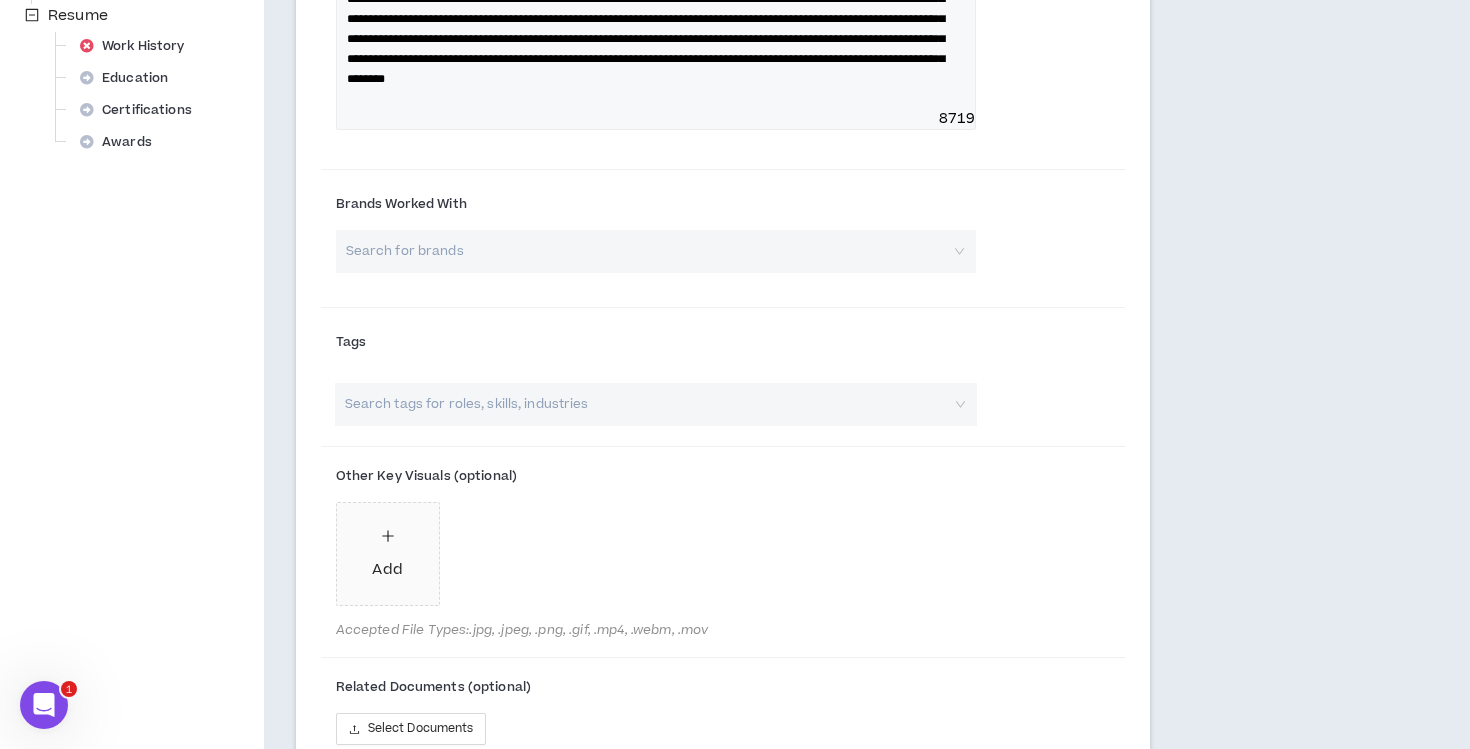 click at bounding box center (649, 251) 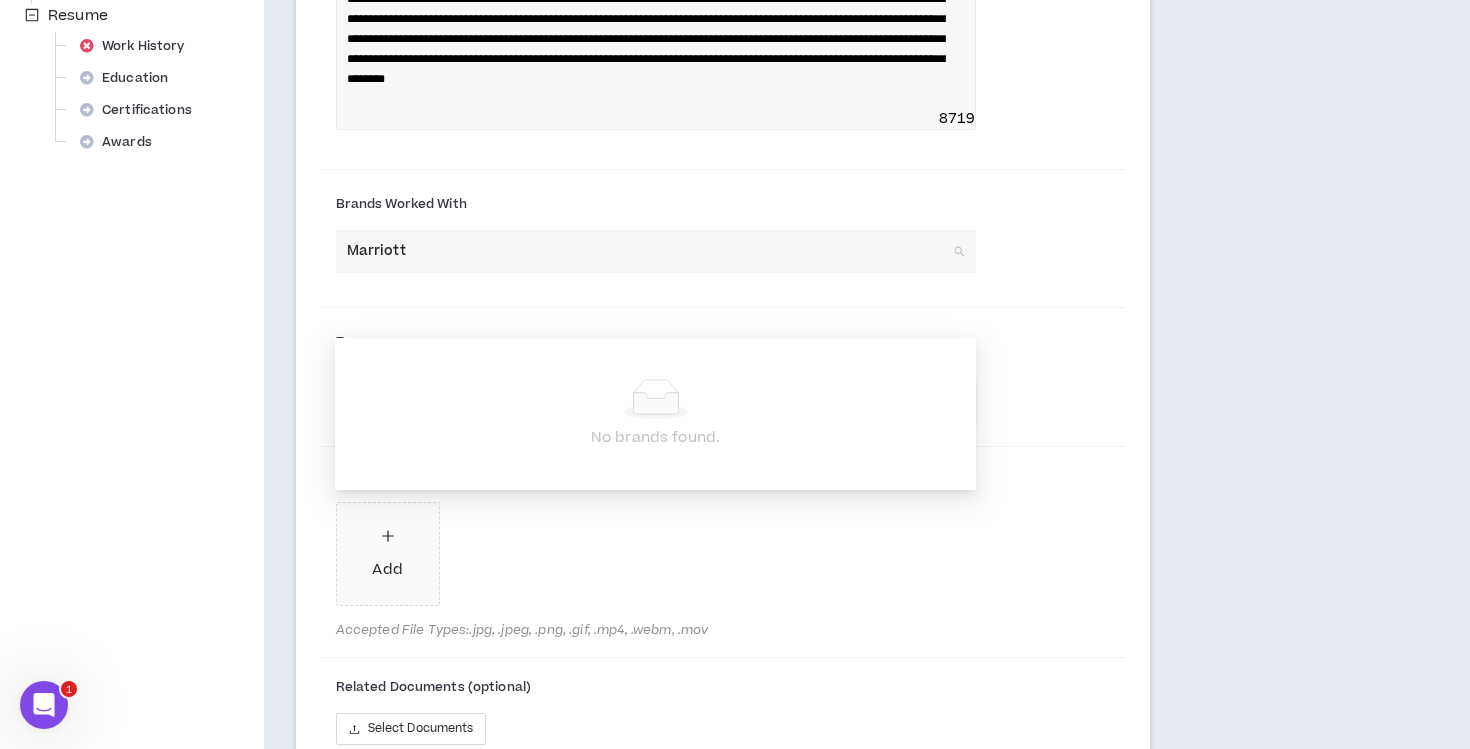 type on "Marriott" 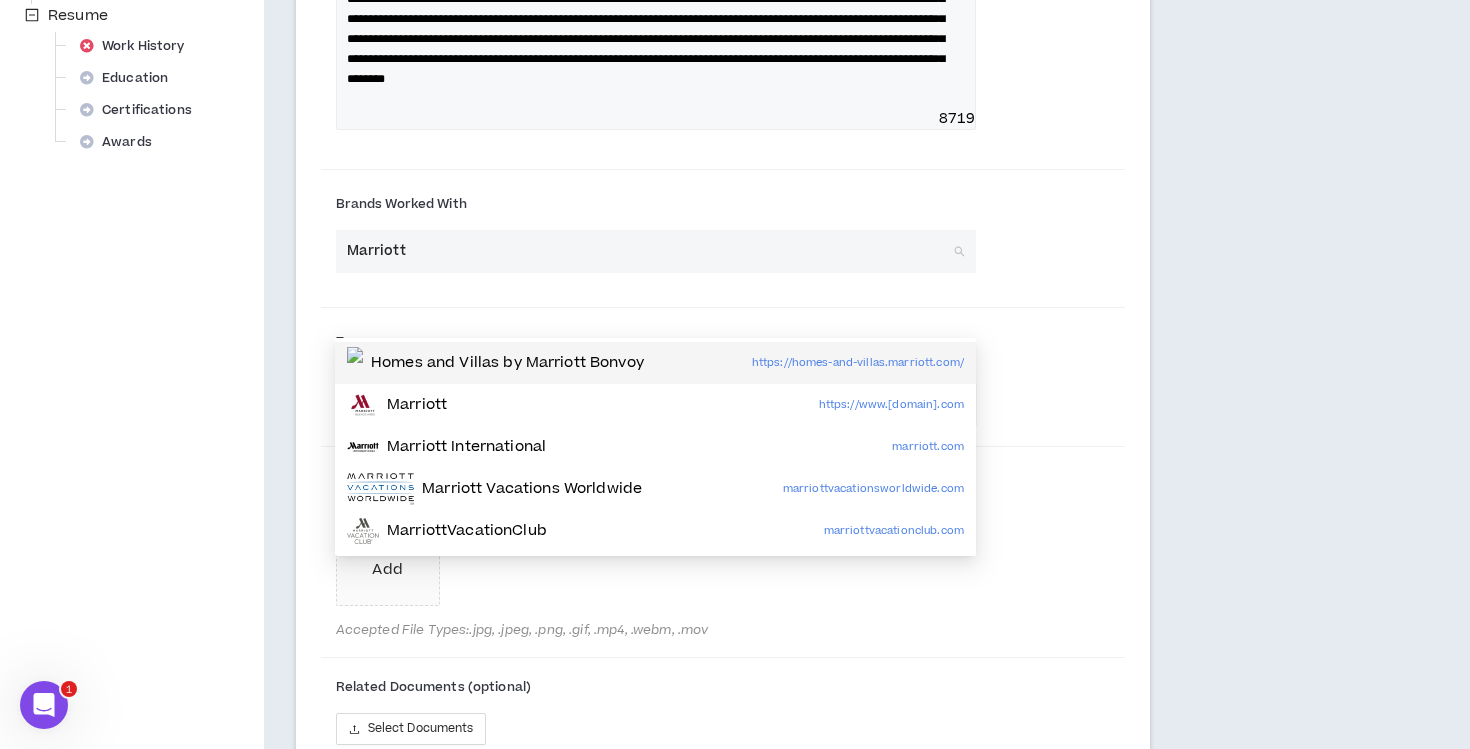 click at bounding box center [355, 363] 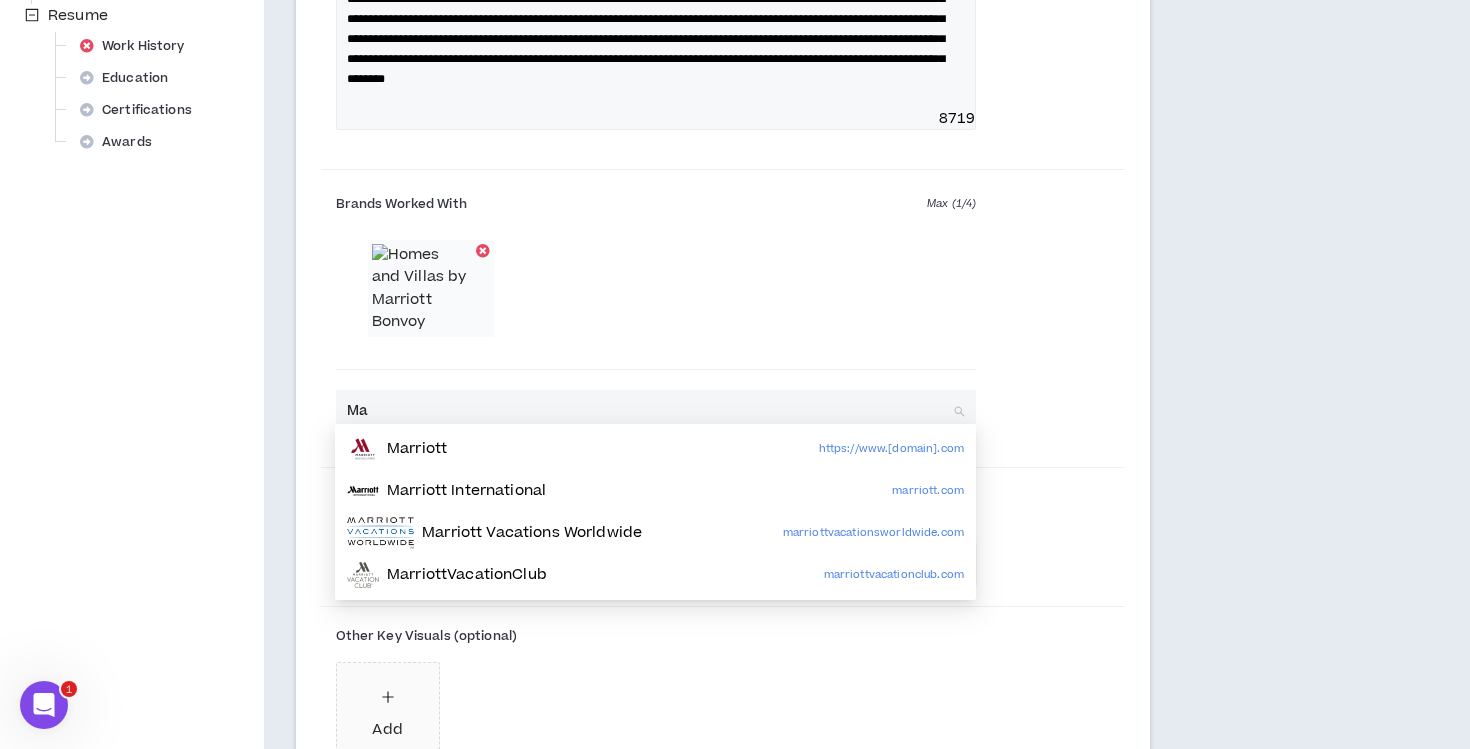 type on "M" 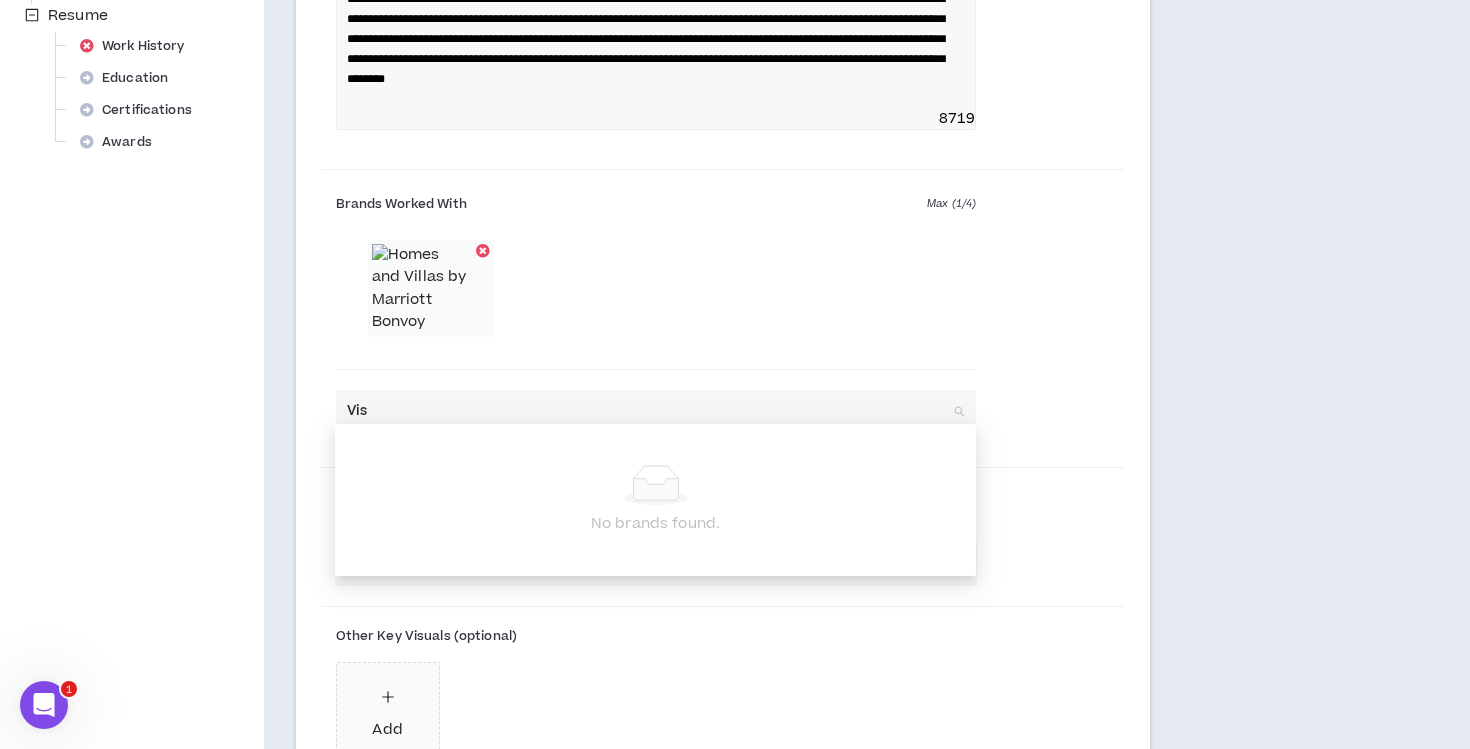 type on "Visa" 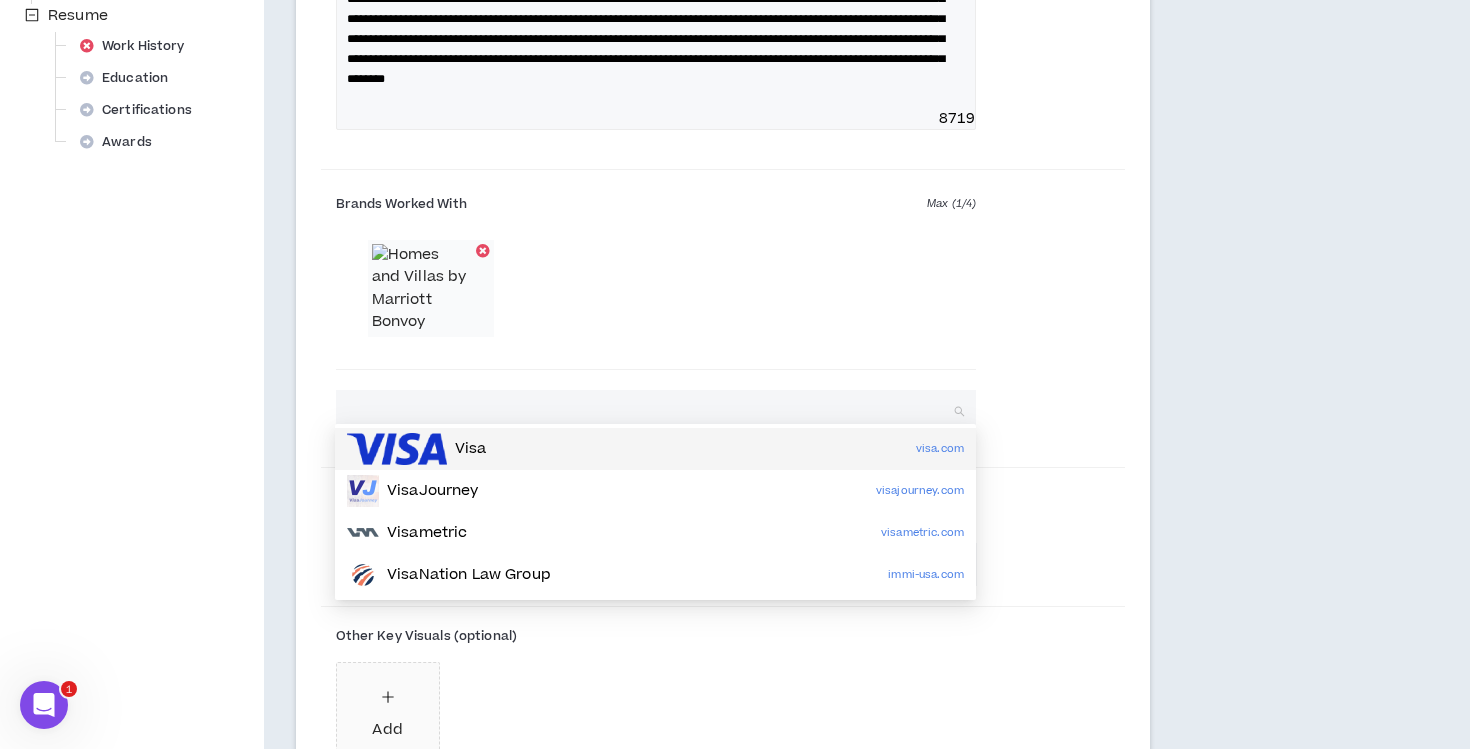 click on "Project Highlights At least 2 Project Highlights are required. Show clients what you’re capable of. Below, upload documents that highlight your best work. Project Highlight #1 Headline  * Building Brand Awareness for Marriott Bonvoy's Homes & Villas Year  * **** **** **** **** **** **** **** **** **** **** **** **** **** **** **** **** **** **** **** **** **** **** **** **** **** **** **** **** **** **** **** **** **** **** **** **** **** **** **** **** **** **** **** **** **** **** **** **** **** **** **** **** **** **** **** **** **** **** **** **** **** **** **** **** **** **** **** **** **** **** **** **** **** **** **** **** **** **** **** **** **** **** **** **** **** **** **** **** **** **** **** **** **** **** **** **** **** **** **** **** **** **** **** **** **** **** **** **** **** **** **** **** **** **** **** **** **** **** **** **** **** **** **** **** **** **** **** Add a key visual that represents your work. To upload a  photo  drag here or browse Summary Paragraph  * Normal   8719 Max ( 1  /  4 )" at bounding box center [723, 303] 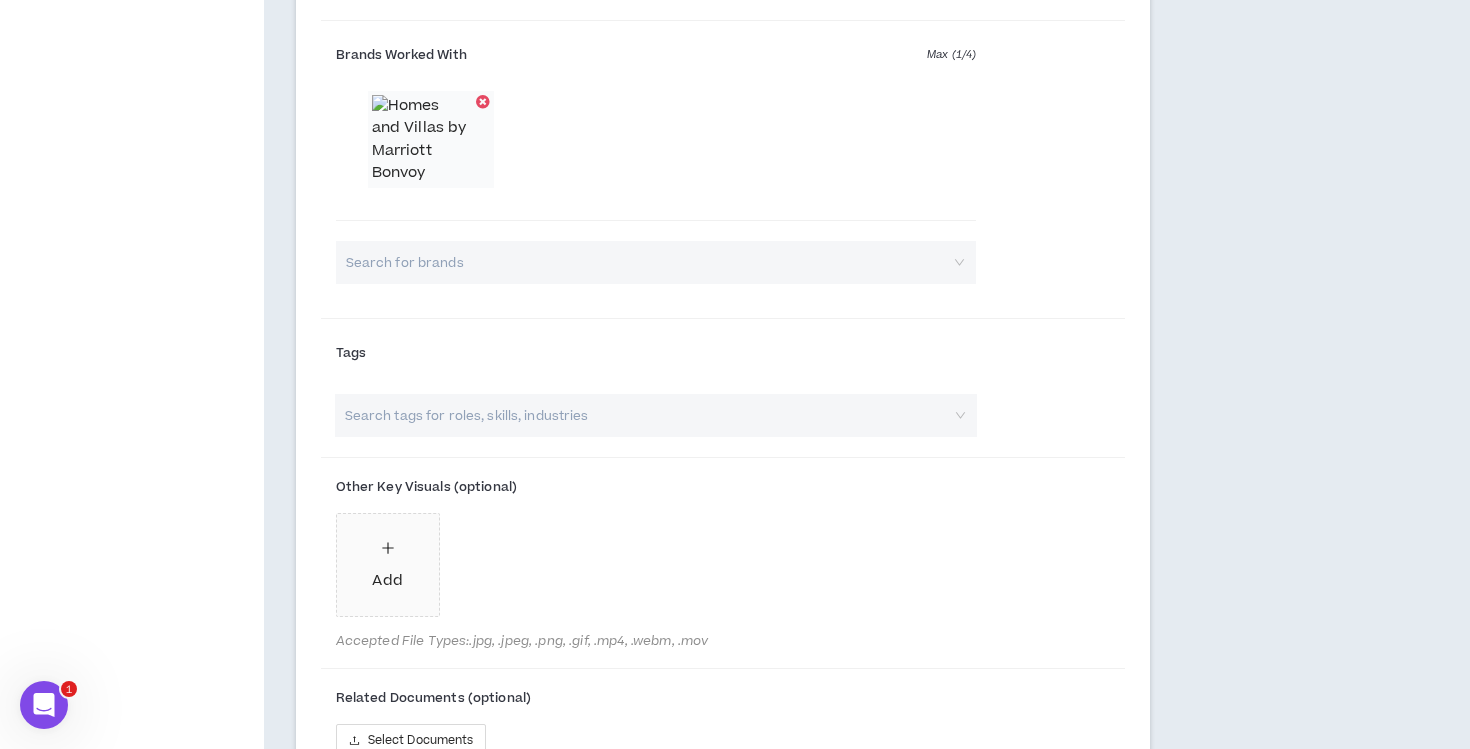 scroll, scrollTop: 984, scrollLeft: 0, axis: vertical 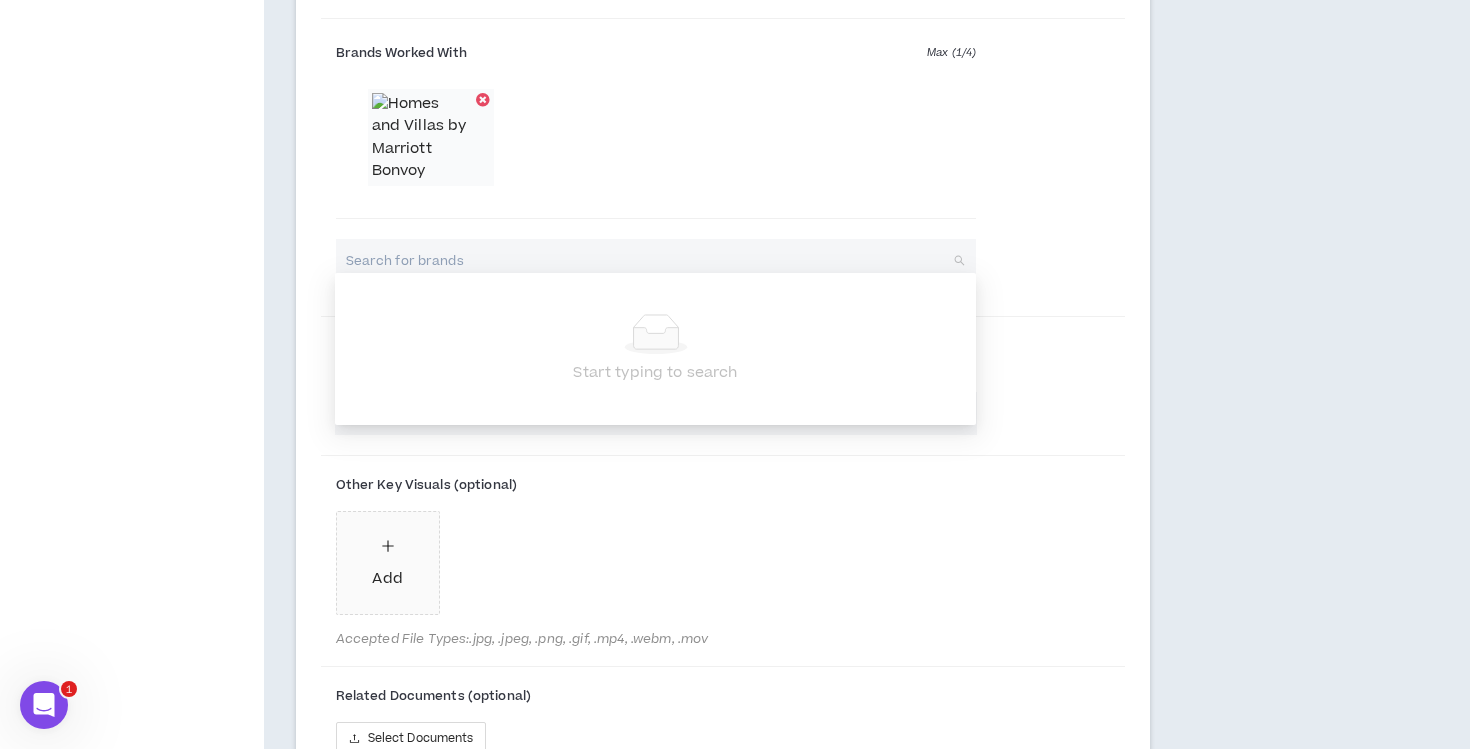 click at bounding box center [649, 260] 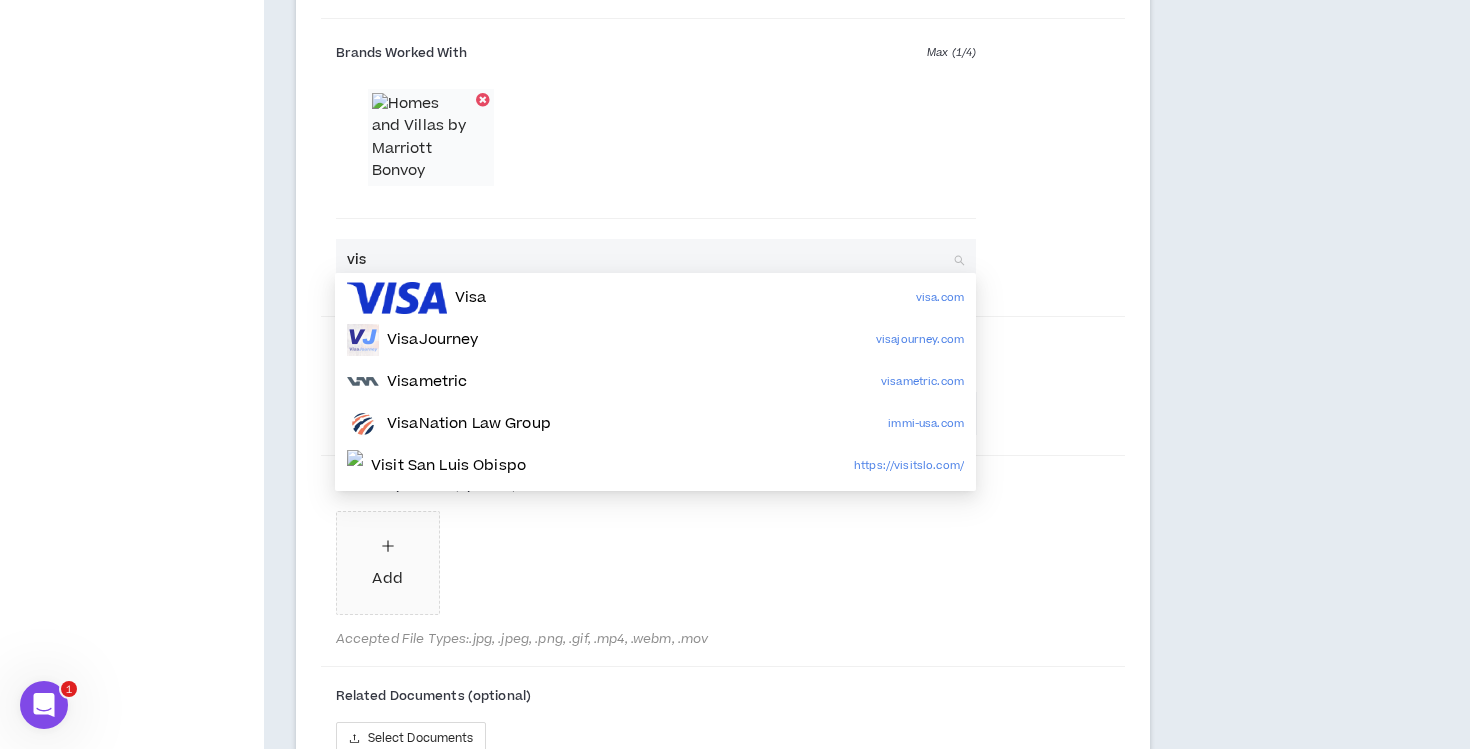 type on "visa" 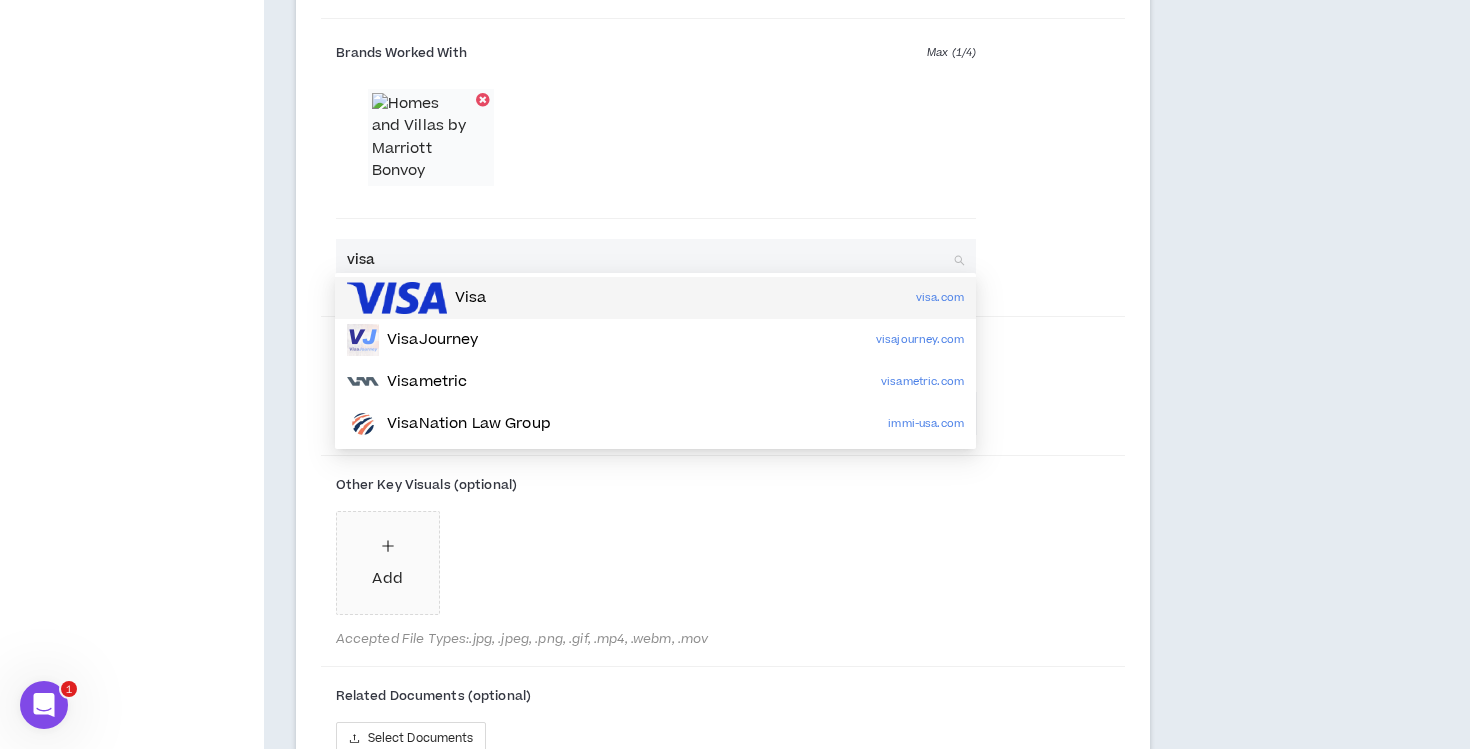 type 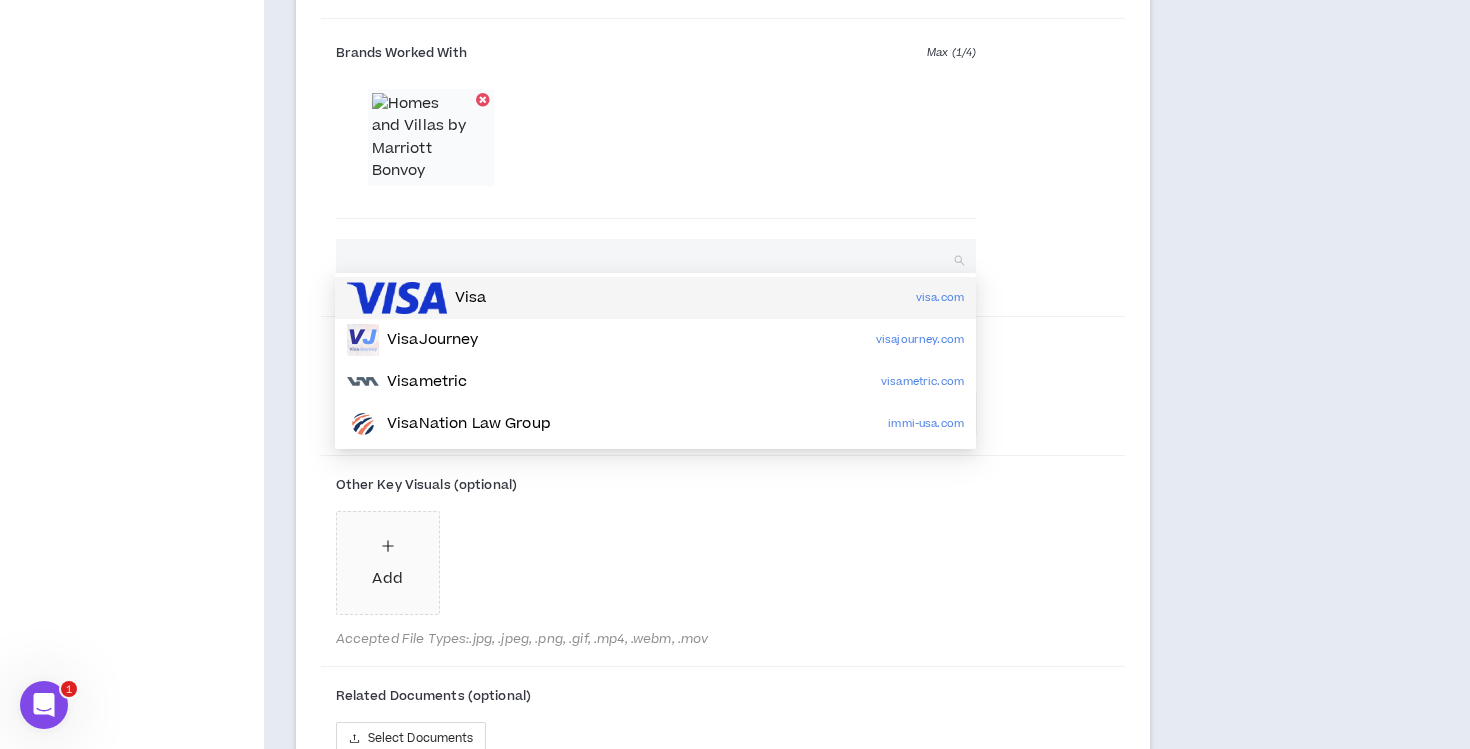 click on "Tags" at bounding box center [723, 358] 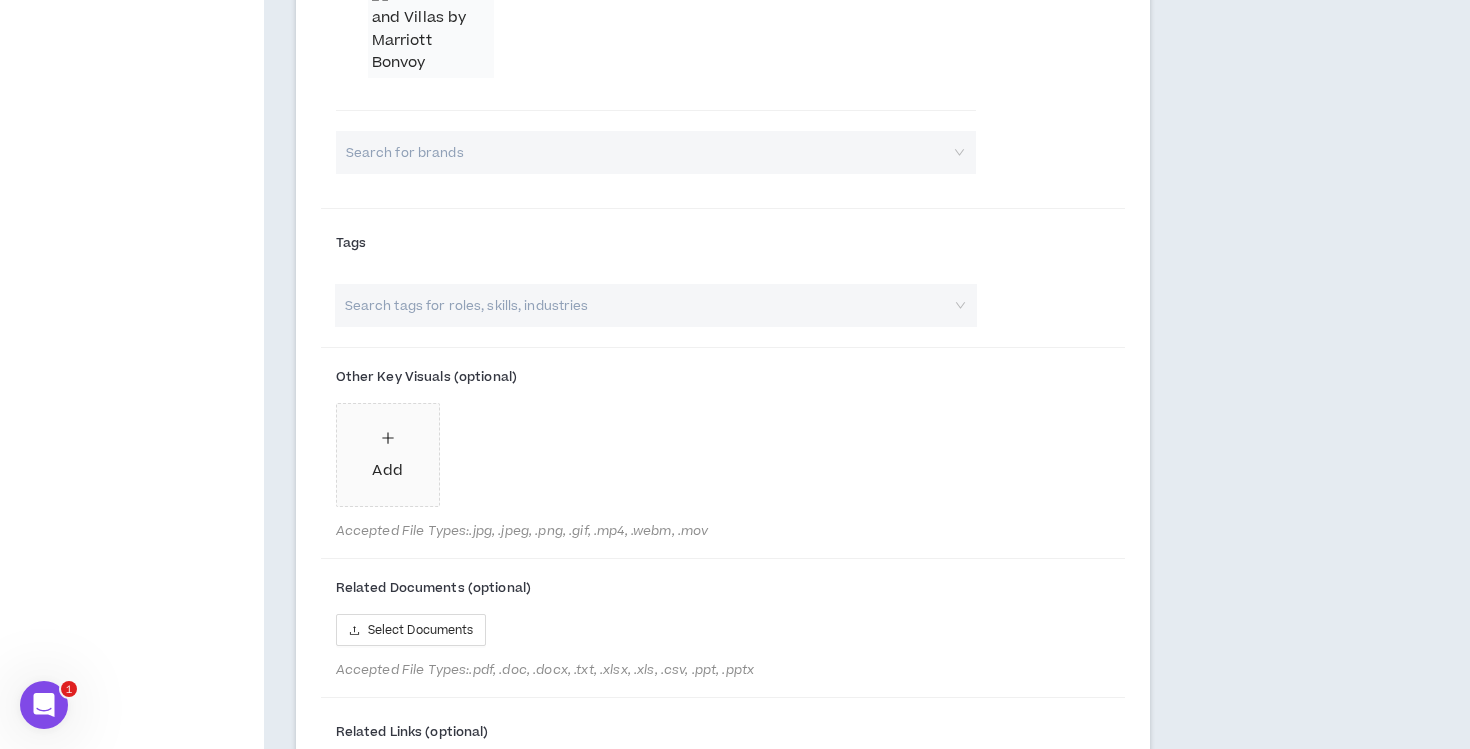 scroll, scrollTop: 1142, scrollLeft: 0, axis: vertical 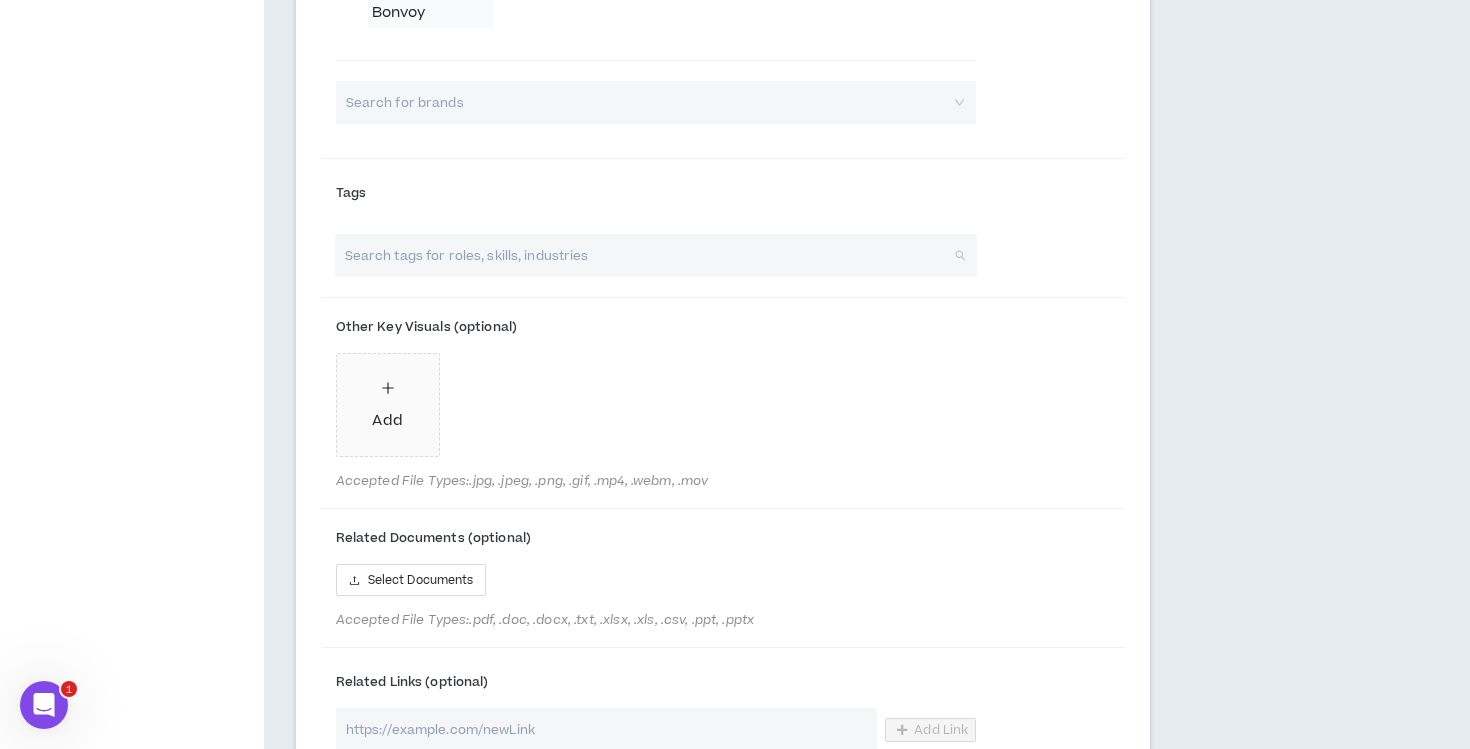 click at bounding box center [646, 255] 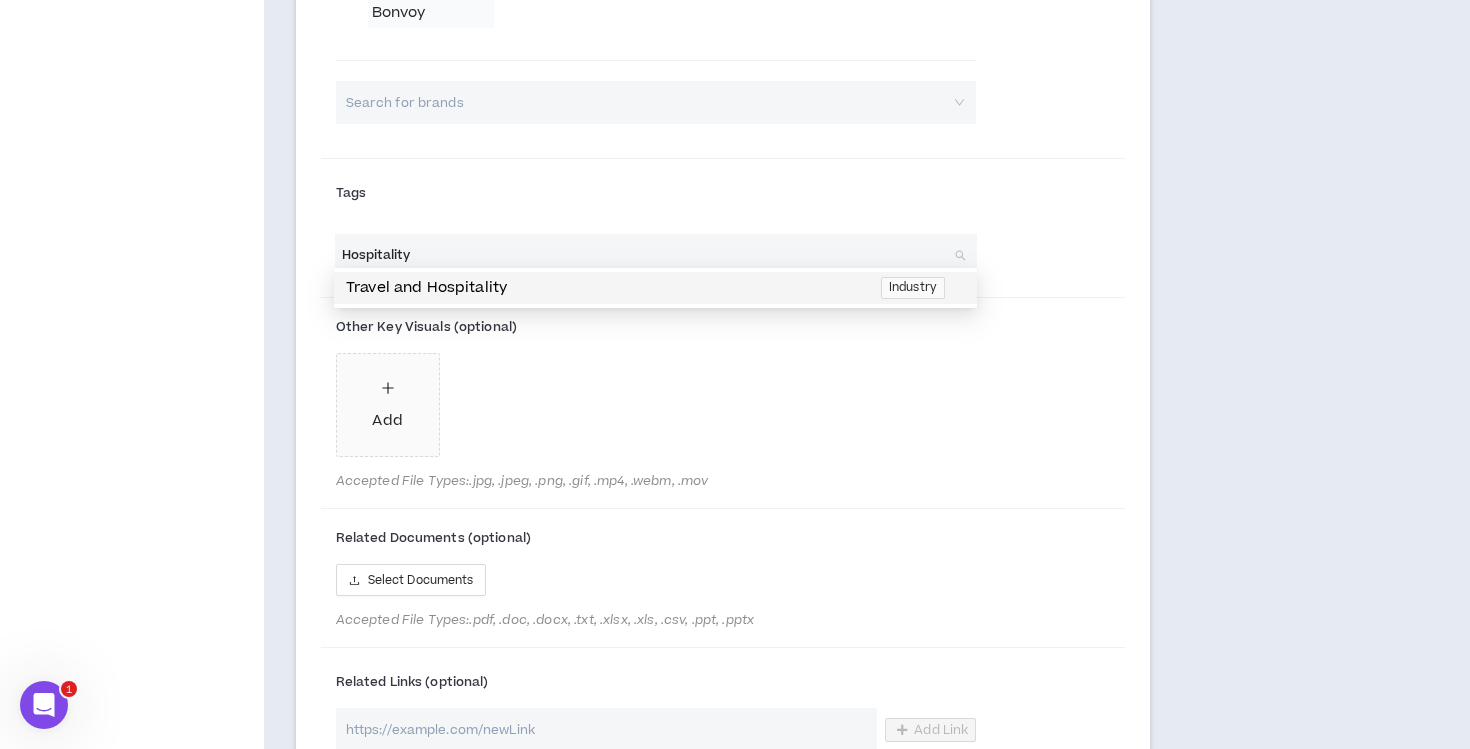 click on "Travel and Hospitality" at bounding box center [607, 288] 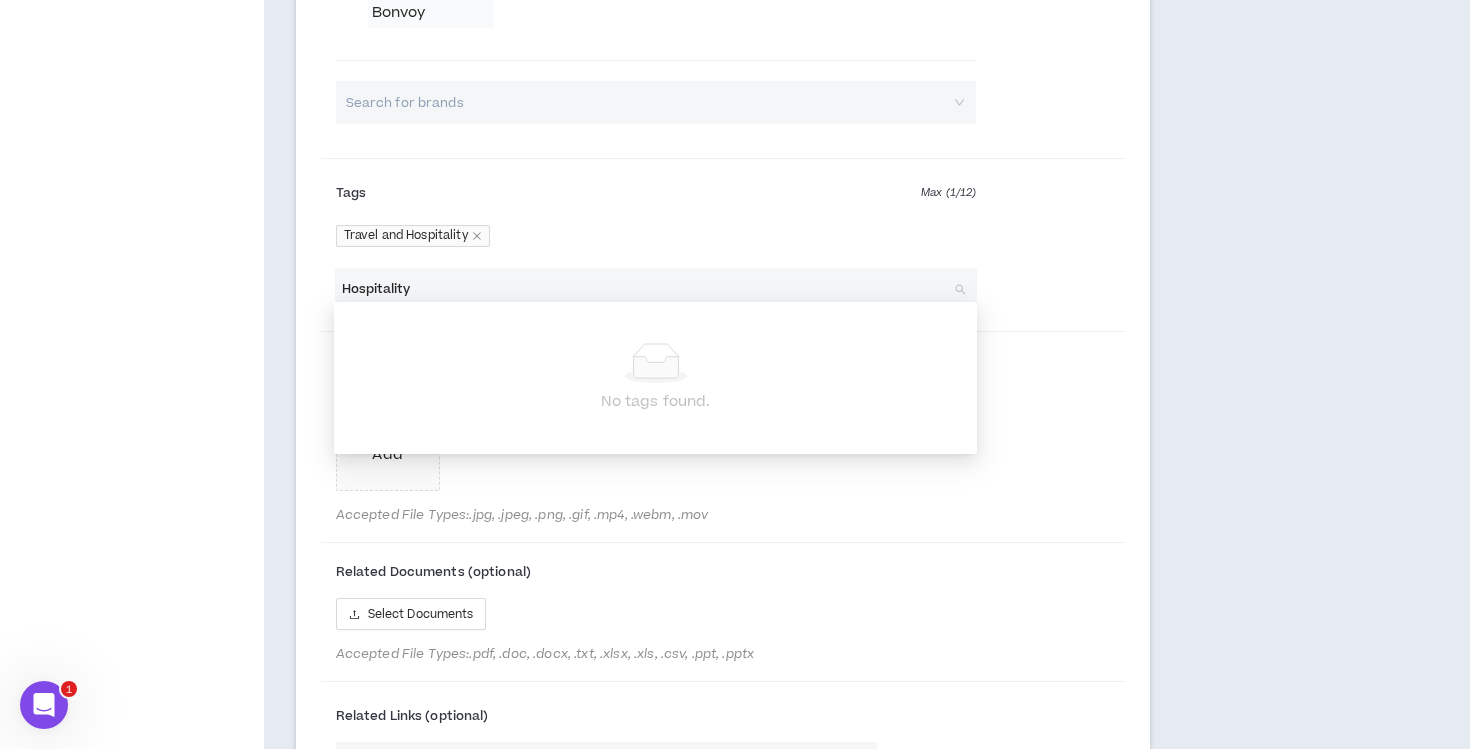drag, startPoint x: 631, startPoint y: 288, endPoint x: 321, endPoint y: 281, distance: 310.079 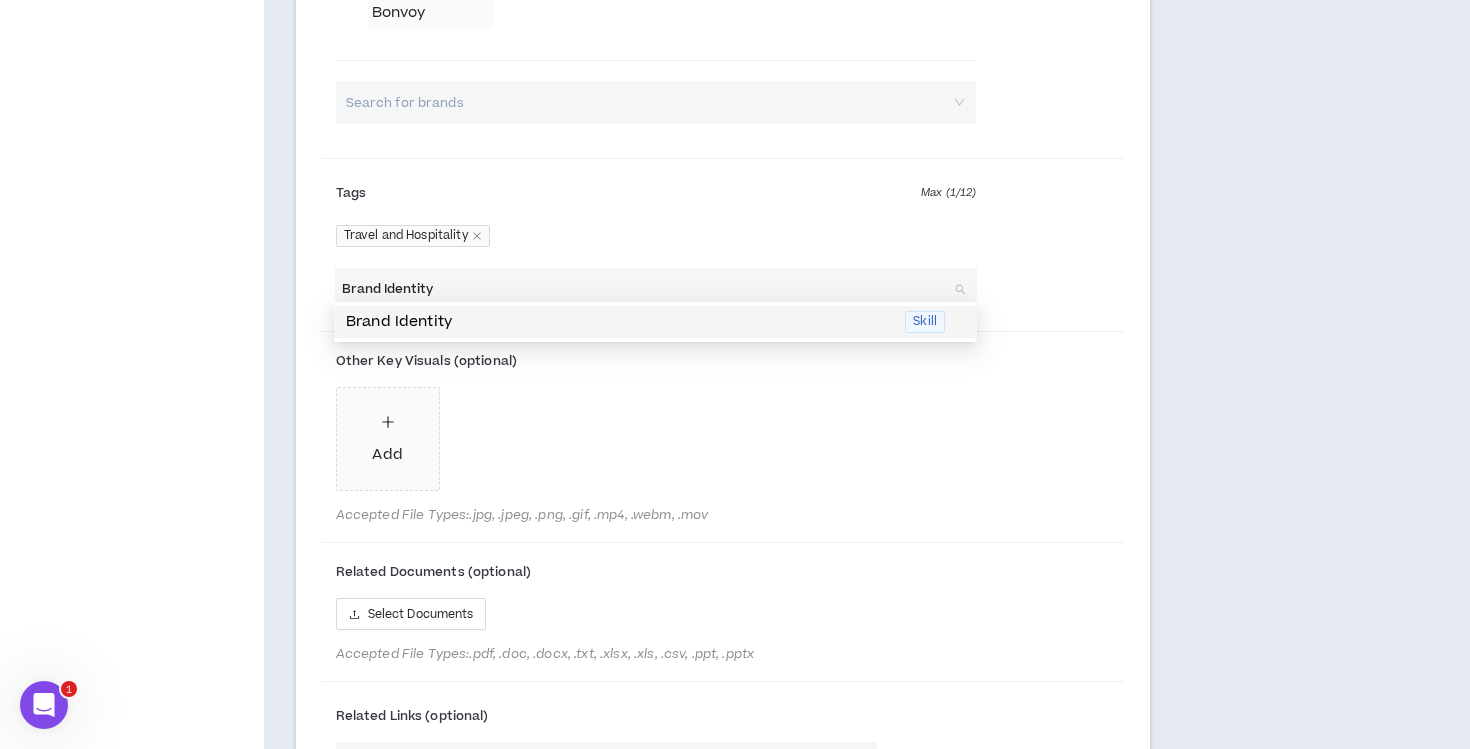 click on "Brand Identity" at bounding box center (619, 322) 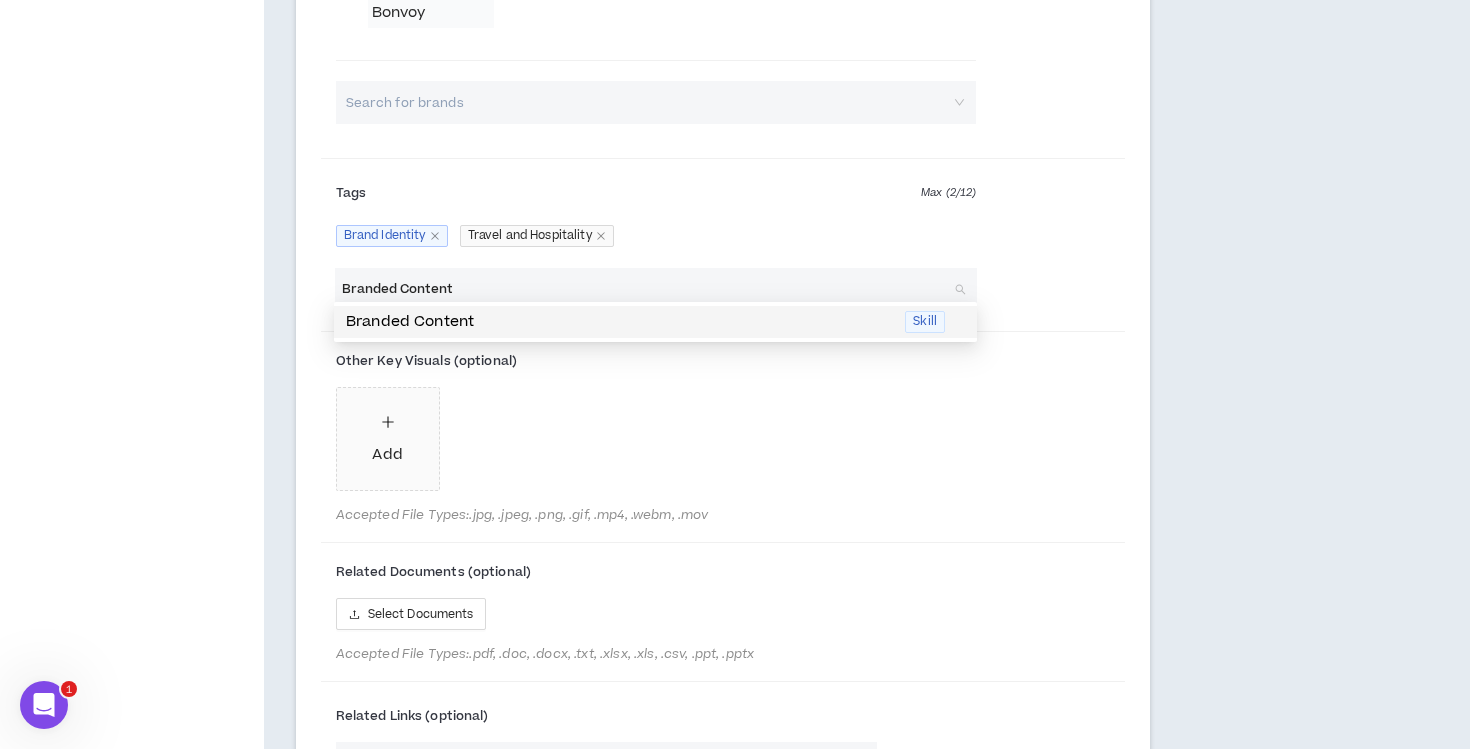 click on "Branded Content" at bounding box center [619, 322] 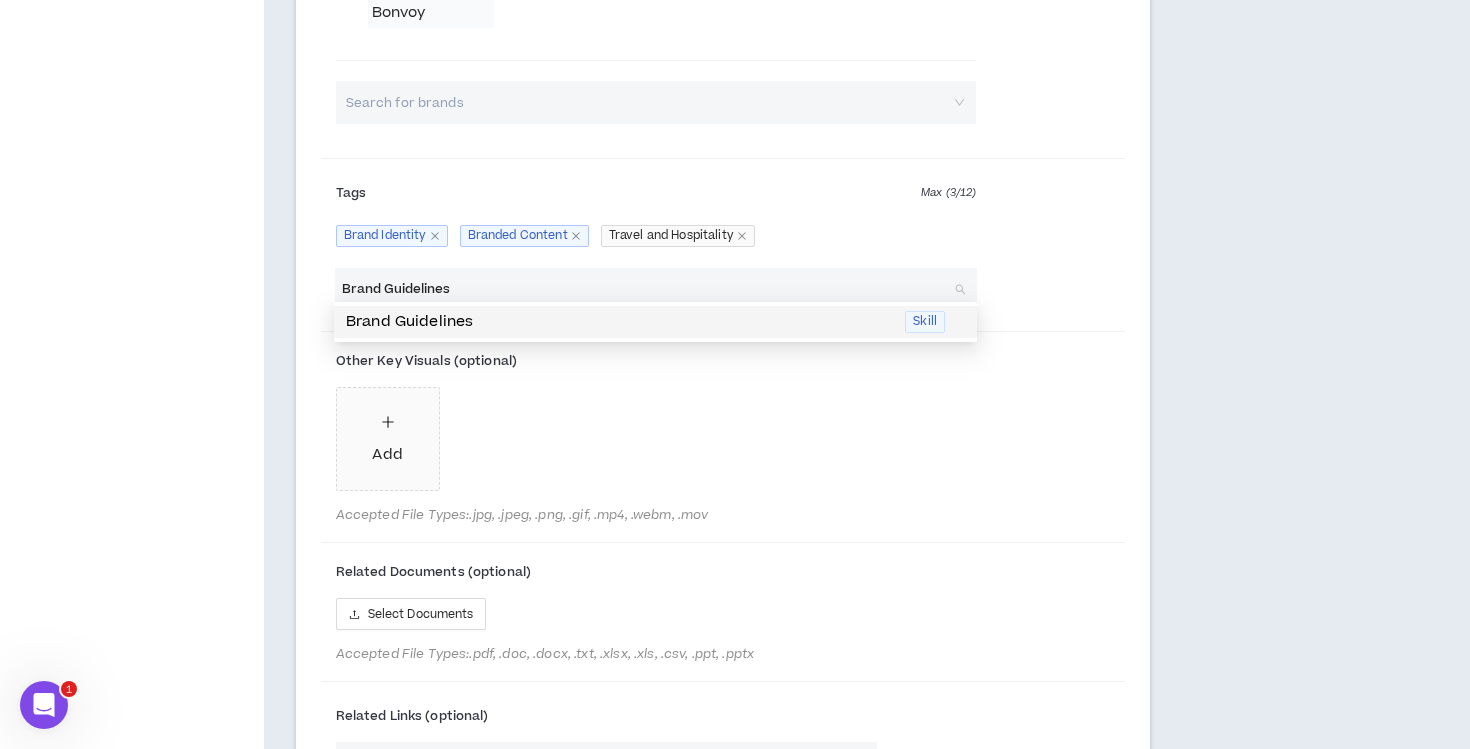 click on "Brand Guidelines" at bounding box center [619, 322] 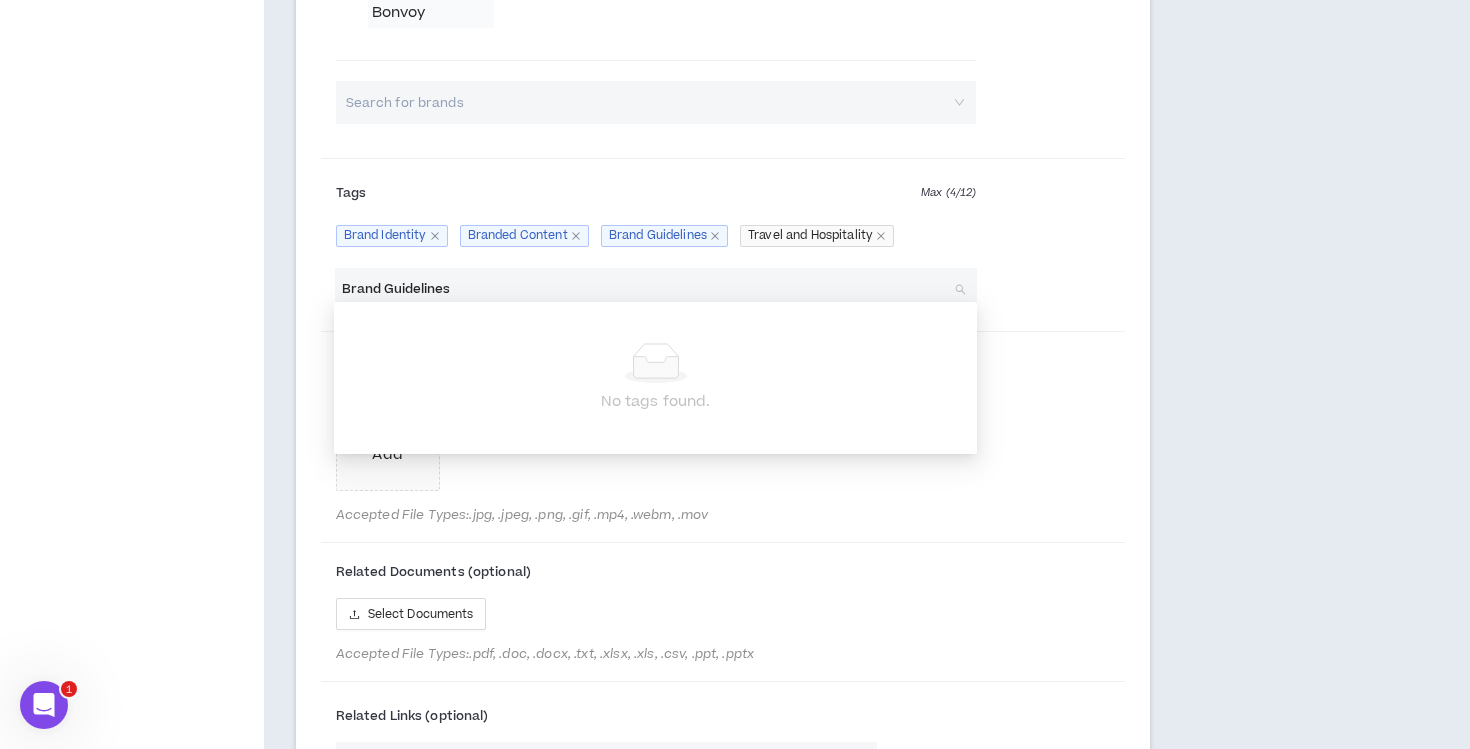 drag, startPoint x: 538, startPoint y: 254, endPoint x: 386, endPoint y: 269, distance: 152.73834 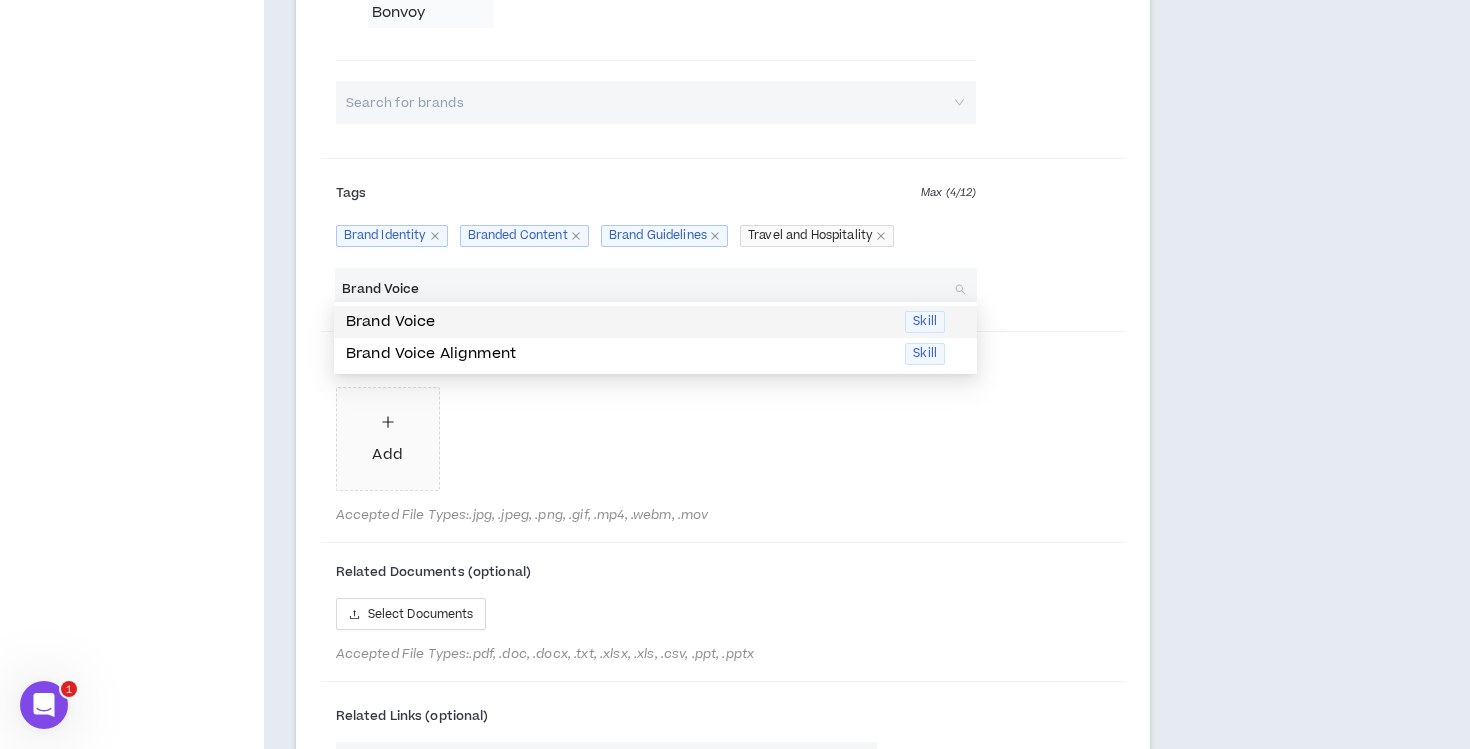 click on "Brand Voice" at bounding box center [619, 322] 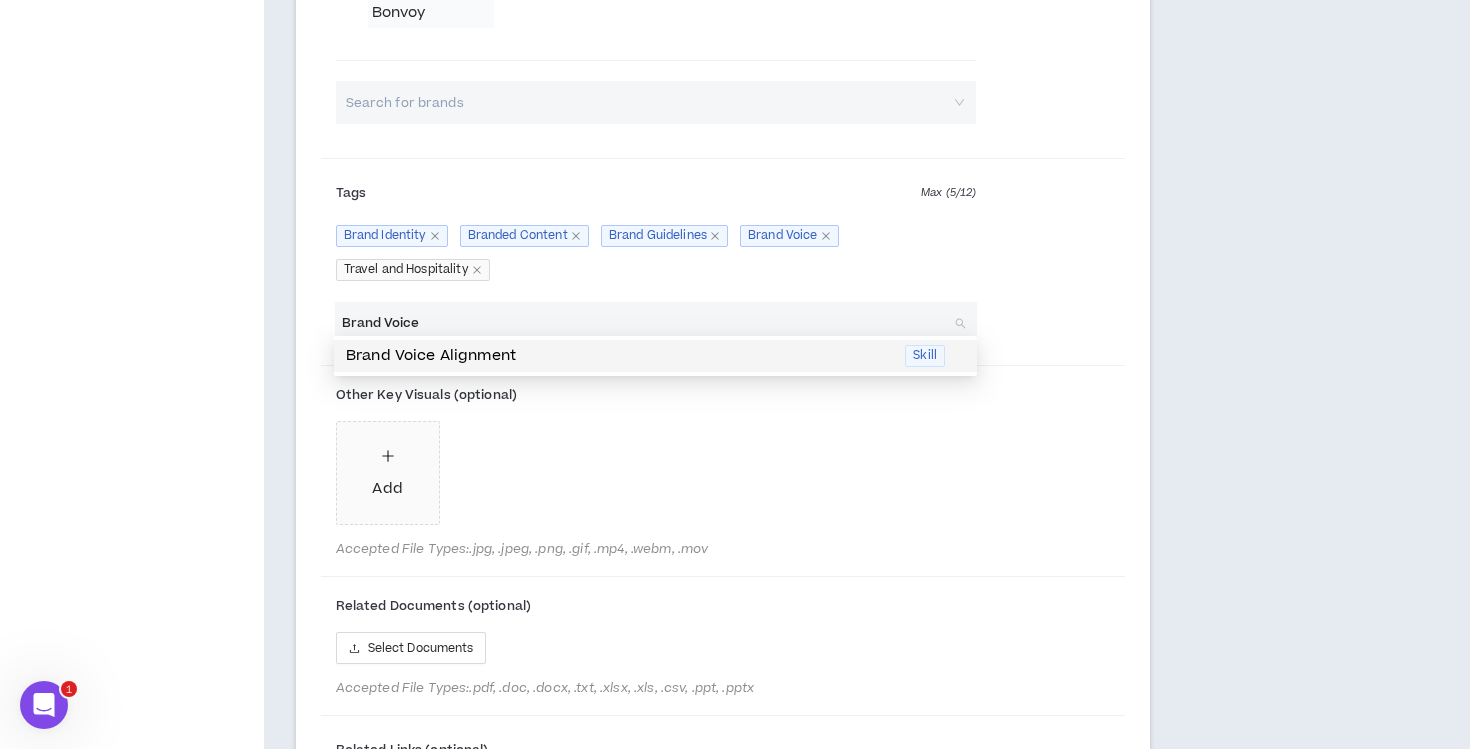 drag, startPoint x: 448, startPoint y: 317, endPoint x: 317, endPoint y: 302, distance: 131.85599 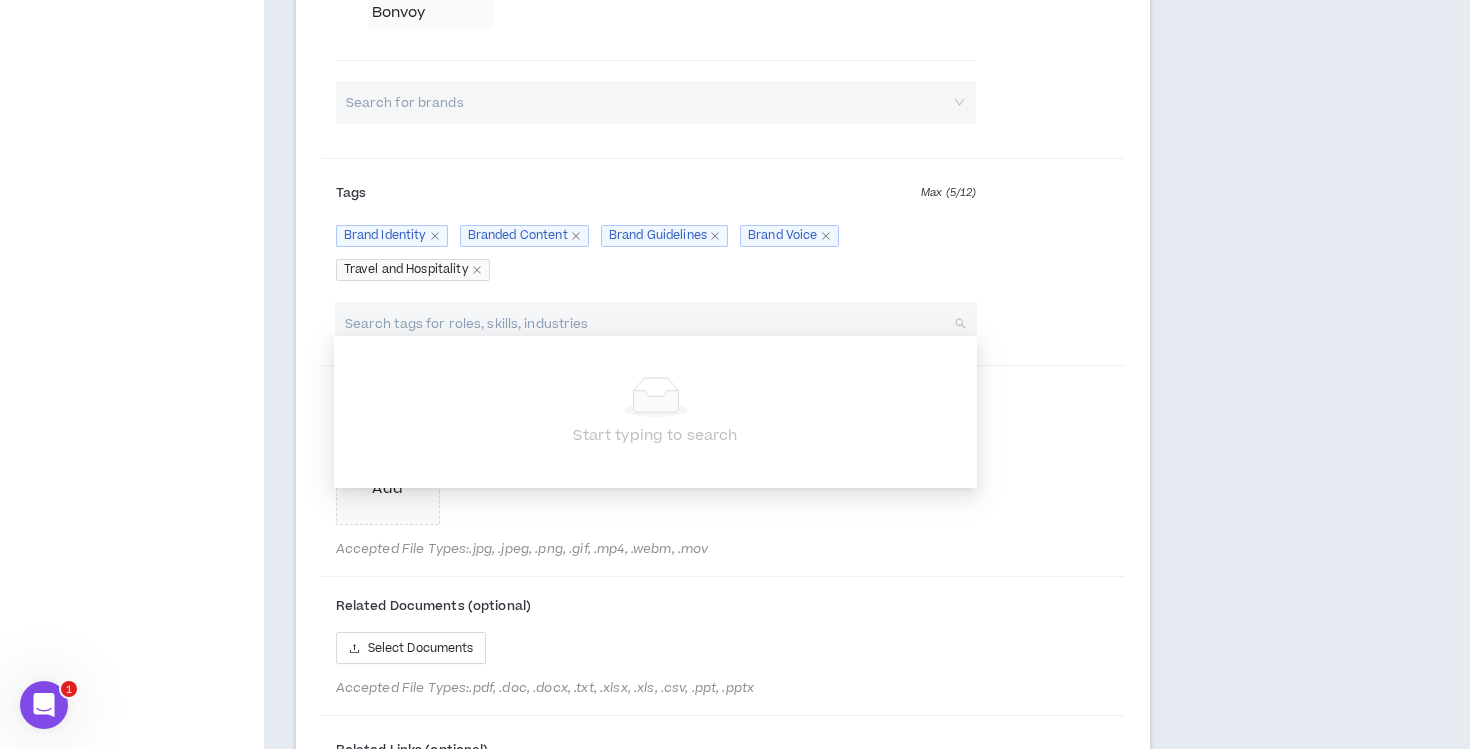 type on "E" 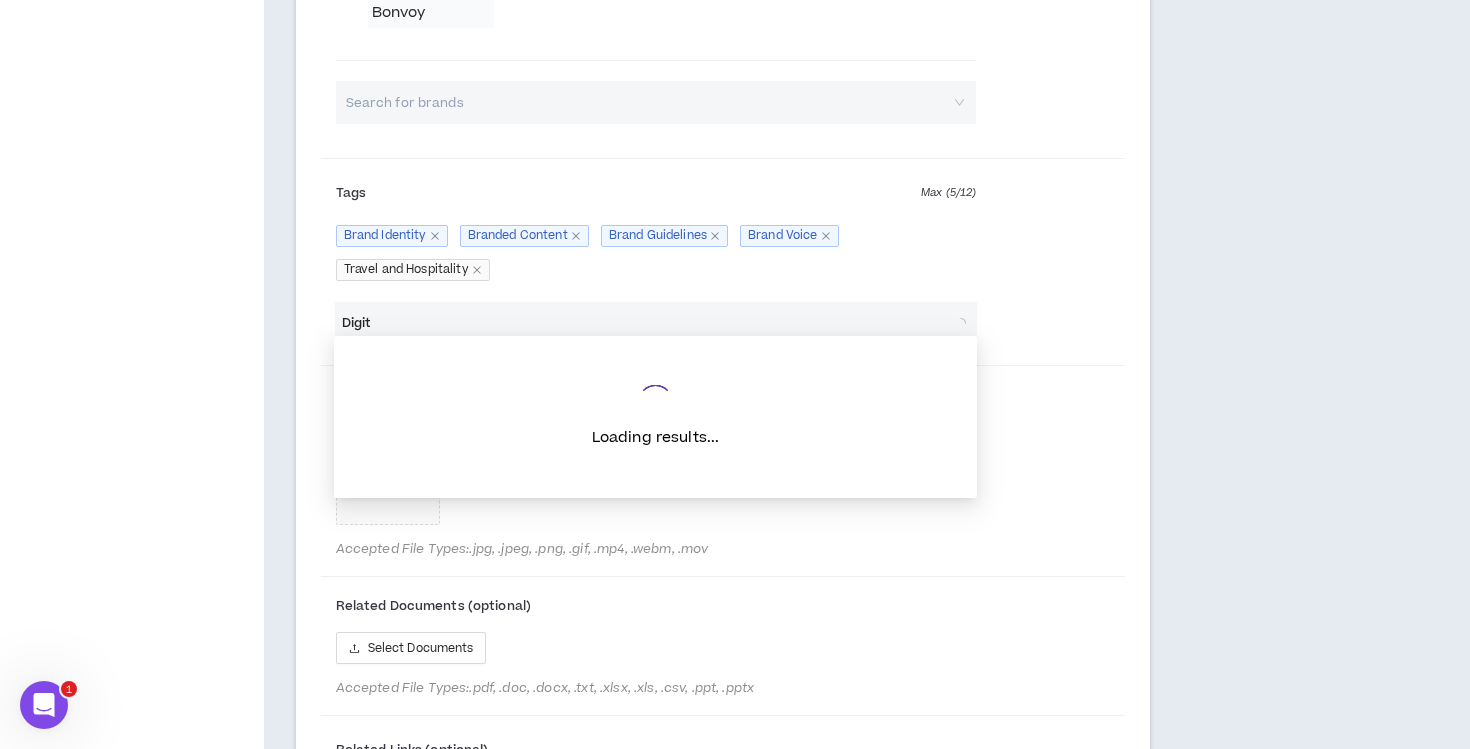 type on "Digita" 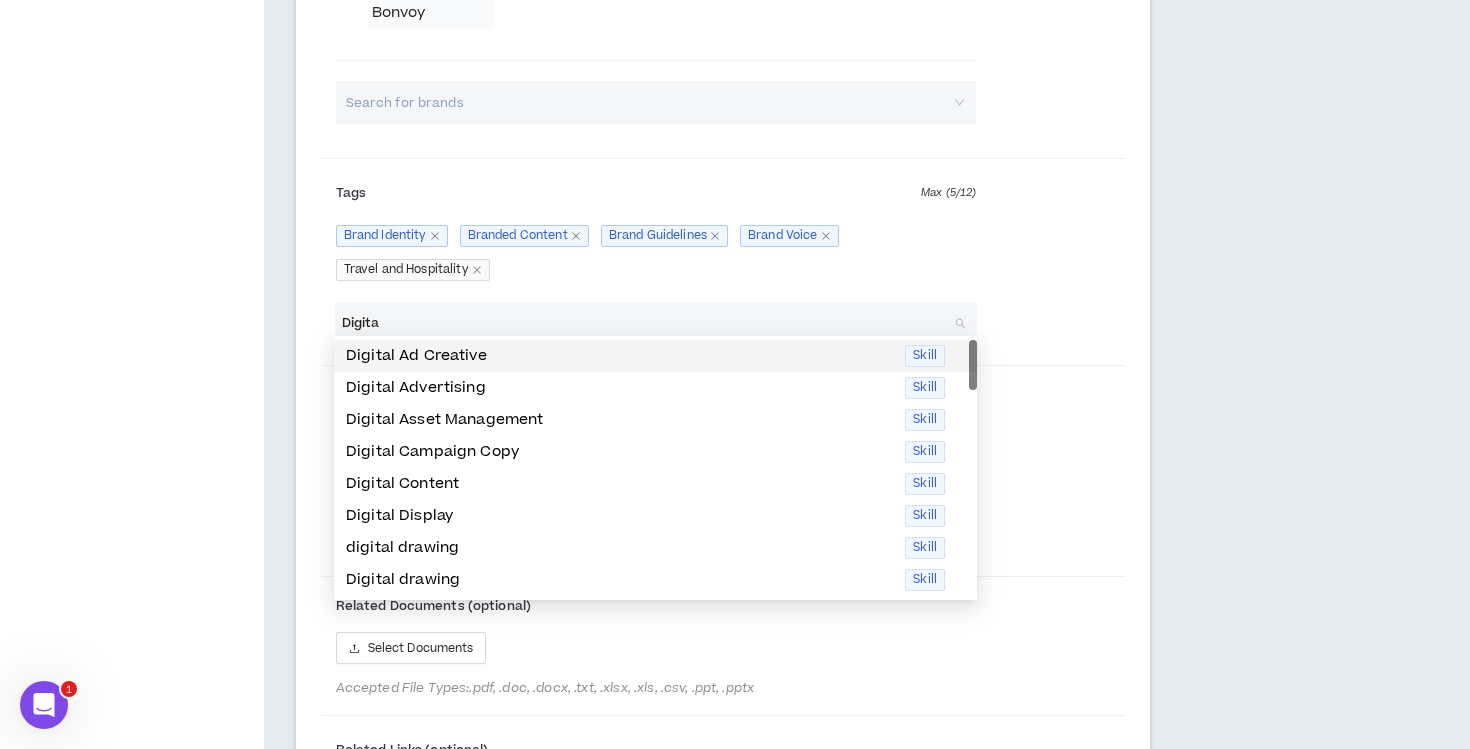 click on "Digital Ad Creative" at bounding box center (619, 356) 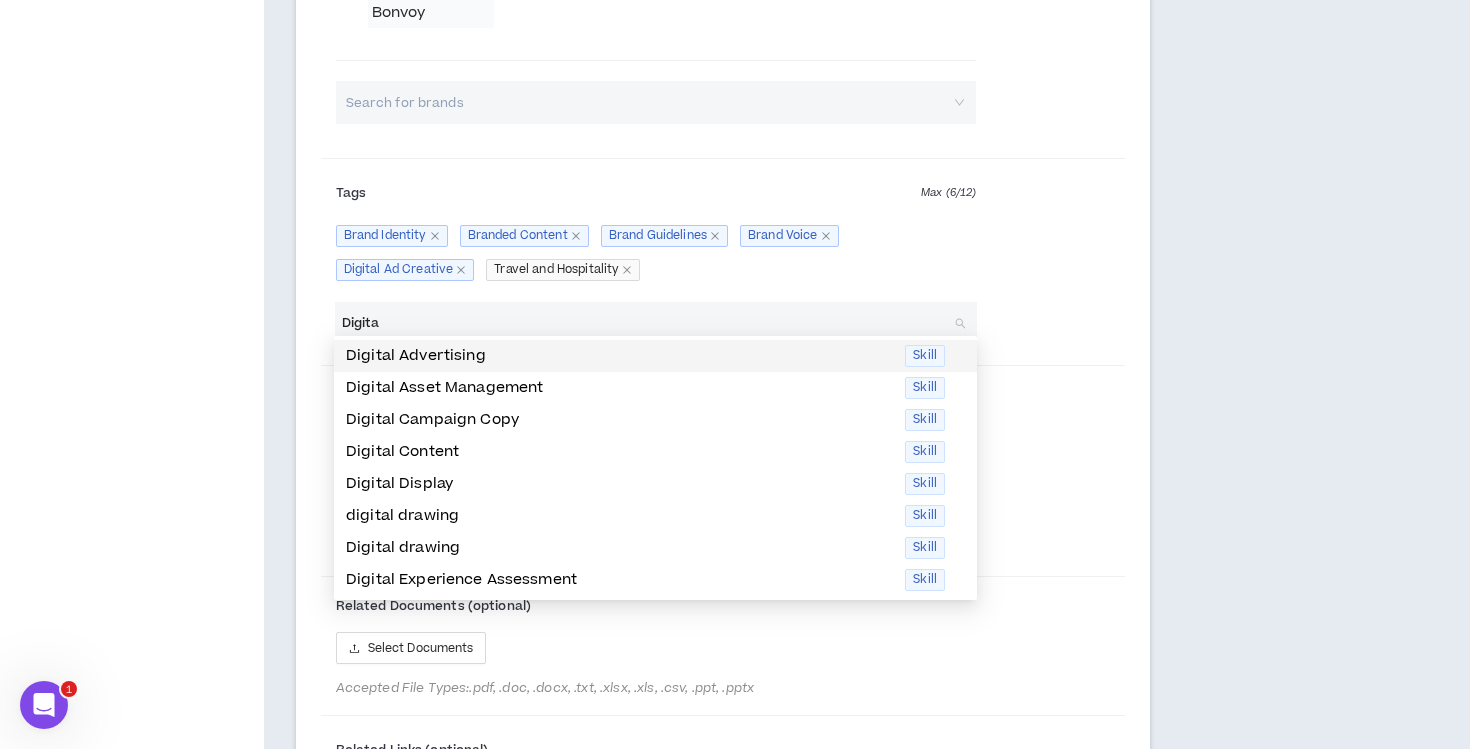 drag, startPoint x: 409, startPoint y: 313, endPoint x: 346, endPoint y: 312, distance: 63.007935 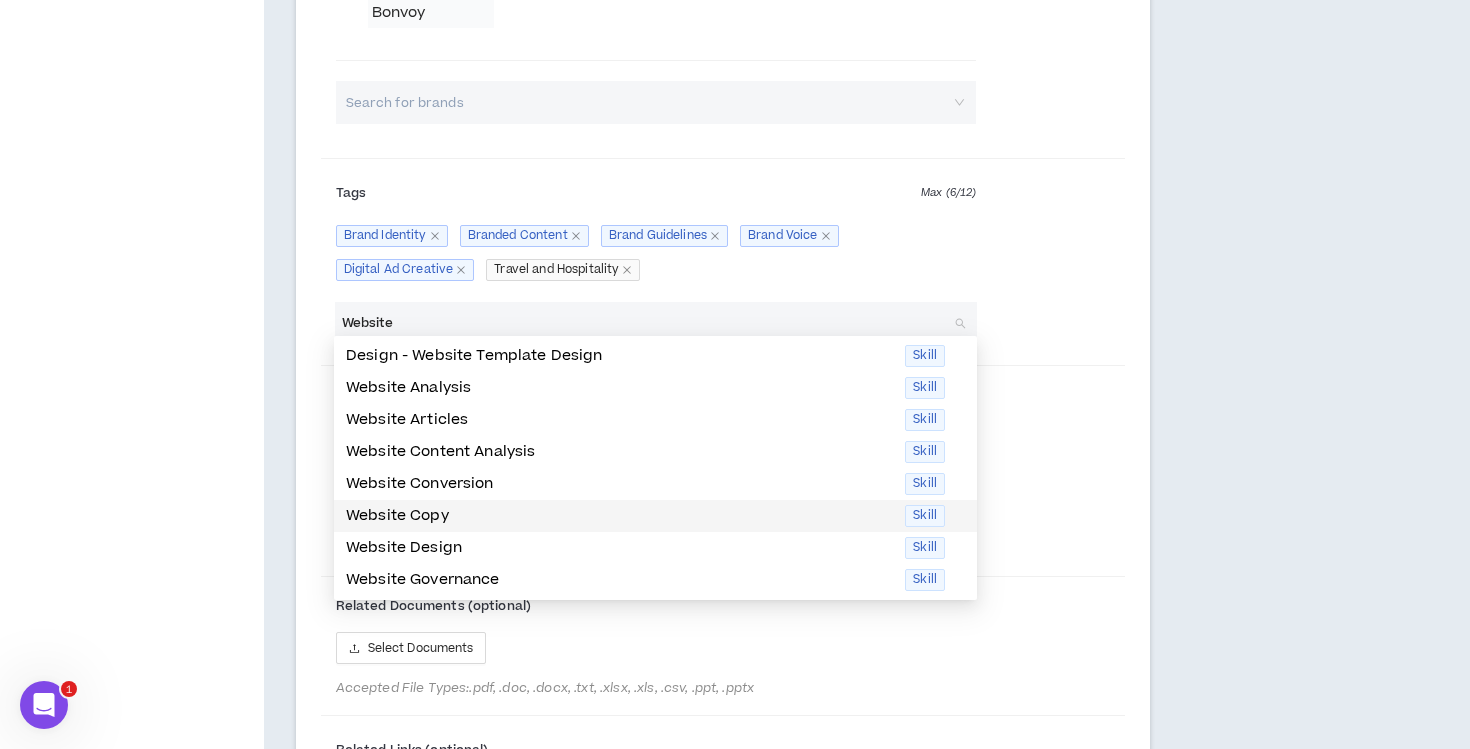 click on "Website Copy" at bounding box center (619, 516) 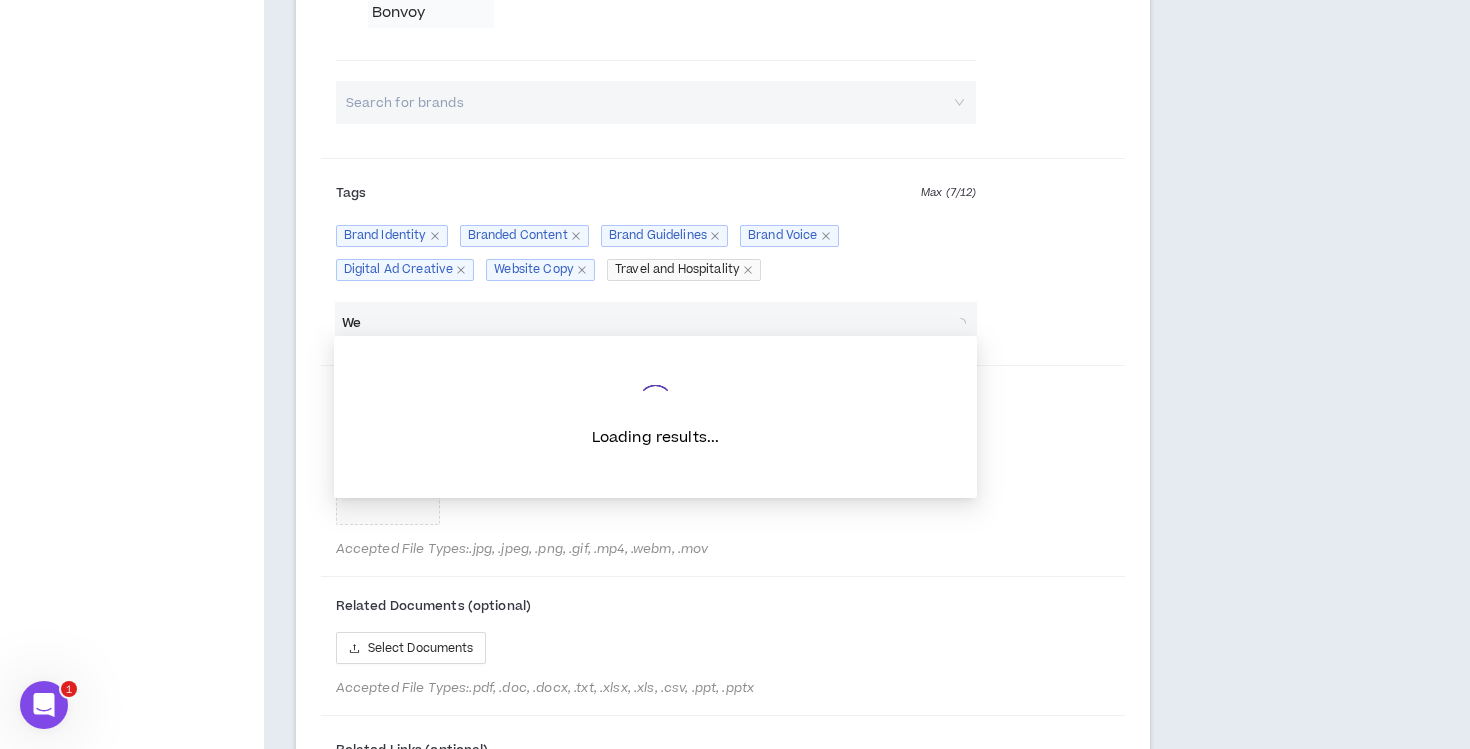 type on "W" 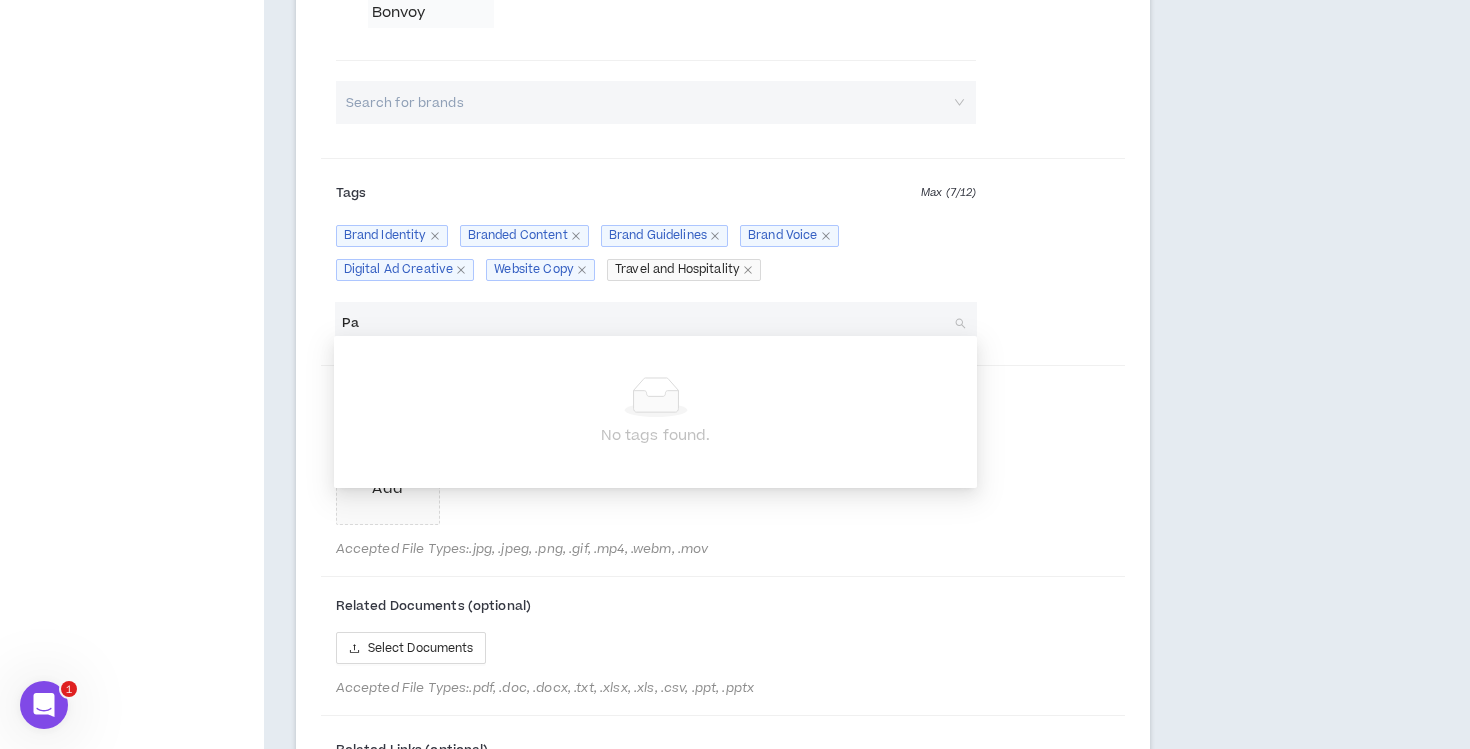 type on "P" 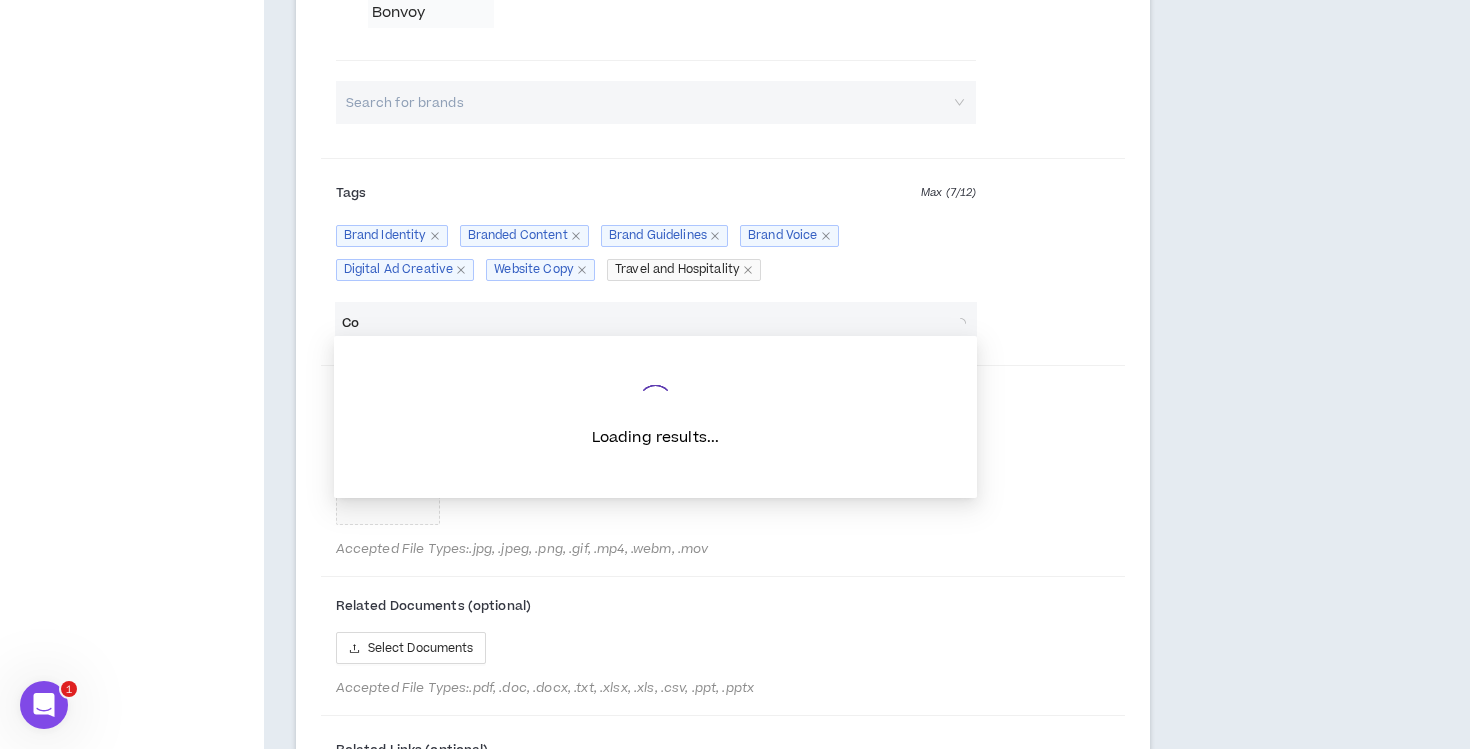 type on "C" 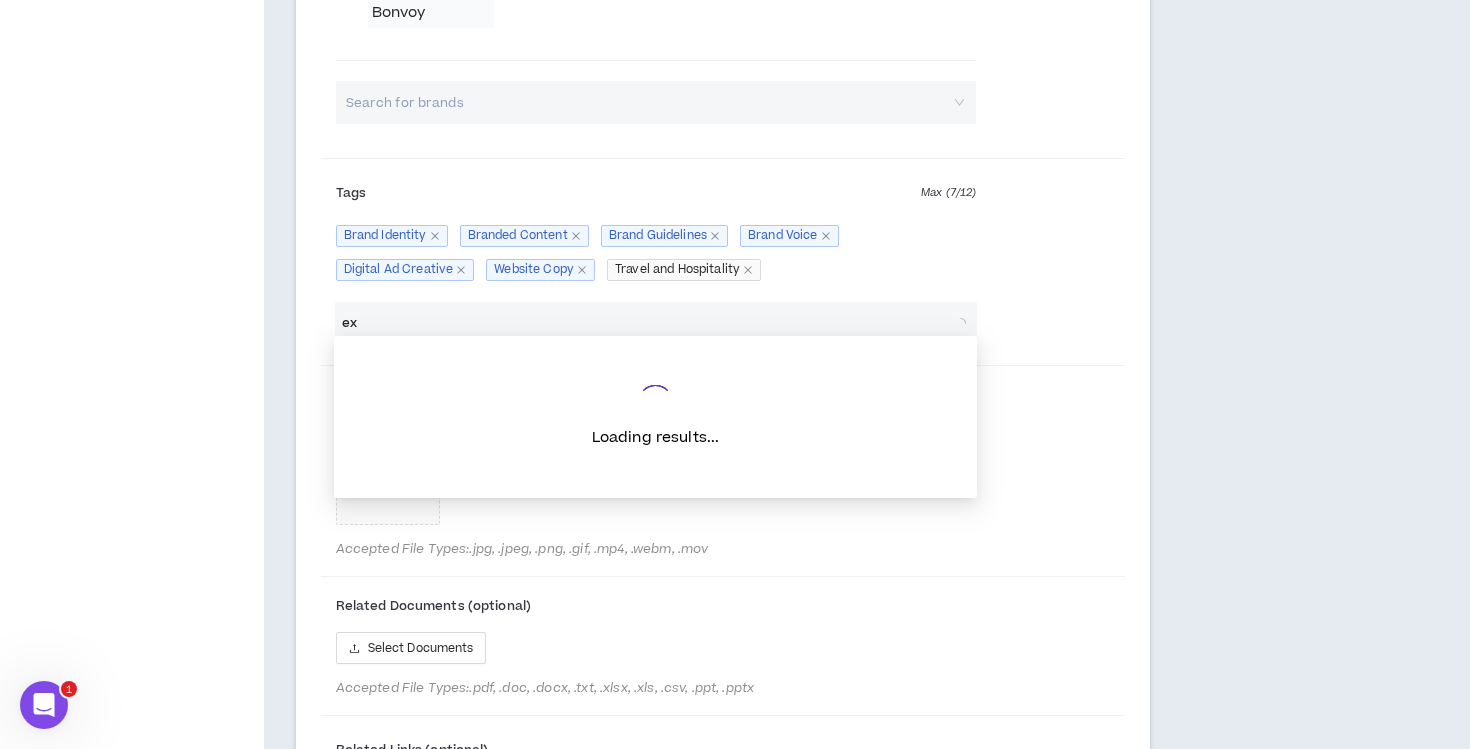 type on "e" 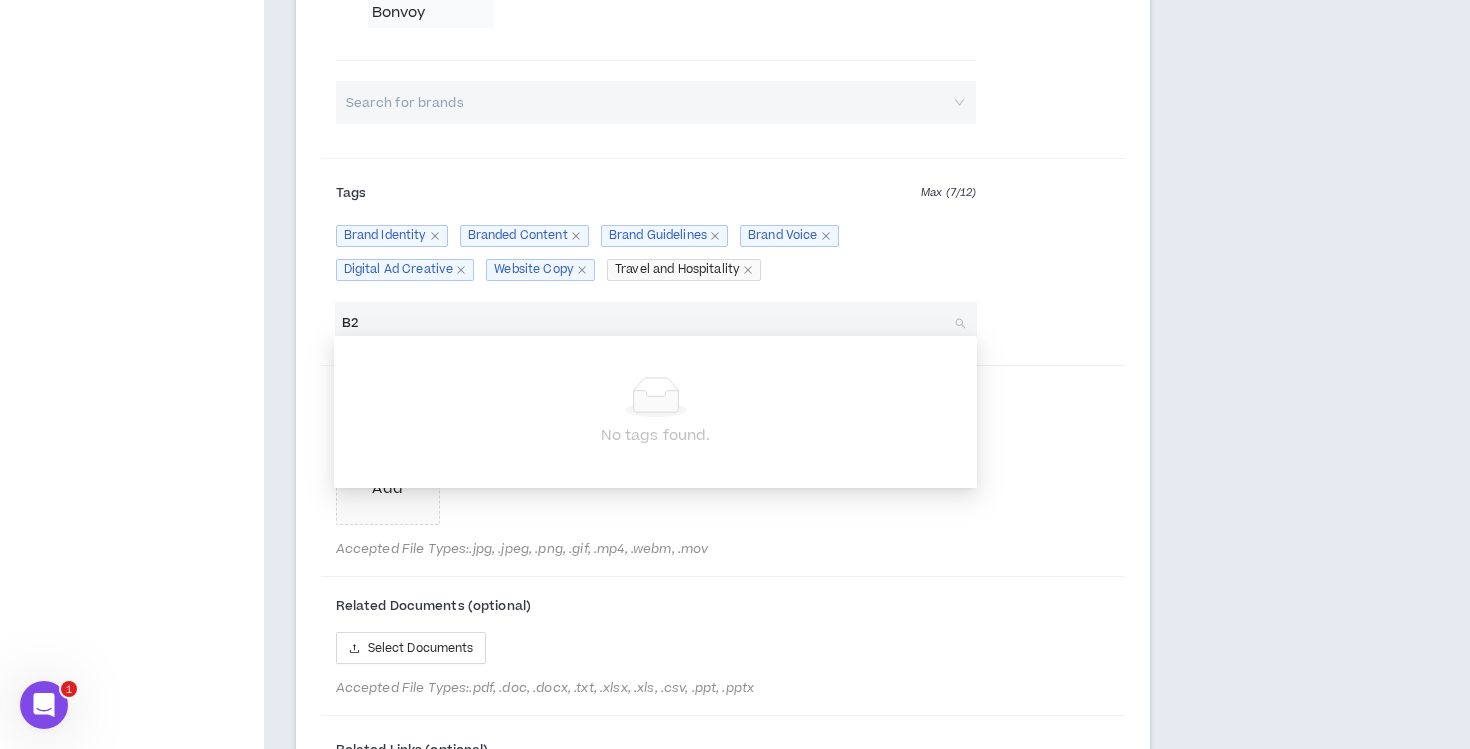 type on "B" 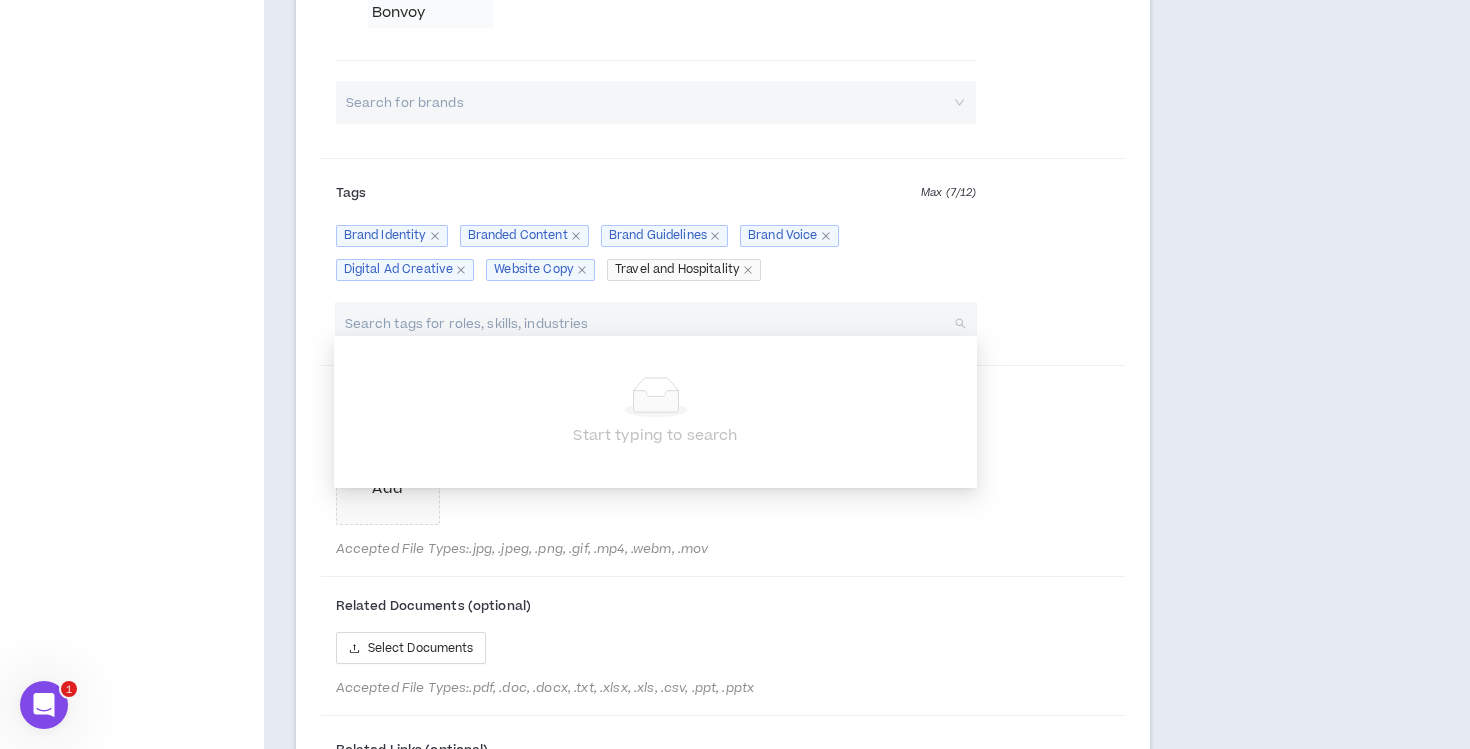 click on "Project Highlights At least 2 Project Highlights are required. Show clients what you’re capable of. Below, upload documents that highlight your best work. Project Highlight #1 Headline  * Building Brand Awareness for Marriott Bonvoy's Homes & Villas Year  * **** **** **** **** **** **** **** **** **** **** **** **** **** **** **** **** **** **** **** **** **** **** **** **** **** **** **** **** **** **** **** **** **** **** **** **** **** **** **** **** **** **** **** **** **** **** **** **** **** **** **** **** **** **** **** **** **** **** **** **** **** **** **** **** **** **** **** **** **** **** **** **** **** **** **** **** **** **** **** **** **** **** **** **** **** **** **** **** **** **** **** **** **** **** **** **** **** **** **** **** **** **** **** **** **** **** **** **** **** **** **** **** **** **** **** **** **** **** **** **** **** **** **** **** **** **** **** Add a key visual that represents your work. To upload a  photo  drag here or browse Summary Paragraph  * Normal   8719 Max ( 1  /  4 )" at bounding box center [723, 28] 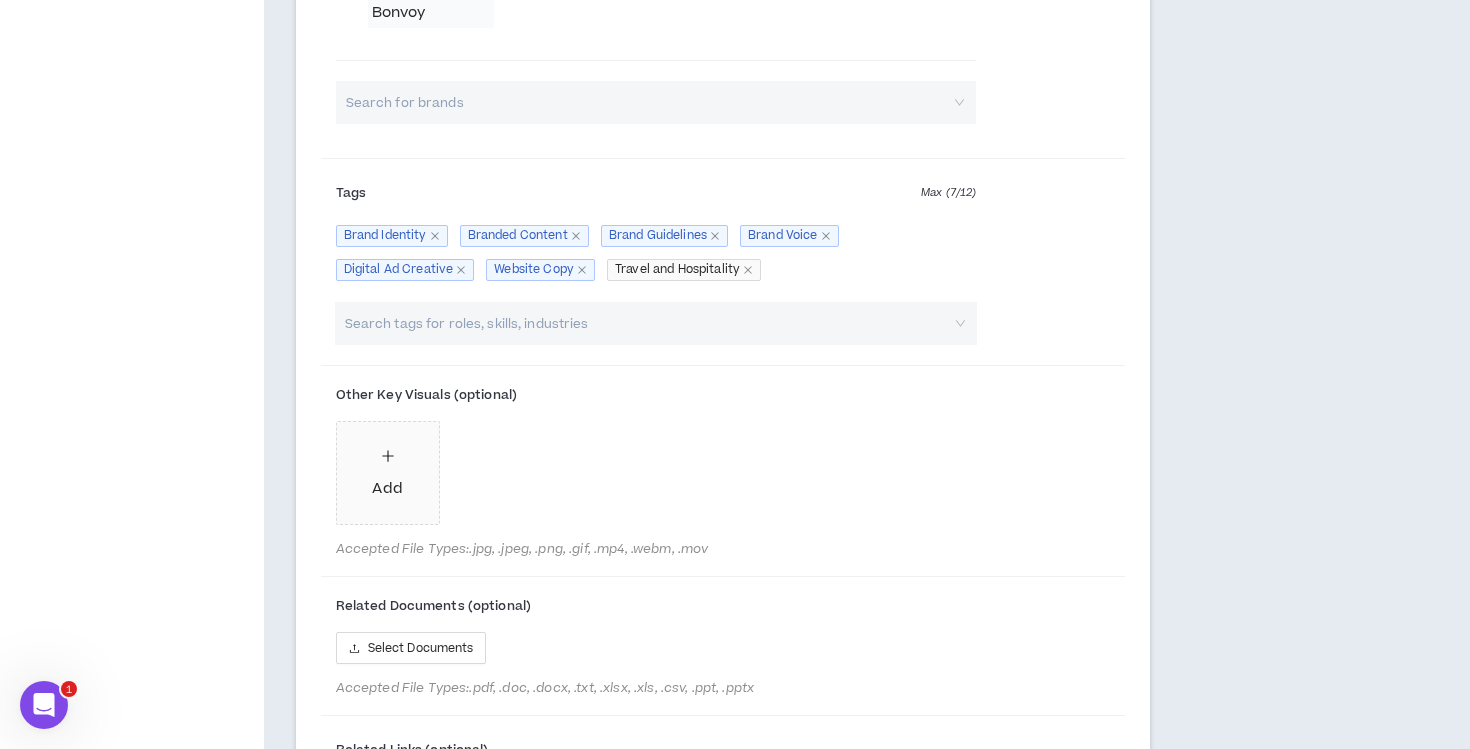 click at bounding box center [646, 323] 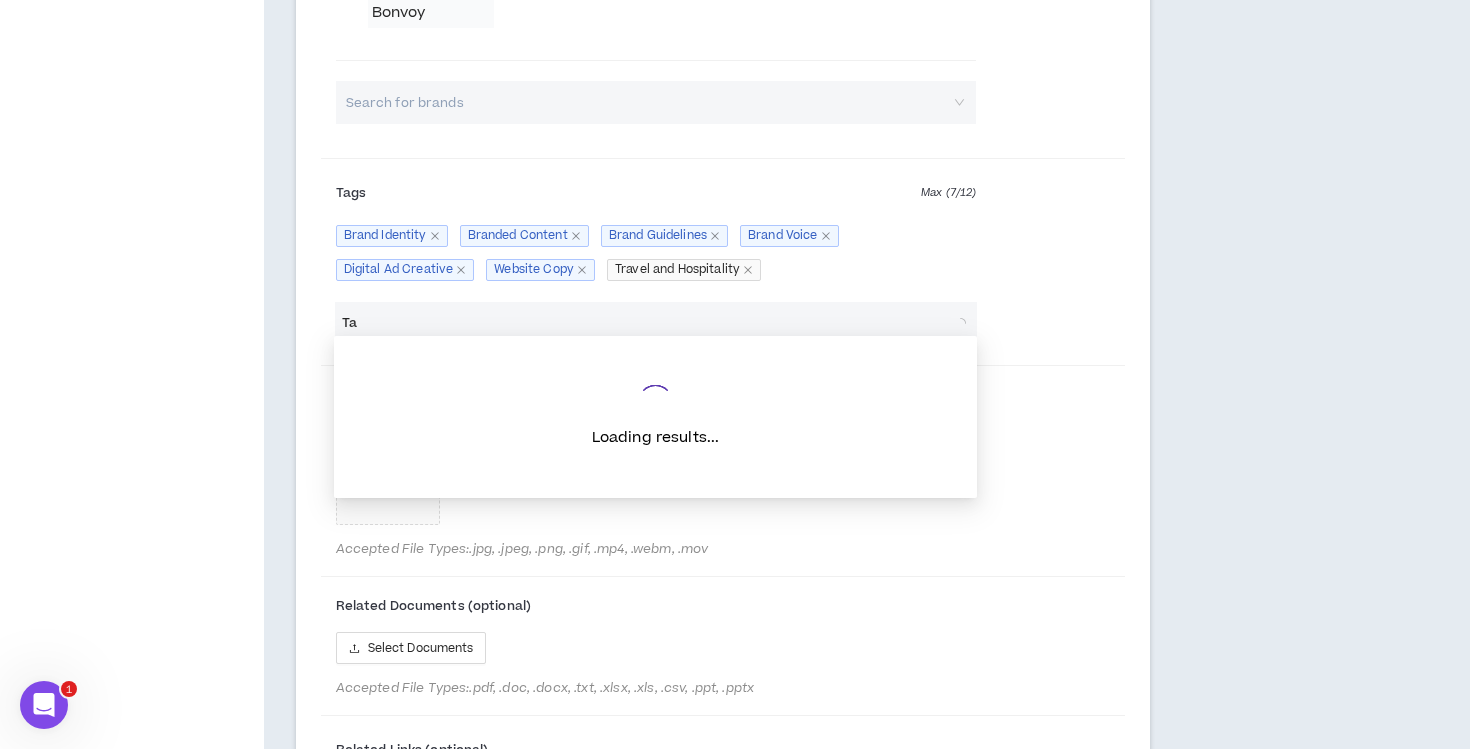 type on "T" 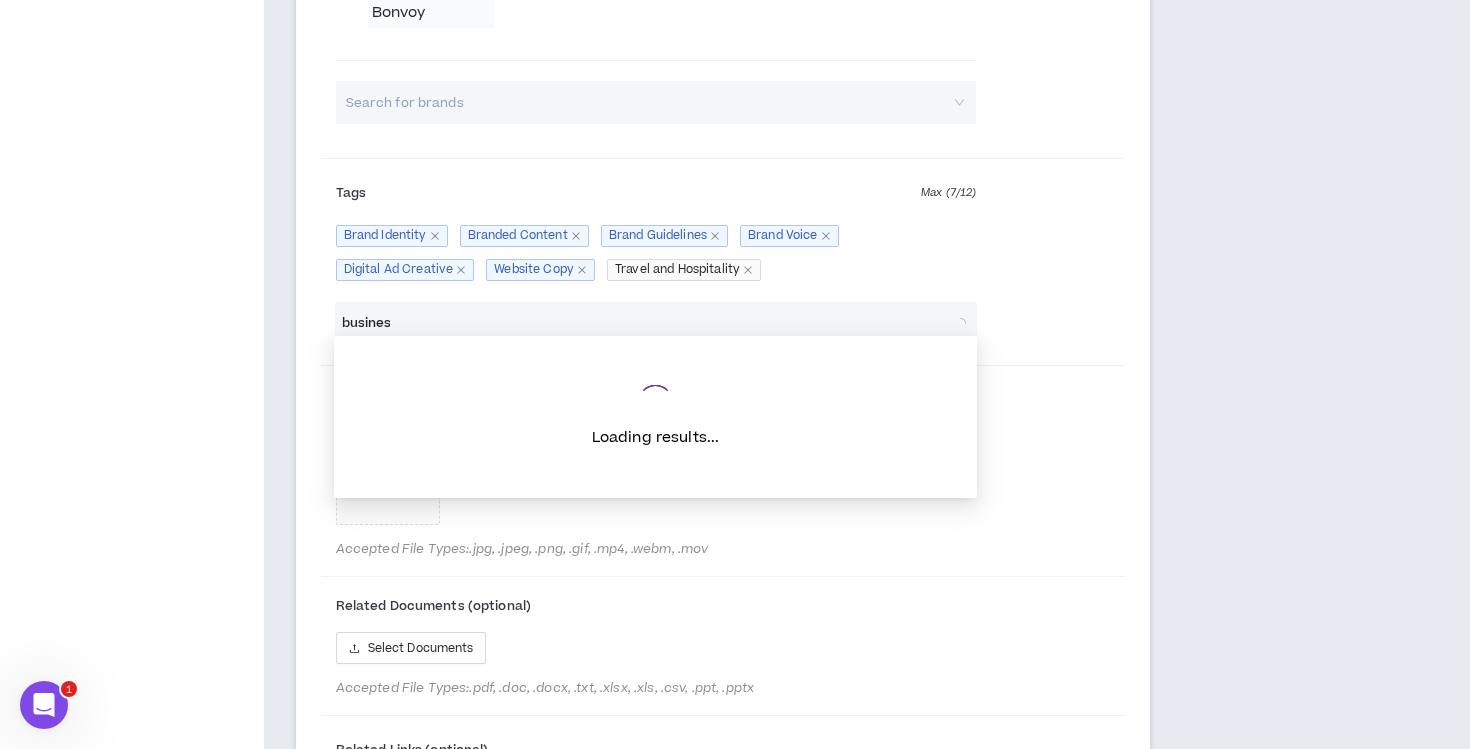 type on "business" 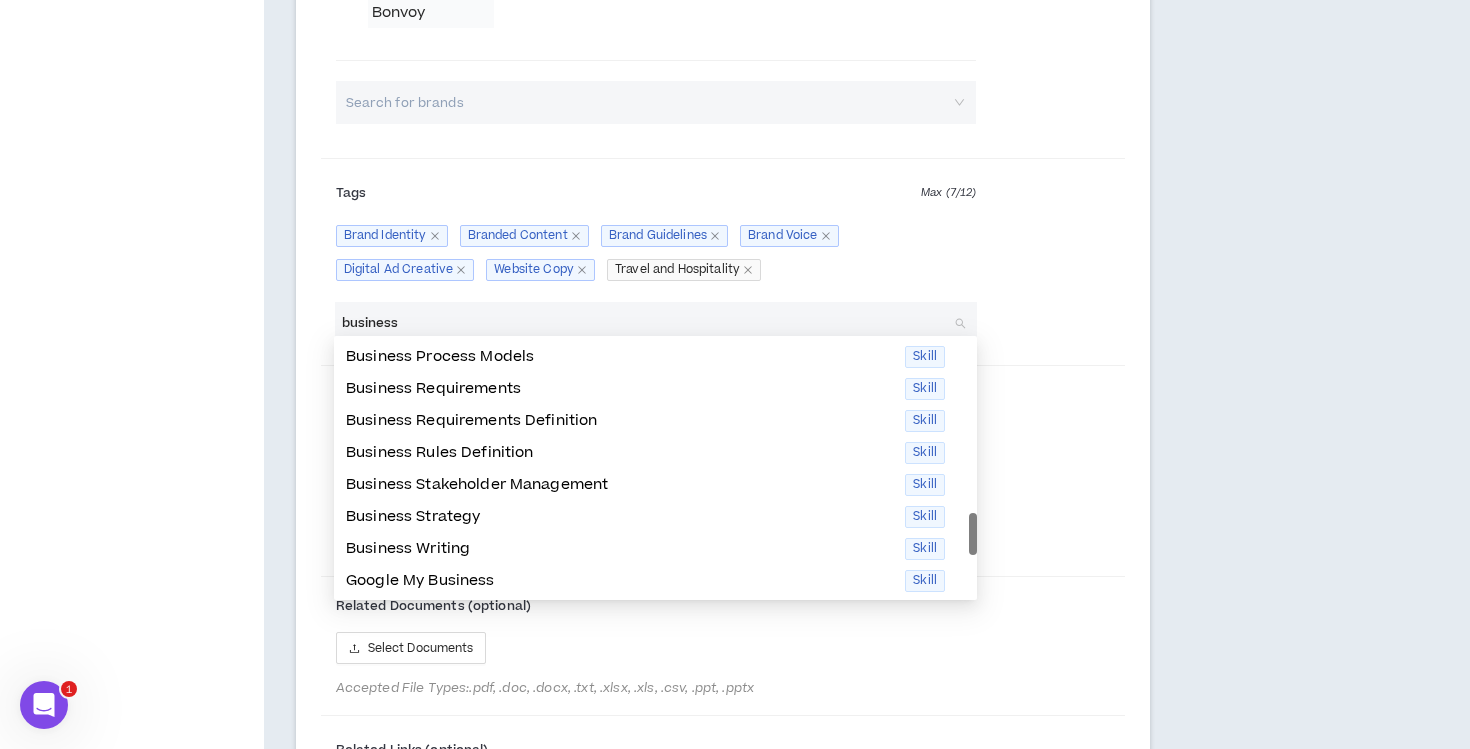 scroll, scrollTop: 352, scrollLeft: 0, axis: vertical 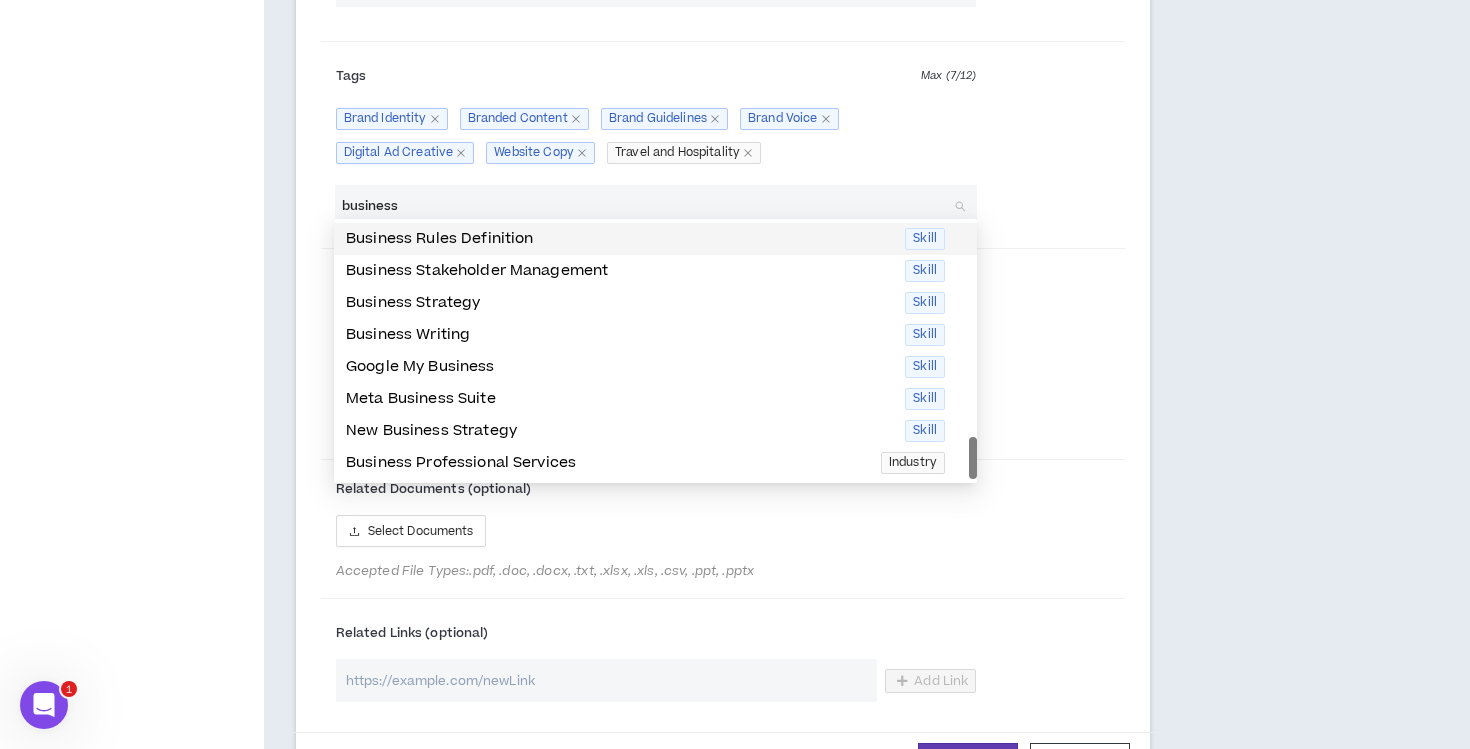drag, startPoint x: 424, startPoint y: 187, endPoint x: 337, endPoint y: 188, distance: 87.005745 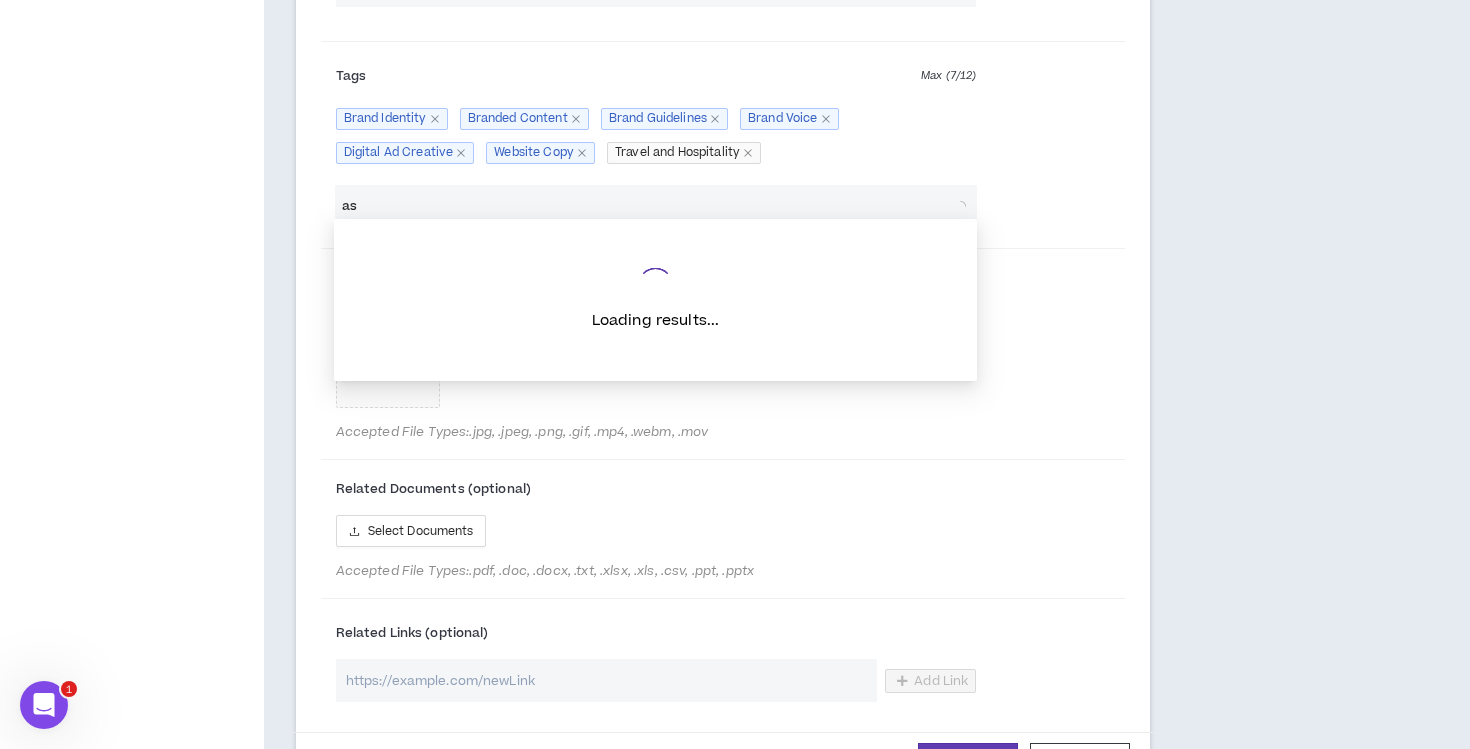type on "a" 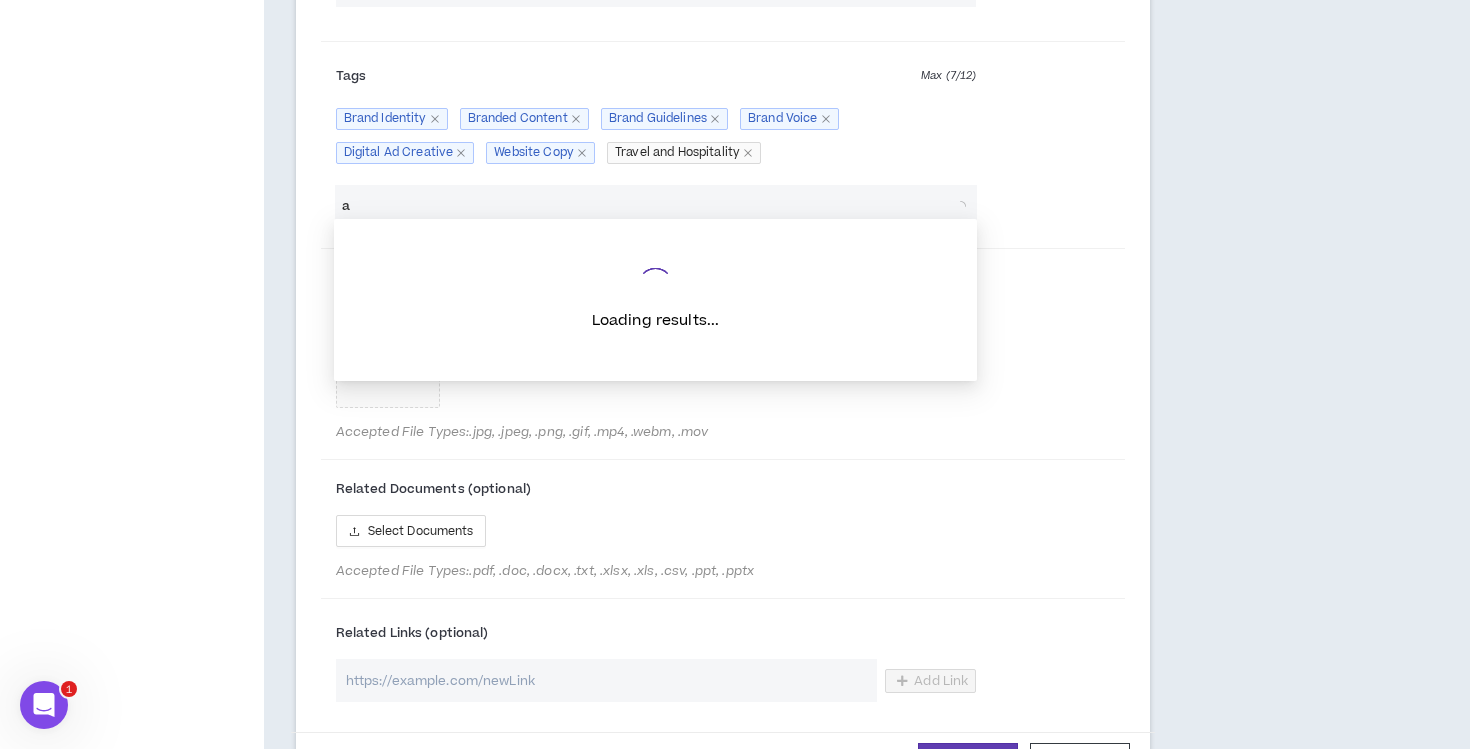 type 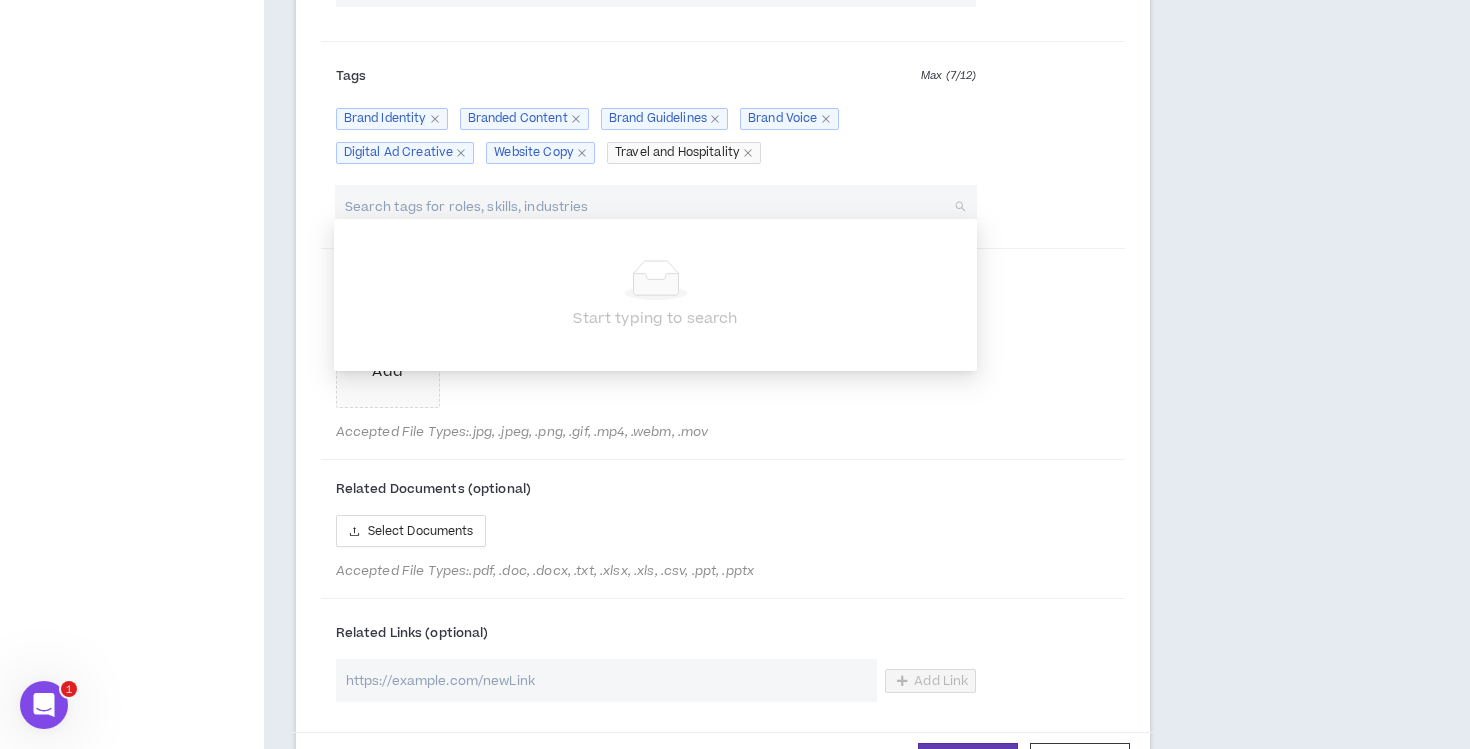 click on "Accepted File Types:  .jpg, .jpeg, .png, .gif, .mp4, .webm, .mov" at bounding box center [656, 432] 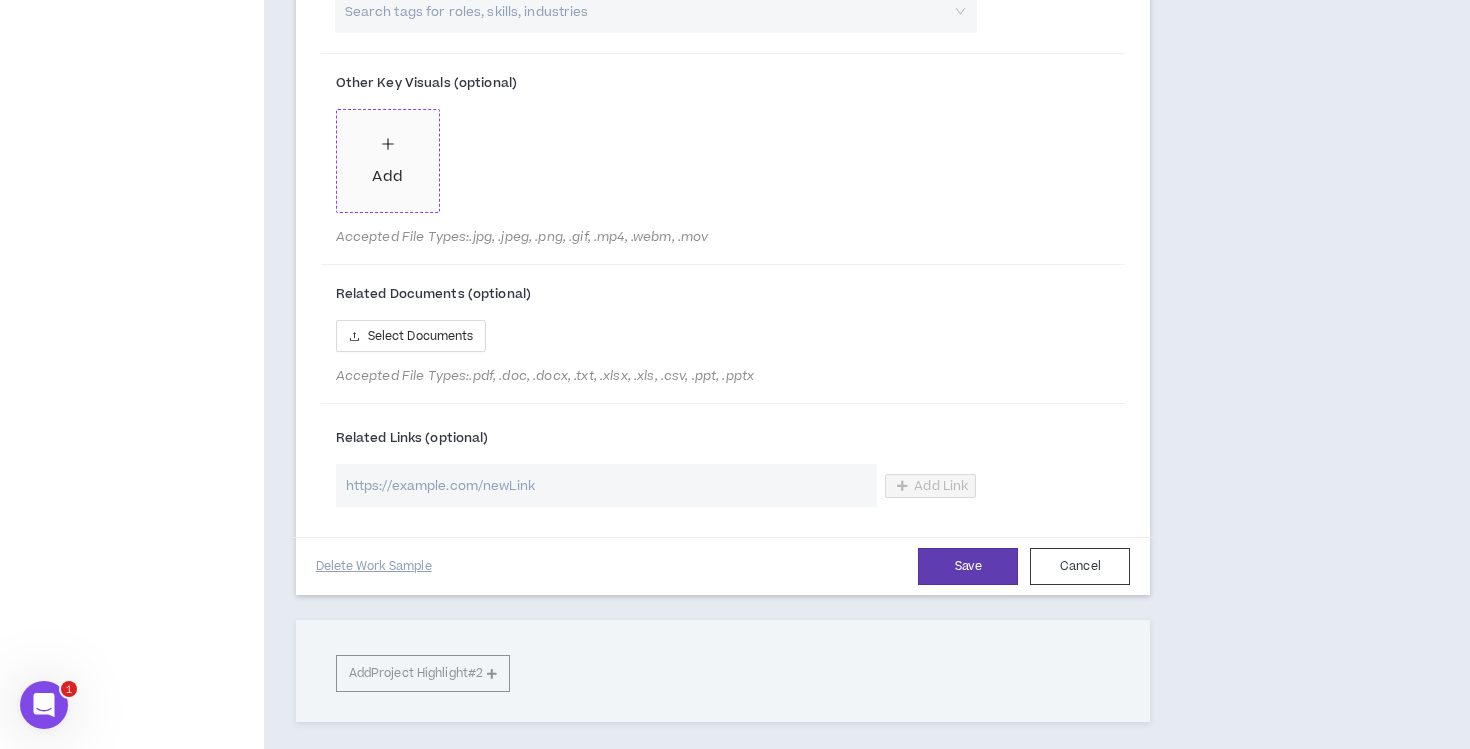scroll, scrollTop: 1469, scrollLeft: 0, axis: vertical 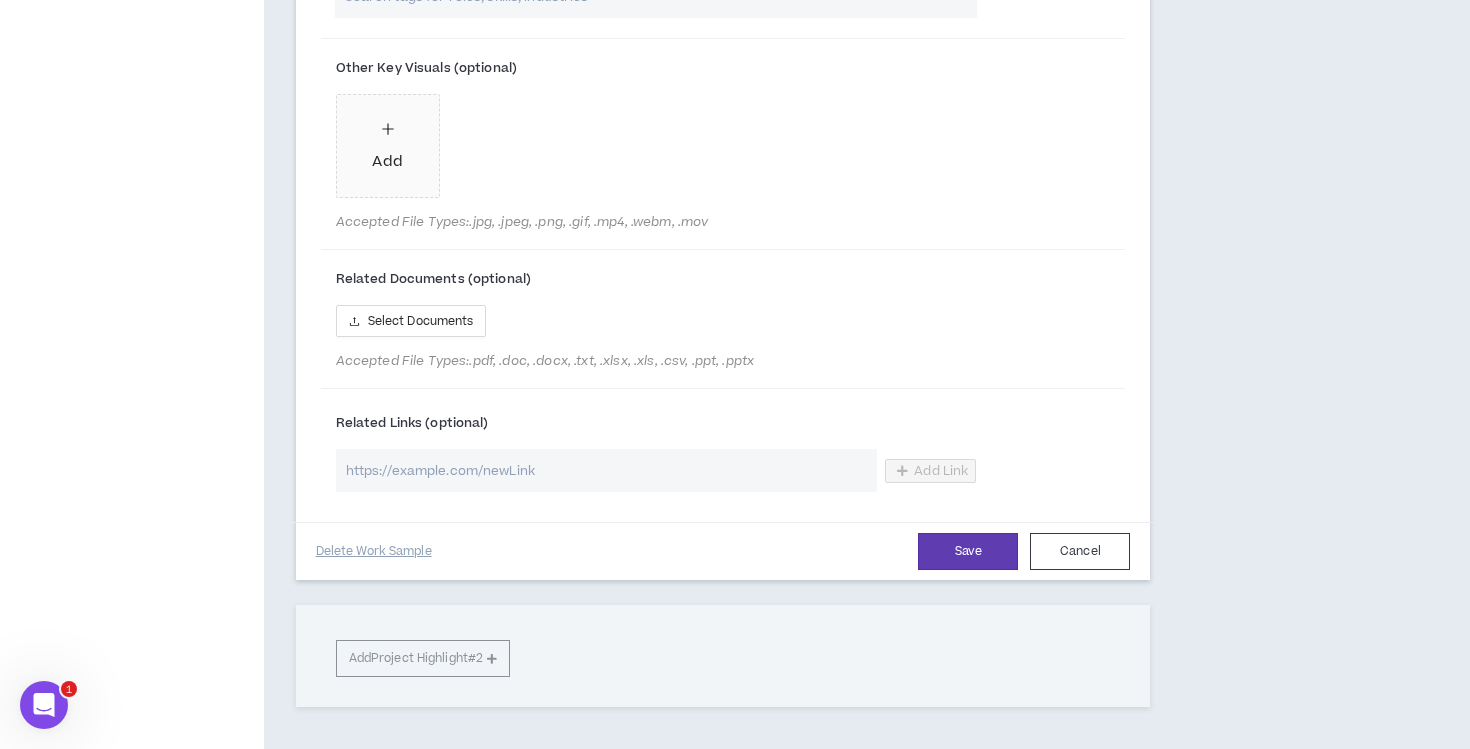 click at bounding box center [607, 470] 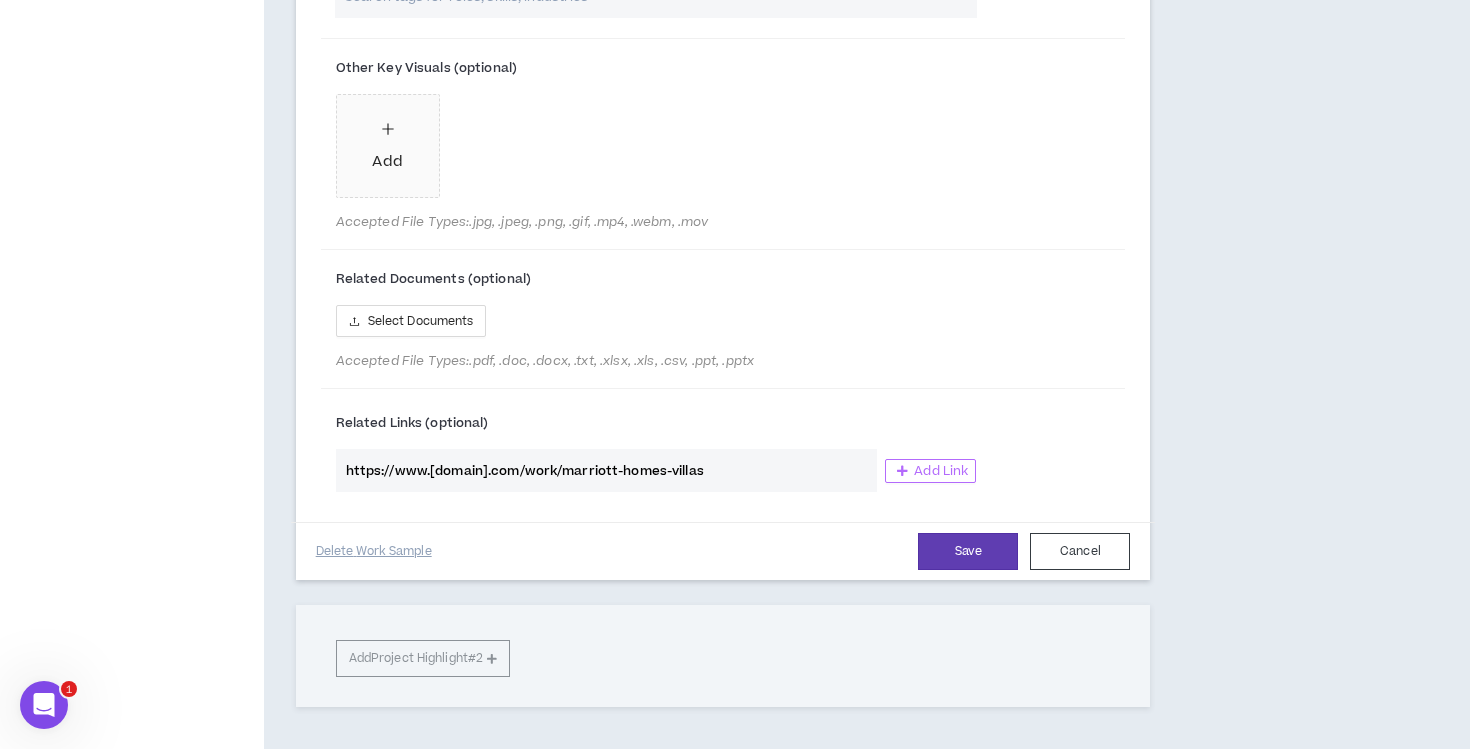 type on "https://www.[domain].com/work/marriott-homes-villas" 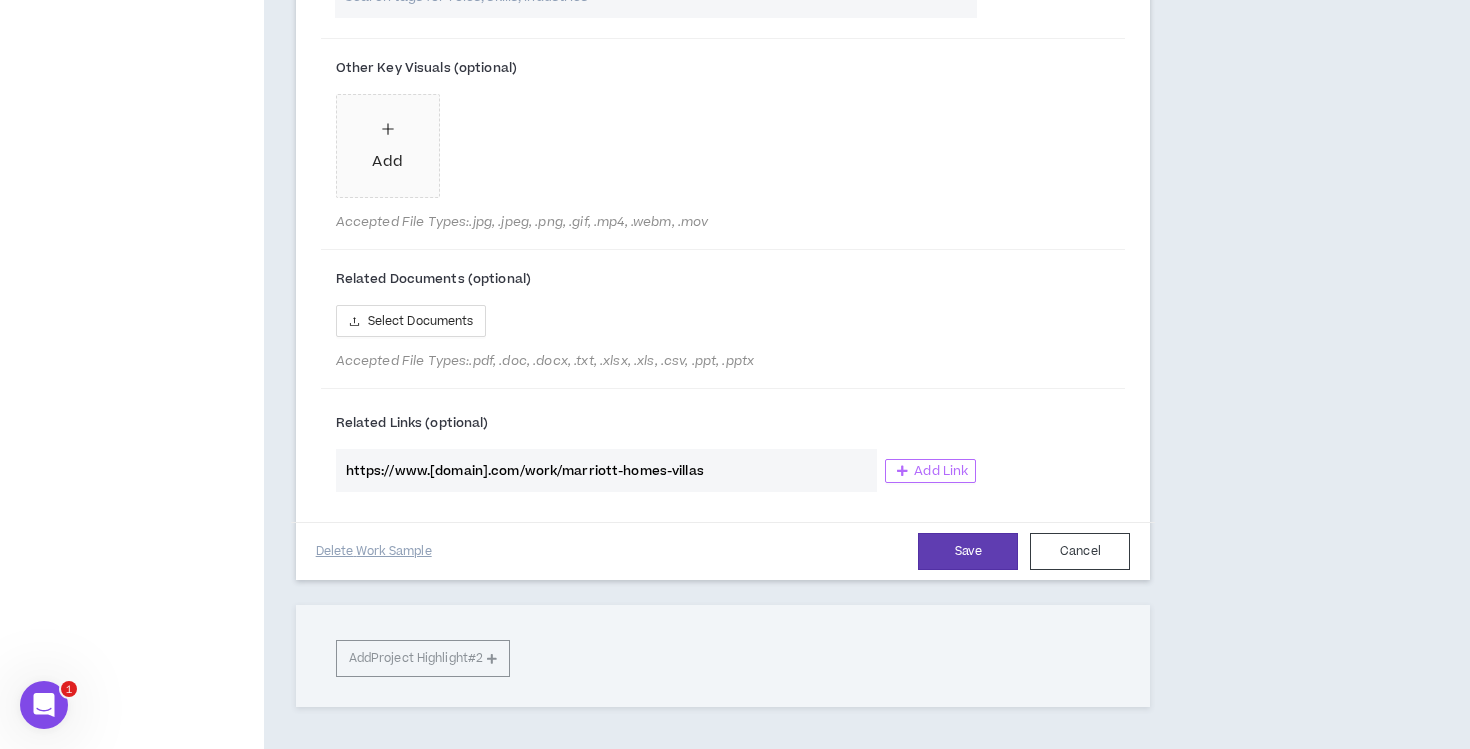 click on "Add Link" at bounding box center (941, 471) 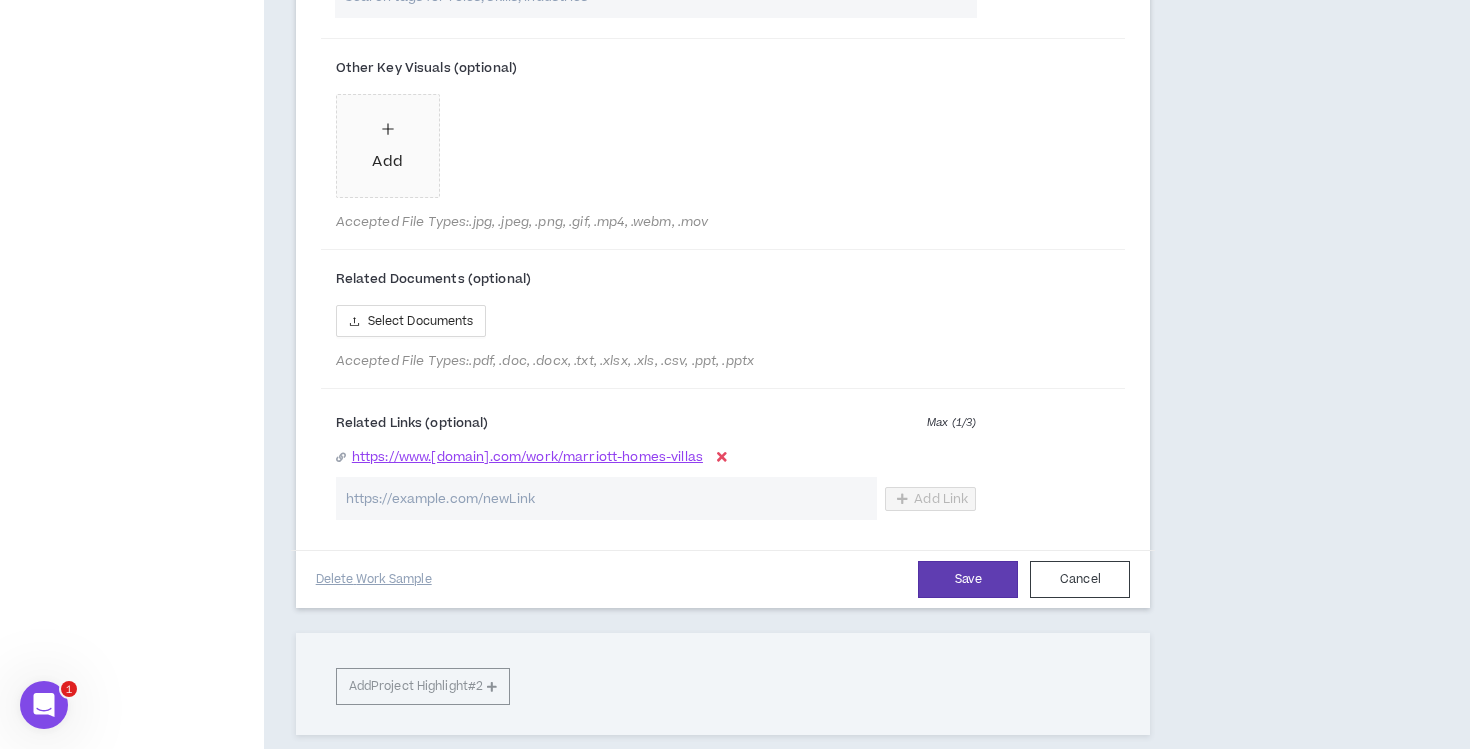 click on "Accepted File Types:  .pdf, .doc, .docx, .txt, .xlsx, .xls, .csv, .ppt, .pptx" at bounding box center (656, 361) 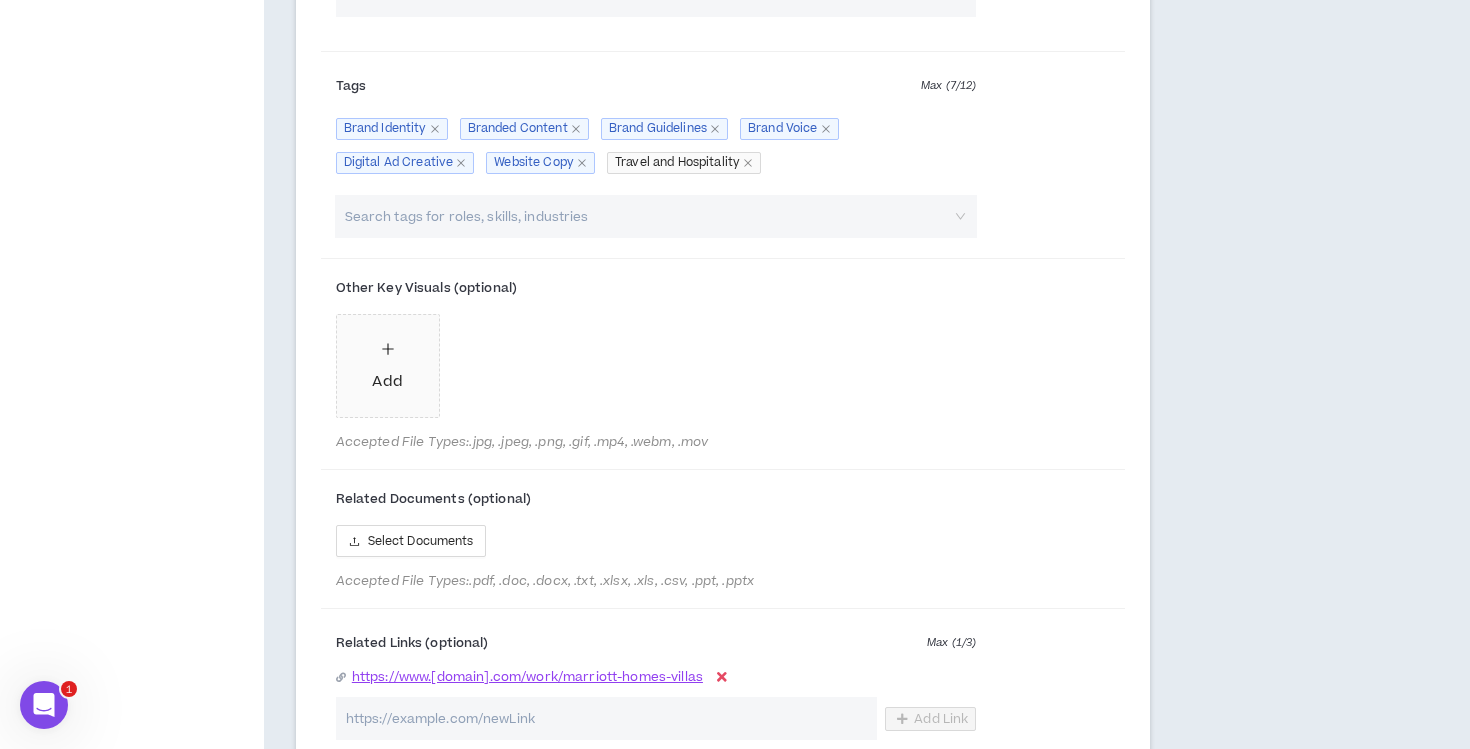 scroll, scrollTop: 1246, scrollLeft: 0, axis: vertical 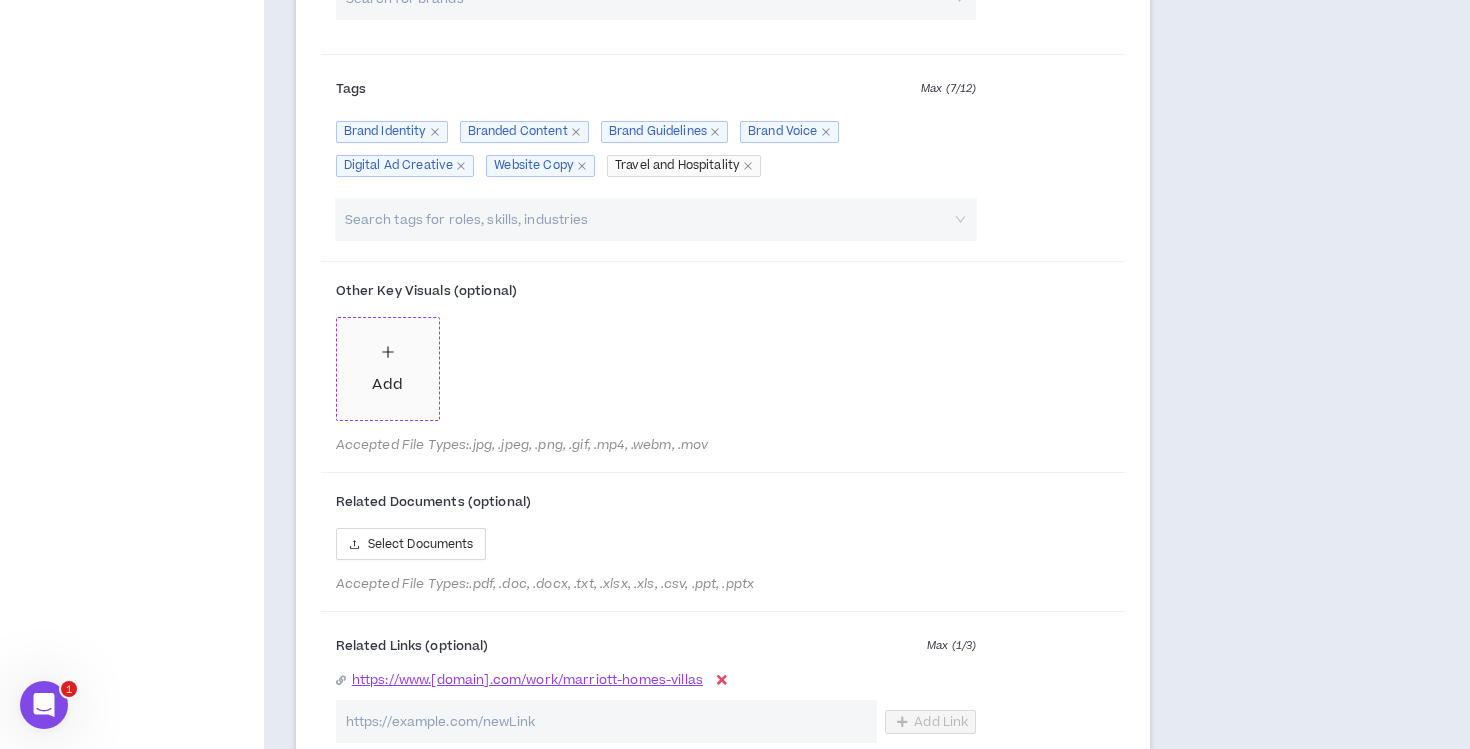 click on "Add" at bounding box center [387, 369] 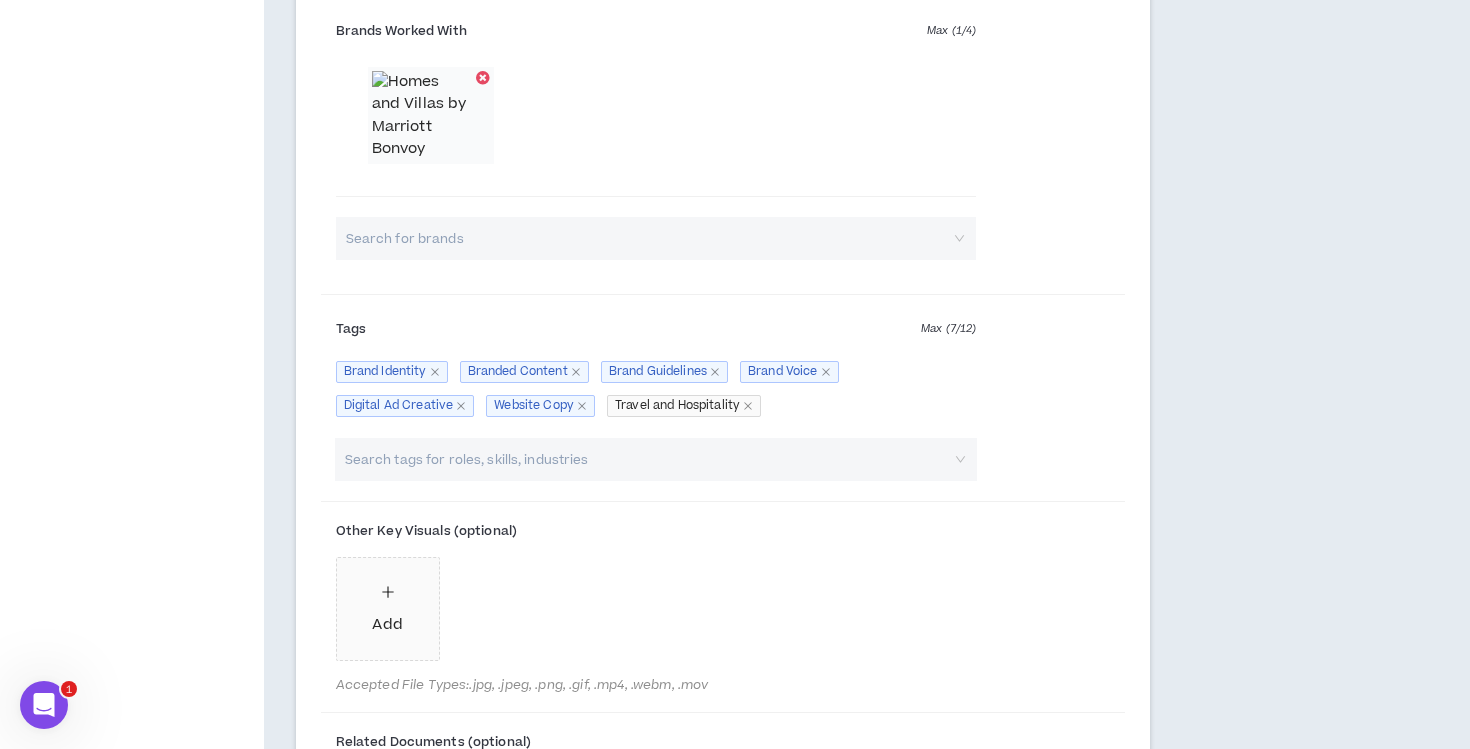 scroll, scrollTop: 807, scrollLeft: 0, axis: vertical 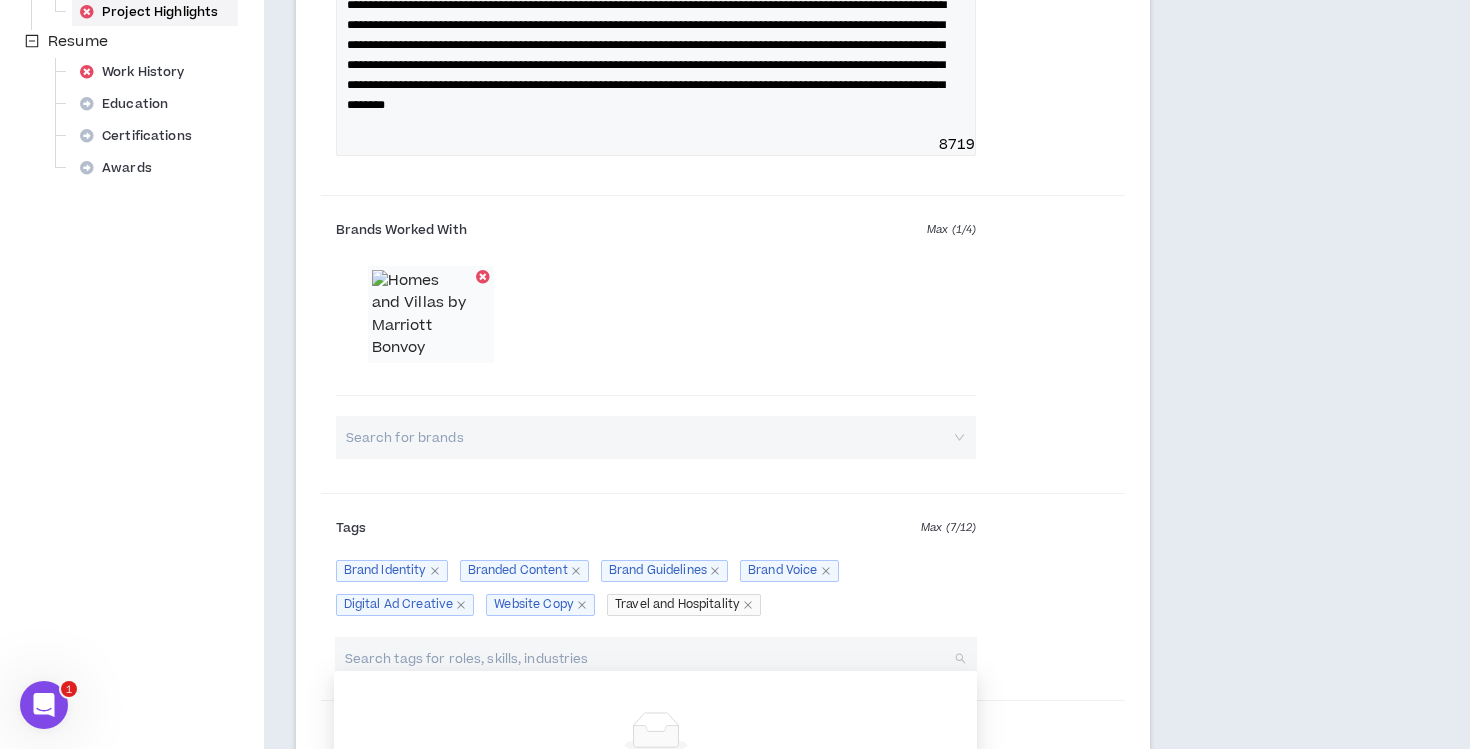 click at bounding box center [646, 658] 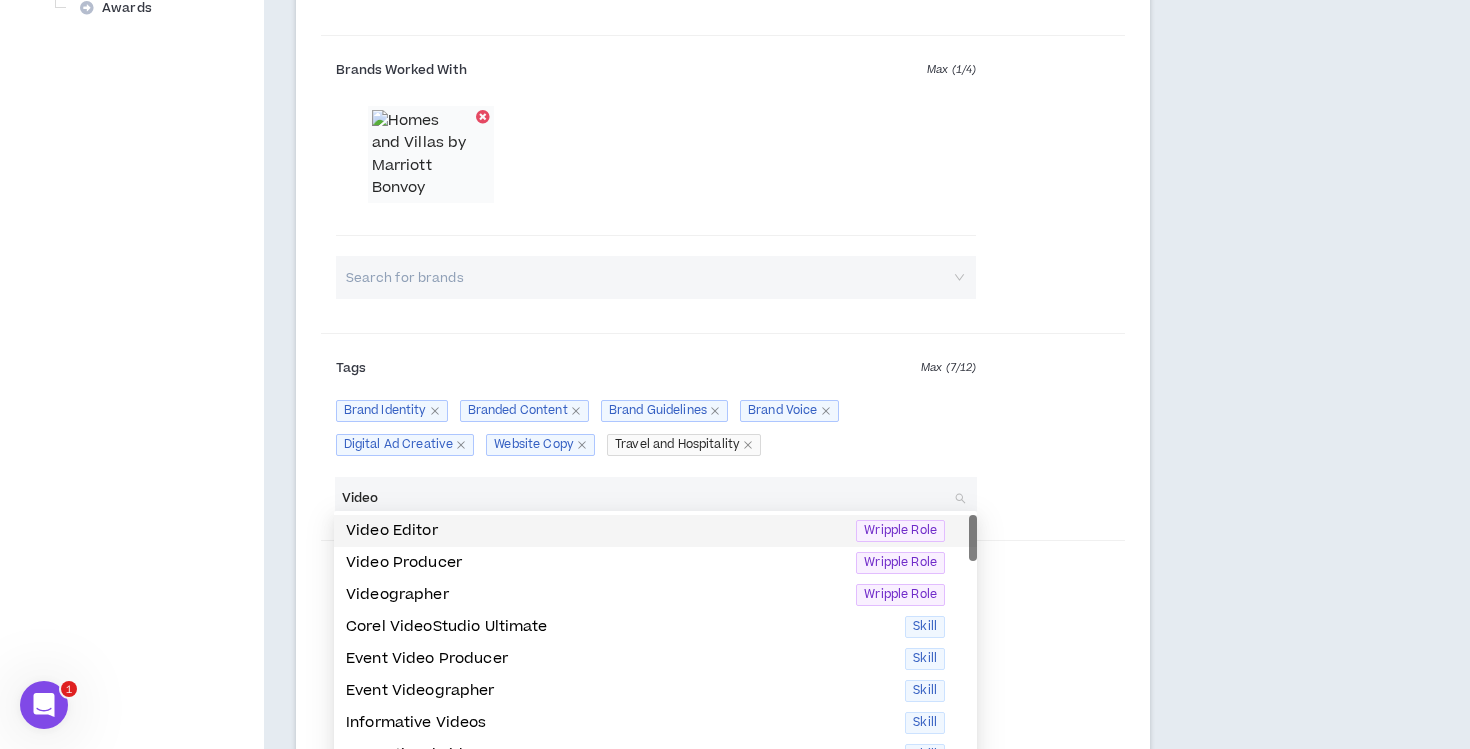 scroll, scrollTop: 966, scrollLeft: 0, axis: vertical 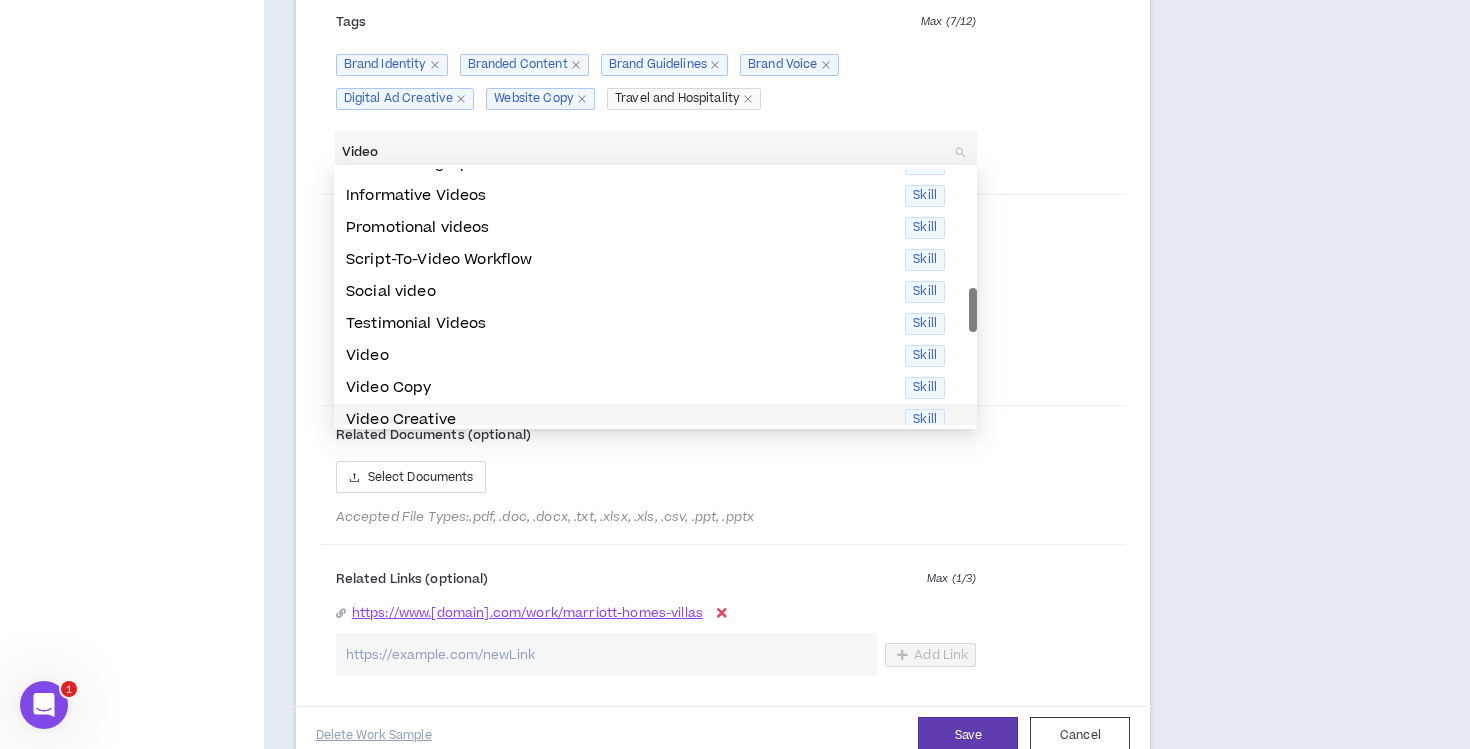 click on "Video Creative" at bounding box center [619, 420] 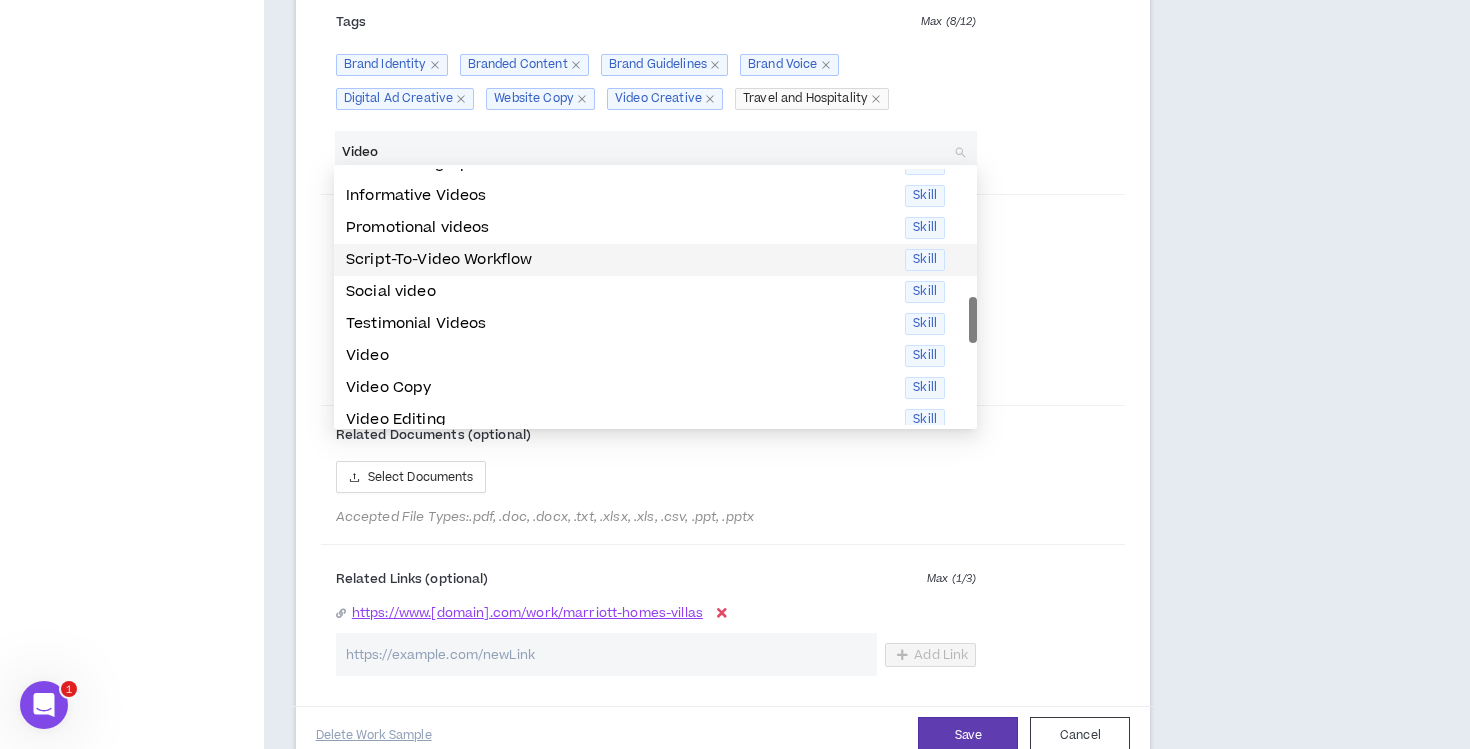 type on "Video" 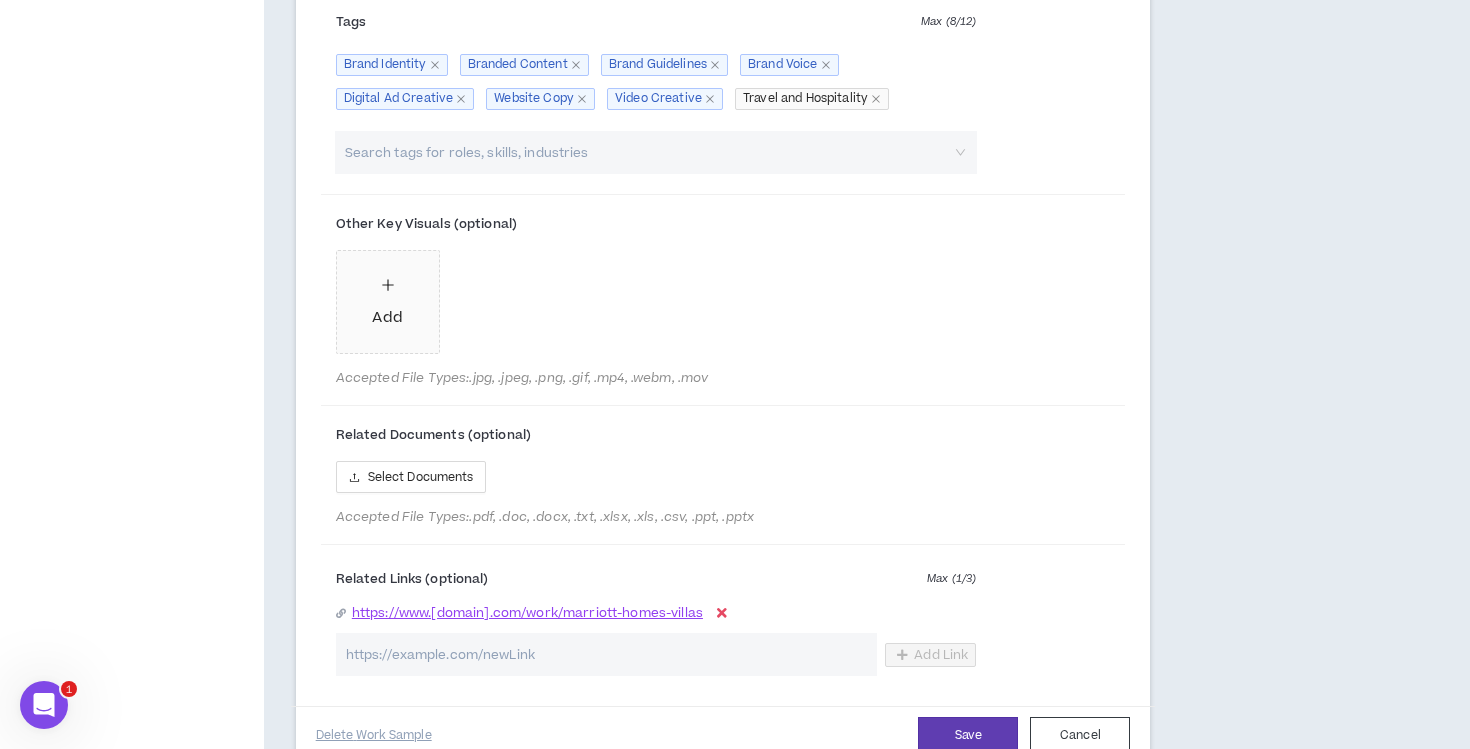click on "Other Key Visuals (optional) Add Accepted File Types:  .jpg, .jpeg, .png, .gif, .mp4, .webm, .mov" at bounding box center [723, 302] 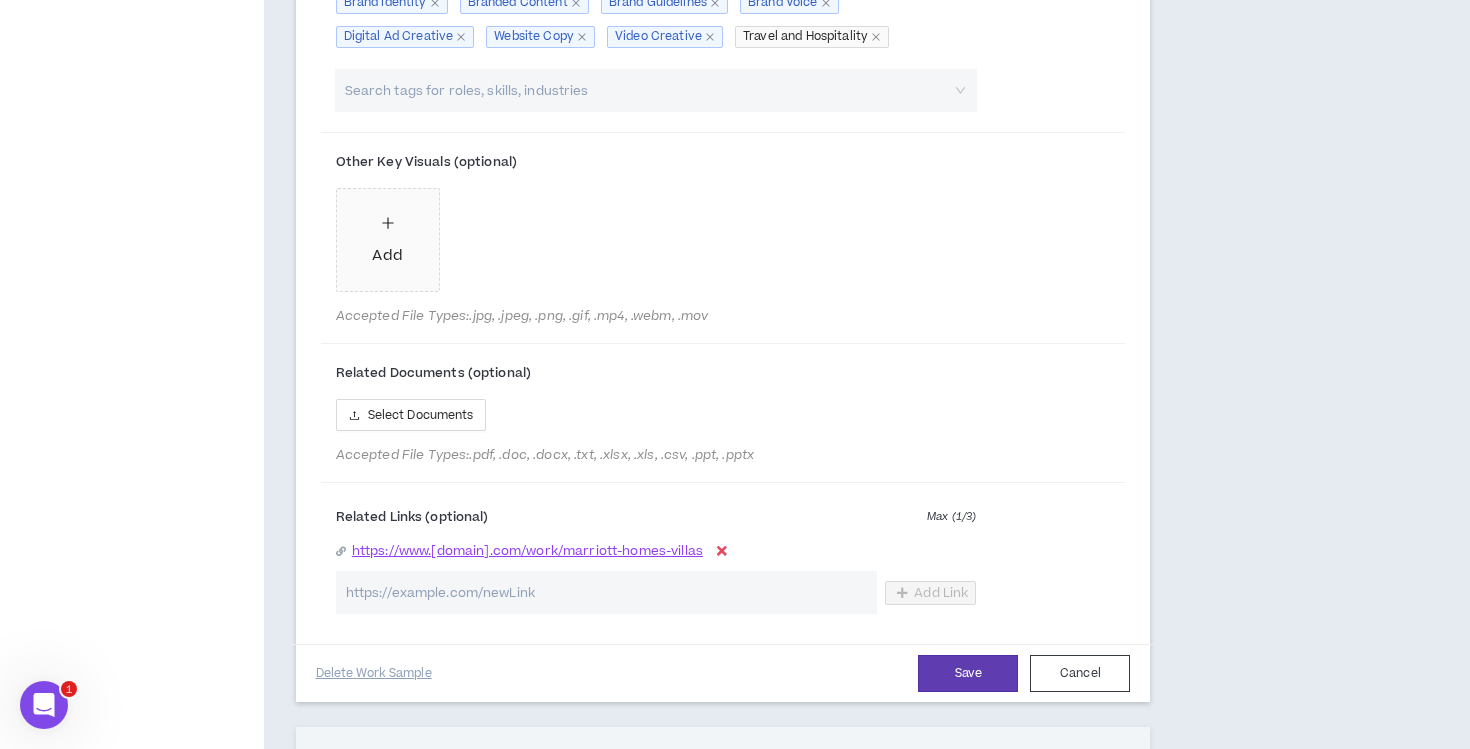scroll, scrollTop: 1376, scrollLeft: 0, axis: vertical 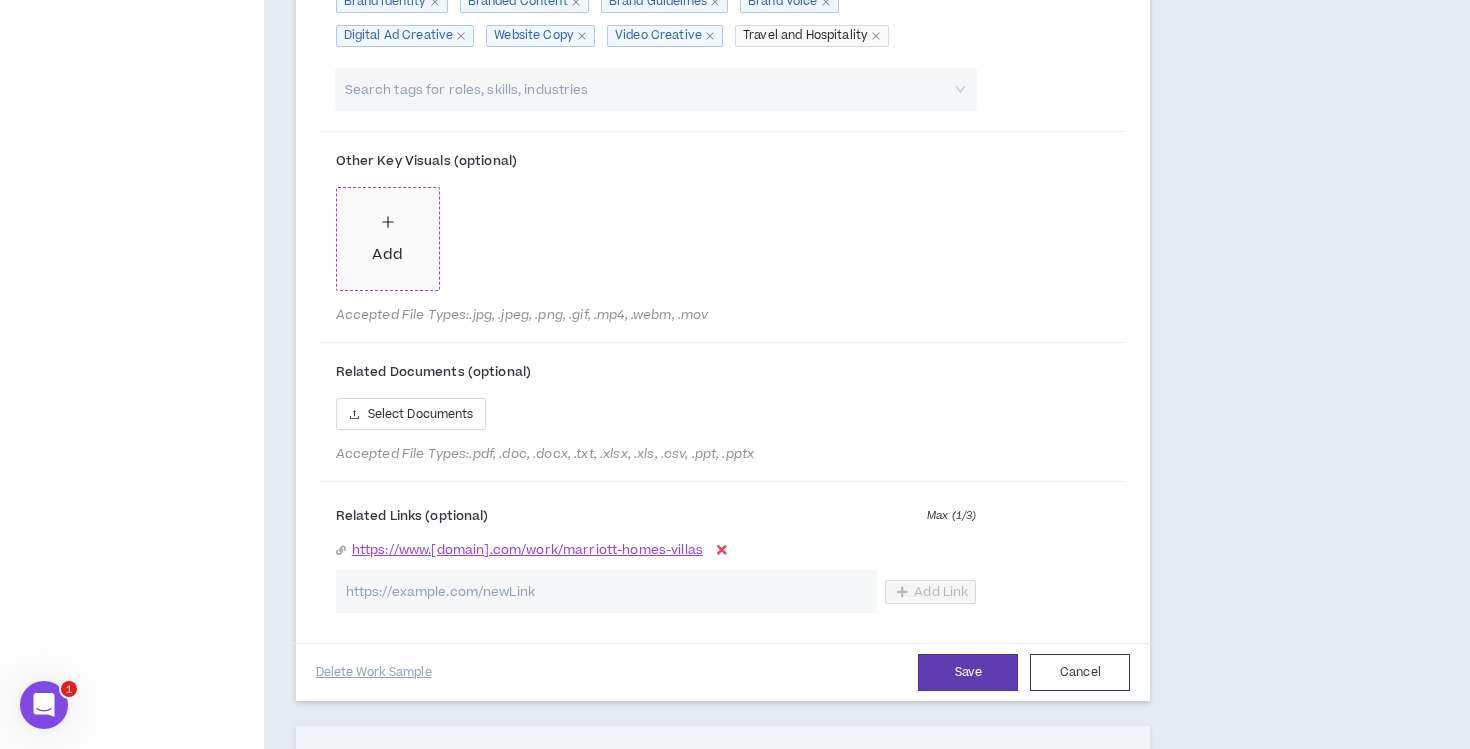 click on "Add" at bounding box center (388, 239) 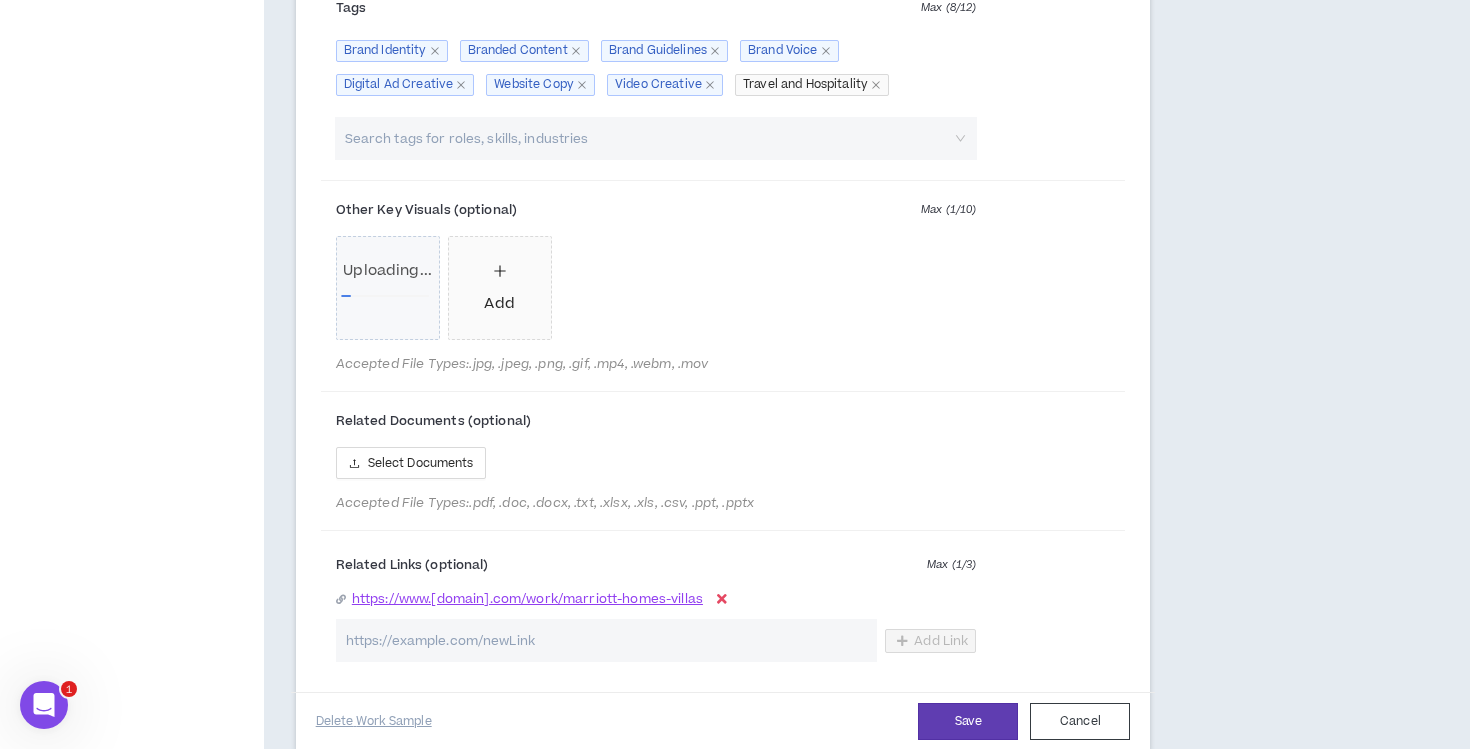 scroll, scrollTop: 1326, scrollLeft: 0, axis: vertical 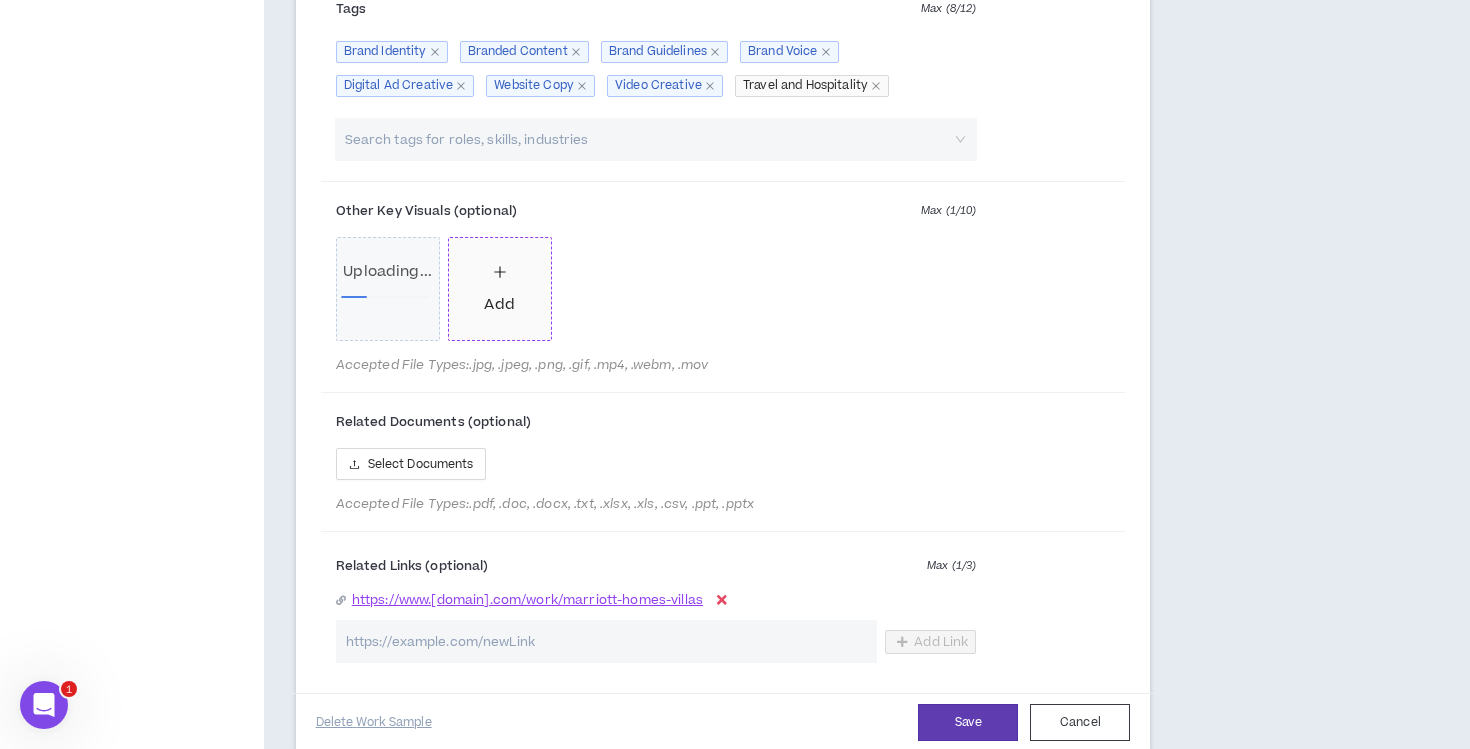 click on "Add" at bounding box center (500, 289) 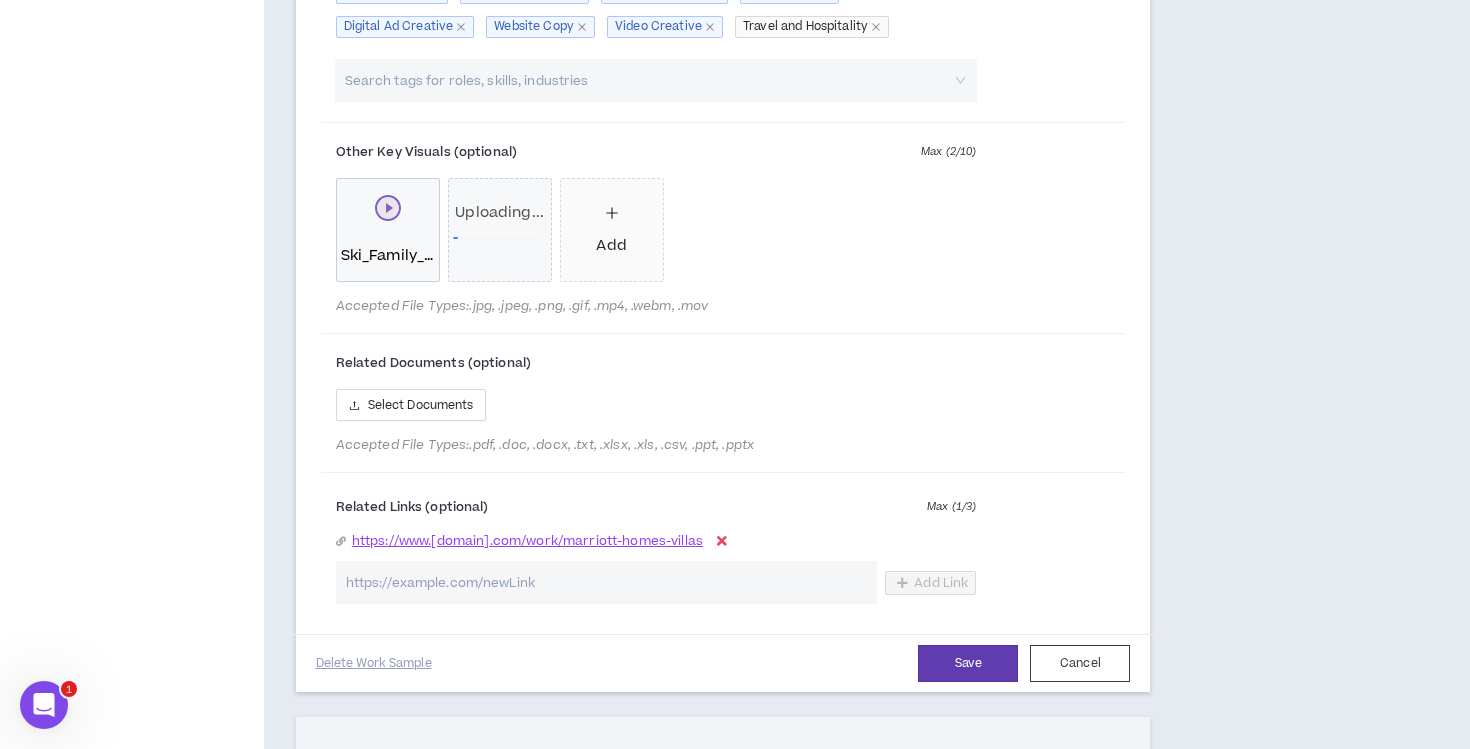 scroll, scrollTop: 1386, scrollLeft: 0, axis: vertical 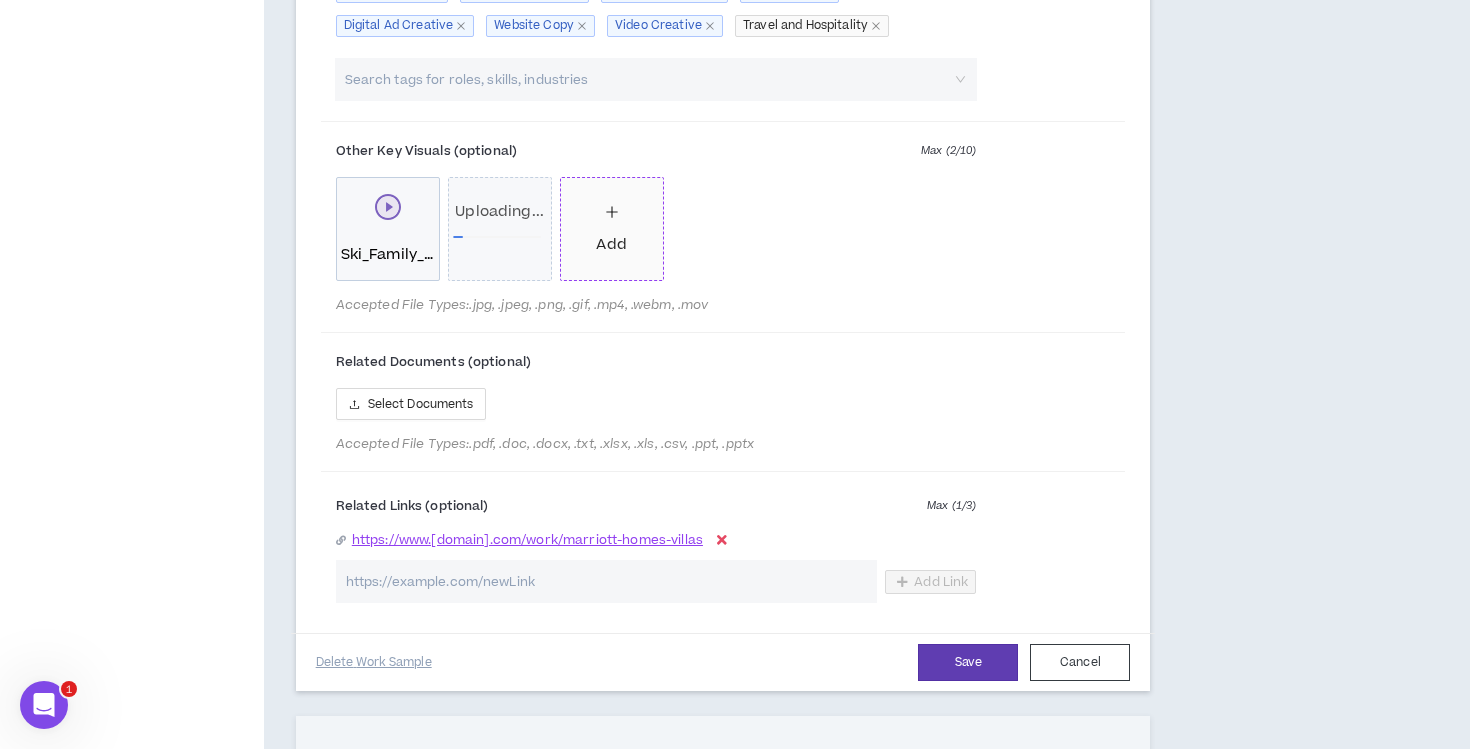 click on "Add" at bounding box center (612, 229) 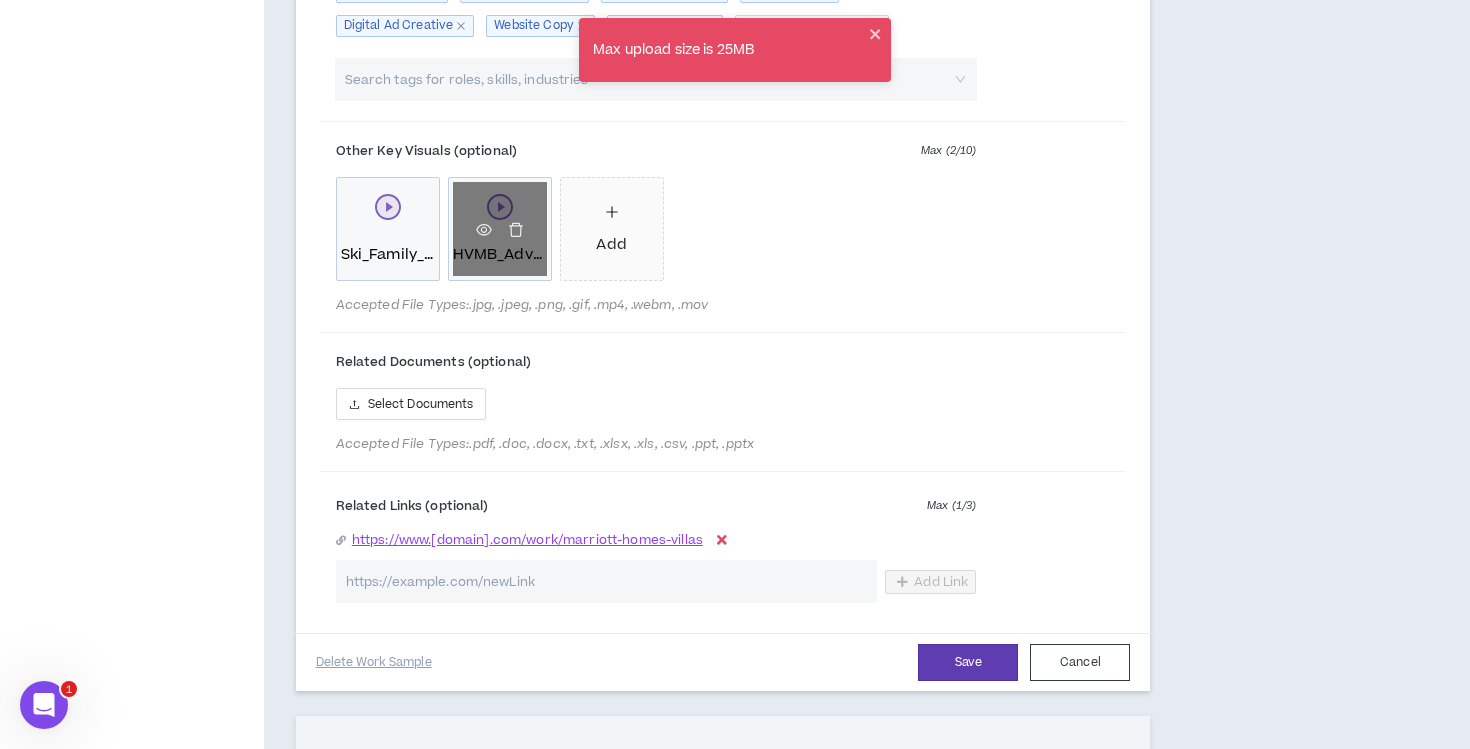 click on "HVMB_AdventureFriends_2_9x16.mp4" at bounding box center [500, 229] 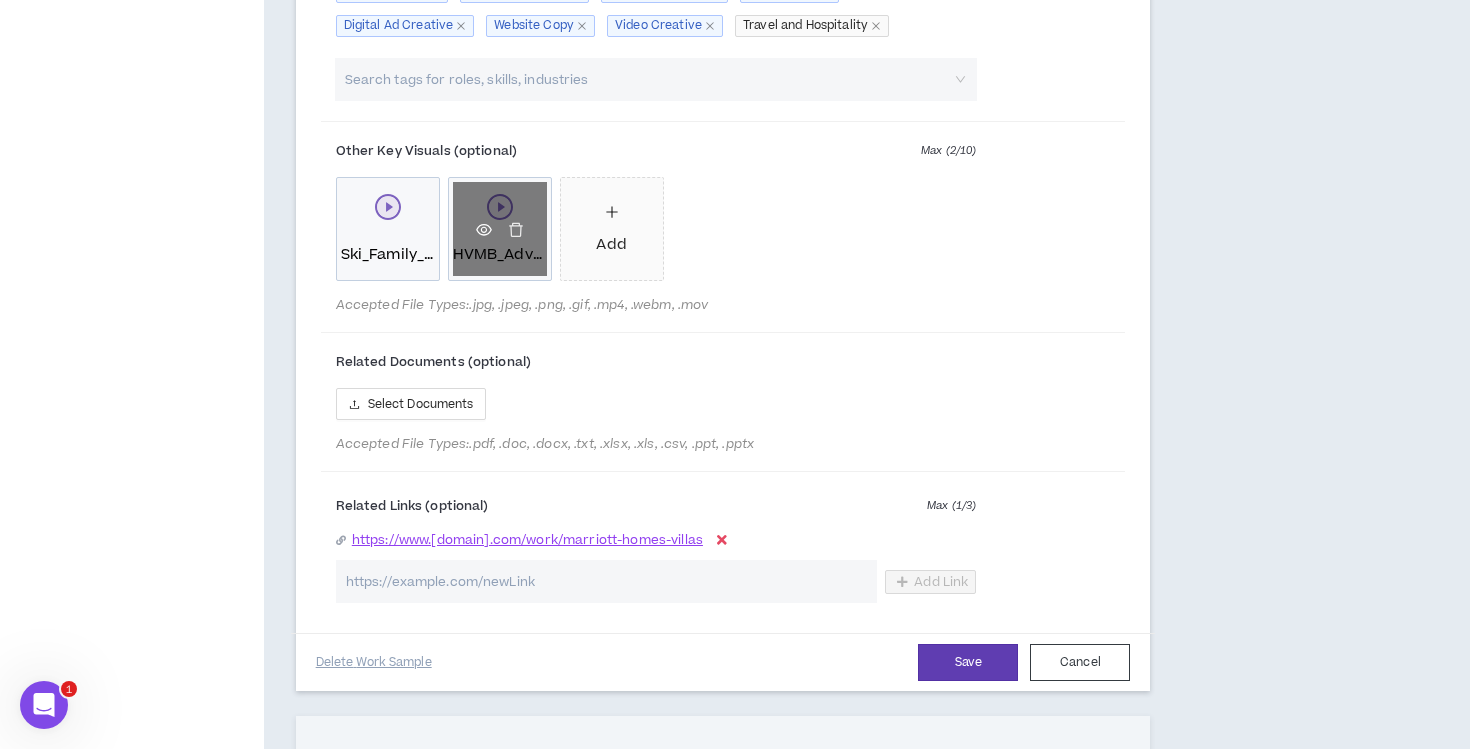 click 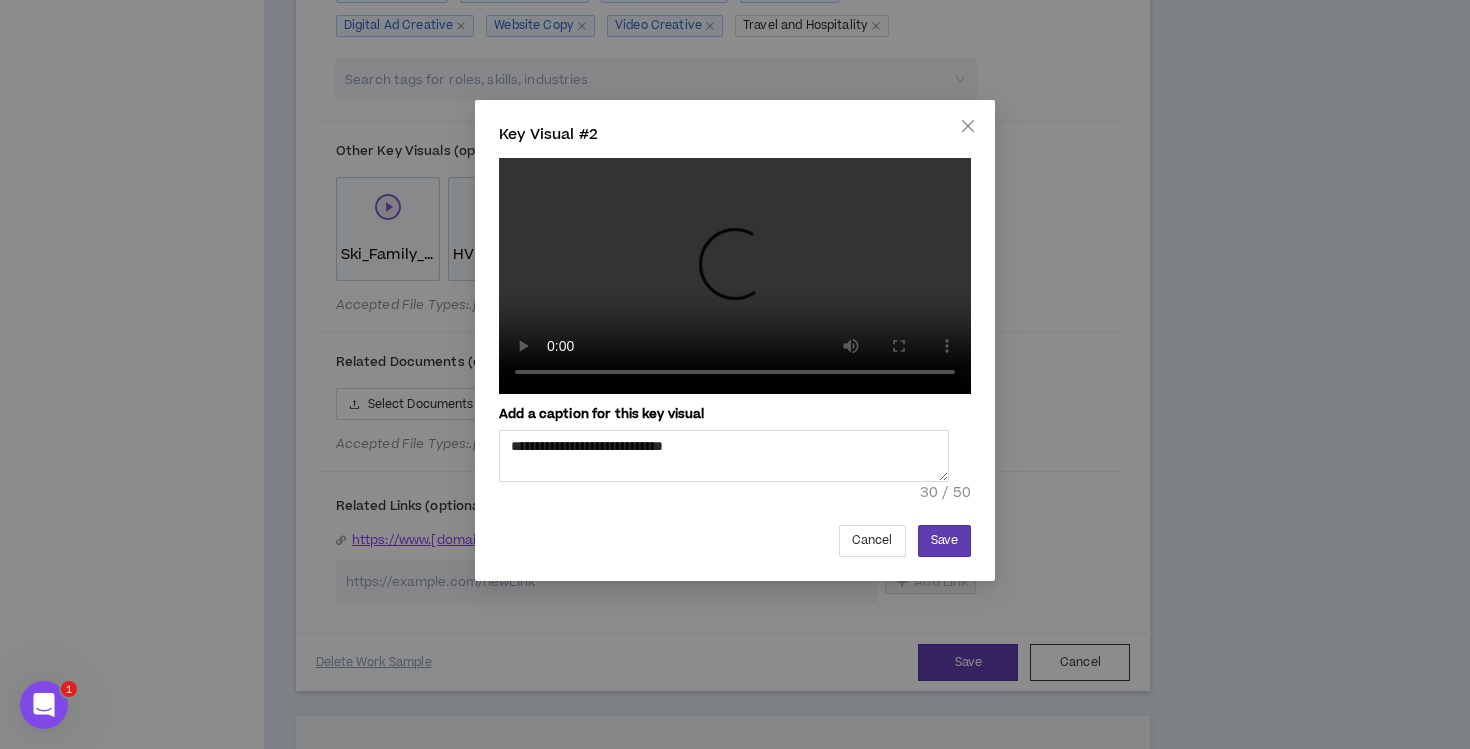 scroll, scrollTop: 461, scrollLeft: 0, axis: vertical 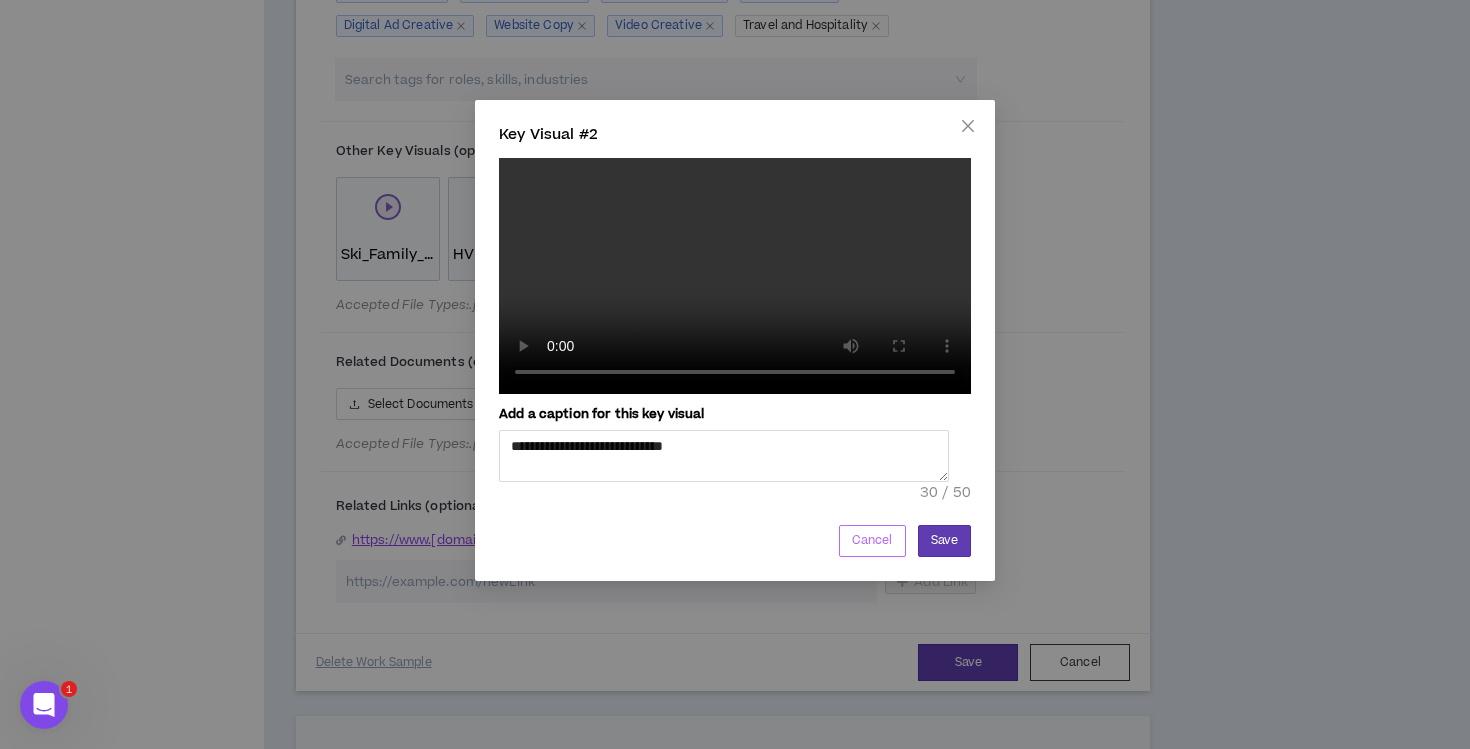click on "Cancel" at bounding box center [872, 540] 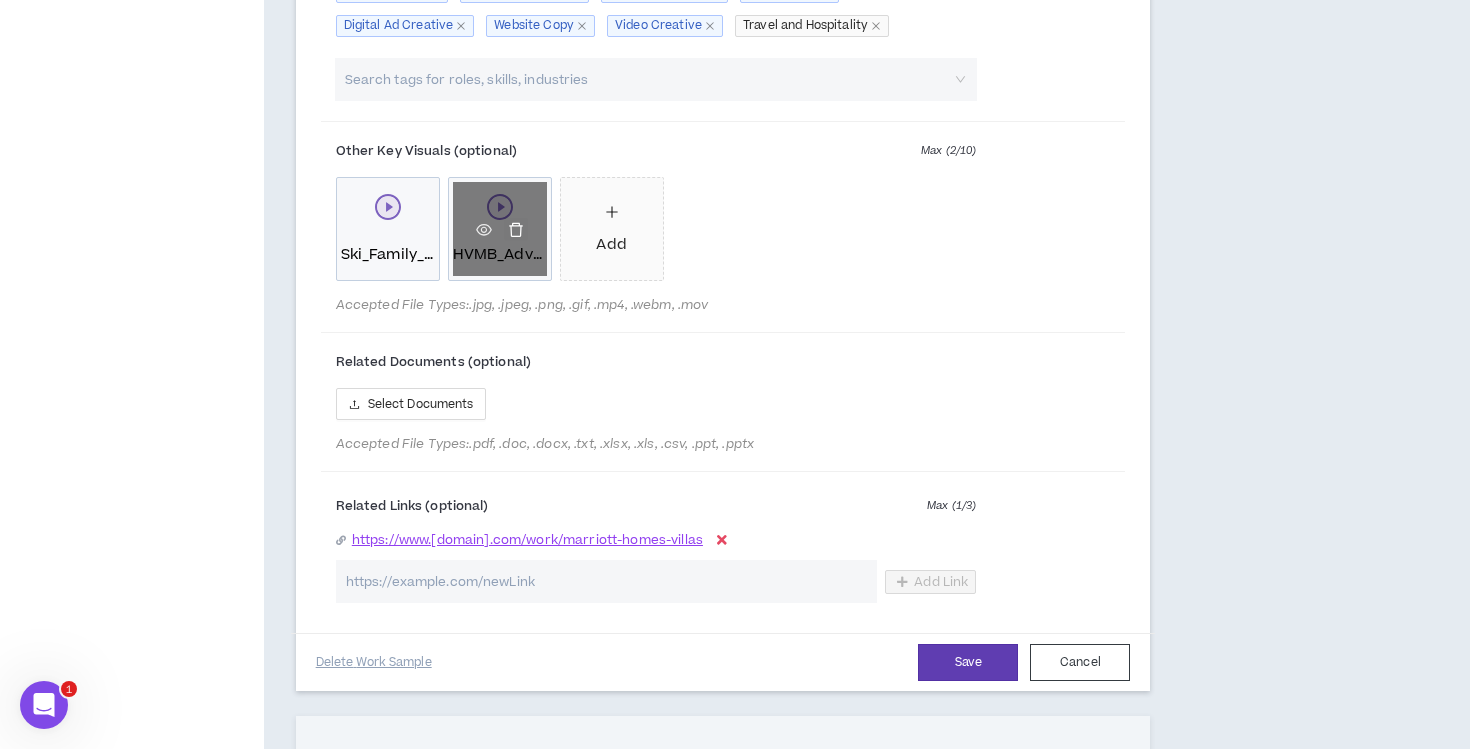 click 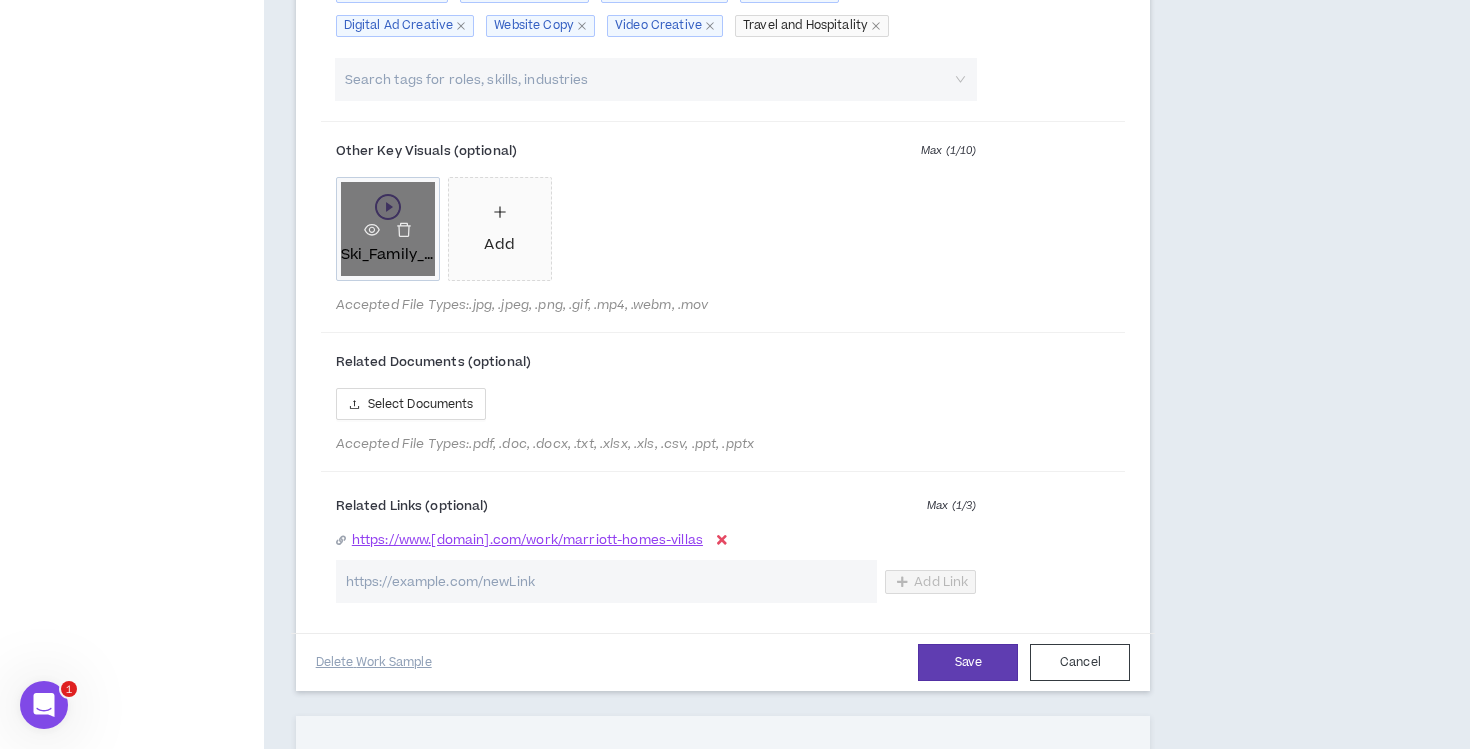 click at bounding box center (388, 229) 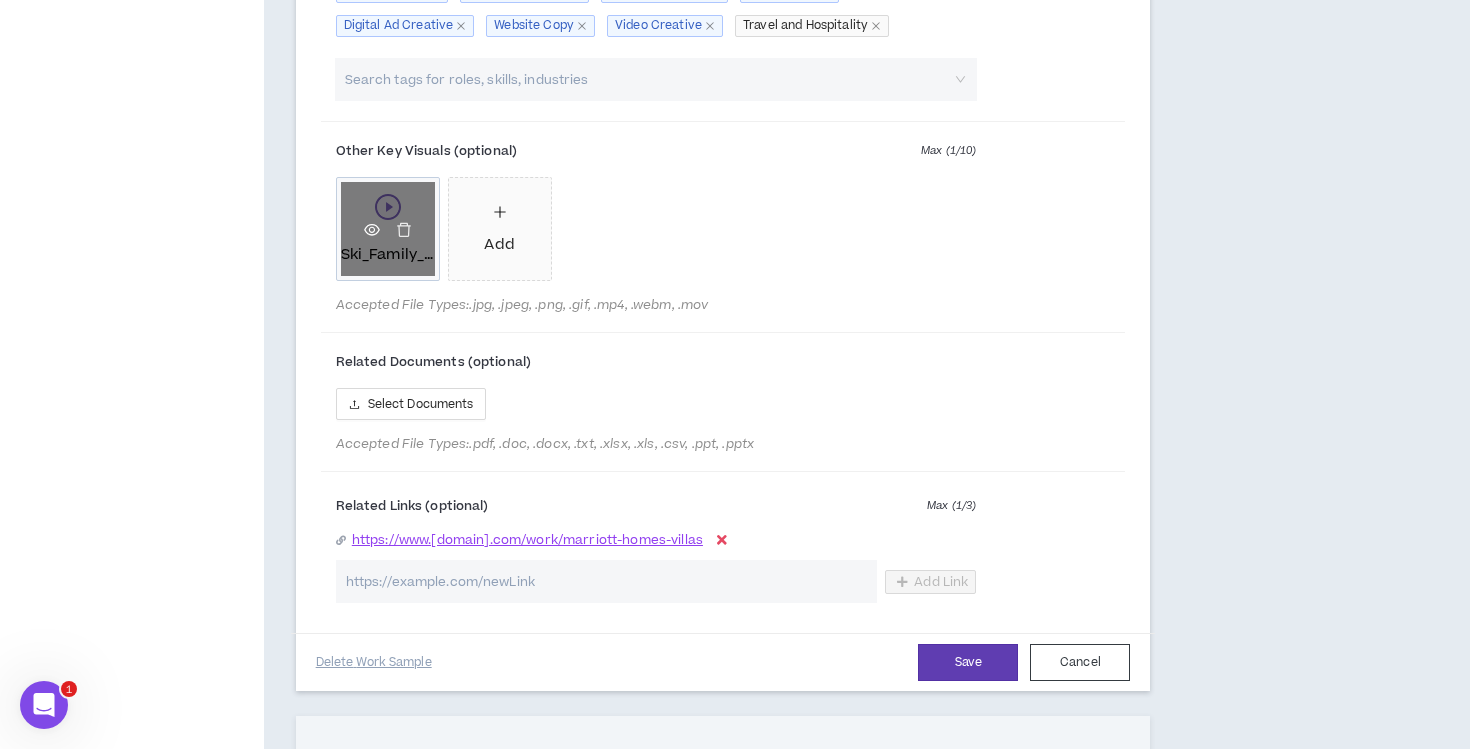 click 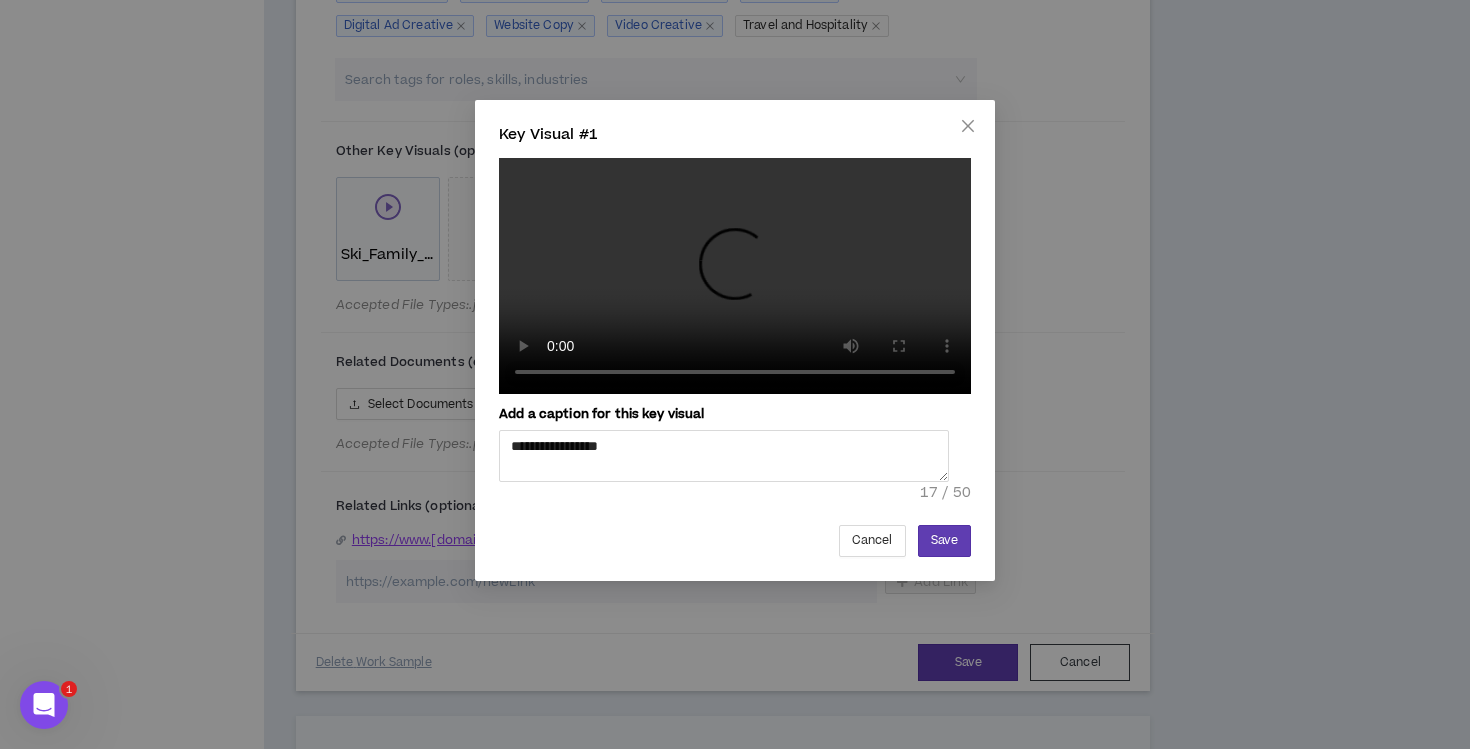 scroll, scrollTop: 461, scrollLeft: 0, axis: vertical 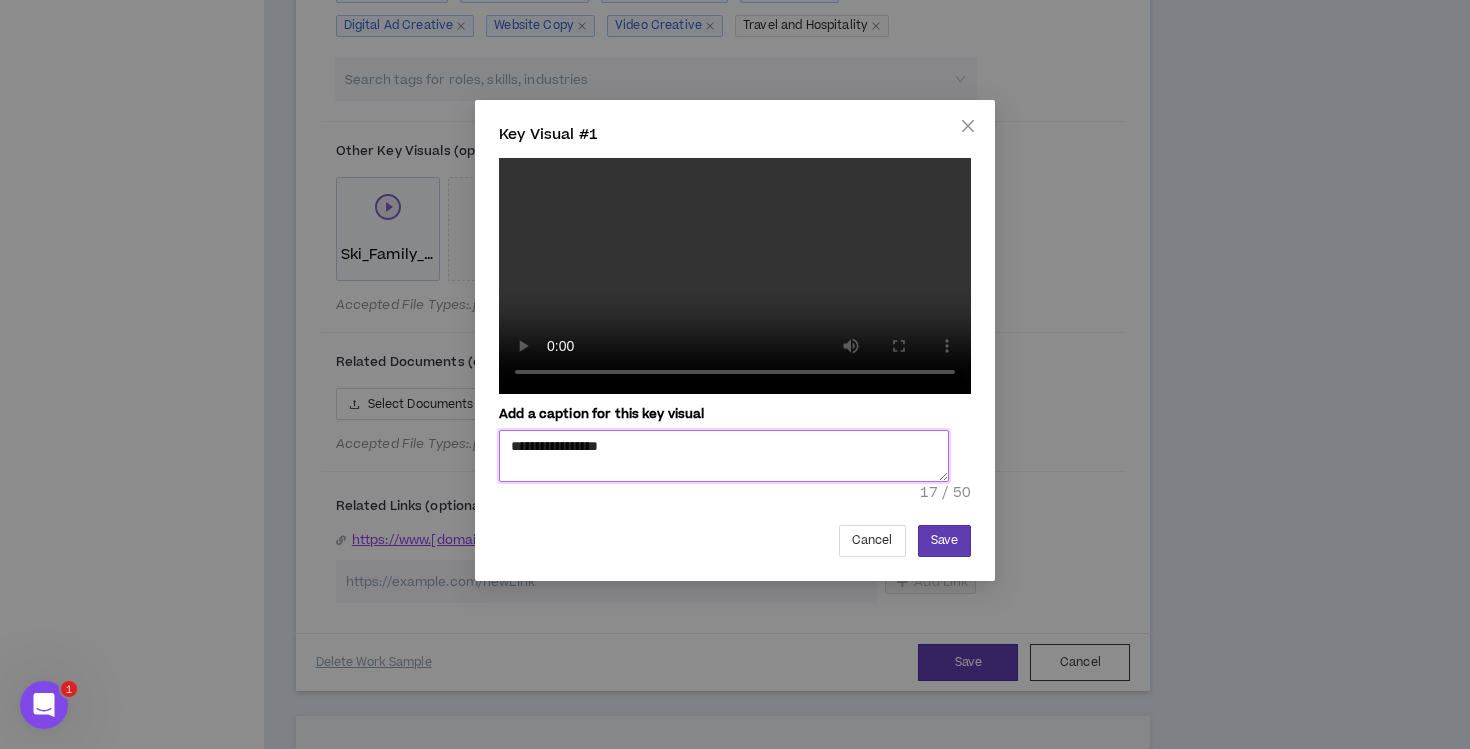 drag, startPoint x: 670, startPoint y: 595, endPoint x: 493, endPoint y: 578, distance: 177.81451 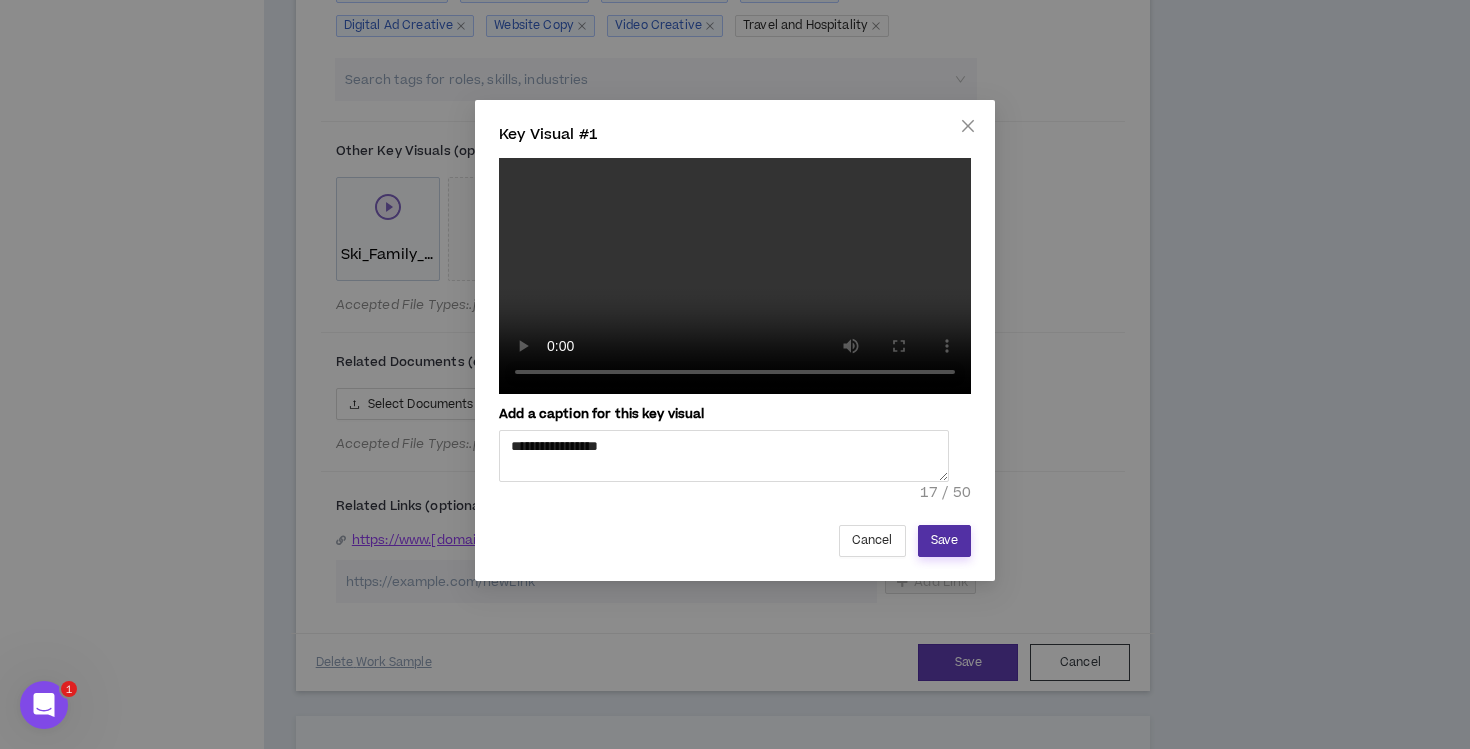 click on "Save" at bounding box center [944, 540] 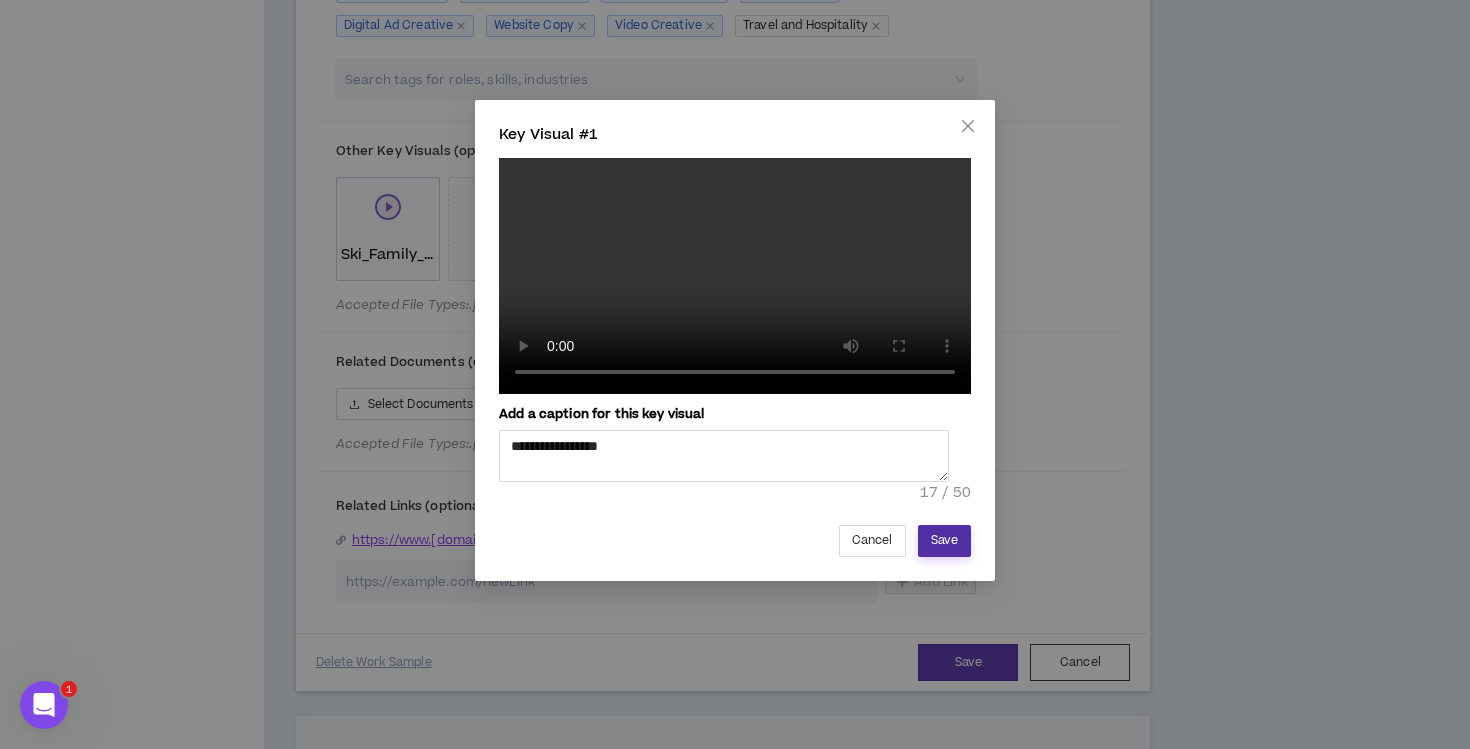 scroll, scrollTop: 361, scrollLeft: 0, axis: vertical 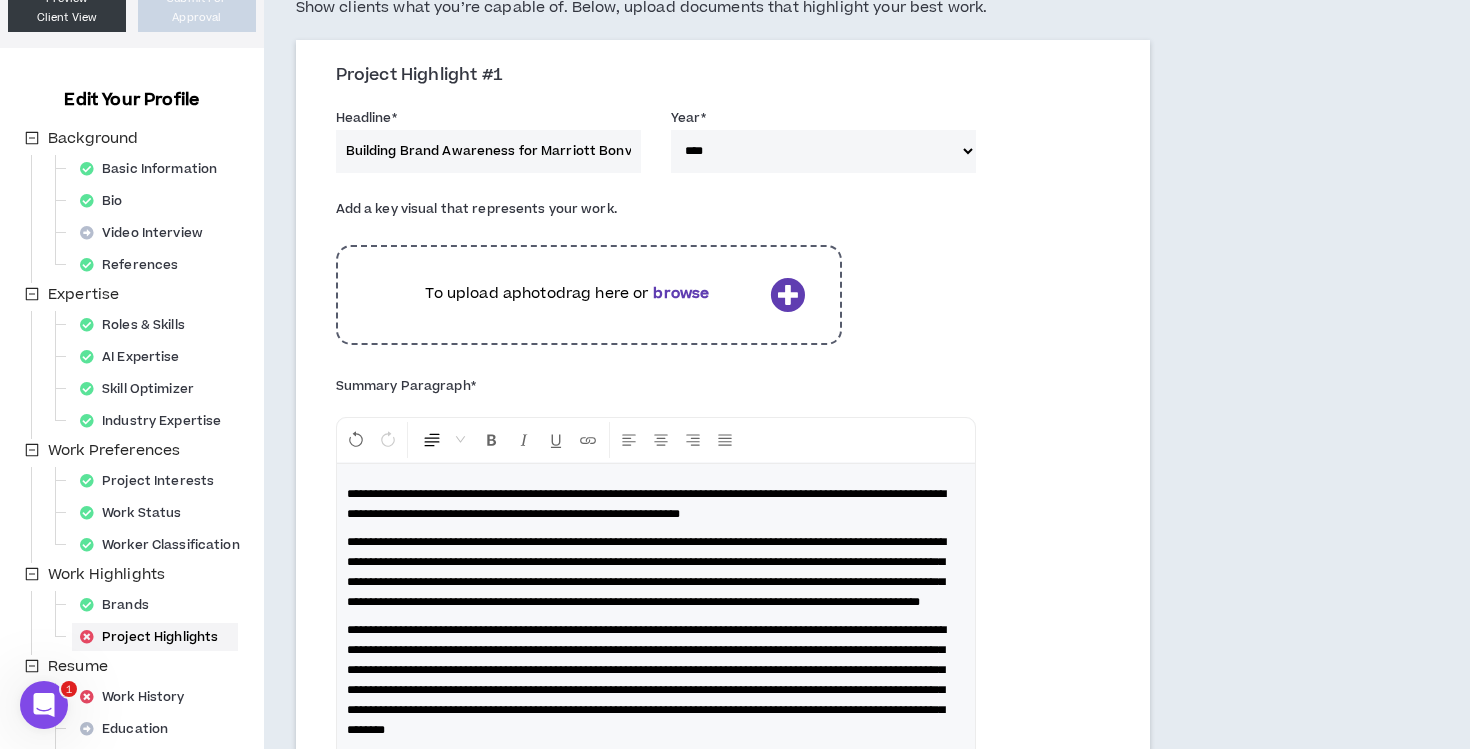 click at bounding box center (787, 294) 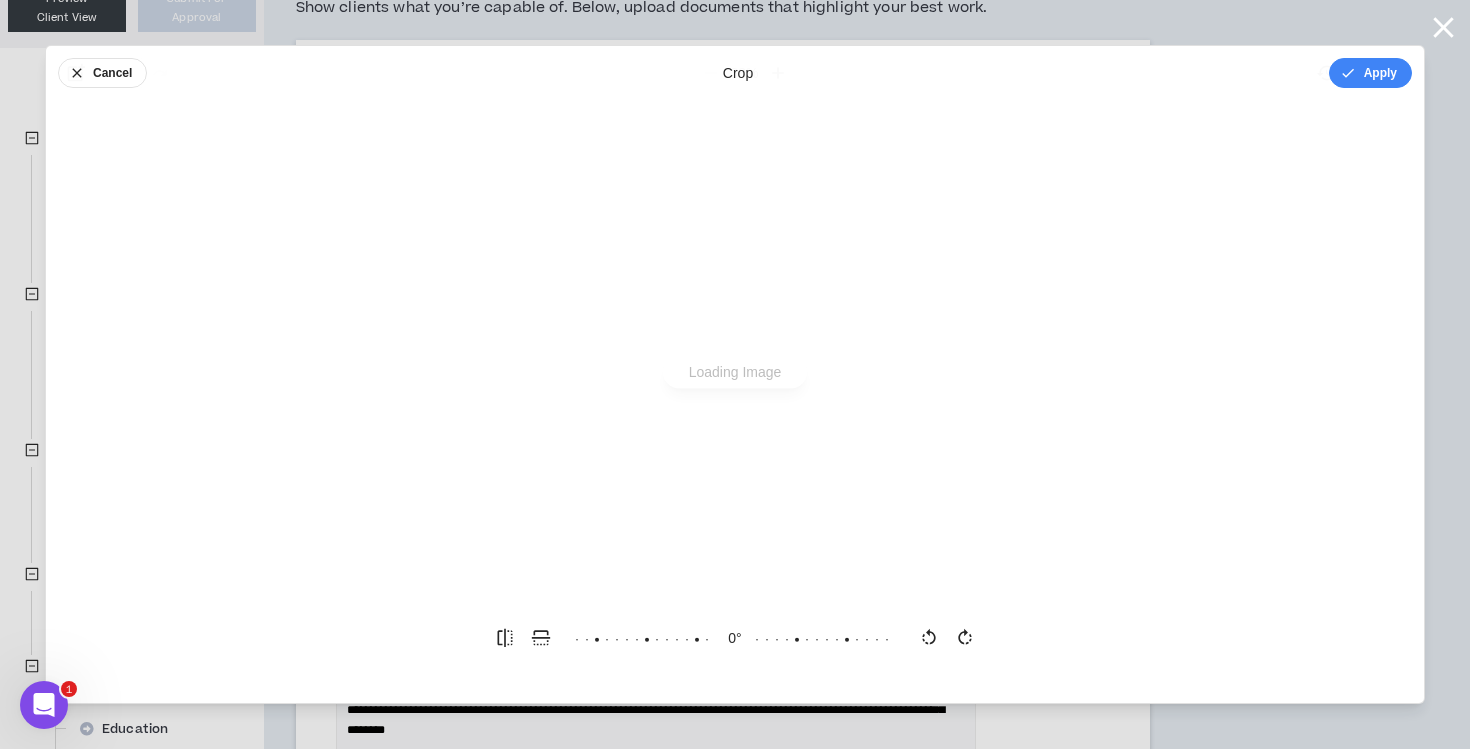 scroll, scrollTop: 0, scrollLeft: 0, axis: both 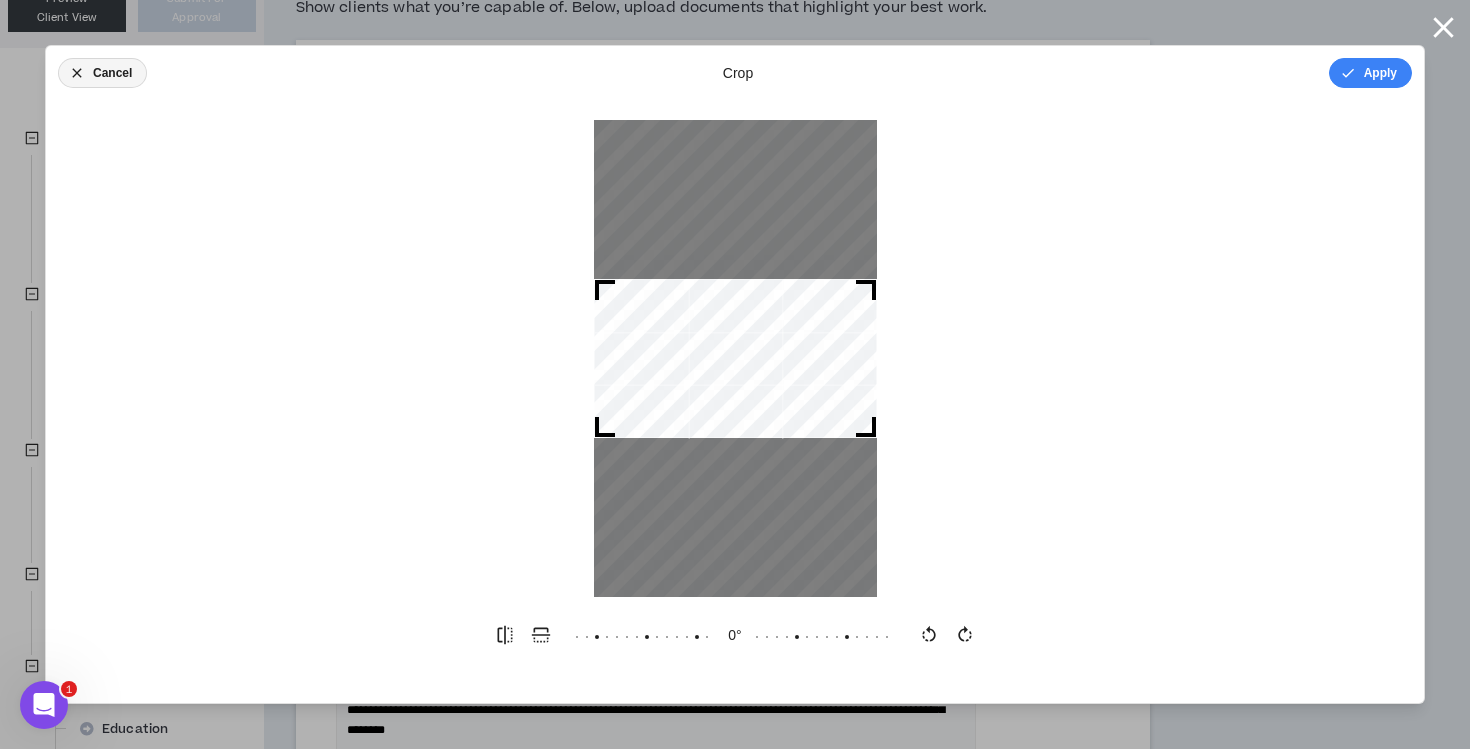 click on "Cancel" at bounding box center [102, 73] 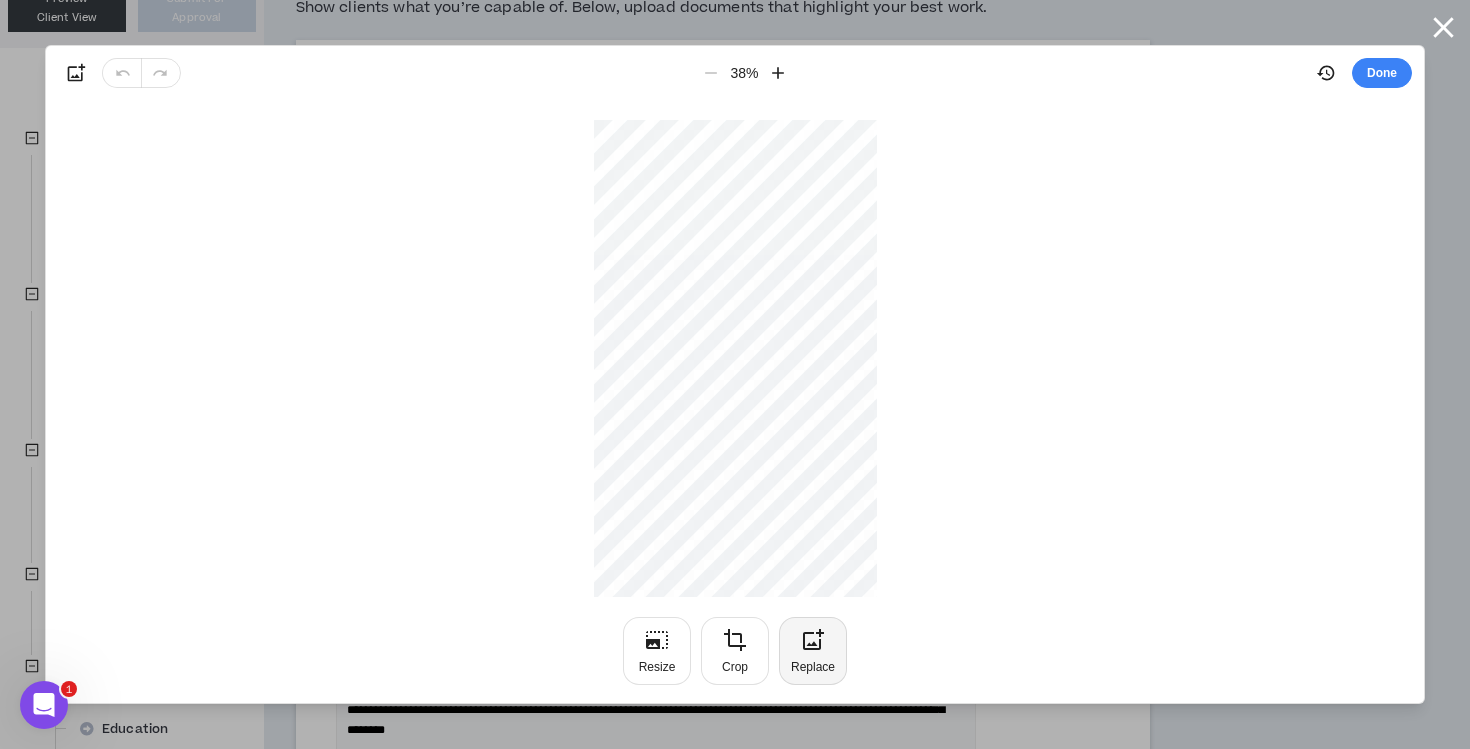 click 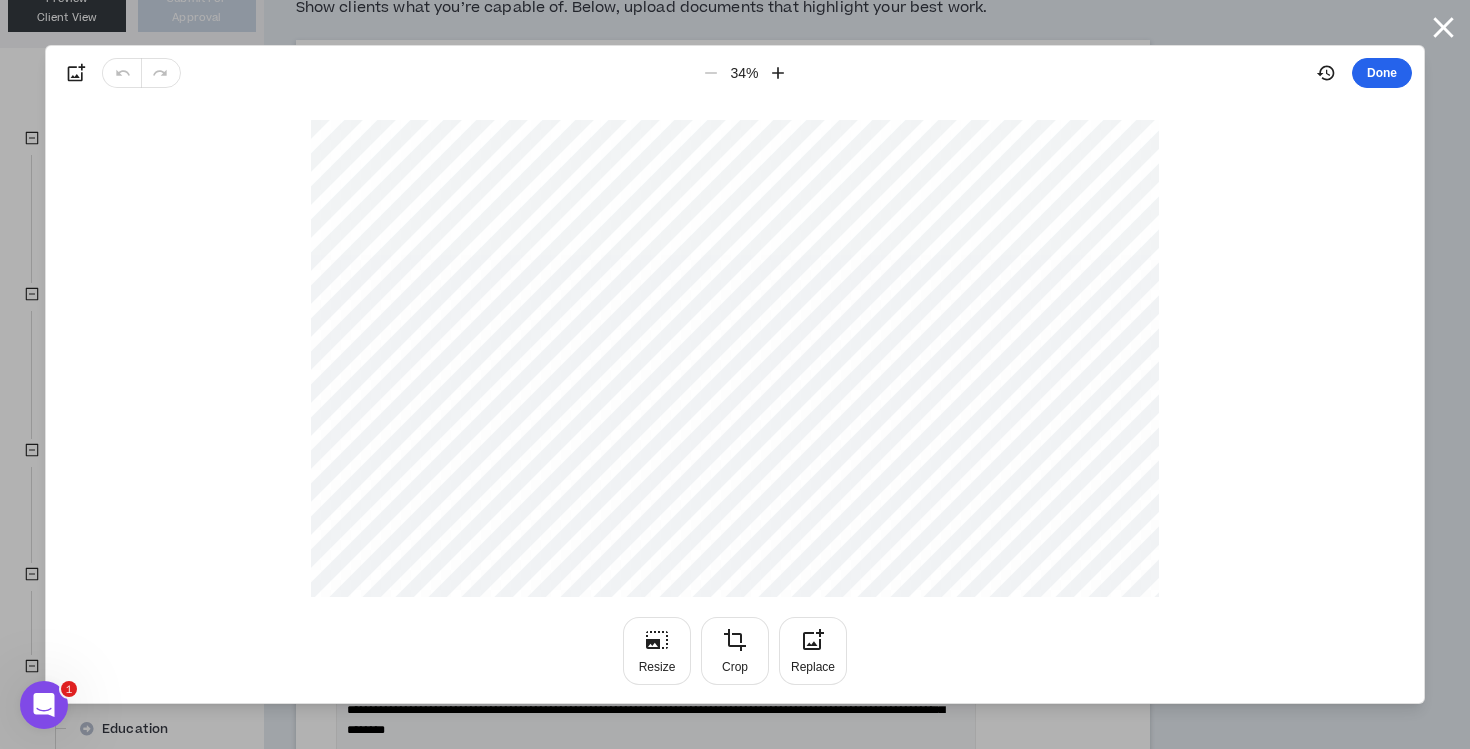 click on "Done" at bounding box center [1382, 73] 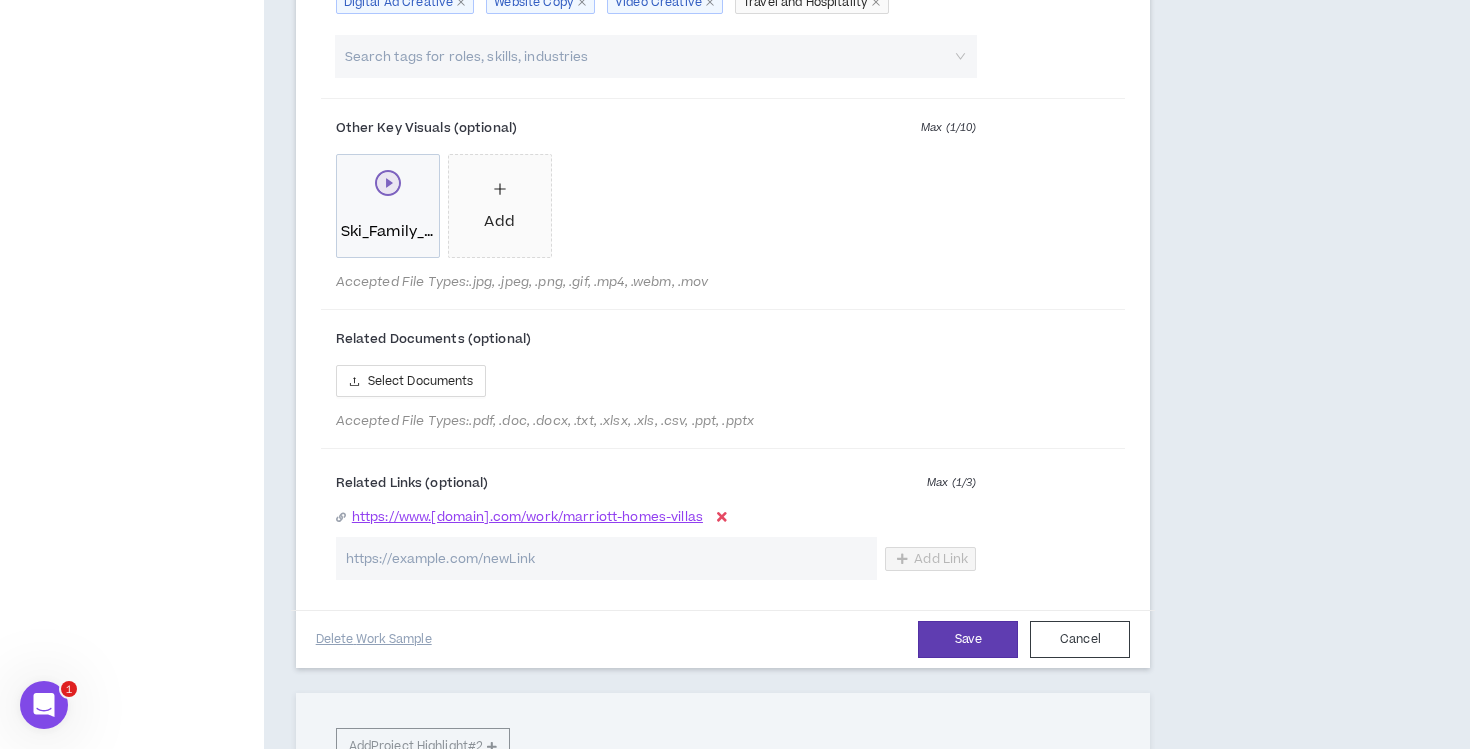 scroll, scrollTop: 1459, scrollLeft: 0, axis: vertical 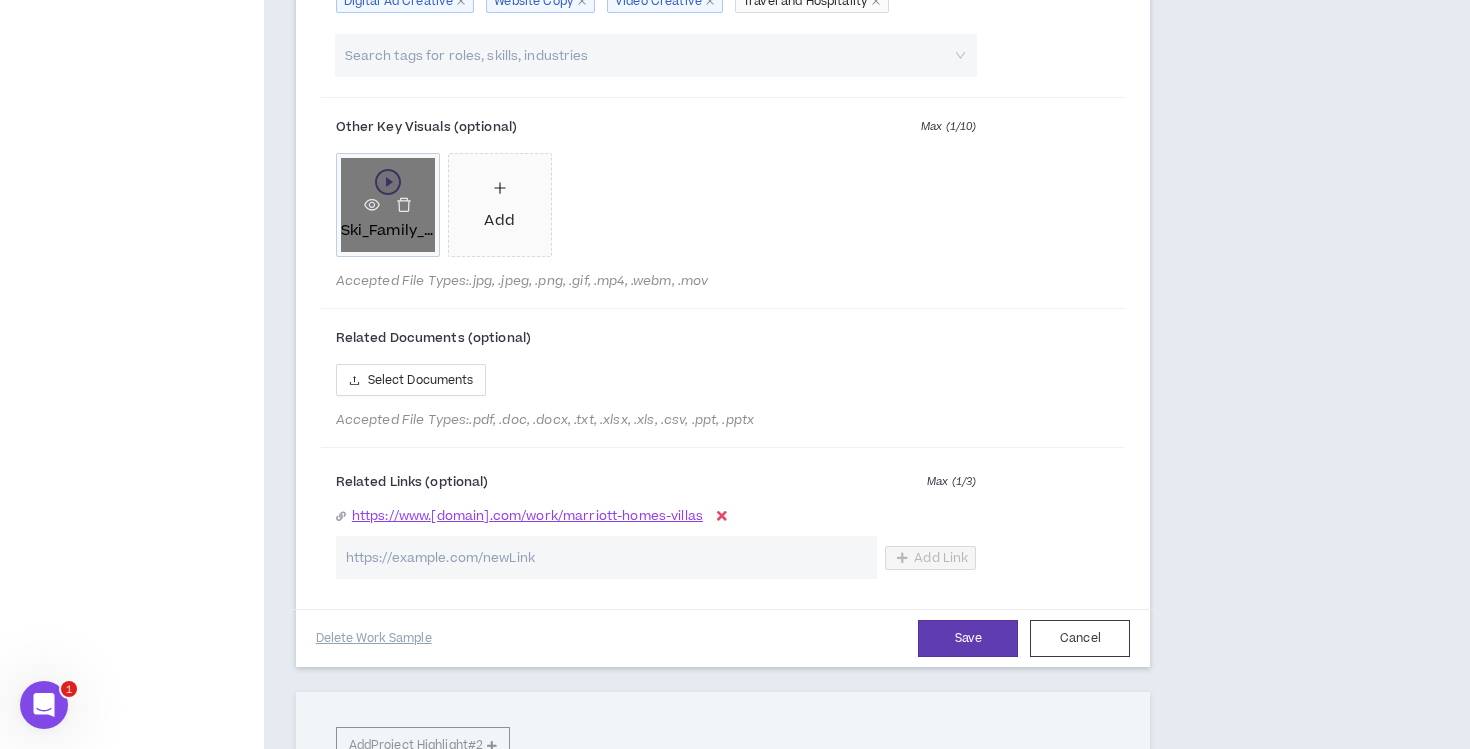 click on "Ski_Family_9x16.mp4" at bounding box center (388, 205) 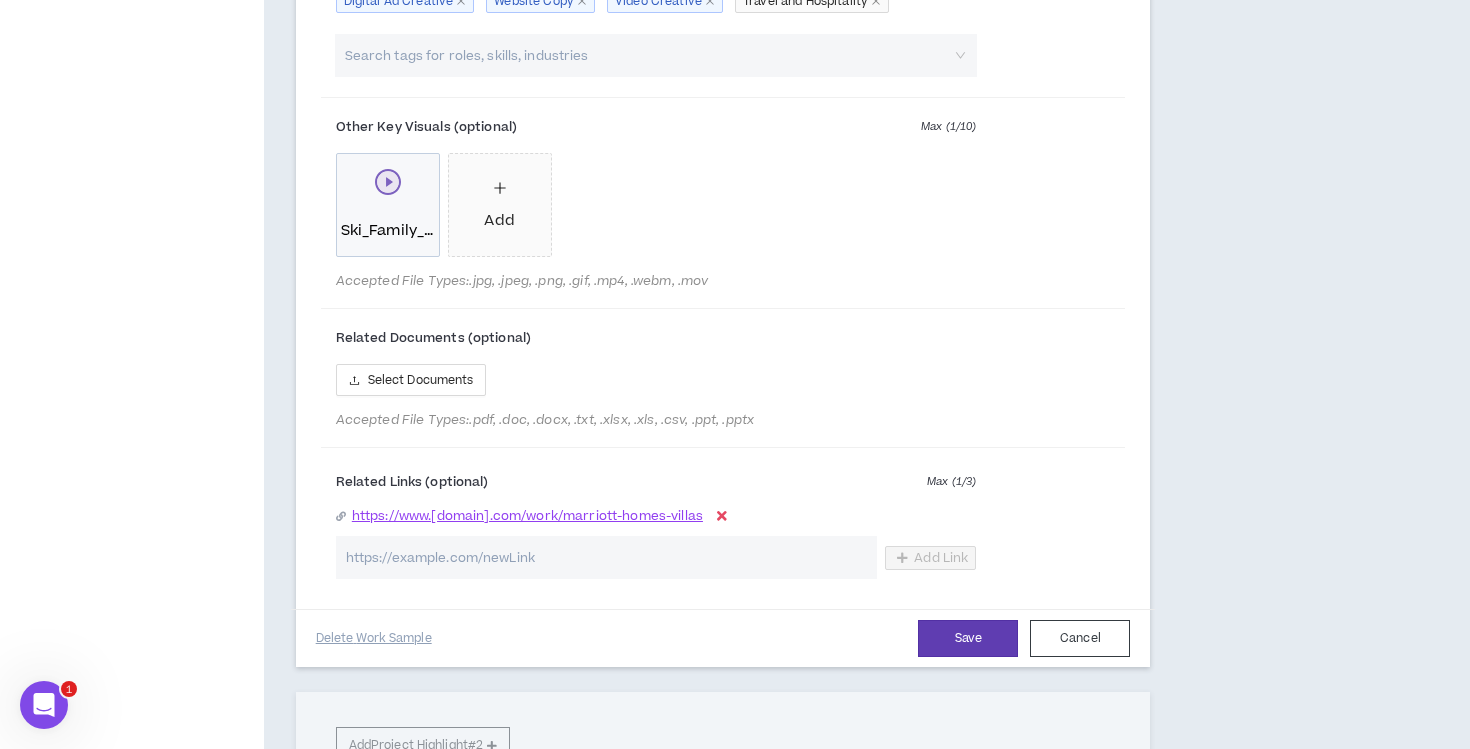 click on "Other Key Visuals (optional) Max ( 1  /  10 ) Ski_Family_9x16.mp4 Add Accepted File Types:  .jpg, .jpeg, .png, .gif, .mp4, .webm, .mov" at bounding box center (723, 205) 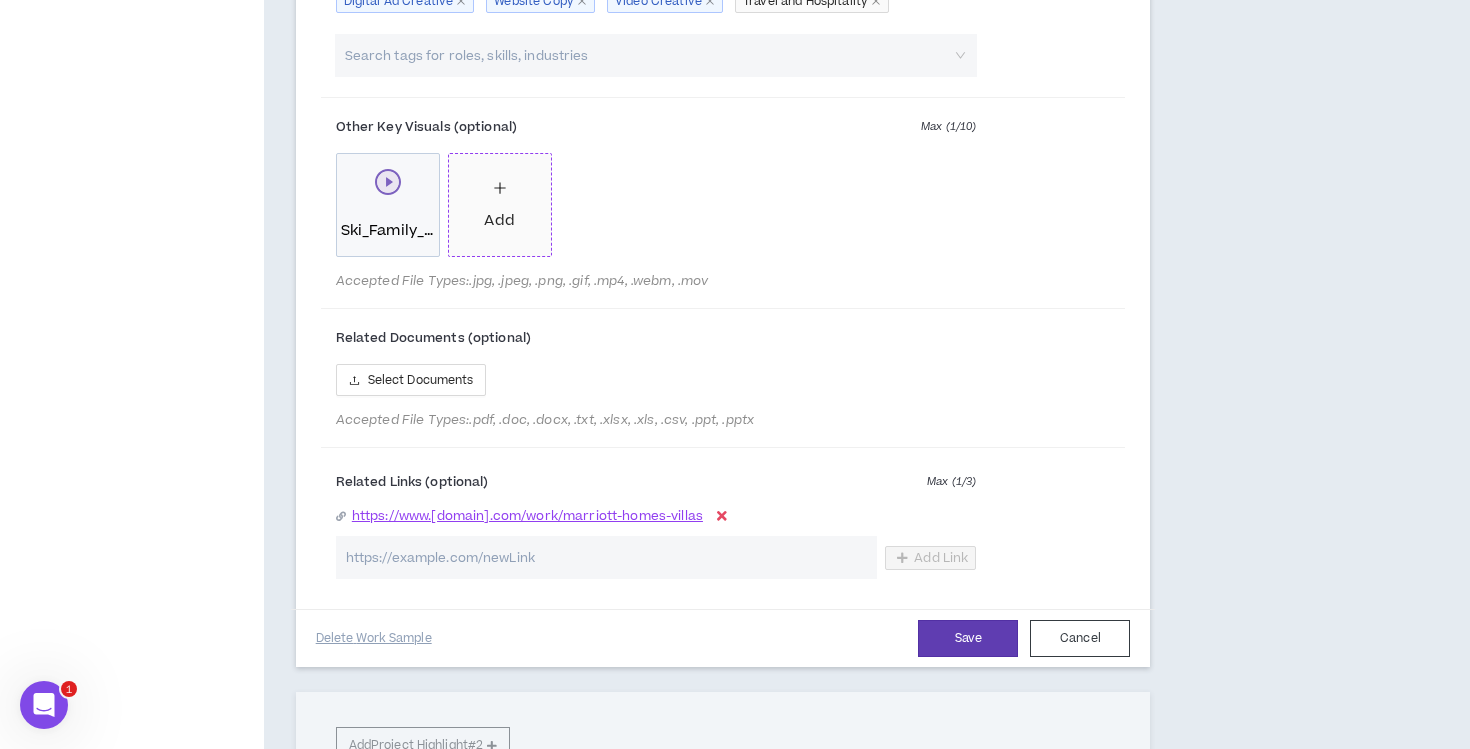 click on "Add" at bounding box center [499, 205] 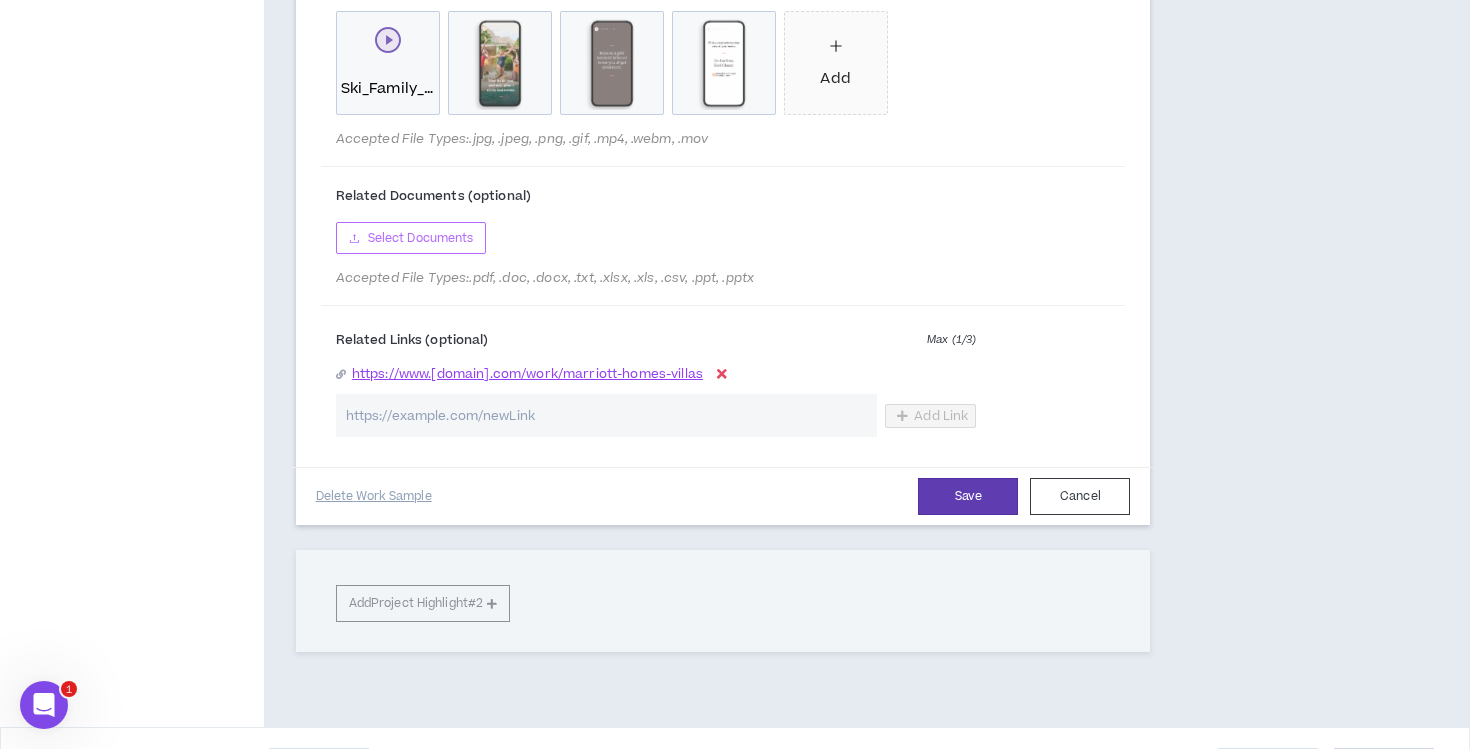 scroll, scrollTop: 1643, scrollLeft: 0, axis: vertical 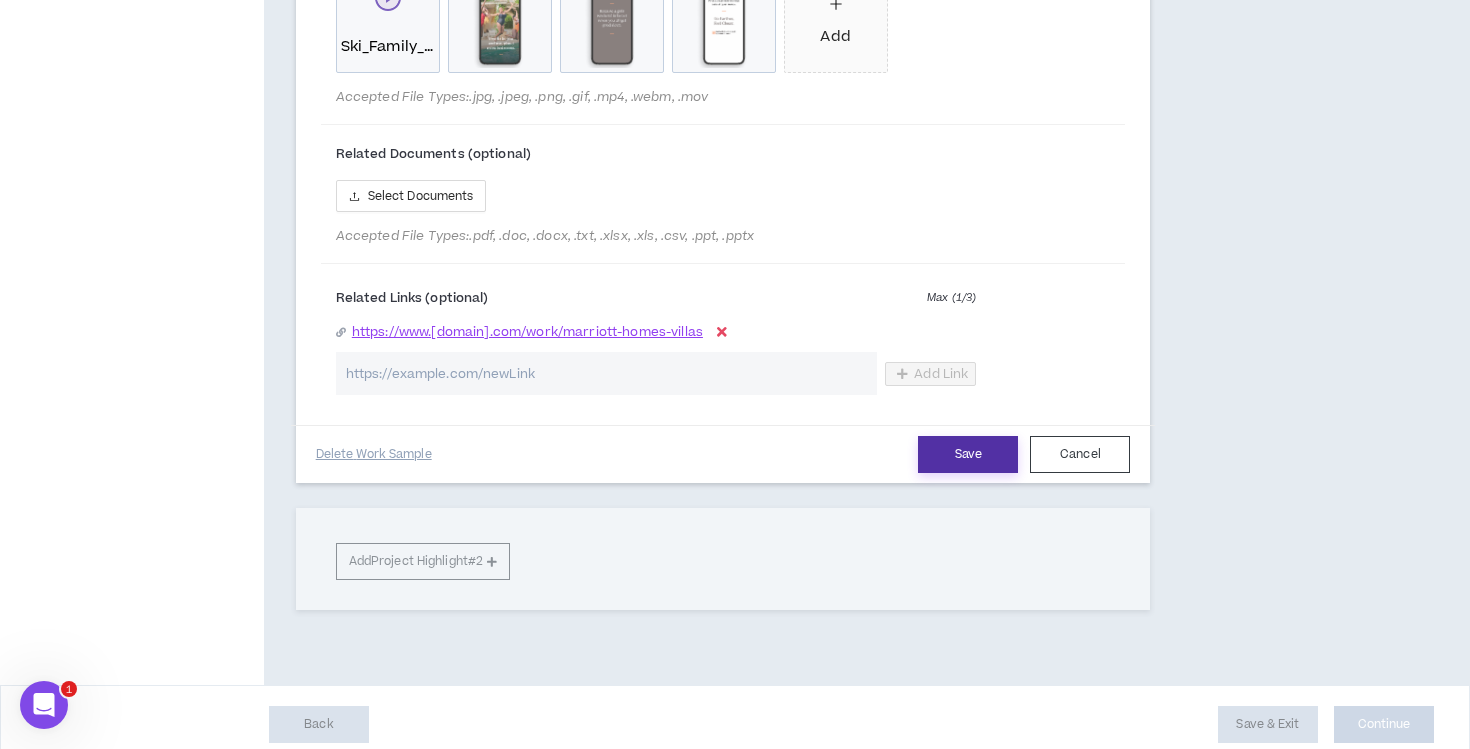 click on "Save" at bounding box center [968, 454] 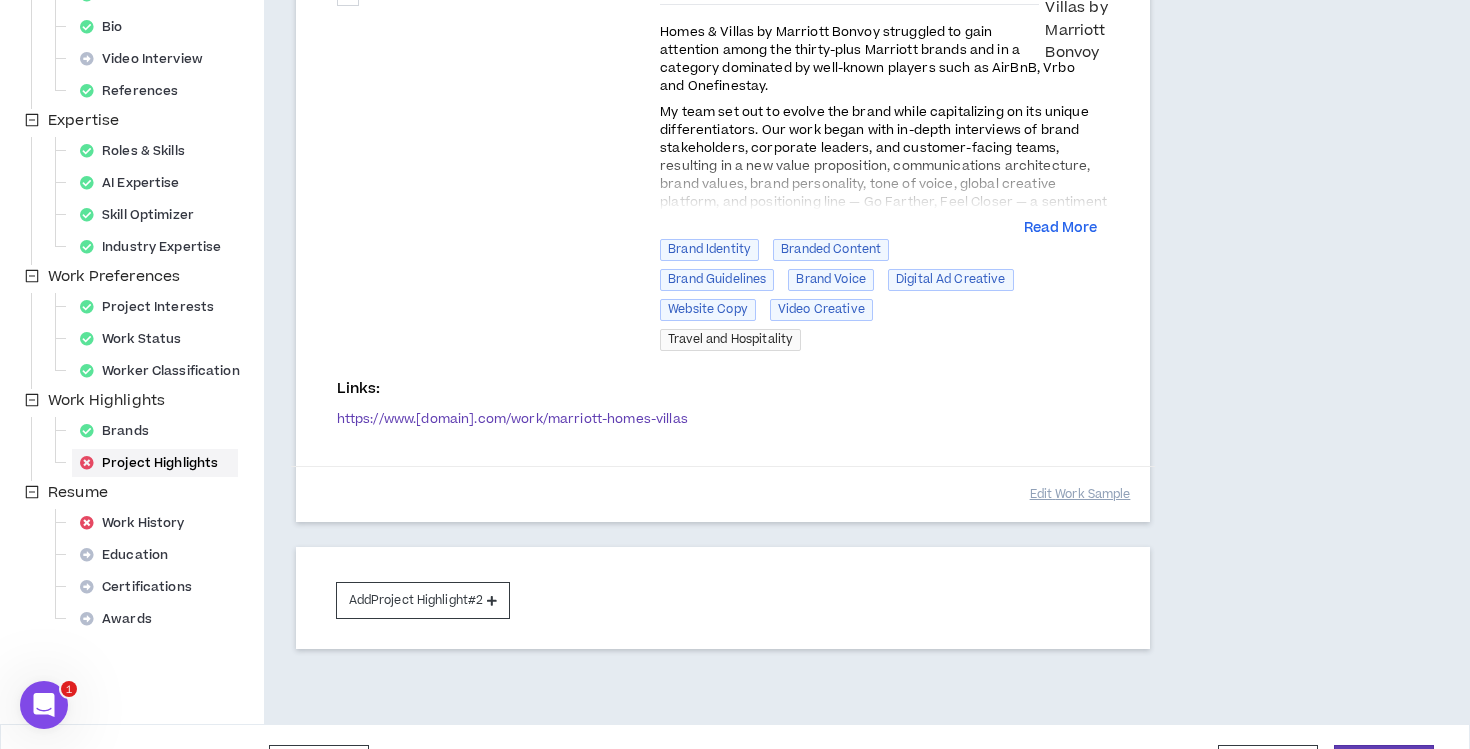 scroll, scrollTop: 410, scrollLeft: 0, axis: vertical 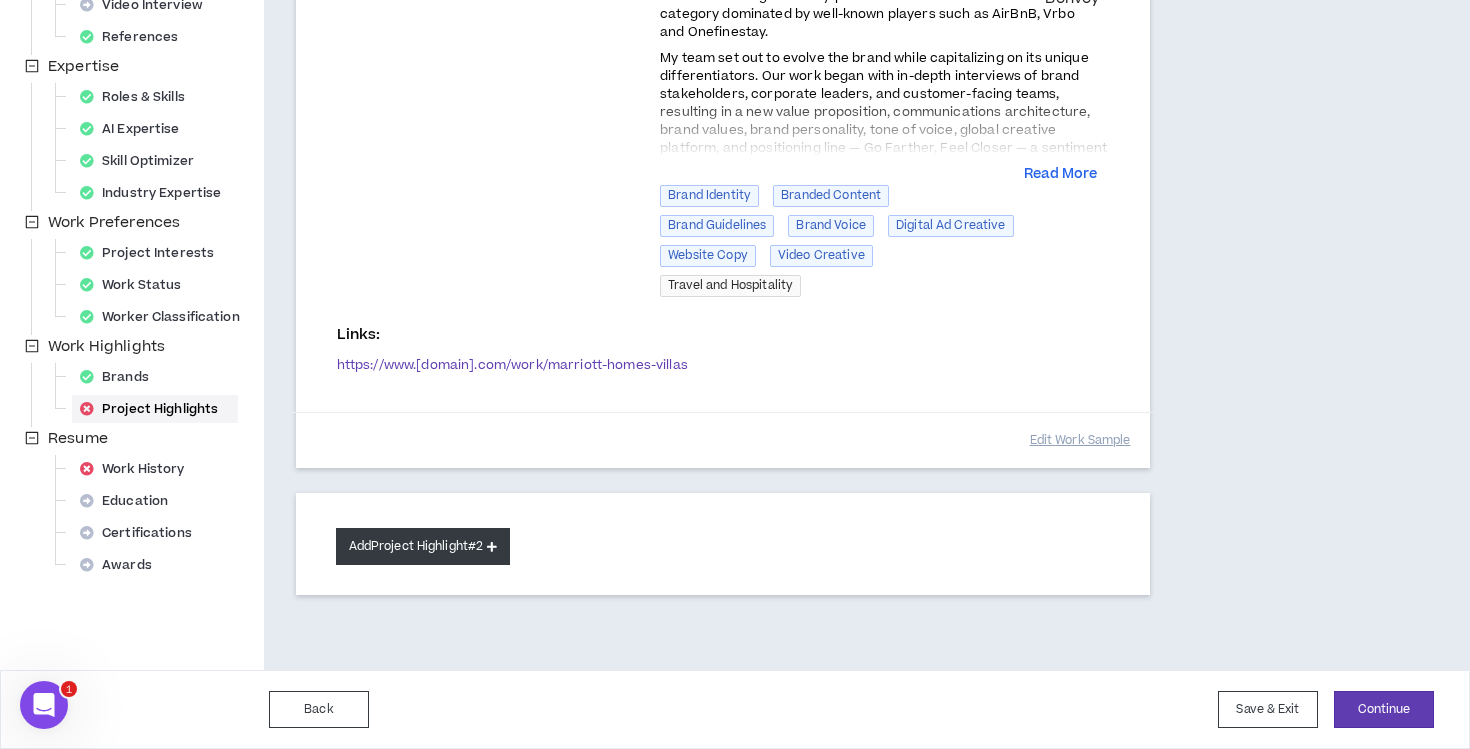 click on "Add  Project Highlight  #2" at bounding box center [423, 546] 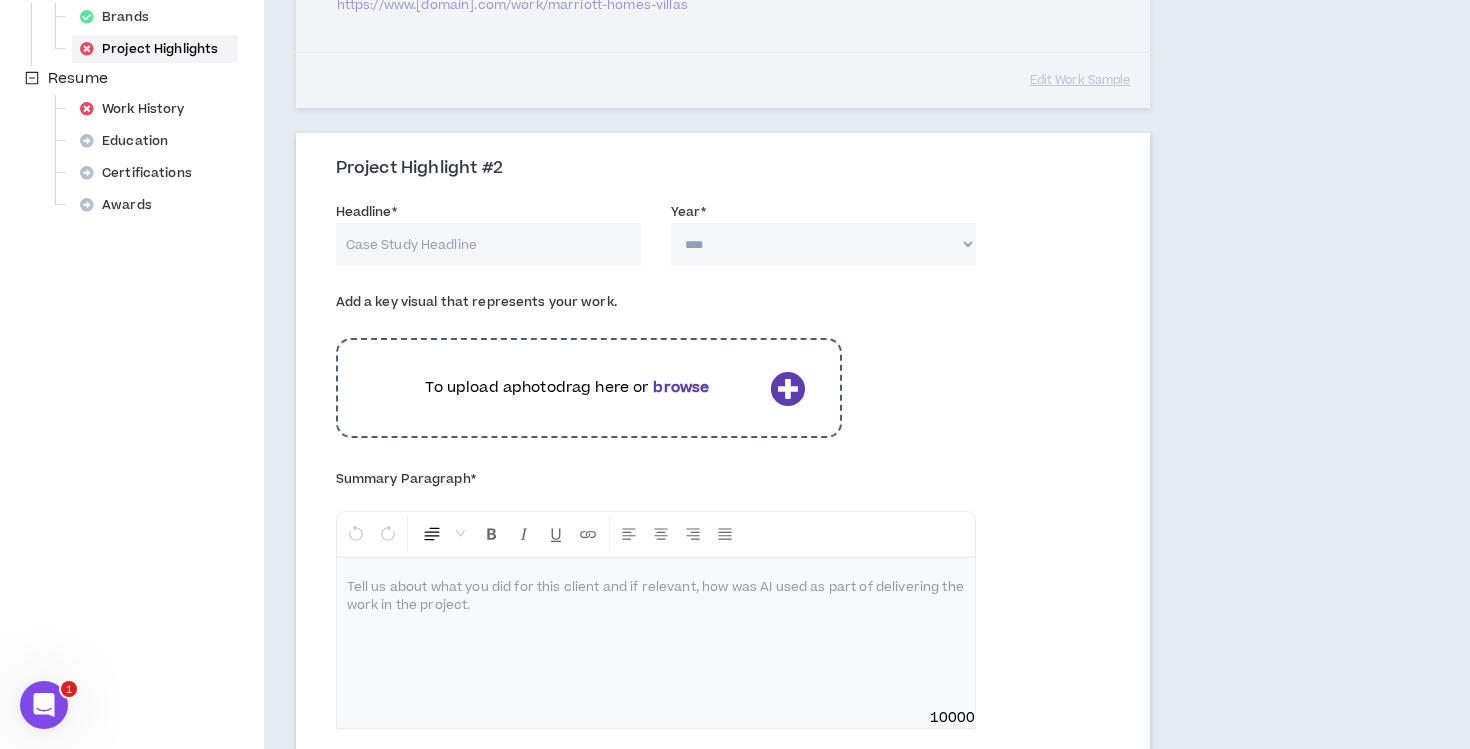 scroll, scrollTop: 784, scrollLeft: 0, axis: vertical 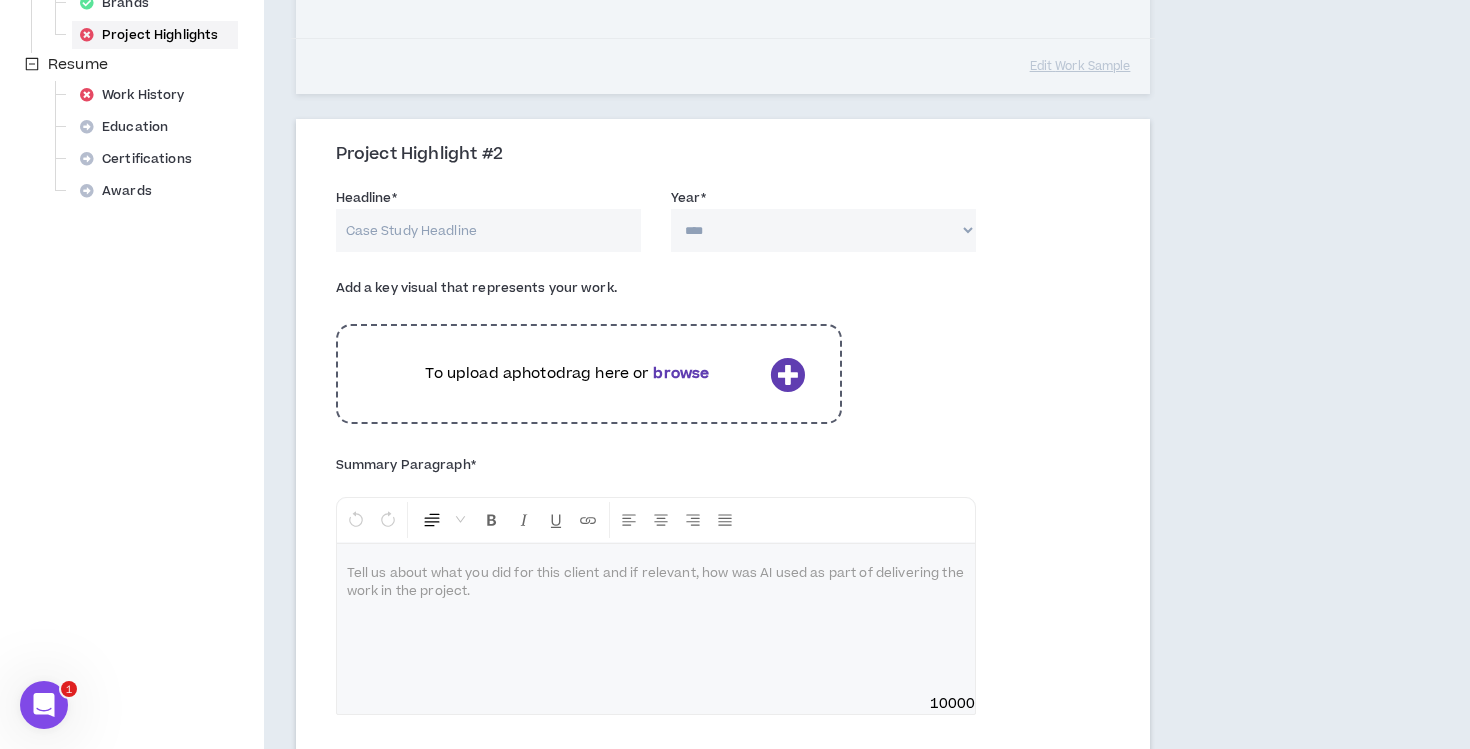 click on "Headline  *" at bounding box center [488, 230] 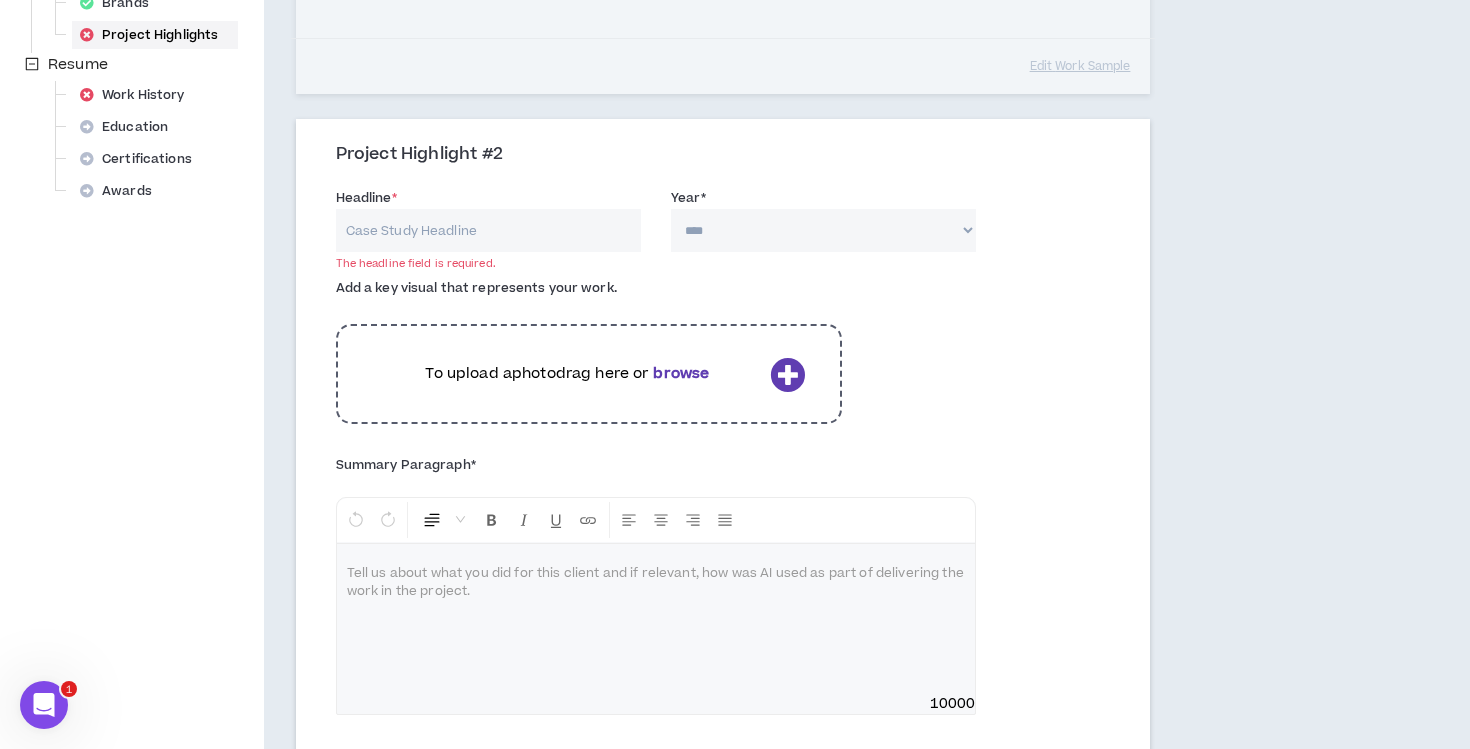 click on "Headline  *" at bounding box center (488, 230) 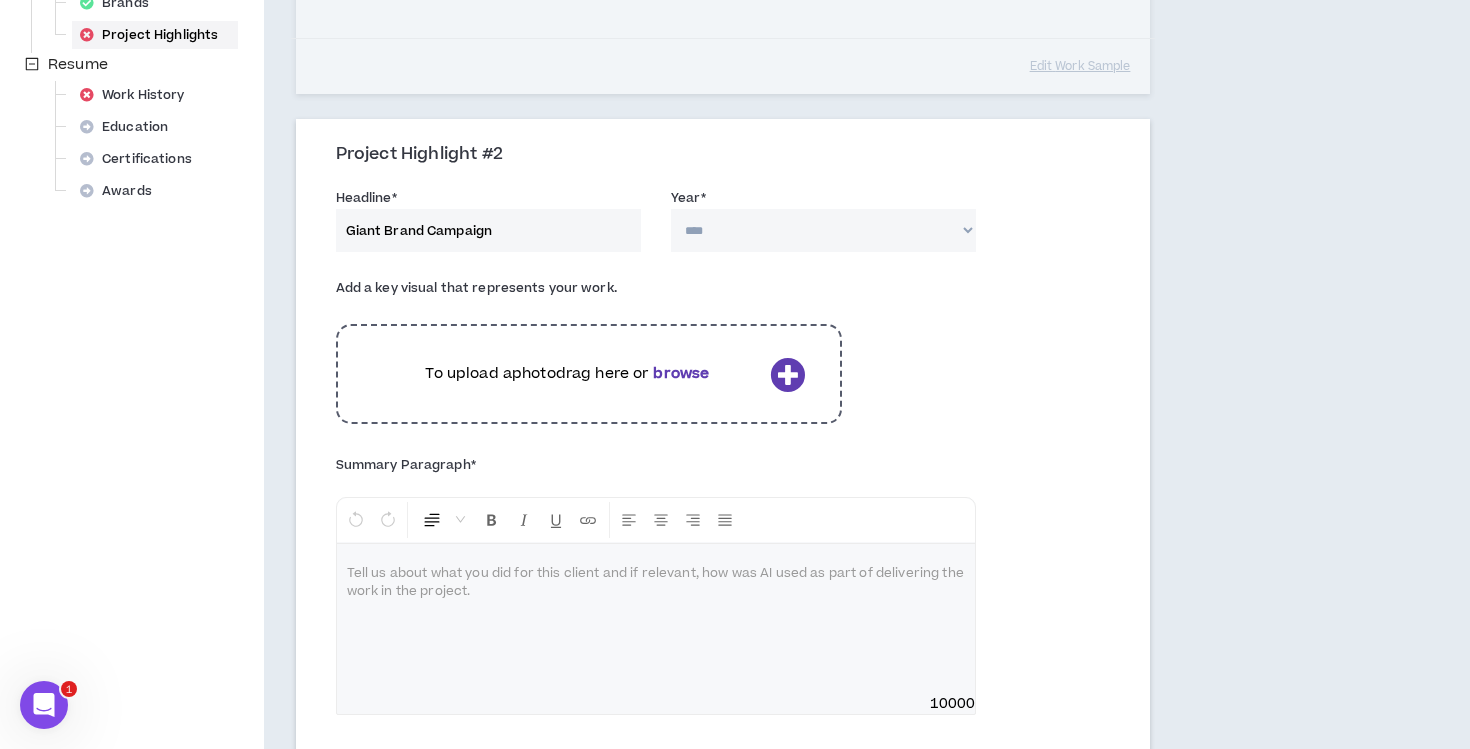 click on "Giant Brand Campaign" at bounding box center [488, 230] 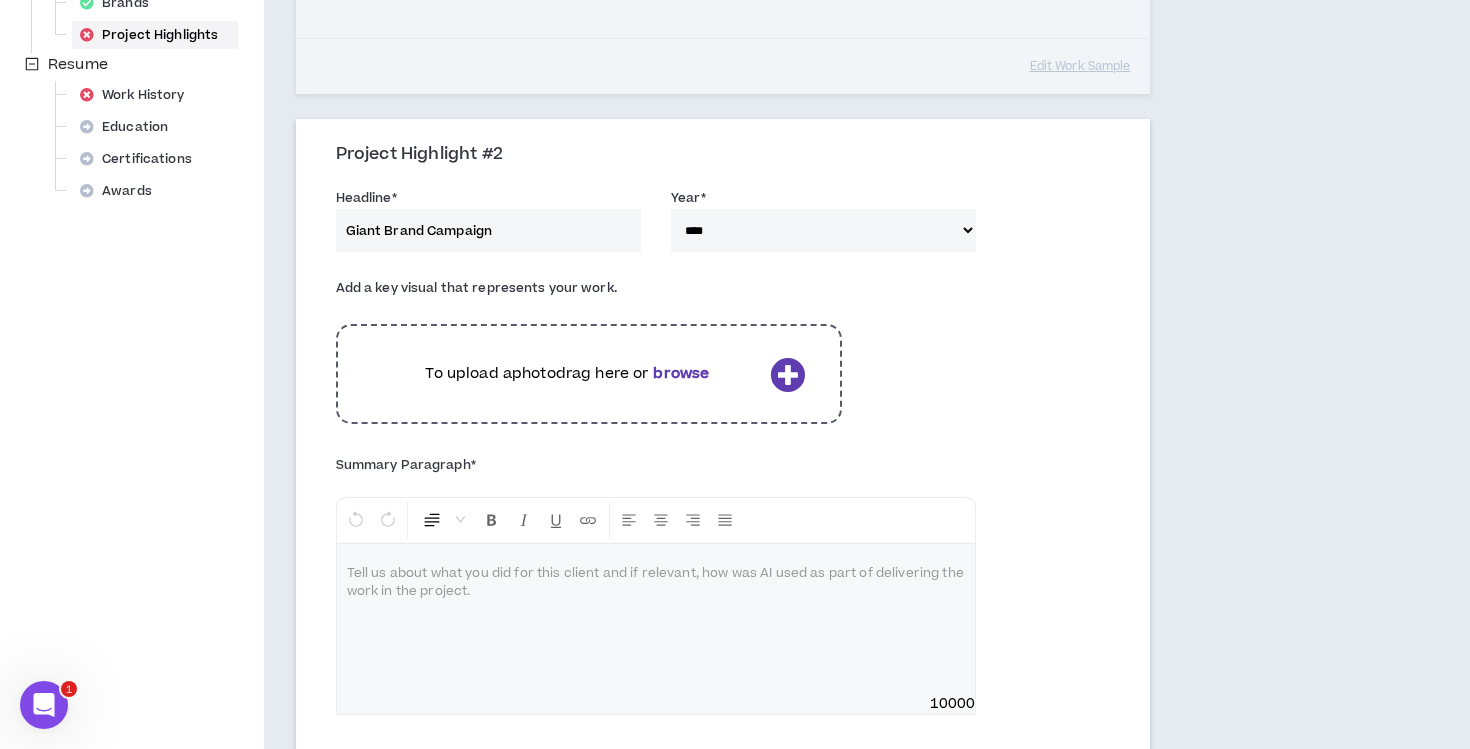 click on "browse" at bounding box center [681, 373] 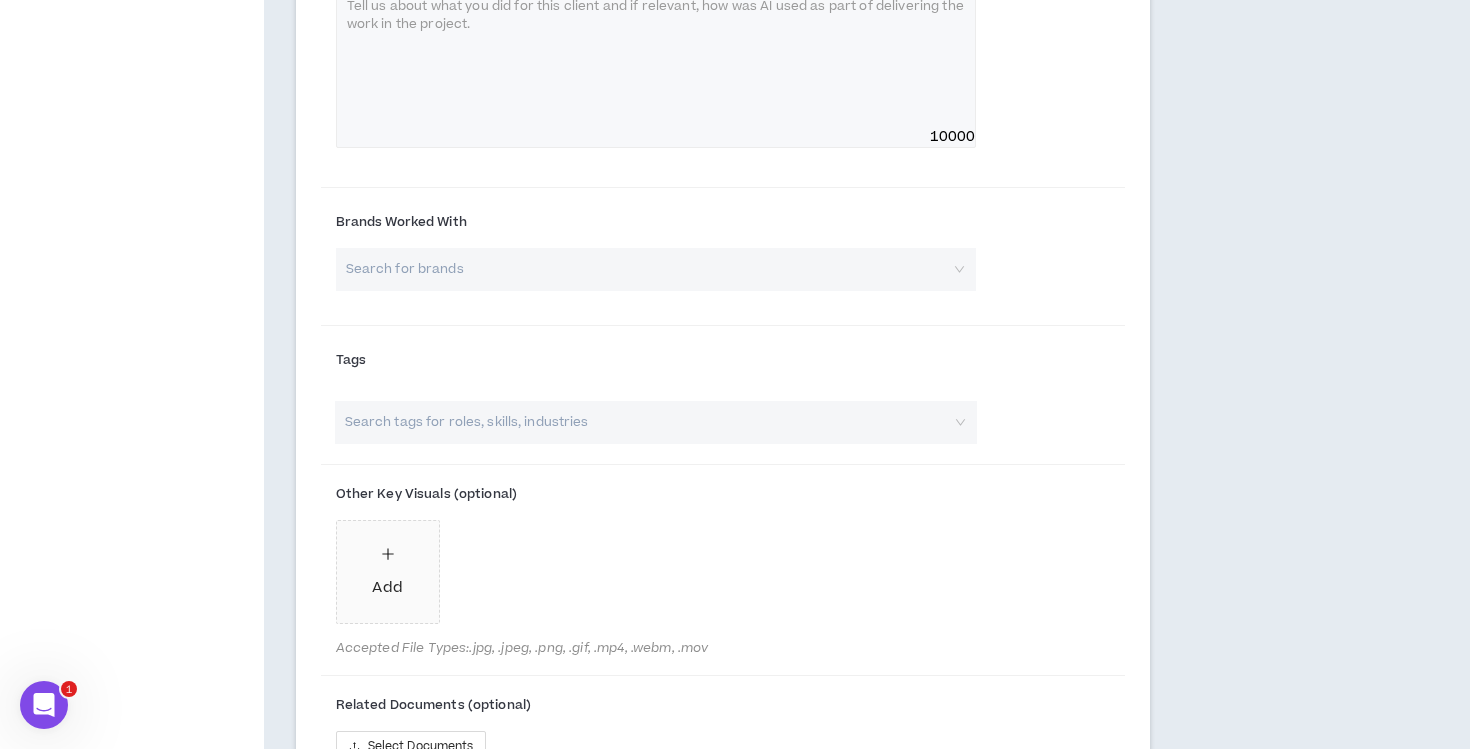scroll, scrollTop: 1767, scrollLeft: 0, axis: vertical 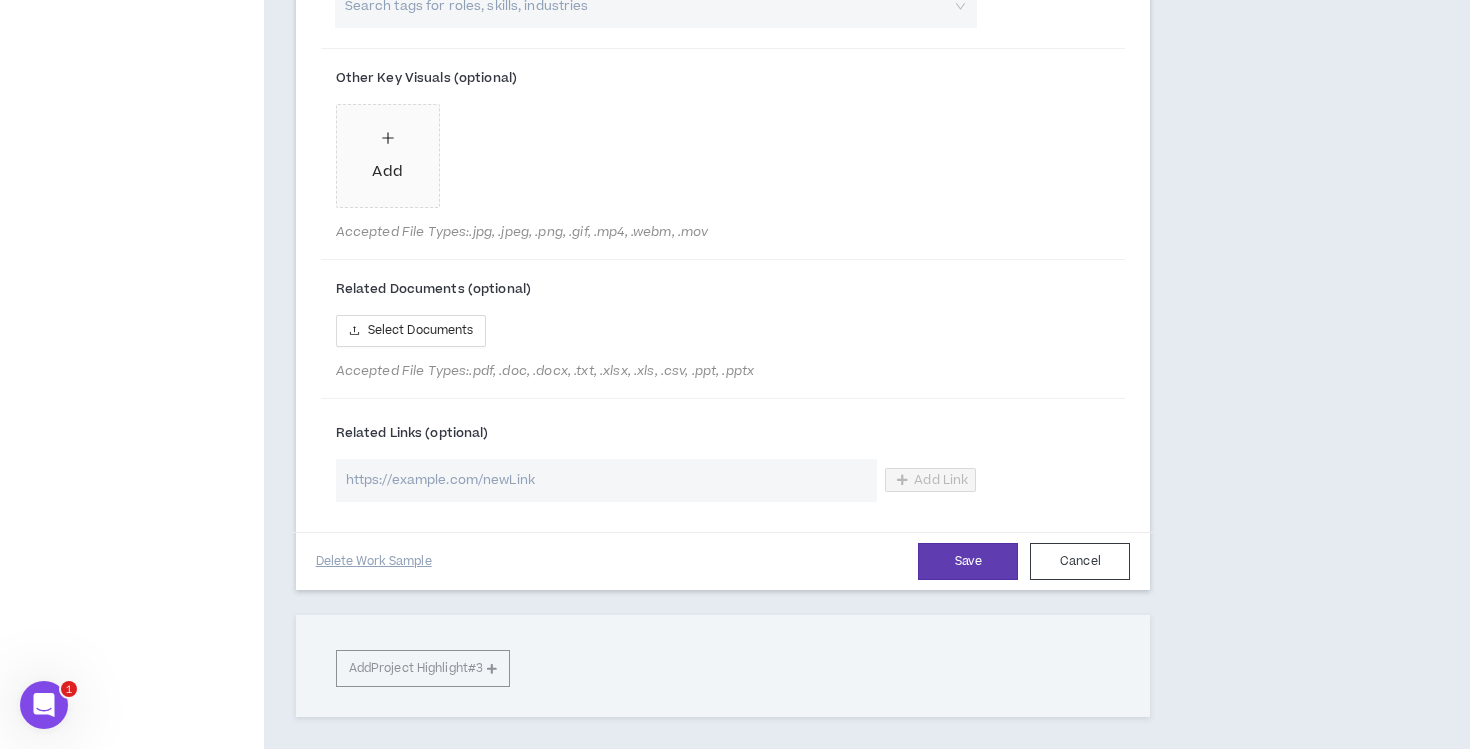 click at bounding box center (607, 480) 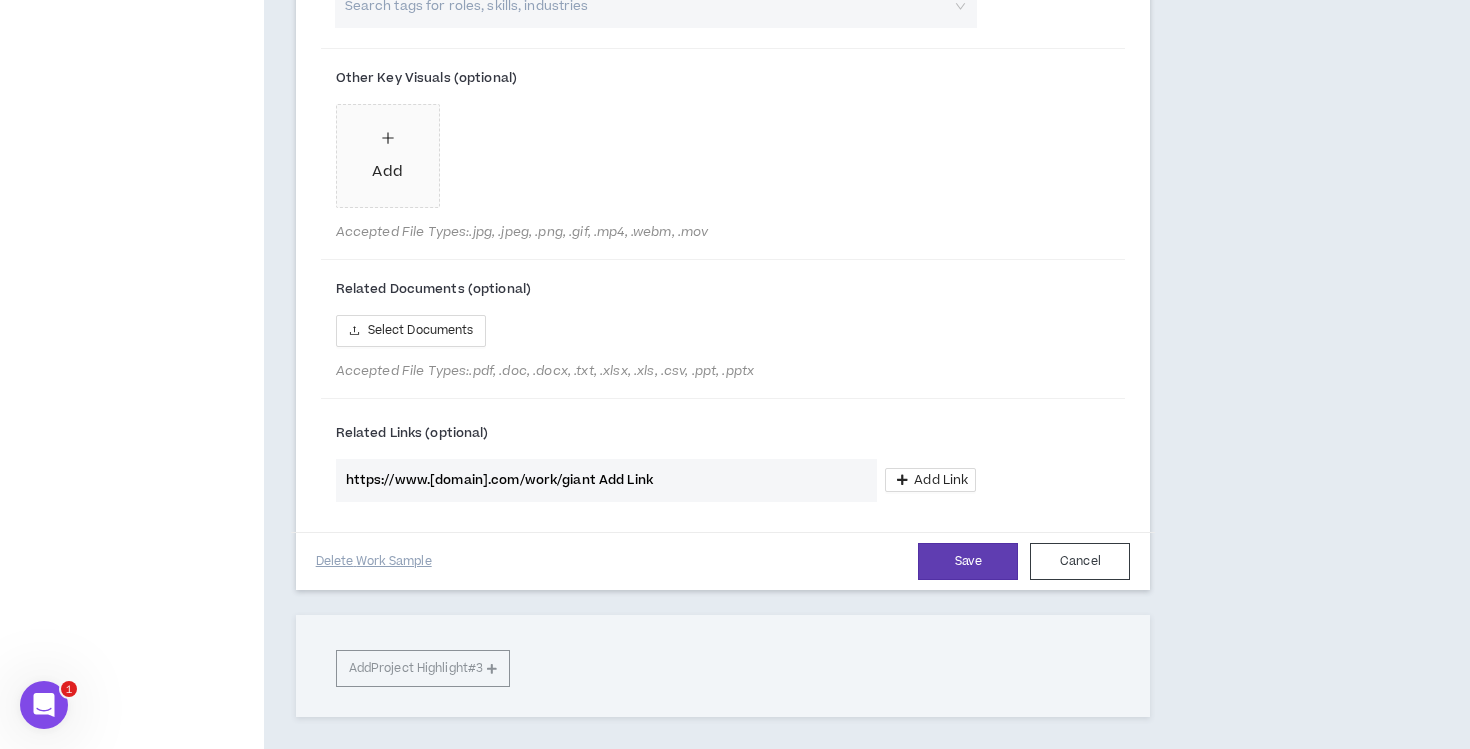 type on "https://www.[domain].com/work/giant Add Link" 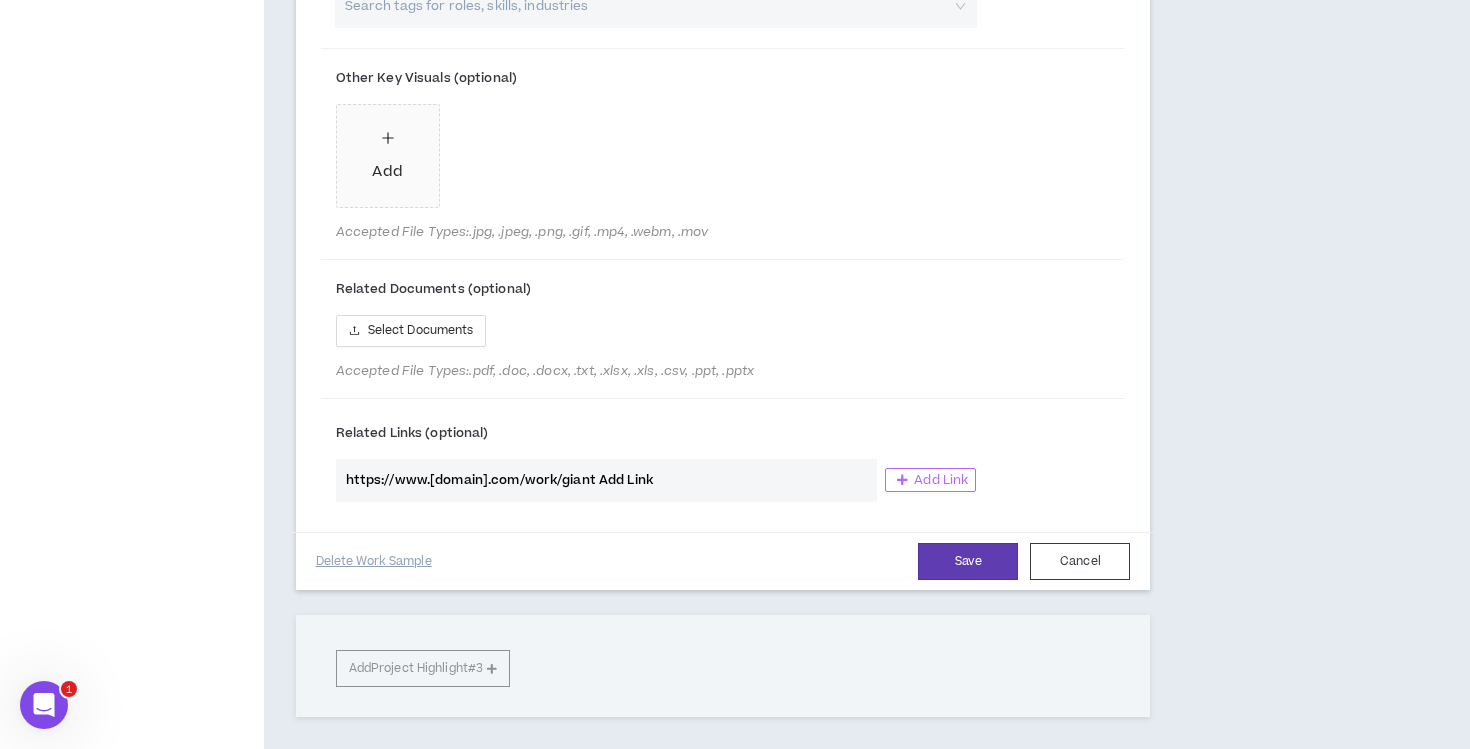 click on "Add Link" at bounding box center (941, 480) 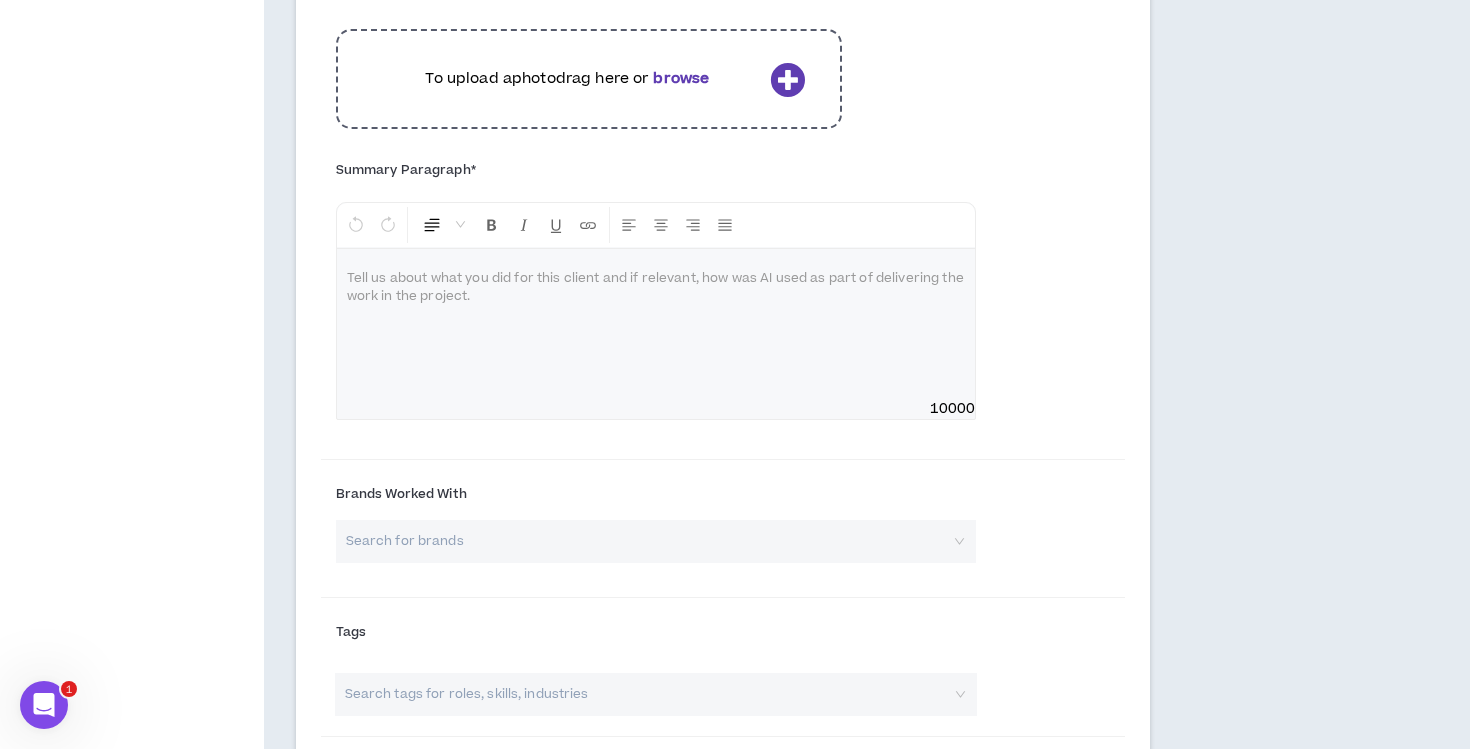 scroll, scrollTop: 968, scrollLeft: 0, axis: vertical 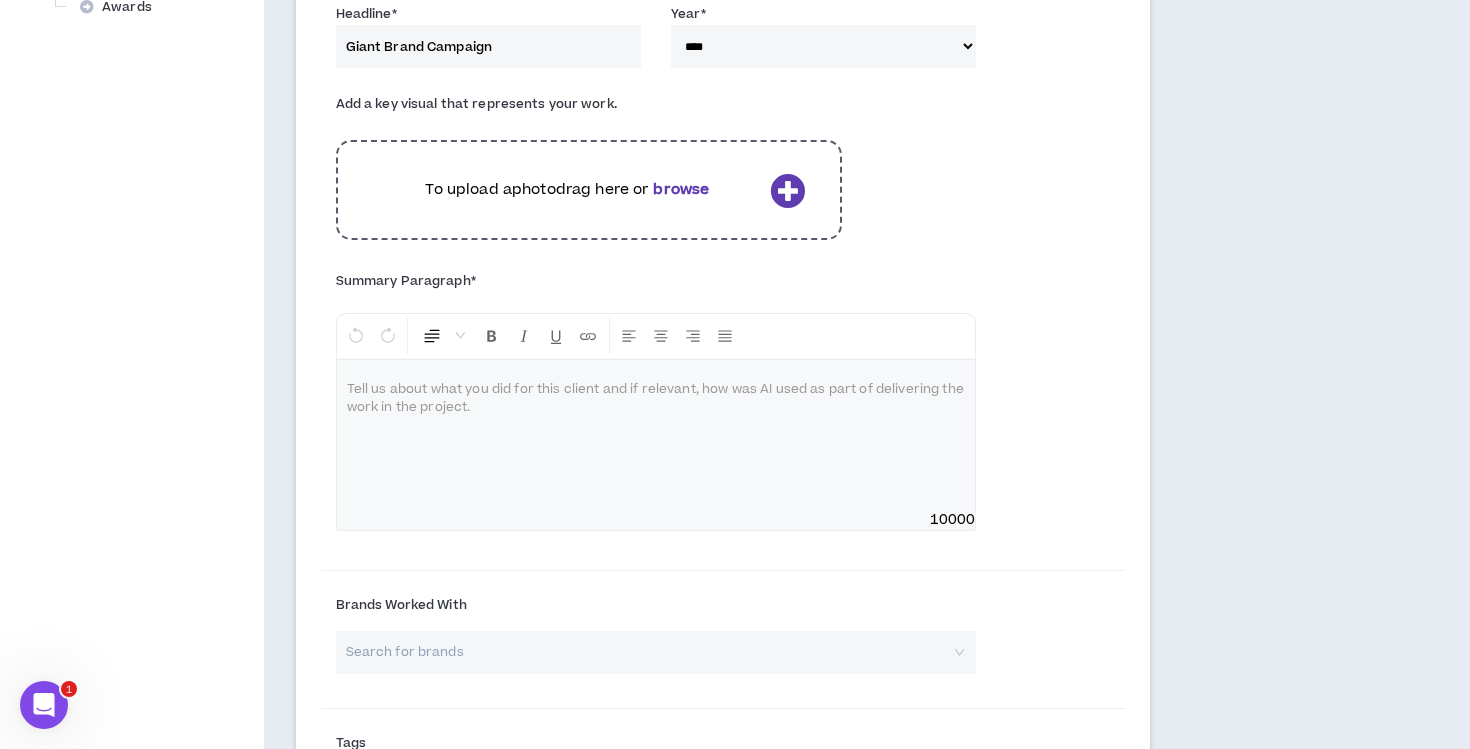 click at bounding box center [656, 435] 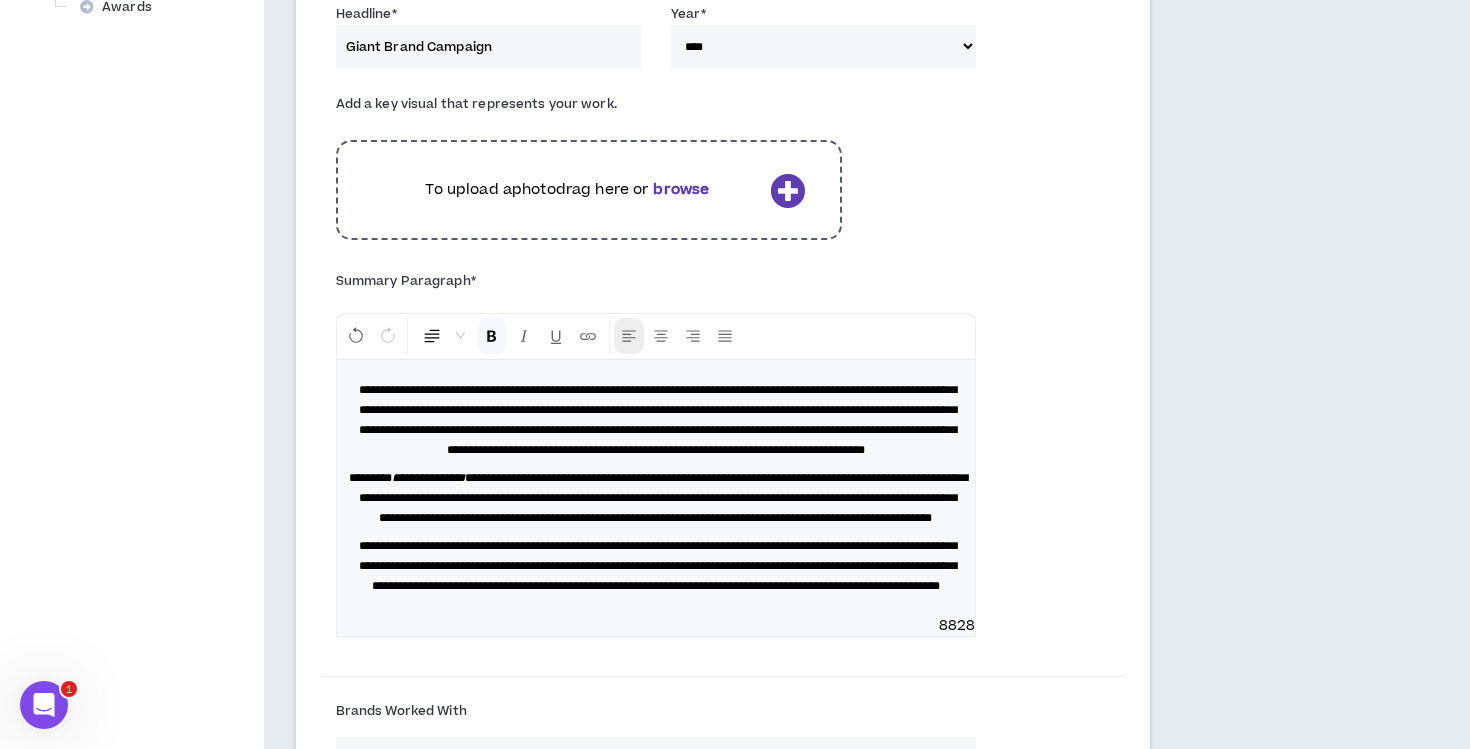 click at bounding box center [629, 336] 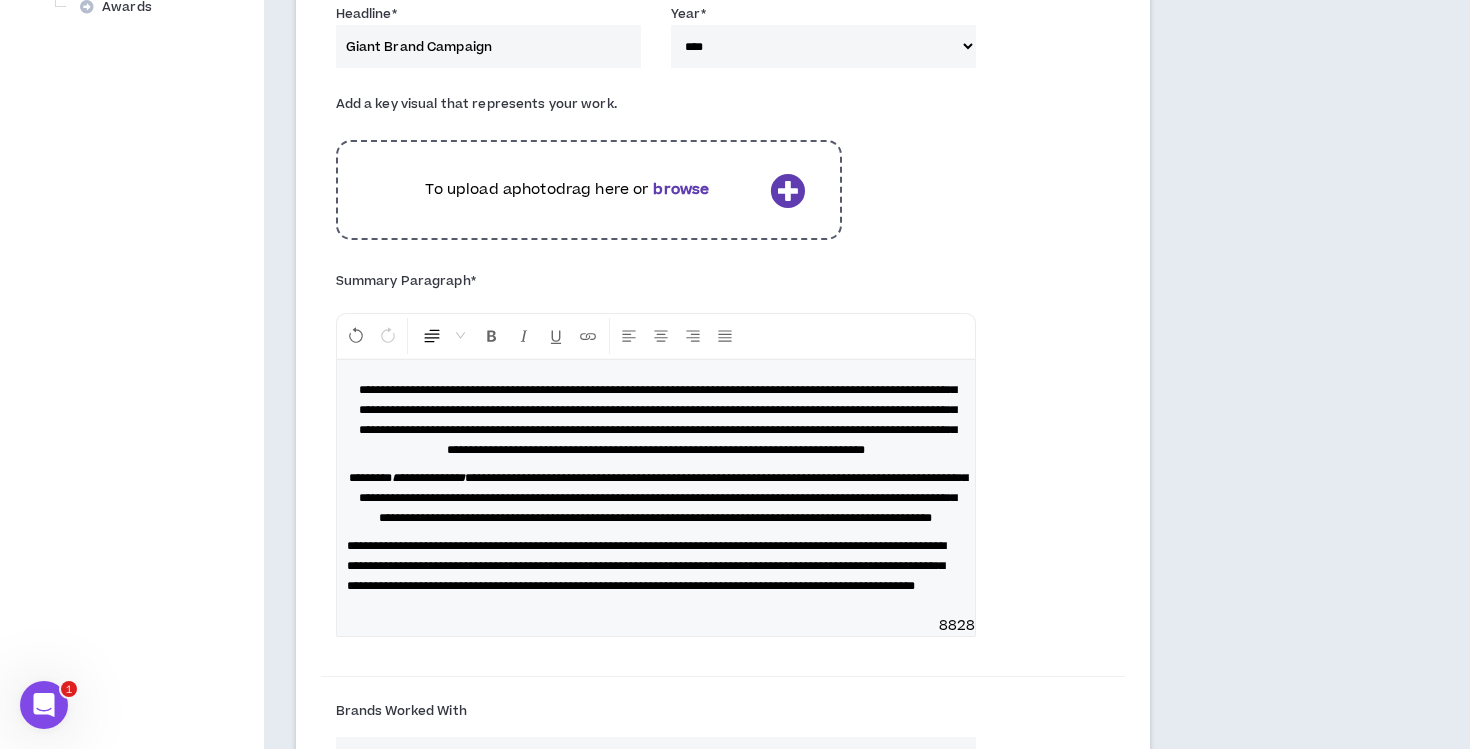 click on "**********" at bounding box center [656, 498] 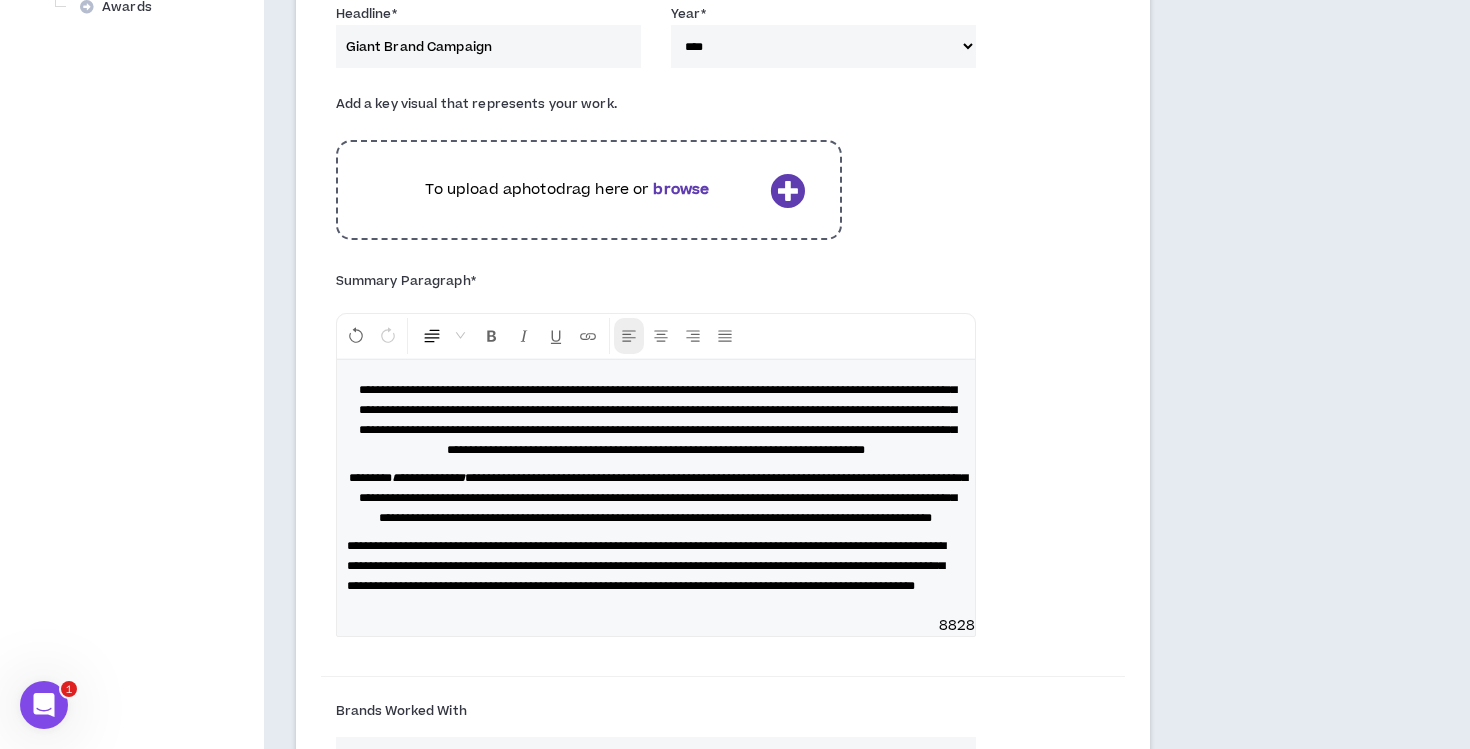 click at bounding box center [629, 336] 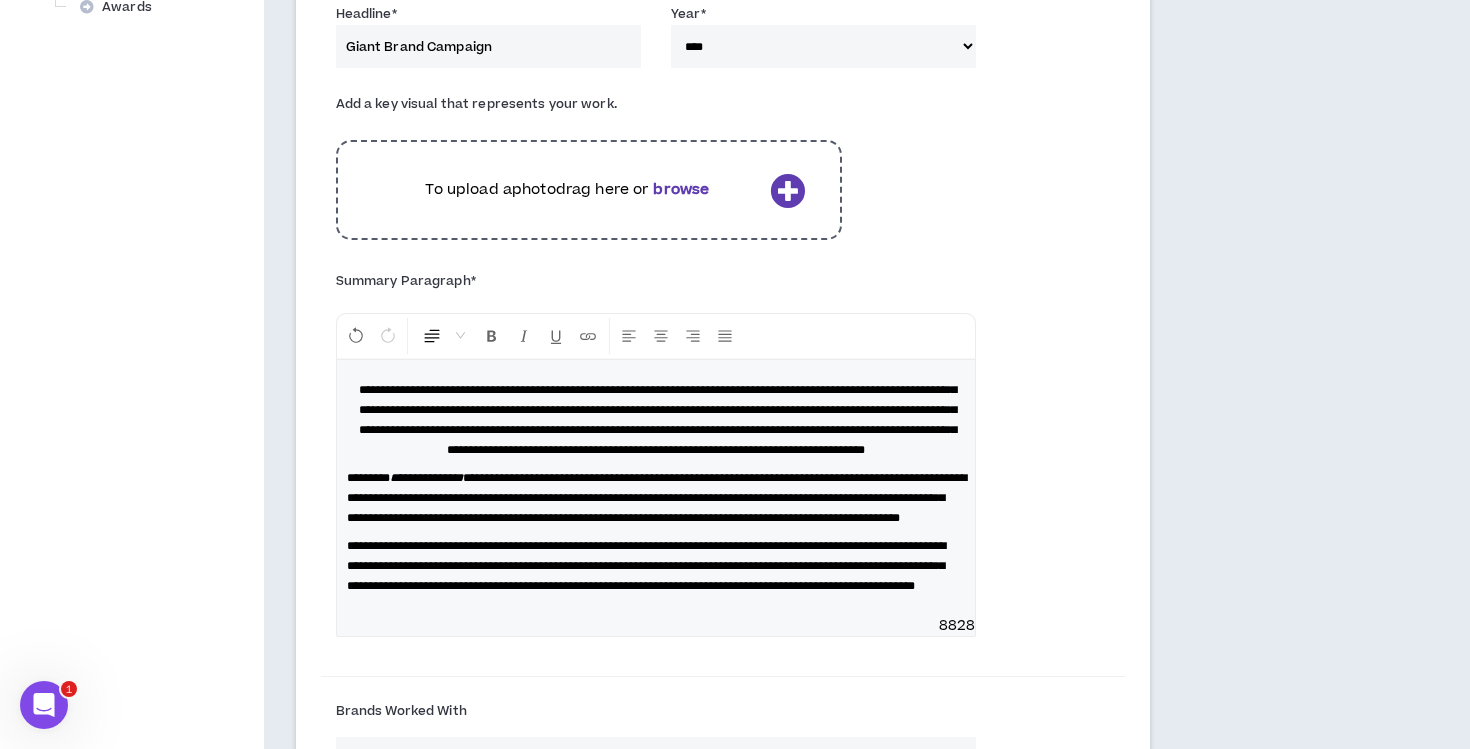 click on "**********" at bounding box center (656, 420) 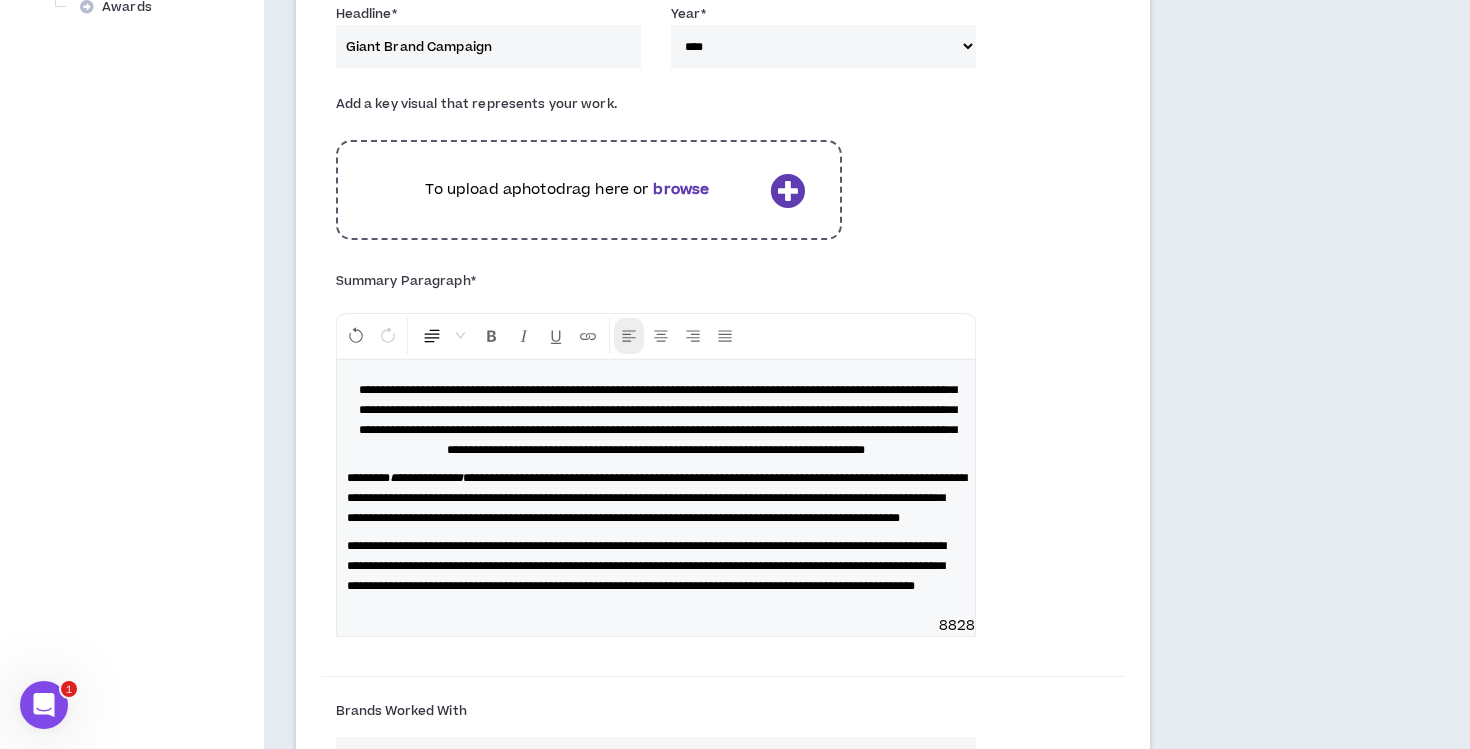 click at bounding box center [629, 336] 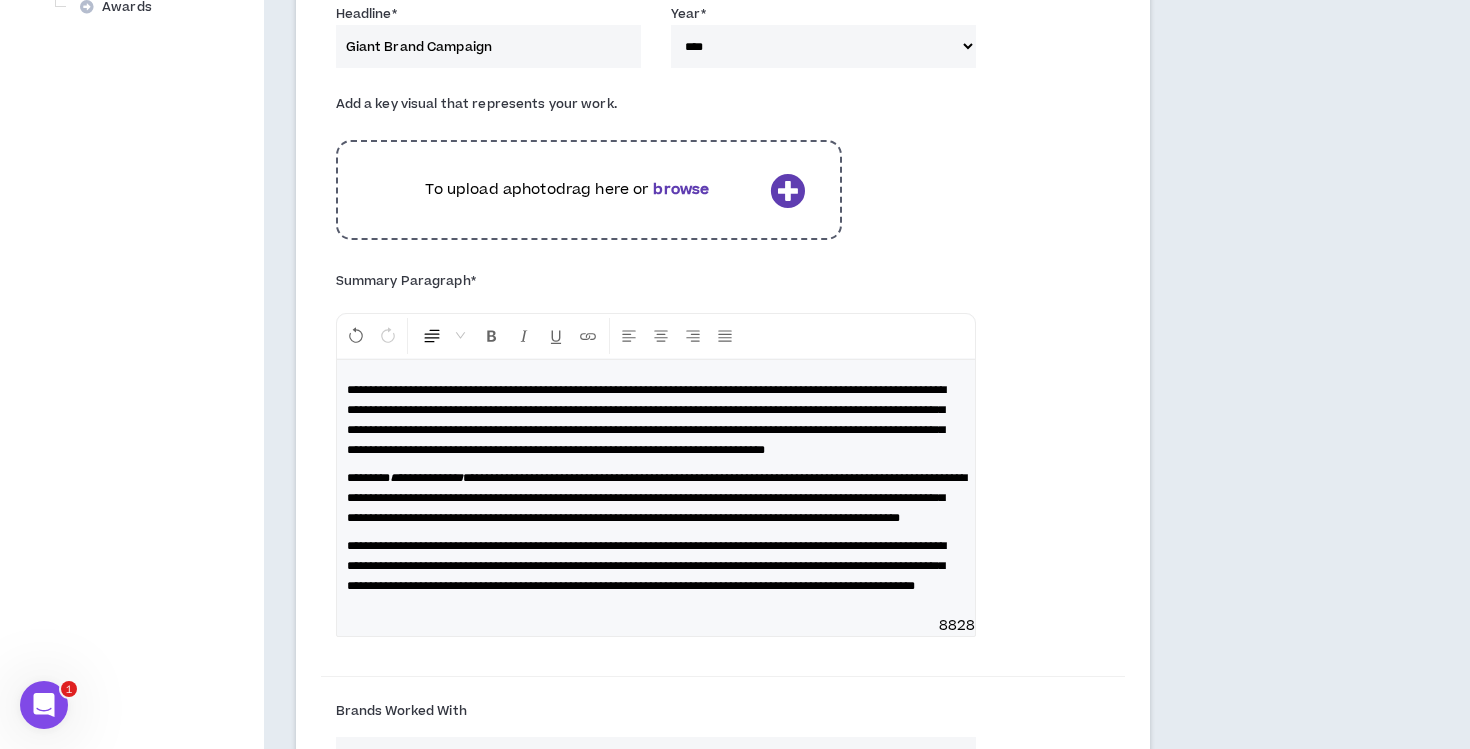 click on "**********" at bounding box center [656, 488] 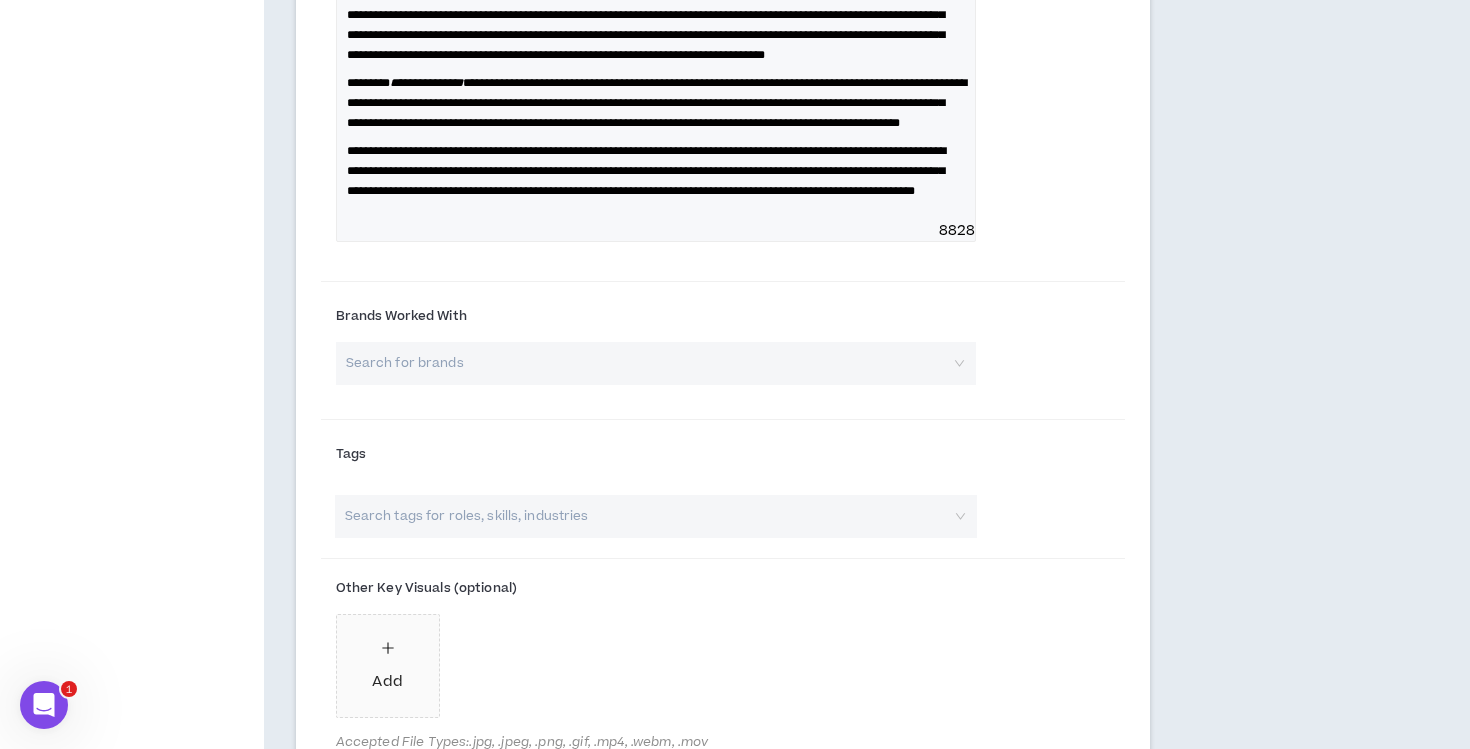 scroll, scrollTop: 1529, scrollLeft: 0, axis: vertical 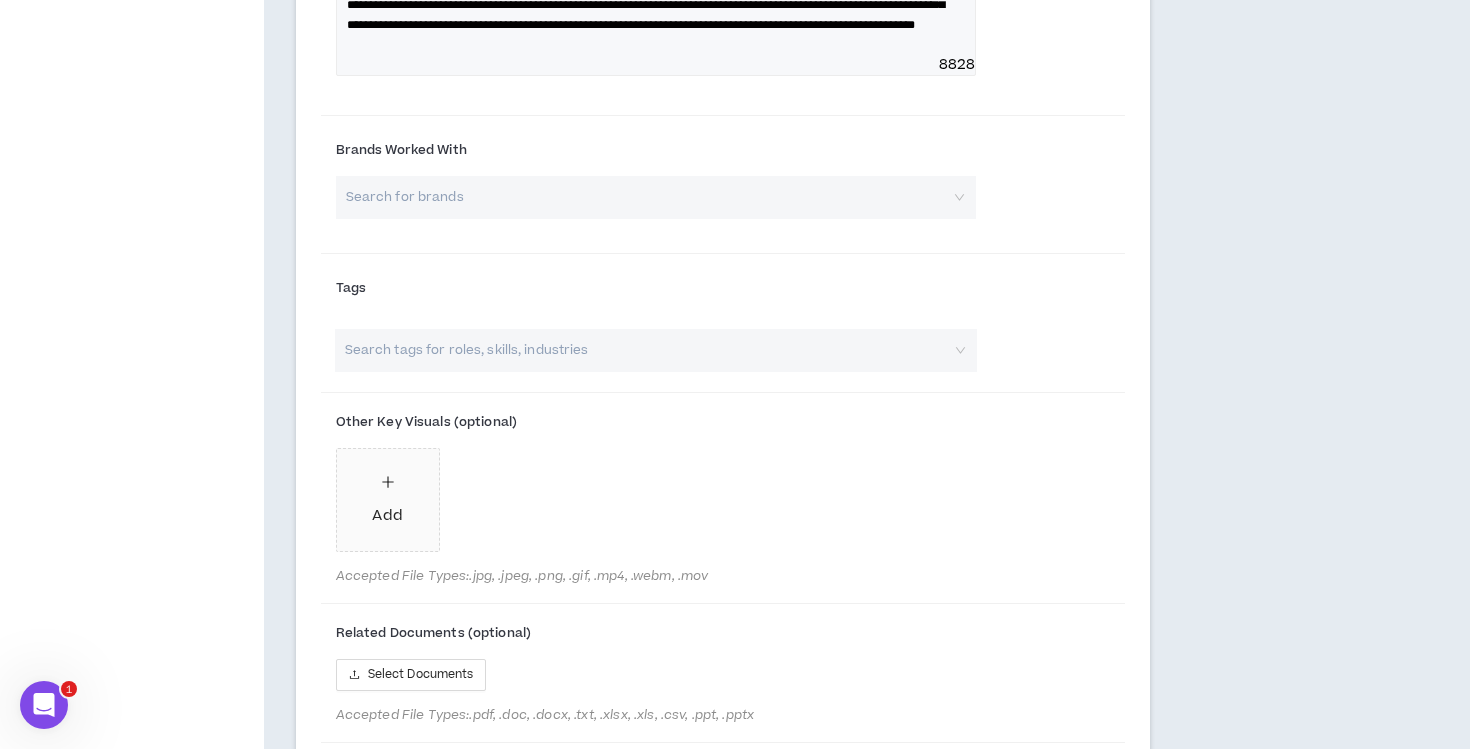 click at bounding box center (649, 197) 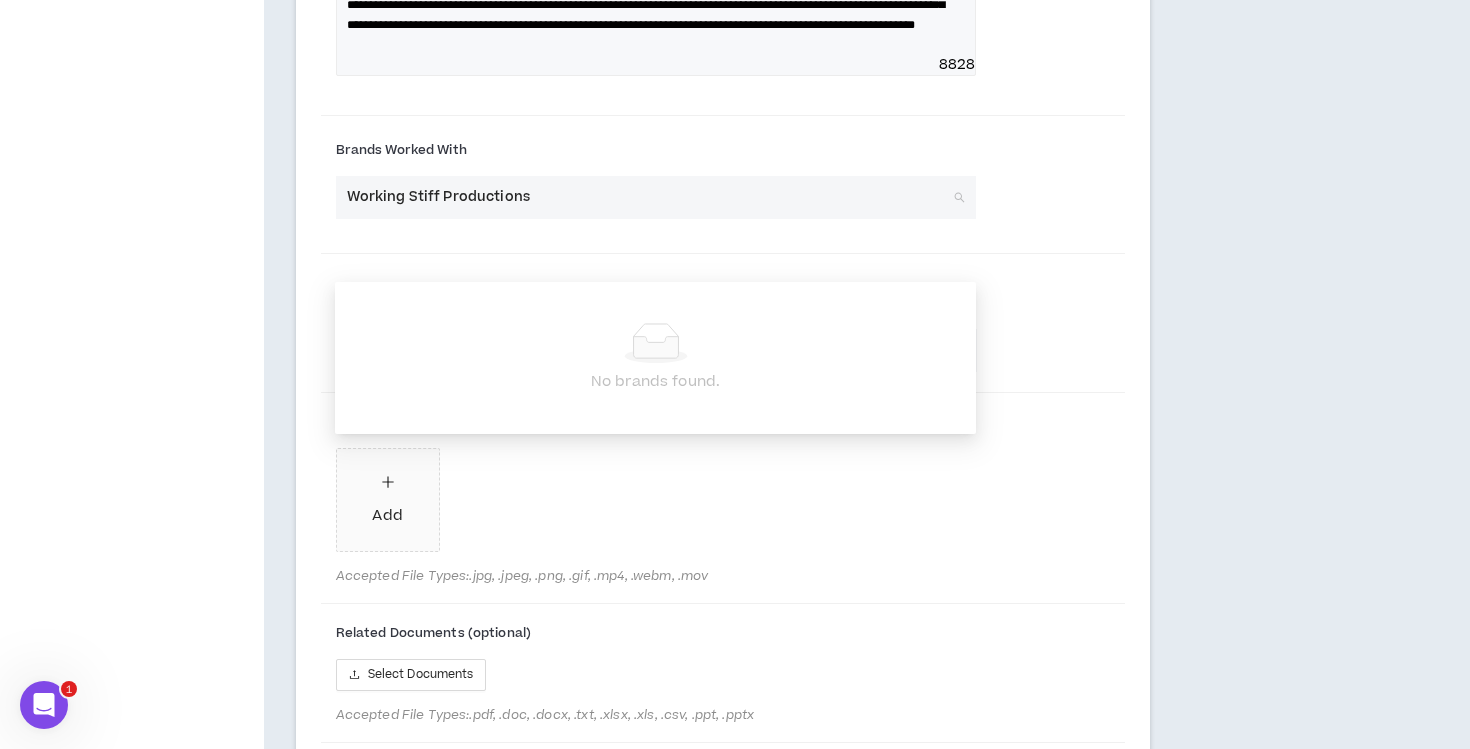 drag, startPoint x: 578, startPoint y: 251, endPoint x: 292, endPoint y: 251, distance: 286 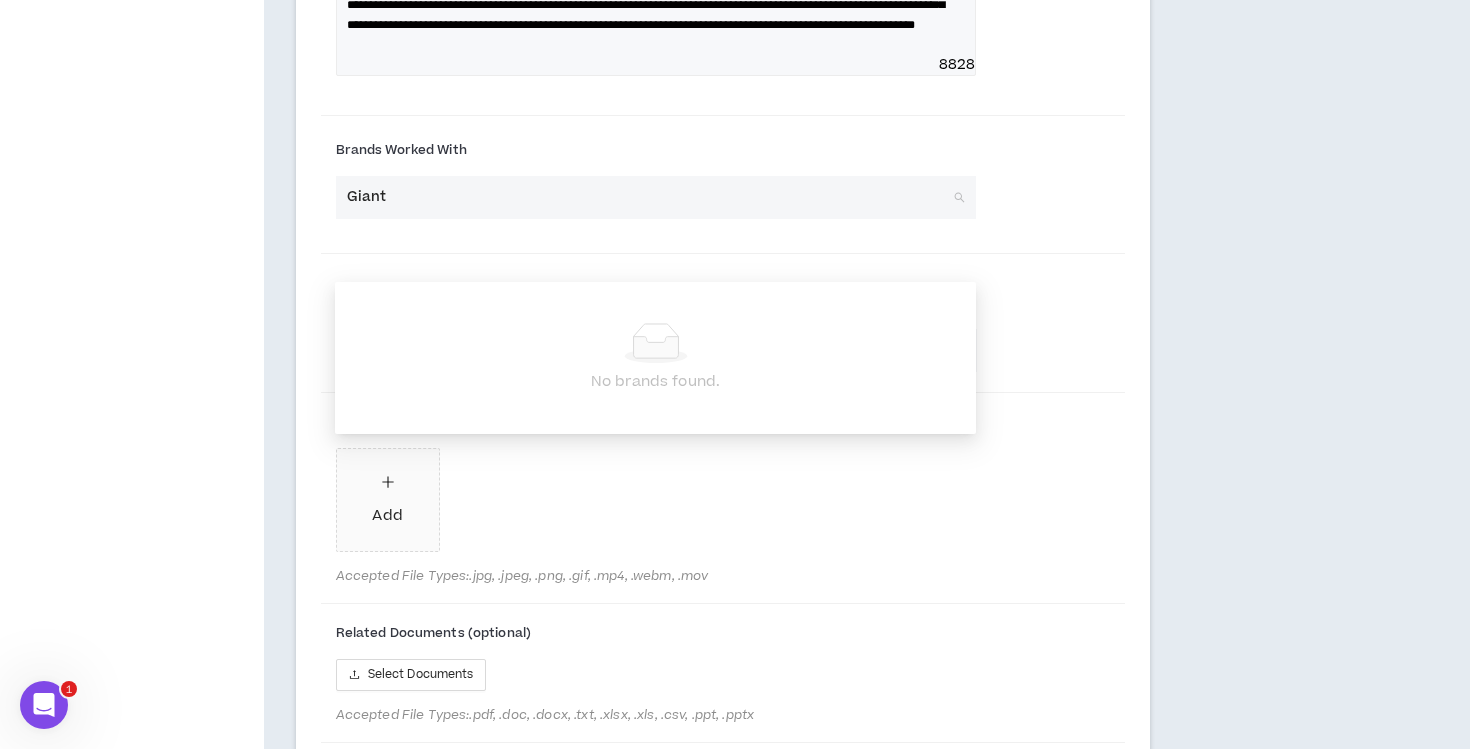 type on "Giant" 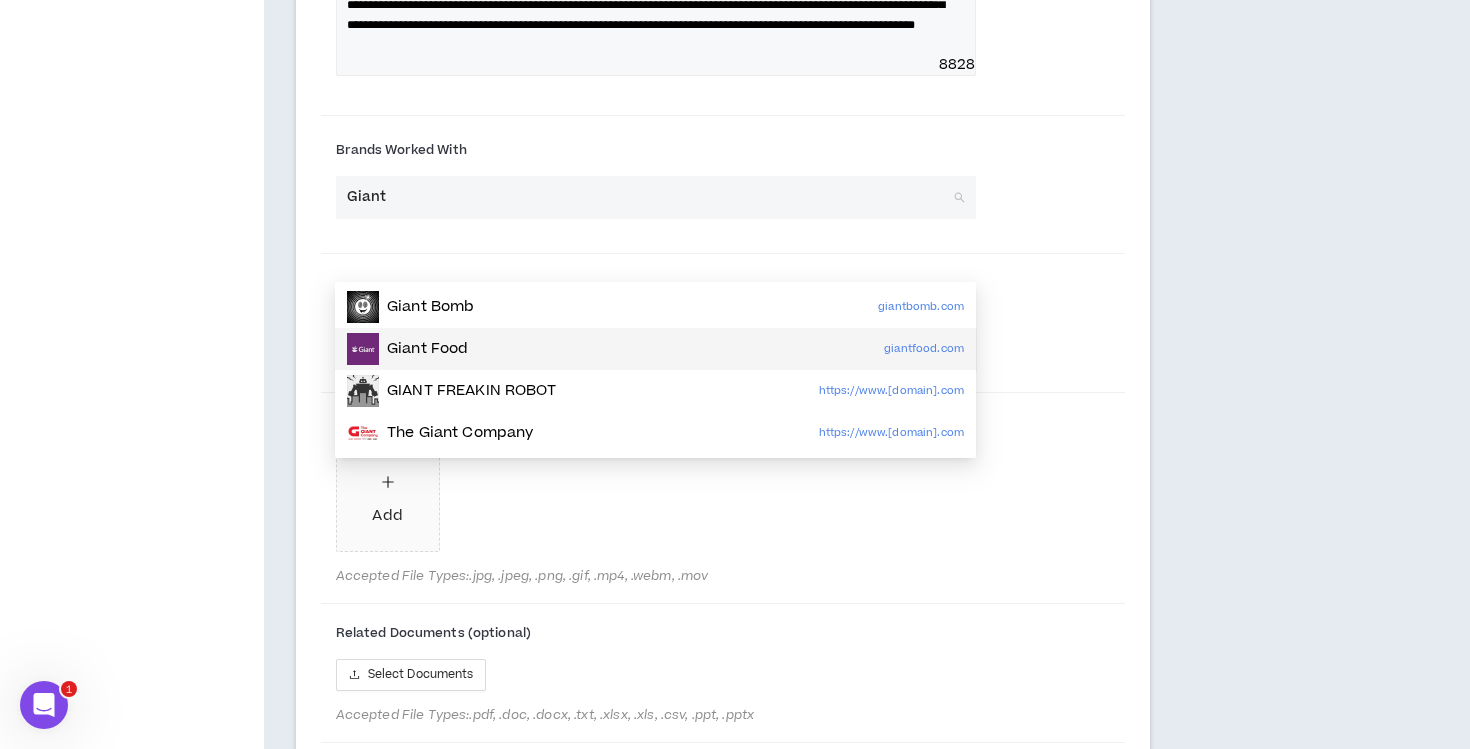 click at bounding box center (363, 349) 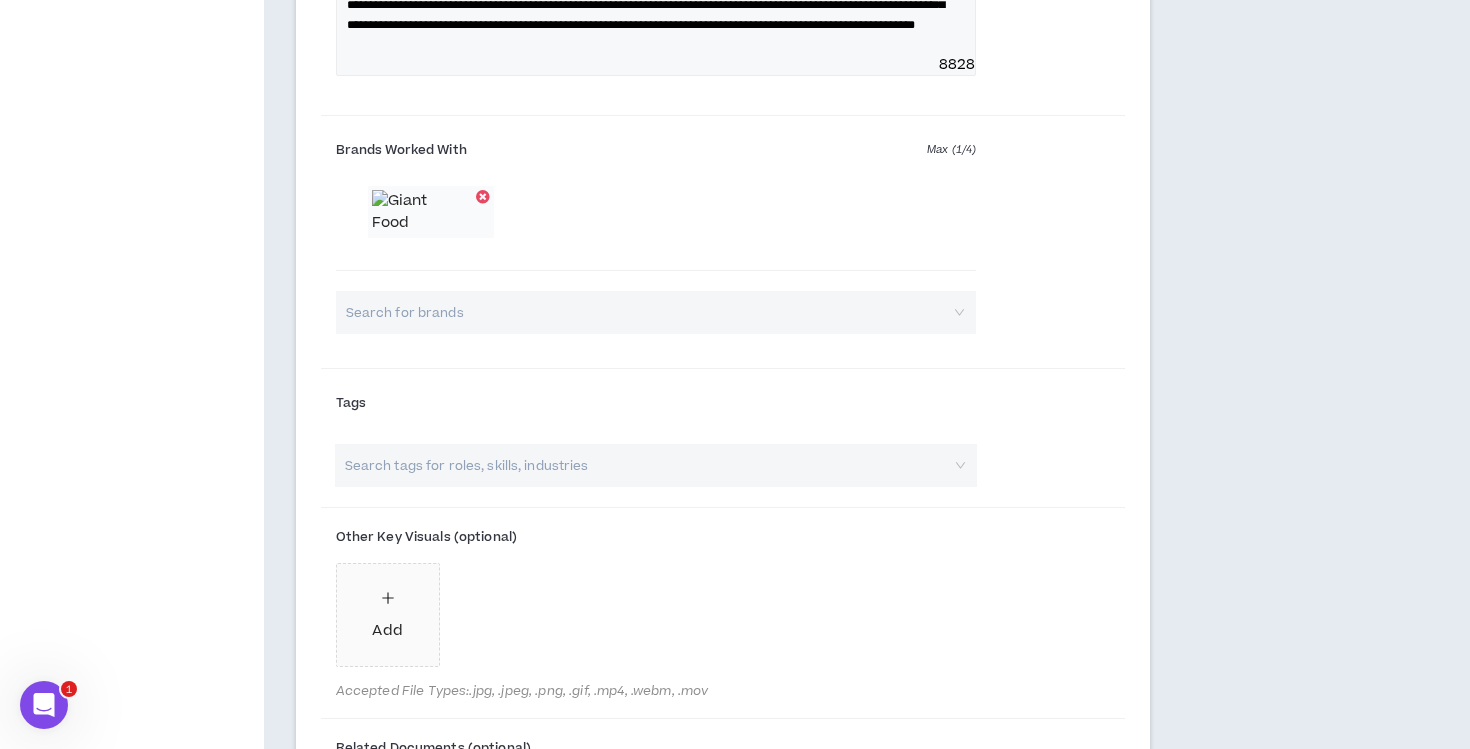click on "Other Key Visuals (optional) Add Accepted File Types:  .jpg, .jpeg, .png, .gif, .mp4, .webm, .mov" at bounding box center (656, 610) 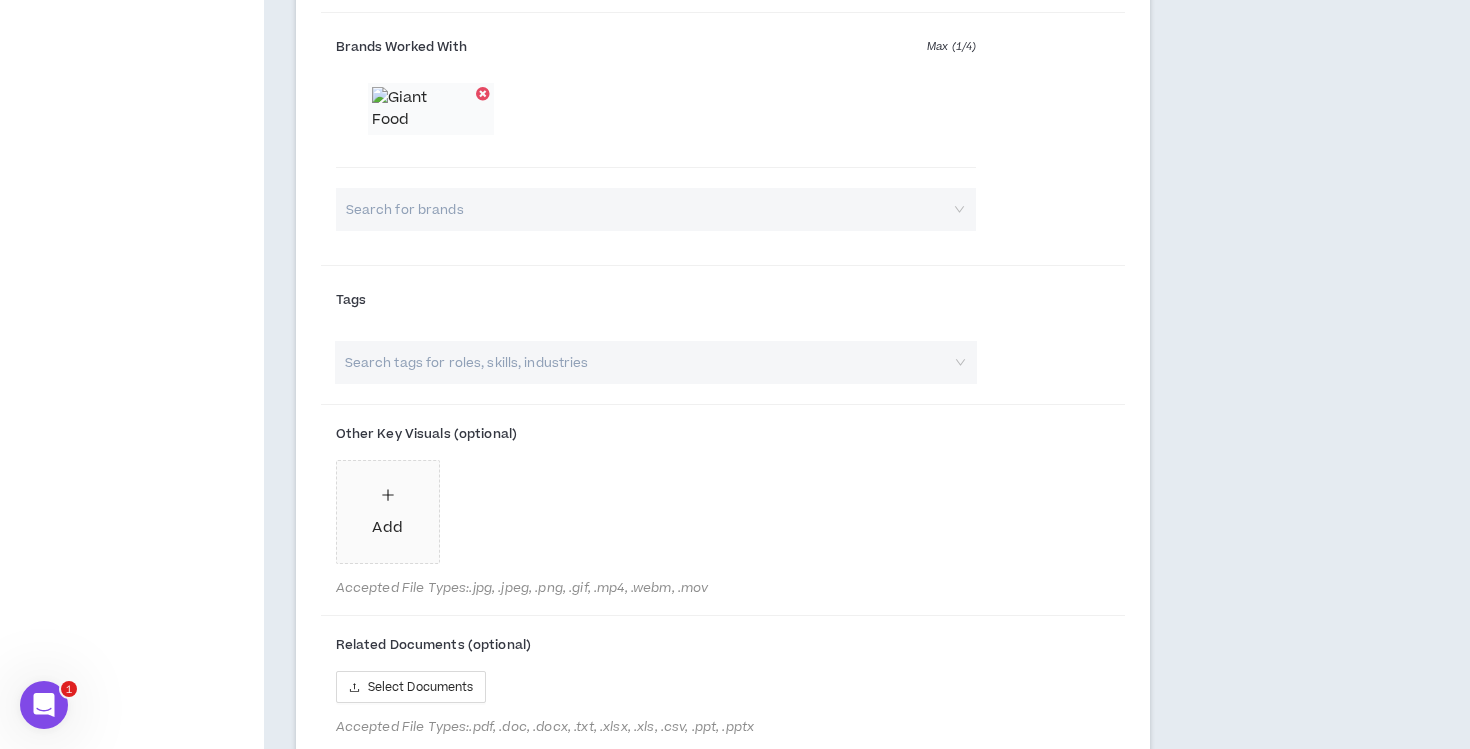 scroll, scrollTop: 1662, scrollLeft: 0, axis: vertical 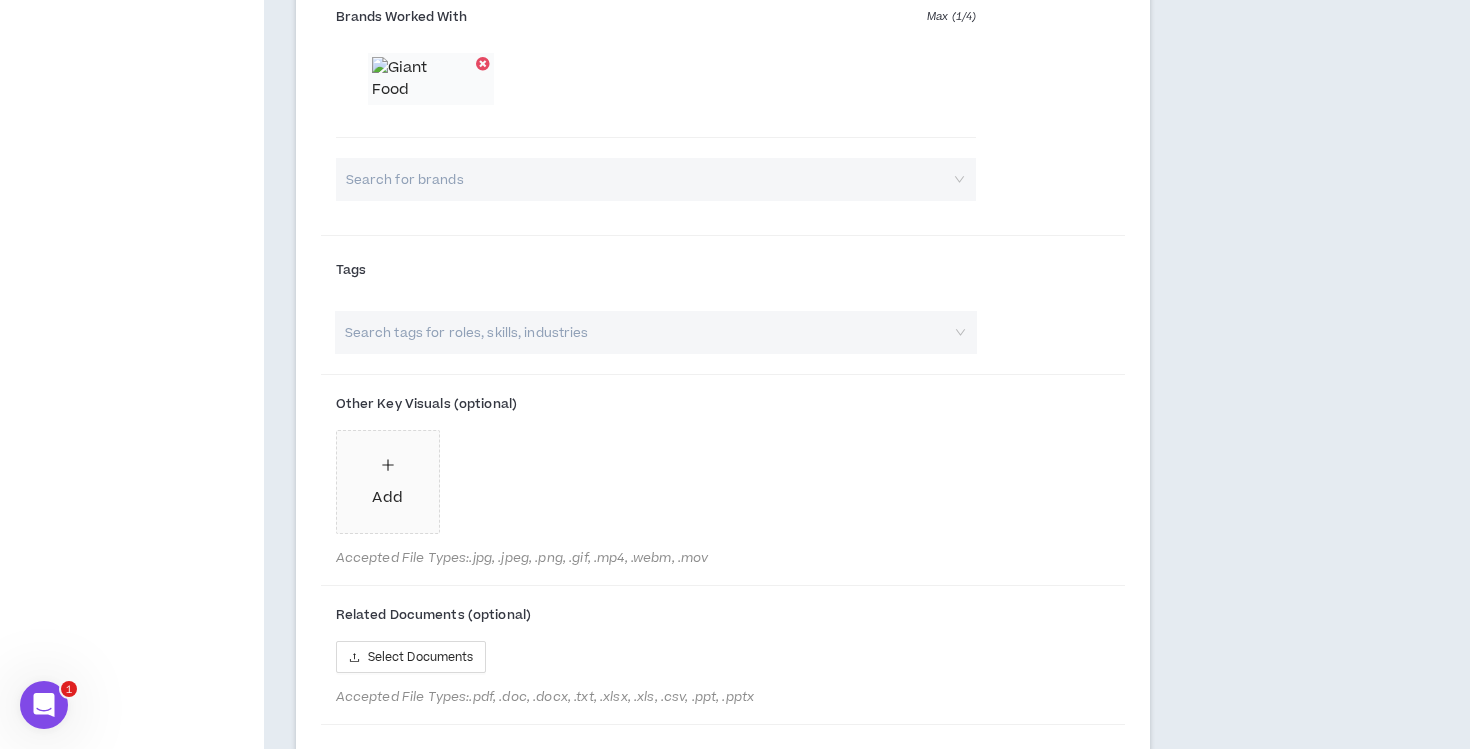 click at bounding box center [646, 332] 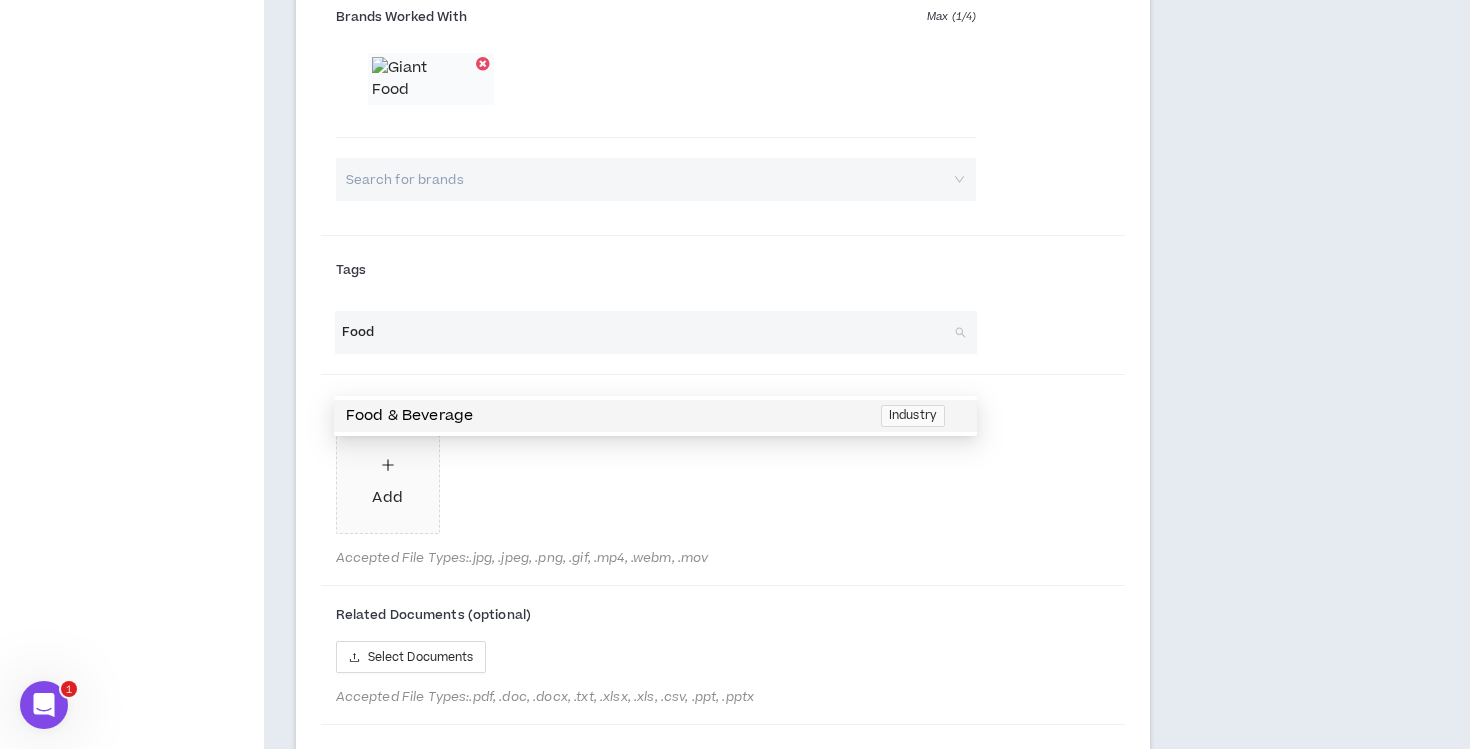 click on "Food & Beverage" at bounding box center [607, 416] 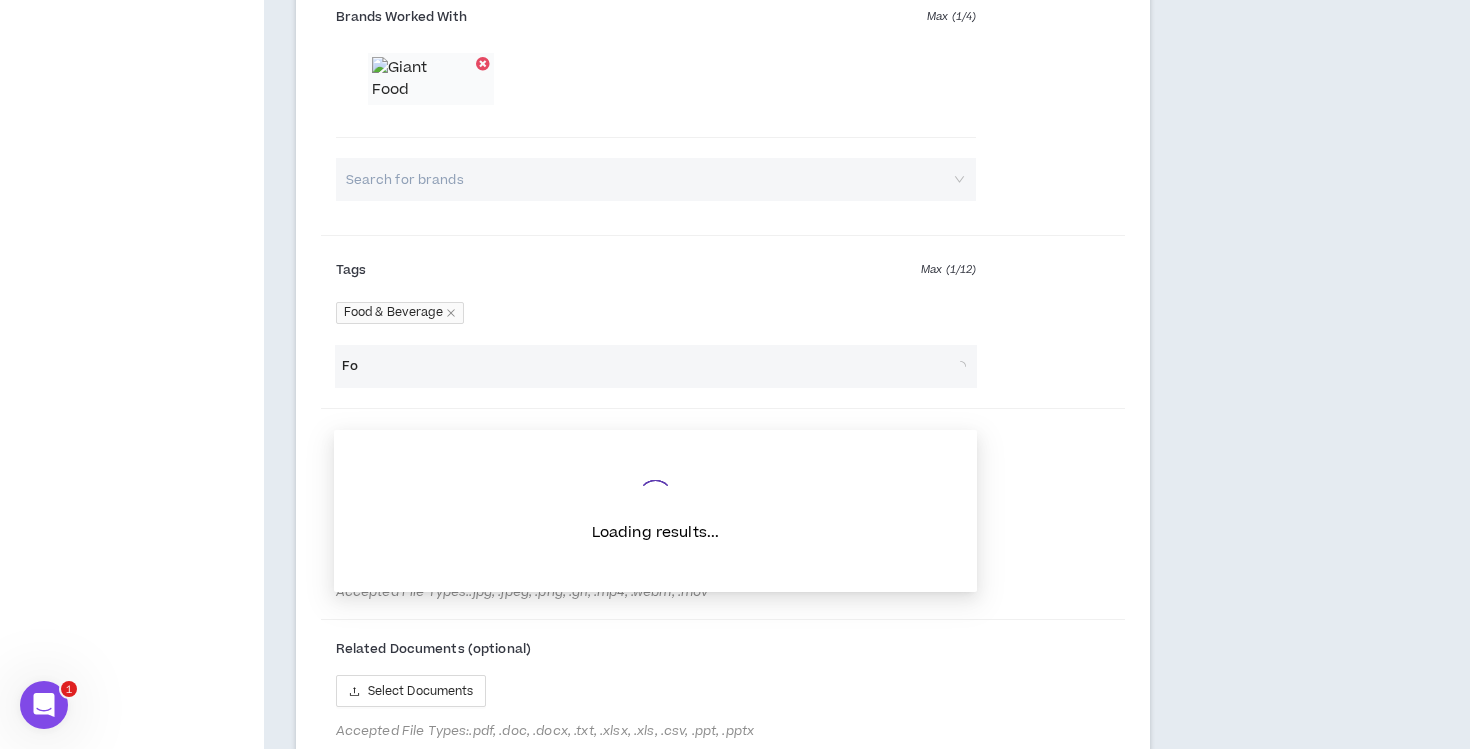type on "F" 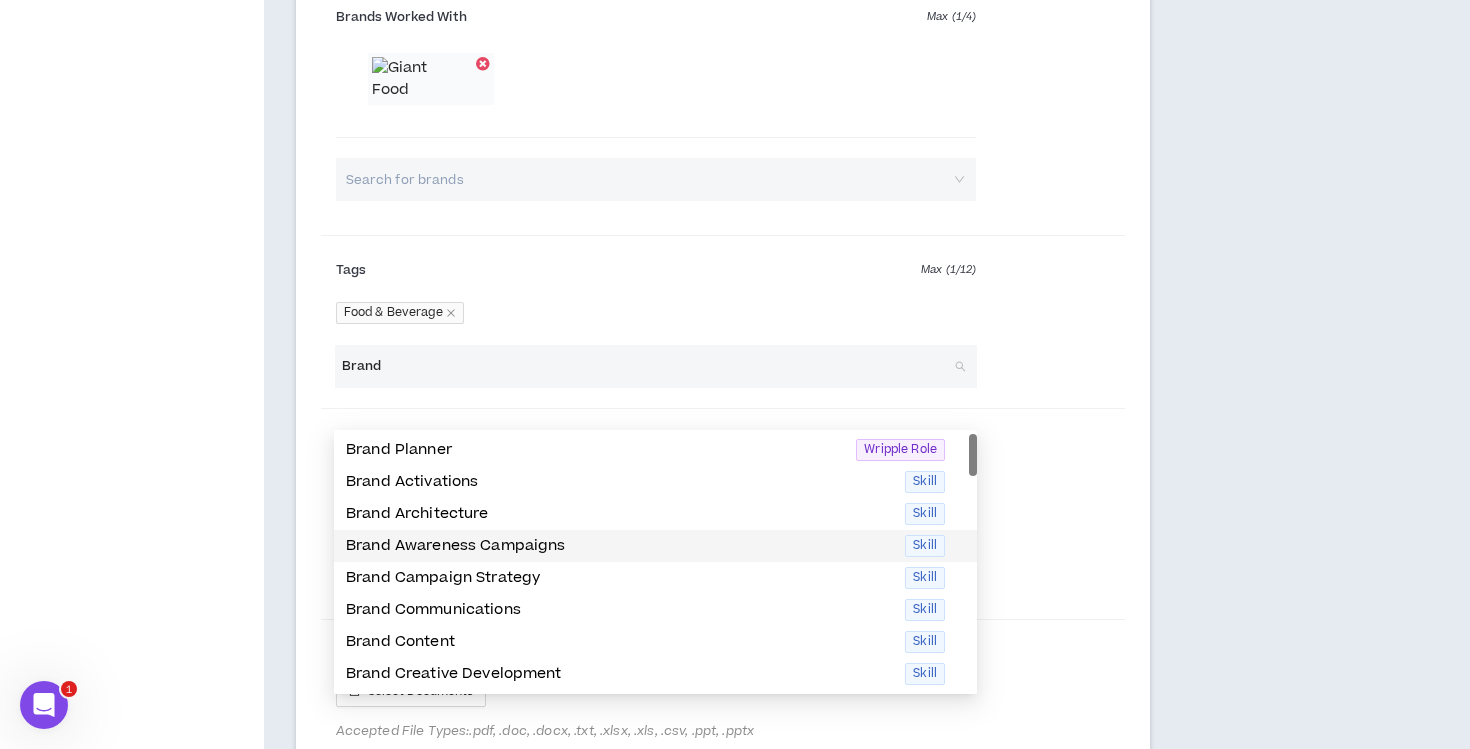 click on "Brand Awareness Campaigns" at bounding box center [619, 546] 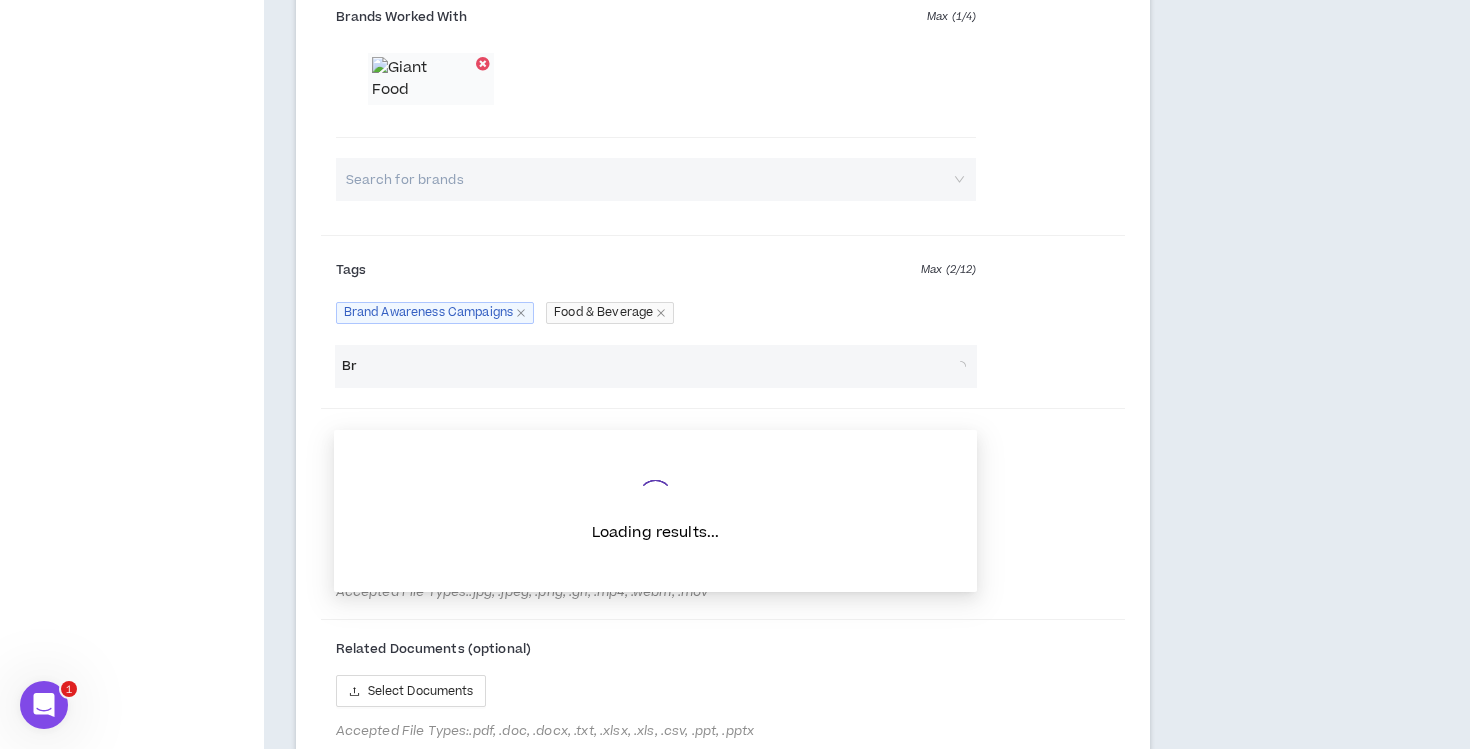 type on "B" 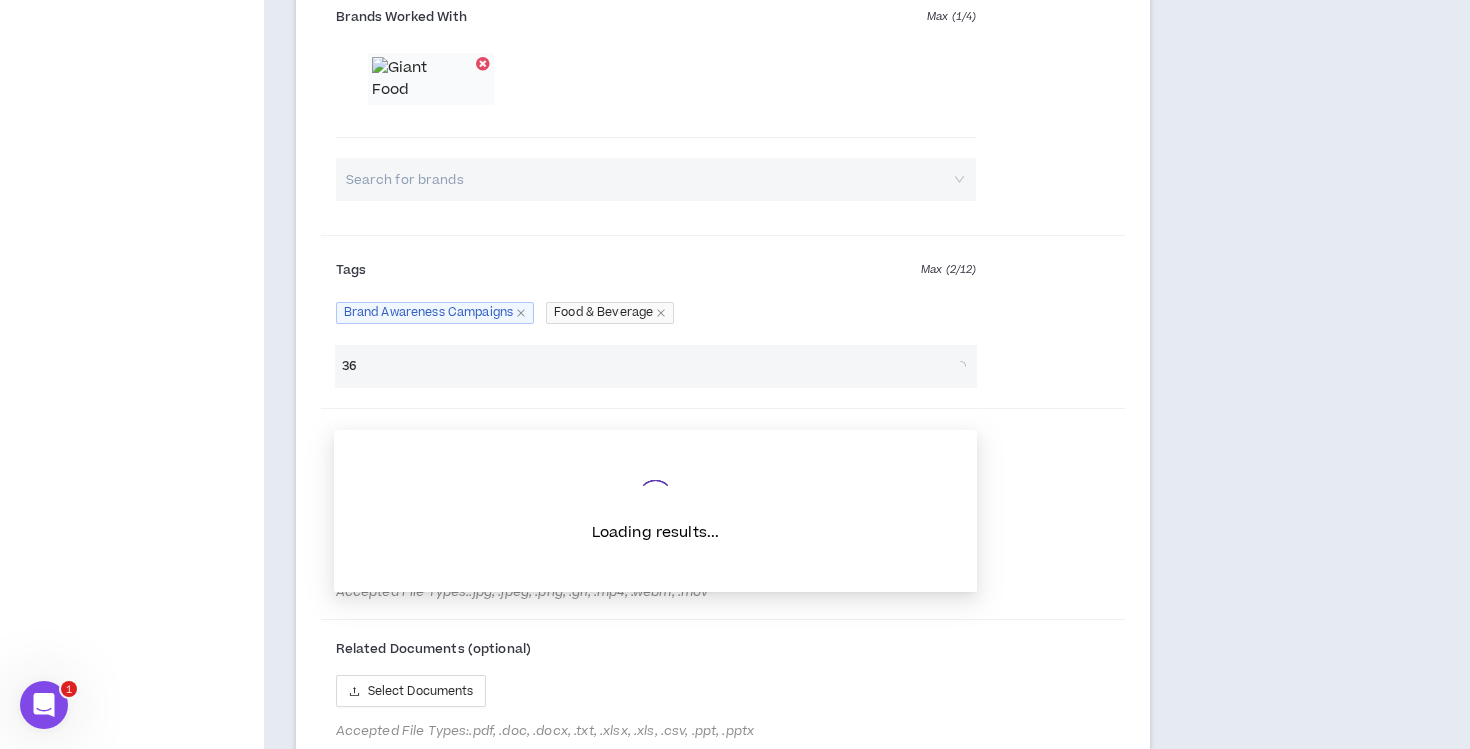 type on "3" 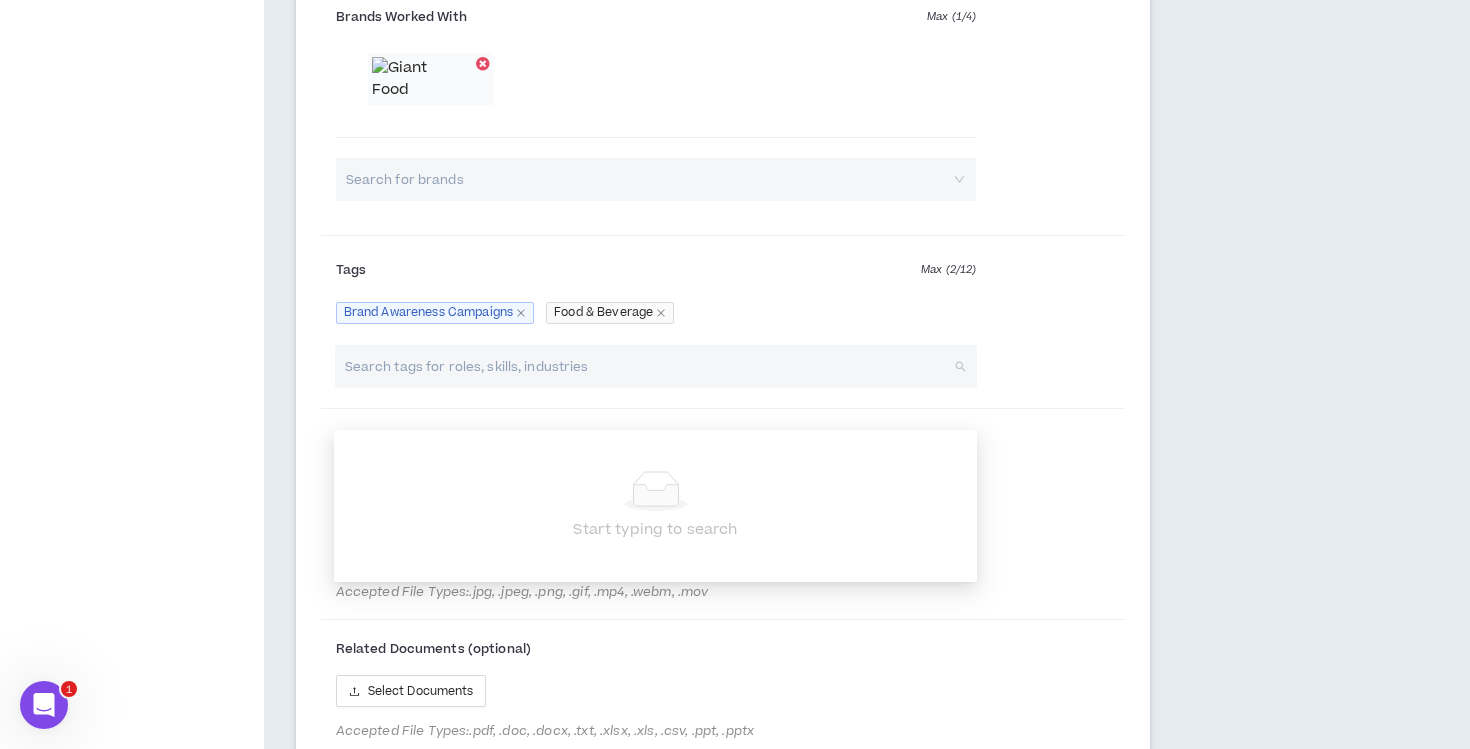 type on "D" 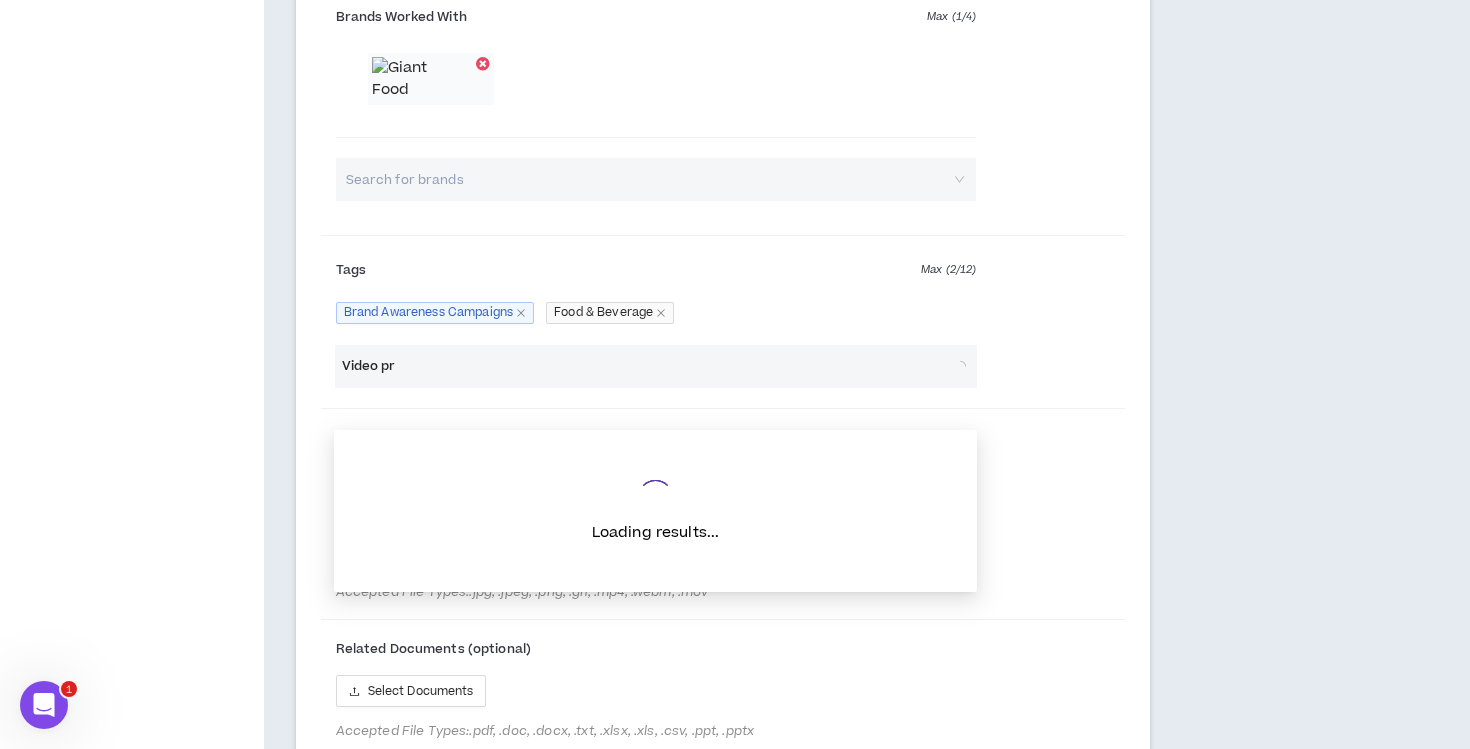 type on "Video pro" 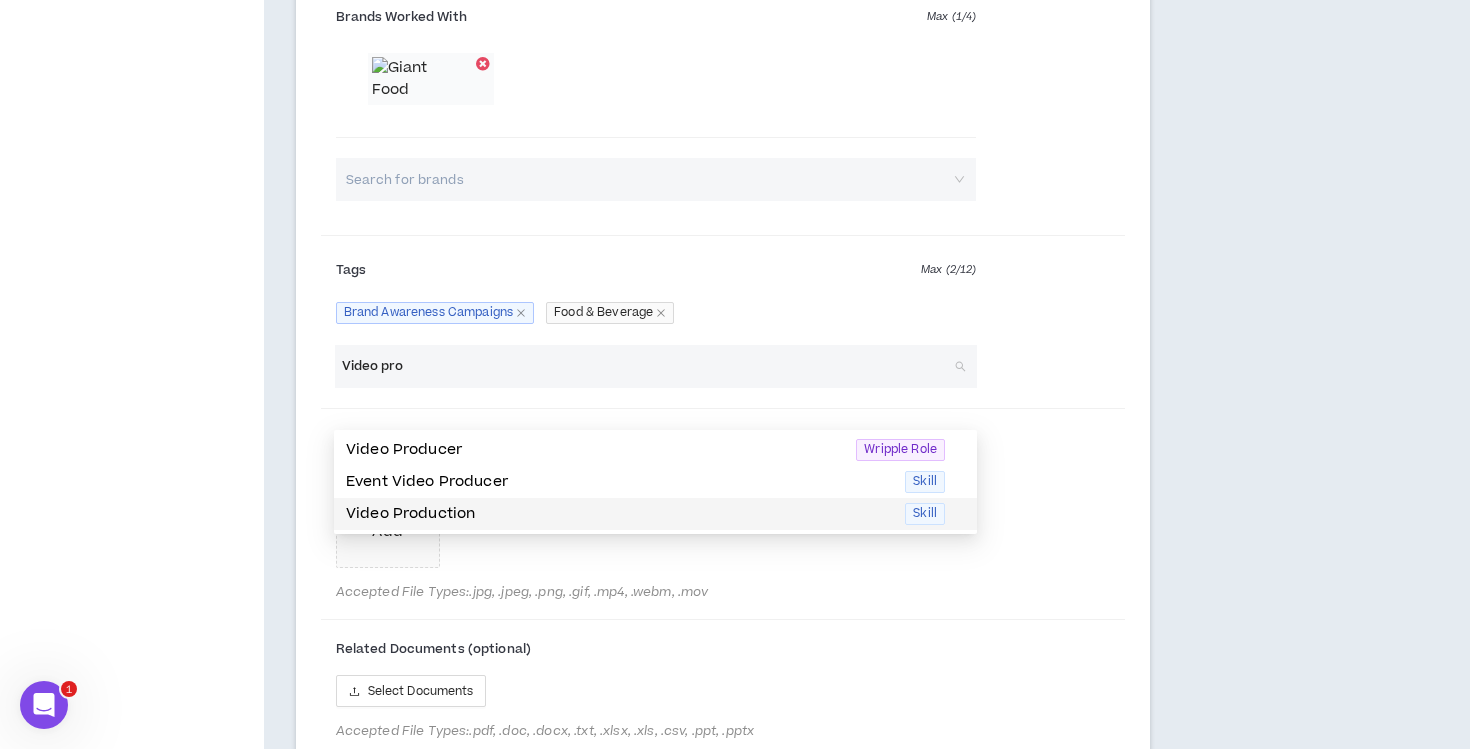 click on "Video Production" at bounding box center (619, 514) 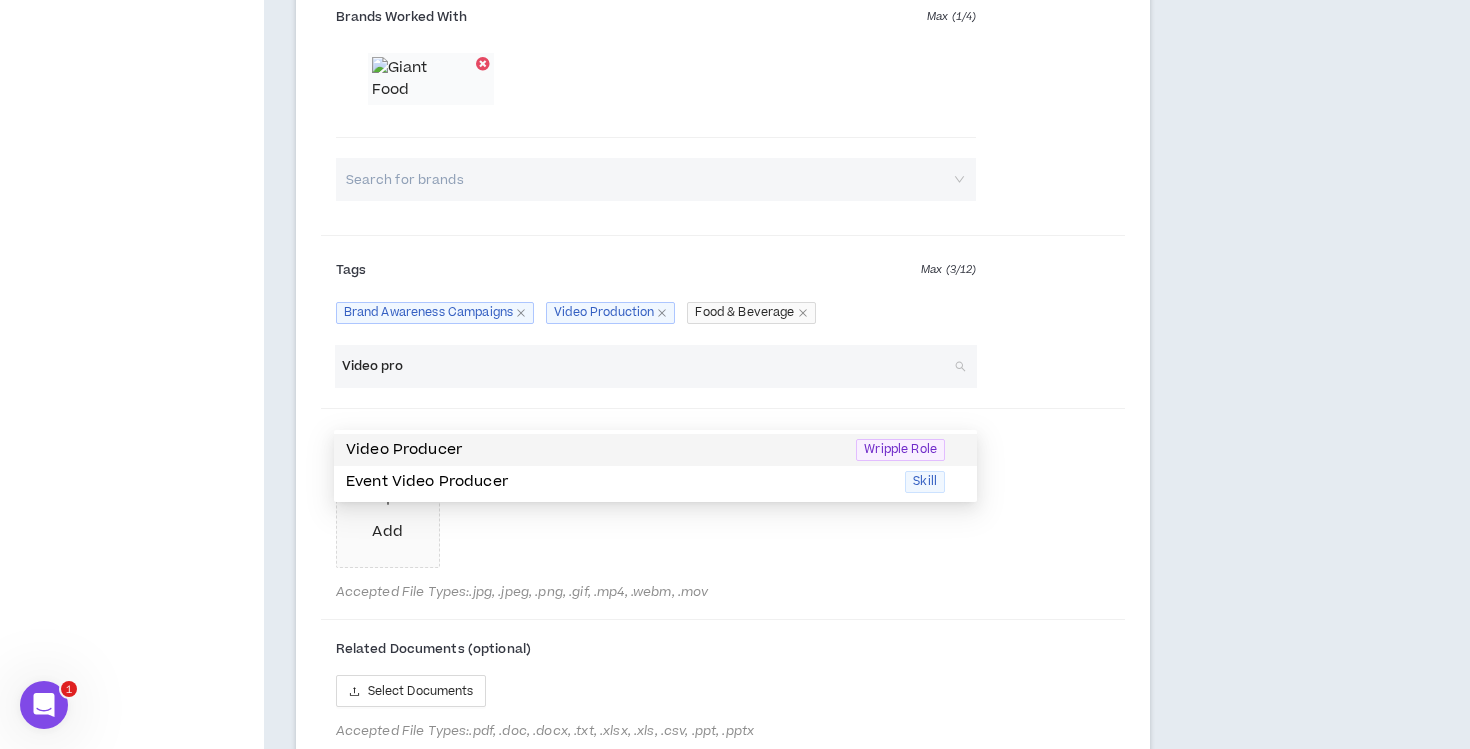 drag, startPoint x: 432, startPoint y: 408, endPoint x: 331, endPoint y: 414, distance: 101.17806 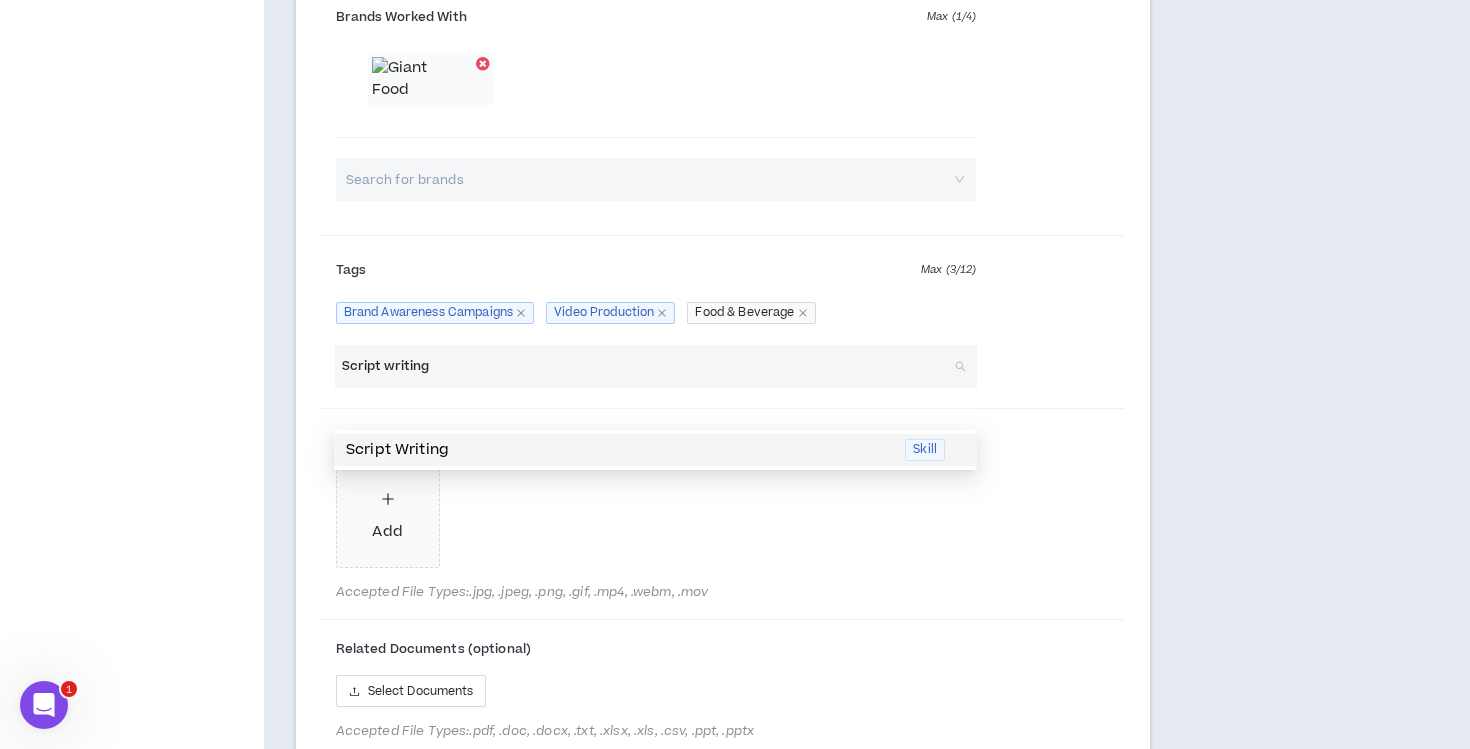 click on "Script Writing" at bounding box center (619, 450) 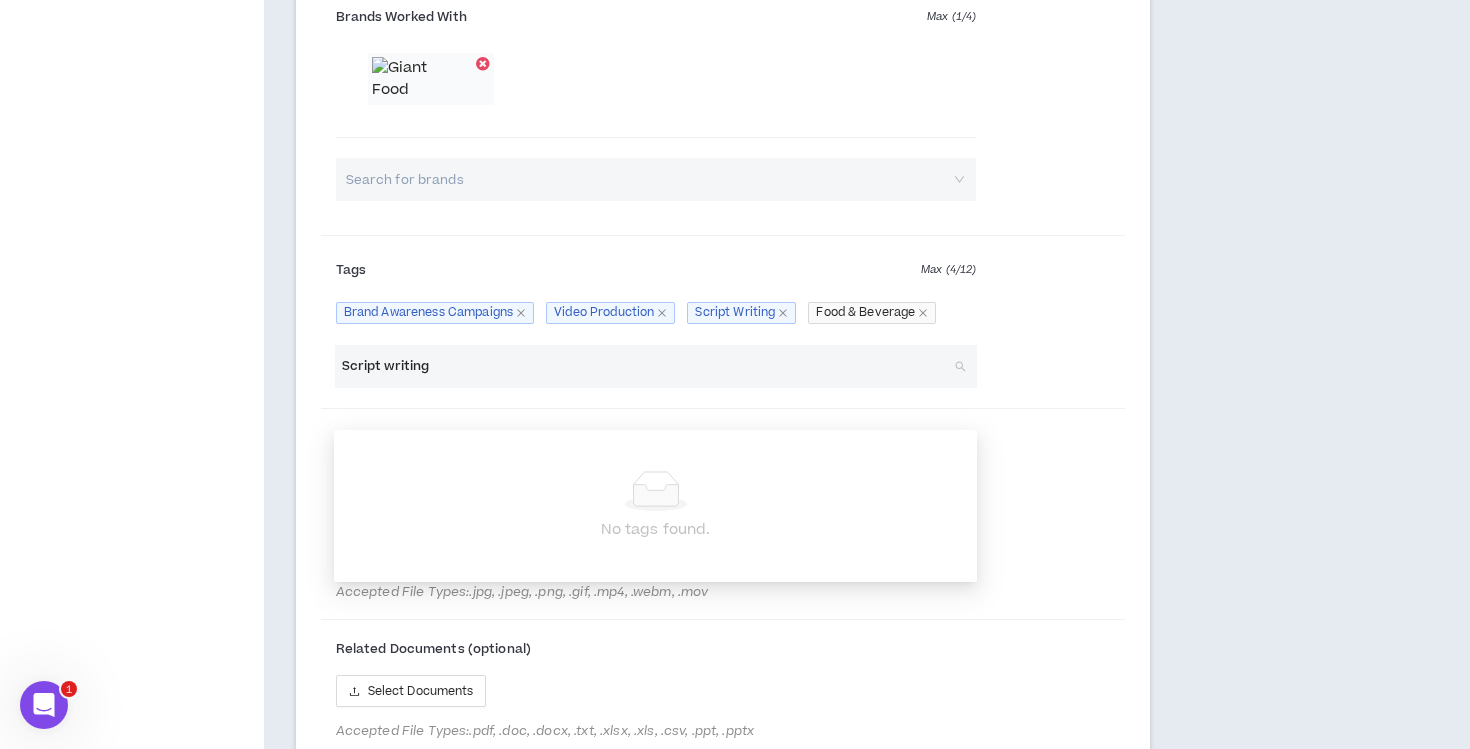 drag, startPoint x: 638, startPoint y: 409, endPoint x: 316, endPoint y: 408, distance: 322.00156 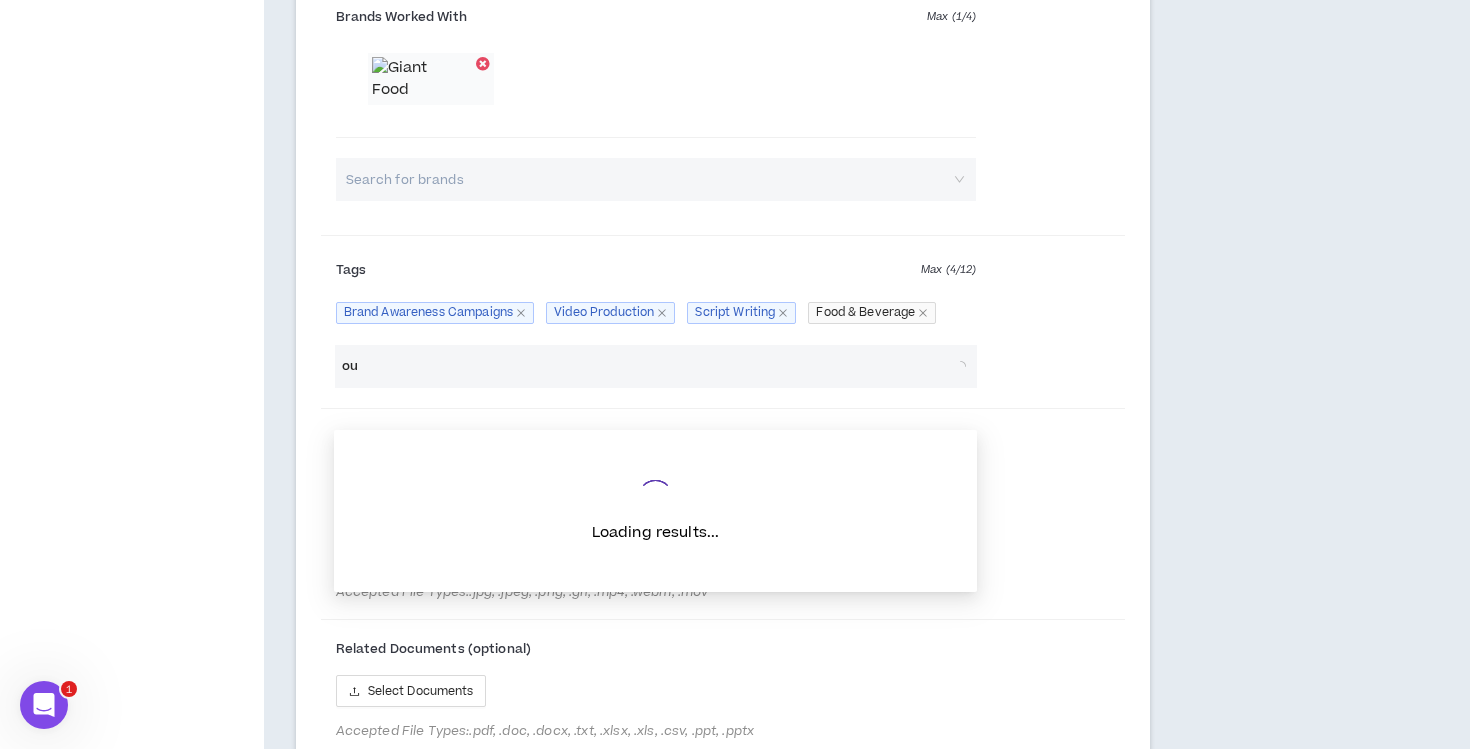 type on "o" 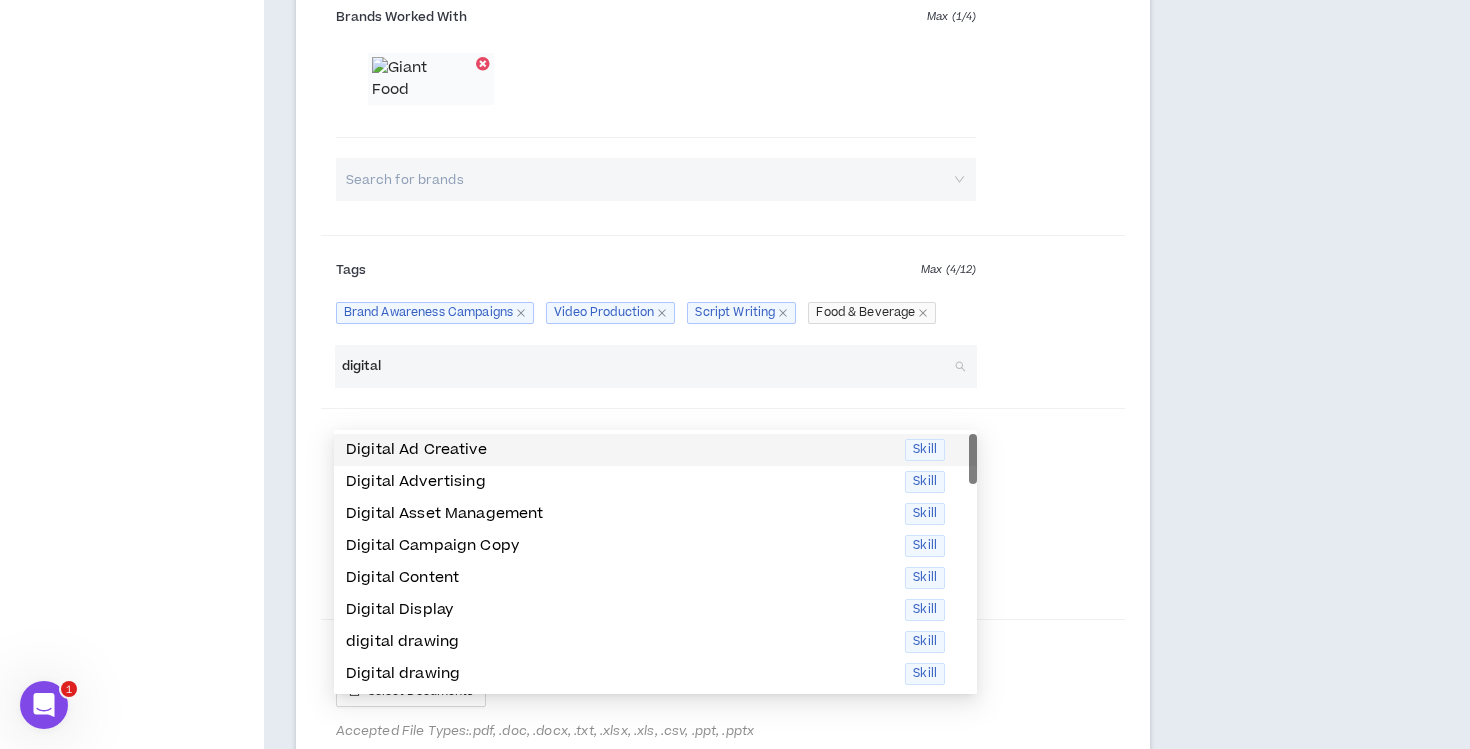 click on "Digital Ad Creative" at bounding box center (619, 450) 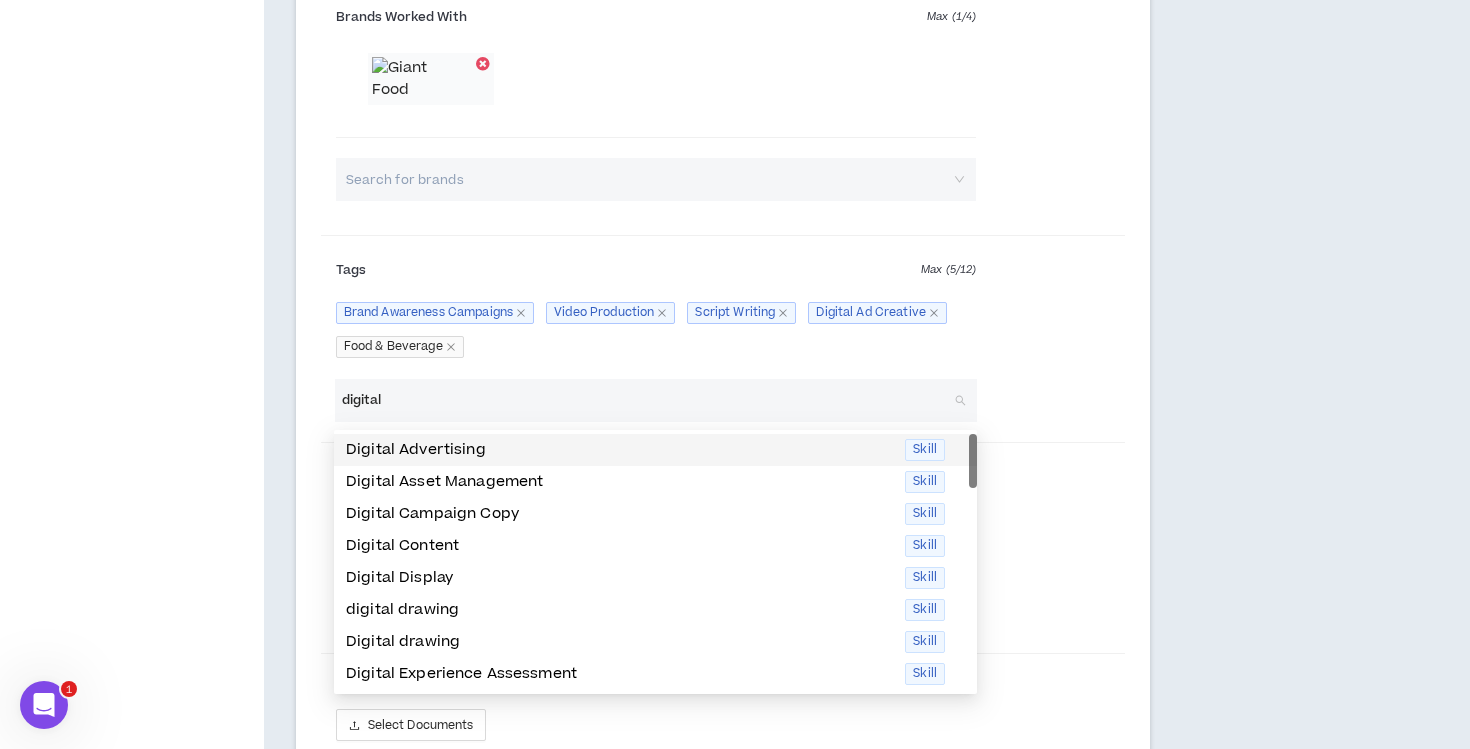 type on "digital" 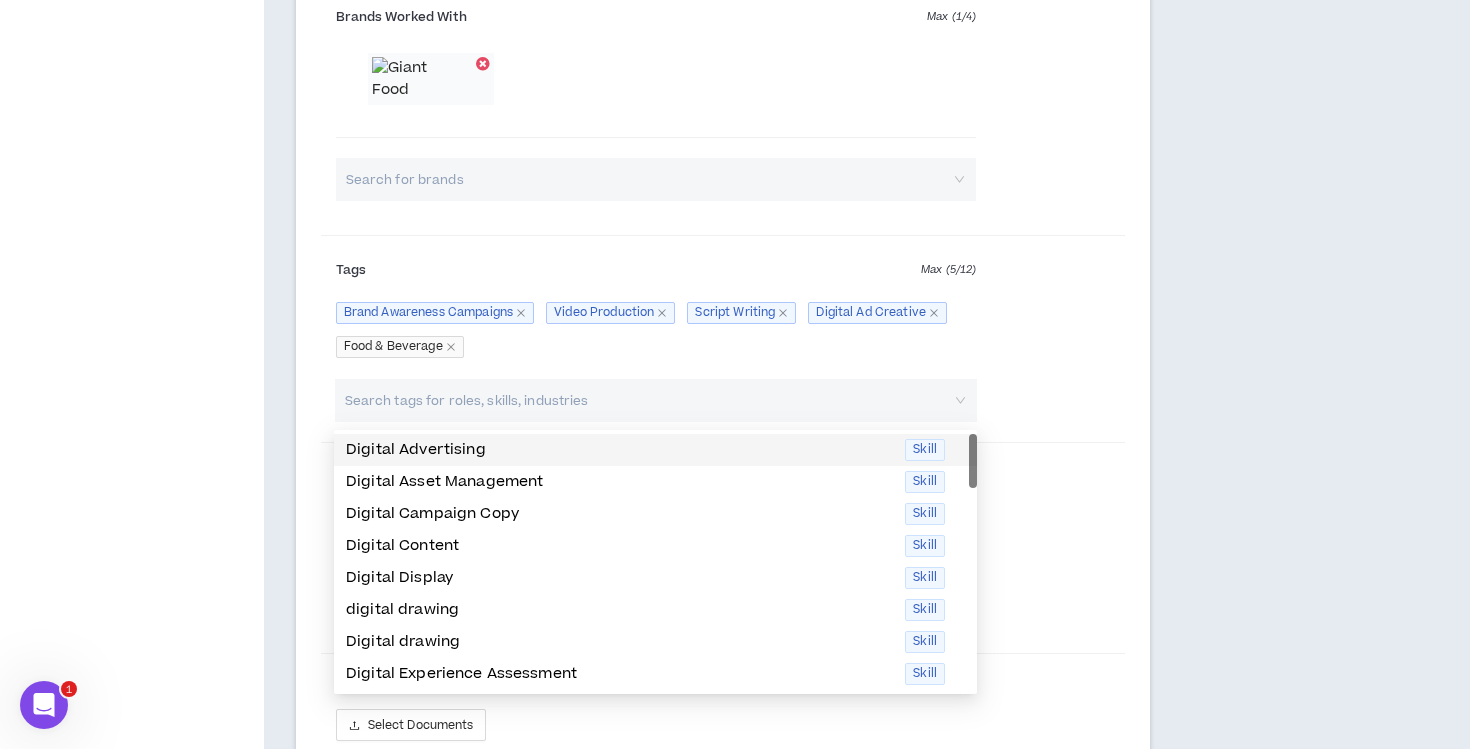 click on "Brand Awareness Campaigns Video Production Script Writing Digital Ad Creative Food & Beverage" at bounding box center (656, 330) 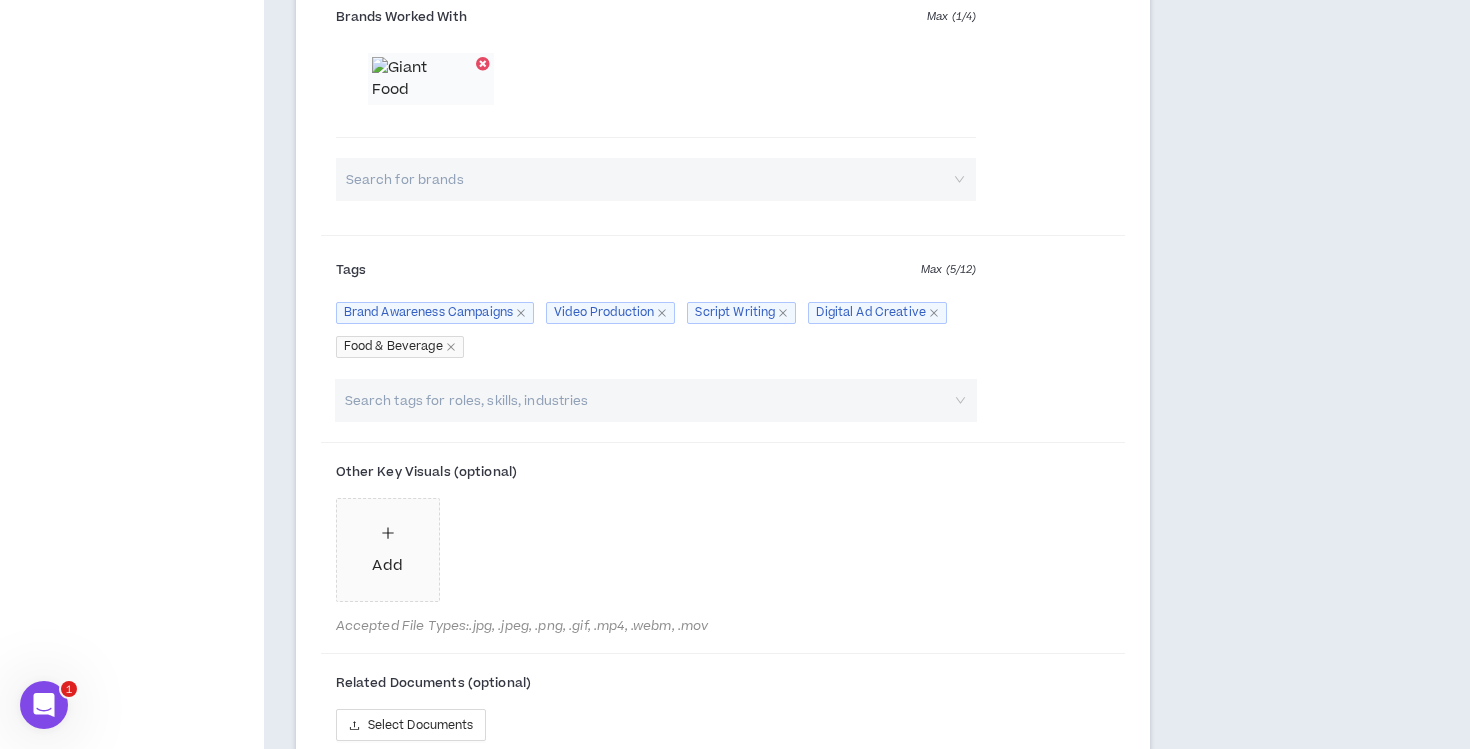 click at bounding box center [646, 400] 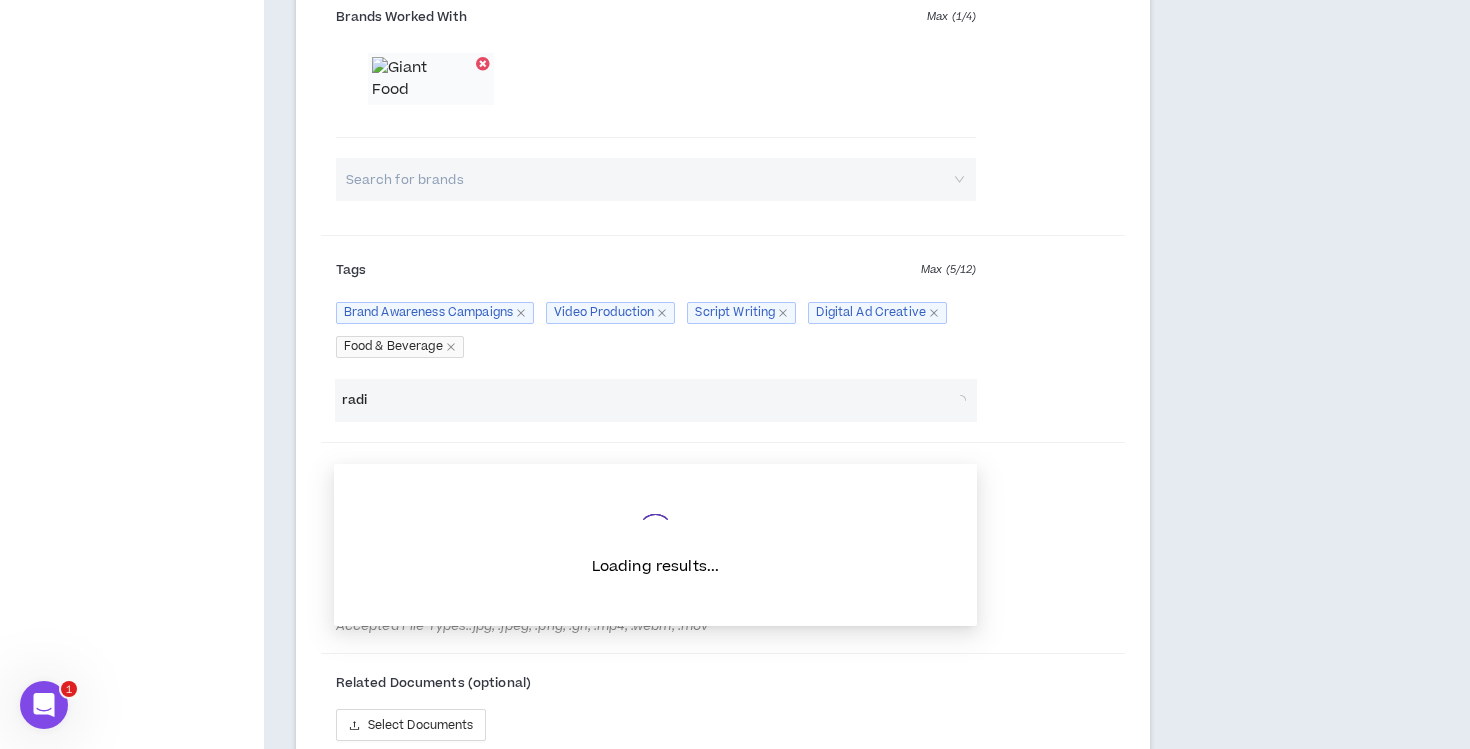 type on "radio" 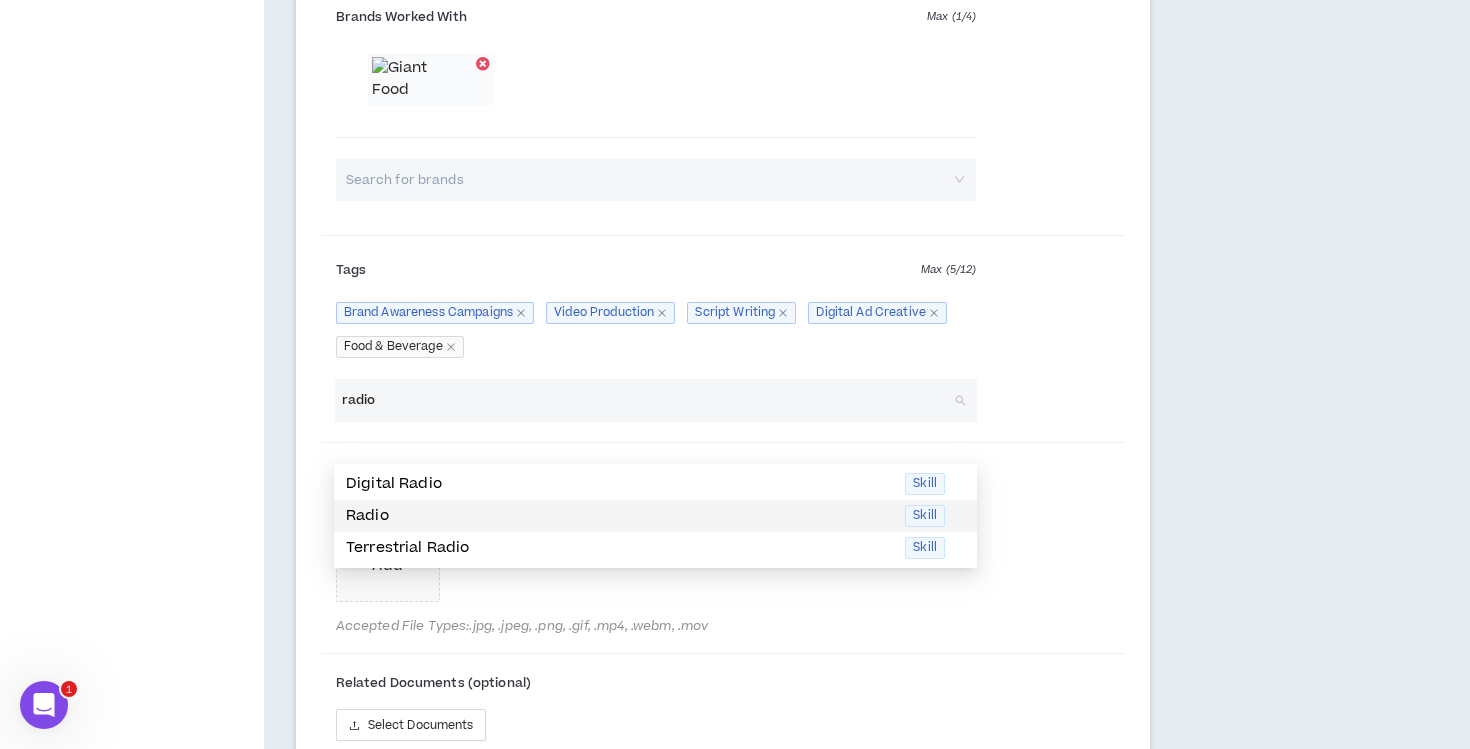 click on "Radio" at bounding box center [619, 516] 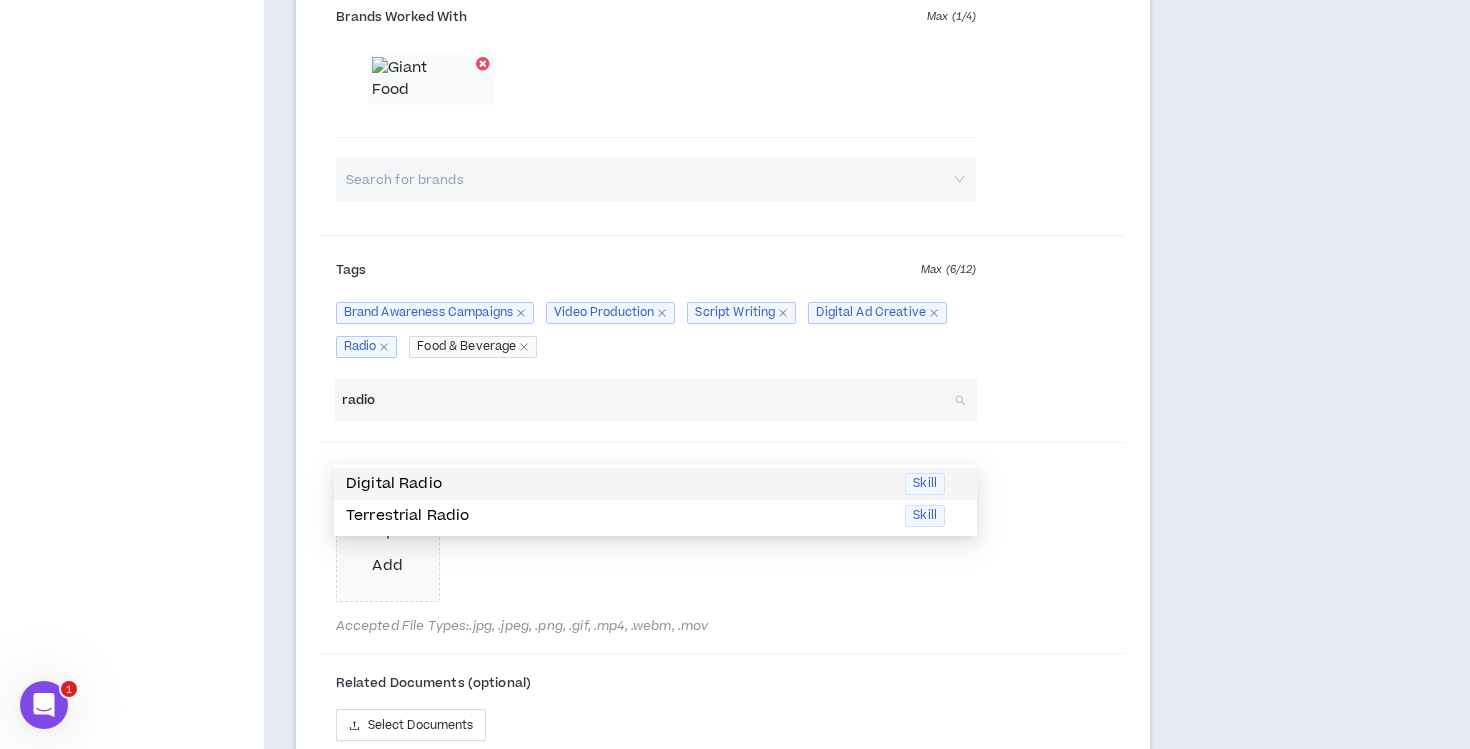 drag, startPoint x: 509, startPoint y: 448, endPoint x: 334, endPoint y: 448, distance: 175 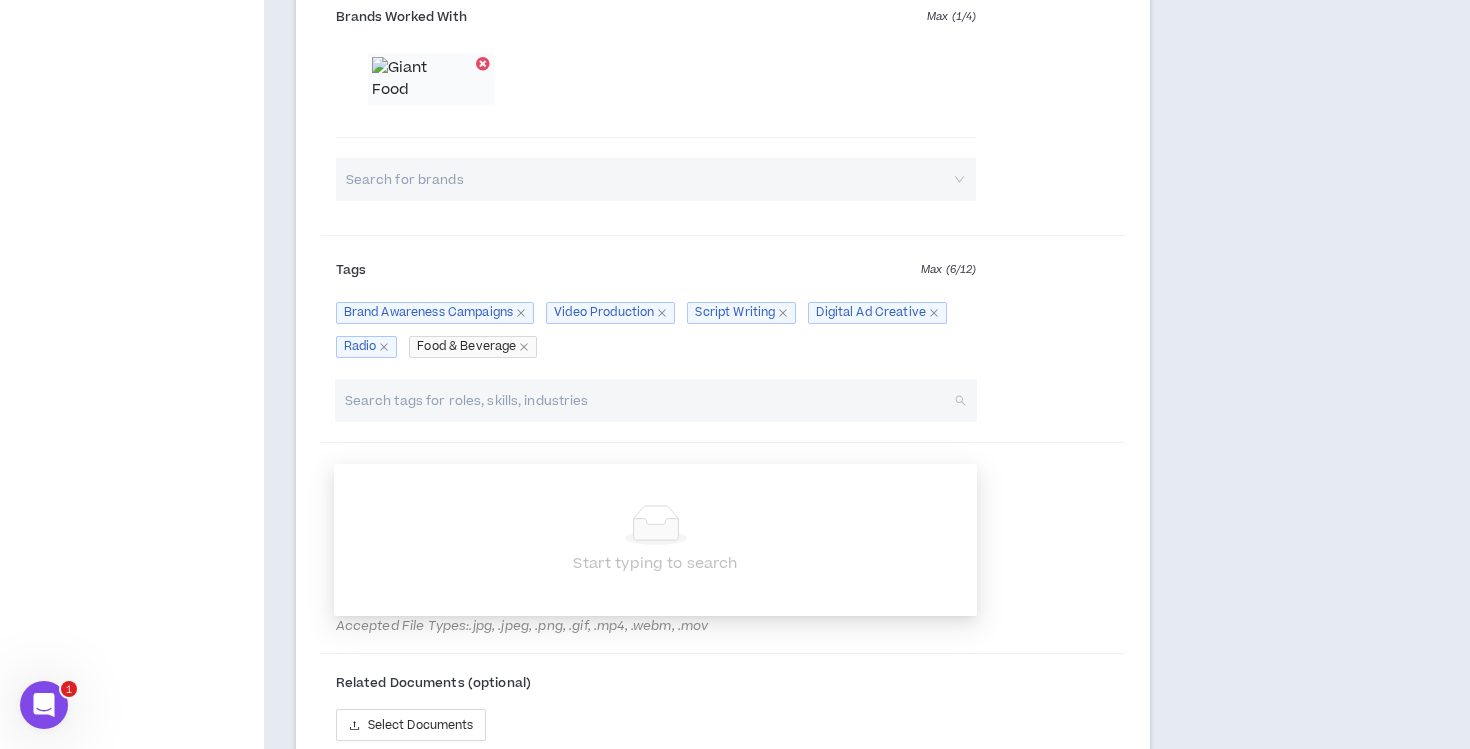 type on "O" 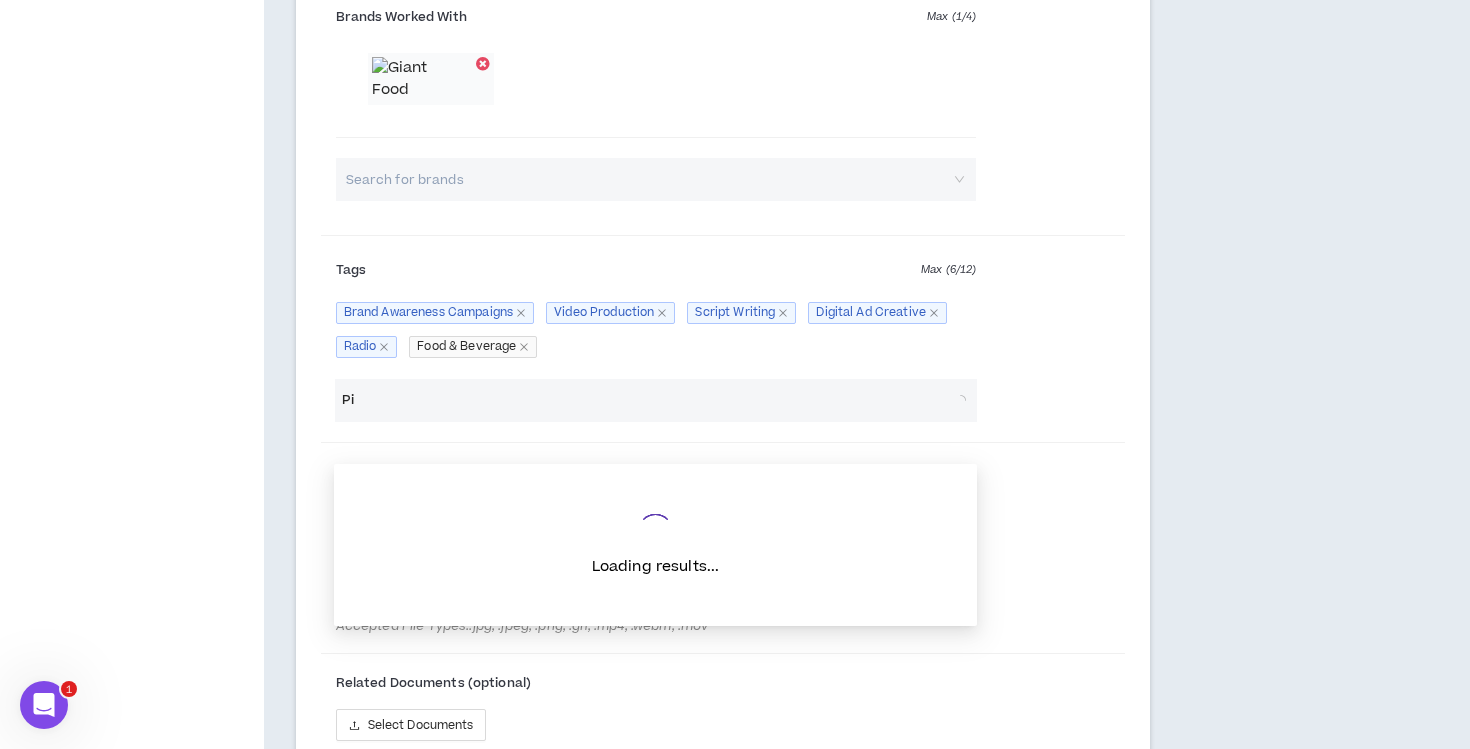 type on "P" 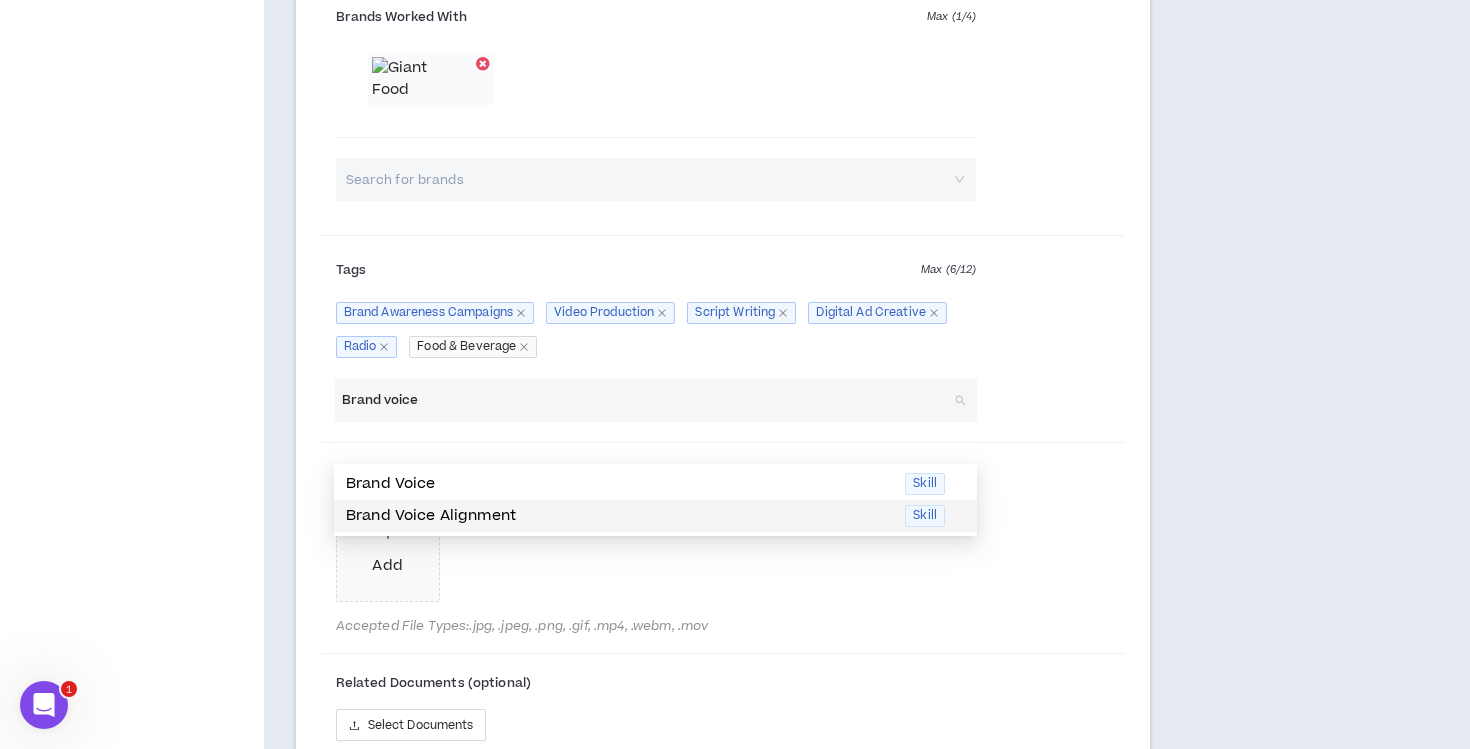click on "Brand Voice Alignment" at bounding box center [619, 516] 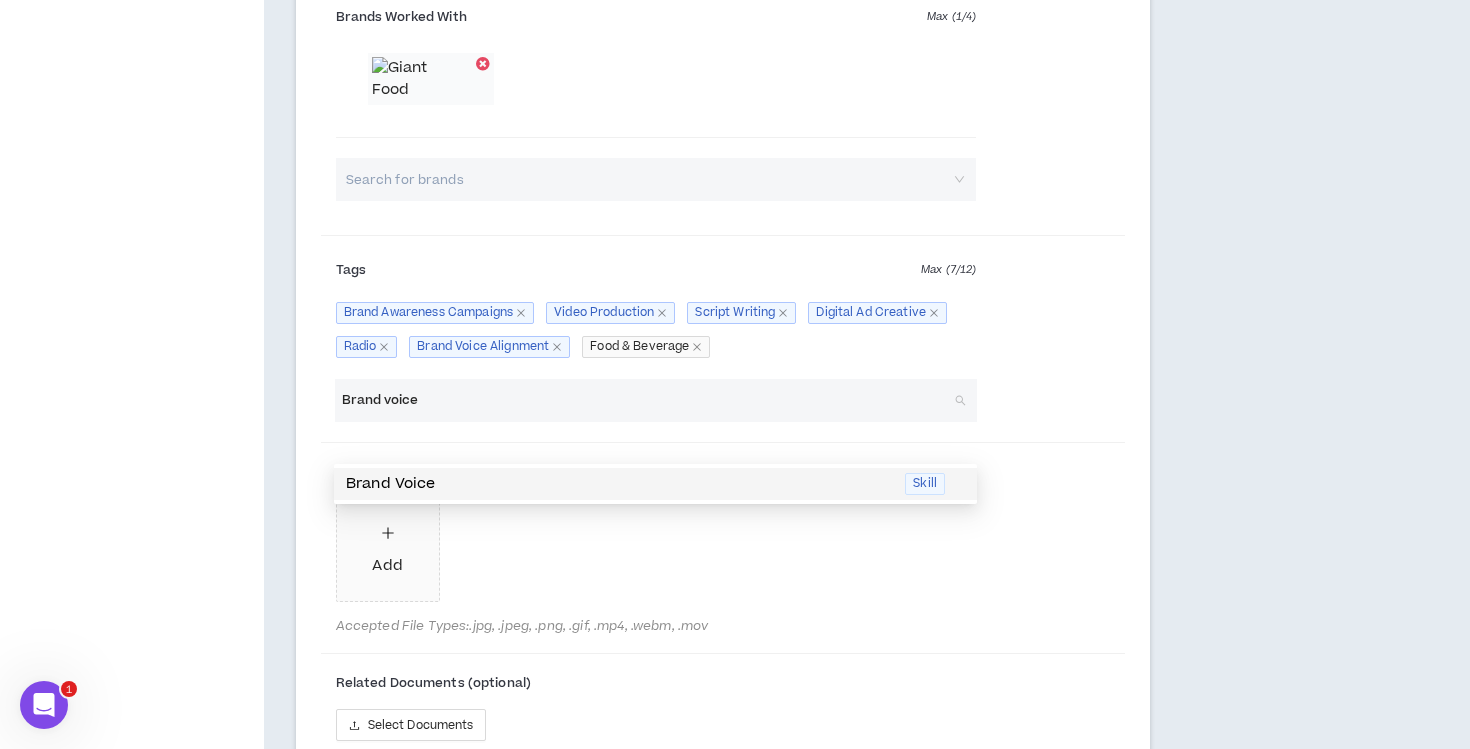 click on "Brand Voice" at bounding box center (619, 484) 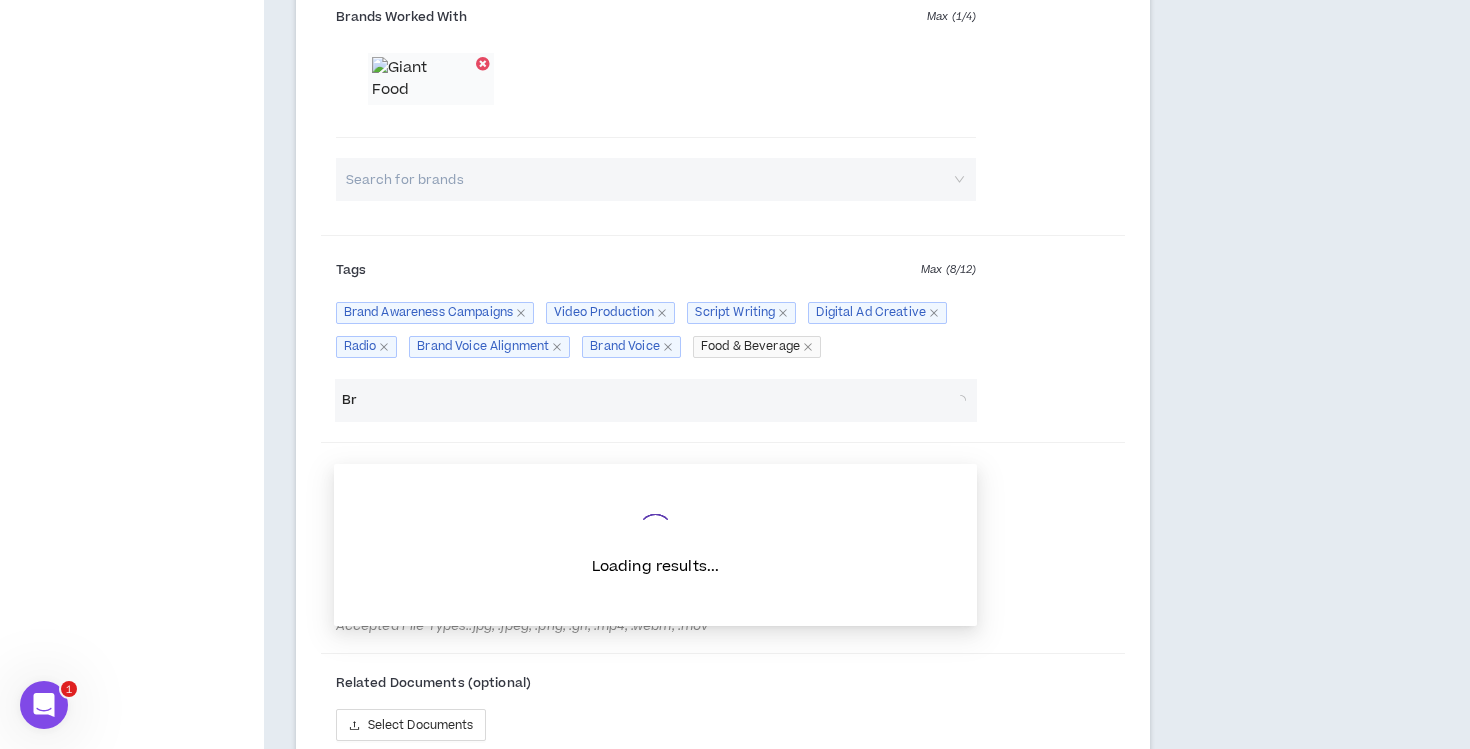 type on "B" 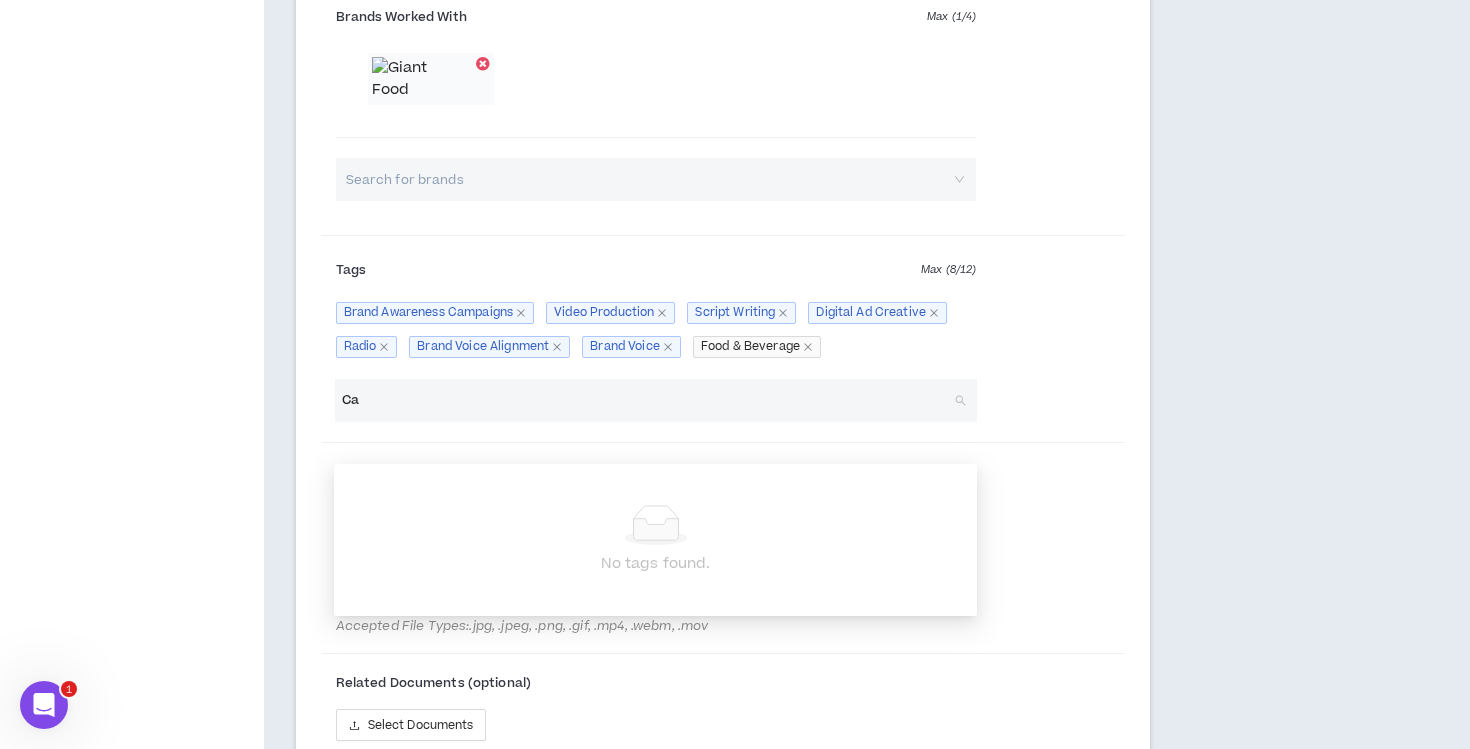 type on "C" 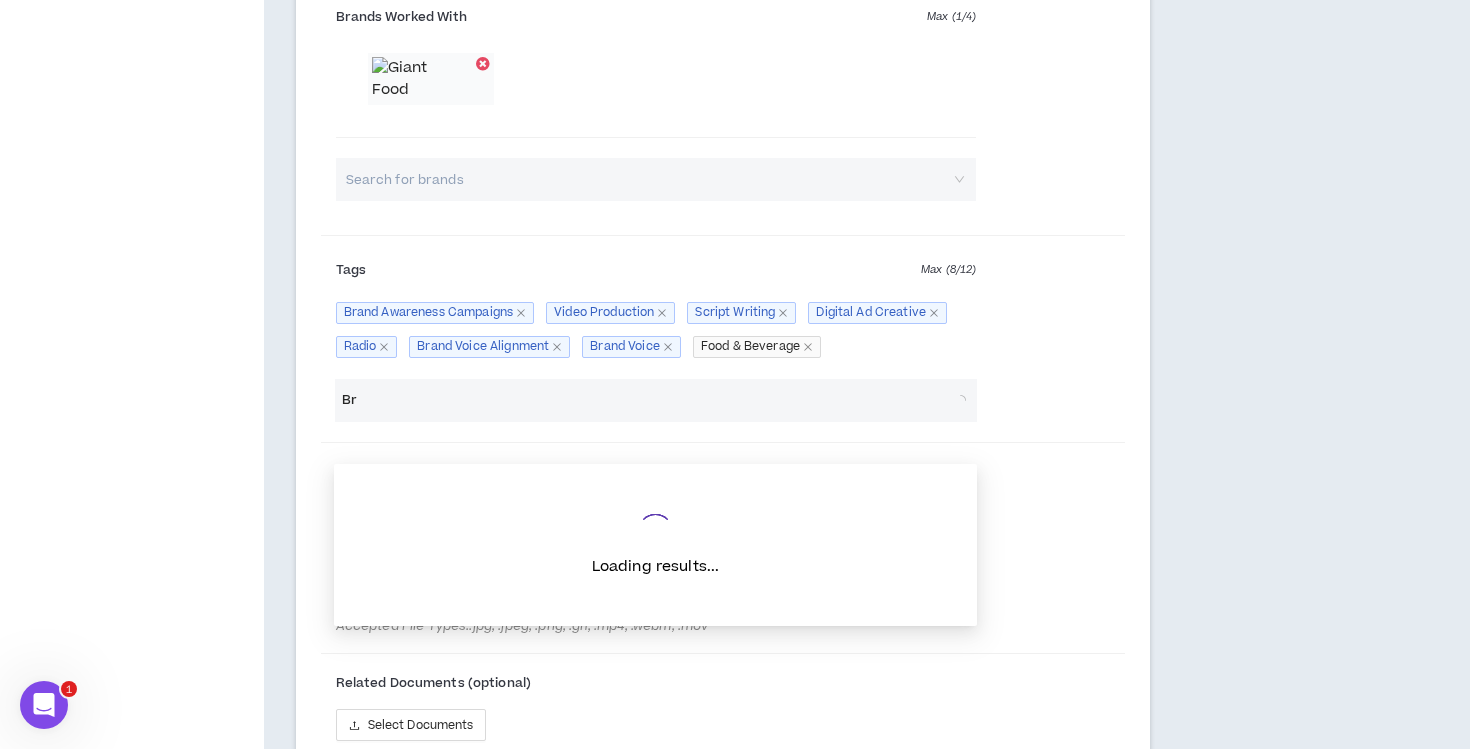 type on "B" 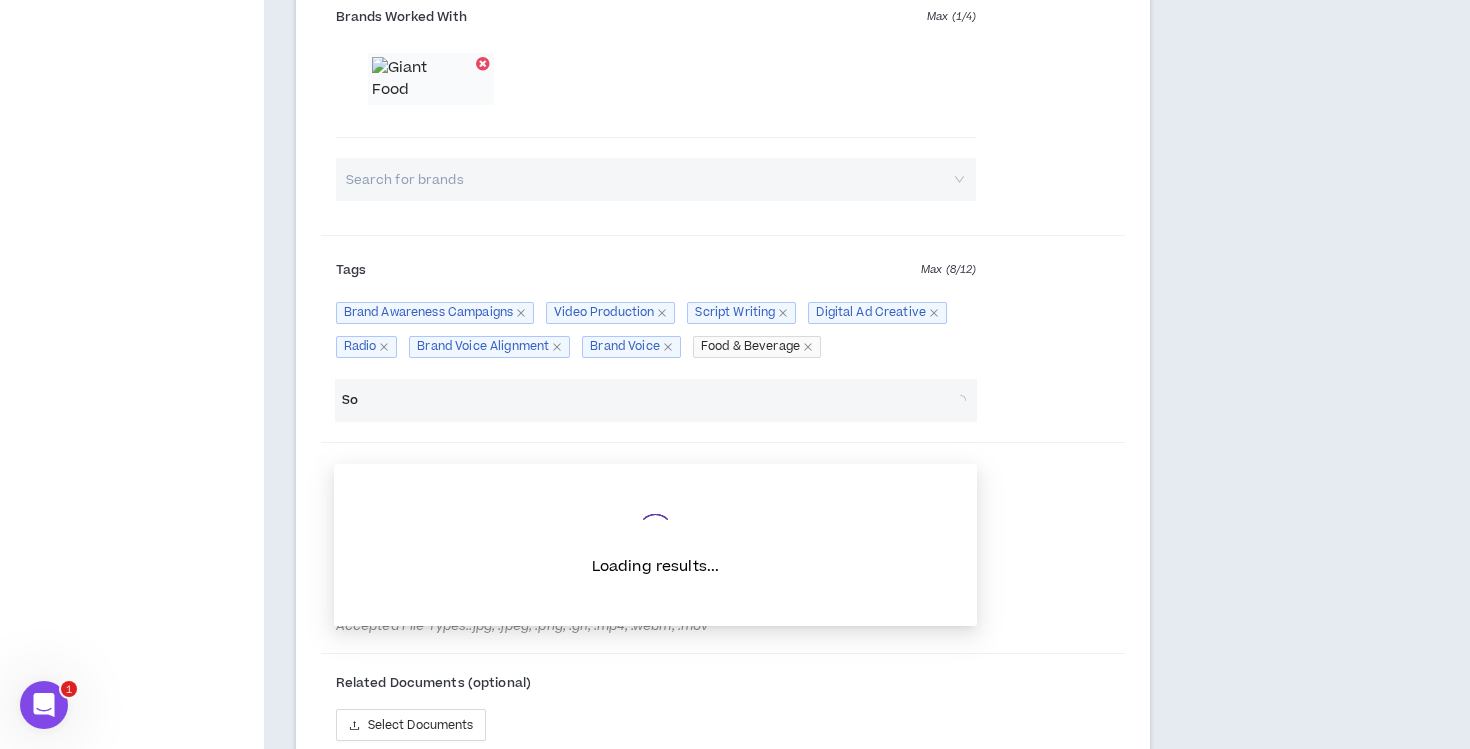 type on "S" 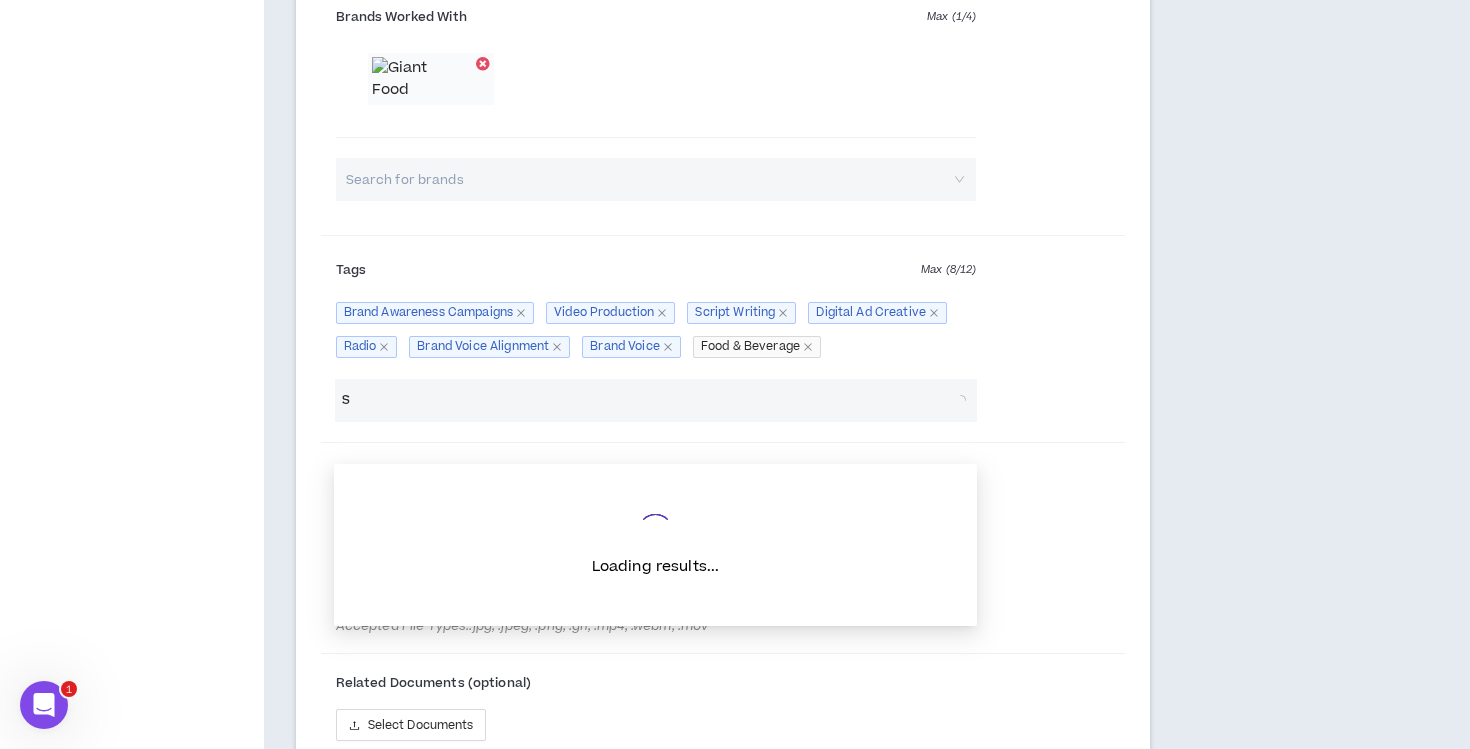 type 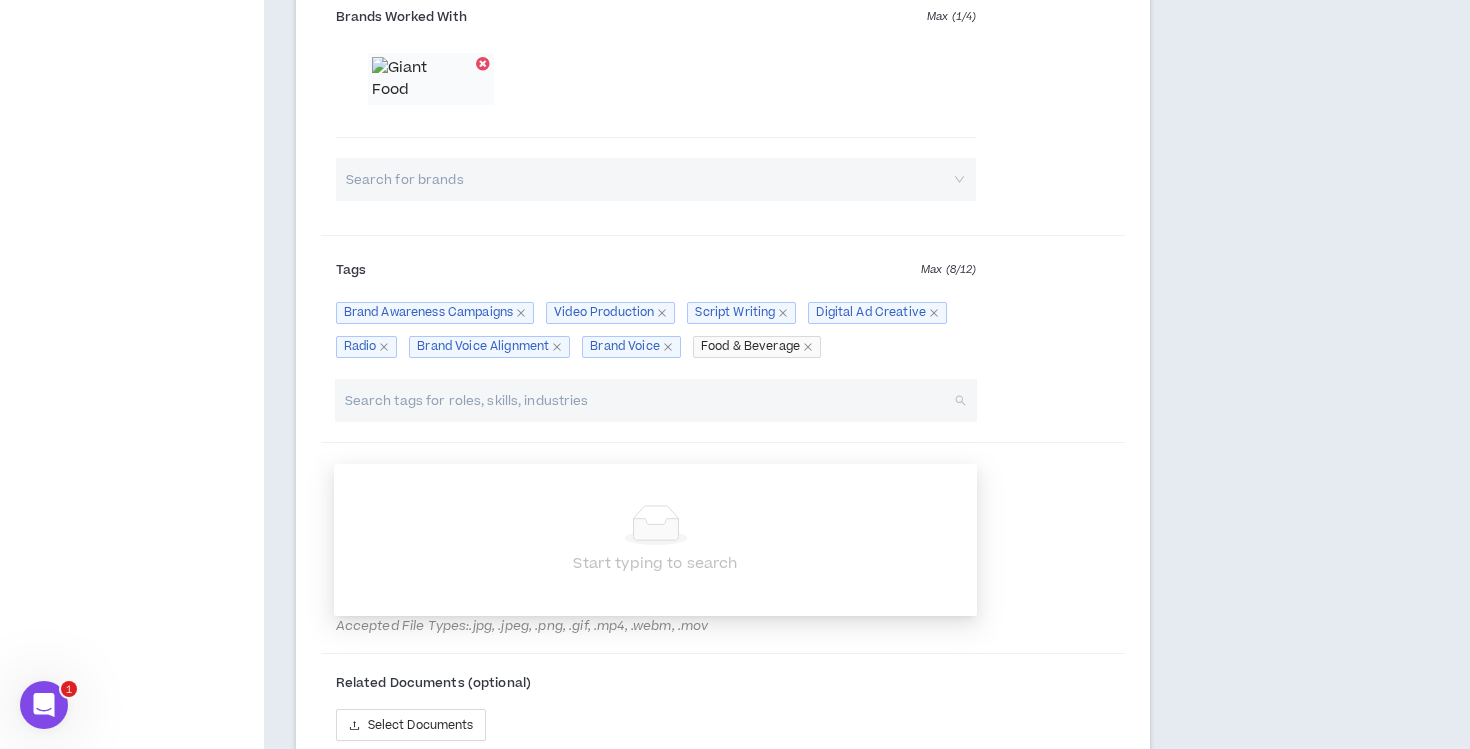 click on "Project Highlights At least 2 Project Highlights are required. Show clients what you’re capable of. Below, upload documents that highlight your best work. Project Highlight #1 Building Brand Awareness for Marriott Bonvoy's Homes & Villas Preview 5 Preview Preview Preview Preview Preview Project Overview - Year:  2024 Homes & Villas by Marriott Bonvoy struggled to gain attention among the thirty-plus Marriott brands and in a category dominated by well-known players such as AirBnB, Vrbo and Onefinestay.
My team set out to evolve the brand while capitalizing on its unique differentiators. Our work began with in-depth interviews of brand stakeholders, corporate leaders, and customer-facing teams, resulting in a new value proposition, communications architecture, brand values, brand personality, tone of voice, global creative platform, and positioning line — Go Farther, Feel Closer — a sentiment that succinctly captures an unmatched sense of space, privacy, and experience.
Read More Brand Identity" at bounding box center [723, -179] 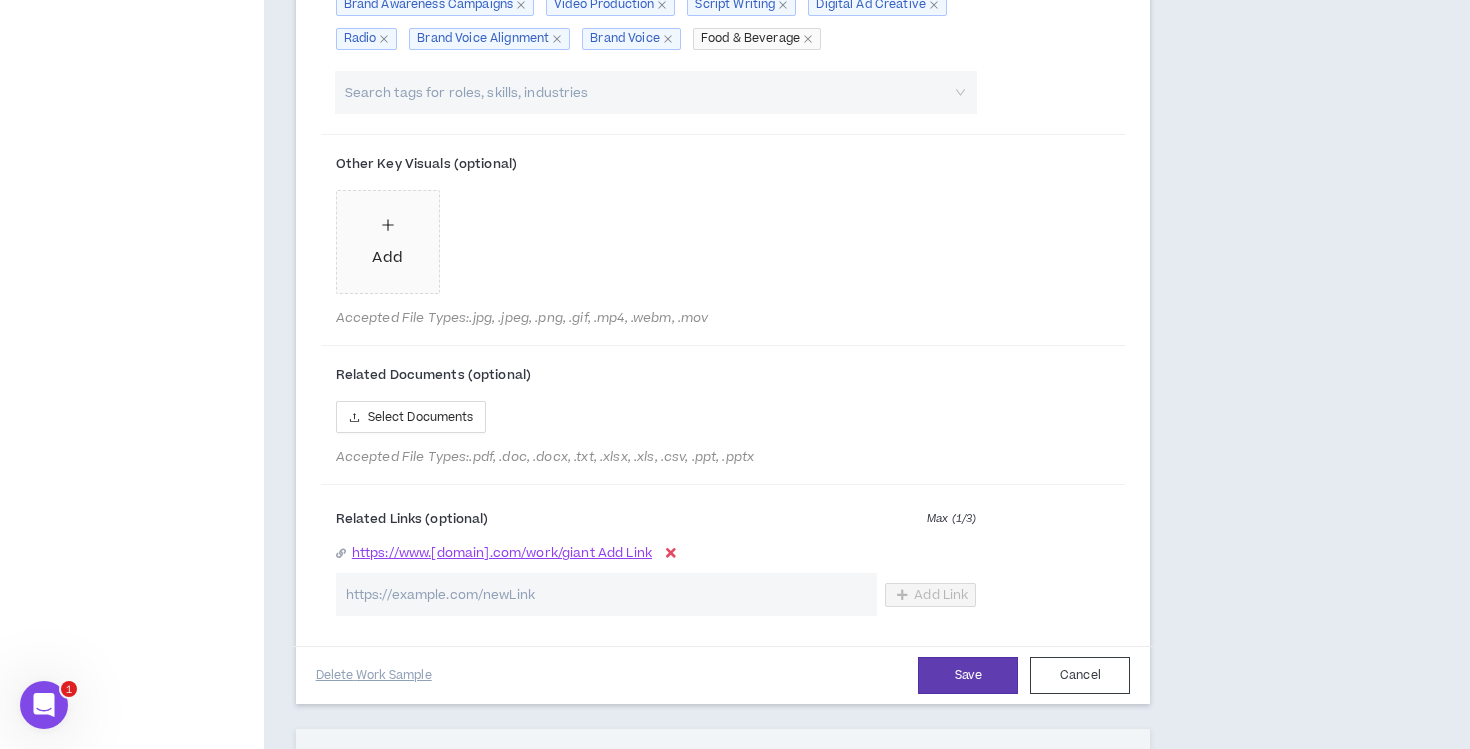 scroll, scrollTop: 1968, scrollLeft: 0, axis: vertical 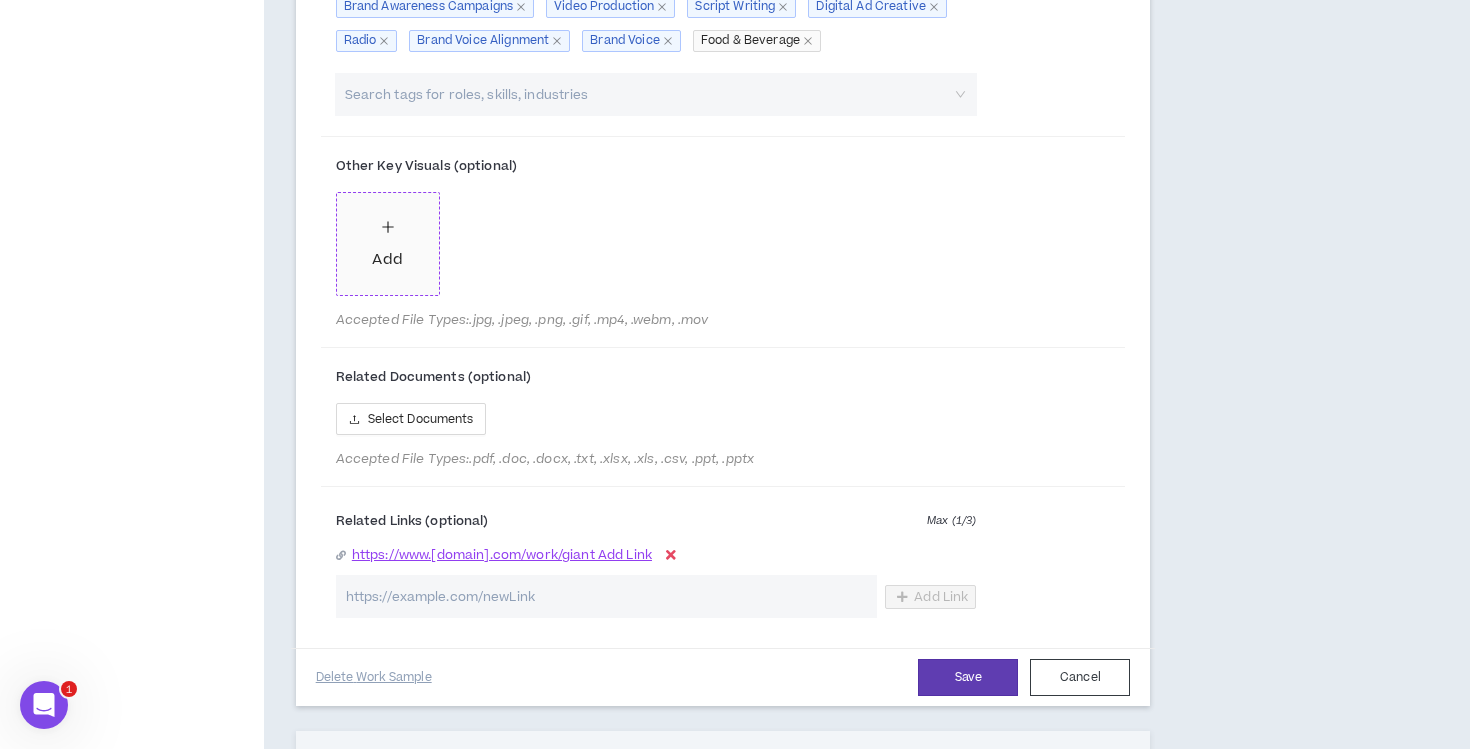 click on "Add" at bounding box center [387, 244] 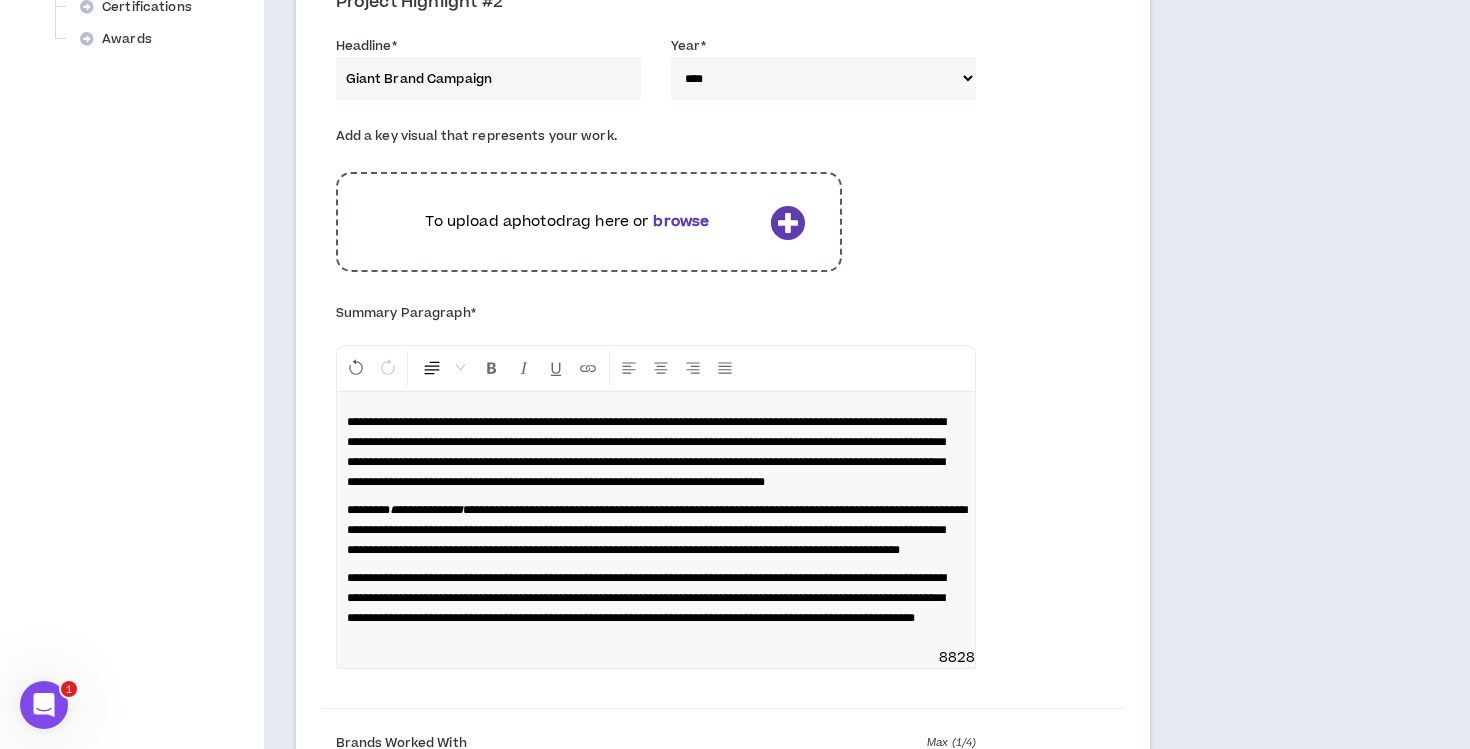 scroll, scrollTop: 942, scrollLeft: 0, axis: vertical 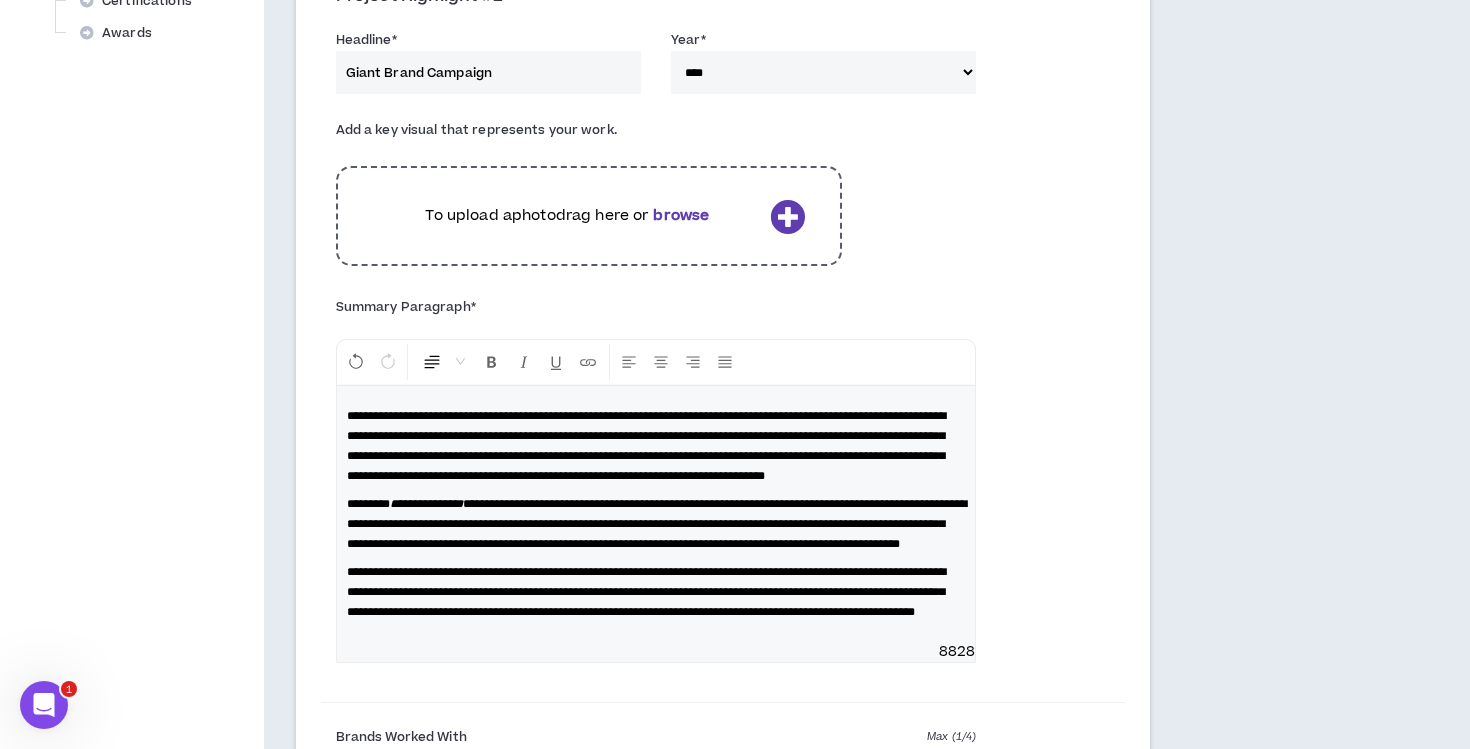 click at bounding box center [787, 216] 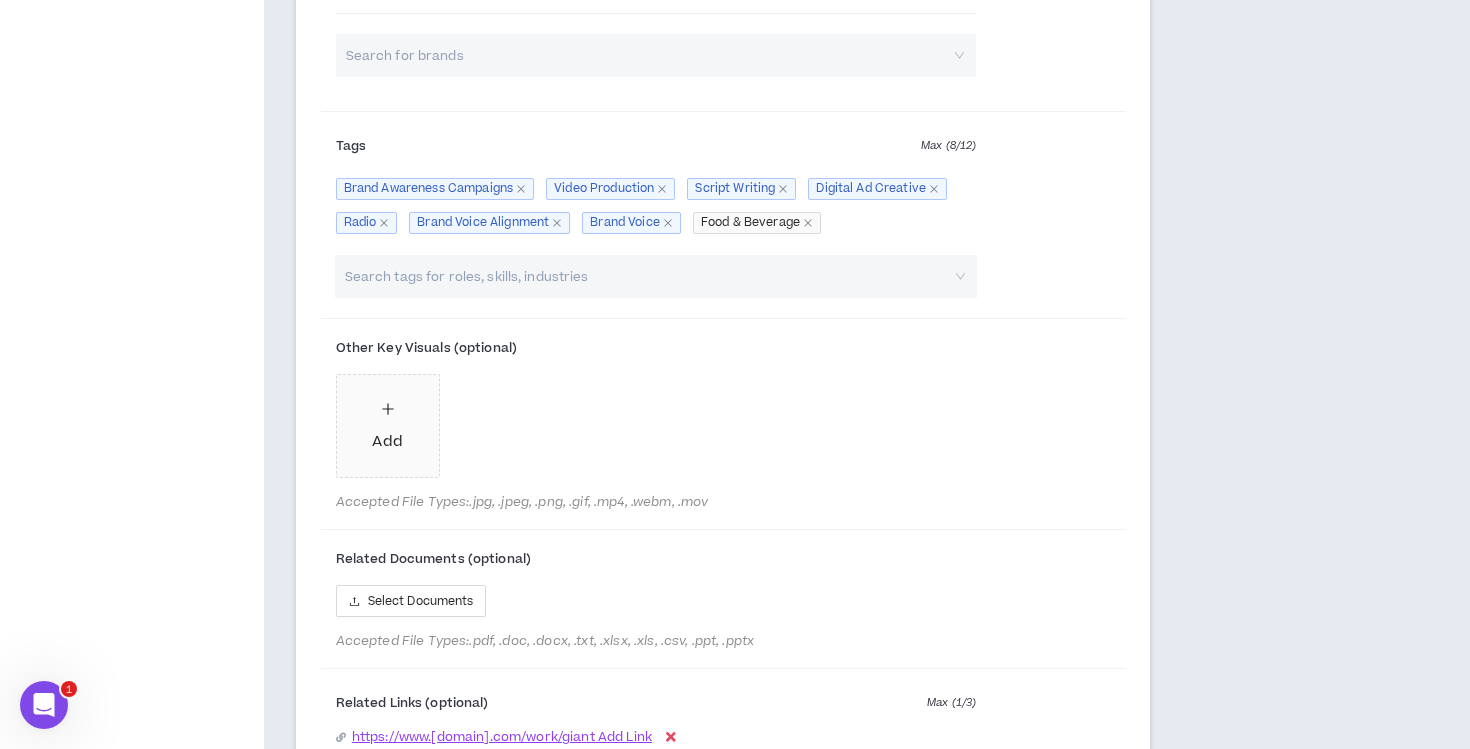 scroll, scrollTop: 1787, scrollLeft: 0, axis: vertical 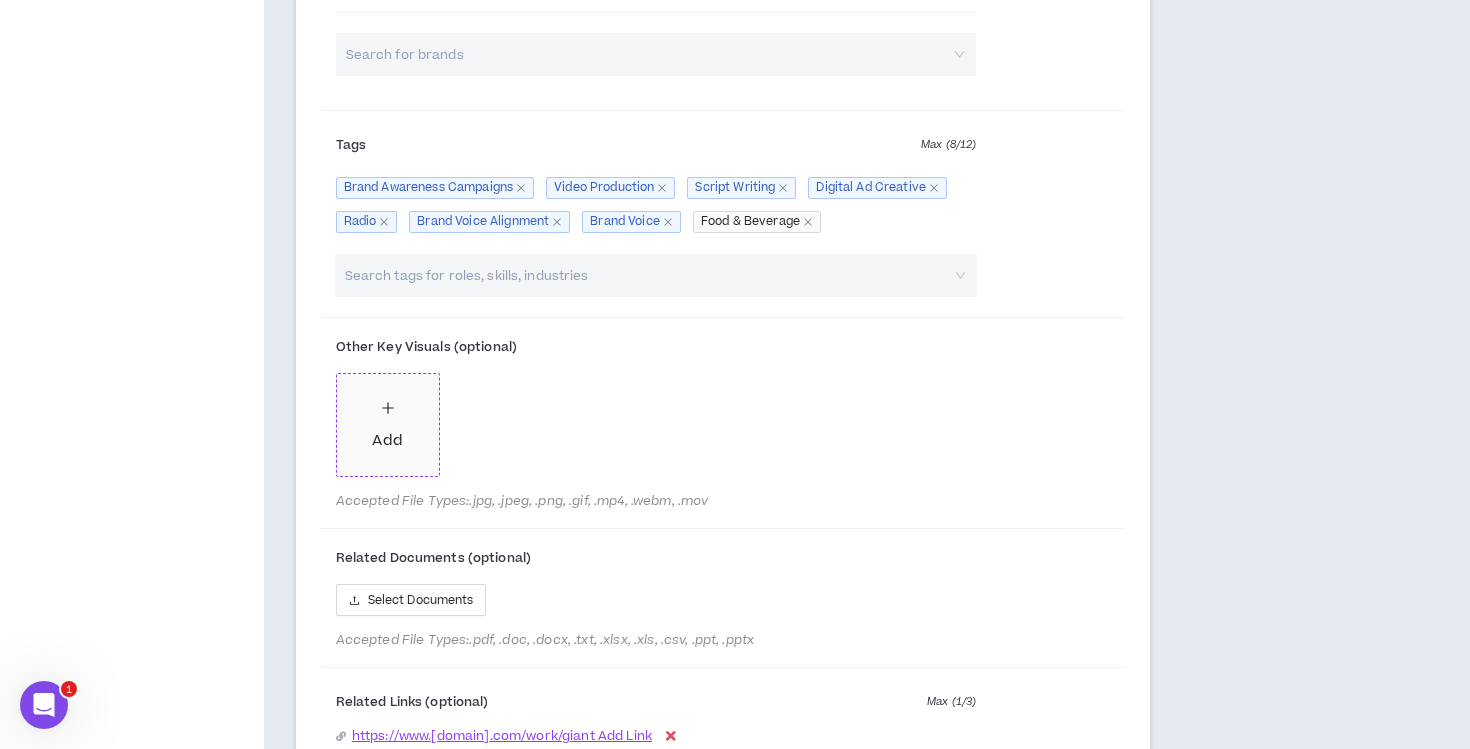 click on "Add" at bounding box center (387, 441) 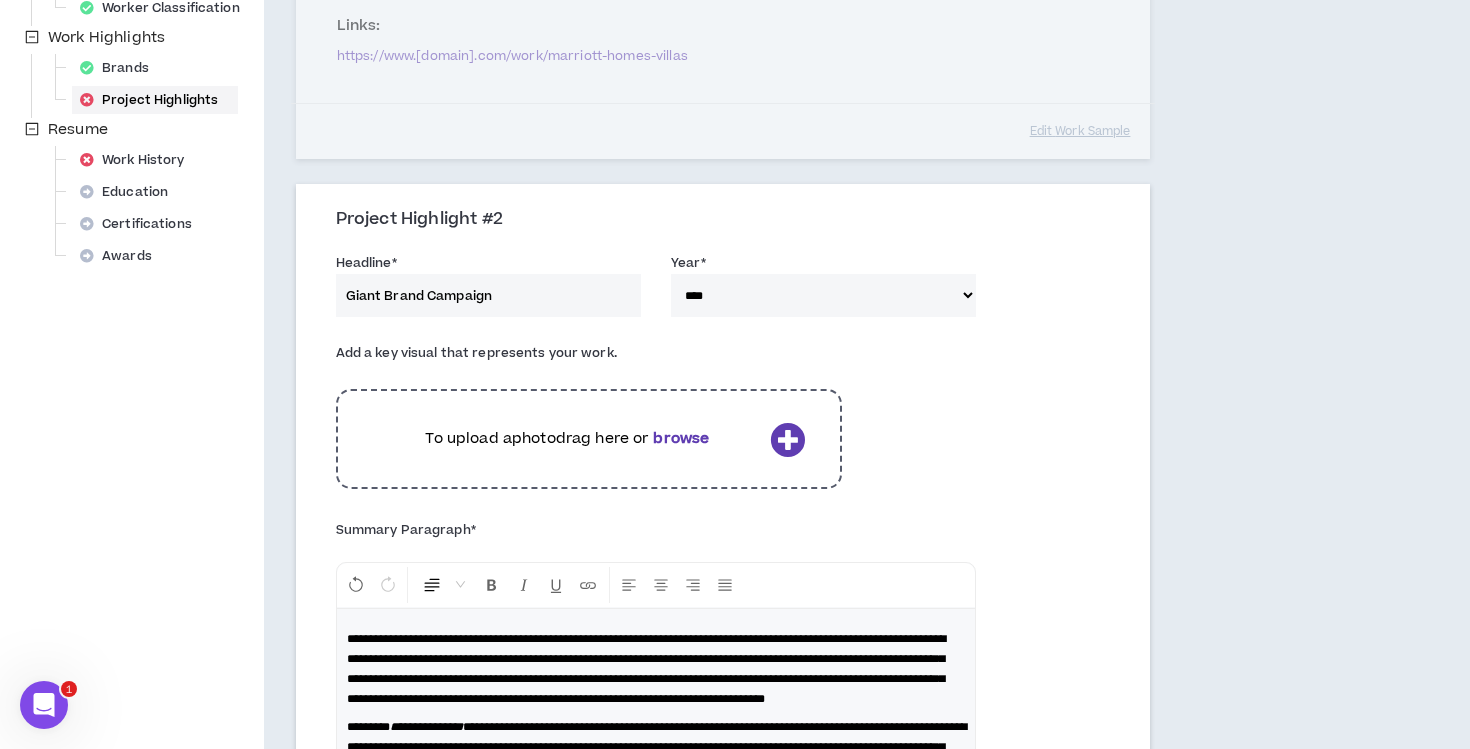 scroll, scrollTop: 717, scrollLeft: 0, axis: vertical 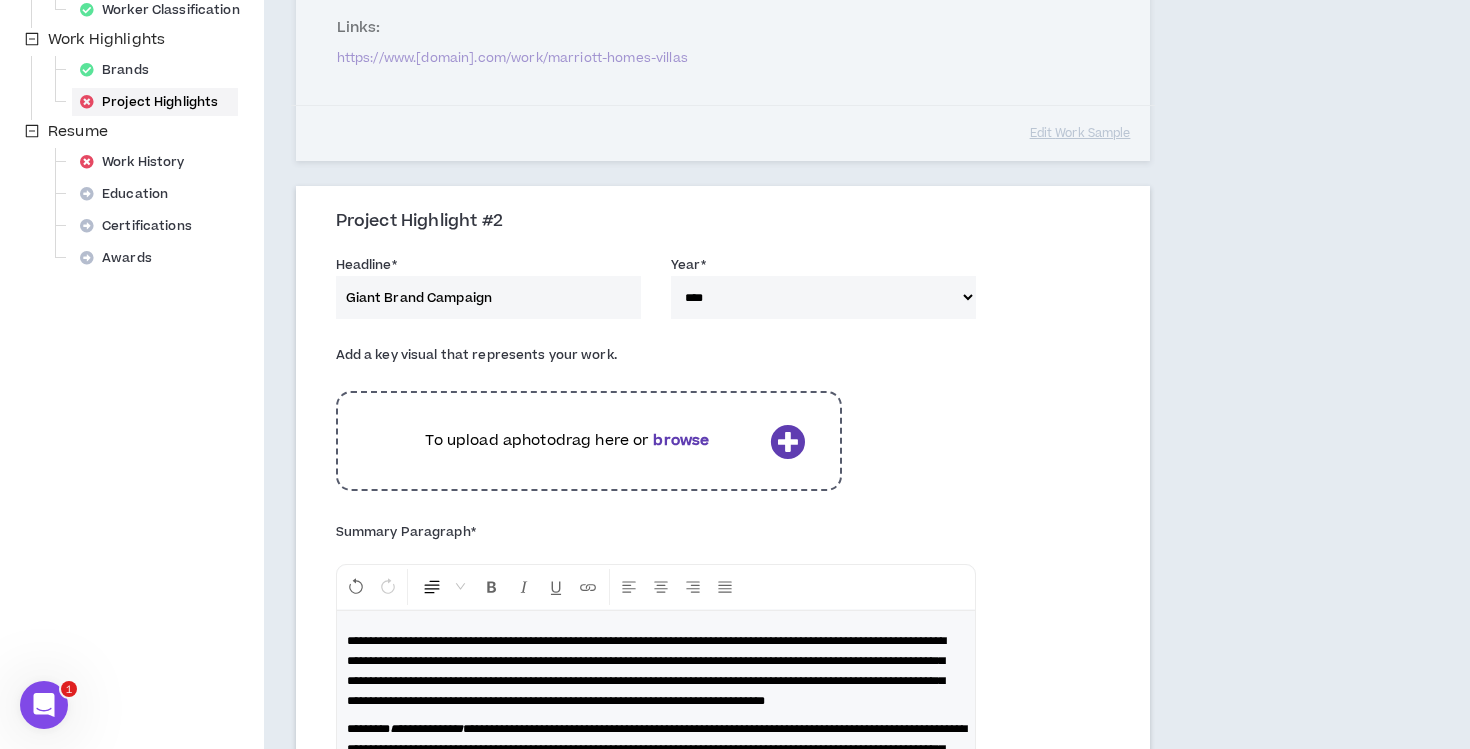 click on "browse" at bounding box center [681, 440] 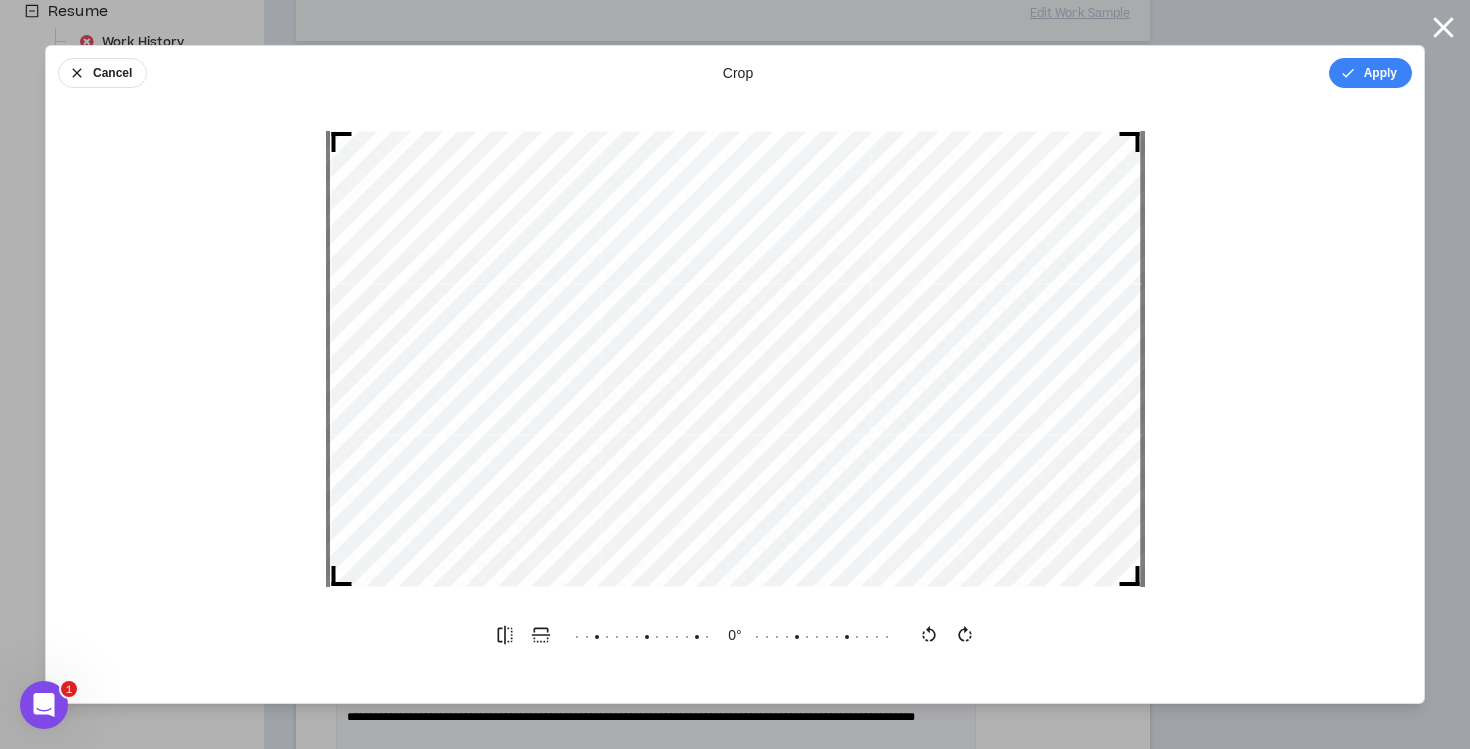 scroll, scrollTop: 842, scrollLeft: 0, axis: vertical 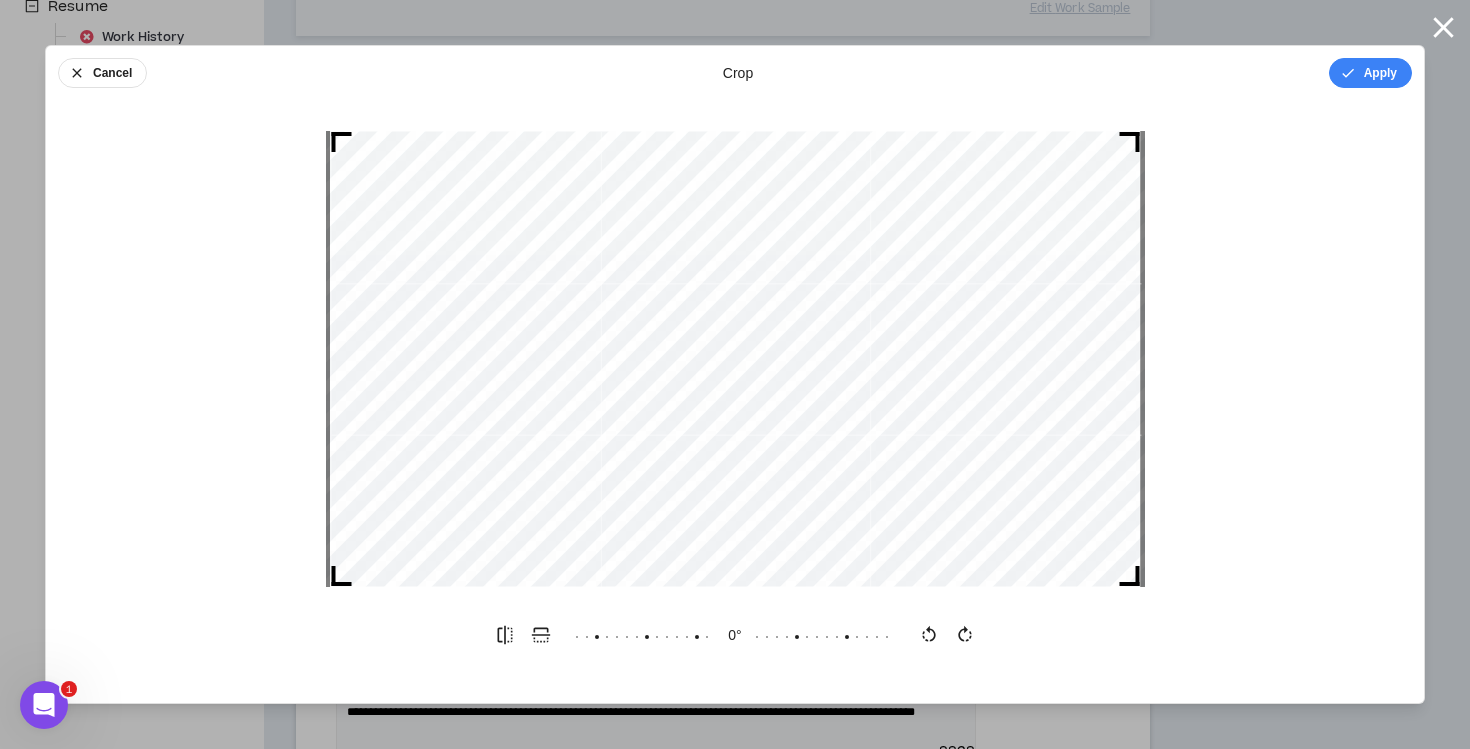 click at bounding box center [735, 359] 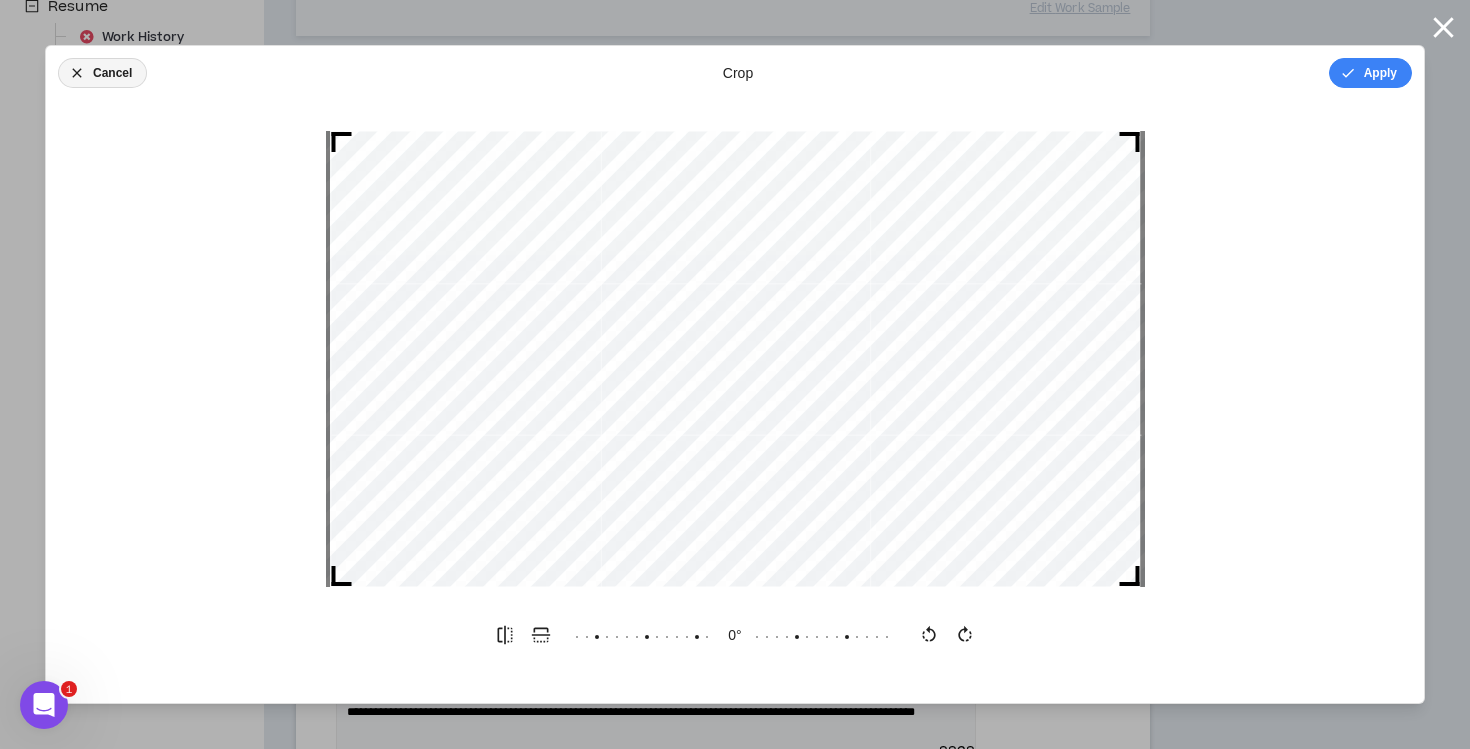 click on "Cancel" at bounding box center [102, 73] 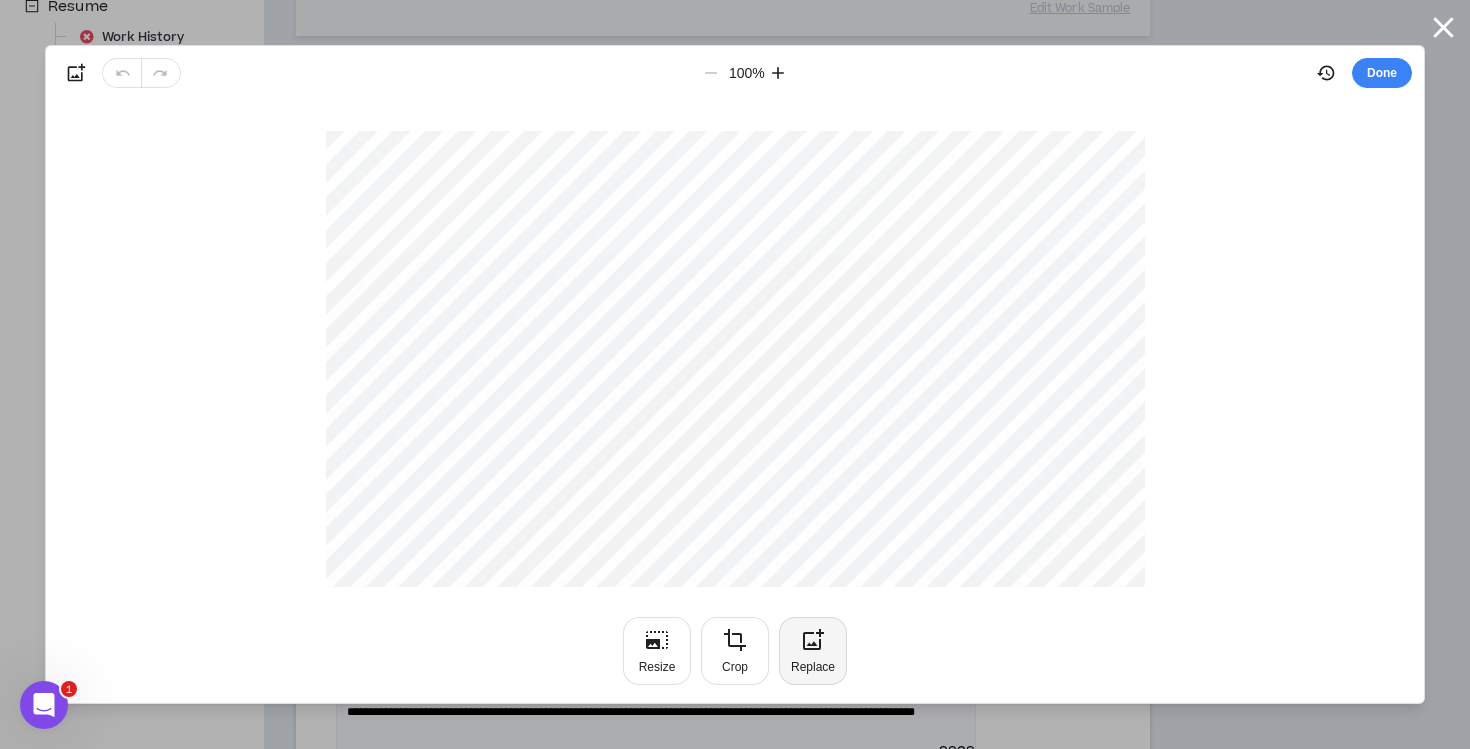 click on "Replace" at bounding box center (813, 651) 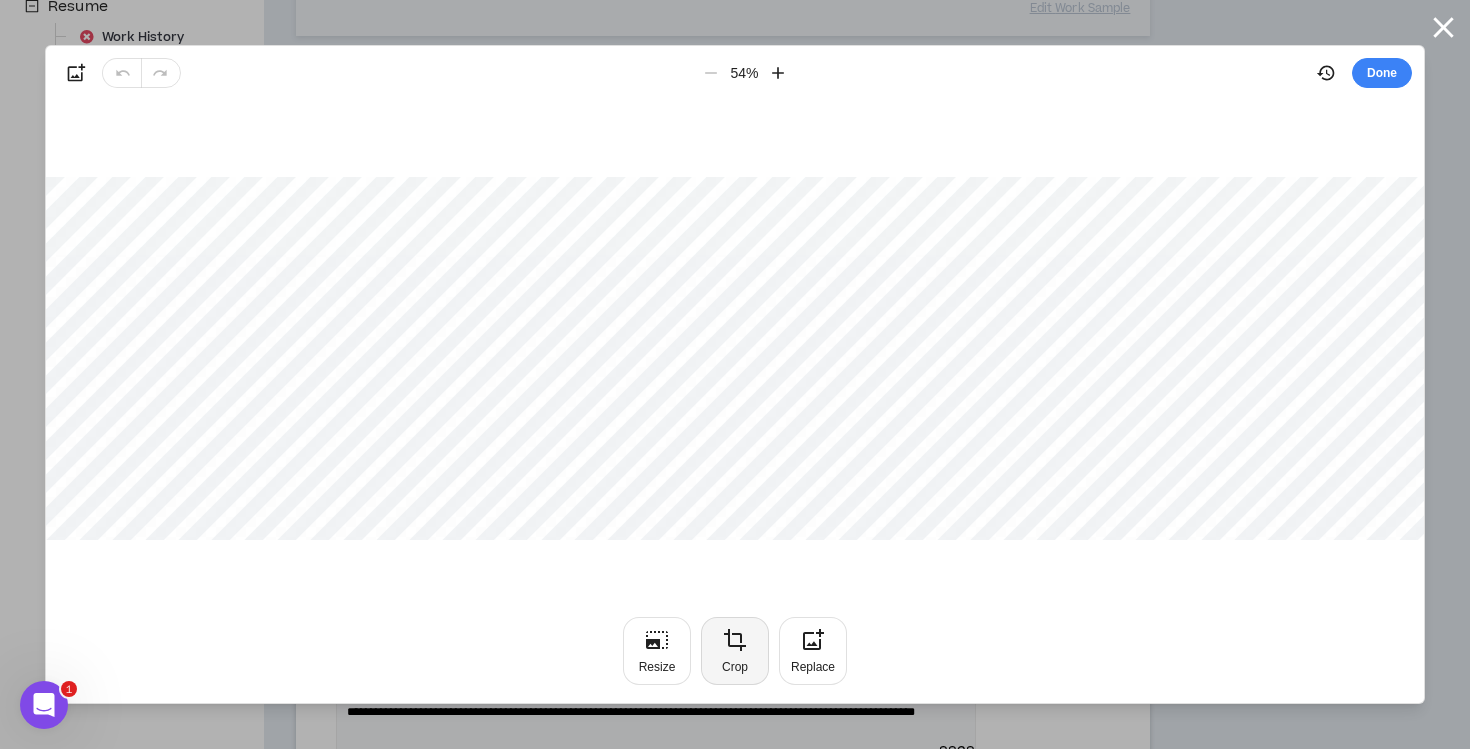 click 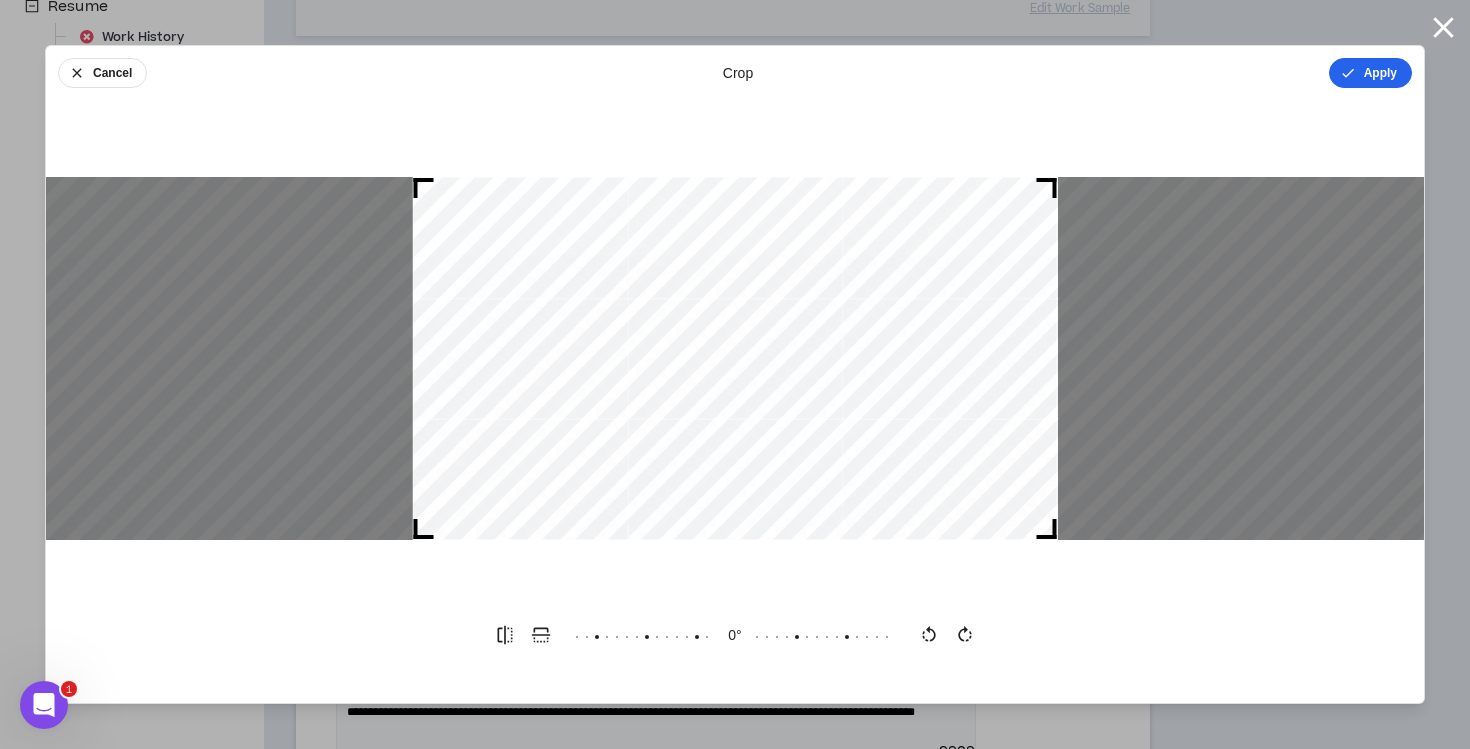 click on "Apply" at bounding box center (1370, 73) 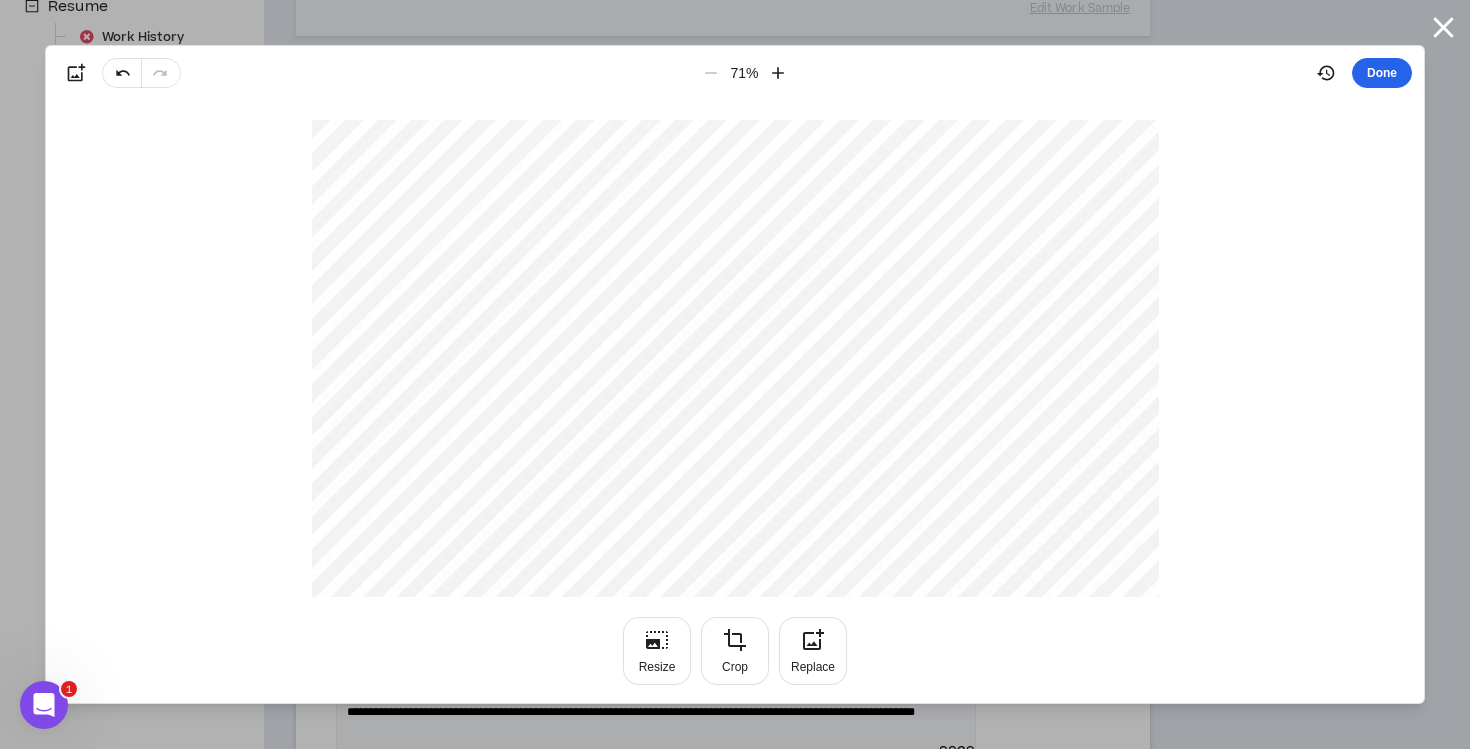 click on "Done" at bounding box center [1382, 73] 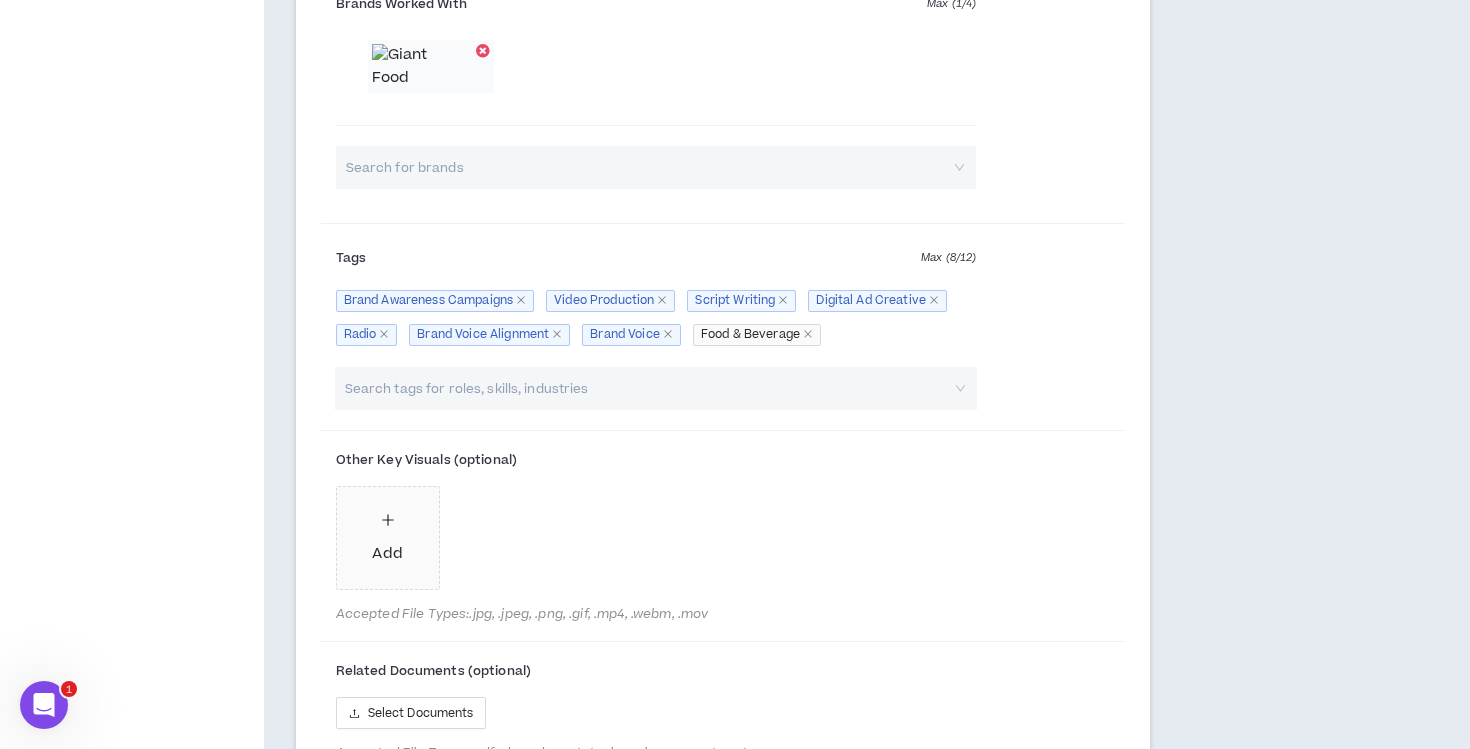 scroll, scrollTop: 1771, scrollLeft: 0, axis: vertical 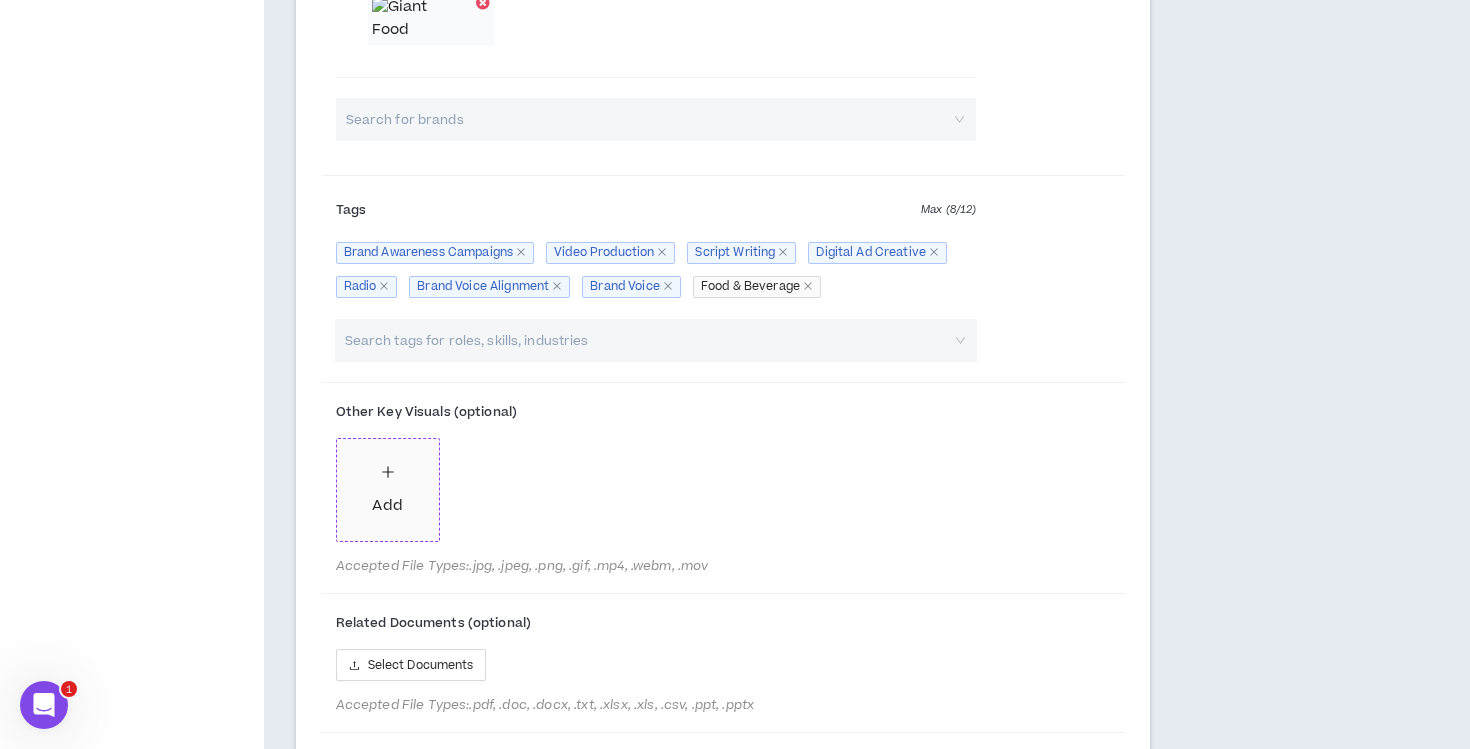 click on "Add" at bounding box center (387, 490) 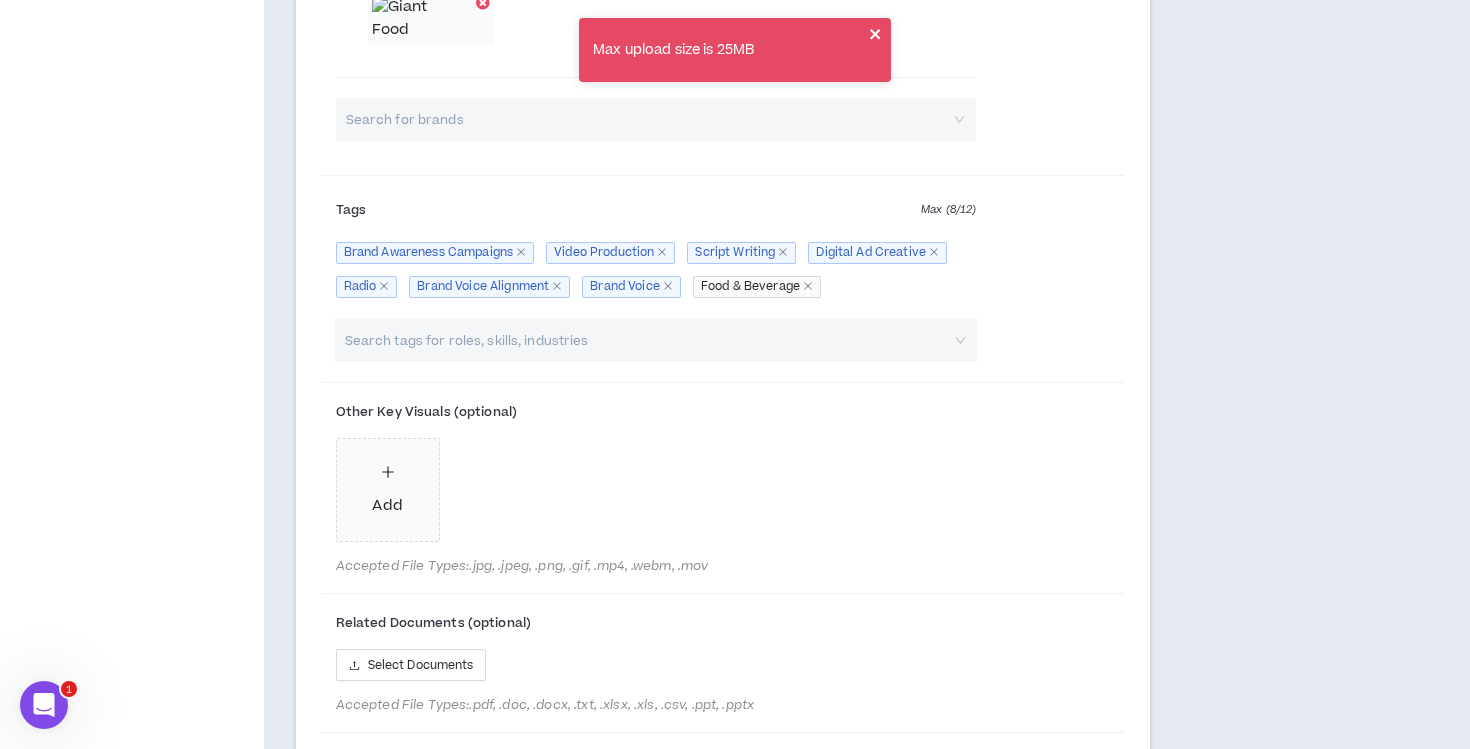 click 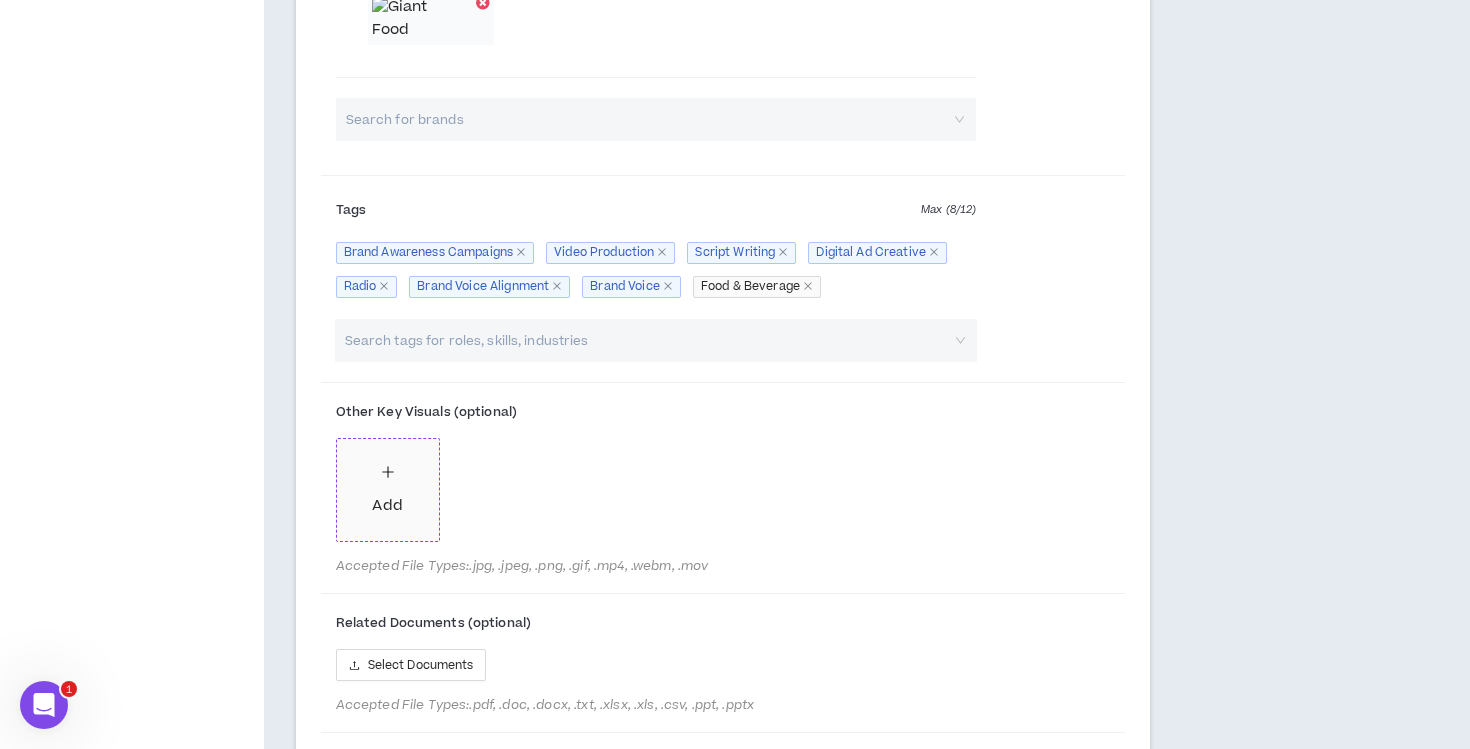 click on "Add" at bounding box center (388, 490) 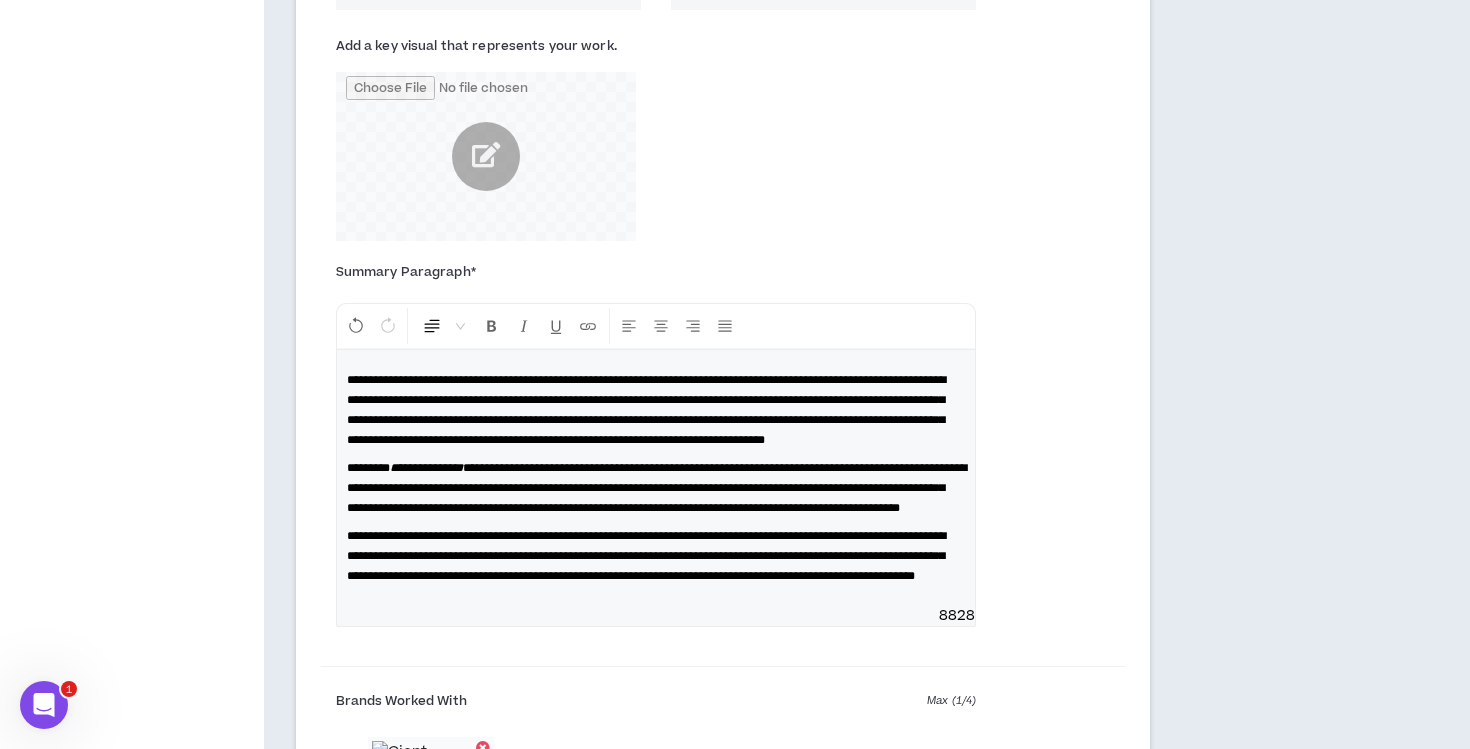 scroll, scrollTop: 1028, scrollLeft: 0, axis: vertical 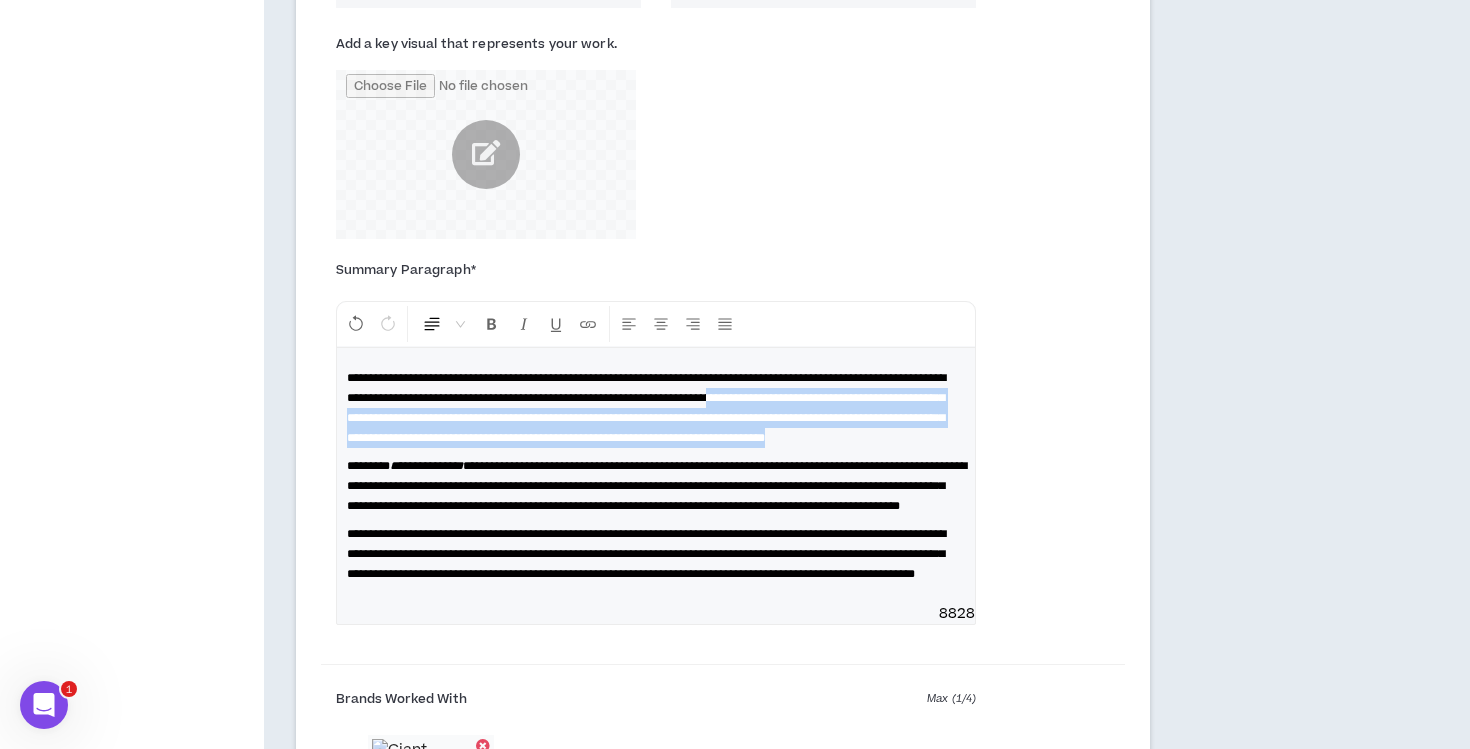 drag, startPoint x: 801, startPoint y: 467, endPoint x: 328, endPoint y: 413, distance: 476.07248 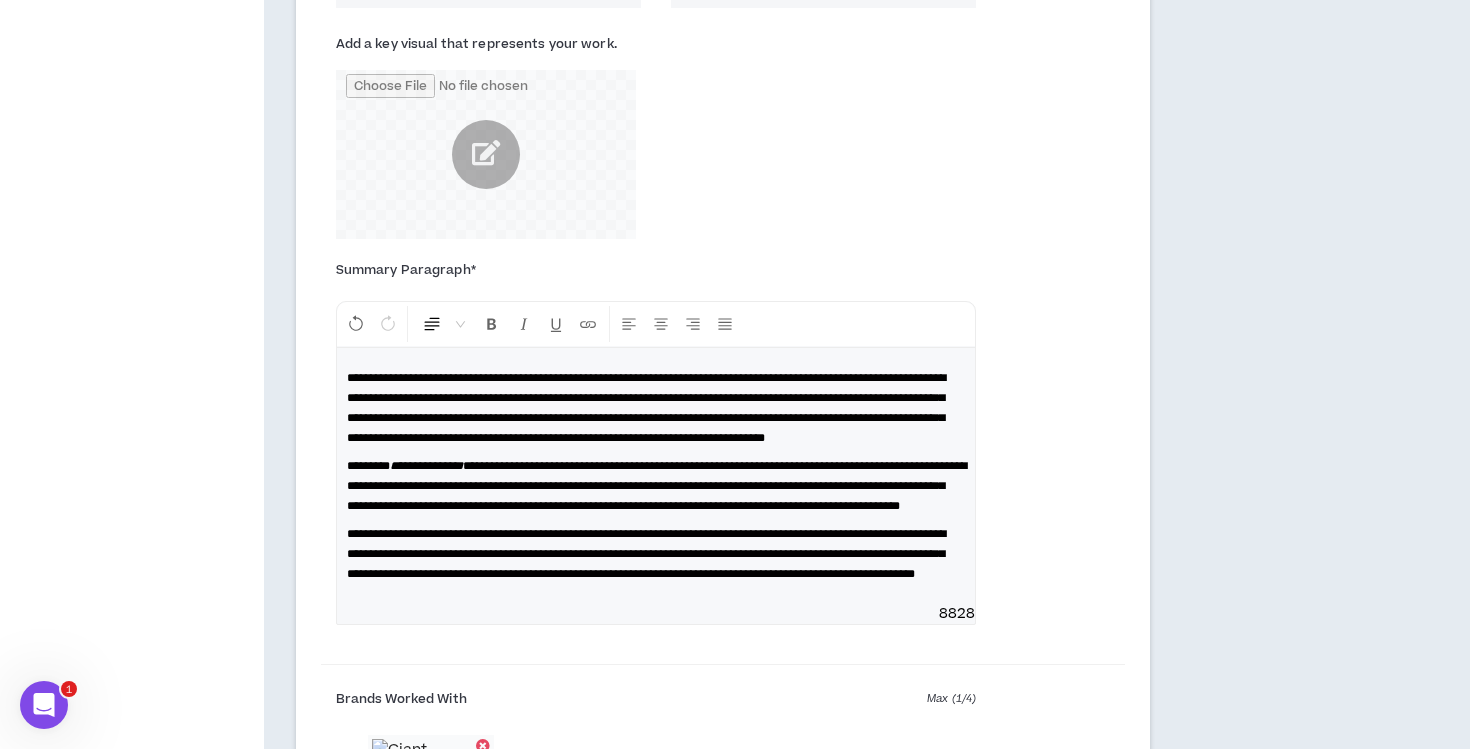 click on "**********" at bounding box center [723, 457] 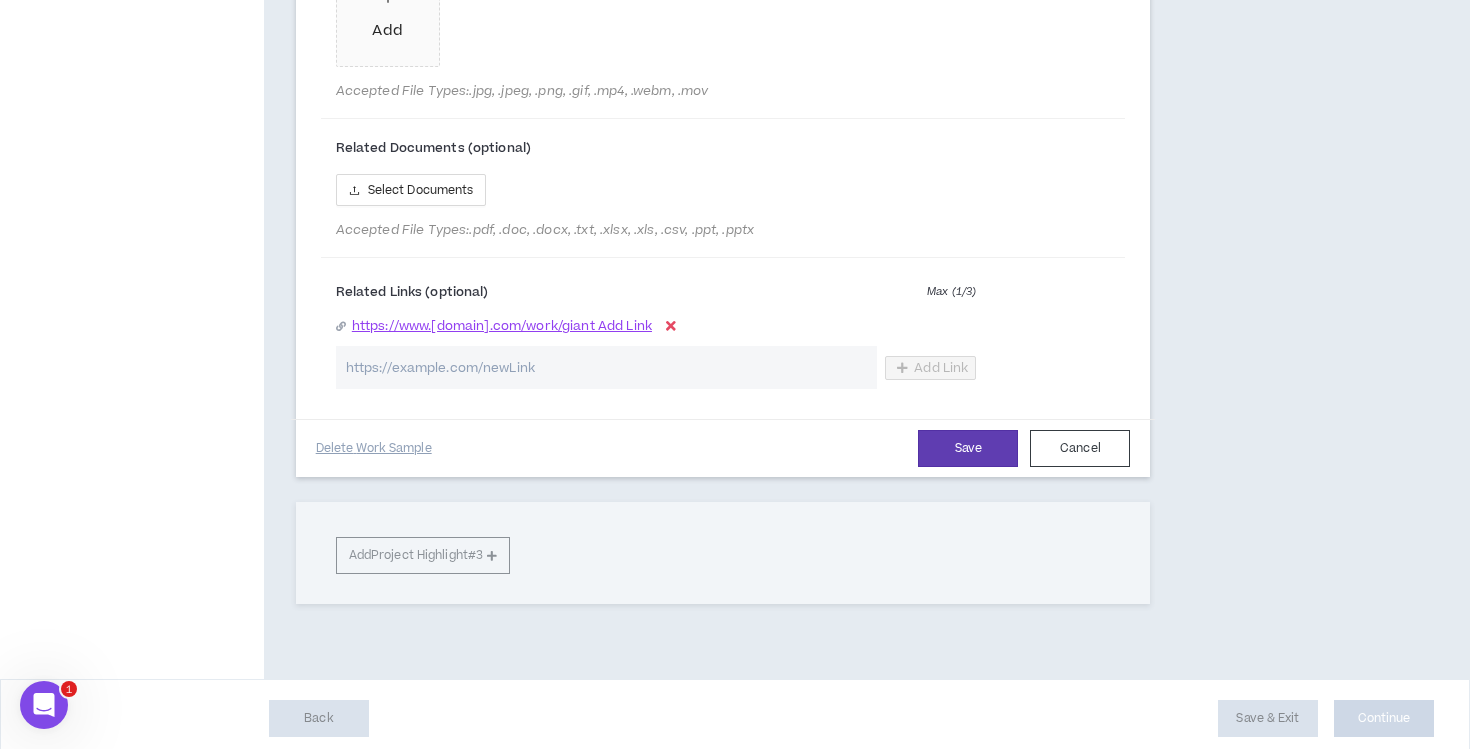 scroll, scrollTop: 2287, scrollLeft: 0, axis: vertical 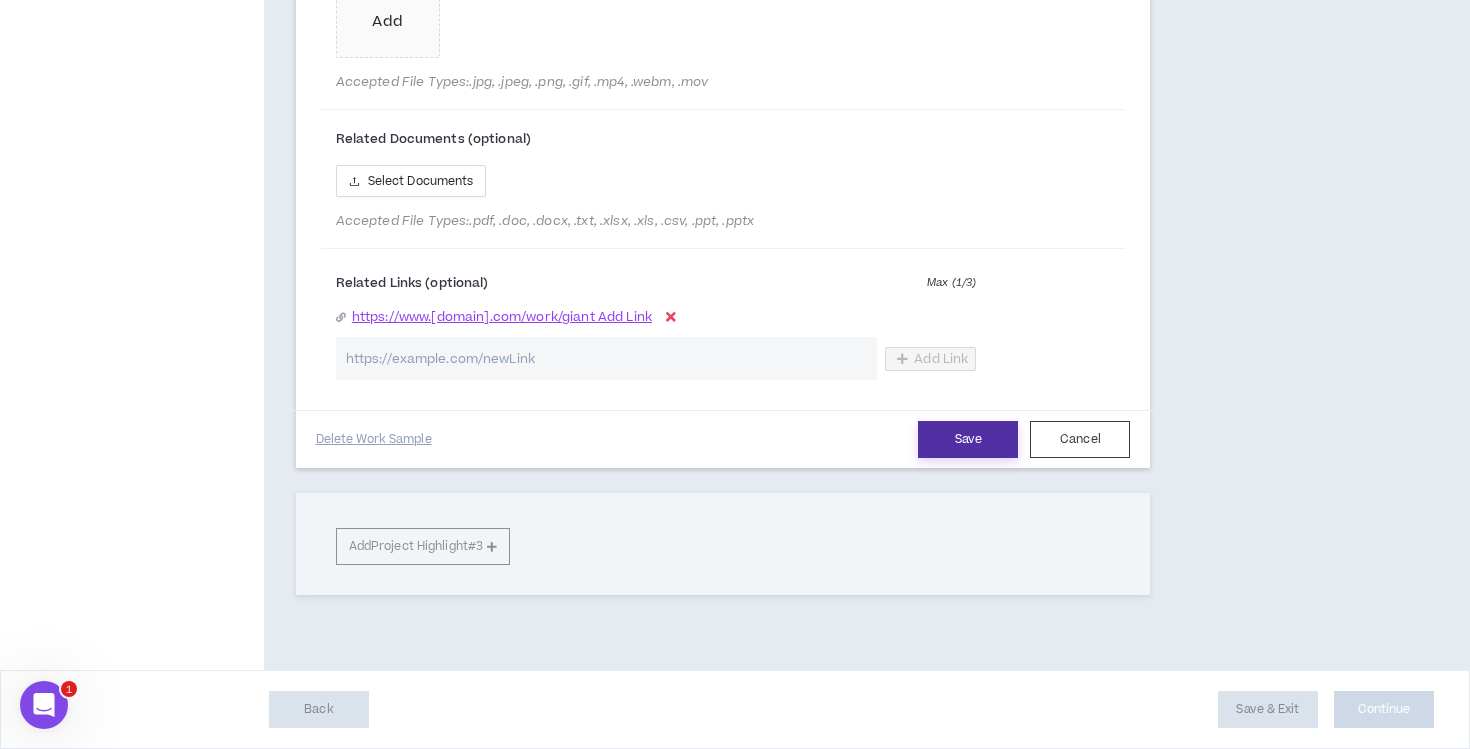 click on "Save" at bounding box center (968, 439) 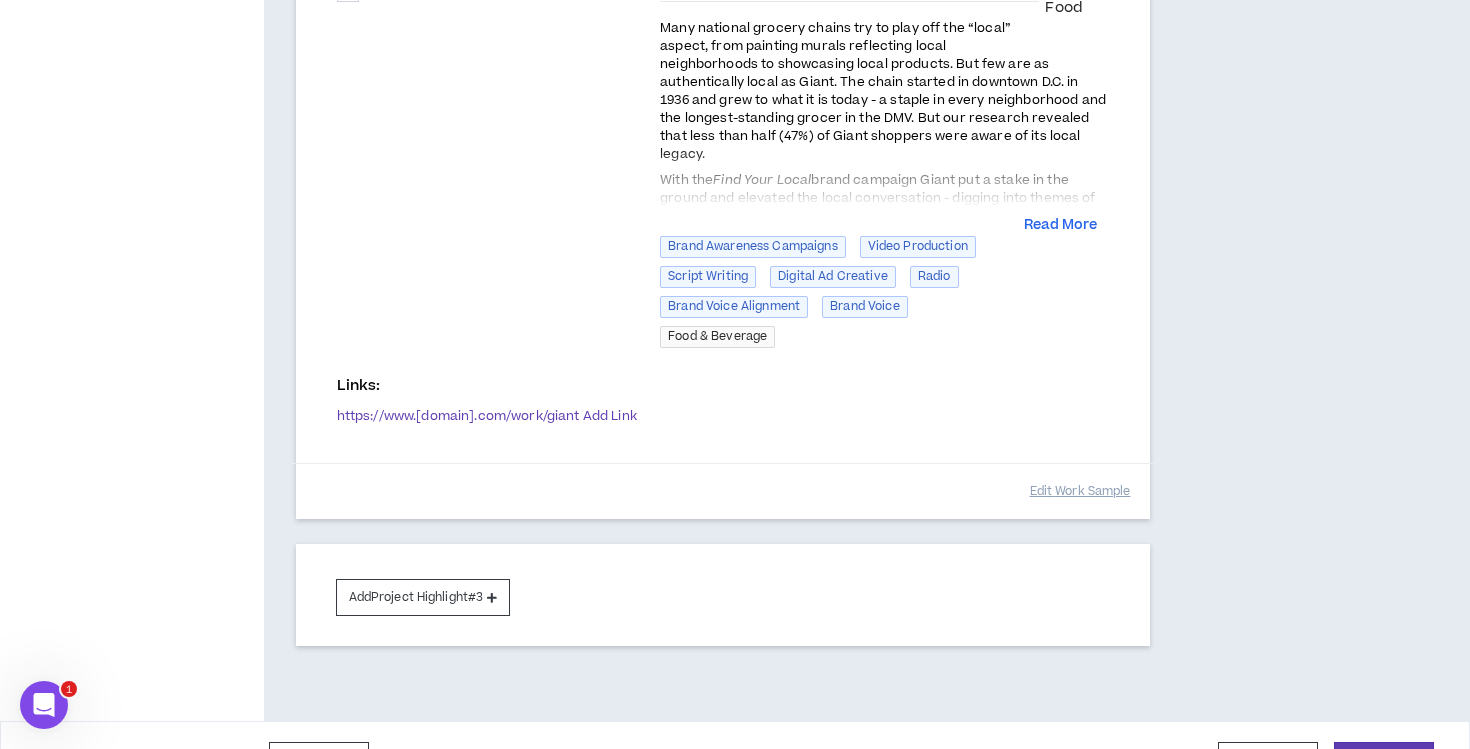 scroll, scrollTop: 1092, scrollLeft: 0, axis: vertical 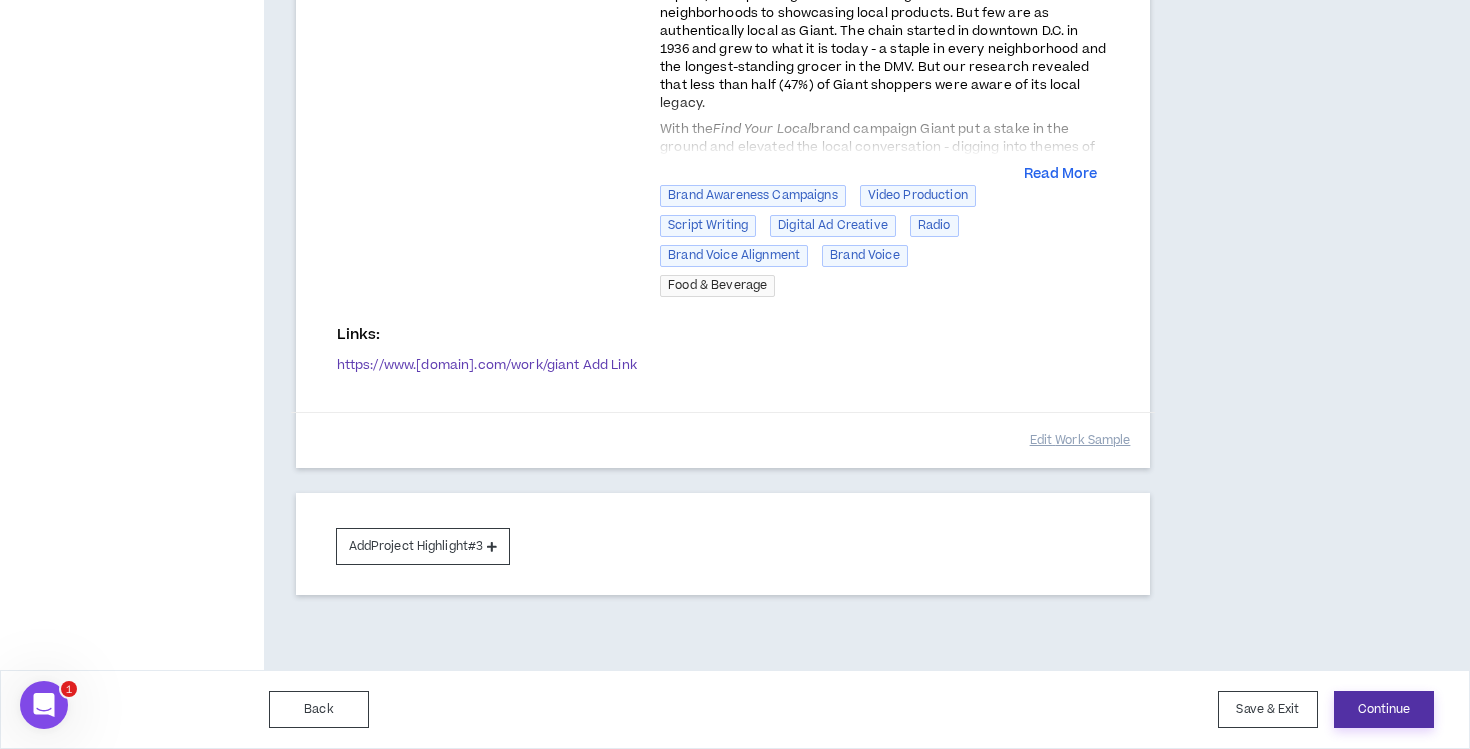 click on "Continue" at bounding box center (1384, 709) 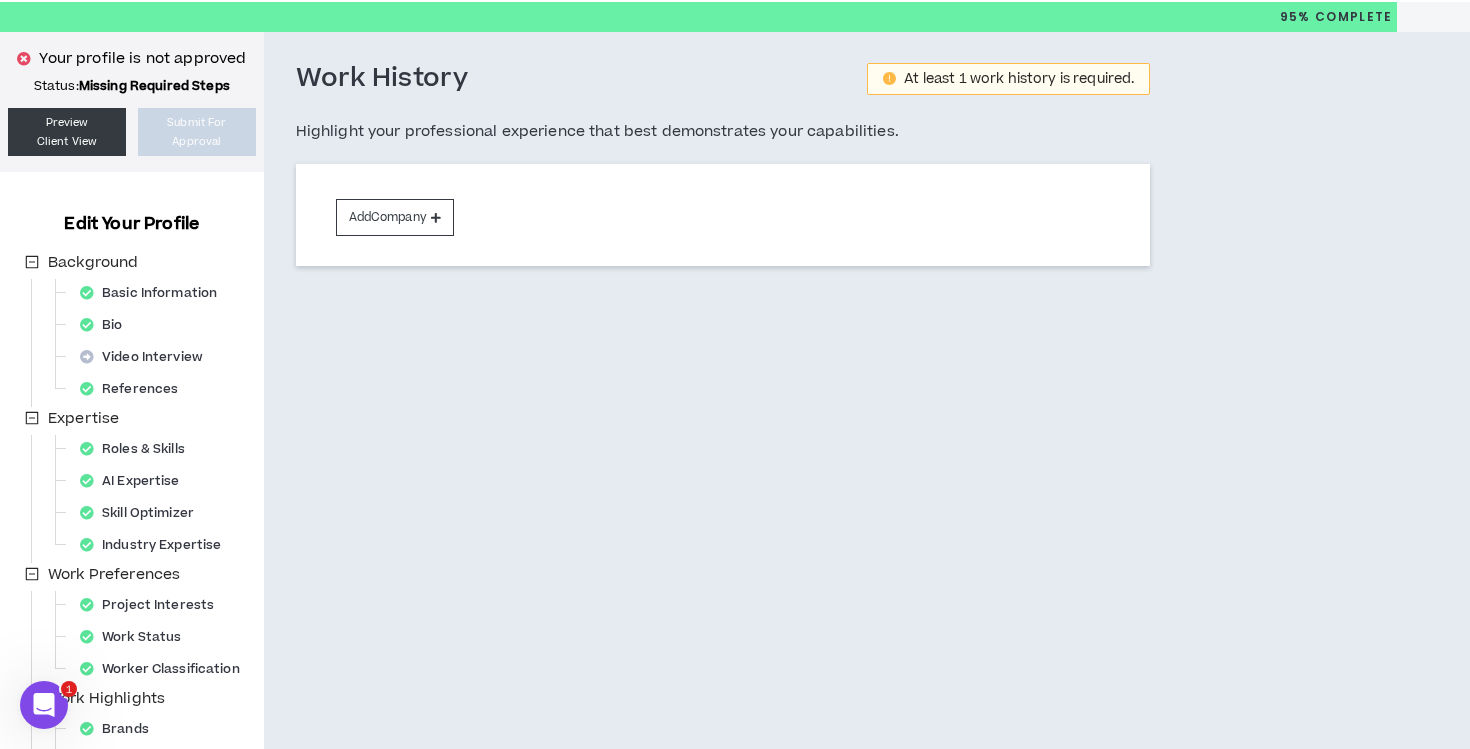 scroll, scrollTop: 71, scrollLeft: 0, axis: vertical 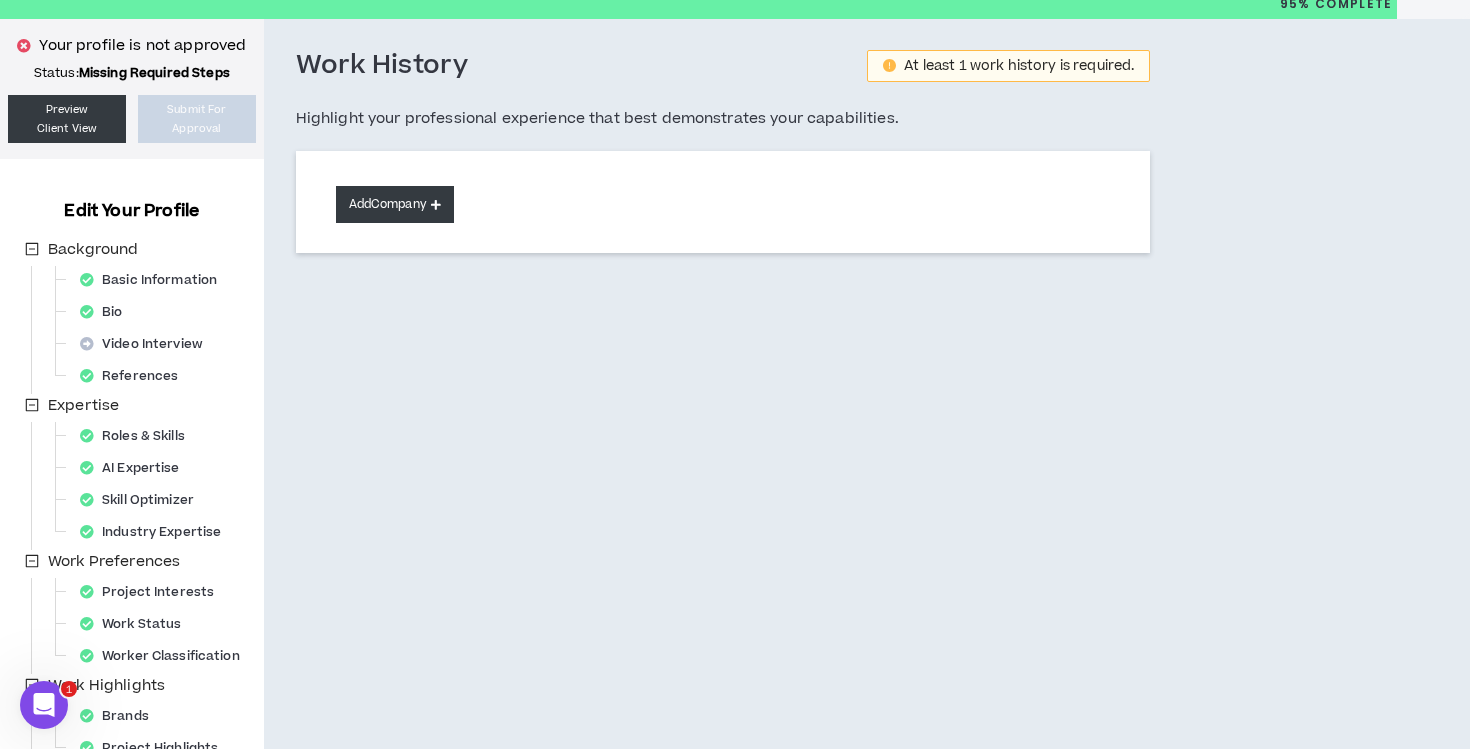 click on "Add  Company" at bounding box center (395, 204) 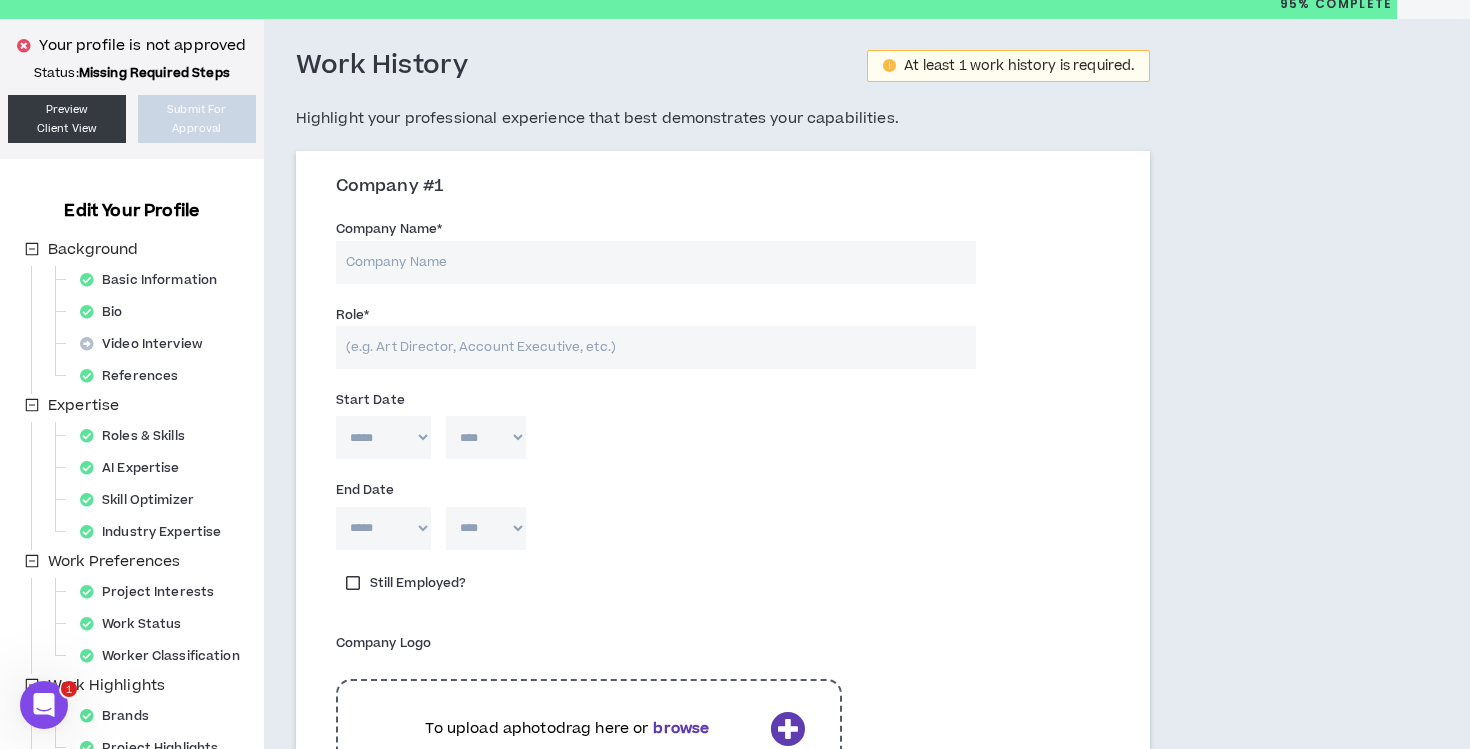 click on "Company Name  *" at bounding box center [656, 262] 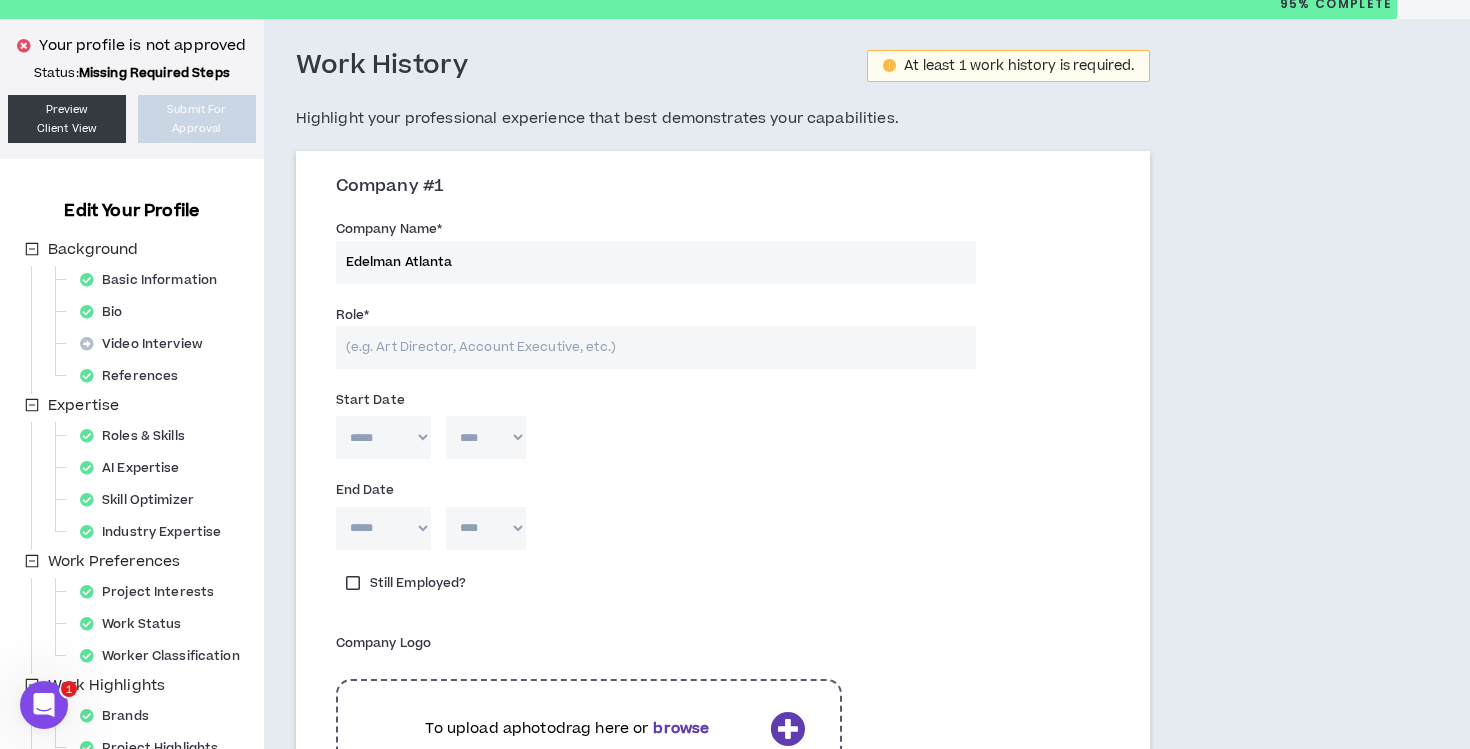 type on "Edelman Atlanta" 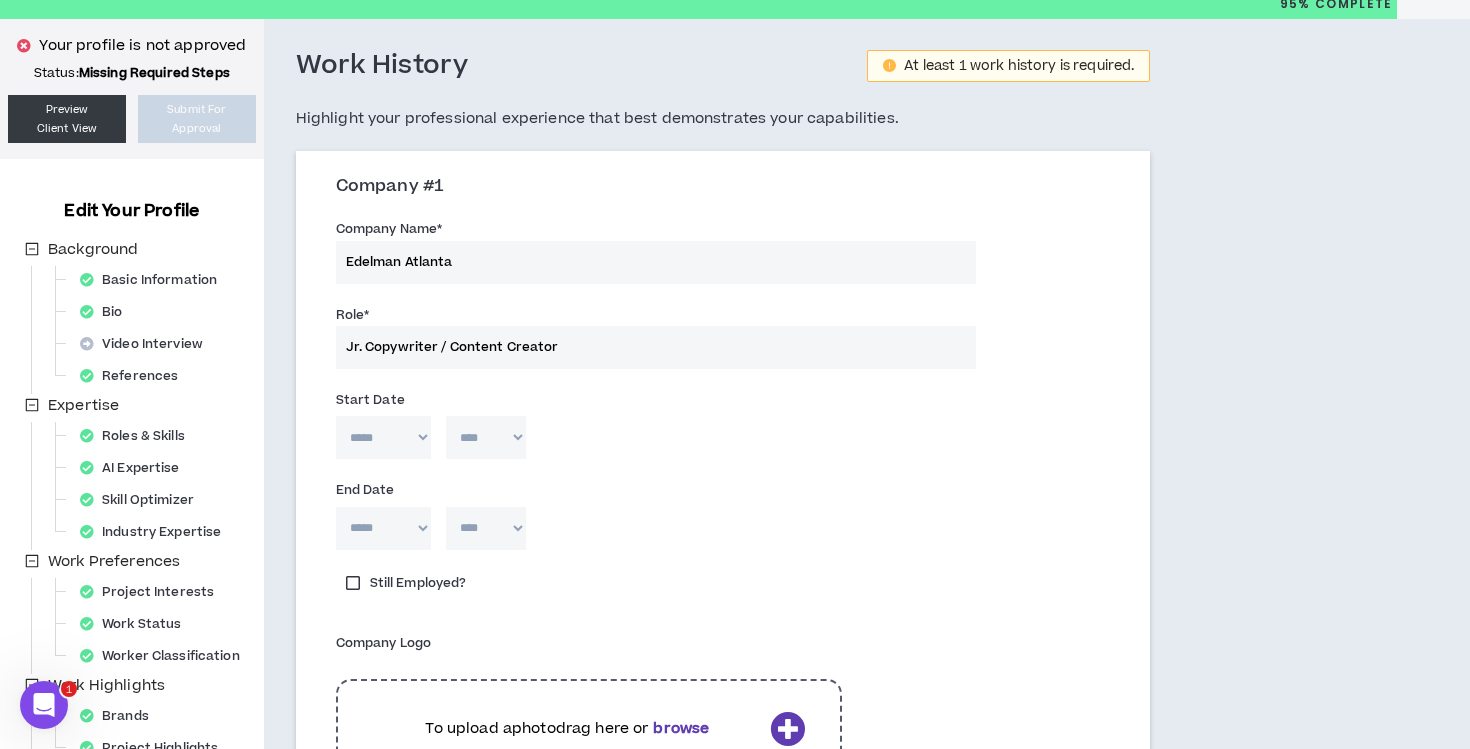 drag, startPoint x: 569, startPoint y: 355, endPoint x: 439, endPoint y: 350, distance: 130.09612 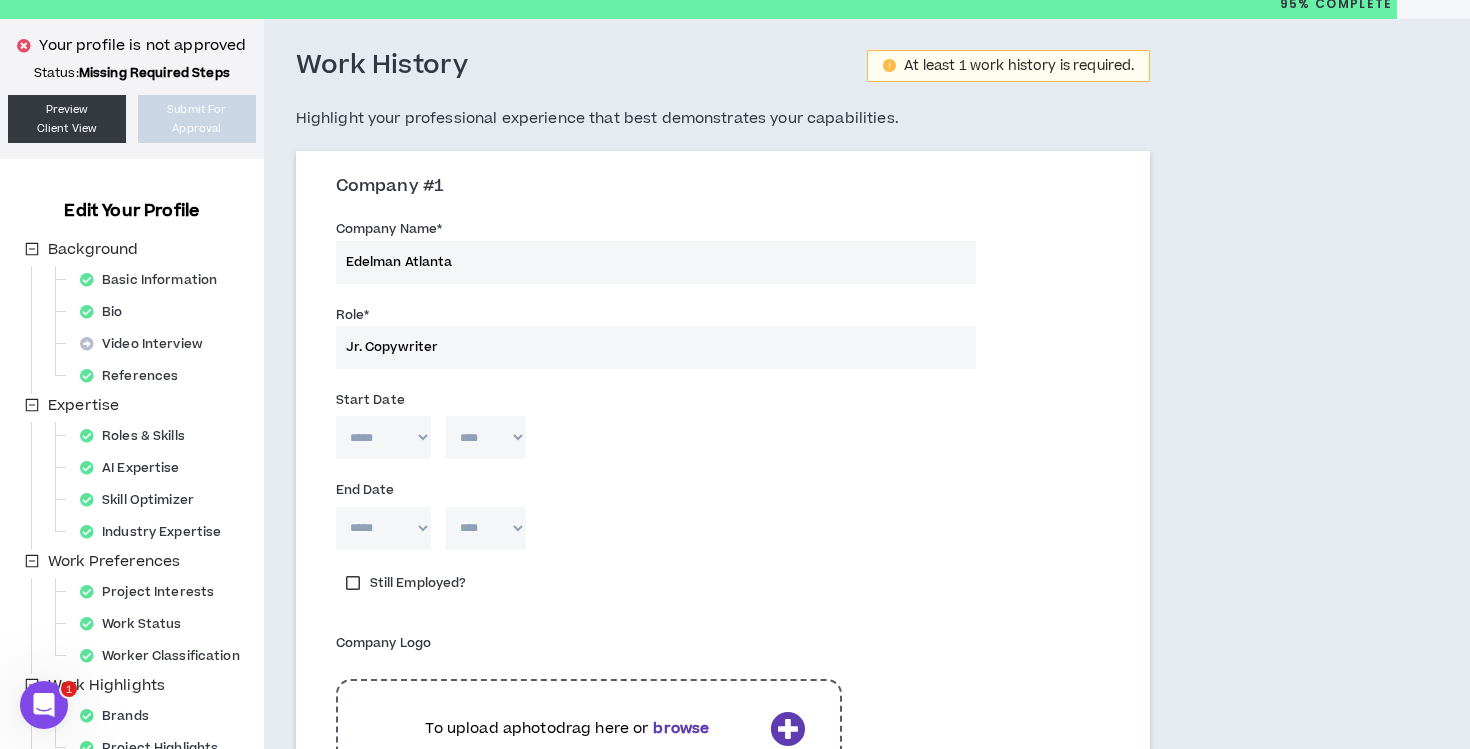 type on "Jr. Copywriter" 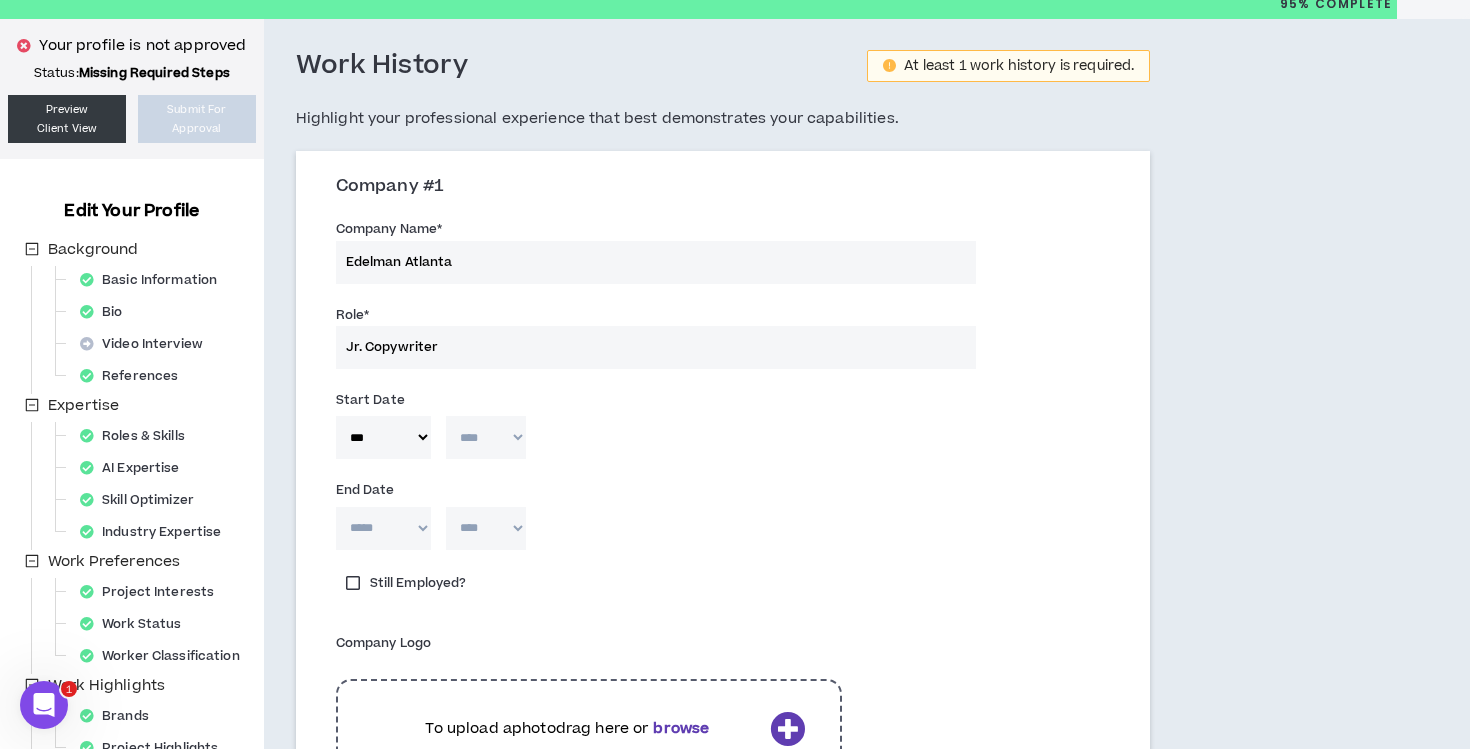 click on "**** **** **** **** **** **** **** **** **** **** **** **** **** **** **** **** **** **** **** **** **** **** **** **** **** **** **** **** **** **** **** **** **** **** **** **** **** **** **** **** **** **** **** **** **** **** **** **** **** **** **** **** **** **** **** **** **** **** **** **** **** **** **** **** **** **** **** **** **** **** **** **** **** **** **** **** **** **** **** **** **** **** **** **** **** **** **** **** **** **** **** **** **** **** **** **** **** **** **** **** **** **** **** **** **** **** **** **** **** **** **** **** **** **** **** **** **** **** **** **** **** **** **** **** **** **** ****" at bounding box center [486, 437] 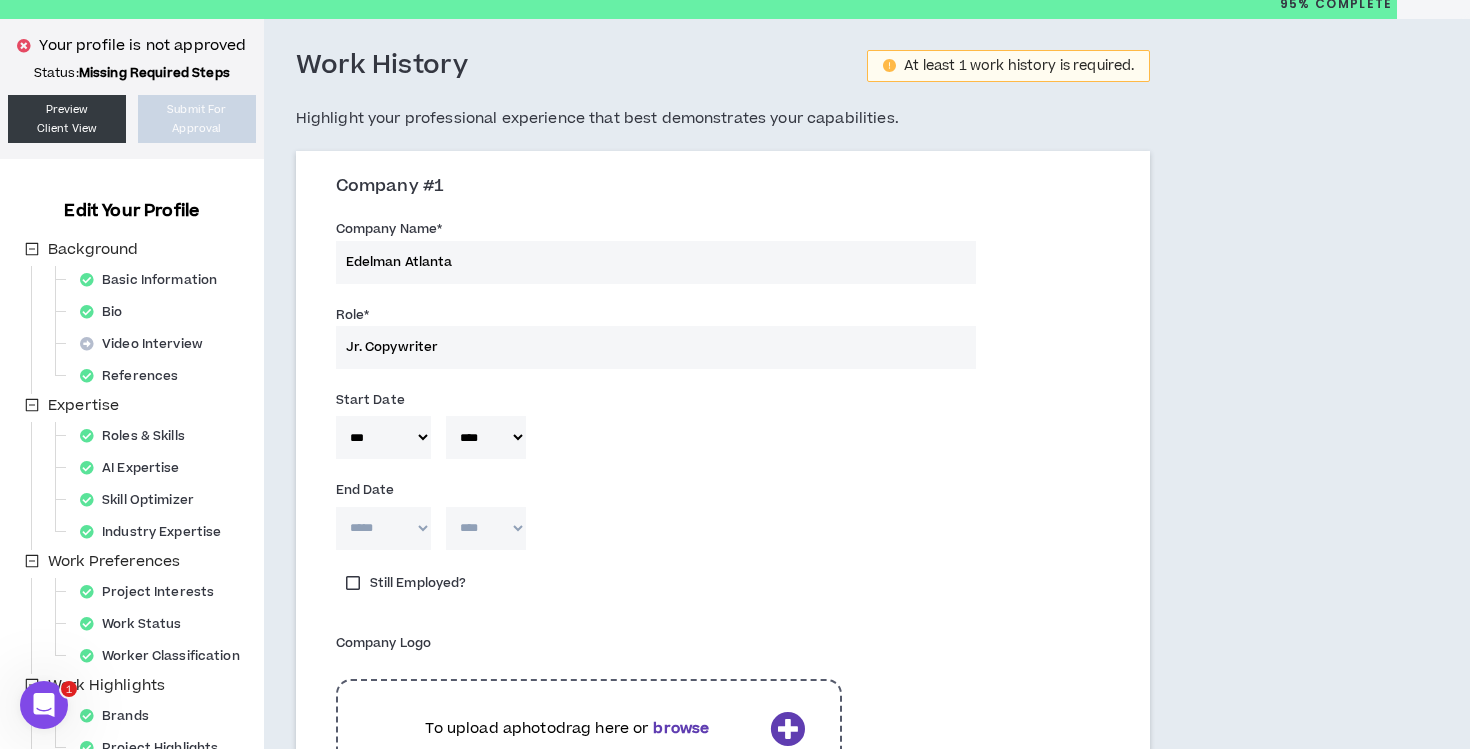 click on "***** *** *** *** *** *** **** *** *** **** *** *** ***" at bounding box center [383, 528] 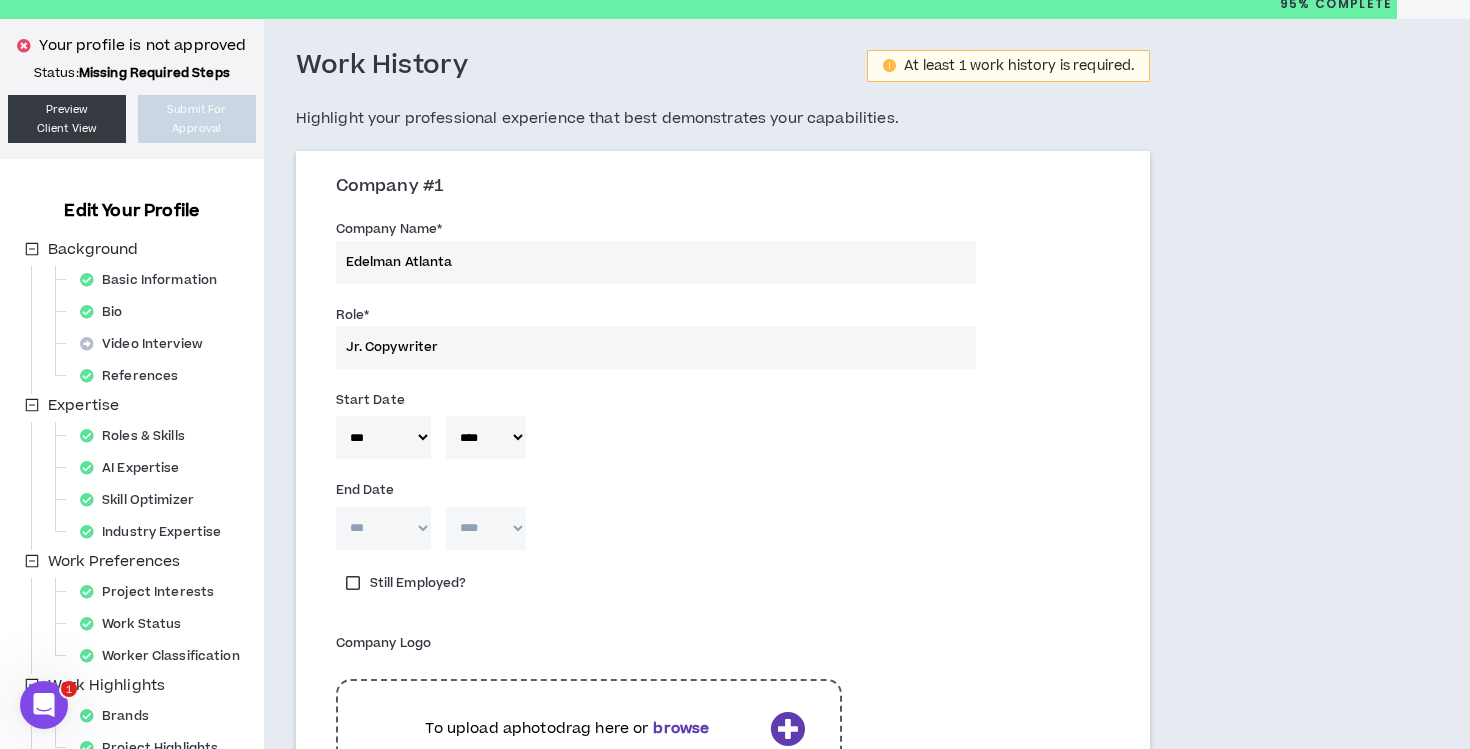 type 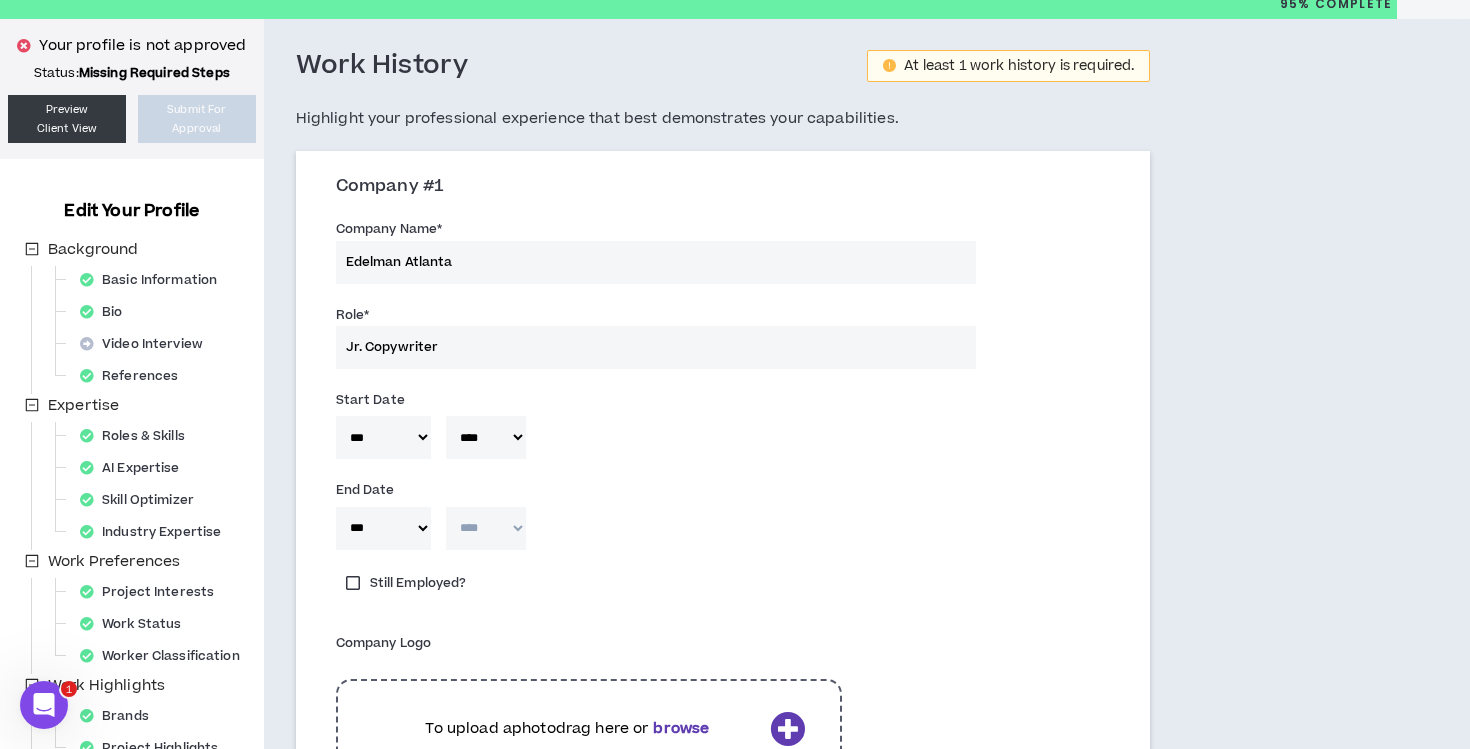click on "**** **** **** **** **** **** **** **** **** **** **** **** **** **** **** **** **** **** **** **** **** **** **** **** **** **** **** **** **** **** **** **** **** **** **** **** **** **** **** **** **** **** **** **** **** **** **** **** **** **** **** **** **** **** **** **** **** **** **** **** **** **** **** **** **** **** **** **** **** **** **** **** **** **** **** **** **** **** **** **** **** **** **** **** **** **** **** **** **** **** **** **** **** **** **** **** **** **** **** **** **** **** **** **** **** **** **** **** **** **** **** **** **** **** **** **** **** **** **** **** **** **** **** **** **** **** ****" at bounding box center [486, 528] 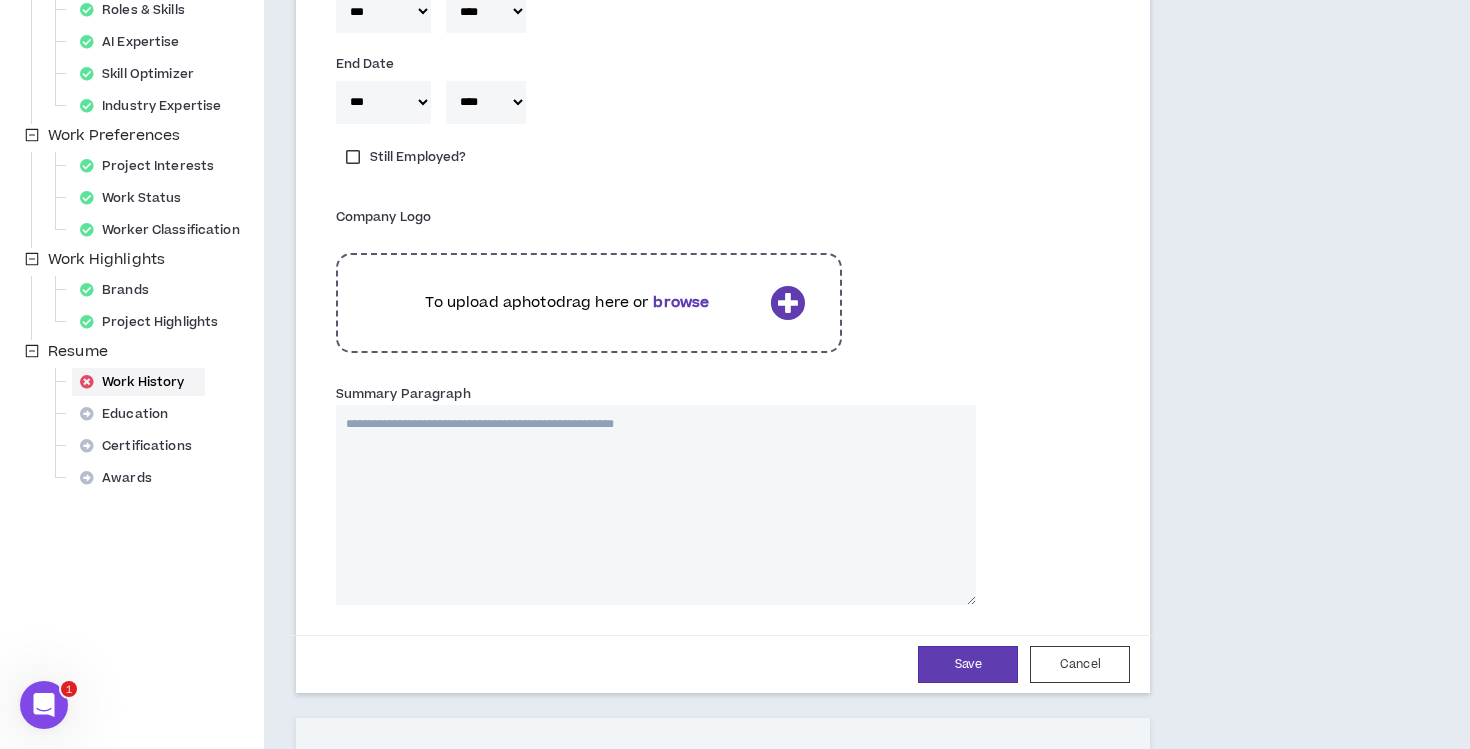 scroll, scrollTop: 495, scrollLeft: 0, axis: vertical 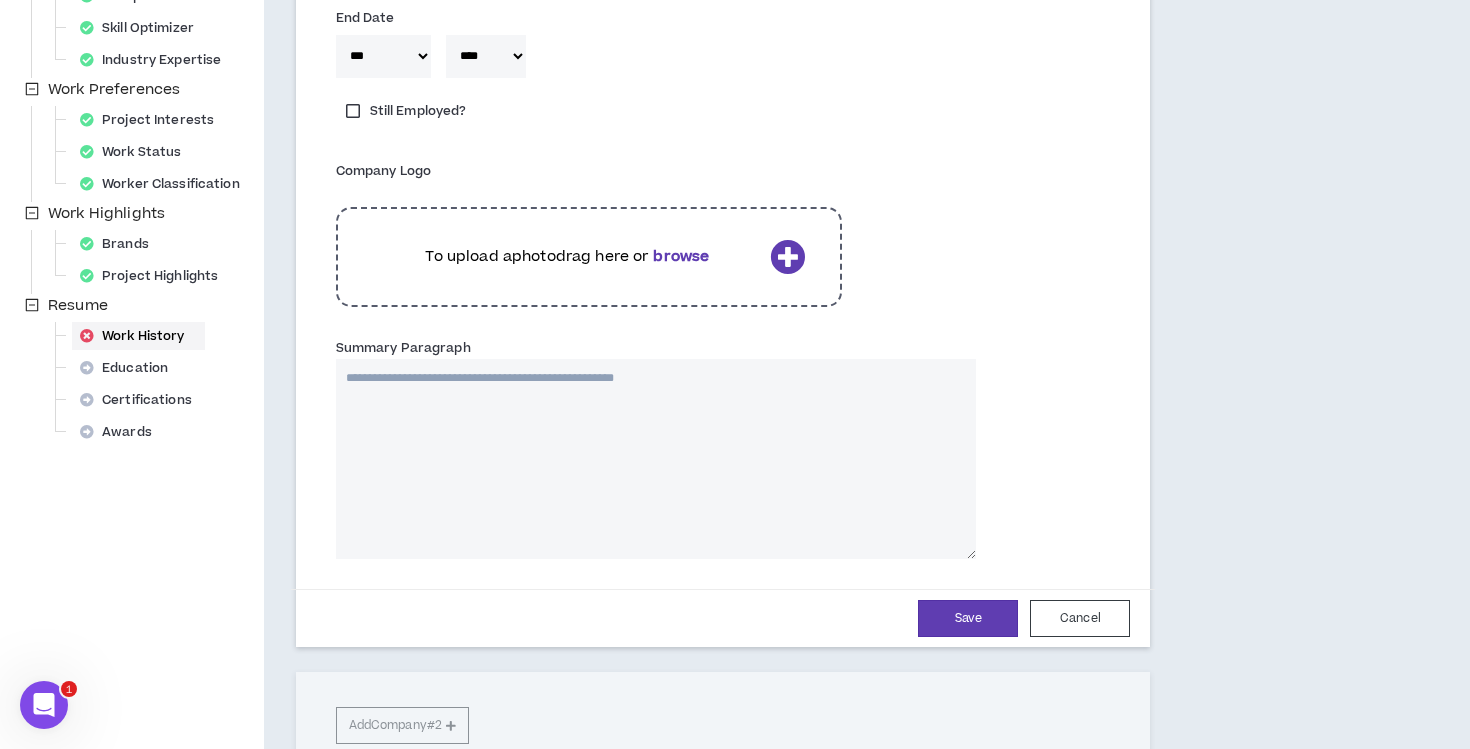 click at bounding box center [787, 256] 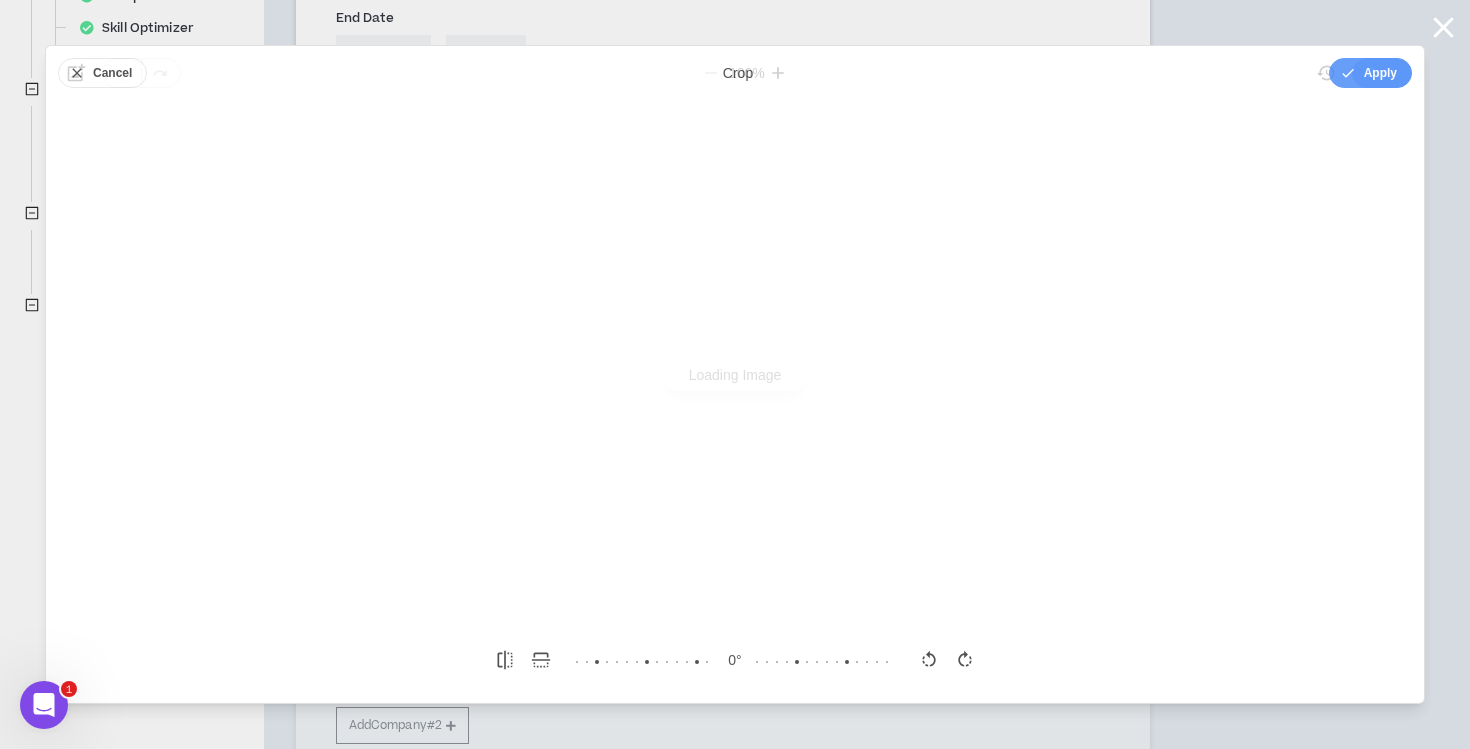 scroll, scrollTop: 0, scrollLeft: 0, axis: both 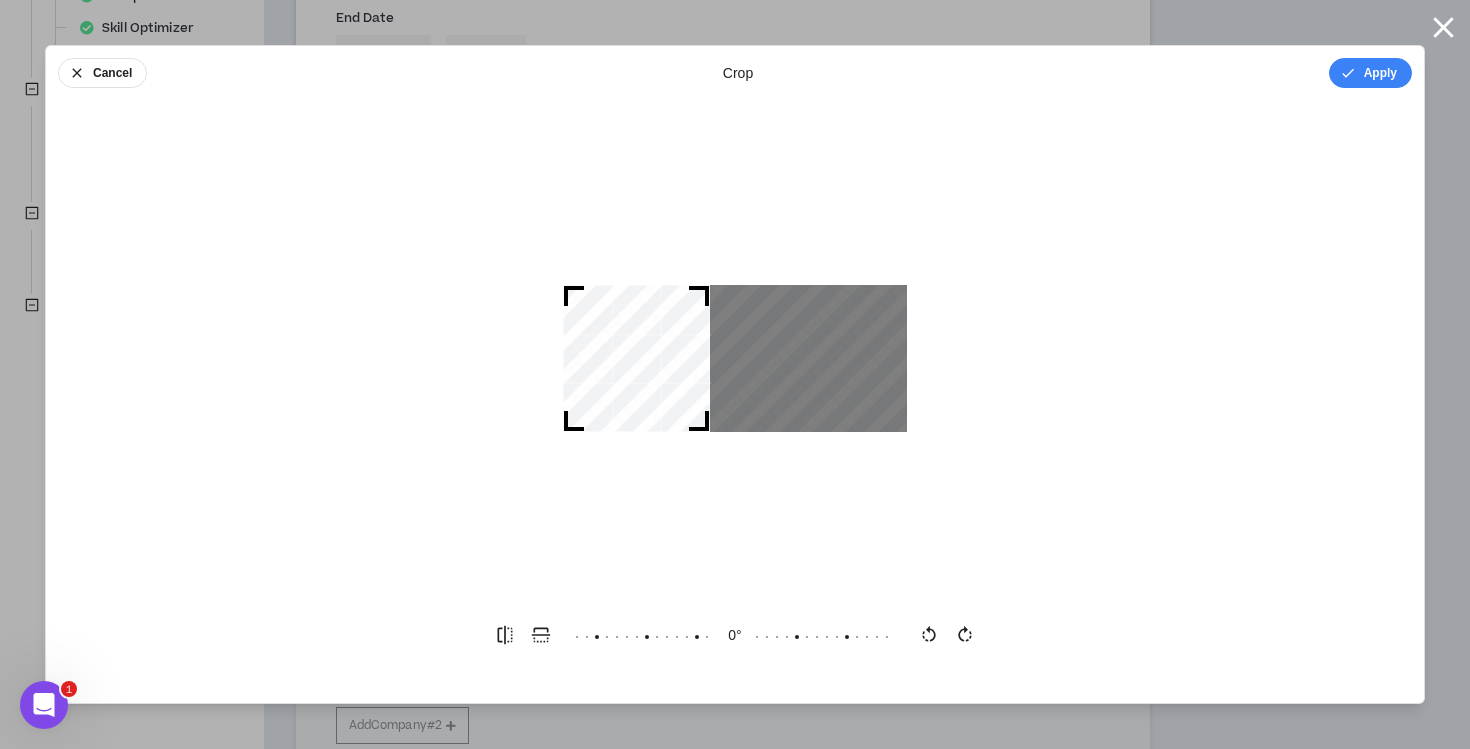drag, startPoint x: 735, startPoint y: 341, endPoint x: 632, endPoint y: 341, distance: 103 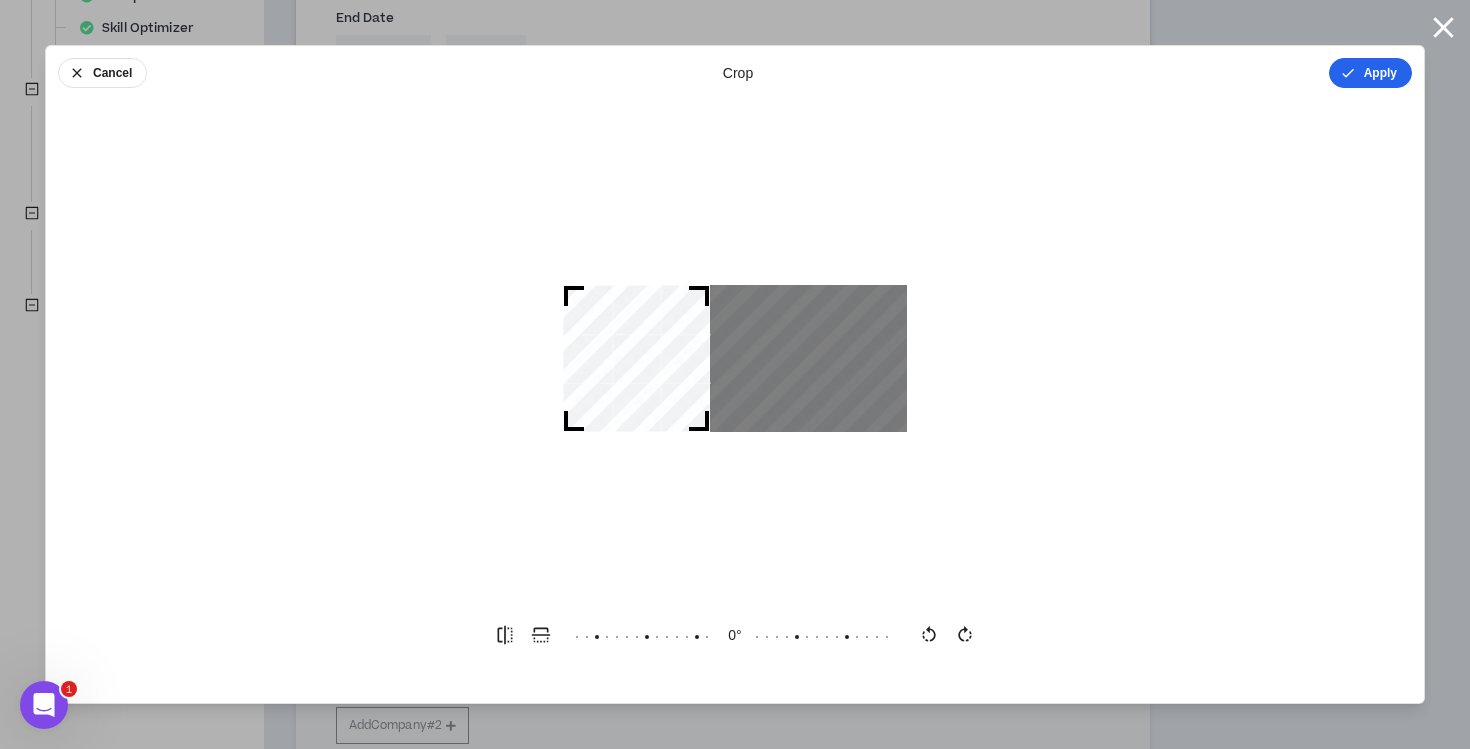 click on "Apply" at bounding box center [1370, 73] 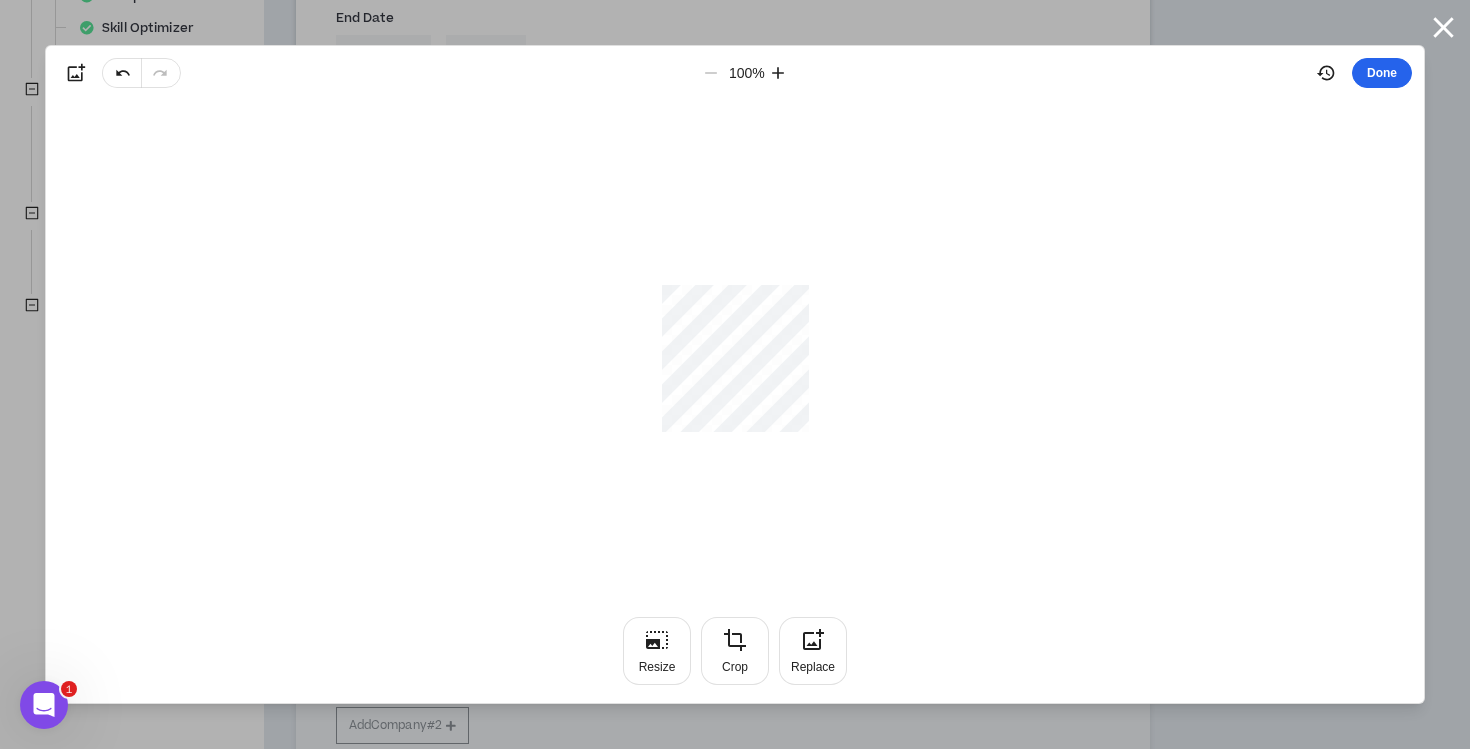 click on "Done" at bounding box center [1382, 73] 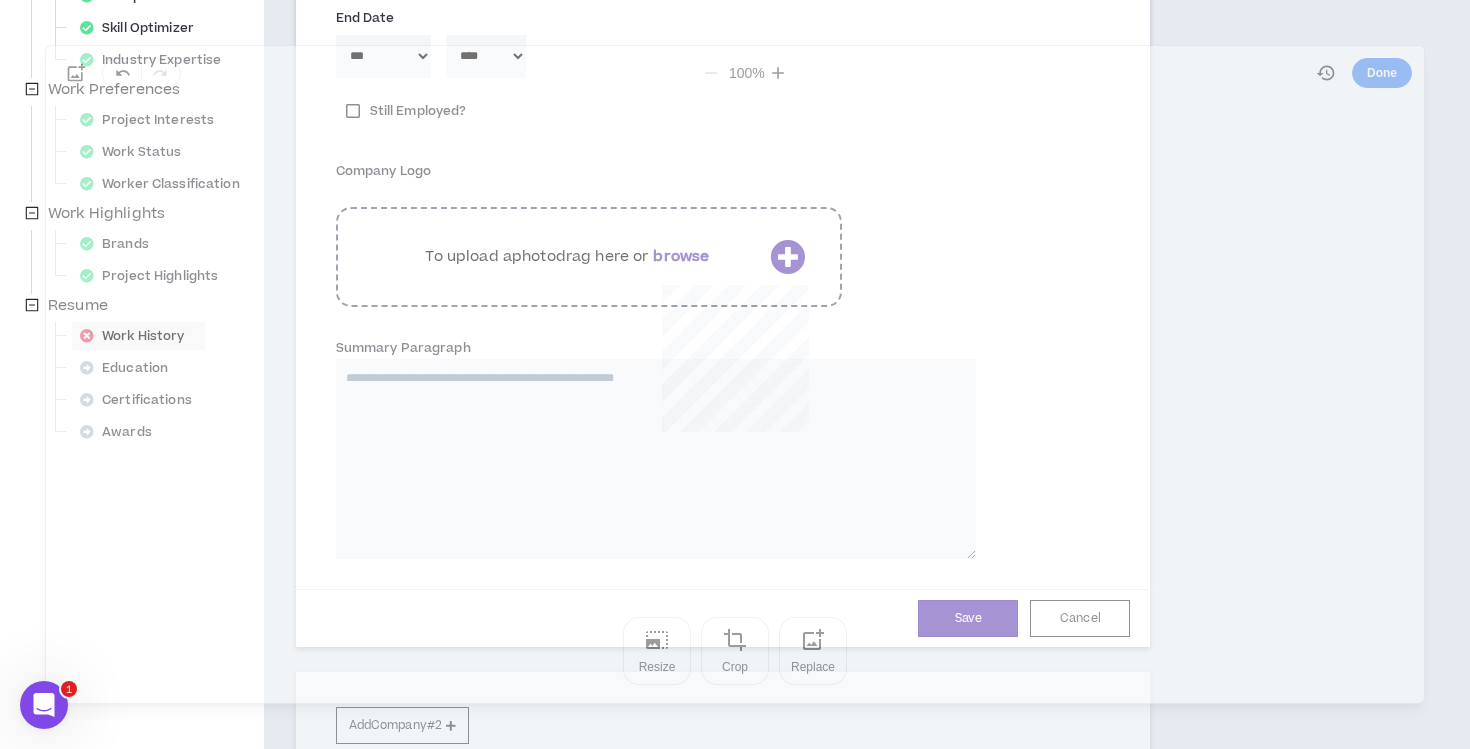 type 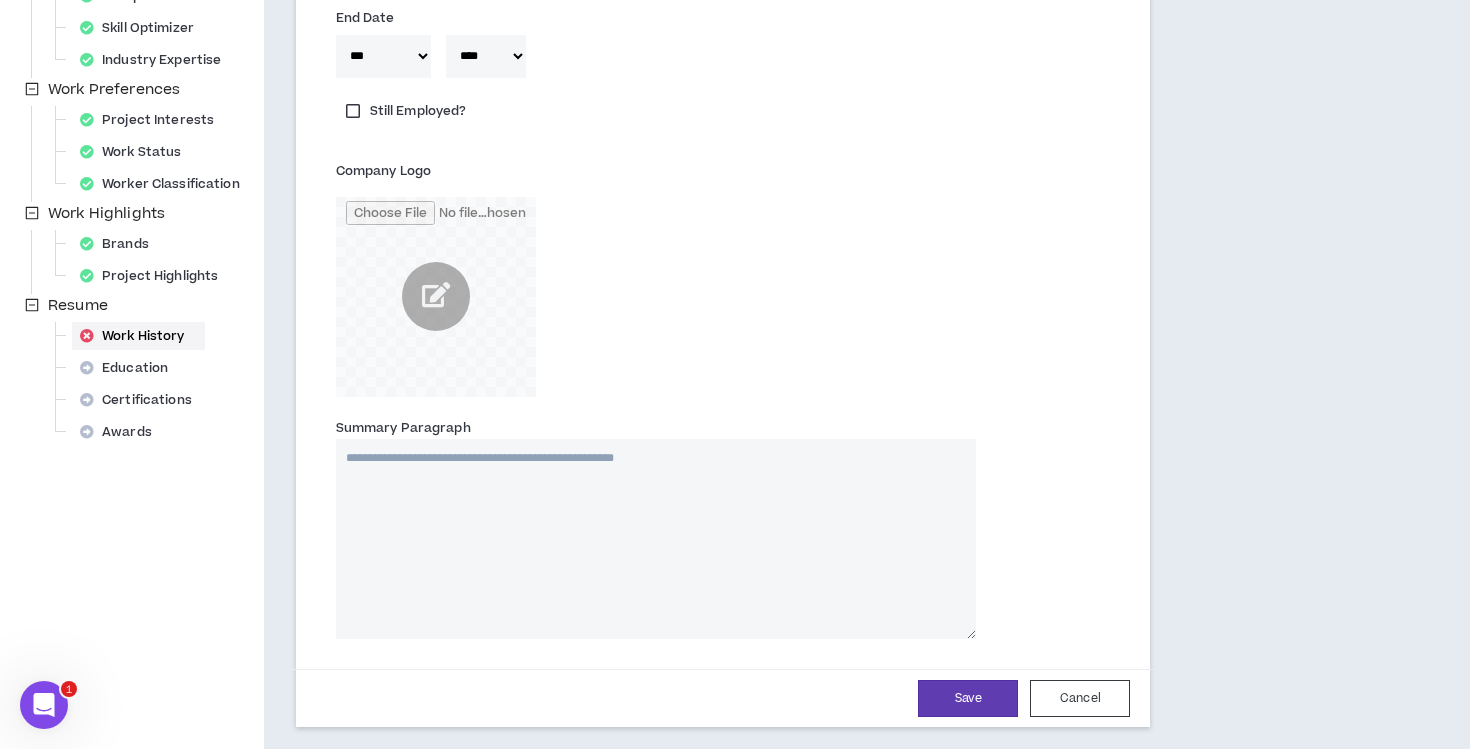 scroll, scrollTop: 580, scrollLeft: 0, axis: vertical 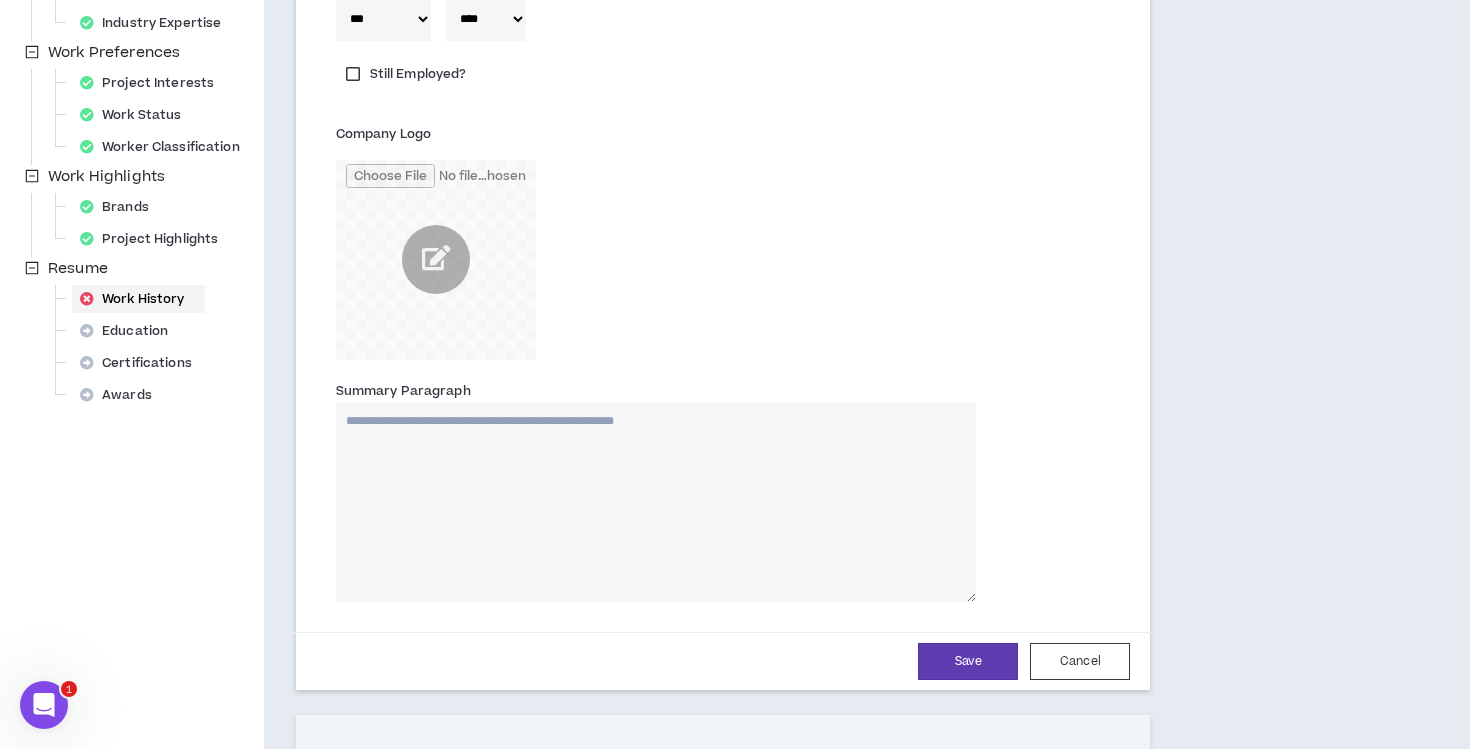 click on "Summary Paragraph" at bounding box center (656, 502) 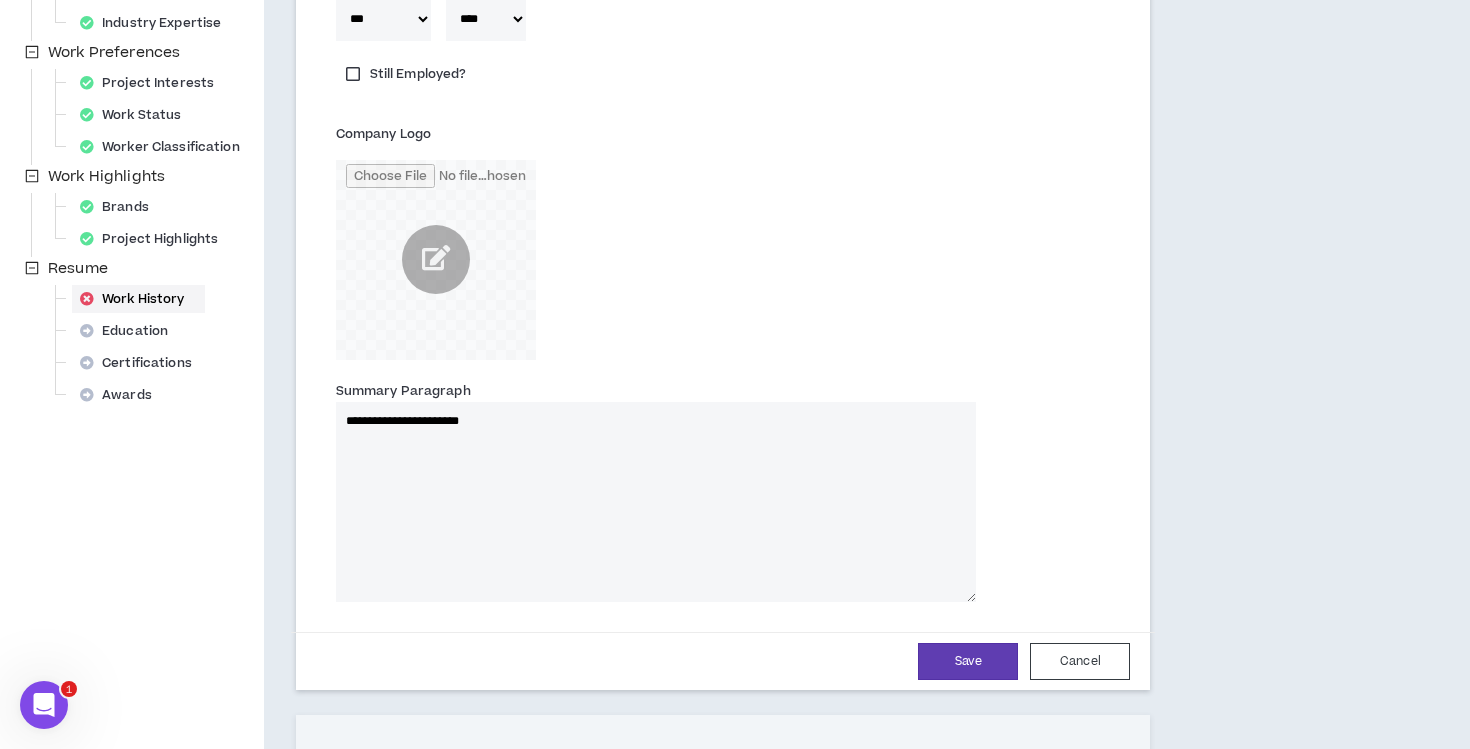 type on "**********" 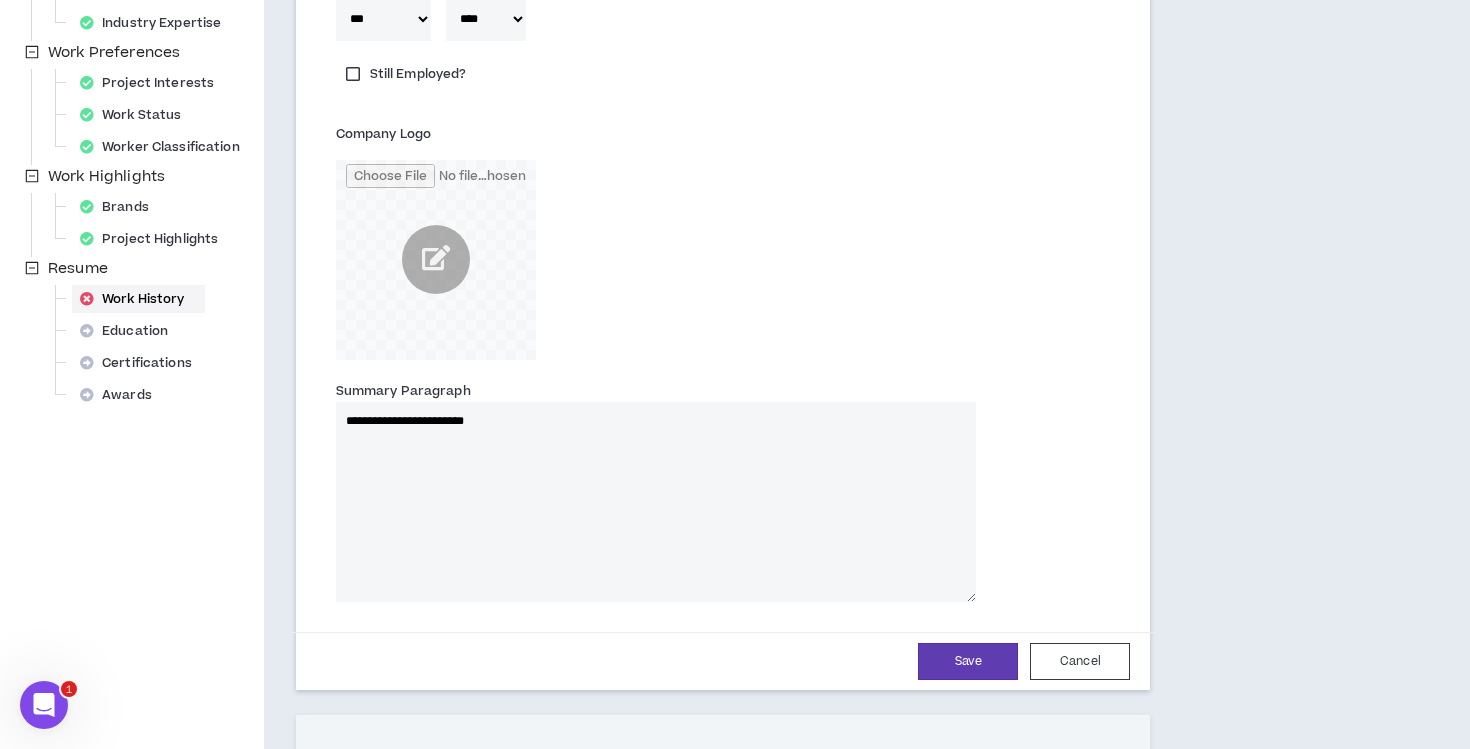 type 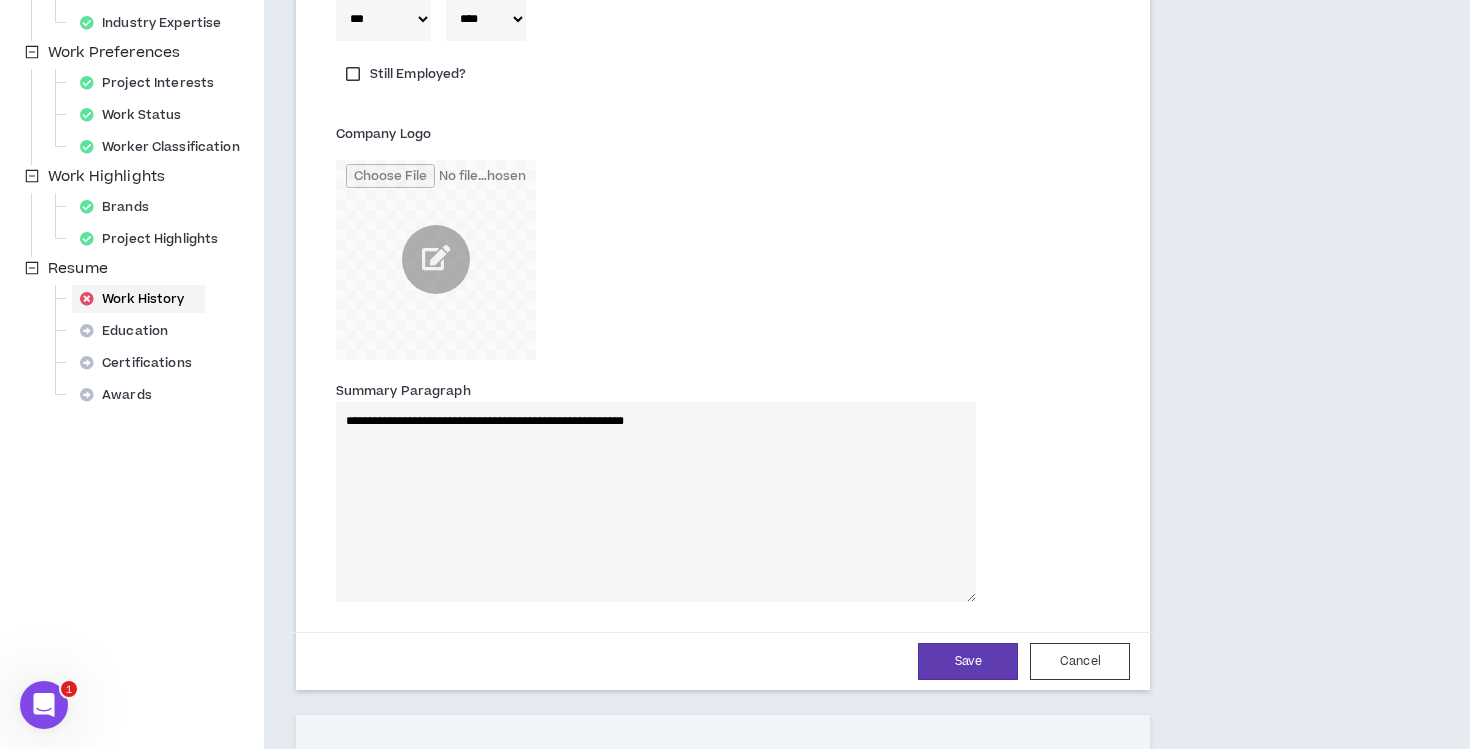 type on "**********" 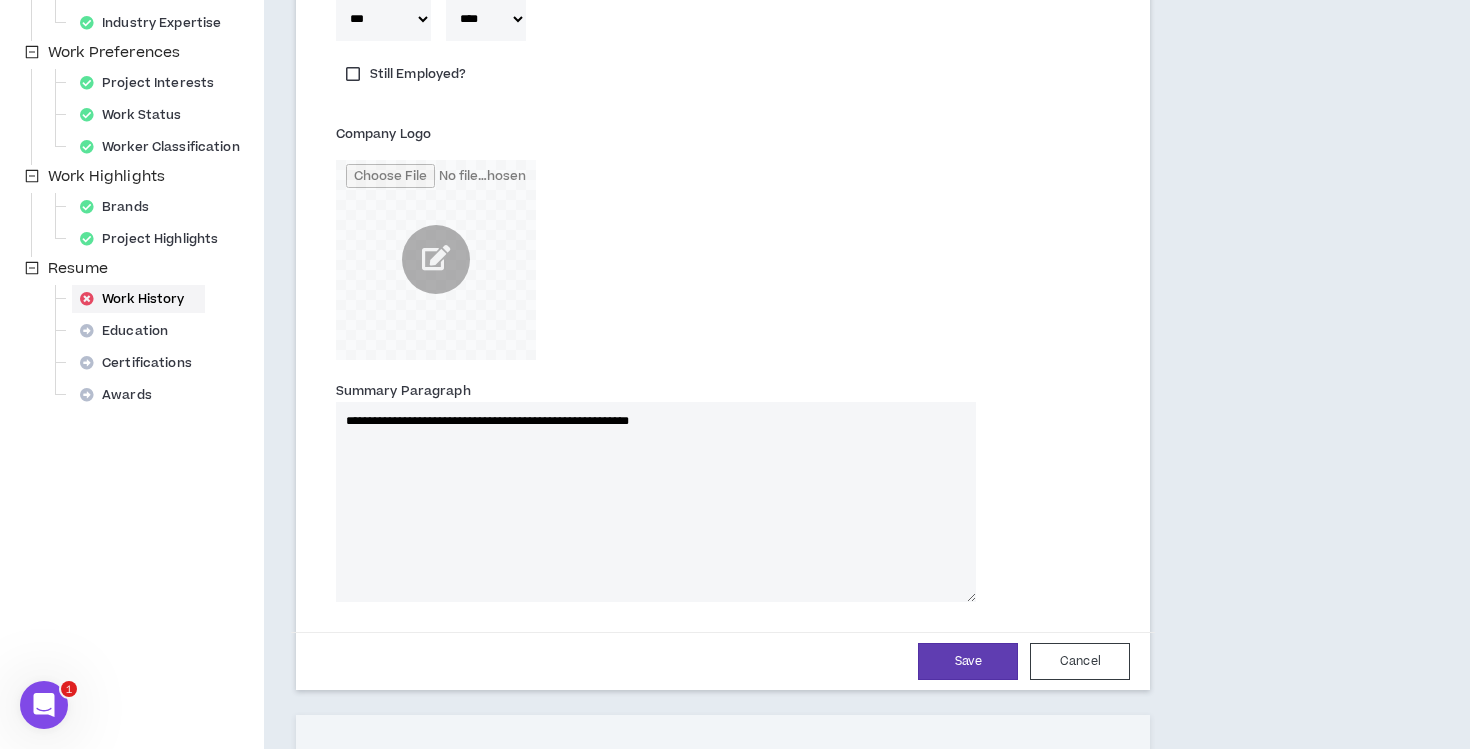 type 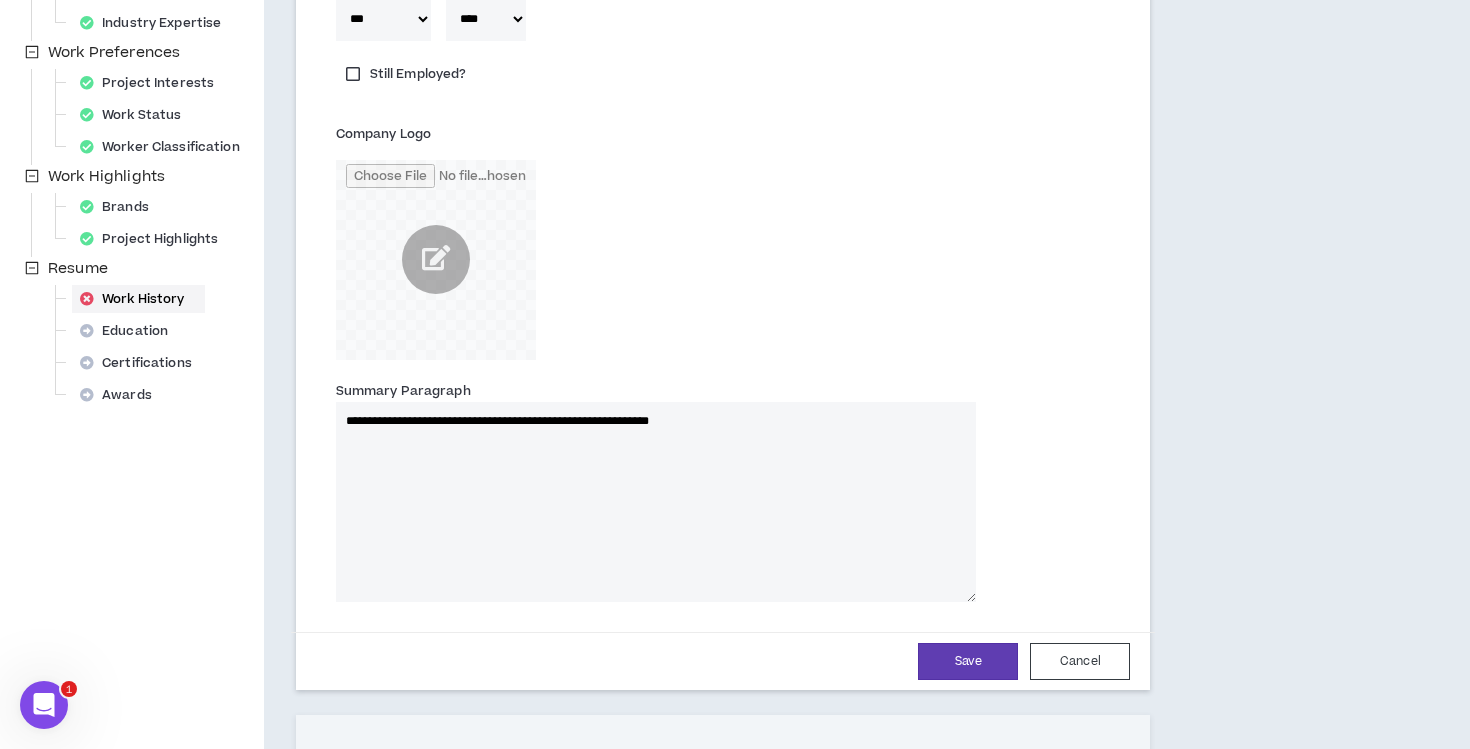 type on "**********" 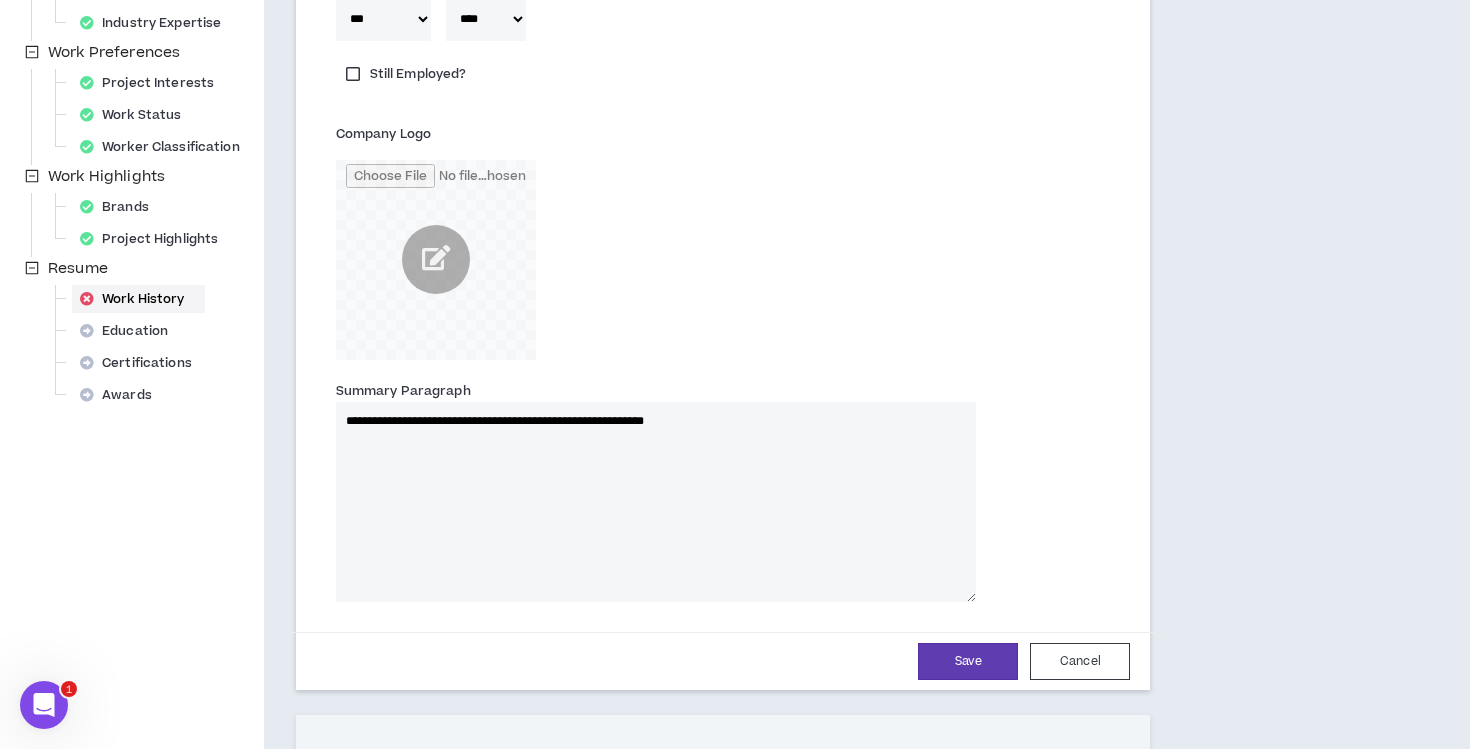 type 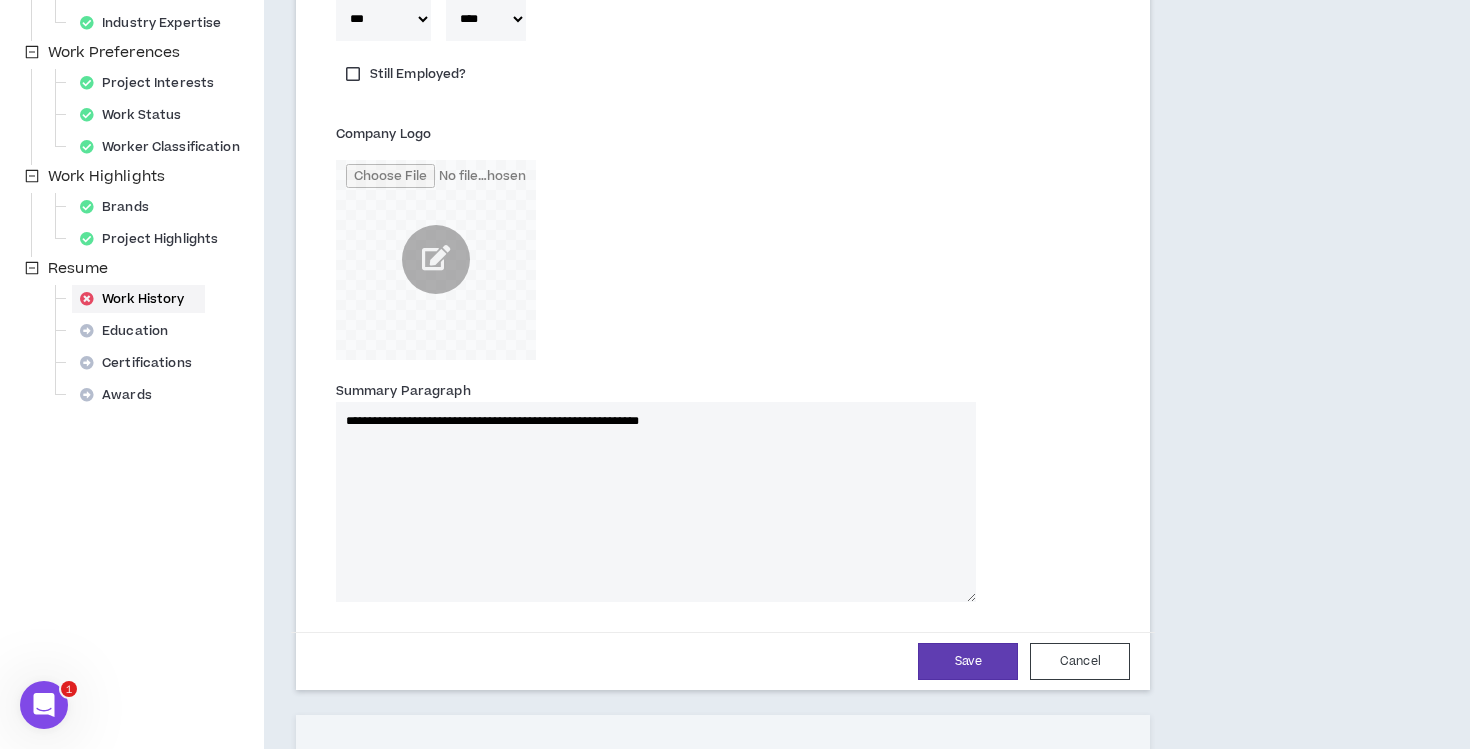 type on "**********" 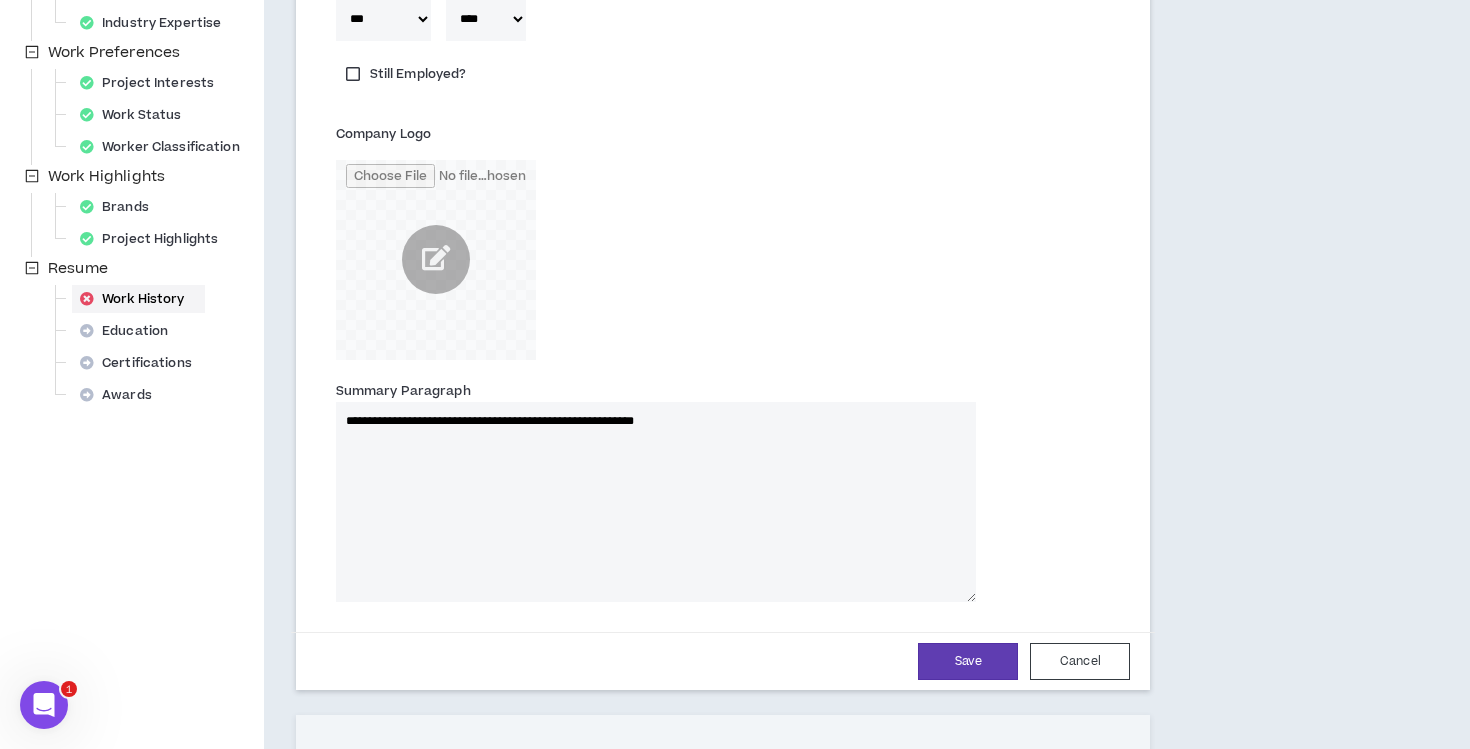 type 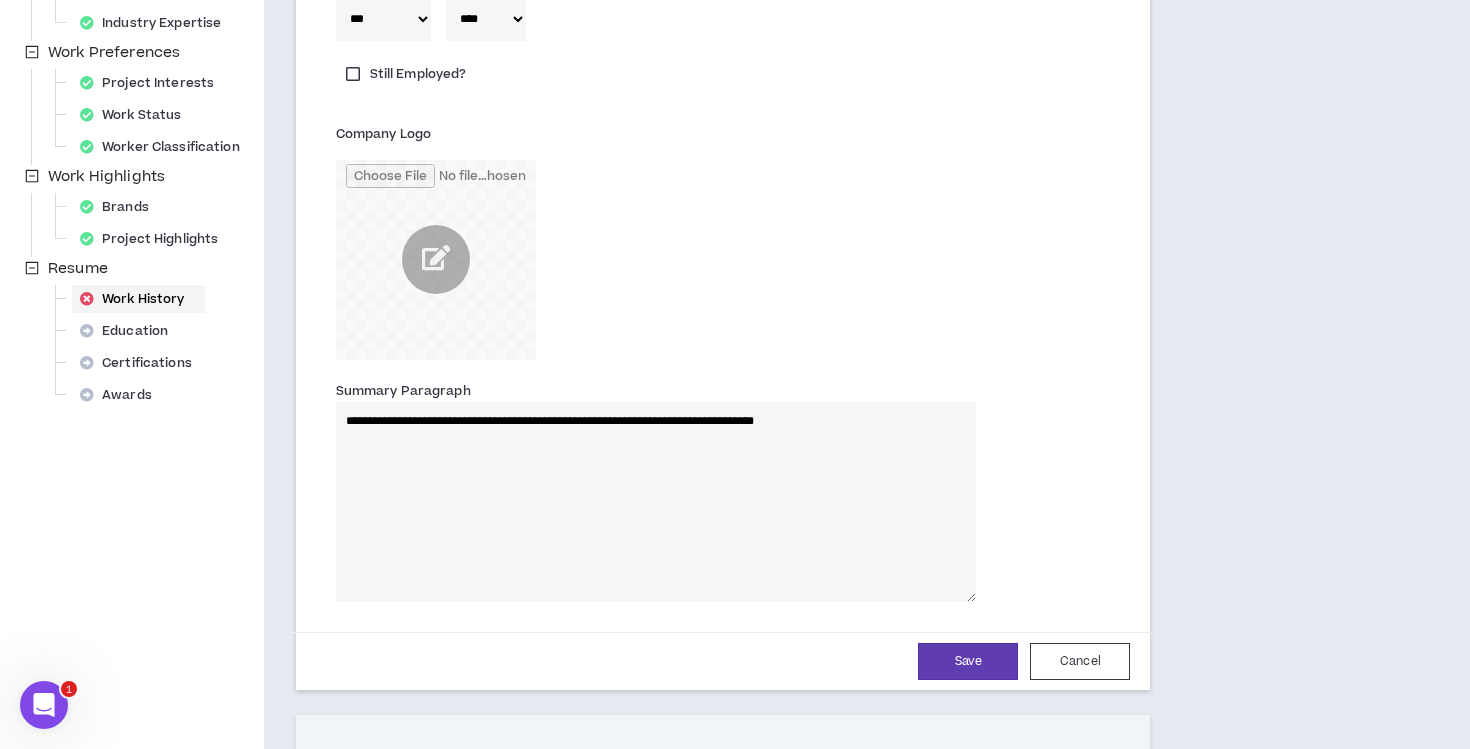 type on "**********" 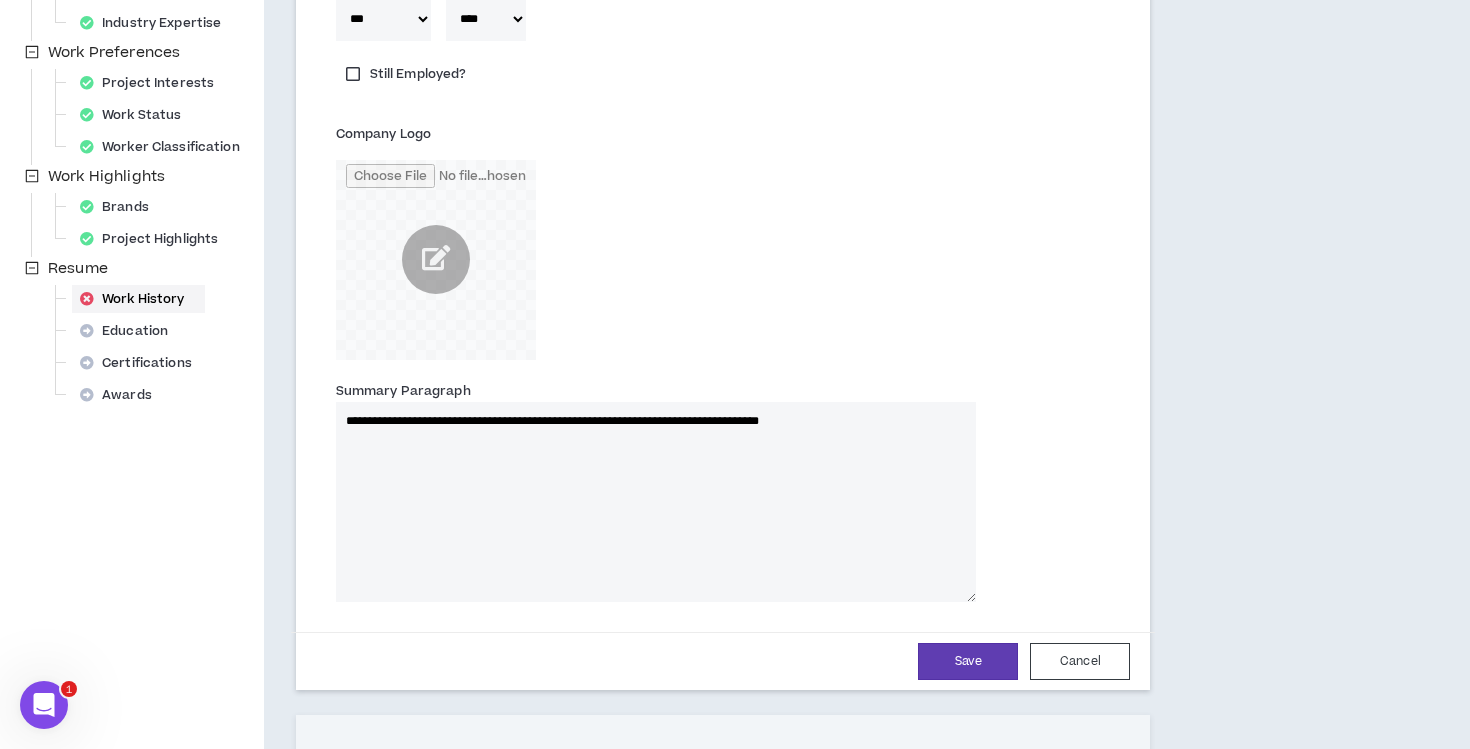 type 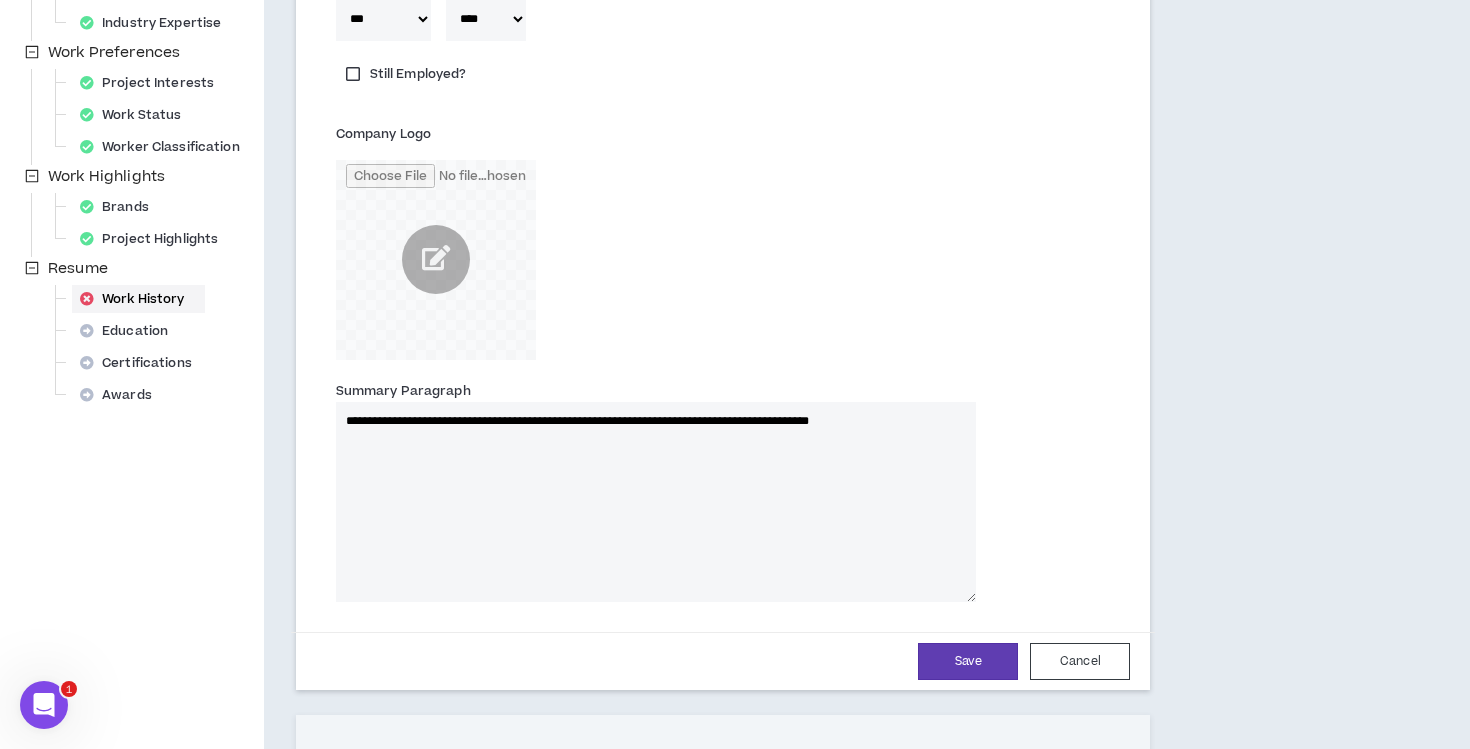 type on "**********" 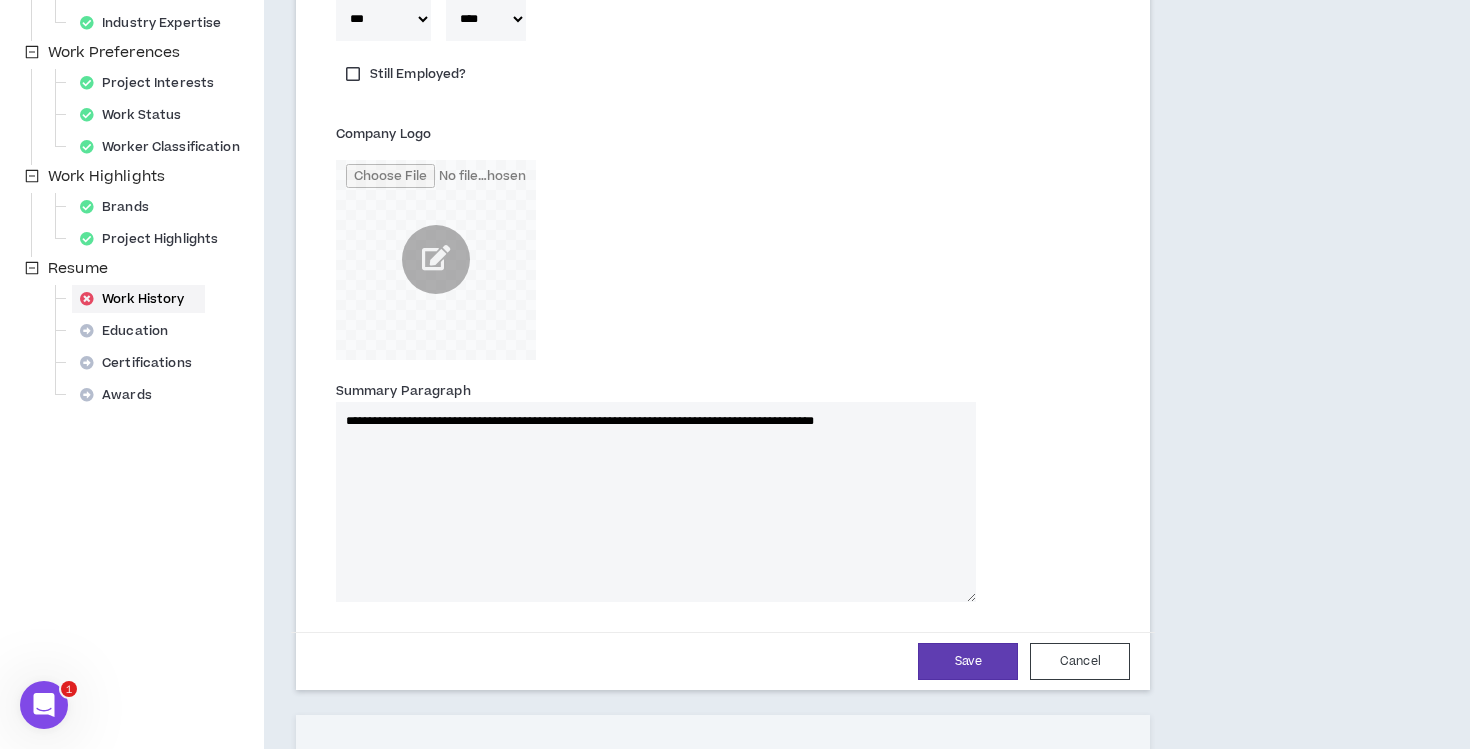 type 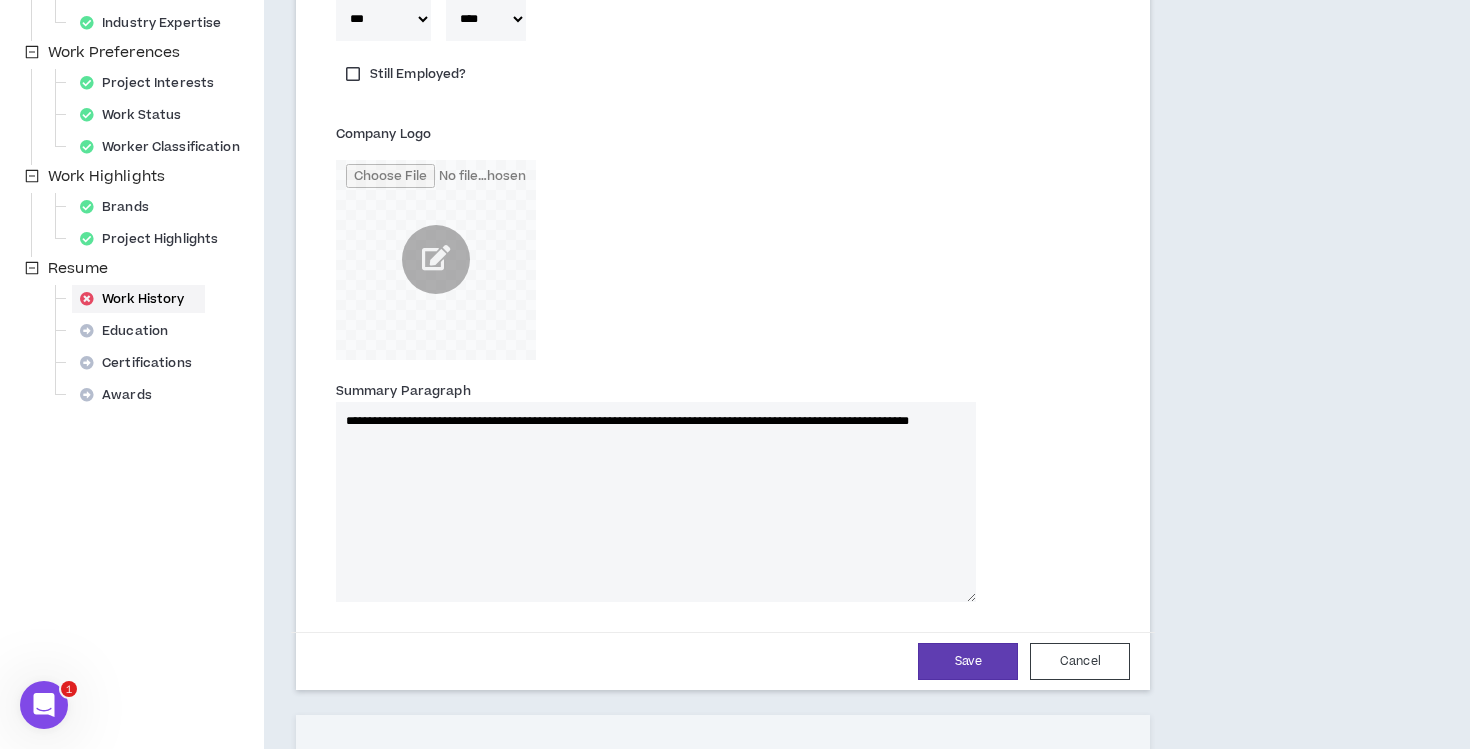 type on "**********" 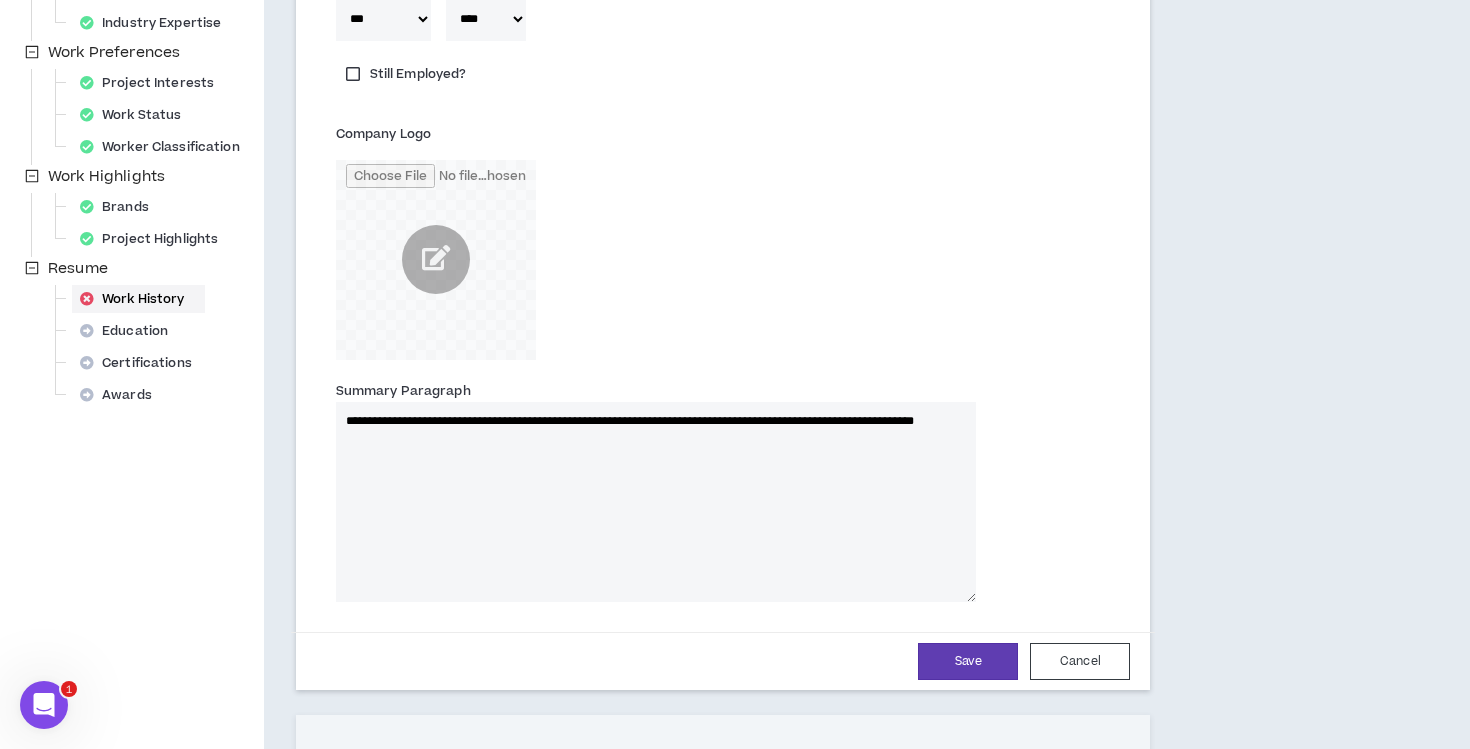 type 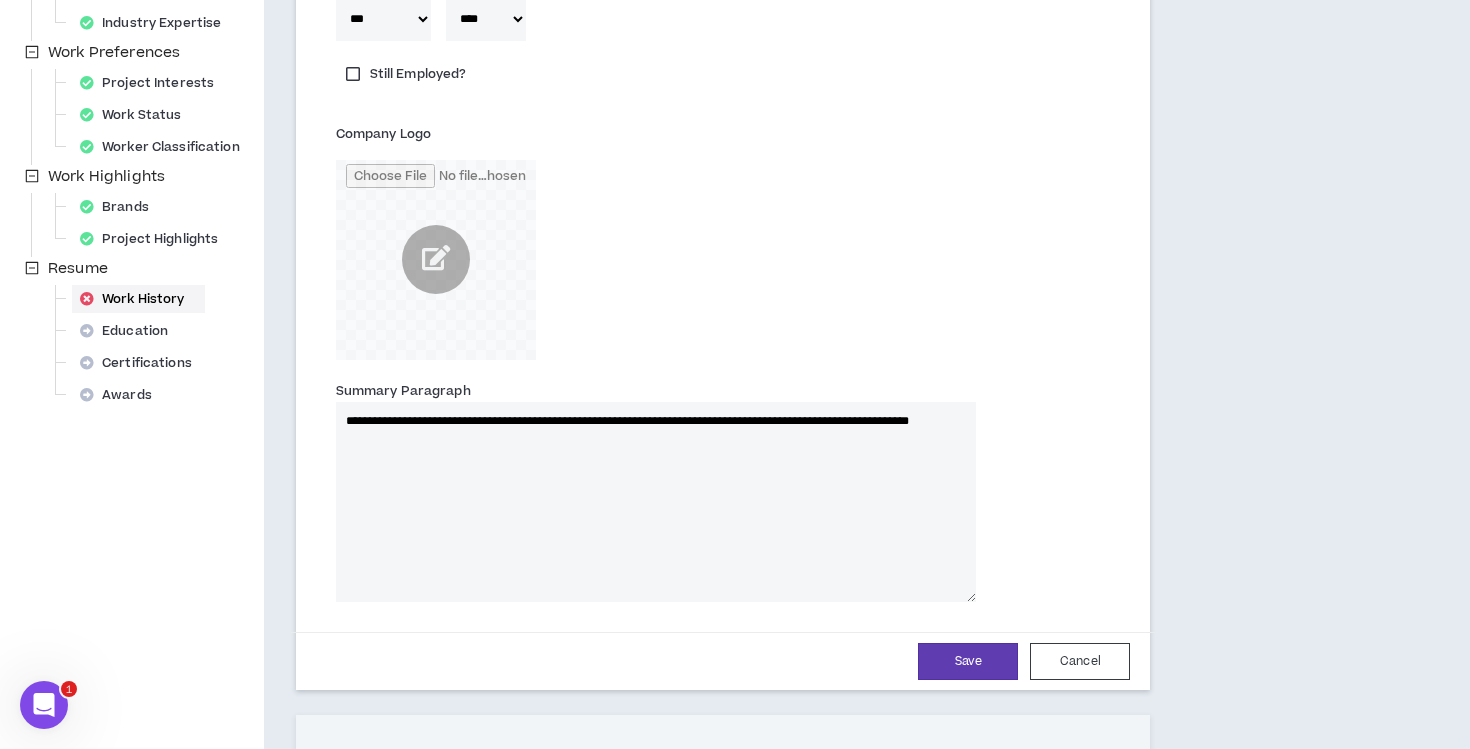 type on "**********" 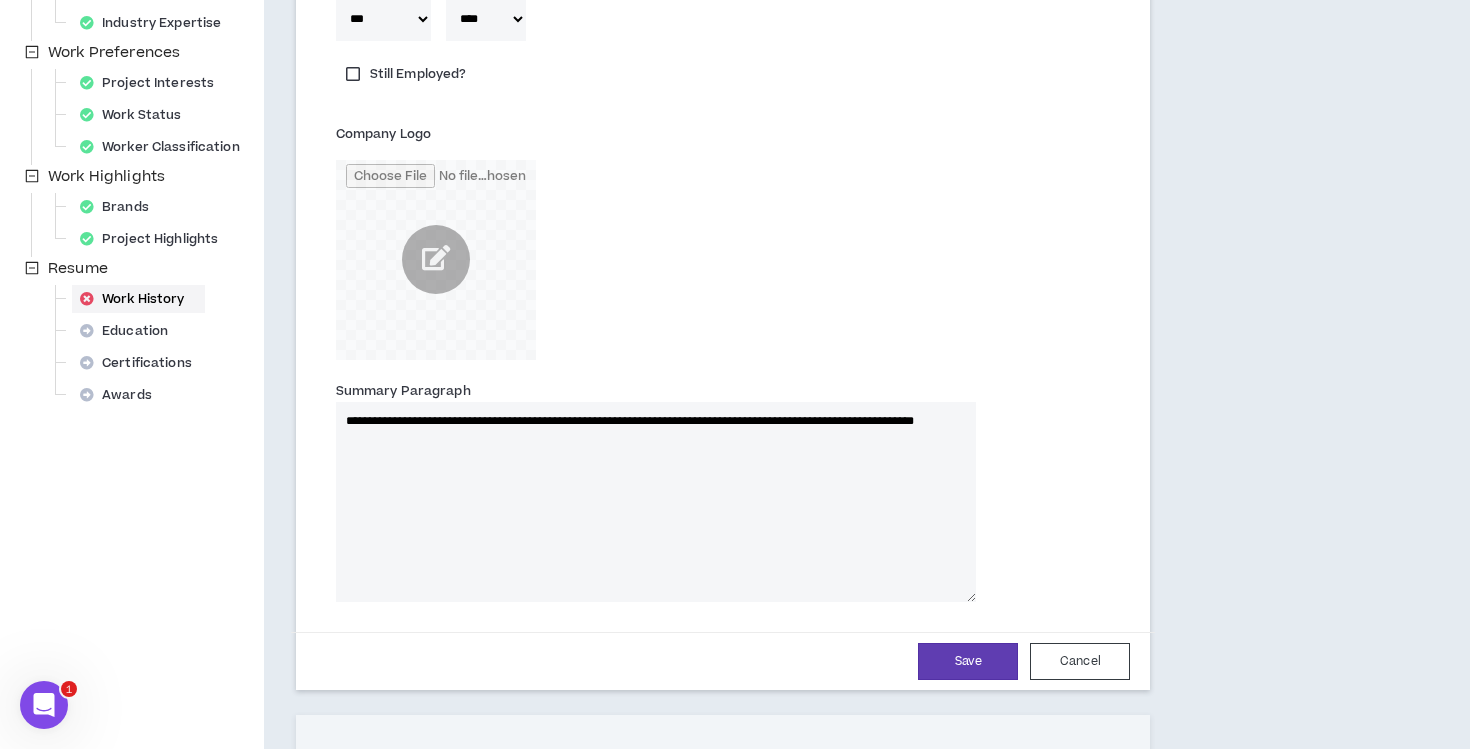 type 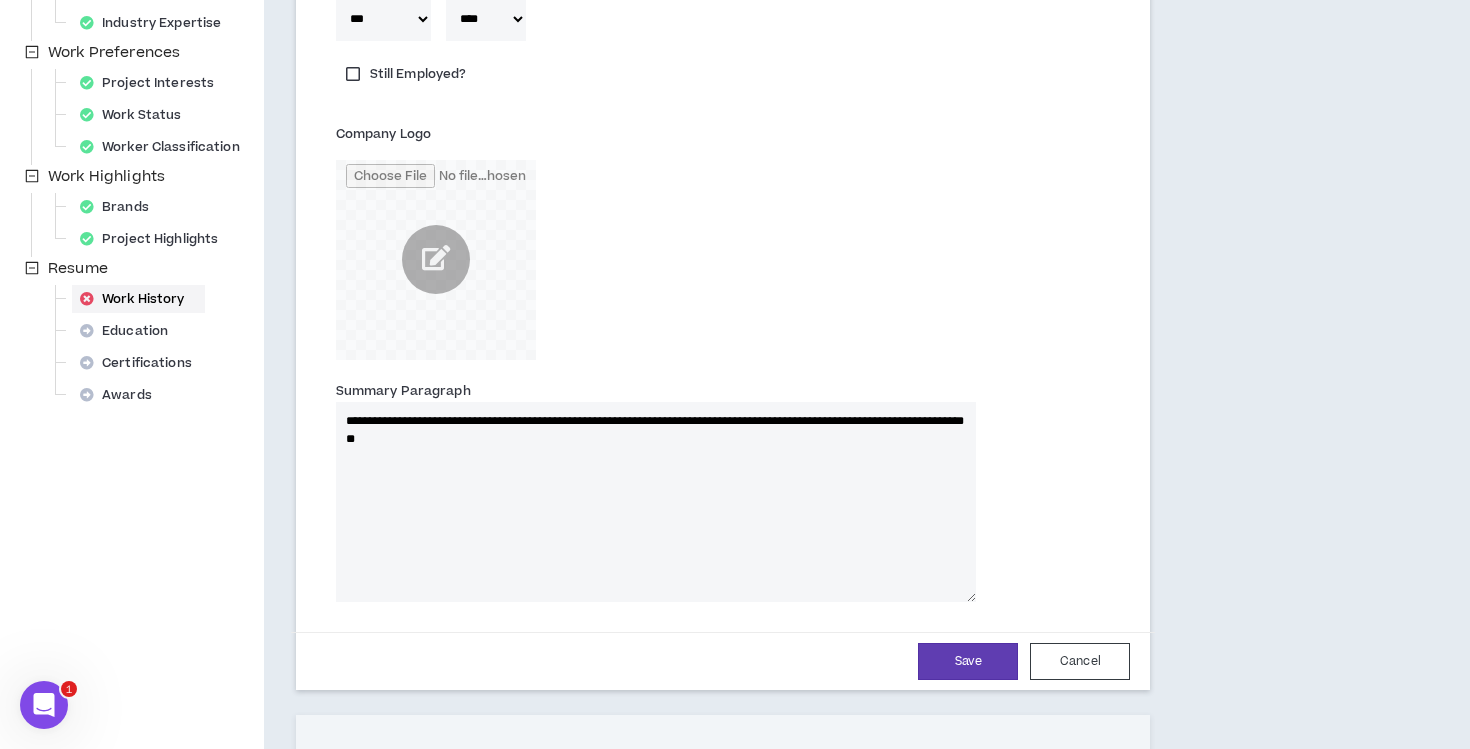 type on "**********" 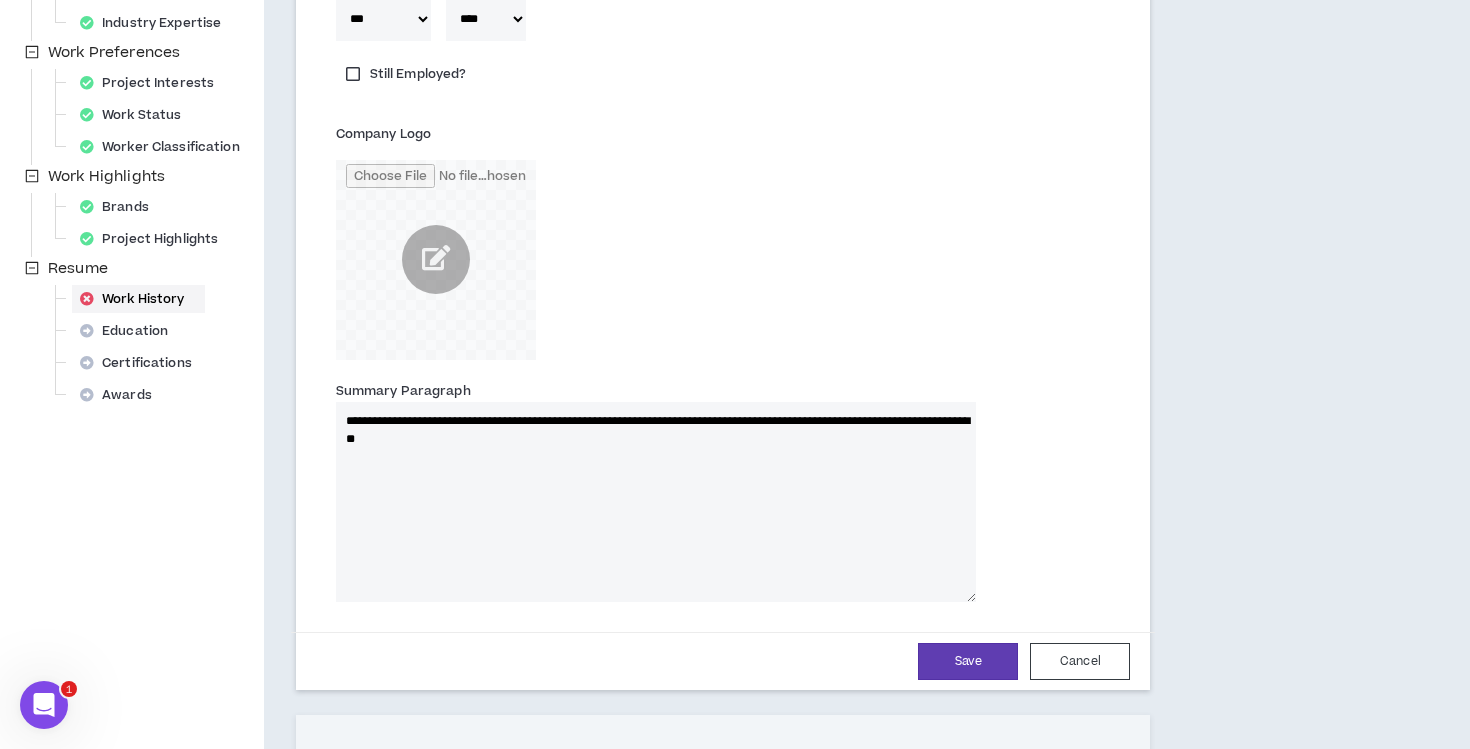 type 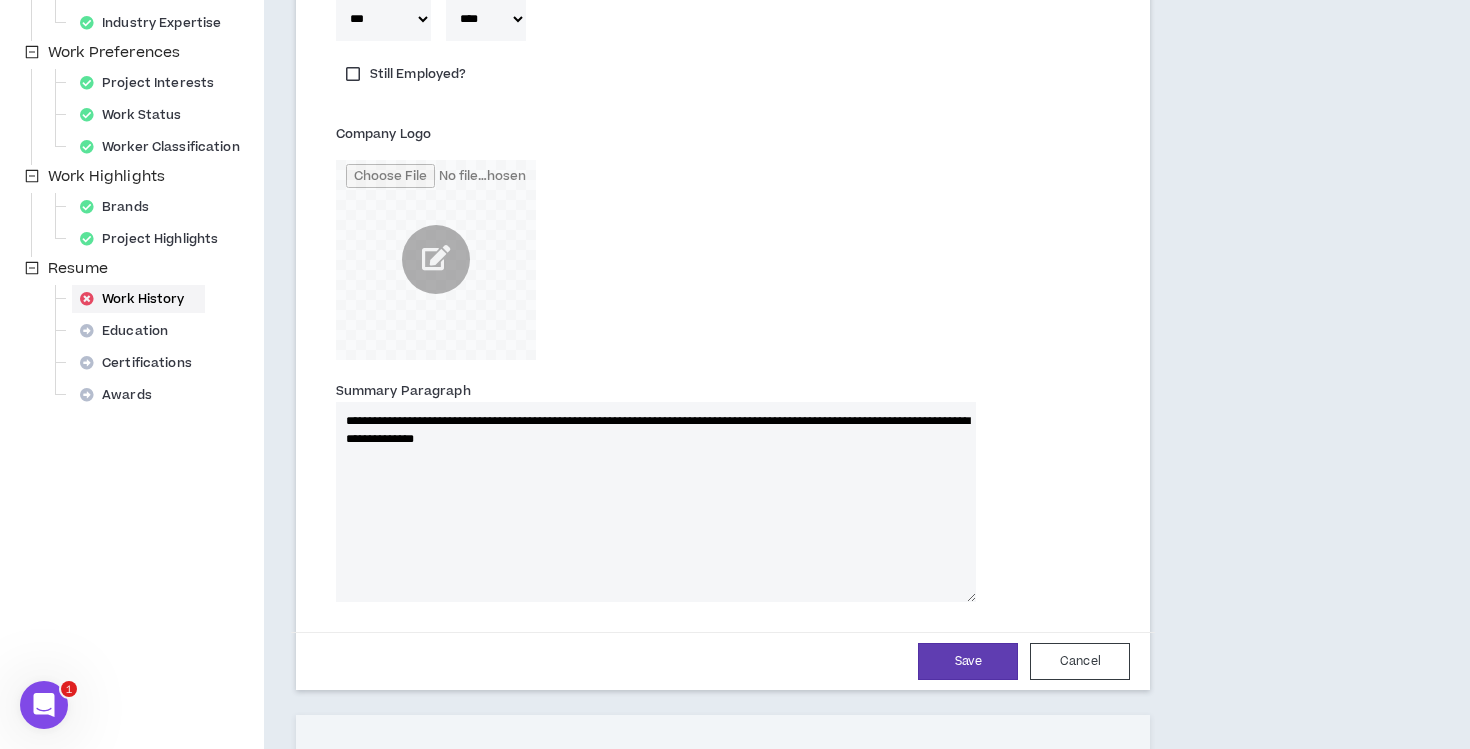 type on "**********" 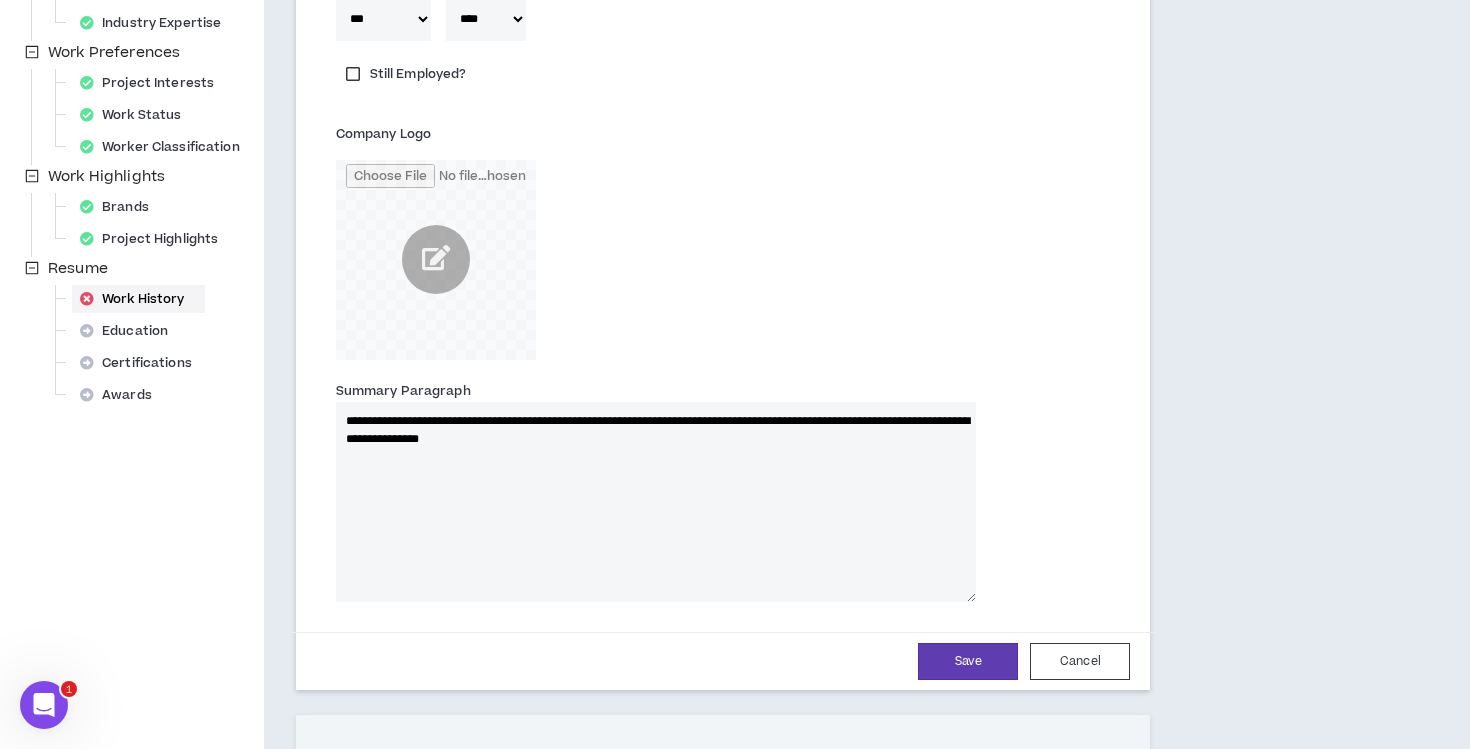 type 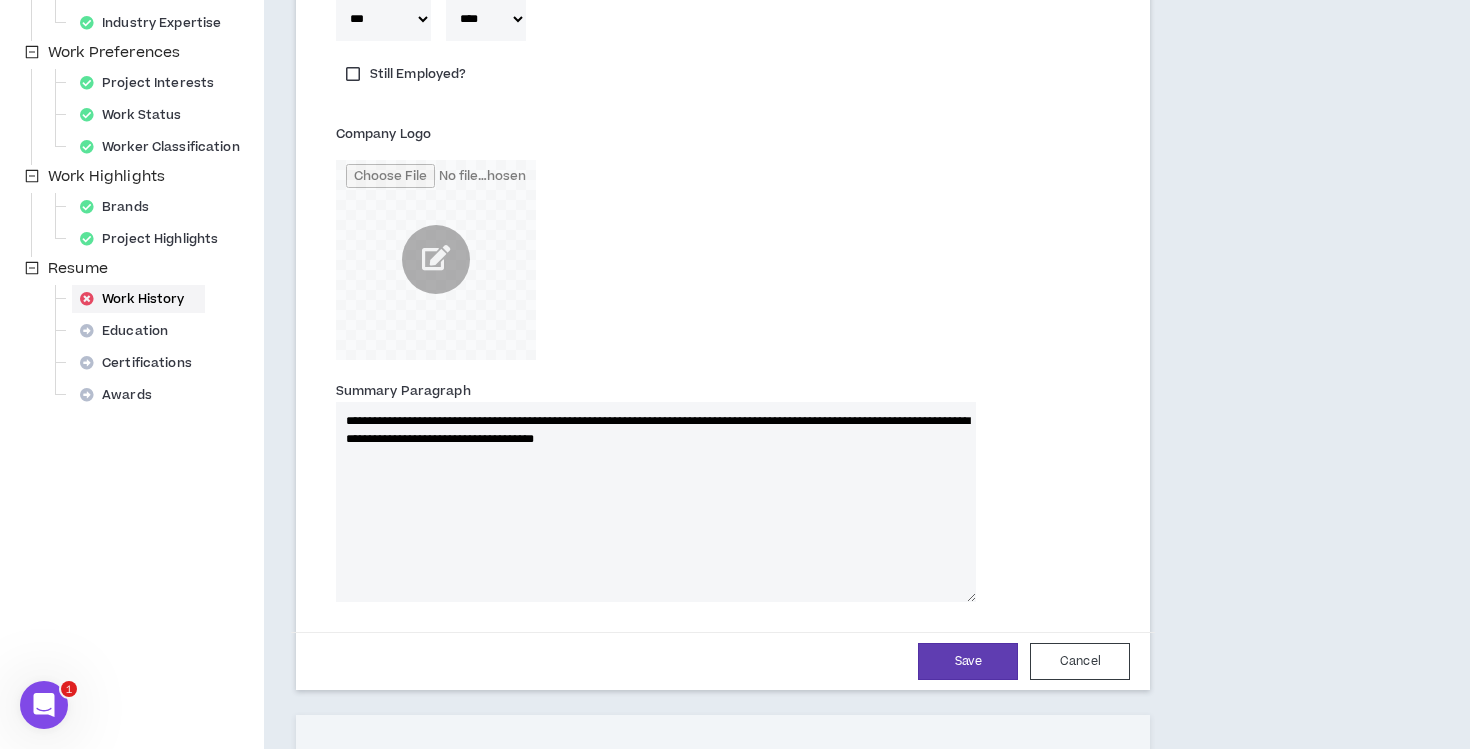 type on "**********" 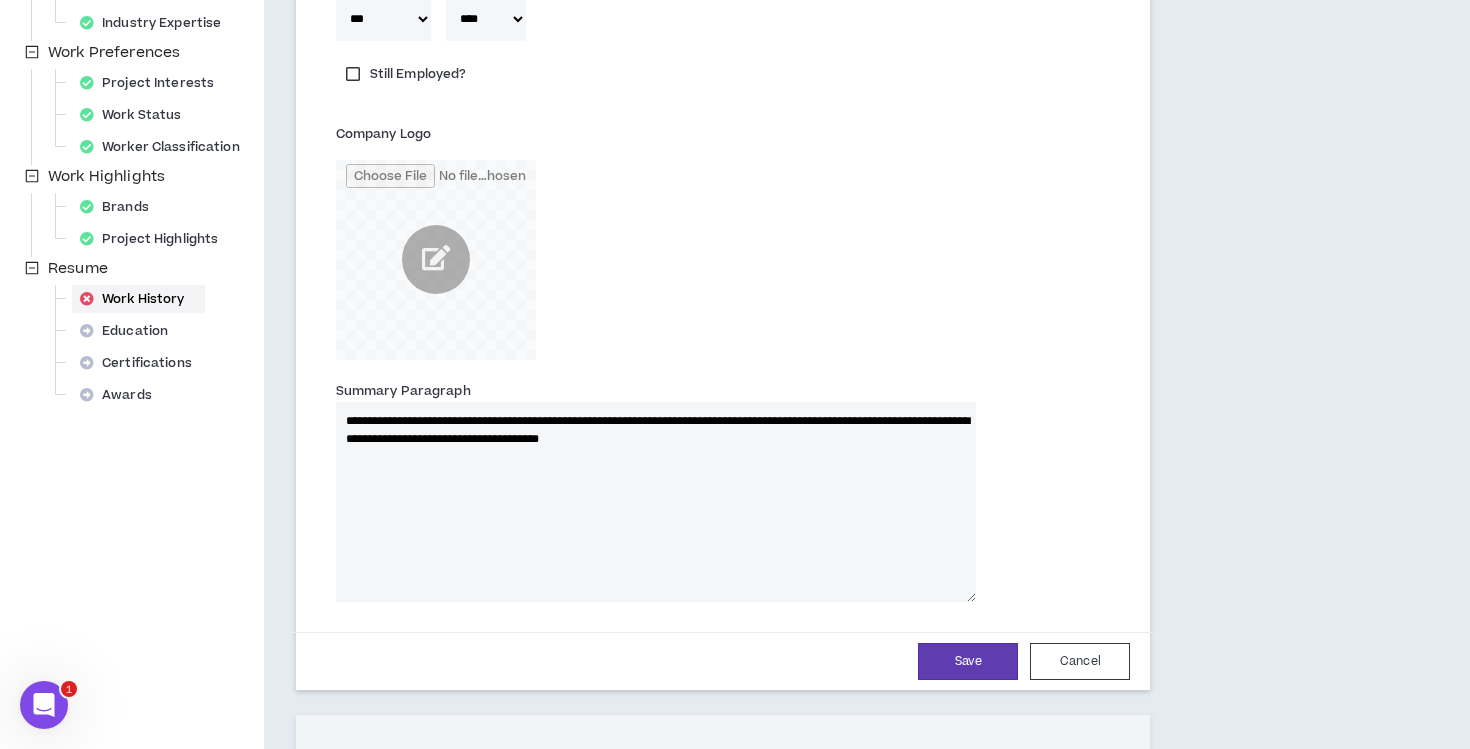 type 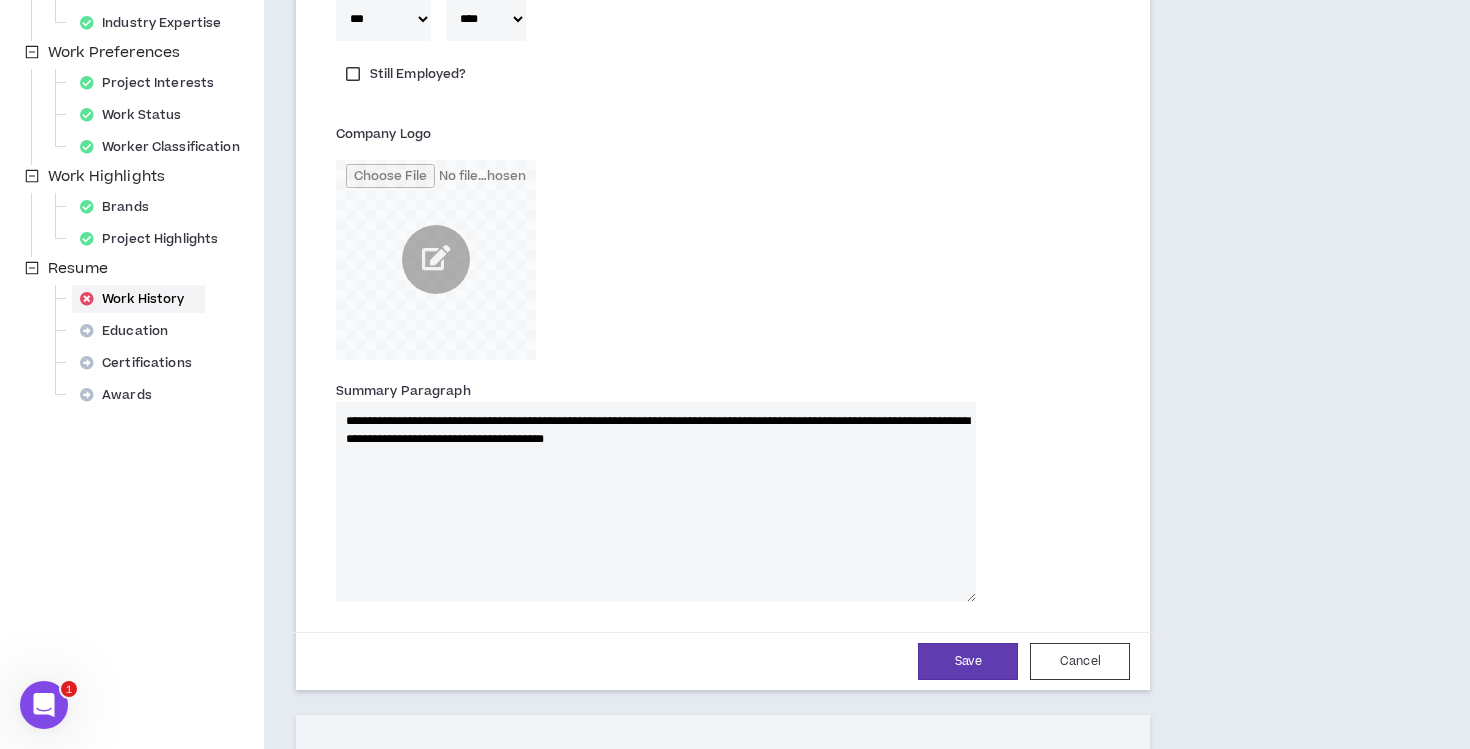 type 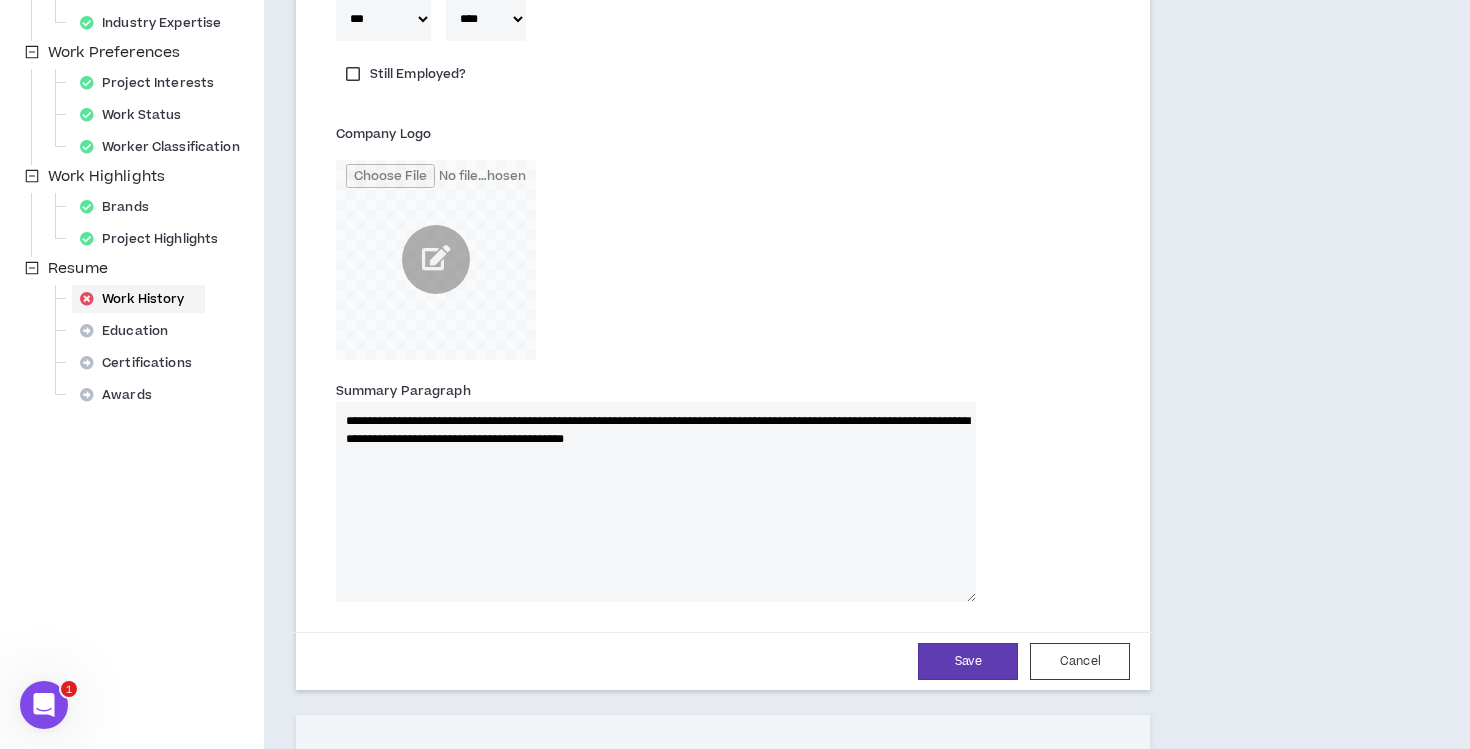 type on "**********" 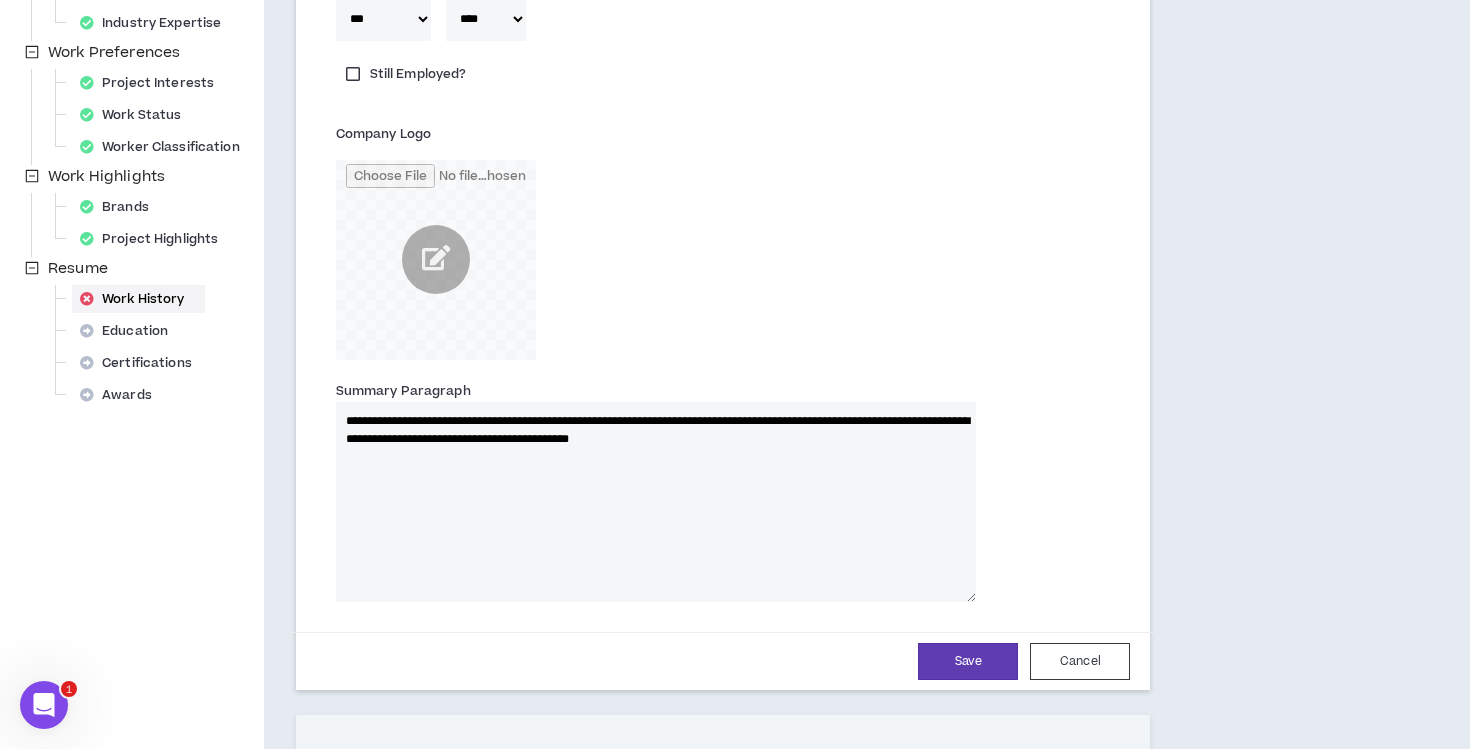 type 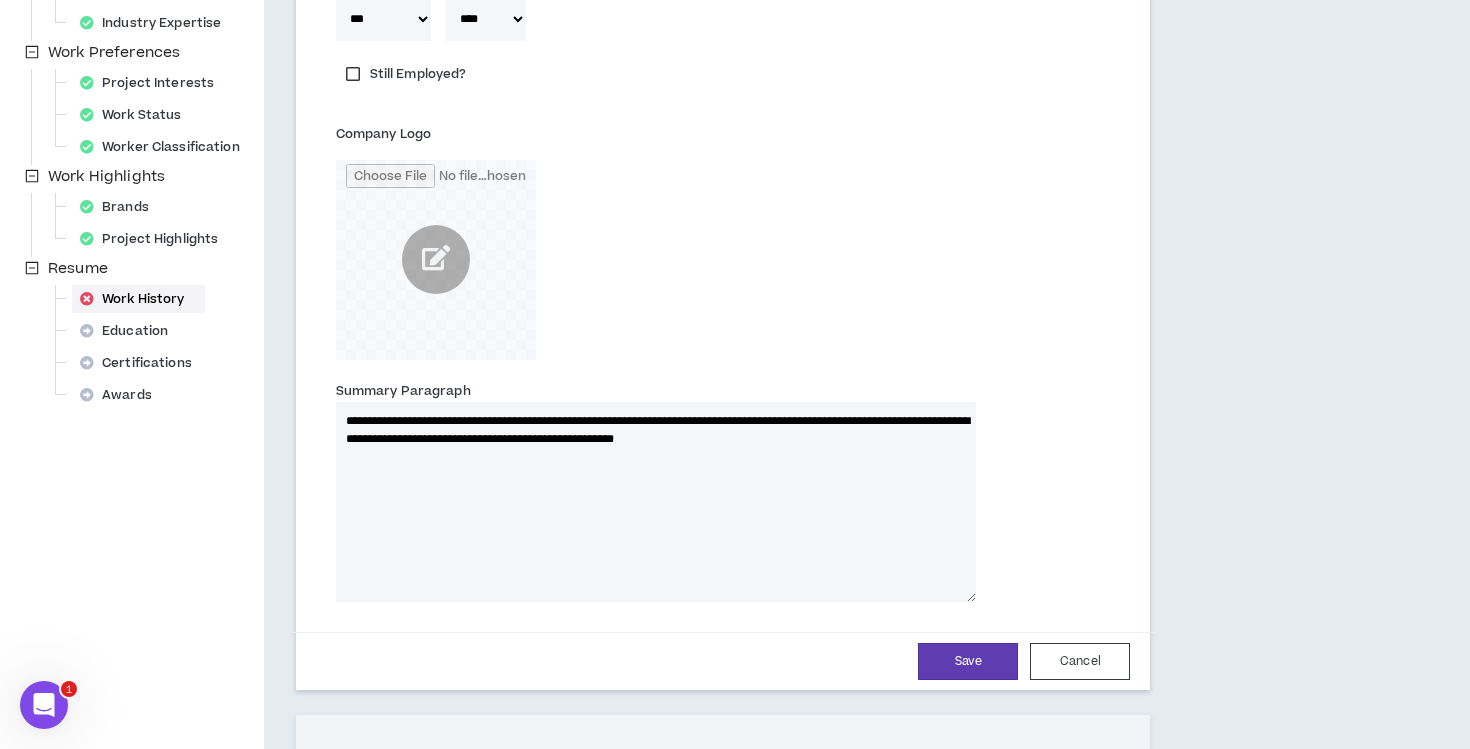 type on "**********" 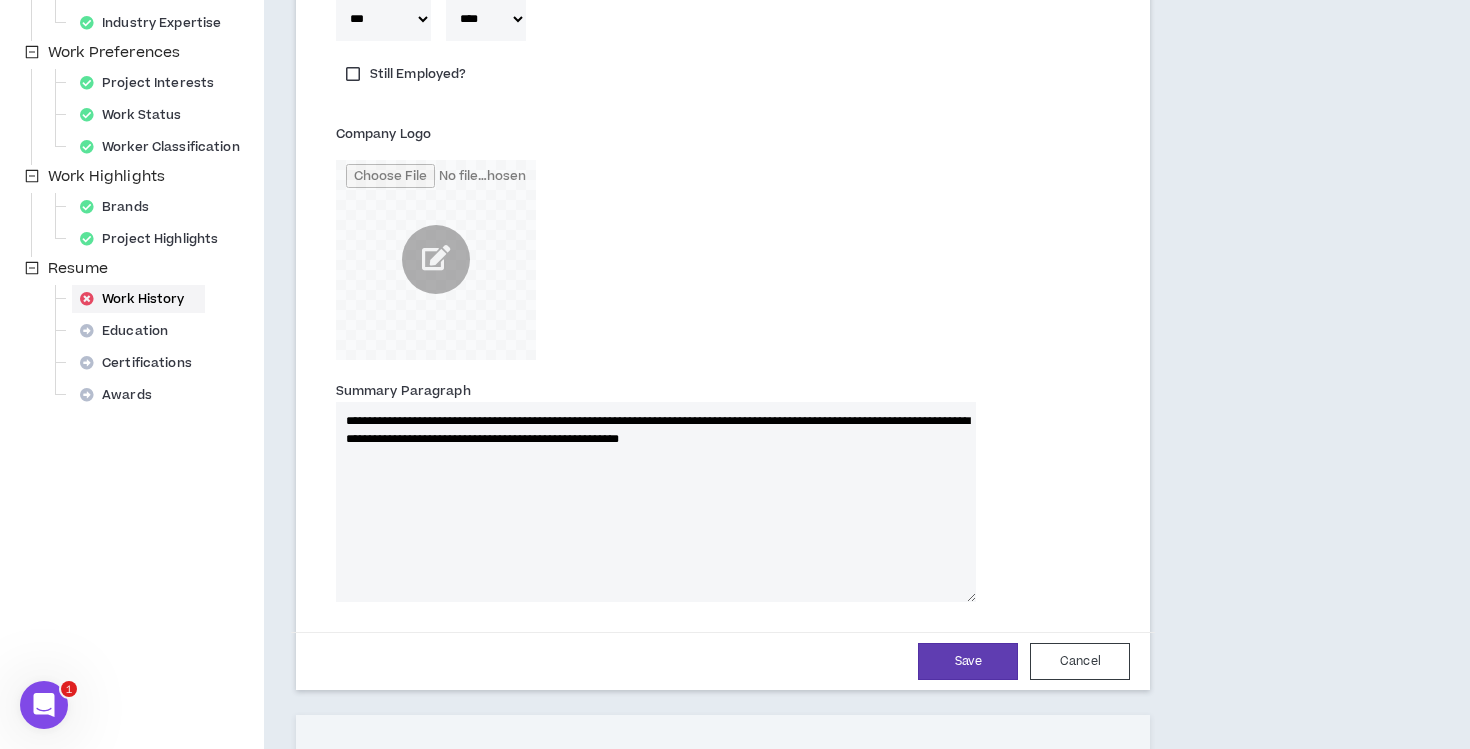 type 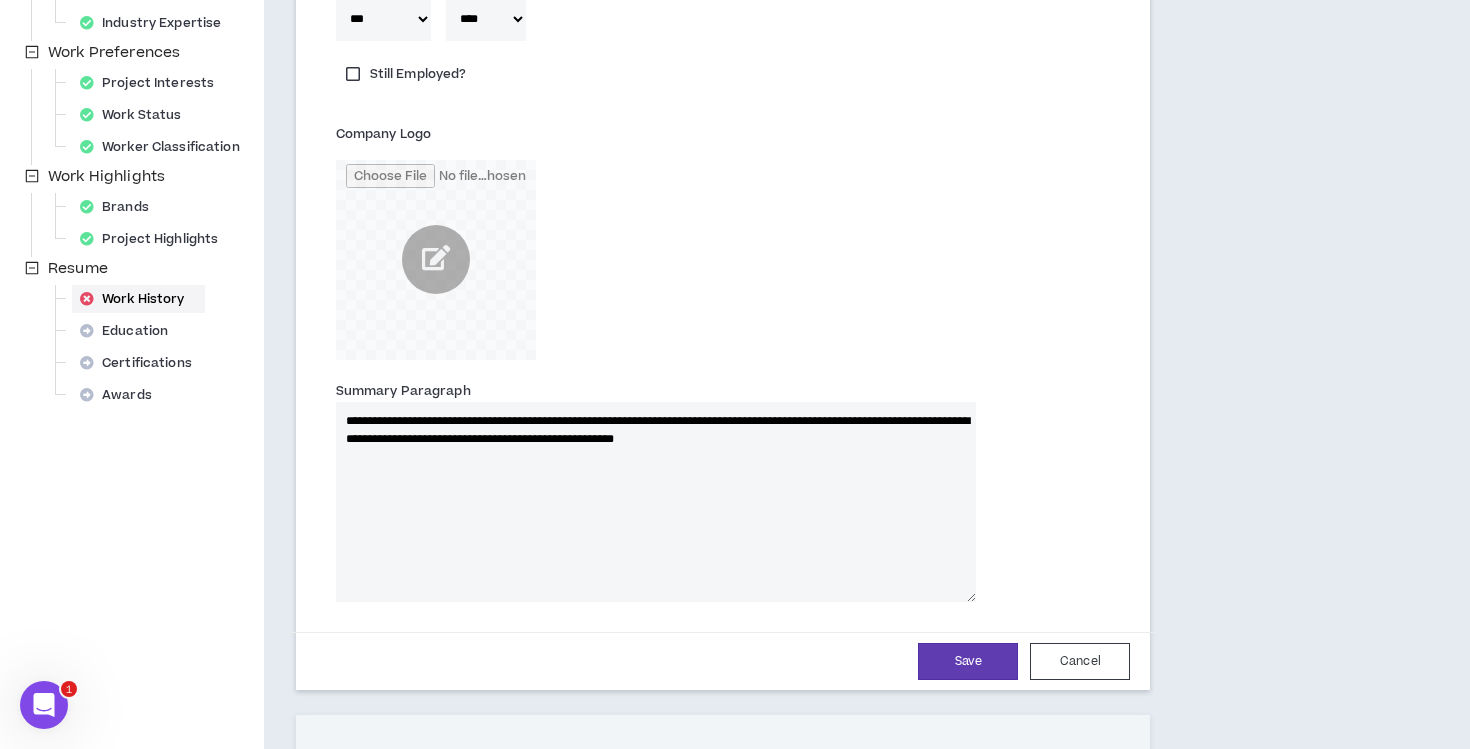 type 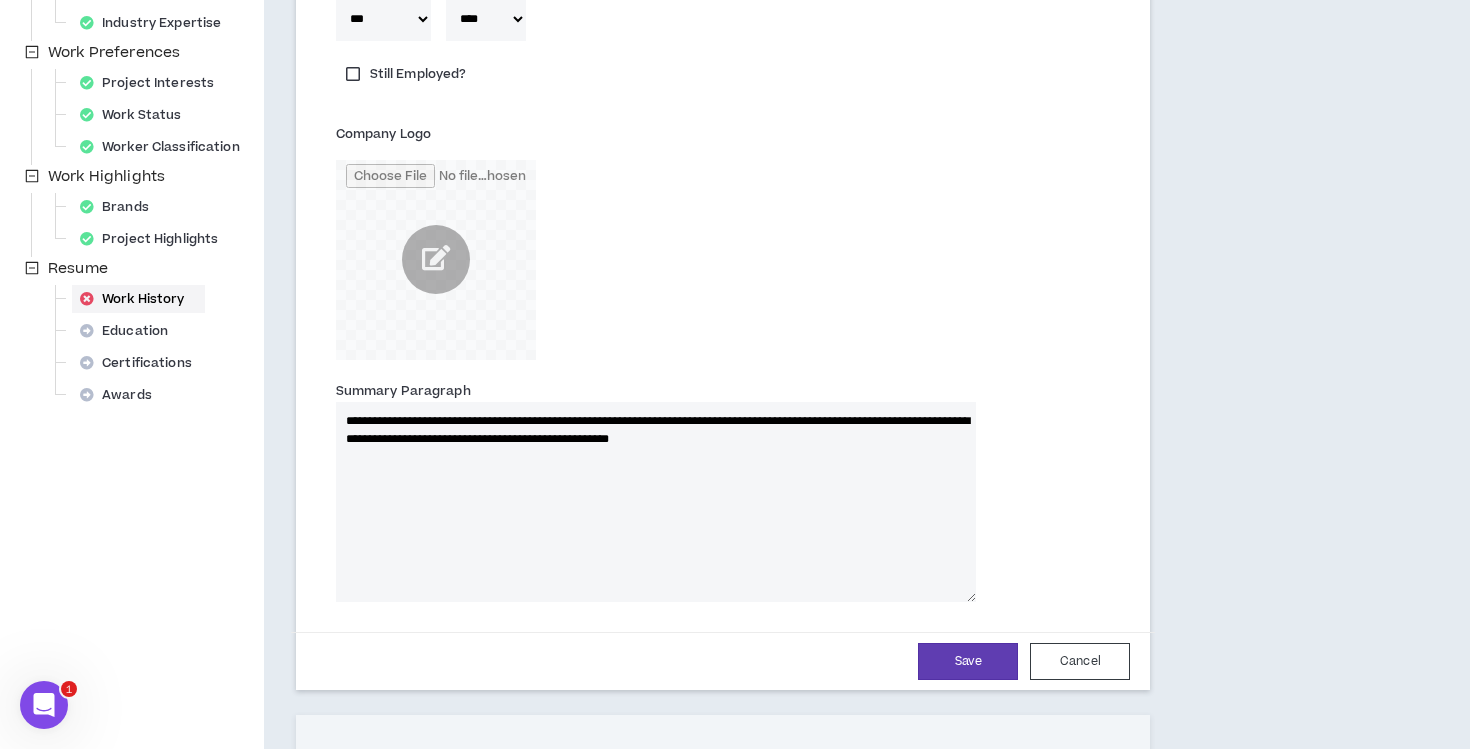 type 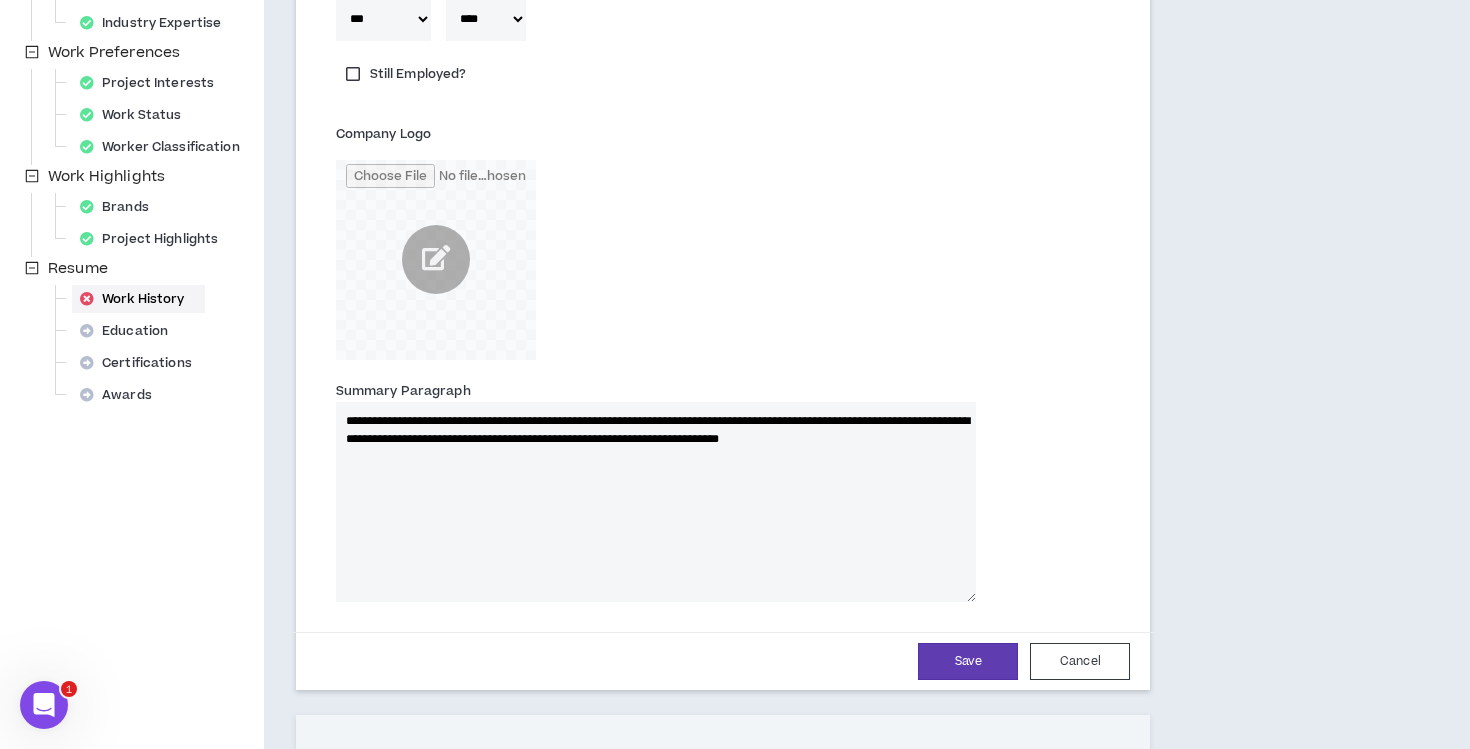 type on "**********" 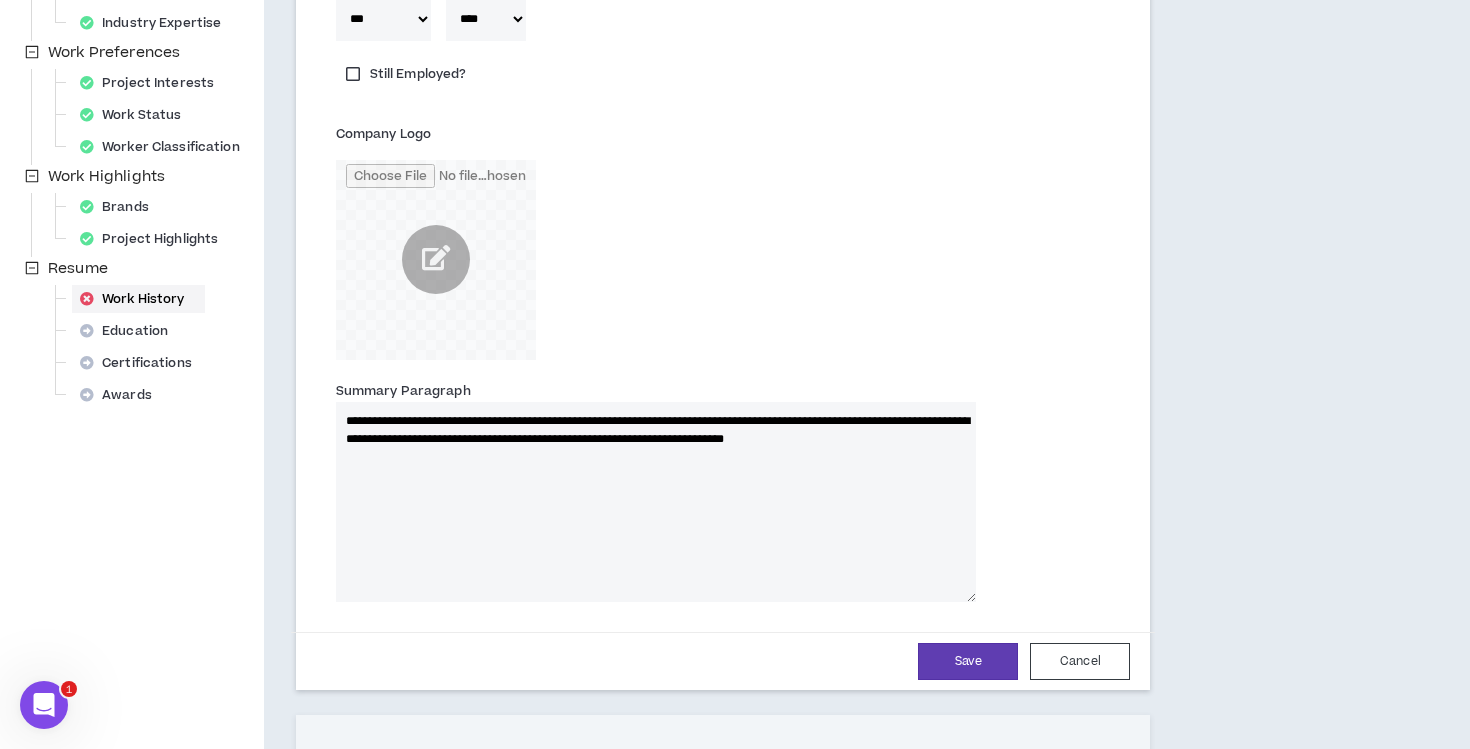 type 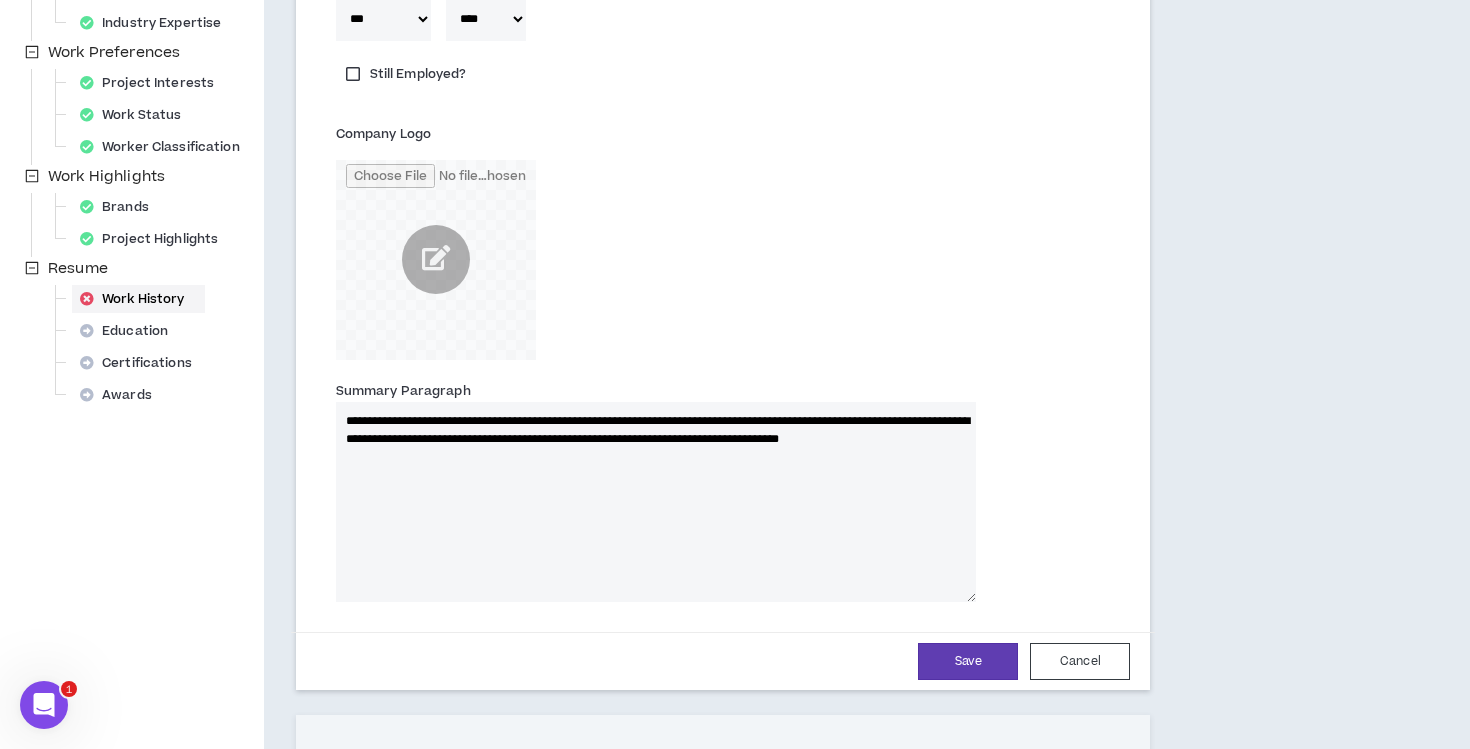type on "**********" 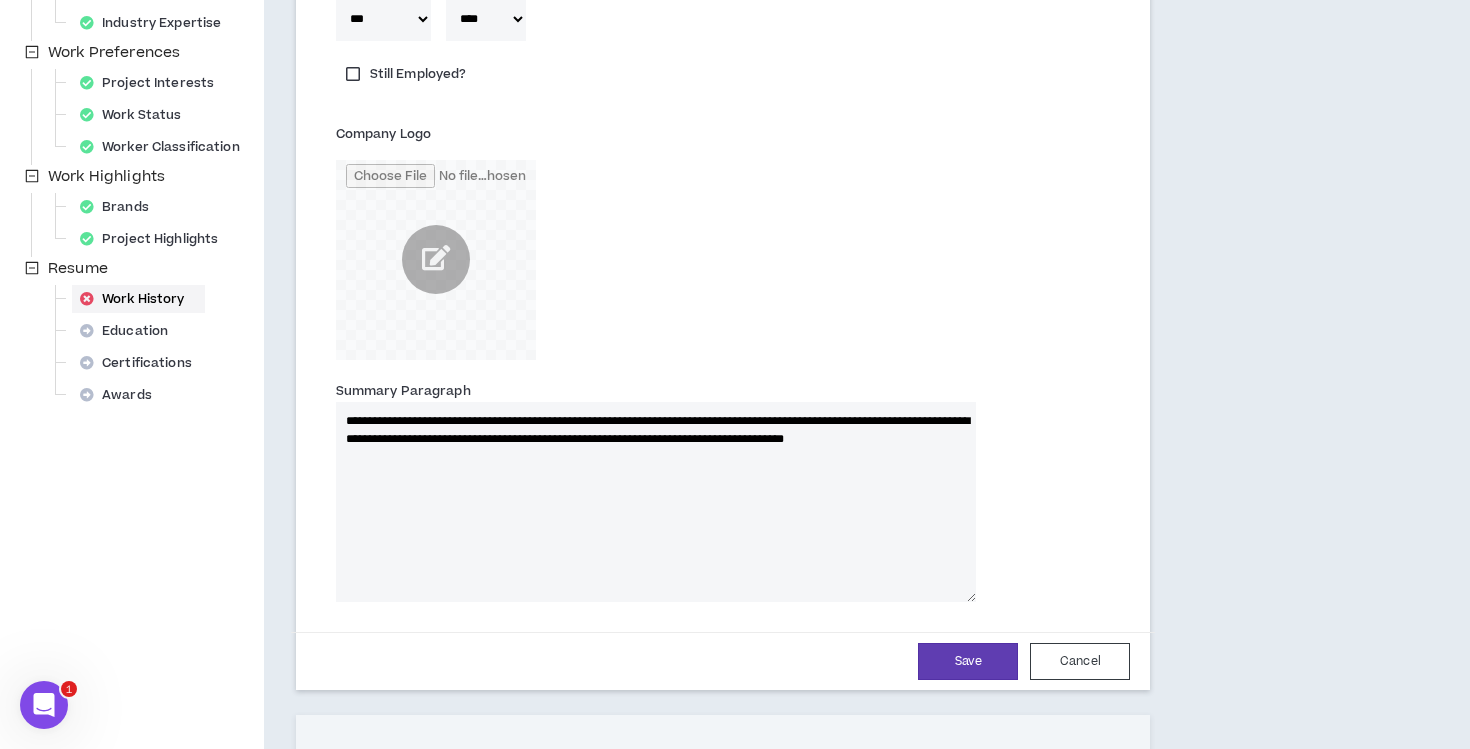 type 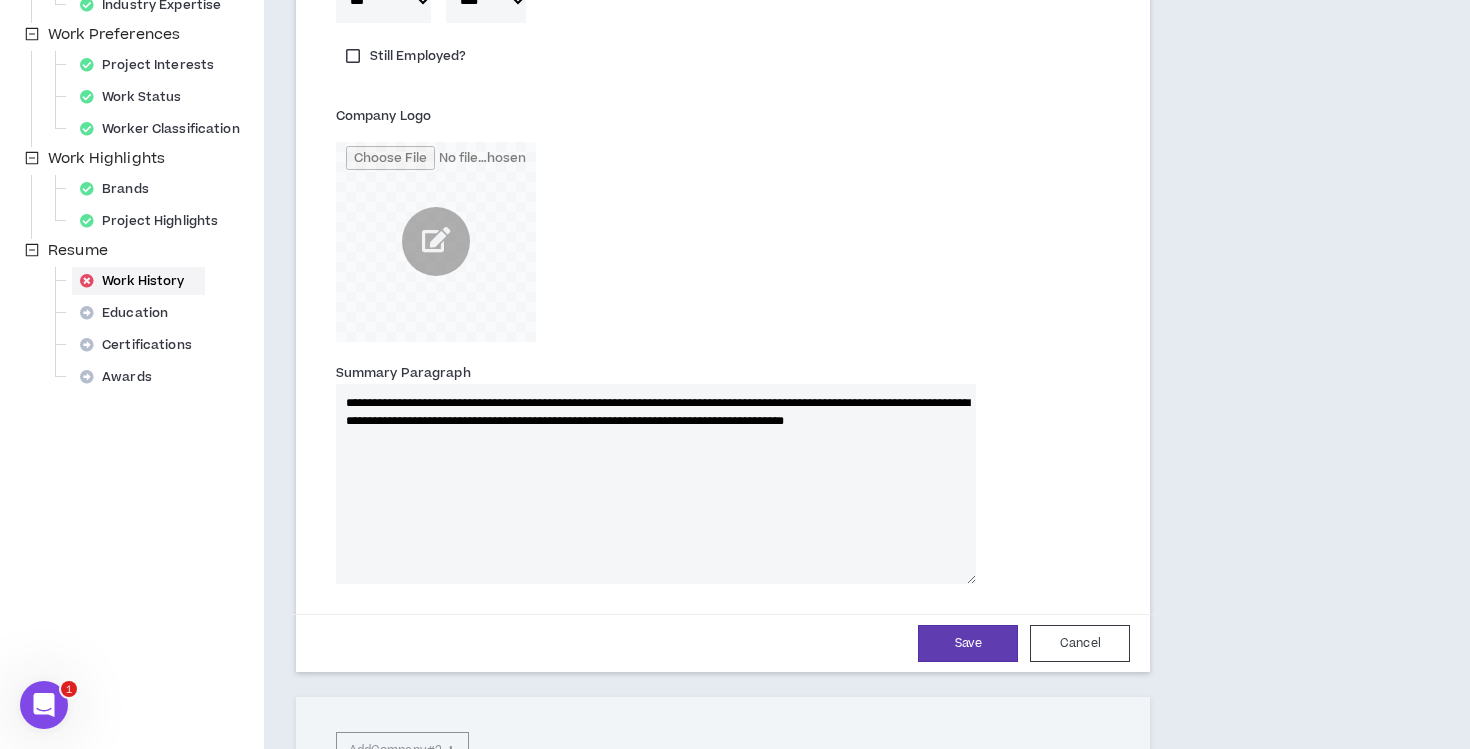 scroll, scrollTop: 599, scrollLeft: 0, axis: vertical 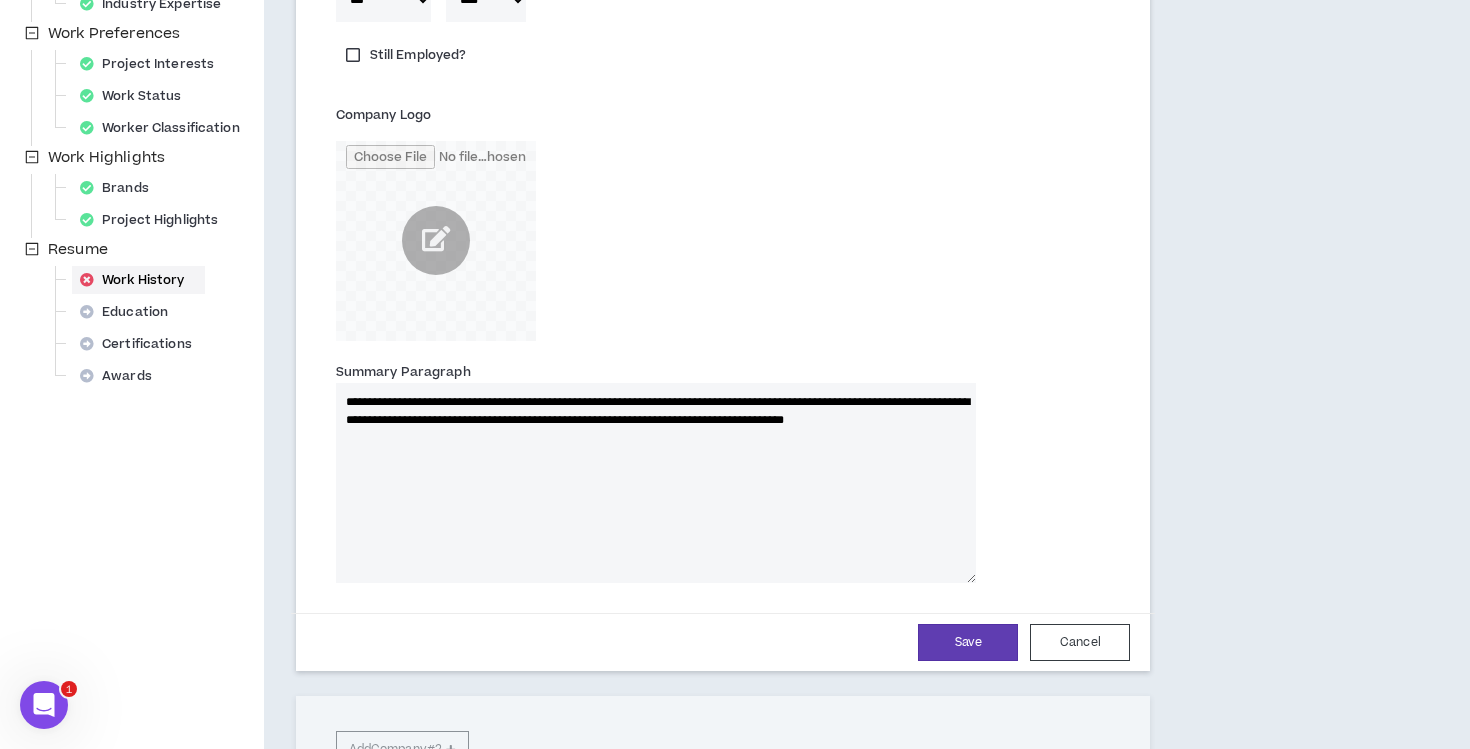 click on "**********" at bounding box center (656, 483) 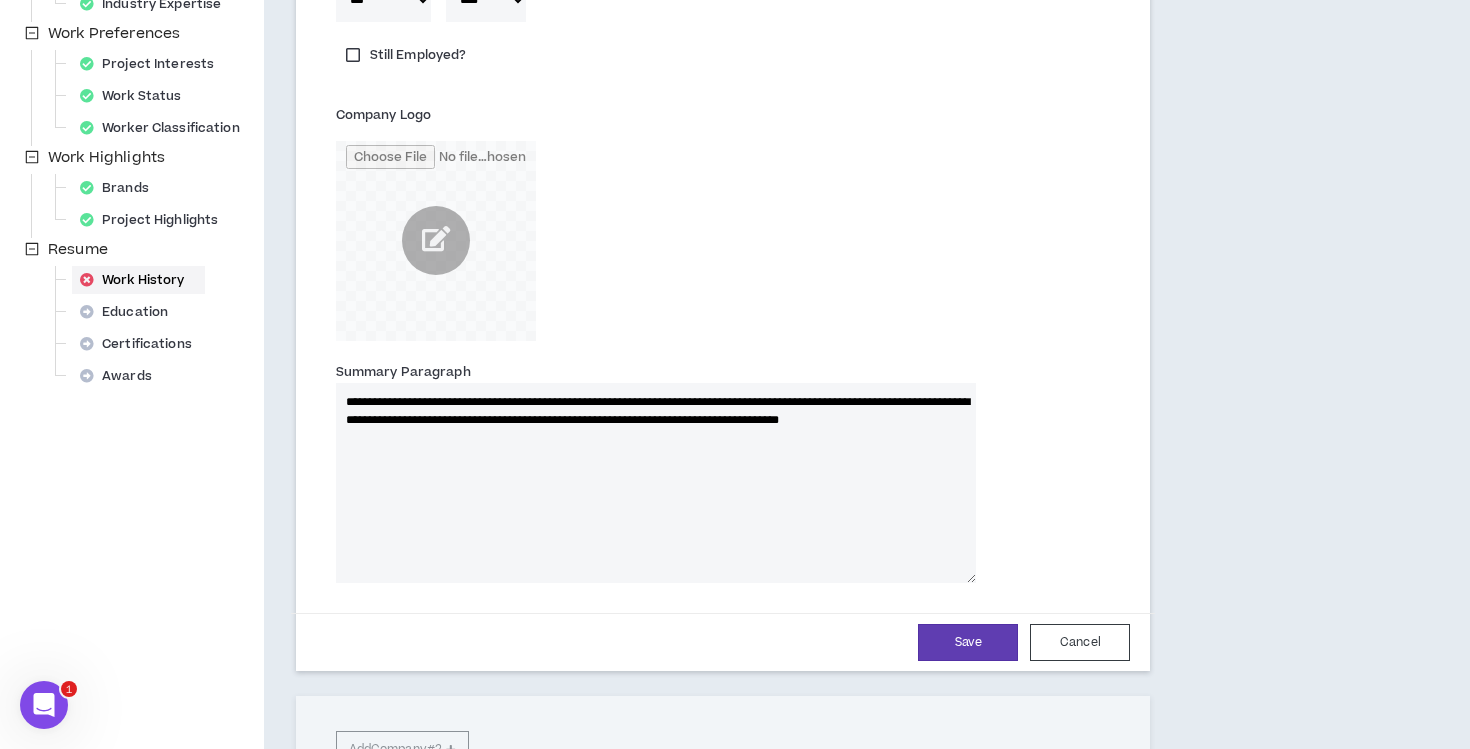 type 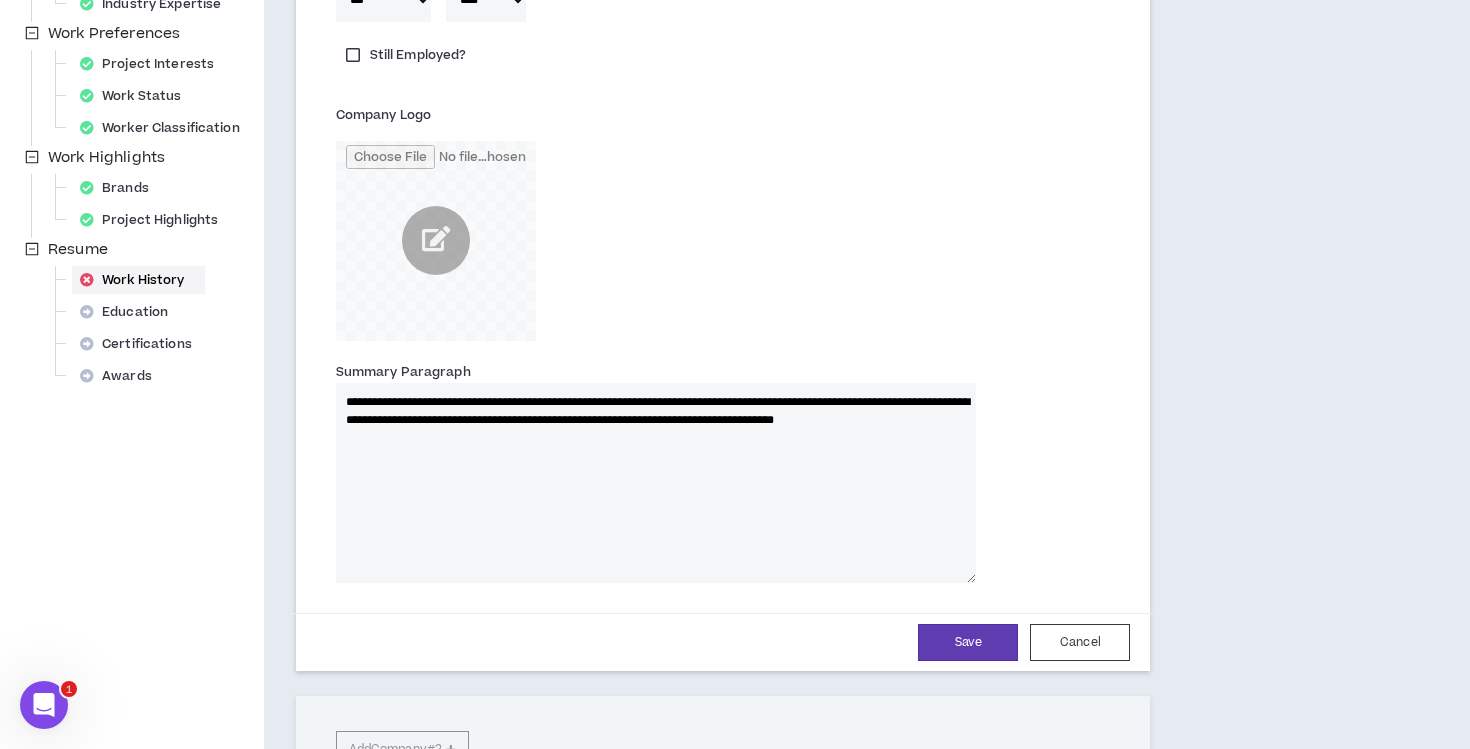 type 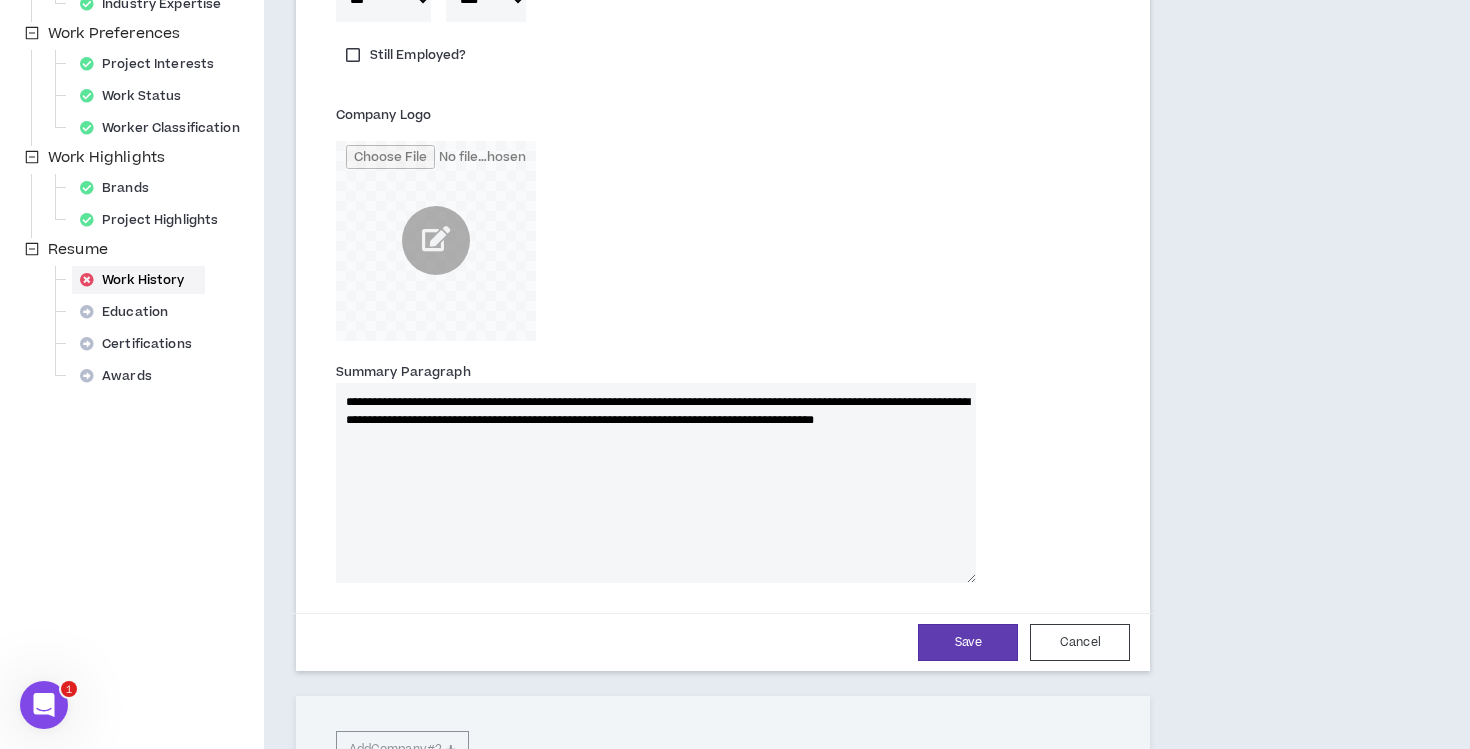 type on "**********" 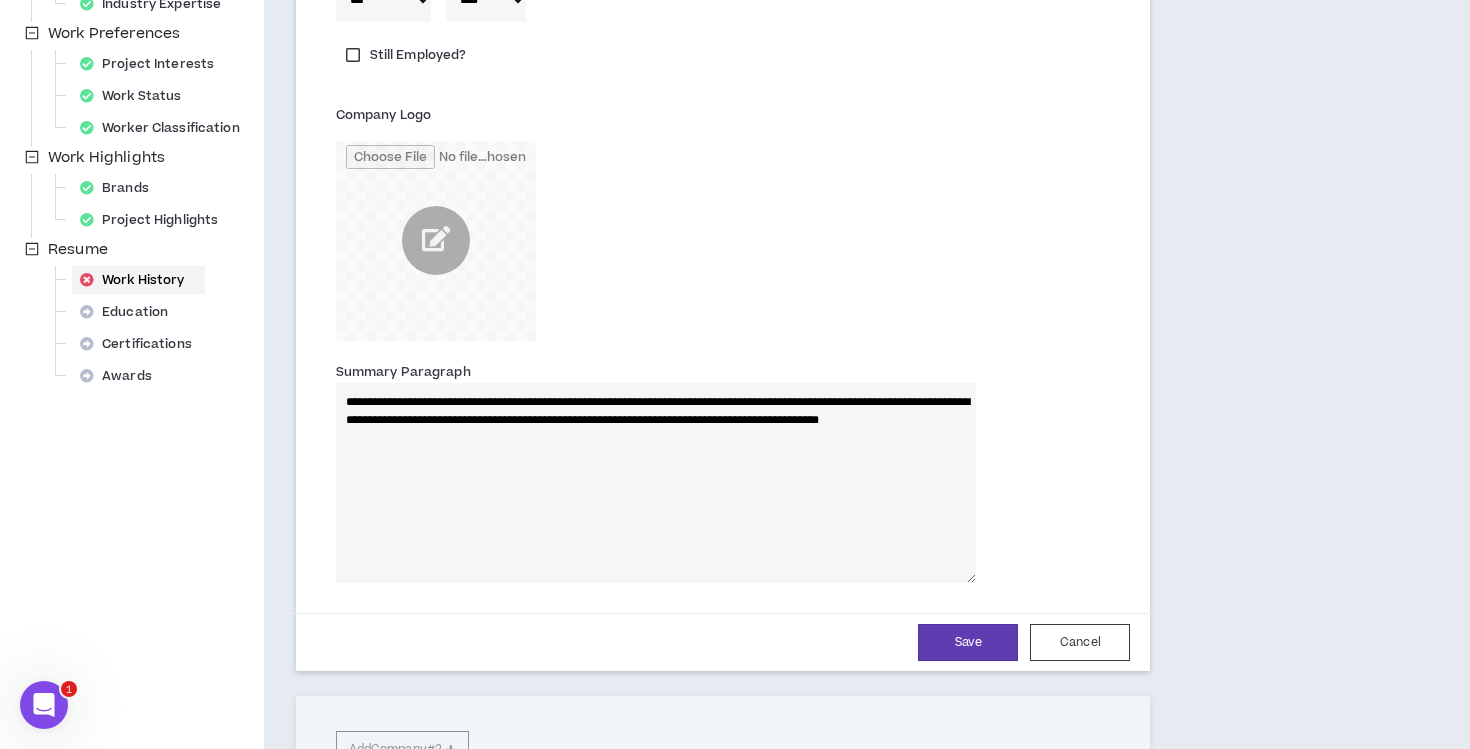 type 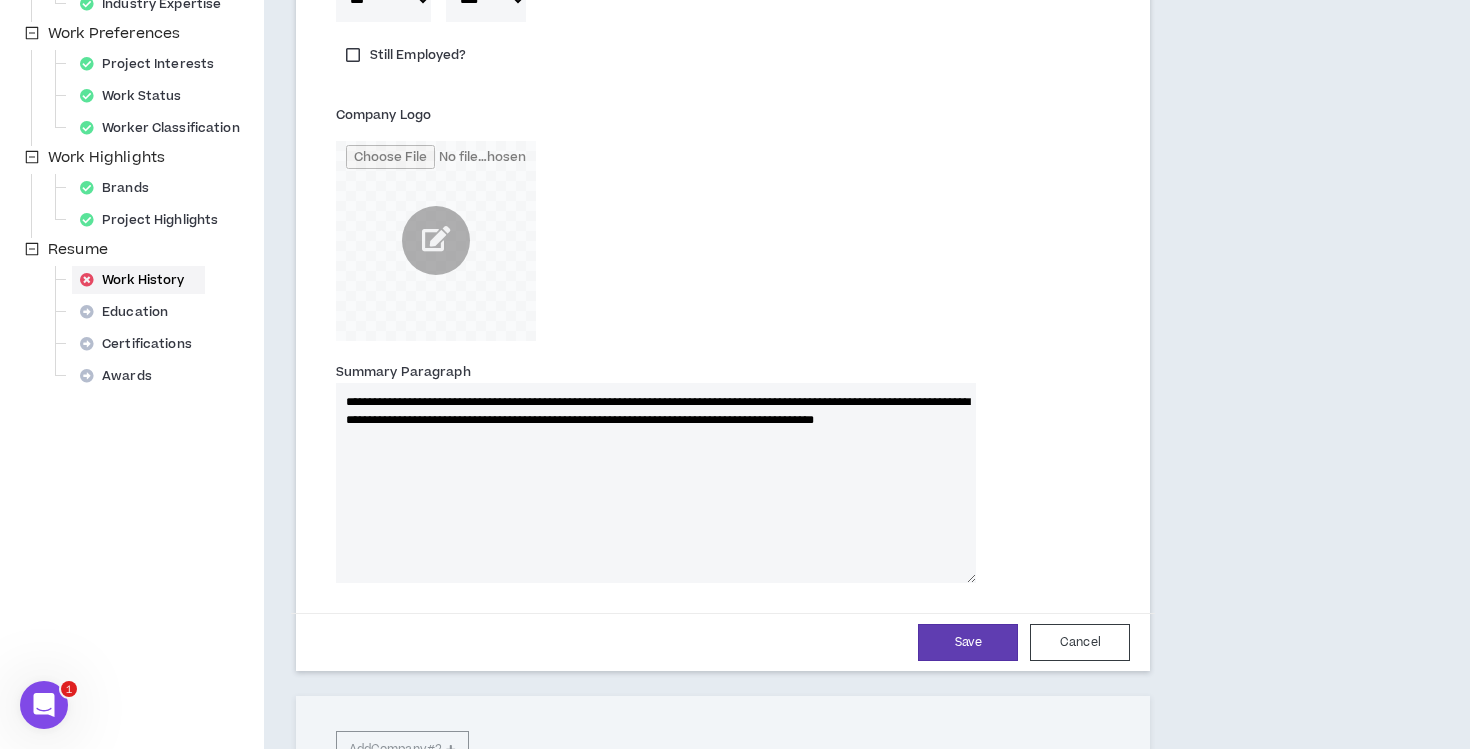 type on "**********" 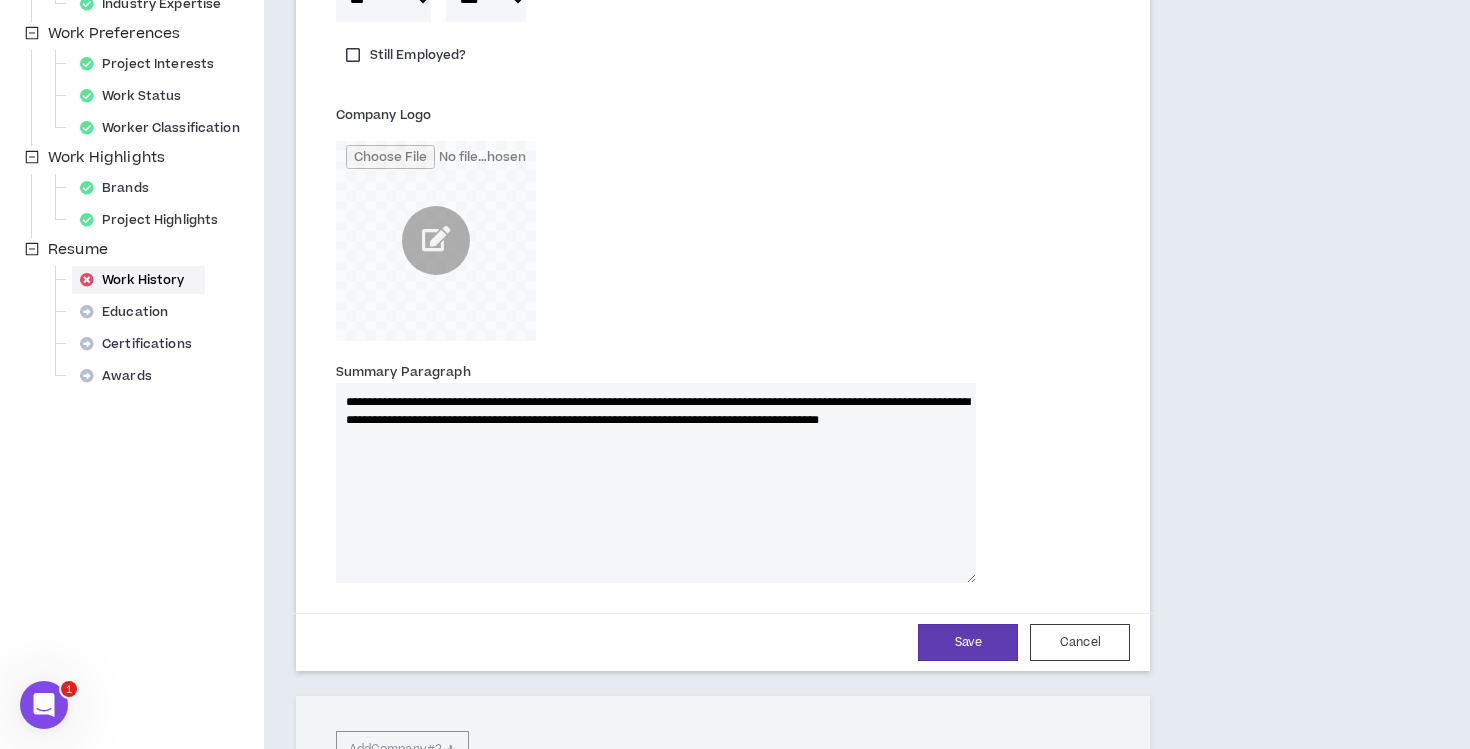 type 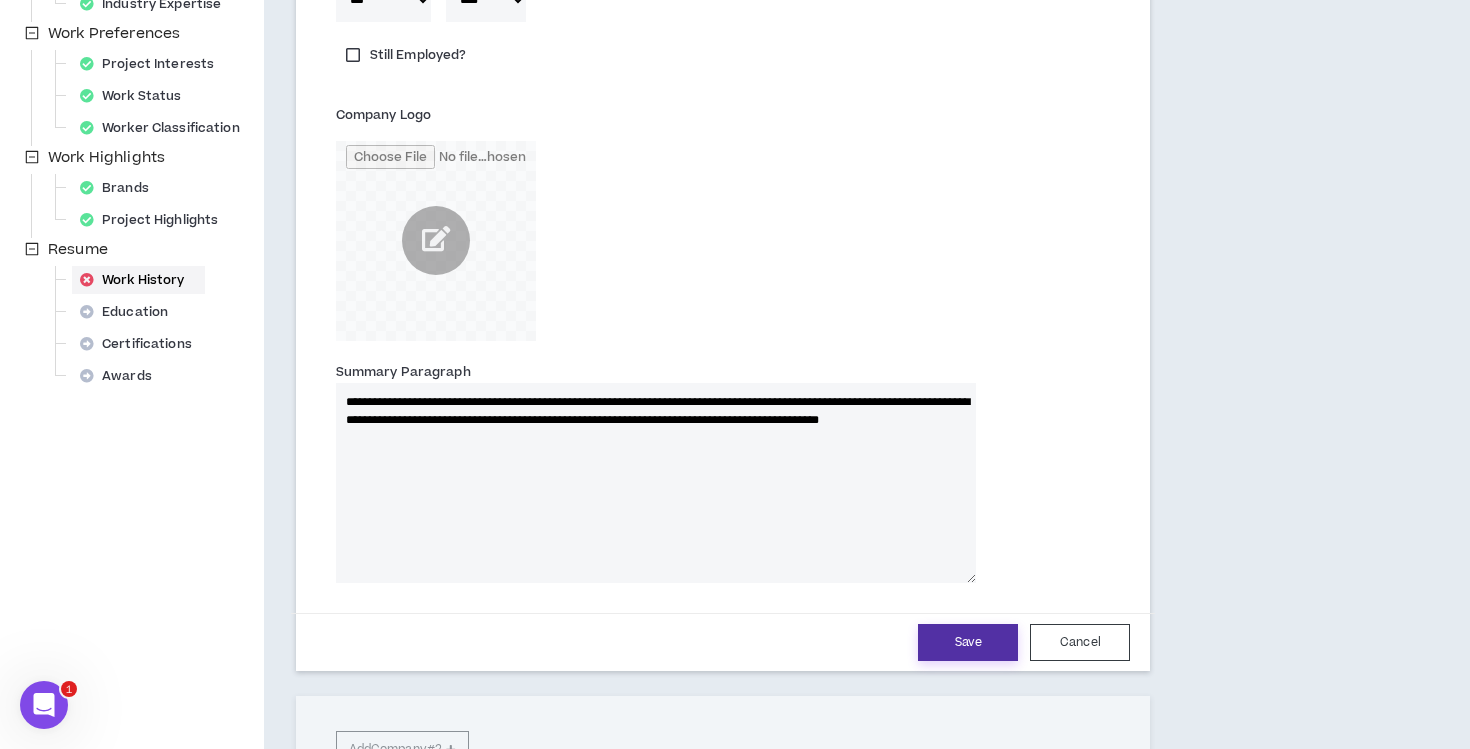 type on "**********" 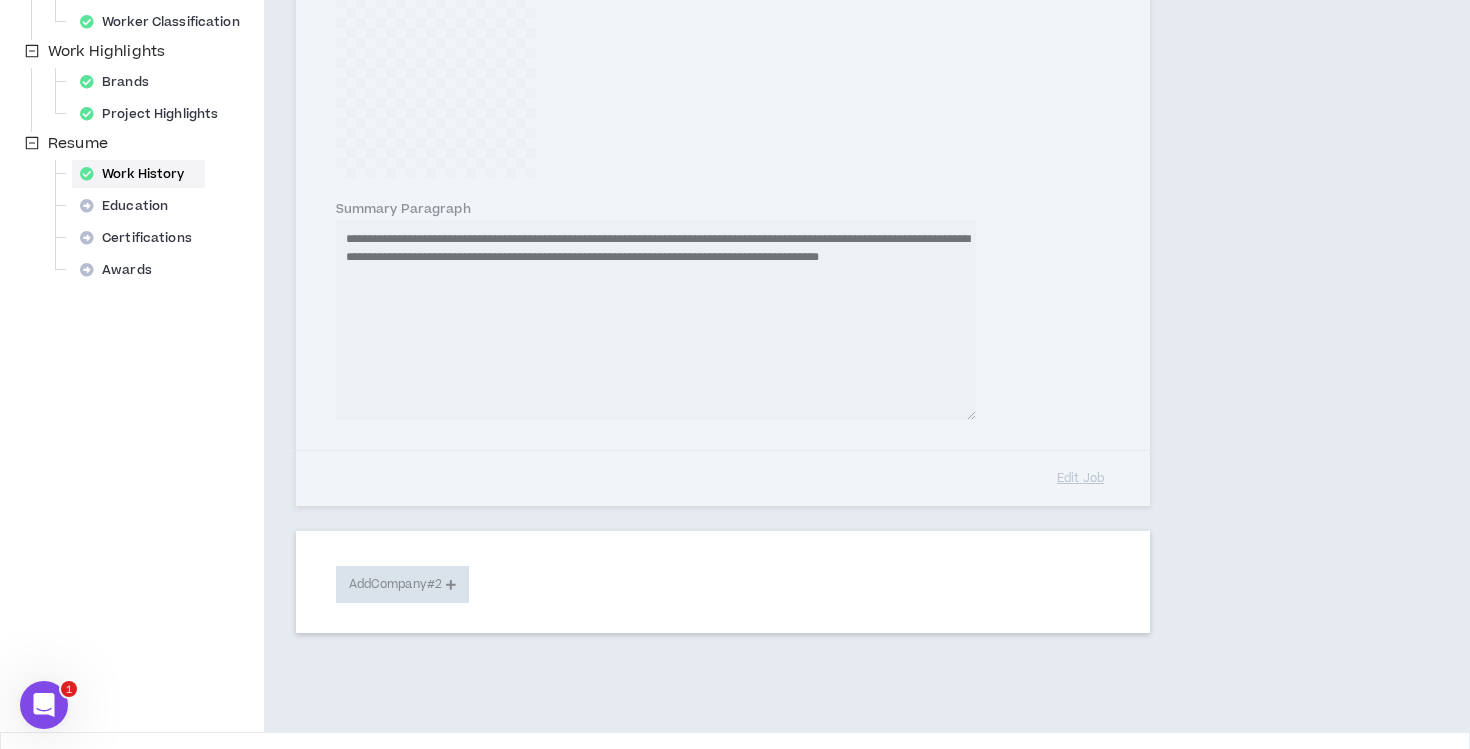 scroll, scrollTop: 323, scrollLeft: 0, axis: vertical 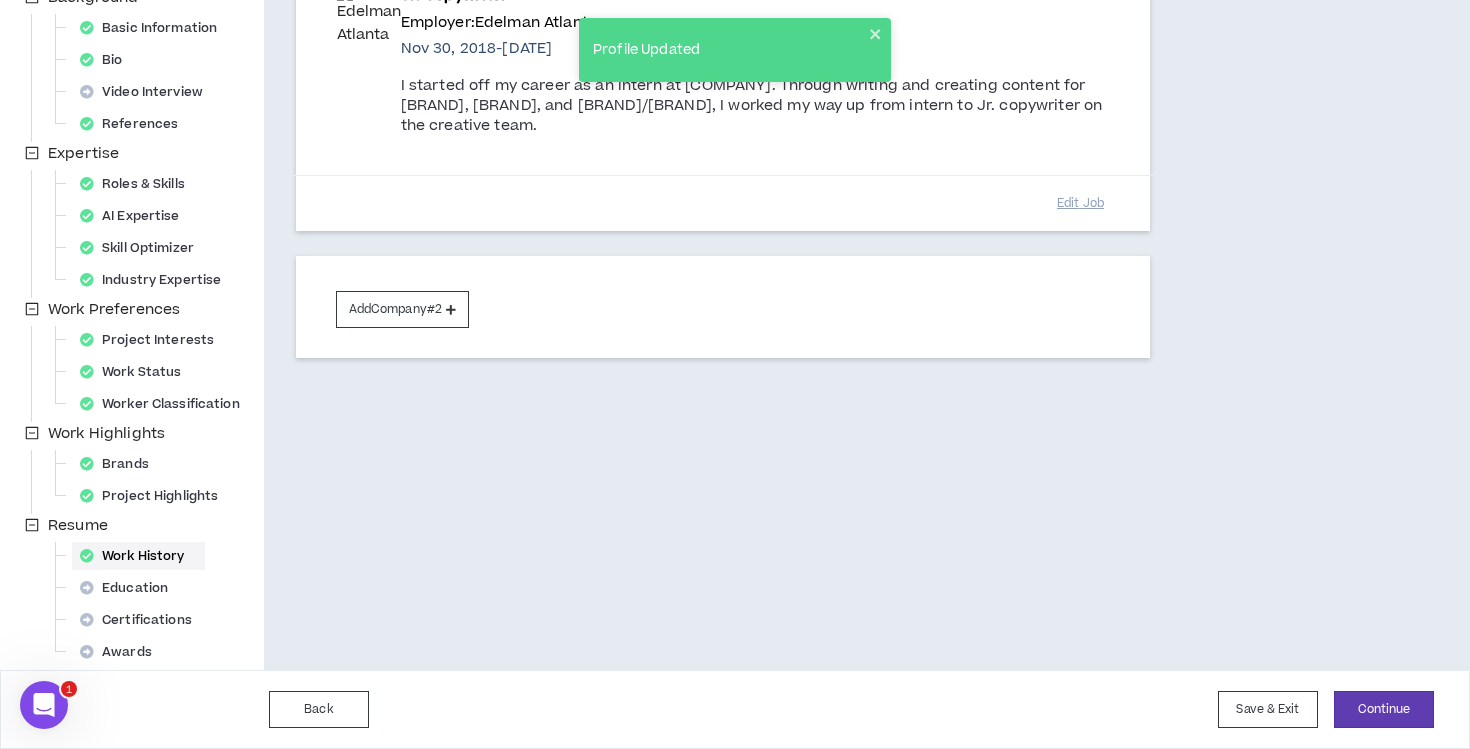 click on "Add  Company  #2" at bounding box center (723, 307) 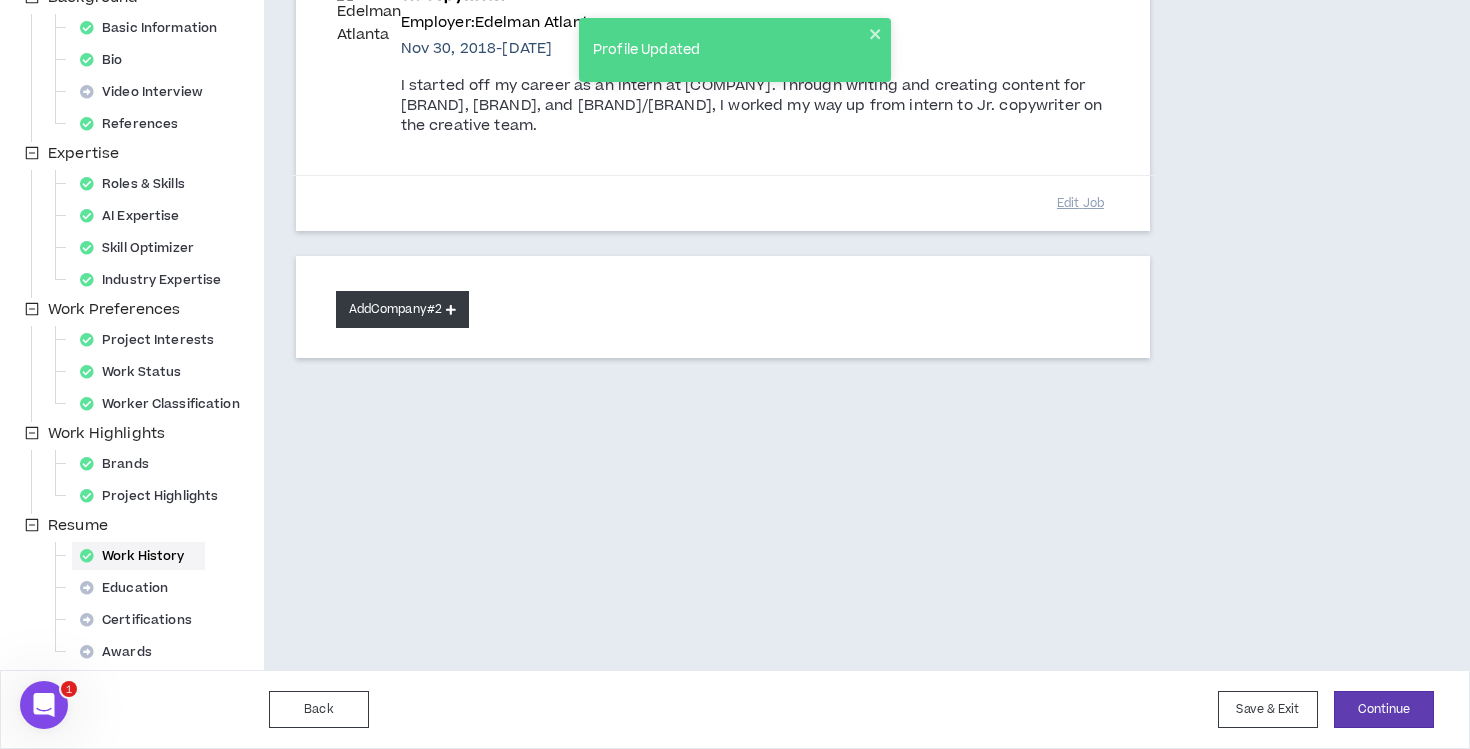 click on "Add  Company  #2" at bounding box center (402, 309) 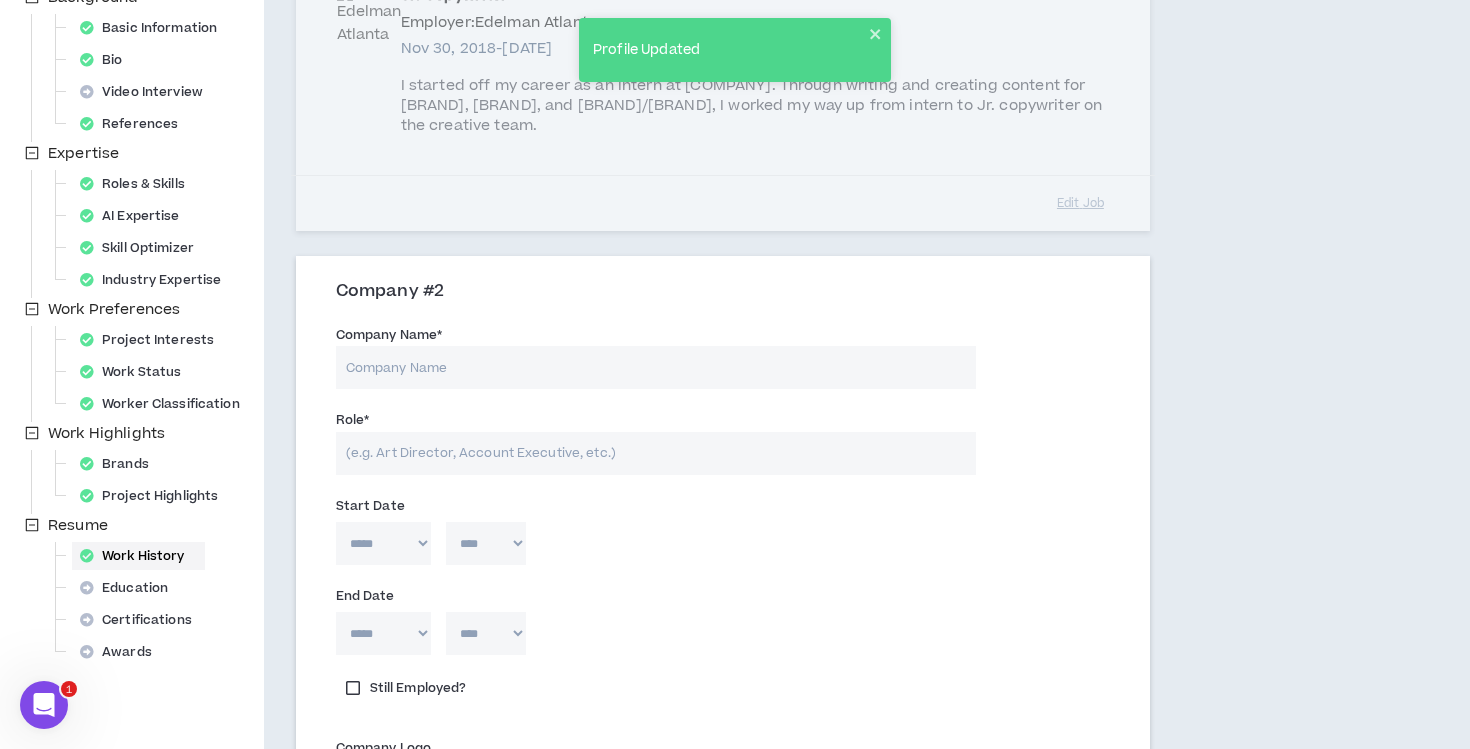 click on "Company Name  *" at bounding box center [656, 367] 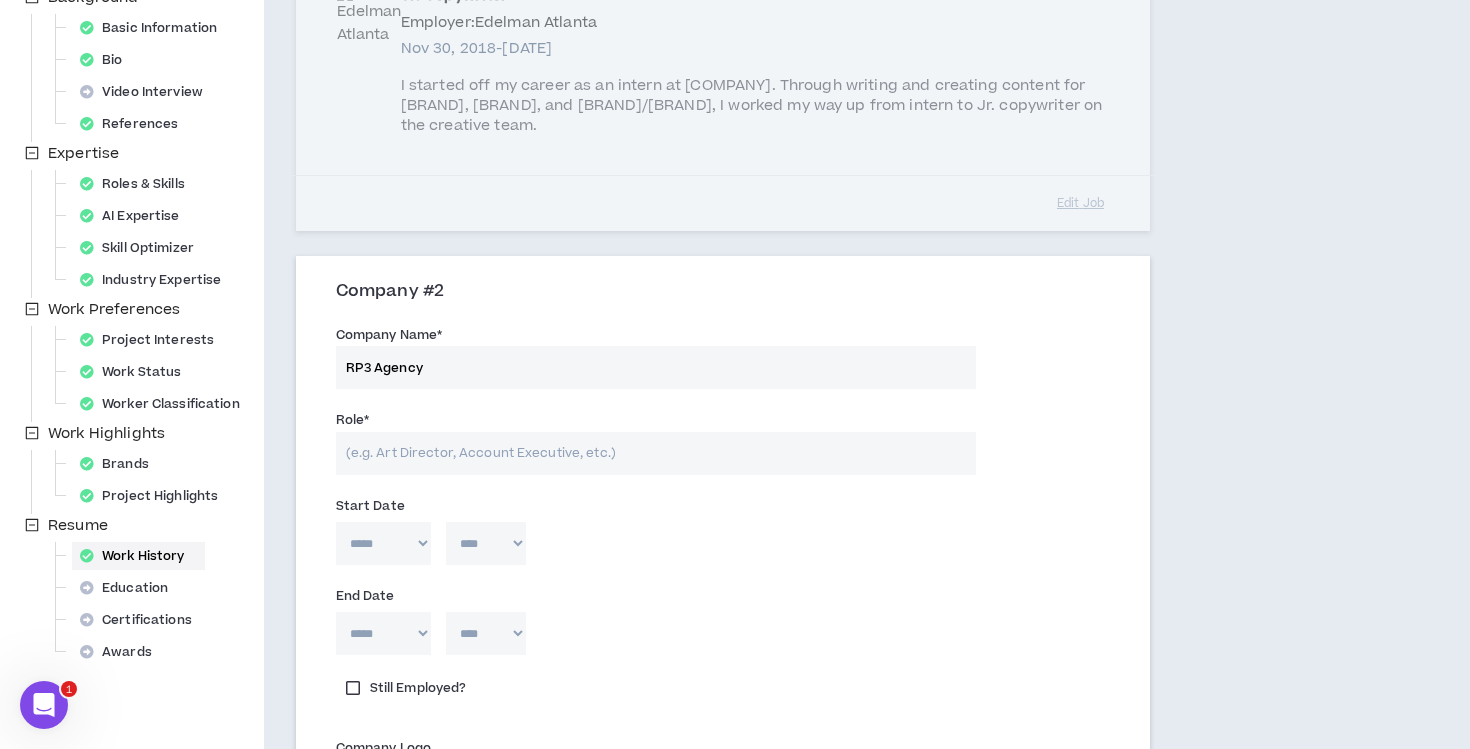 type on "RP3 Agency" 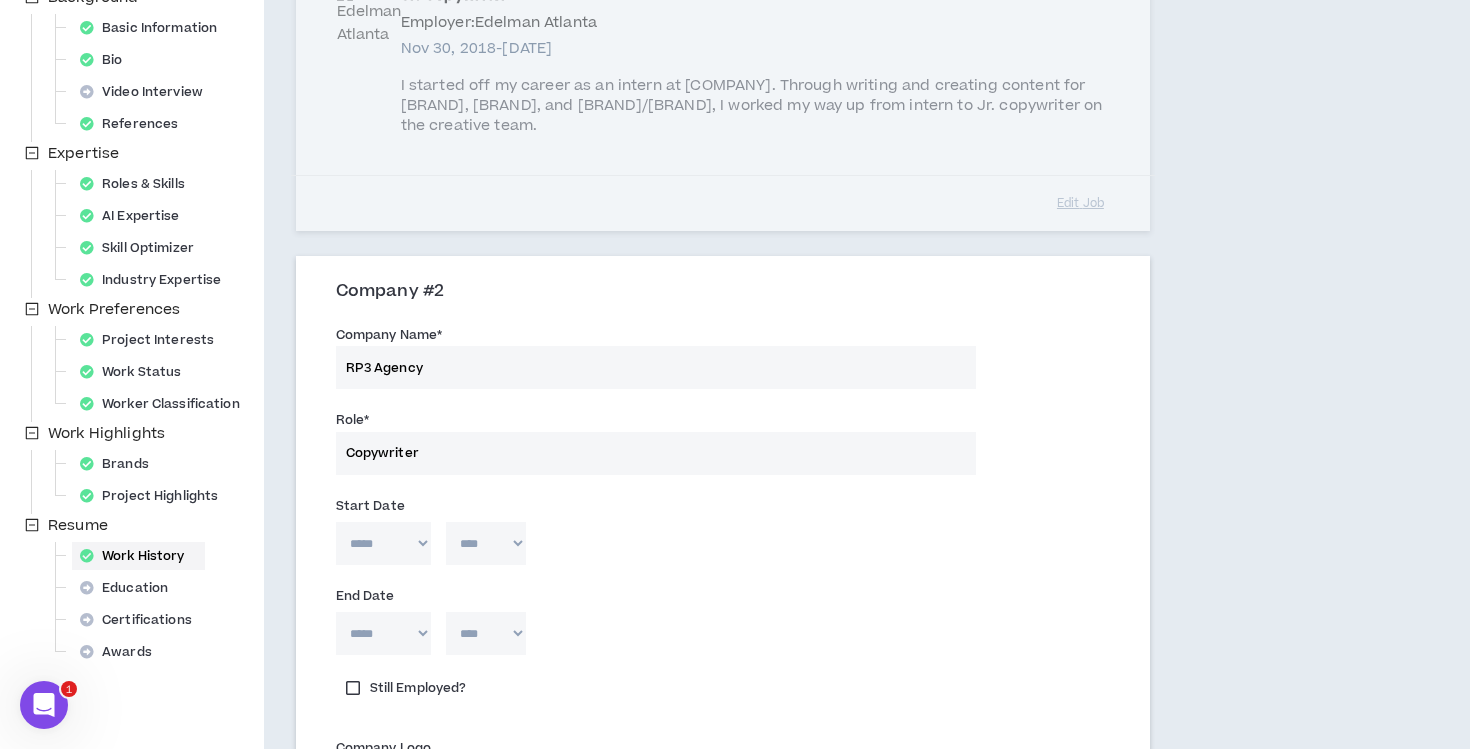 type on "Copywriter" 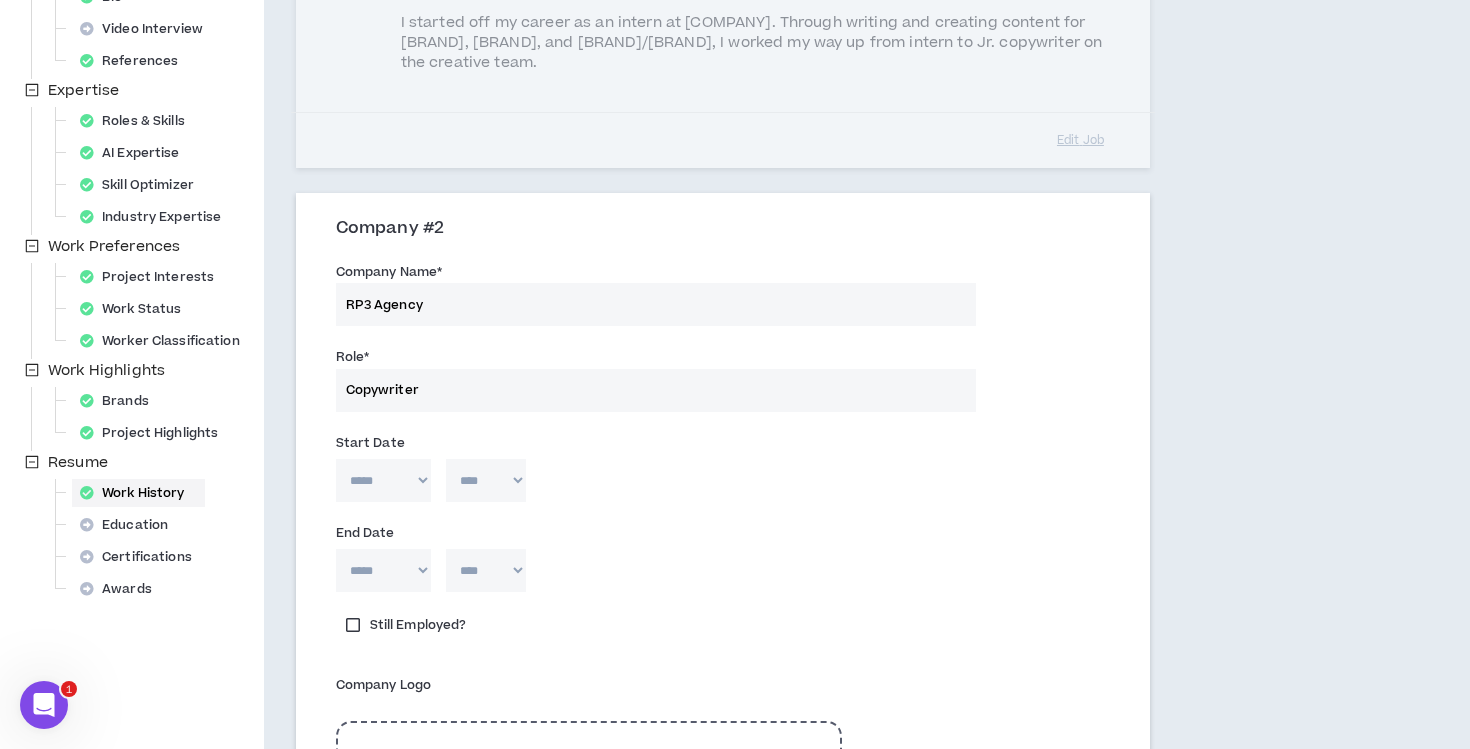 scroll, scrollTop: 390, scrollLeft: 0, axis: vertical 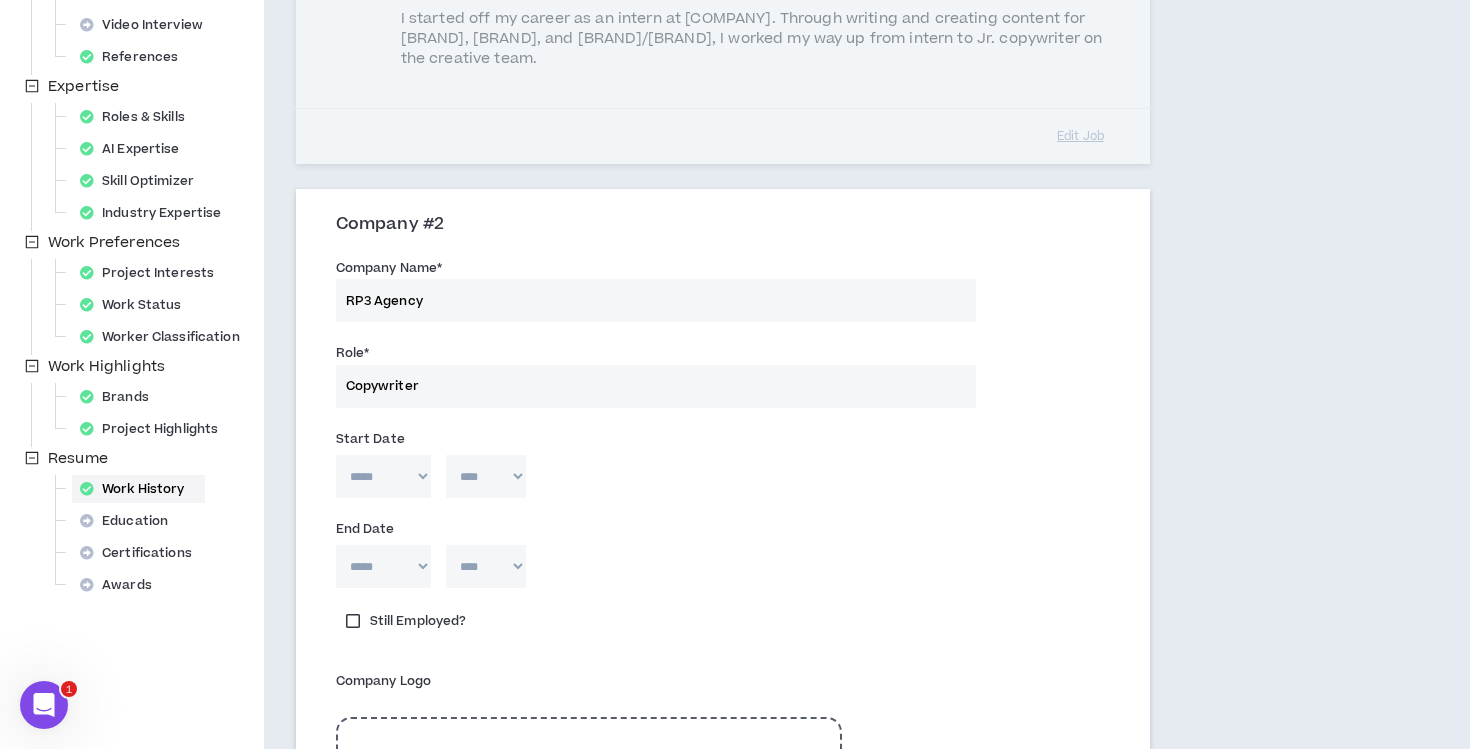 click on "***** *** *** *** *** *** **** *** *** **** *** *** ***" at bounding box center (383, 476) 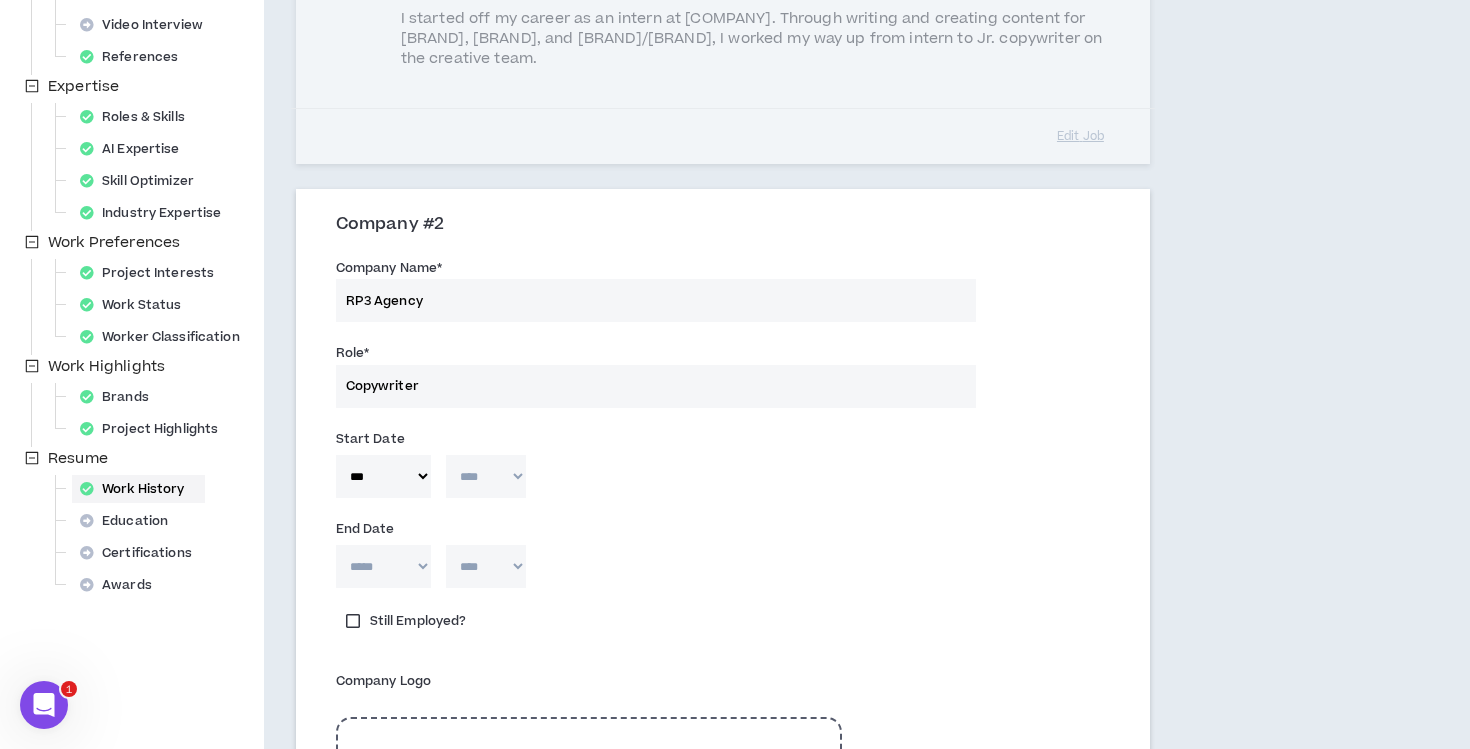 click on "**** **** **** **** **** **** **** **** **** **** **** **** **** **** **** **** **** **** **** **** **** **** **** **** **** **** **** **** **** **** **** **** **** **** **** **** **** **** **** **** **** **** **** **** **** **** **** **** **** **** **** **** **** **** **** **** **** **** **** **** **** **** **** **** **** **** **** **** **** **** **** **** **** **** **** **** **** **** **** **** **** **** **** **** **** **** **** **** **** **** **** **** **** **** **** **** **** **** **** **** **** **** **** **** **** **** **** **** **** **** **** **** **** **** **** **** **** **** **** **** **** **** **** **** **** **** ****" at bounding box center (486, 476) 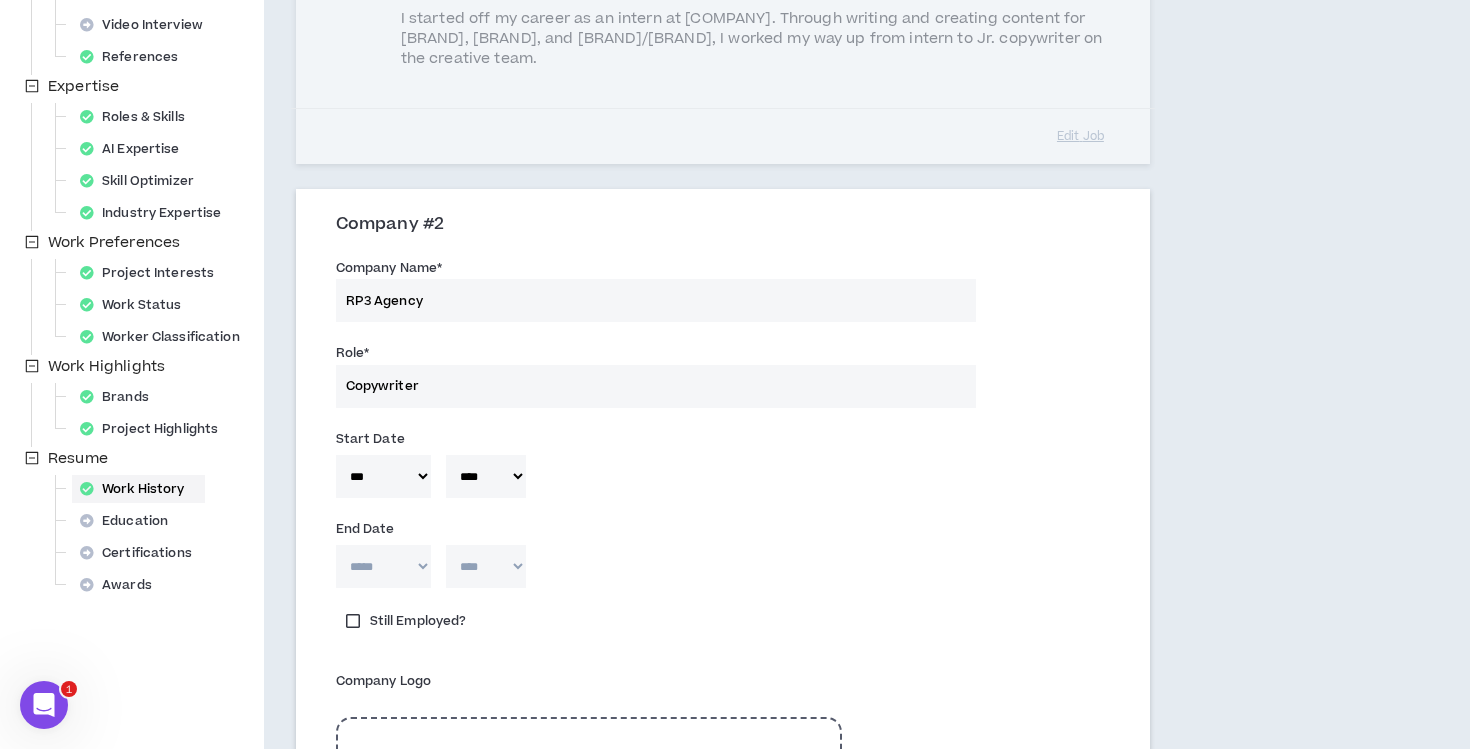 select on "*" 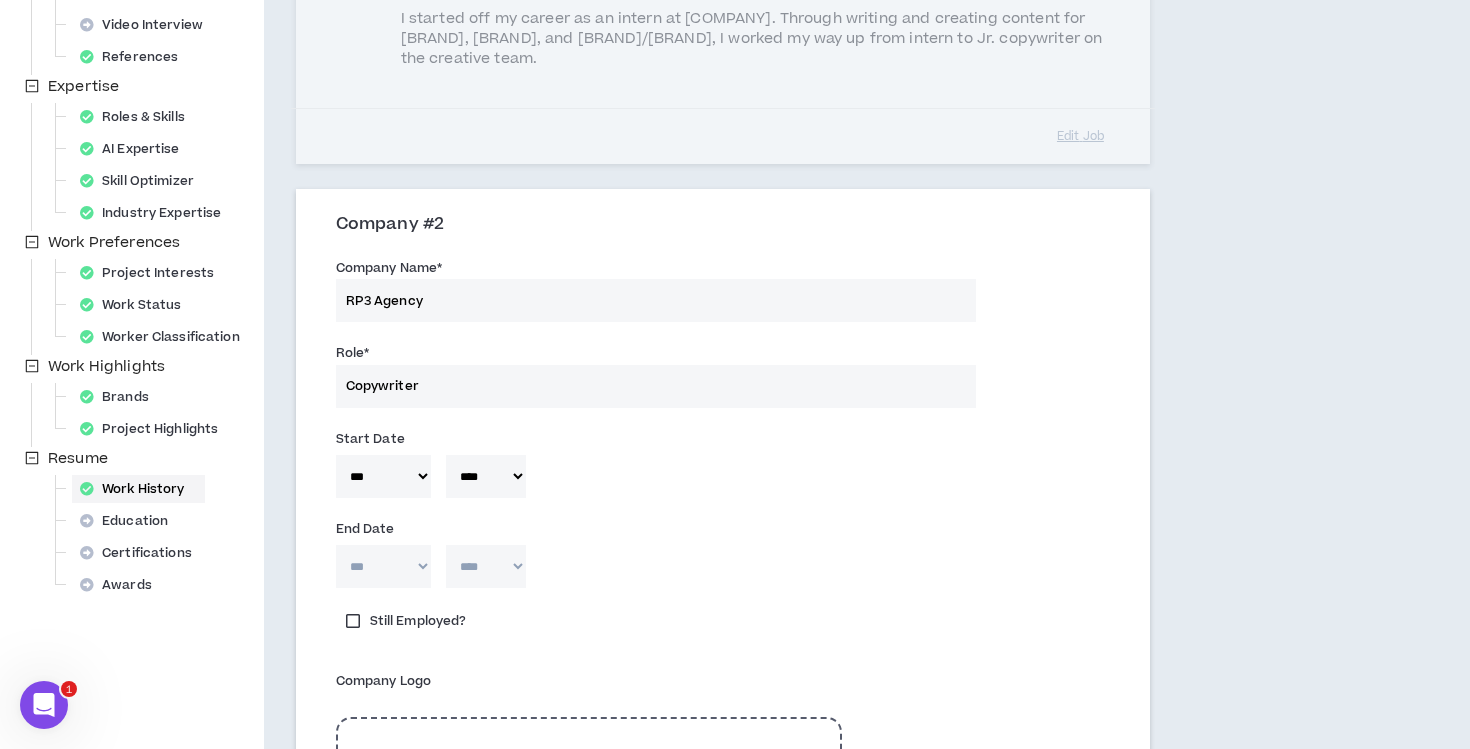 type 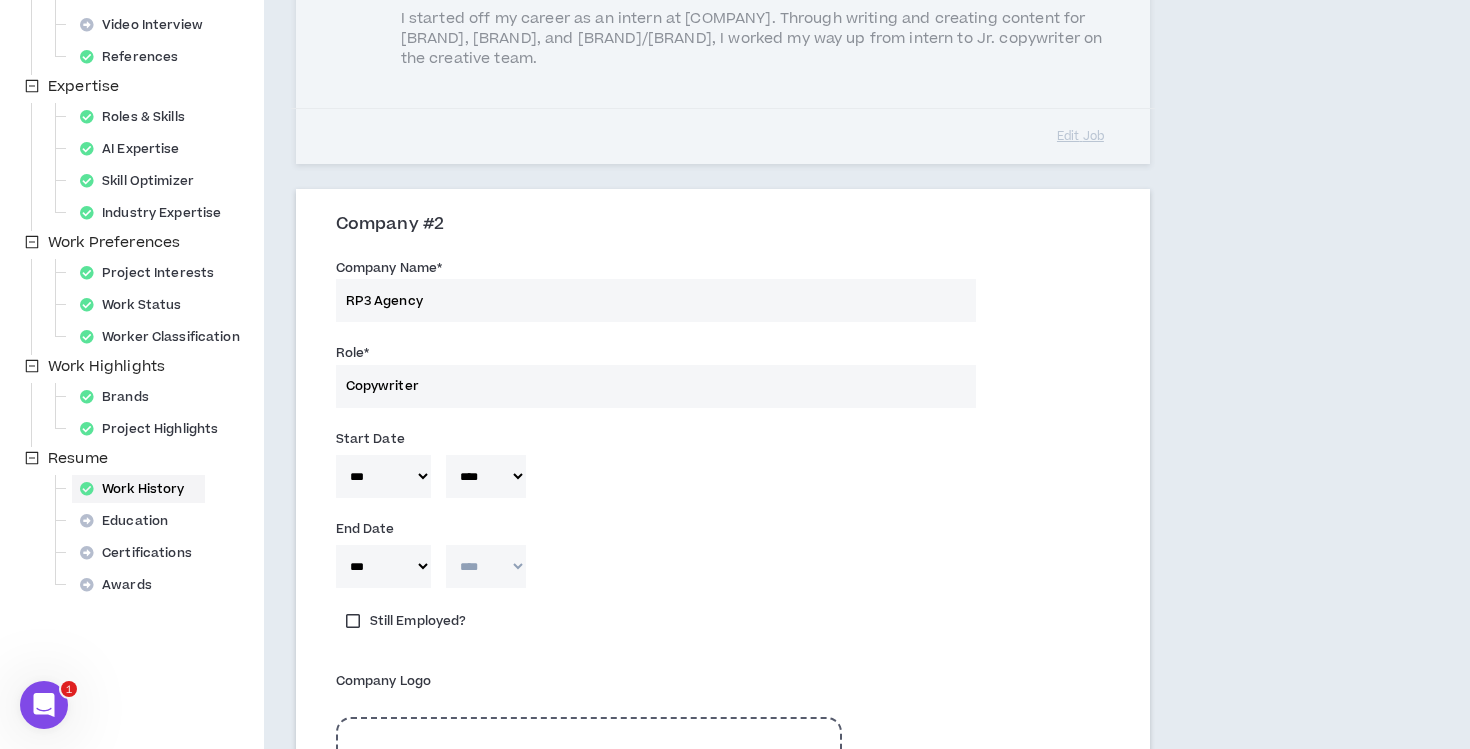 click on "**** **** **** **** **** **** **** **** **** **** **** **** **** **** **** **** **** **** **** **** **** **** **** **** **** **** **** **** **** **** **** **** **** **** **** **** **** **** **** **** **** **** **** **** **** **** **** **** **** **** **** **** **** **** **** **** **** **** **** **** **** **** **** **** **** **** **** **** **** **** **** **** **** **** **** **** **** **** **** **** **** **** **** **** **** **** **** **** **** **** **** **** **** **** **** **** **** **** **** **** **** **** **** **** **** **** **** **** **** **** **** **** **** **** **** **** **** **** **** **** **** **** **** **** **** **** ****" at bounding box center (486, 566) 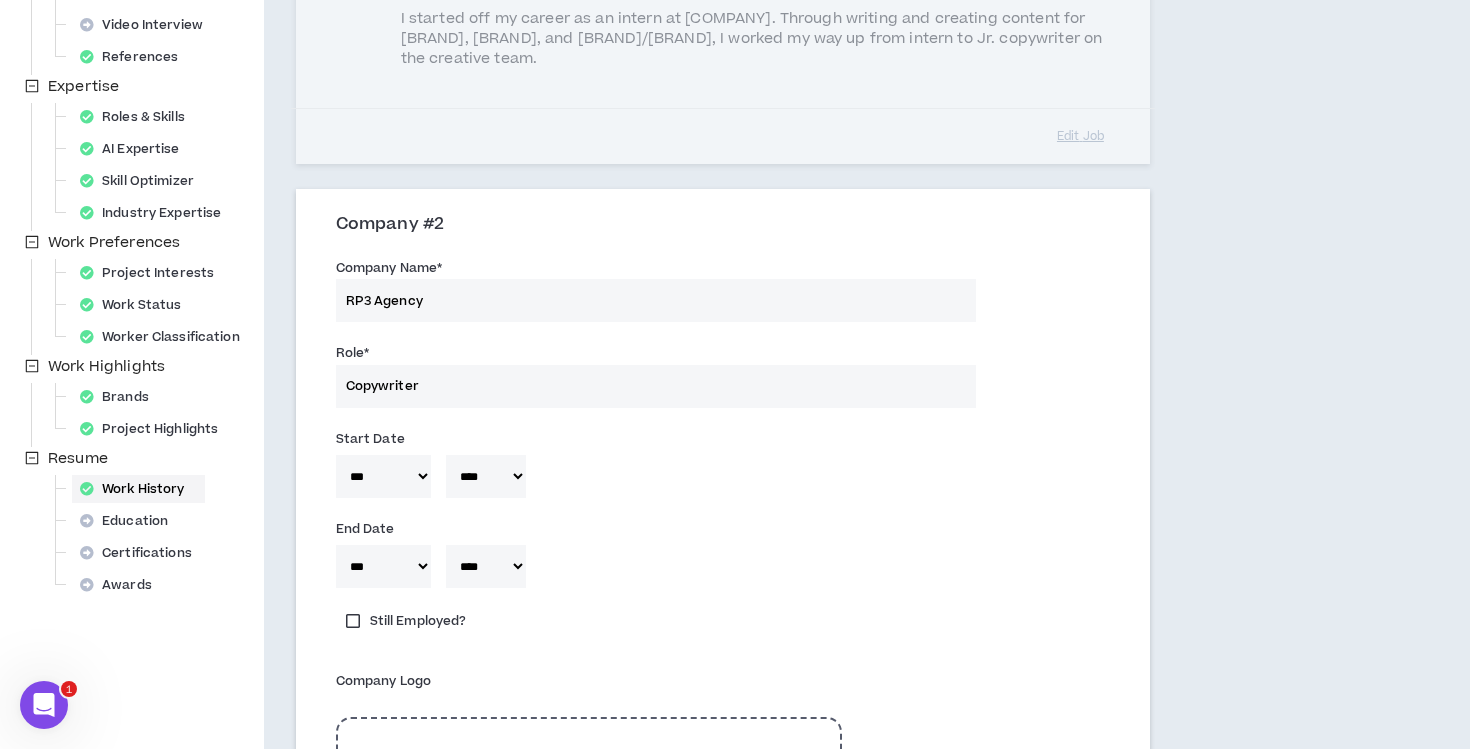 click on "***** *** *** *** *** *** **** *** *** **** *** *** ***  * **** **** **** **** **** **** **** **** **** **** **** **** **** **** **** **** **** **** **** **** **** **** **** **** **** **** **** **** **** **** **** **** **** **** **** **** **** **** **** **** **** **** **** **** **** **** **** **** **** **** **** **** **** **** **** **** **** **** **** **** **** **** **** **** **** **** **** **** **** **** **** **** **** **** **** **** **** **** **** **** **** **** **** **** **** **** **** **** **** **** **** **** **** **** **** **** **** **** **** **** **** **** **** **** **** **** **** **** **** **** **** **** **** **** **** **** **** **** **** **** **** **** **** **** **** **** ****" at bounding box center (723, 571) 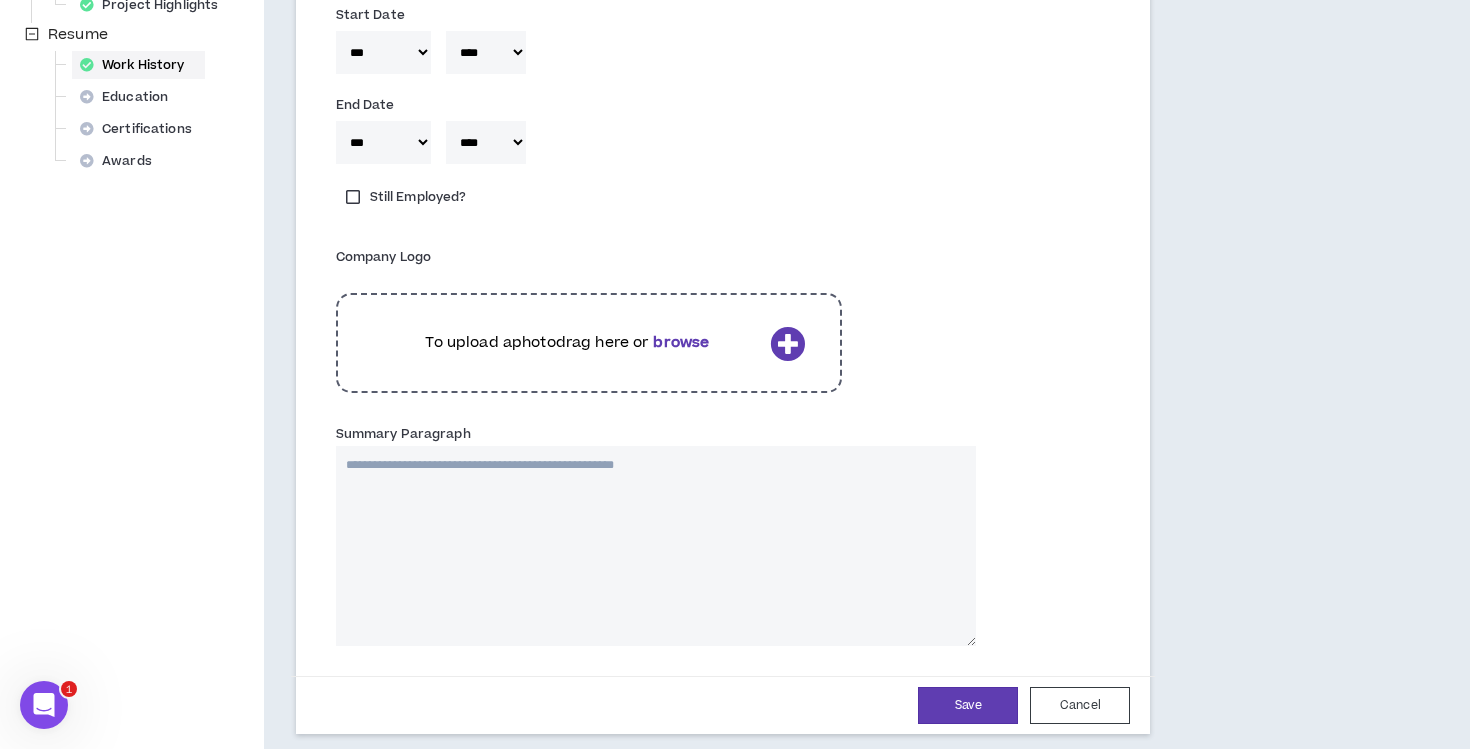 scroll, scrollTop: 848, scrollLeft: 0, axis: vertical 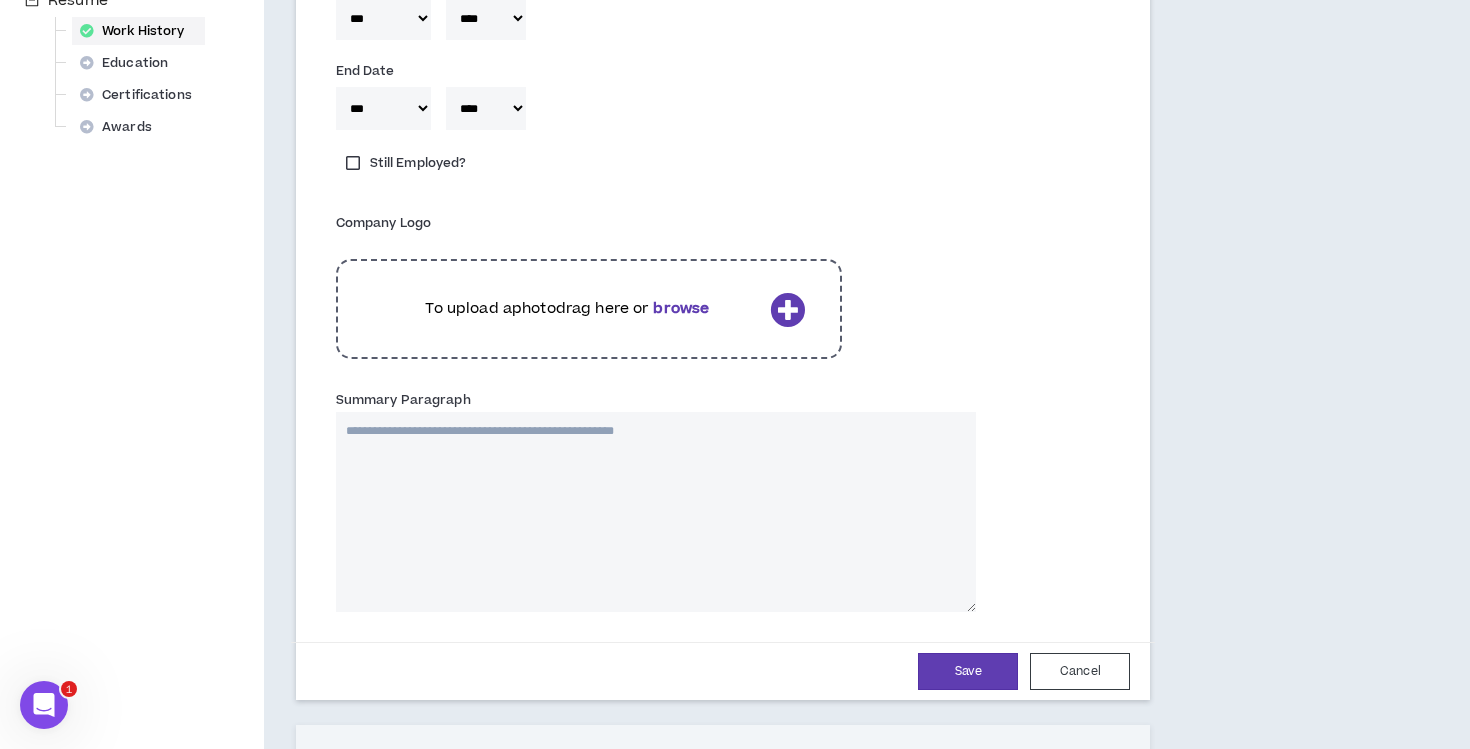 click on "To upload a  photo  drag here or browse" at bounding box center (567, 309) 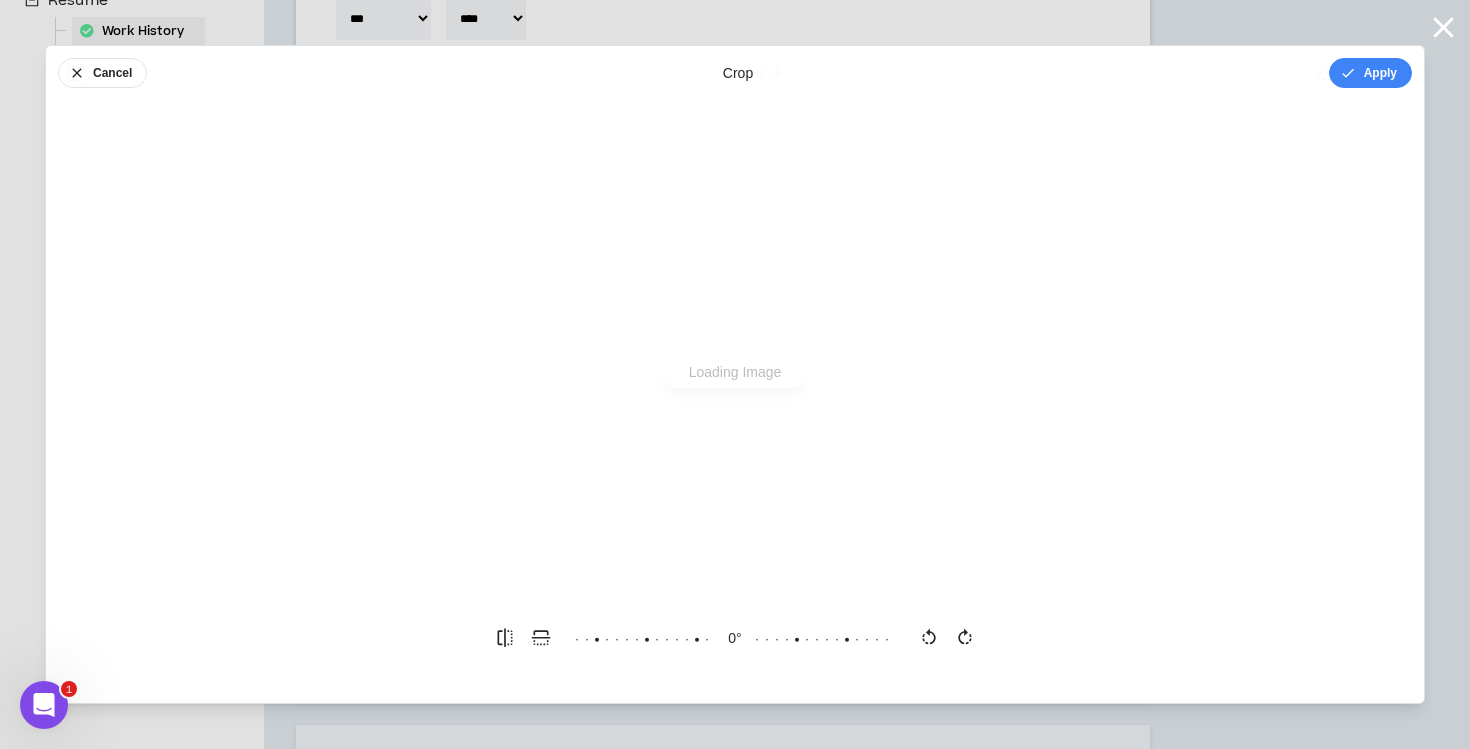 scroll, scrollTop: 0, scrollLeft: 0, axis: both 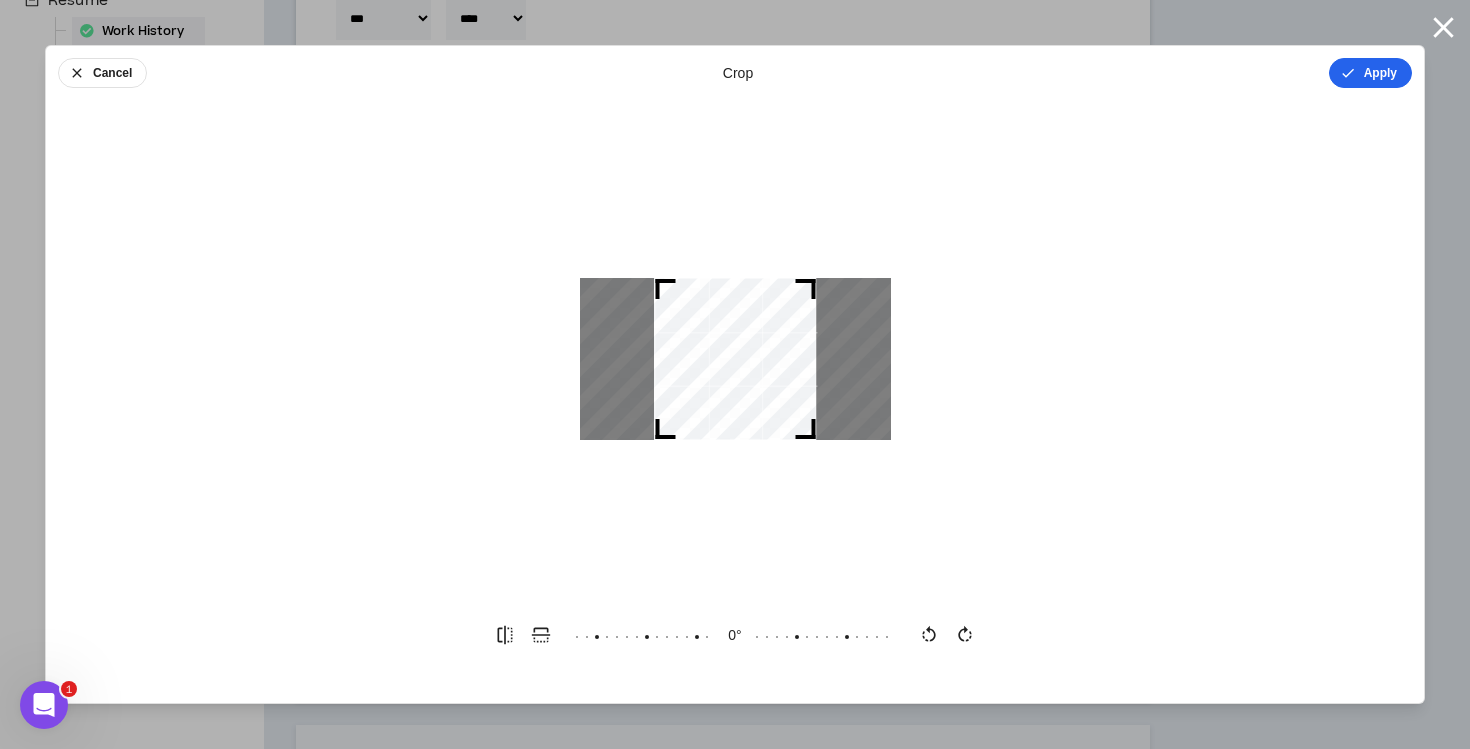 click on "Apply" at bounding box center [1370, 73] 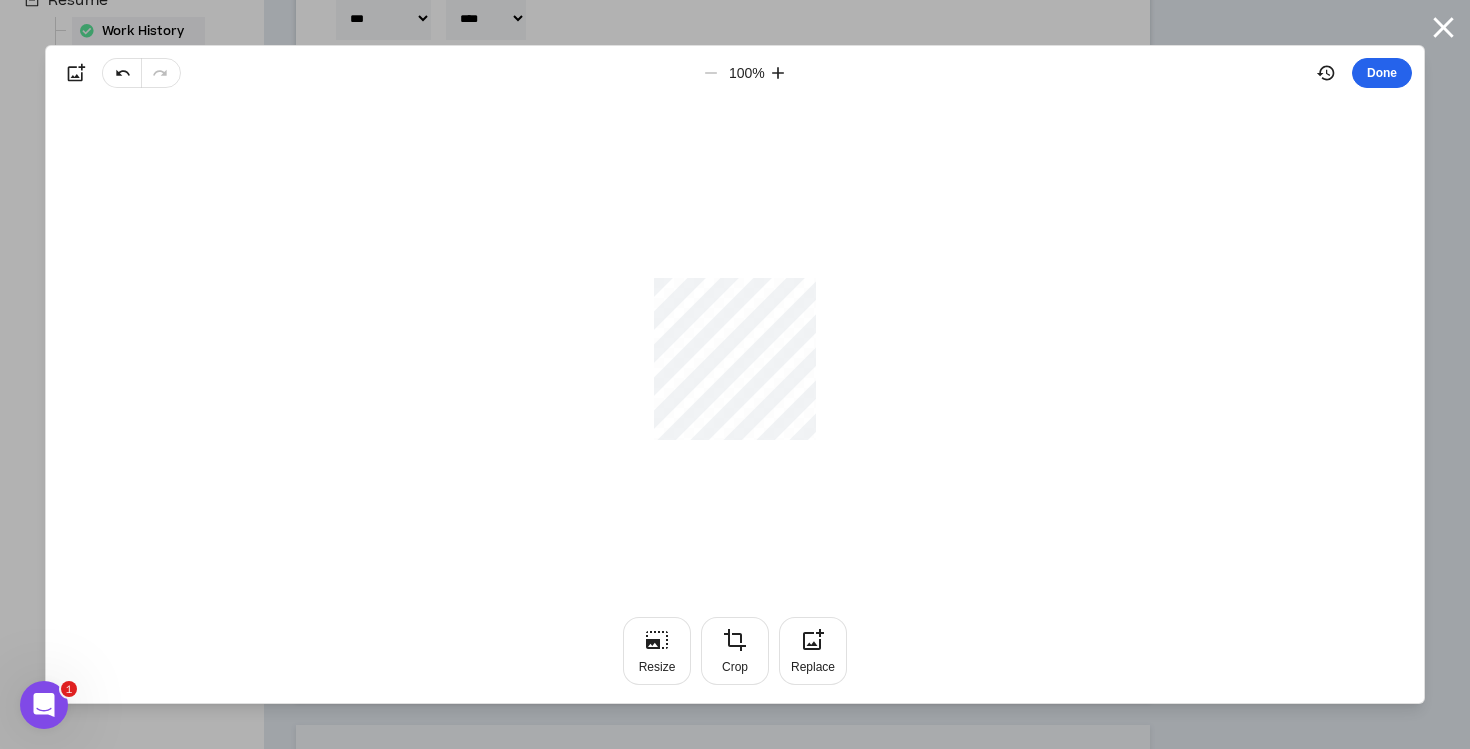 click on "Done" at bounding box center [1382, 73] 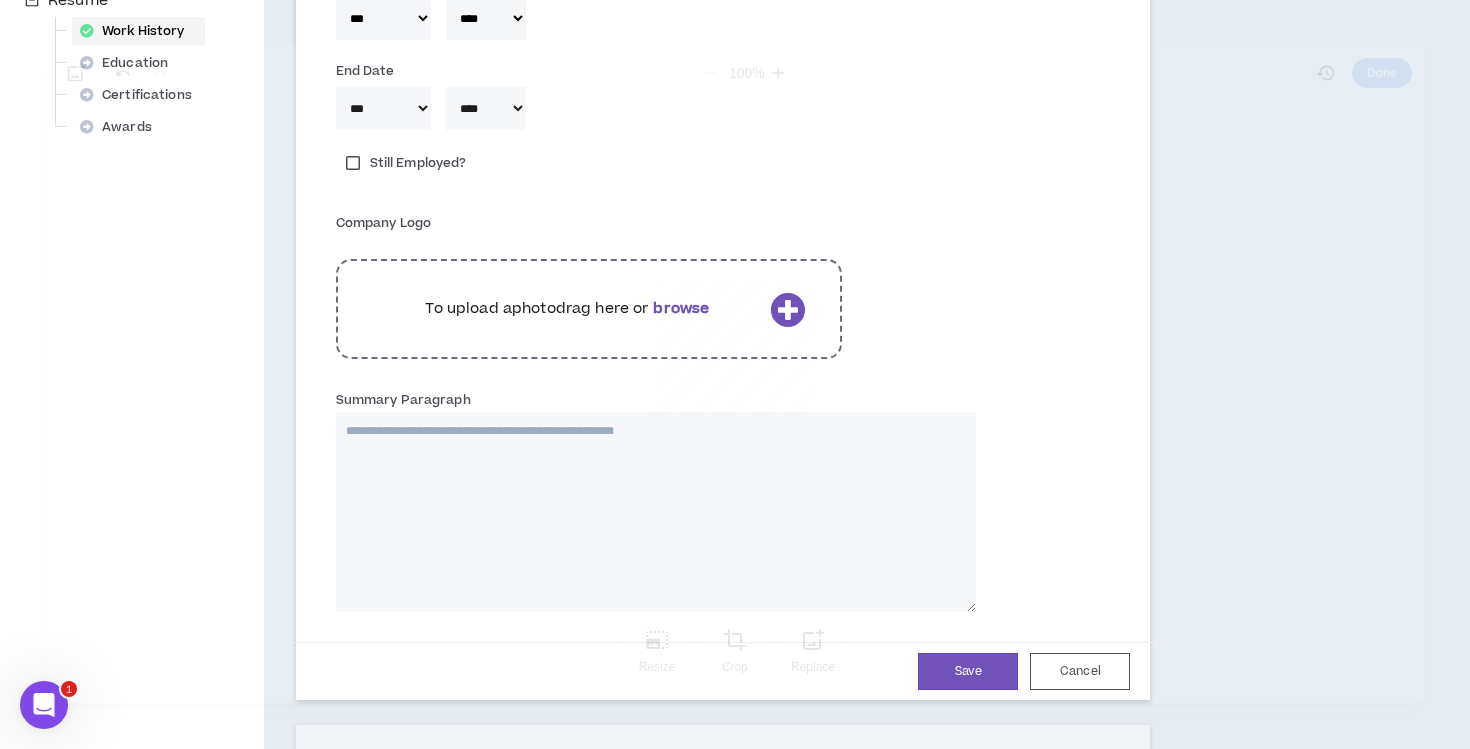 type 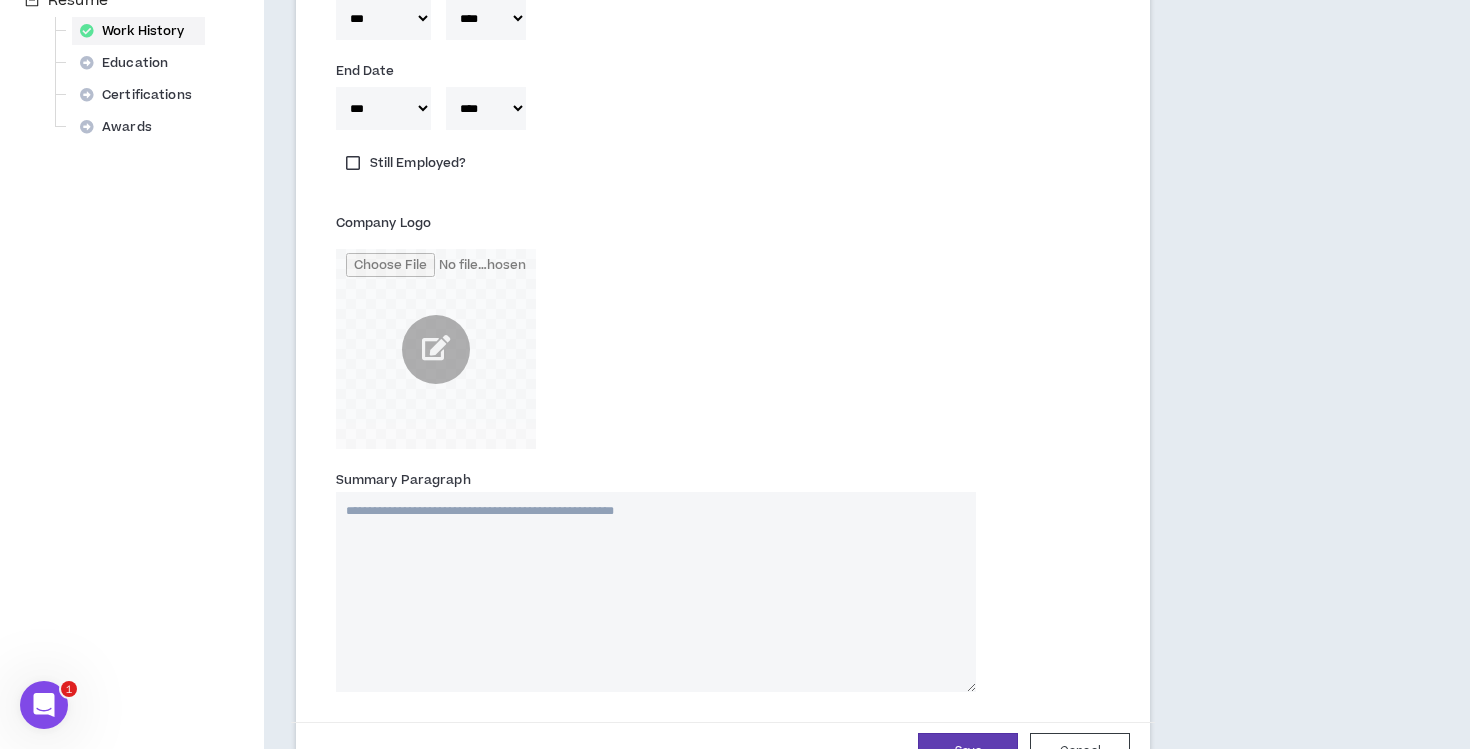 click on "Summary Paragraph" at bounding box center (656, 580) 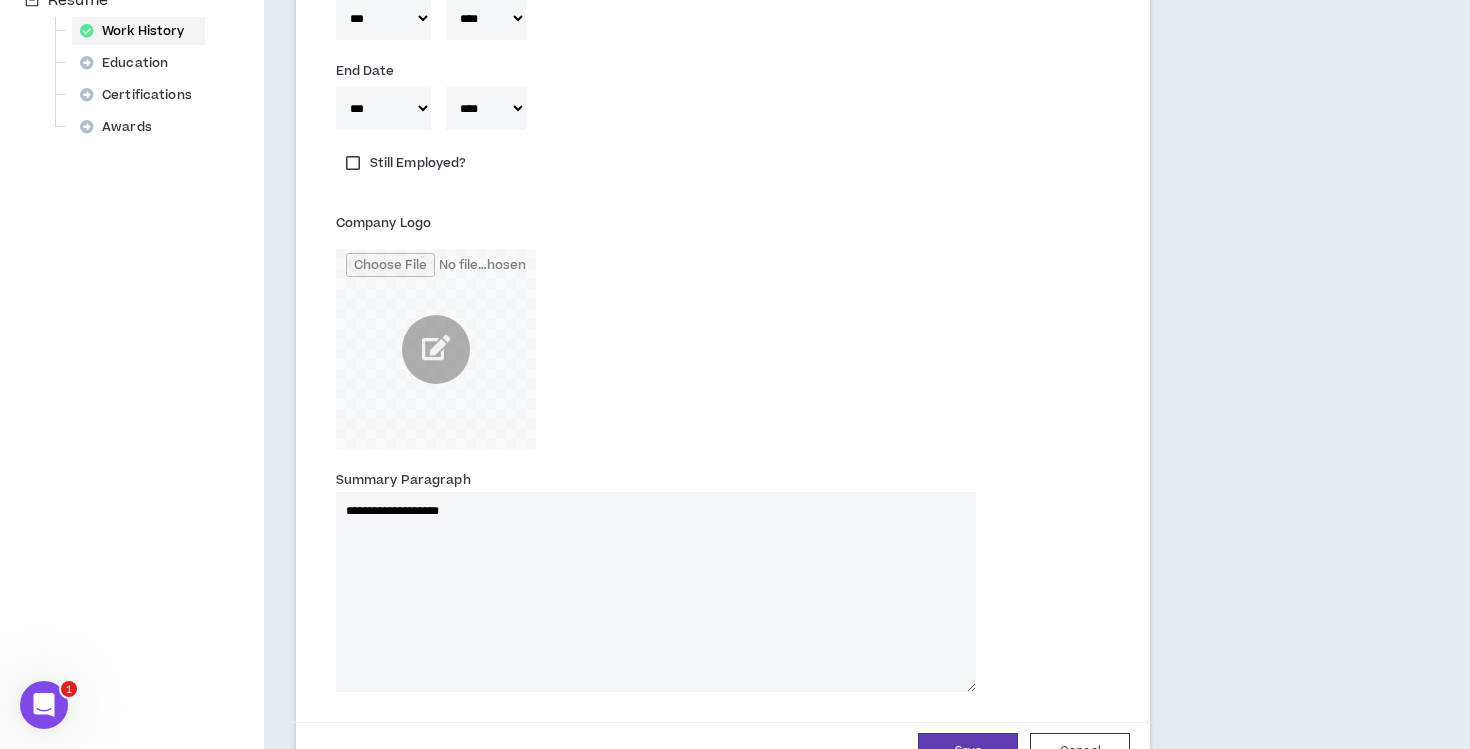 type on "**********" 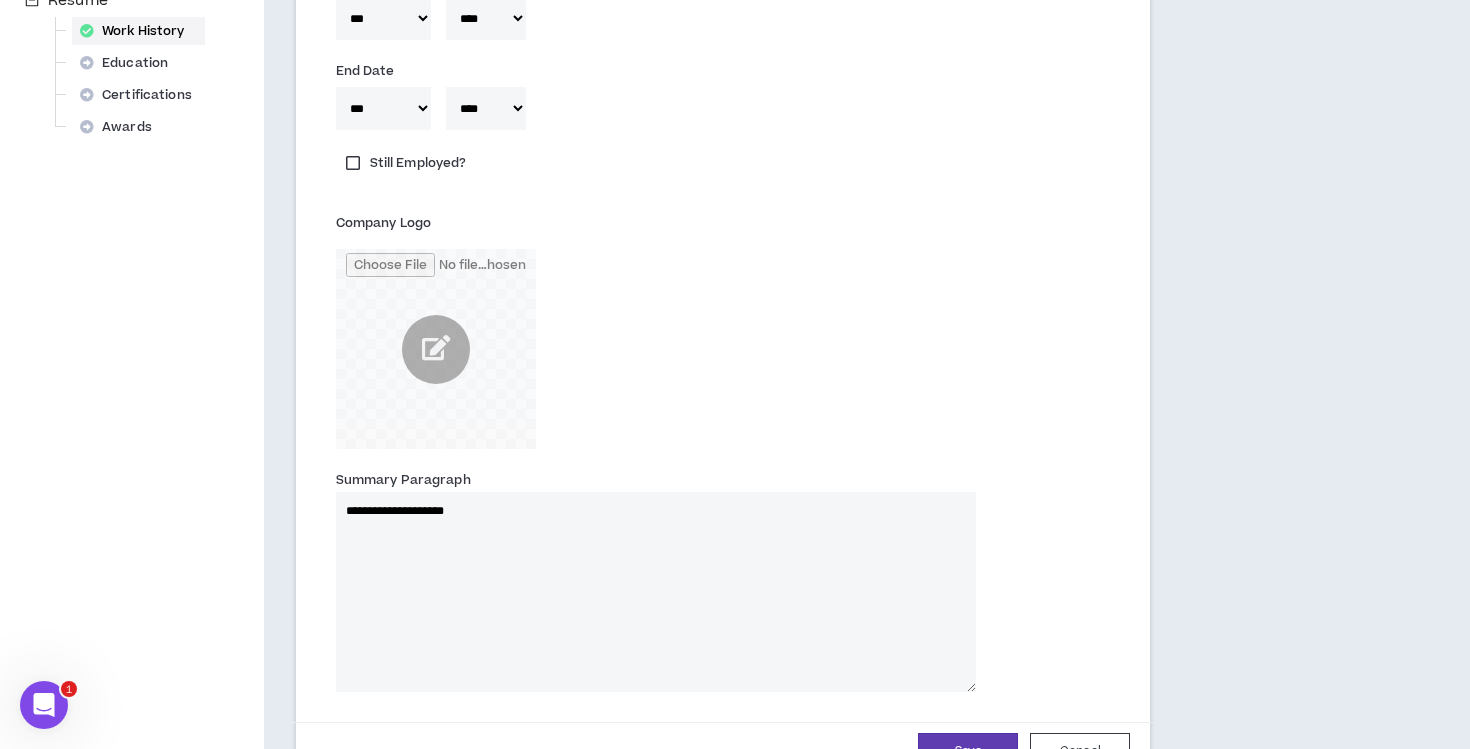 type 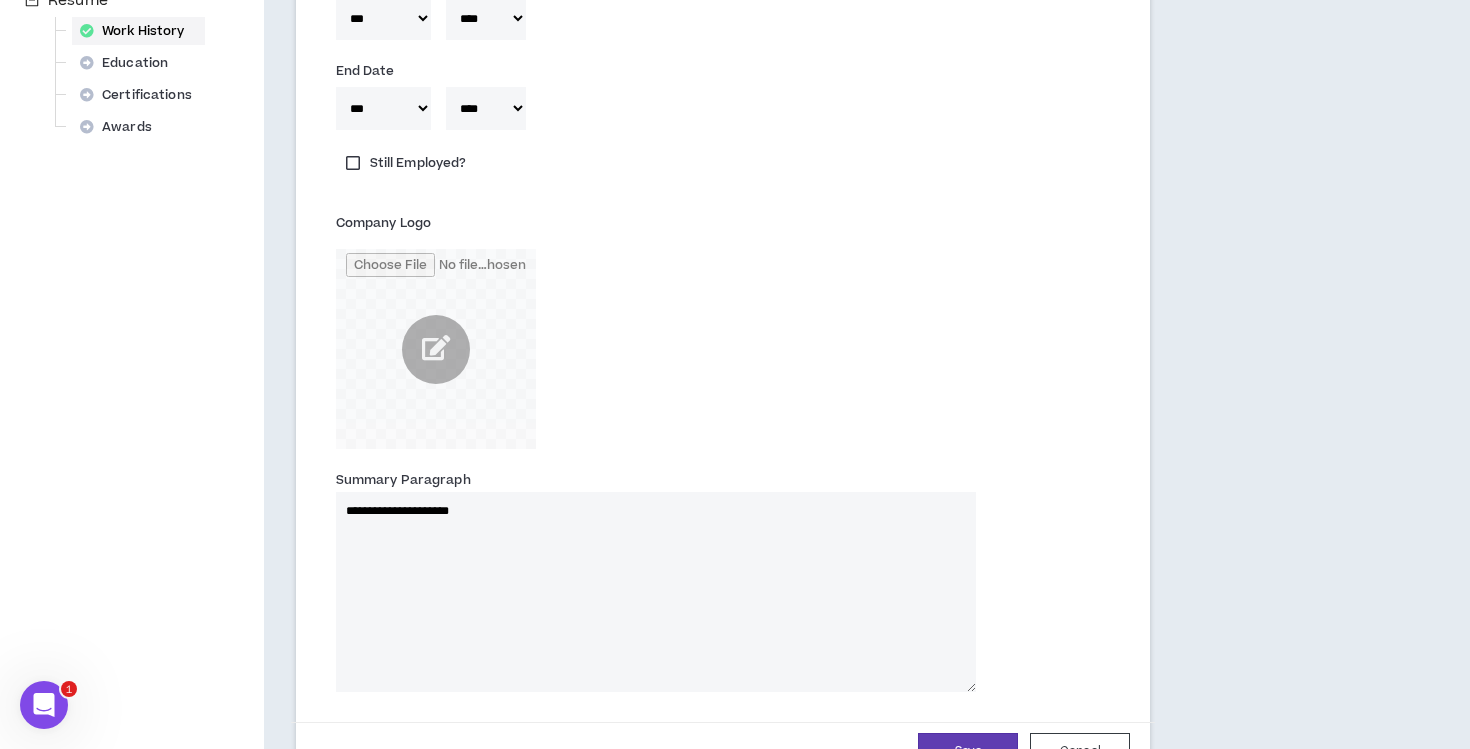 type on "**********" 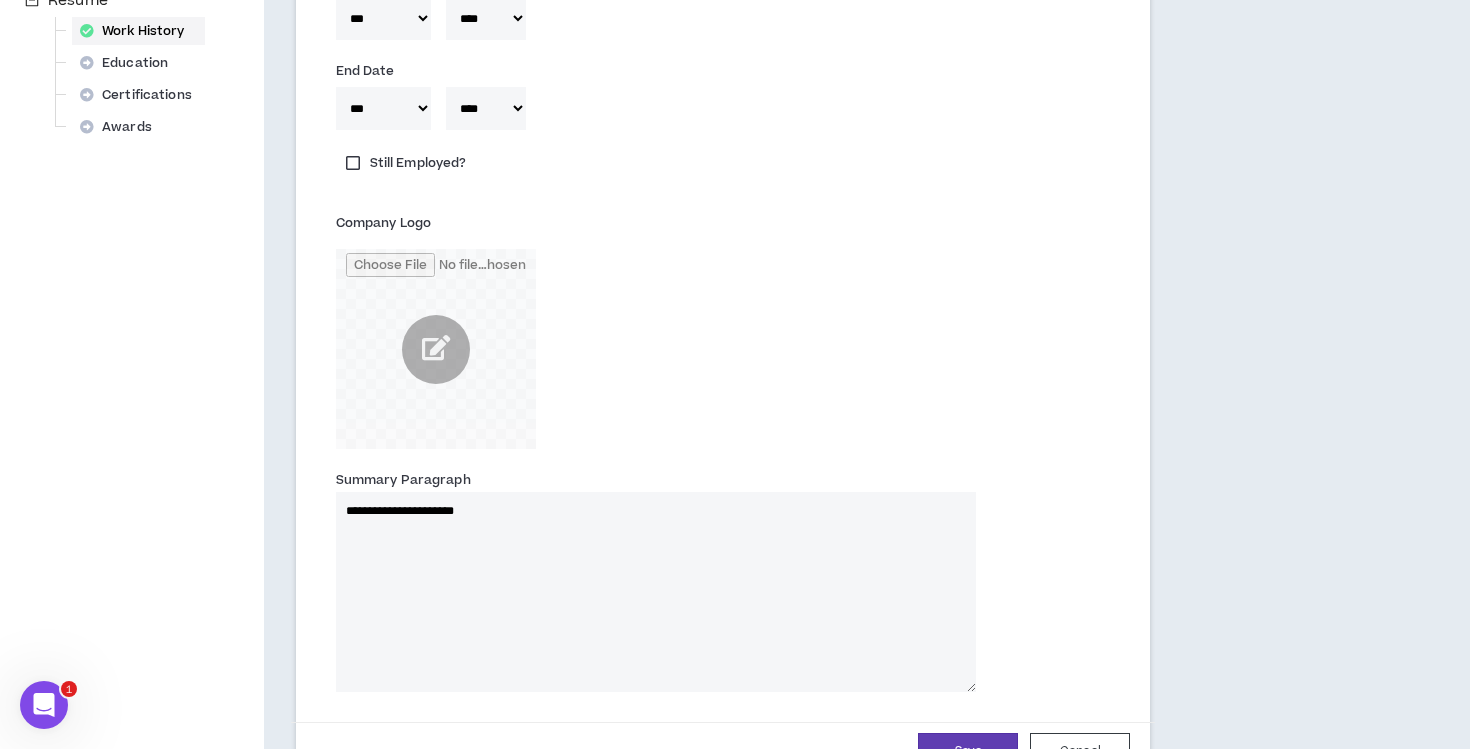 type 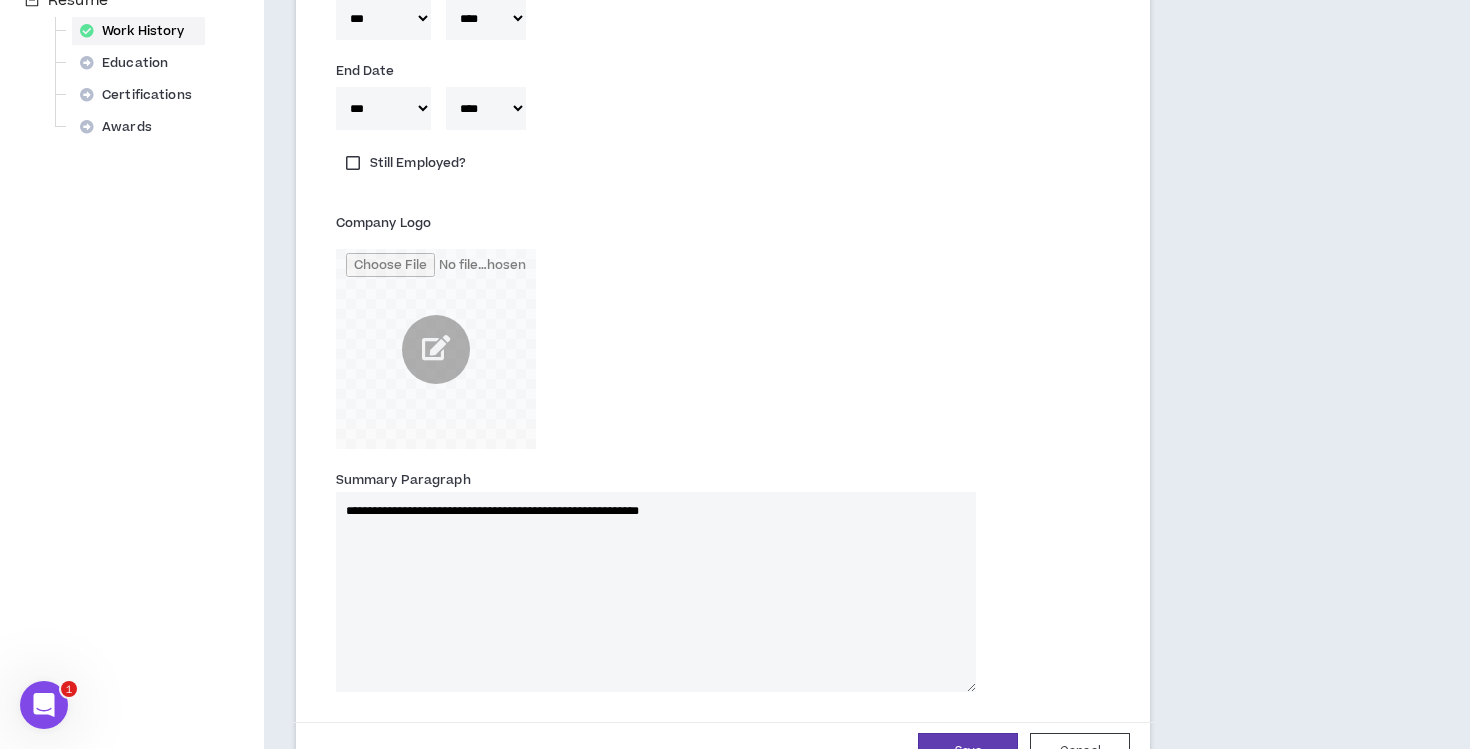 type on "**********" 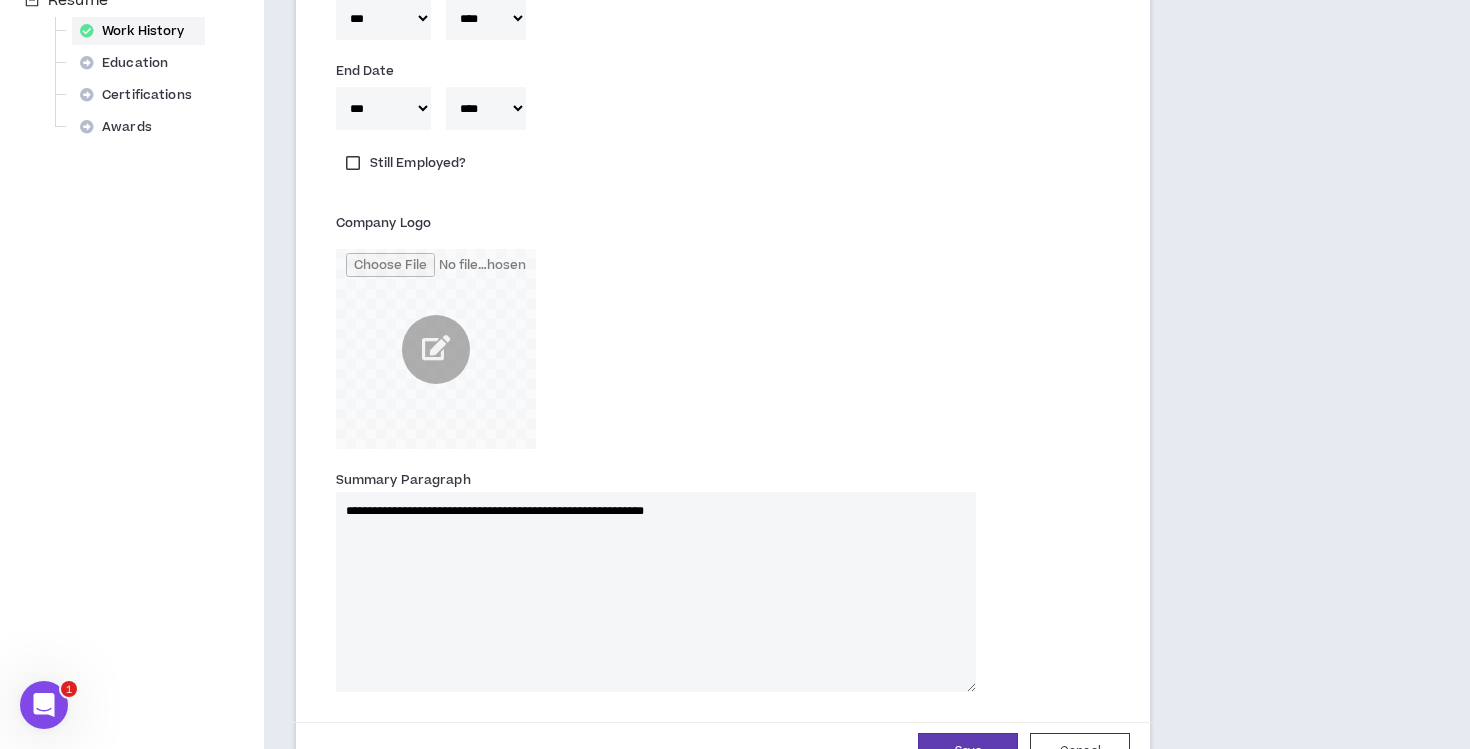 type 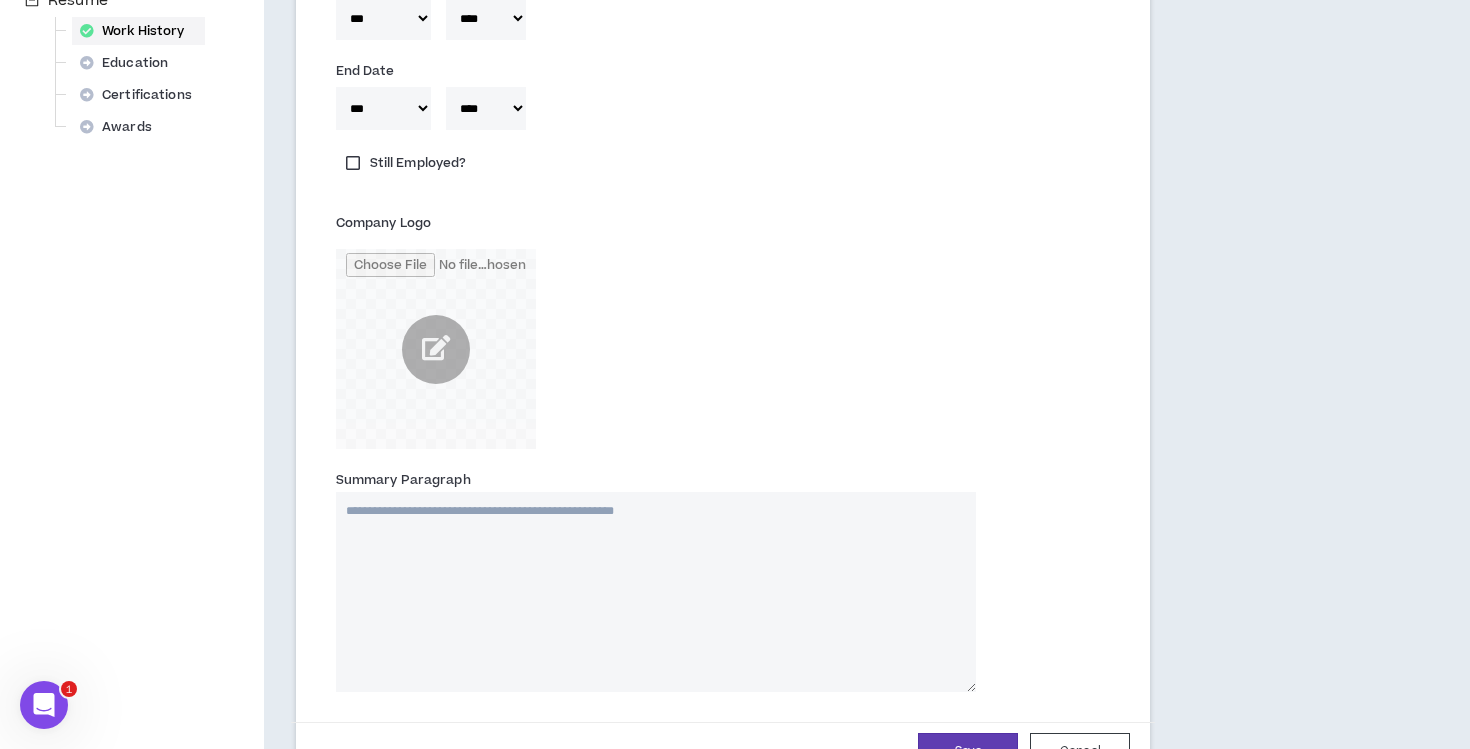 type 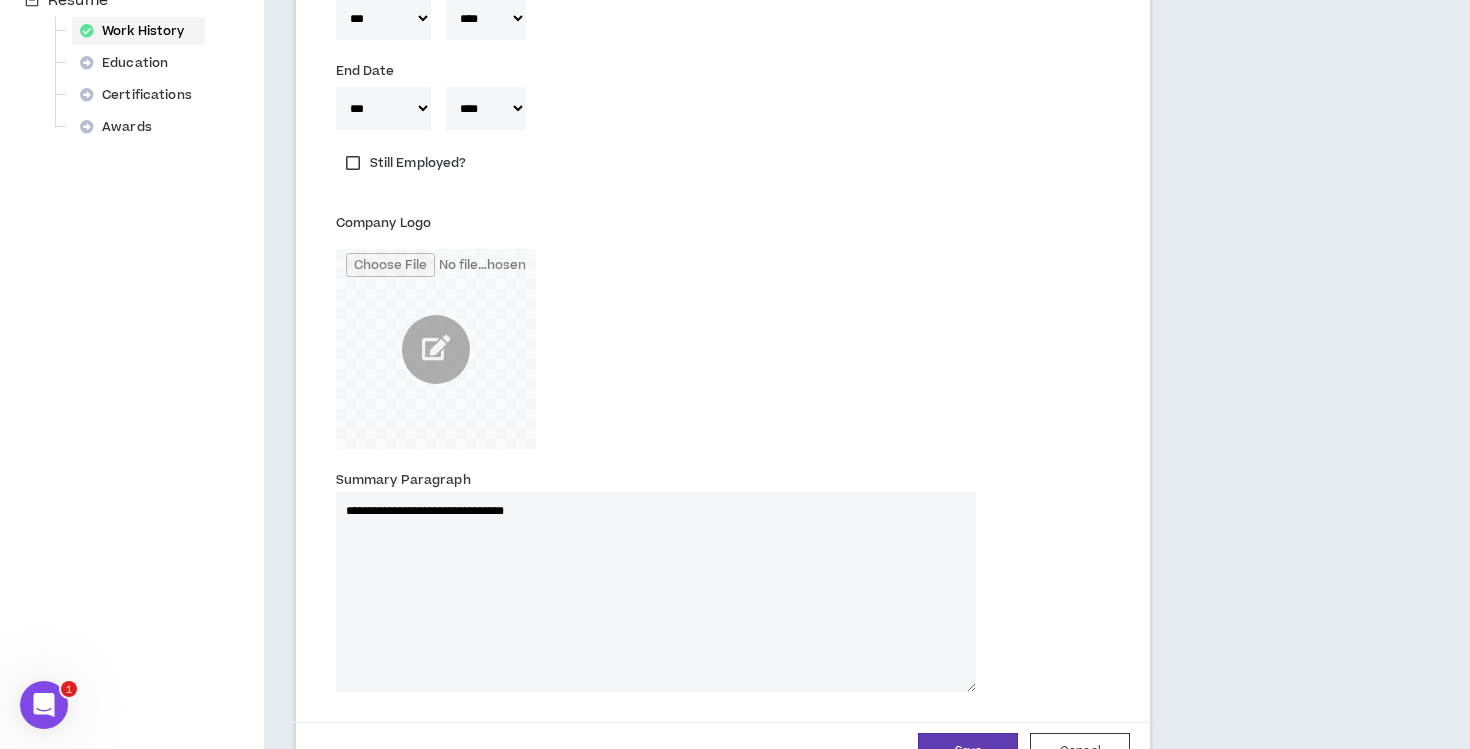 type on "**********" 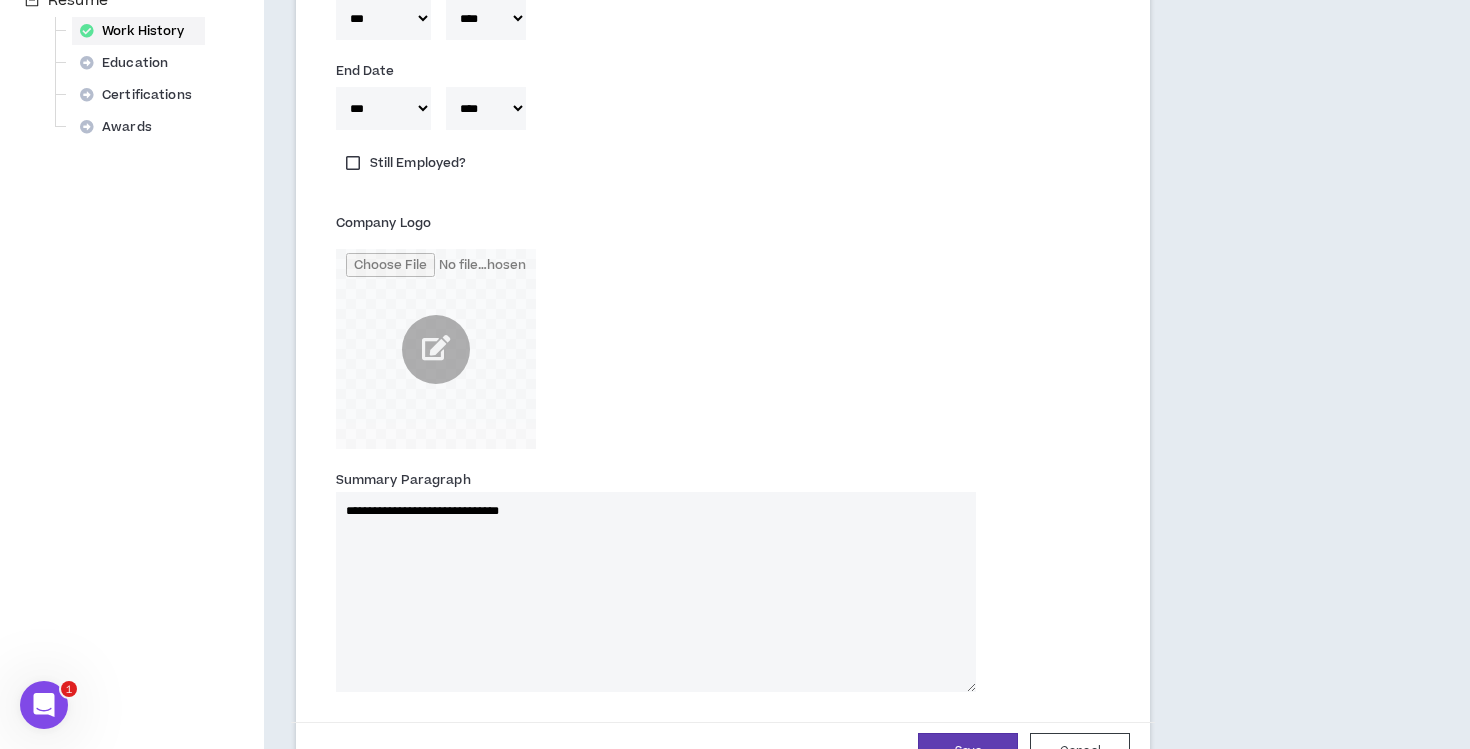 type 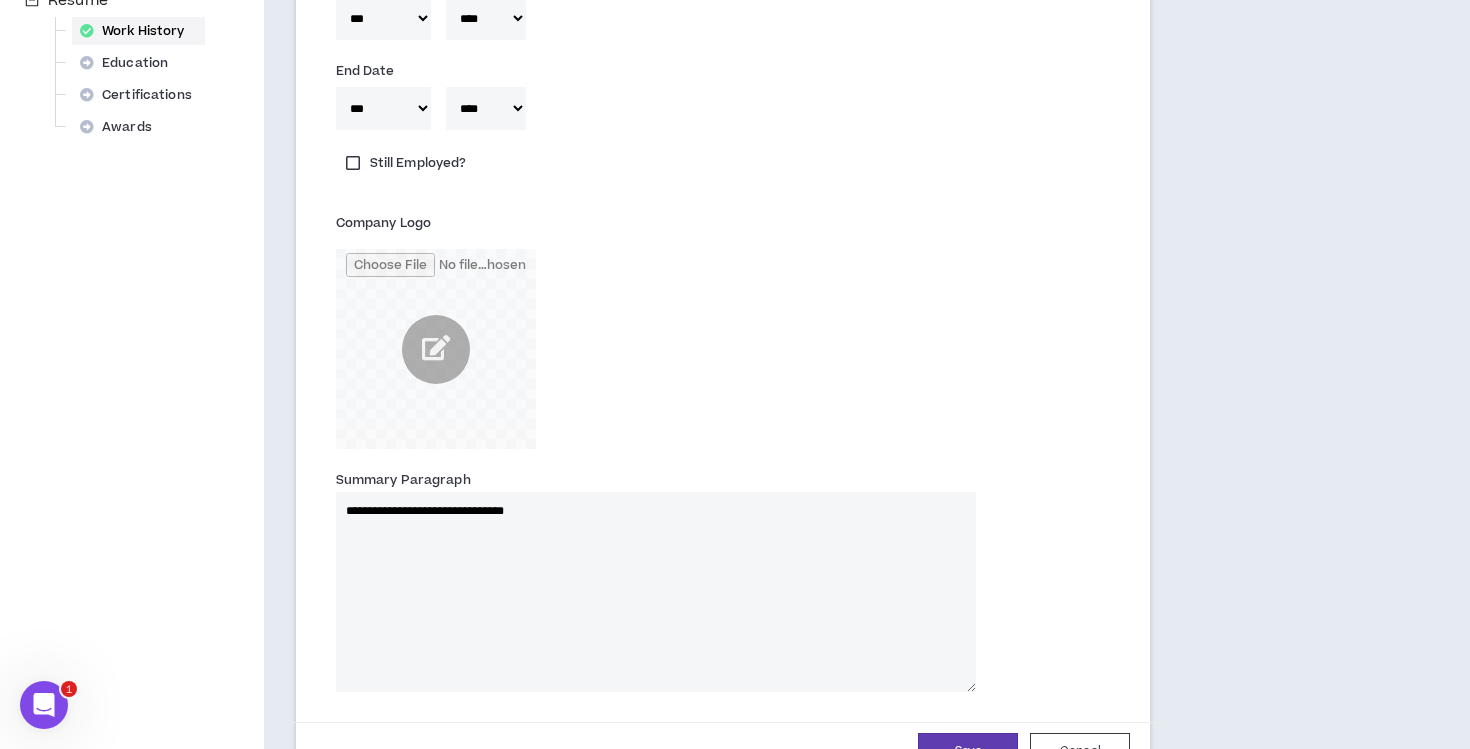 type on "**********" 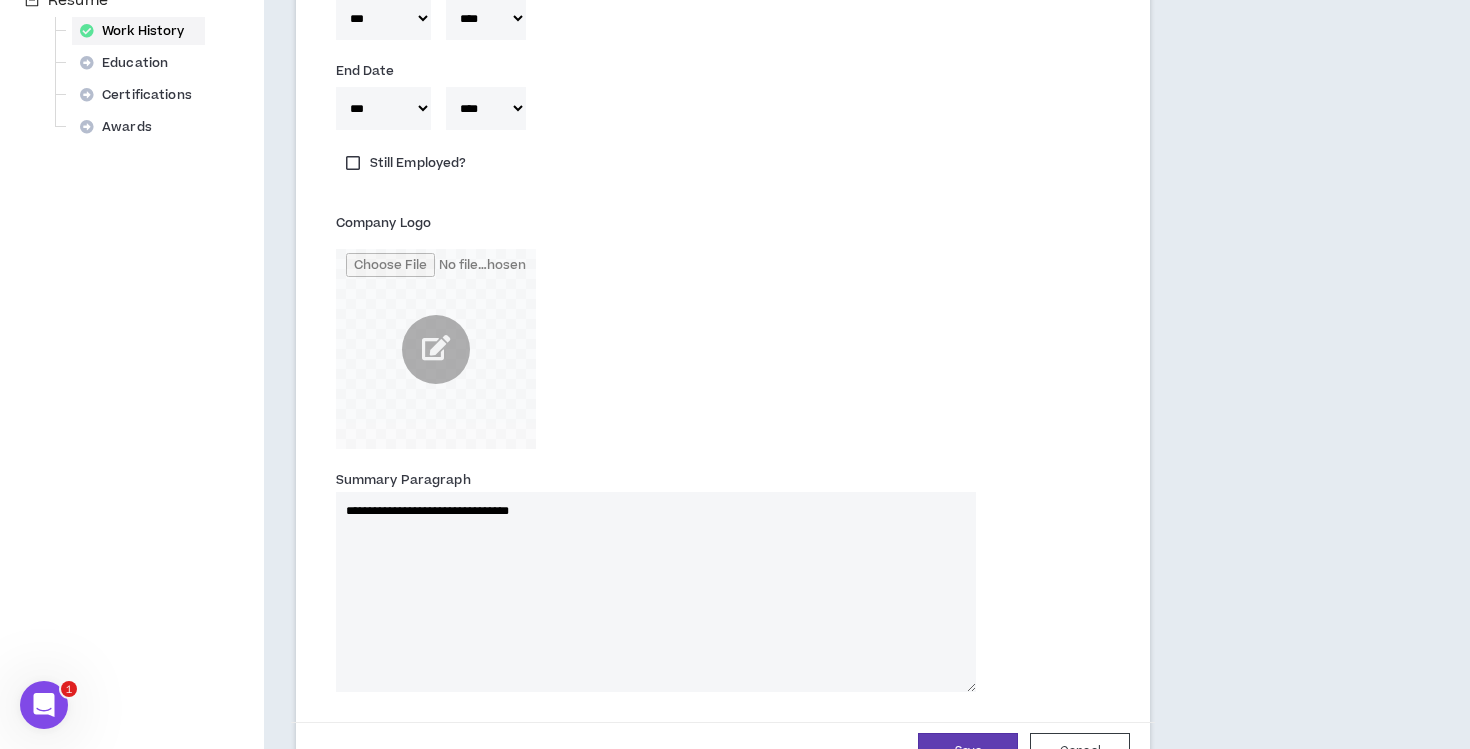 type 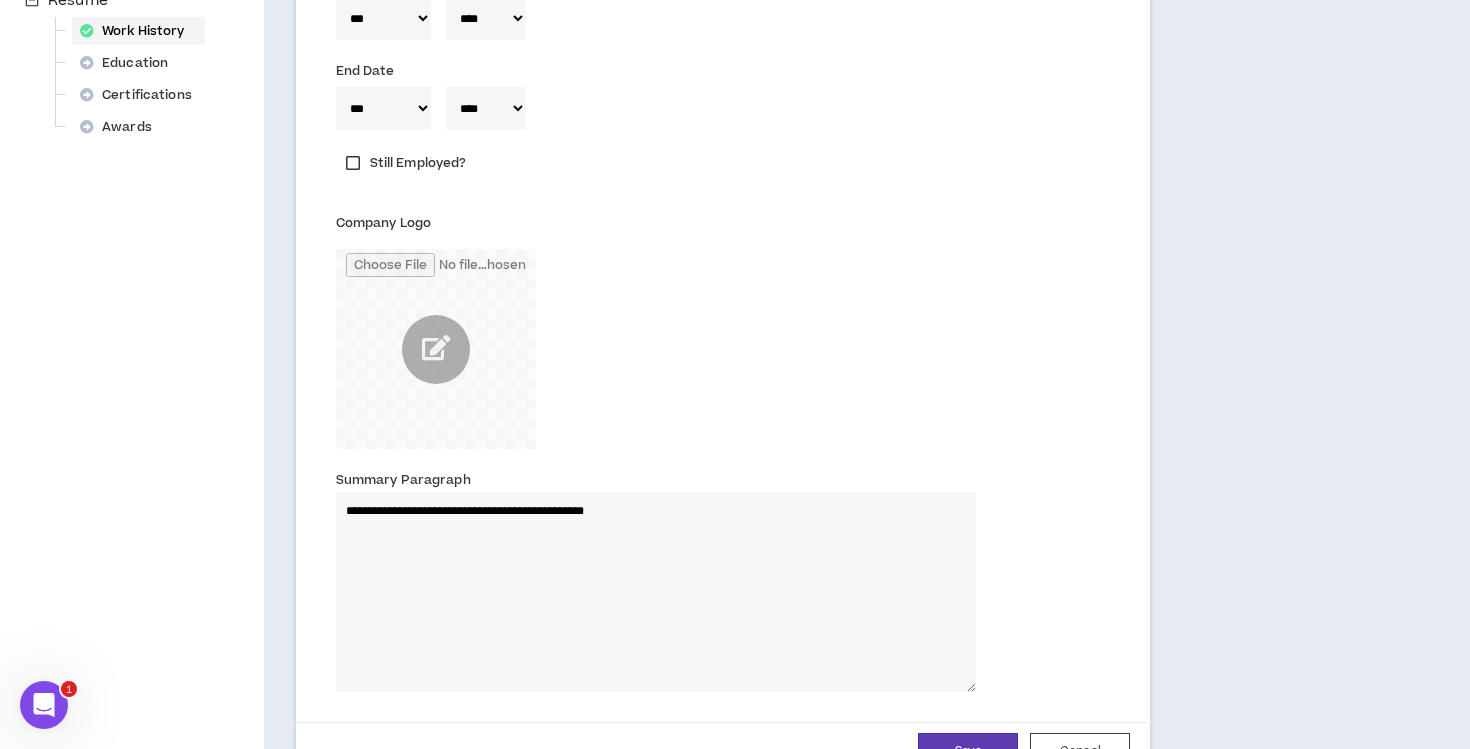 type on "**********" 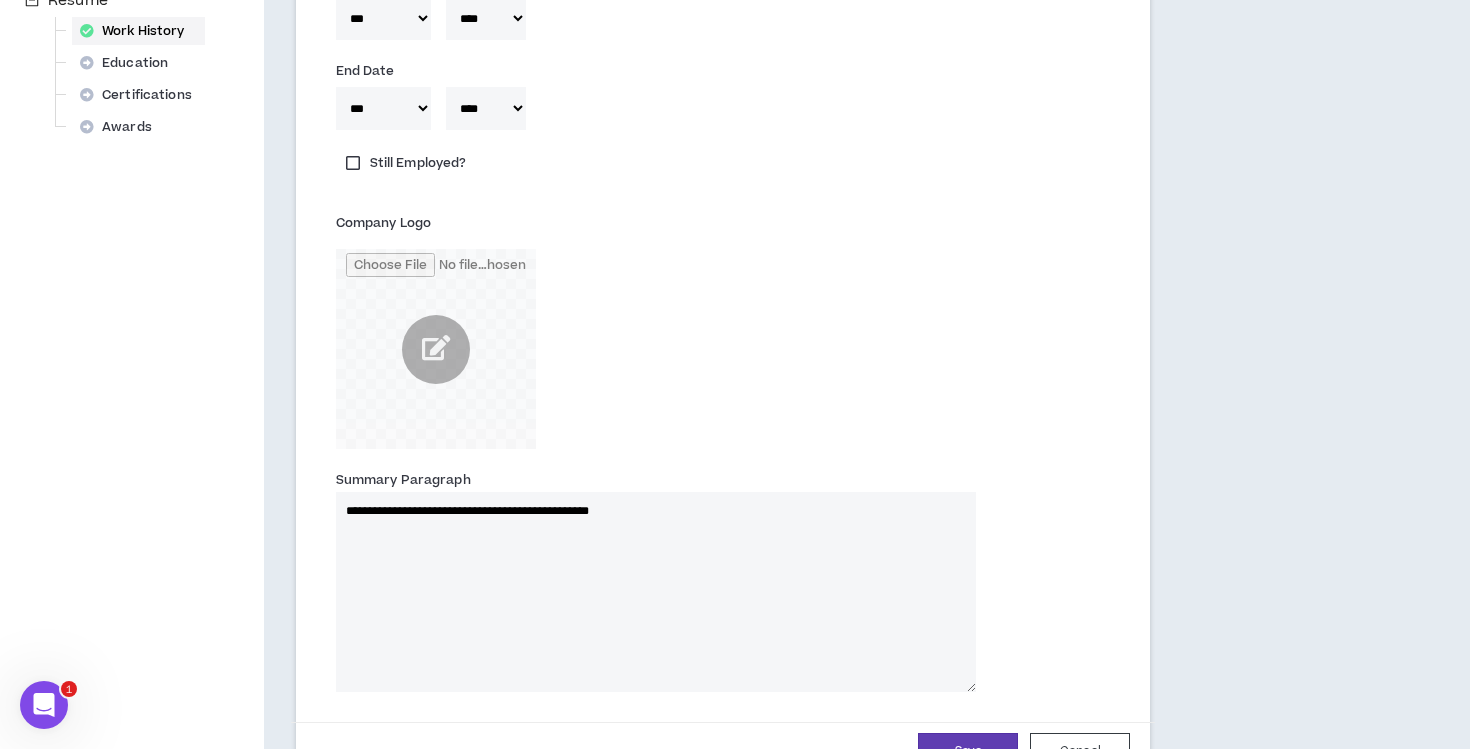 type 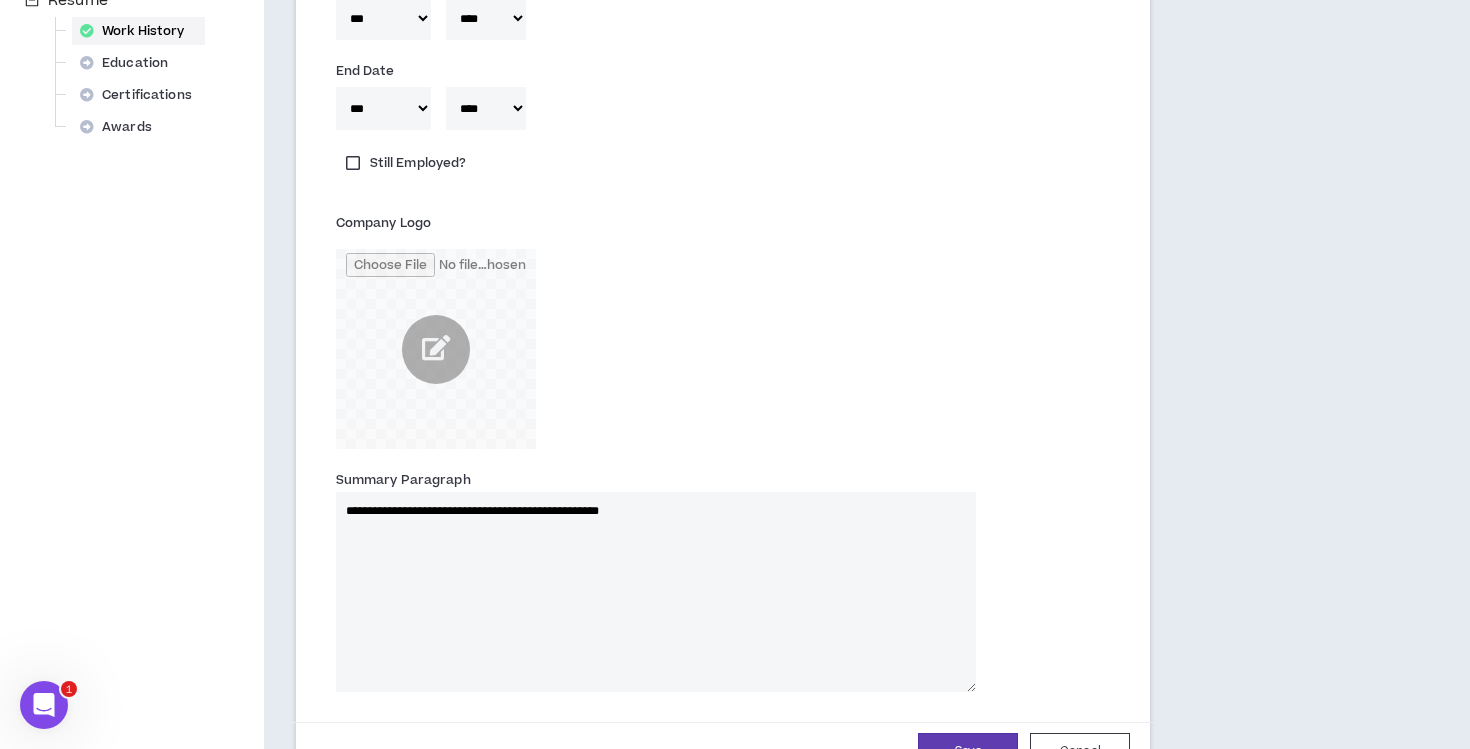 type on "**********" 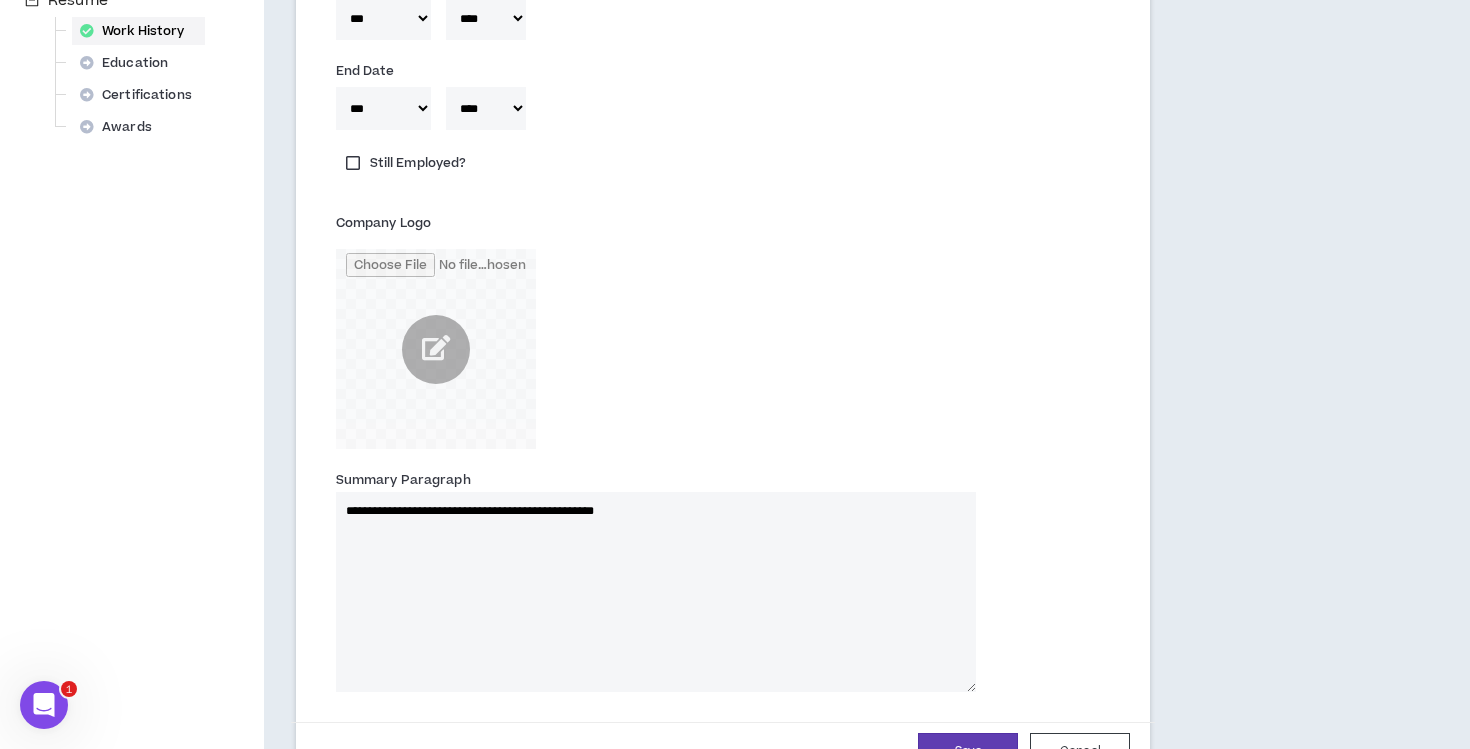 type 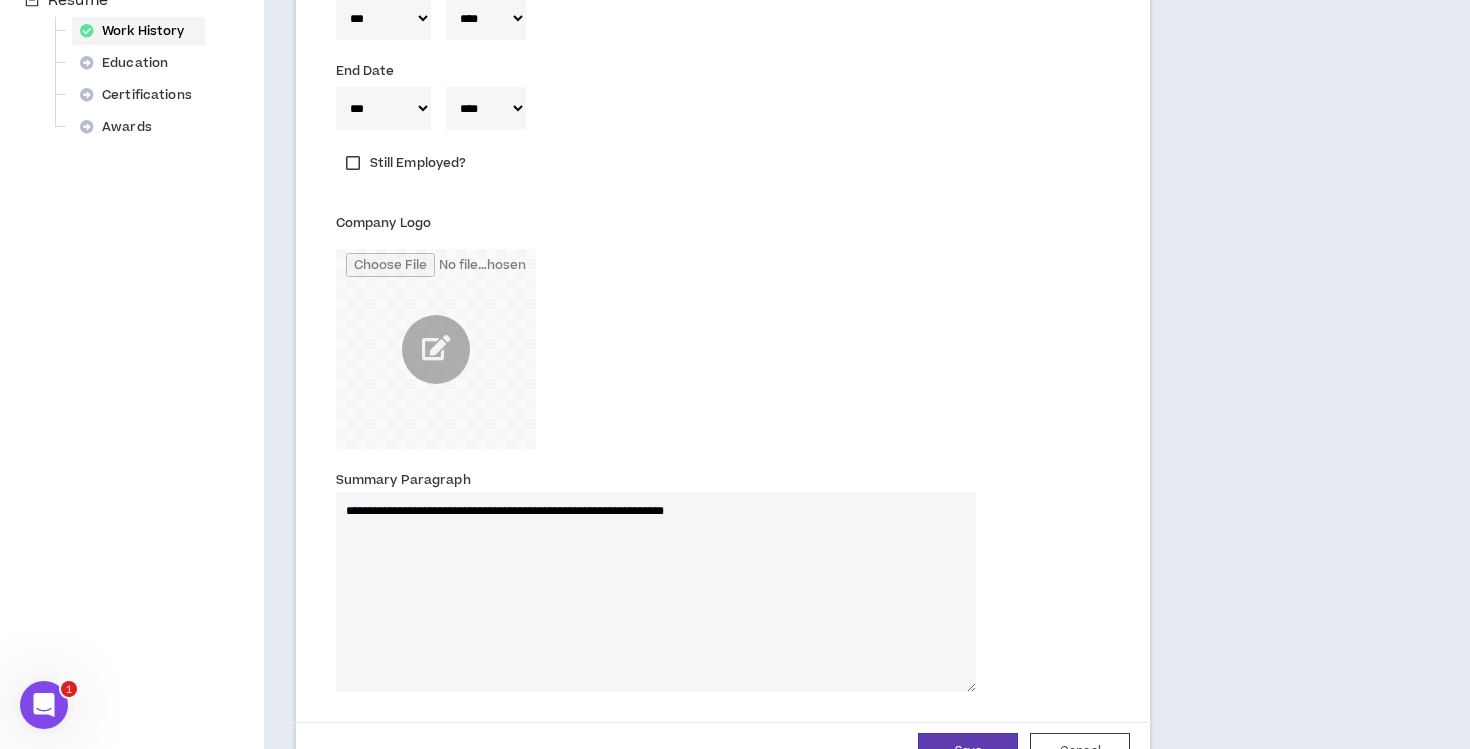 type on "**********" 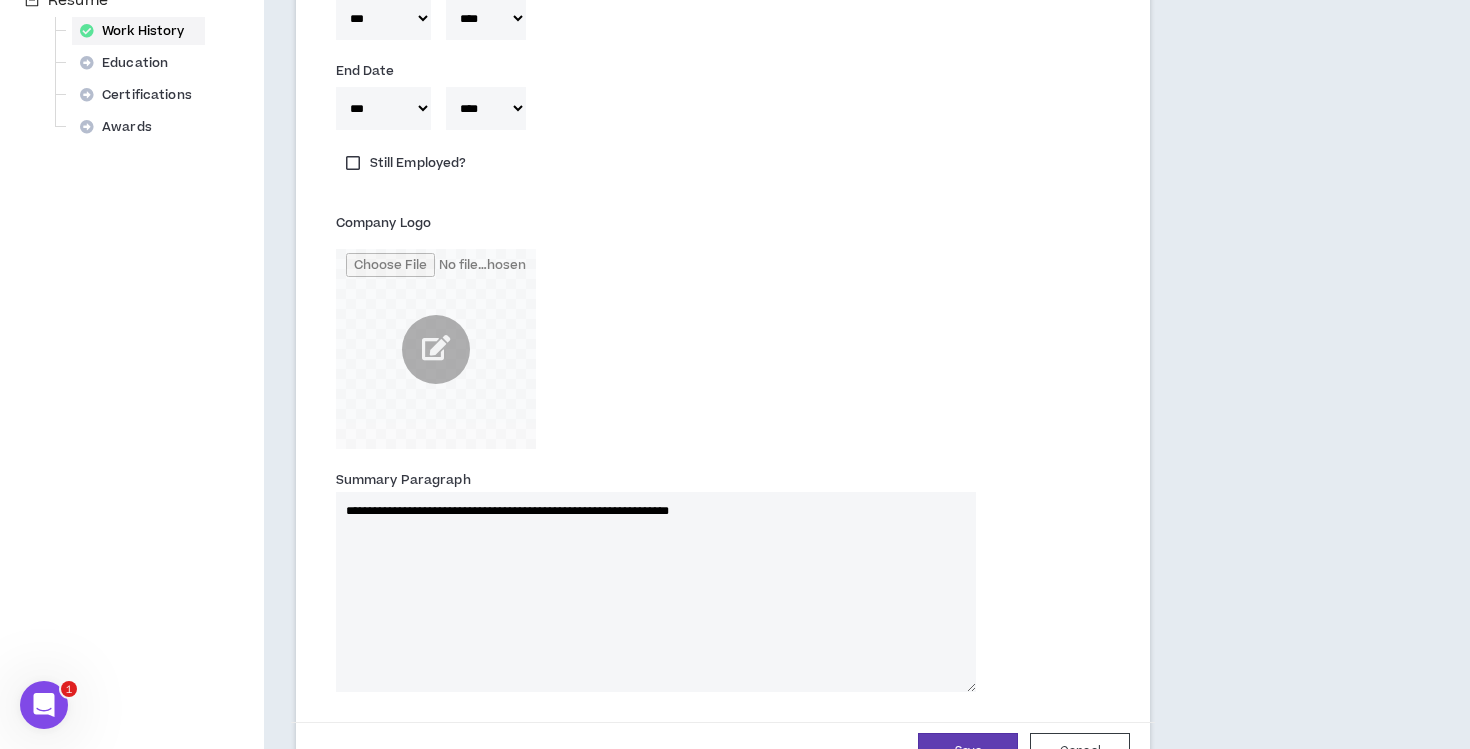 type 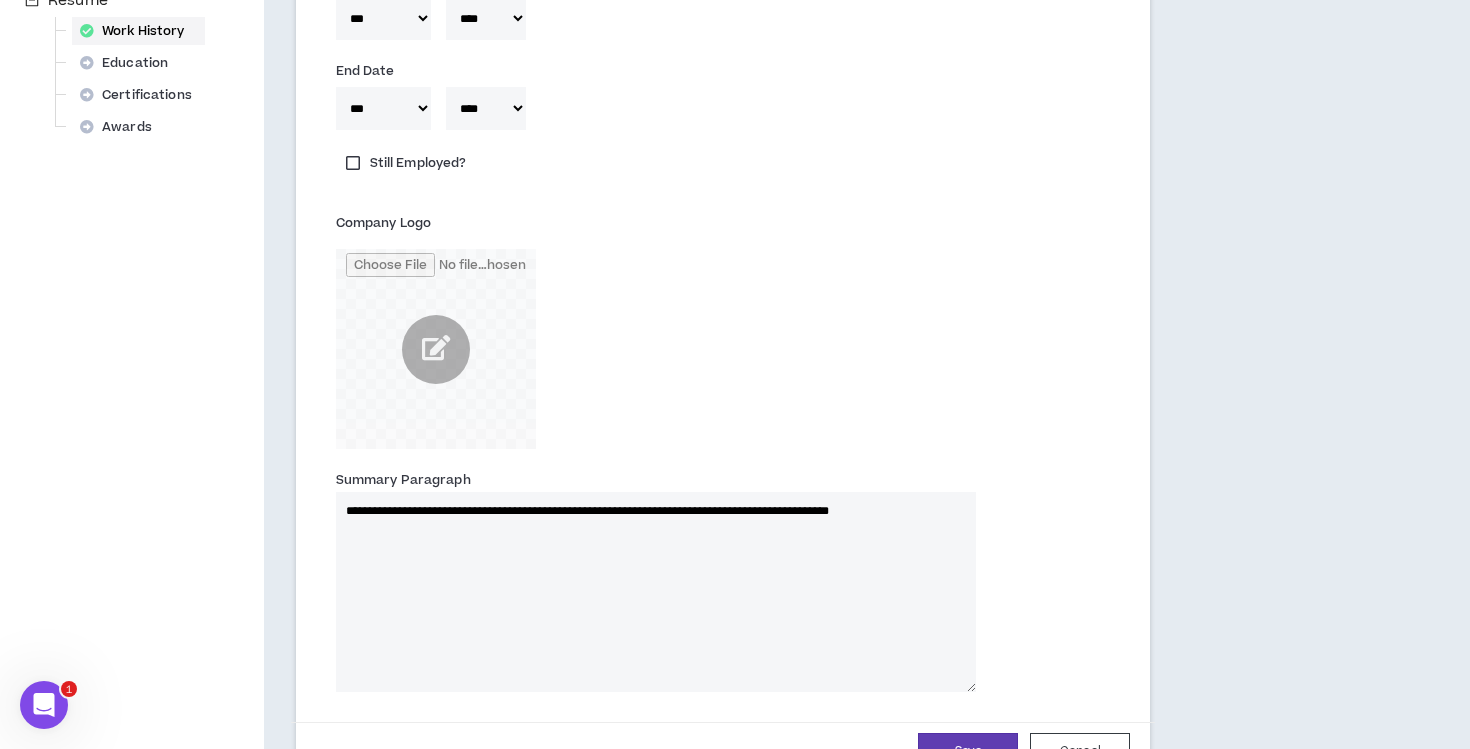 type on "**********" 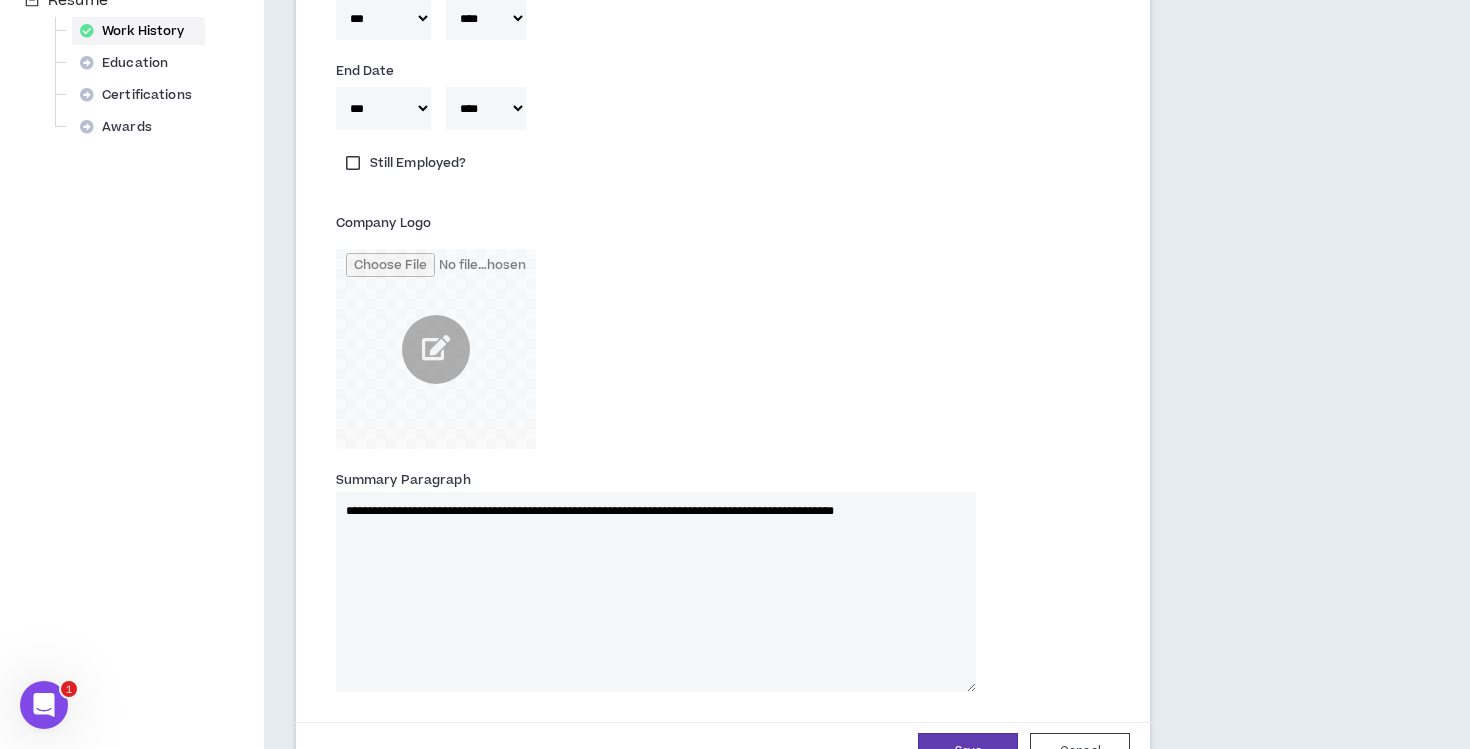 type 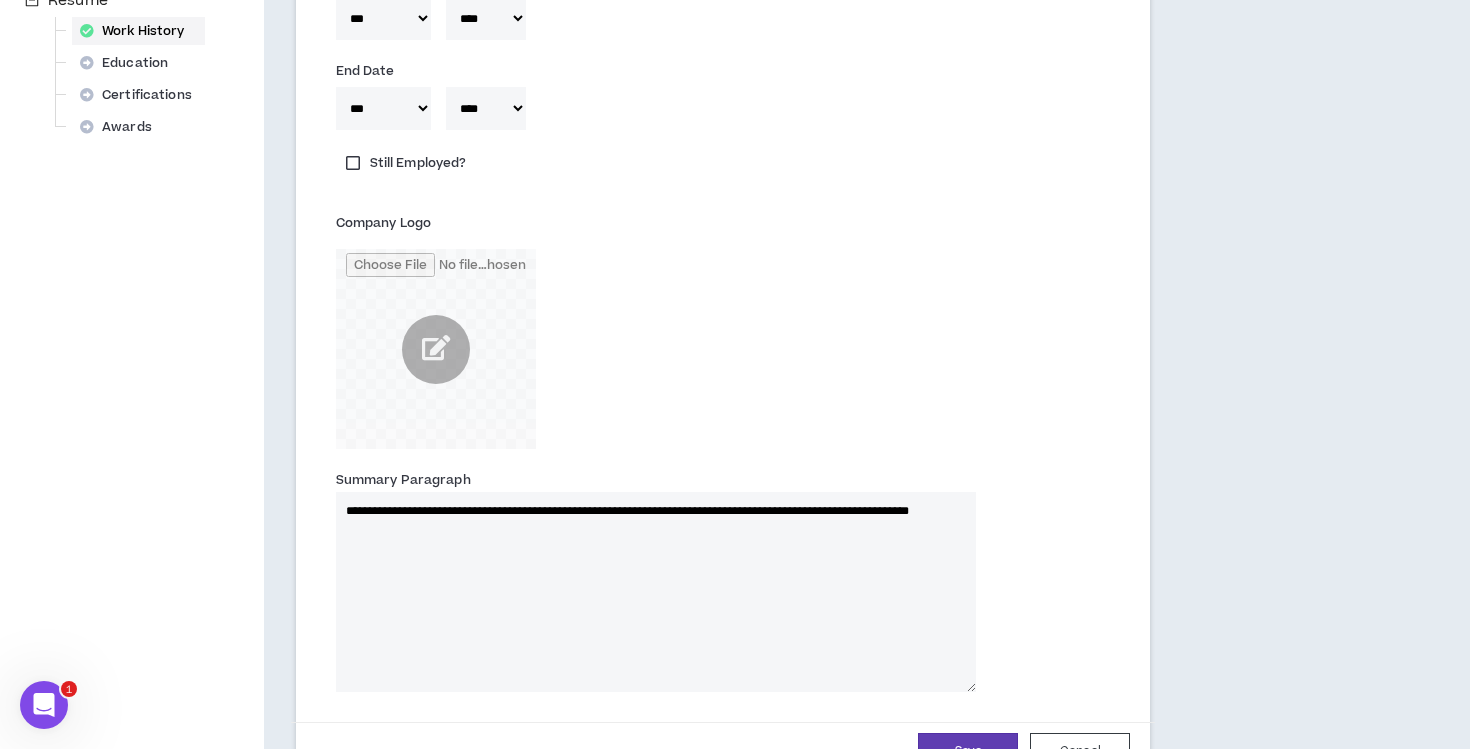 click on "**********" at bounding box center [656, 592] 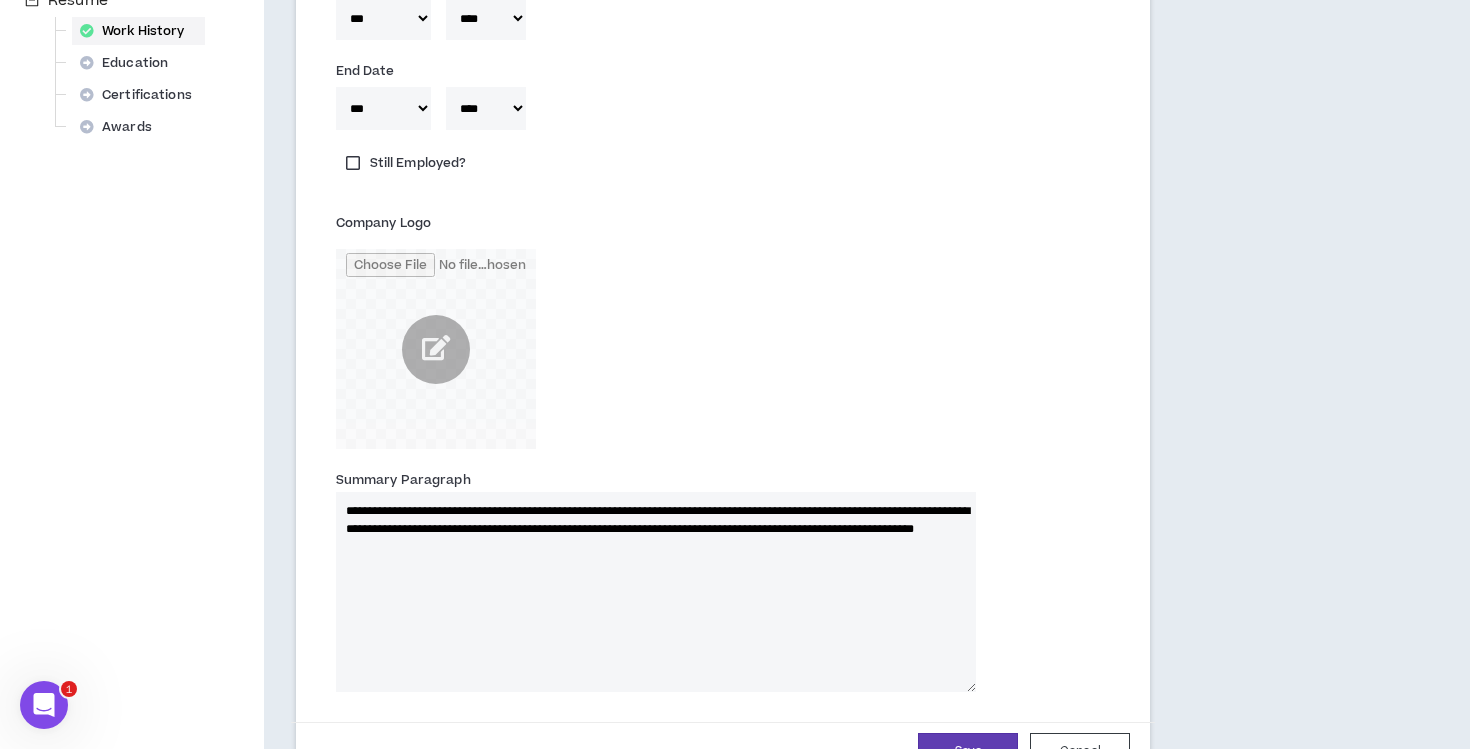 click on "**********" at bounding box center (656, 592) 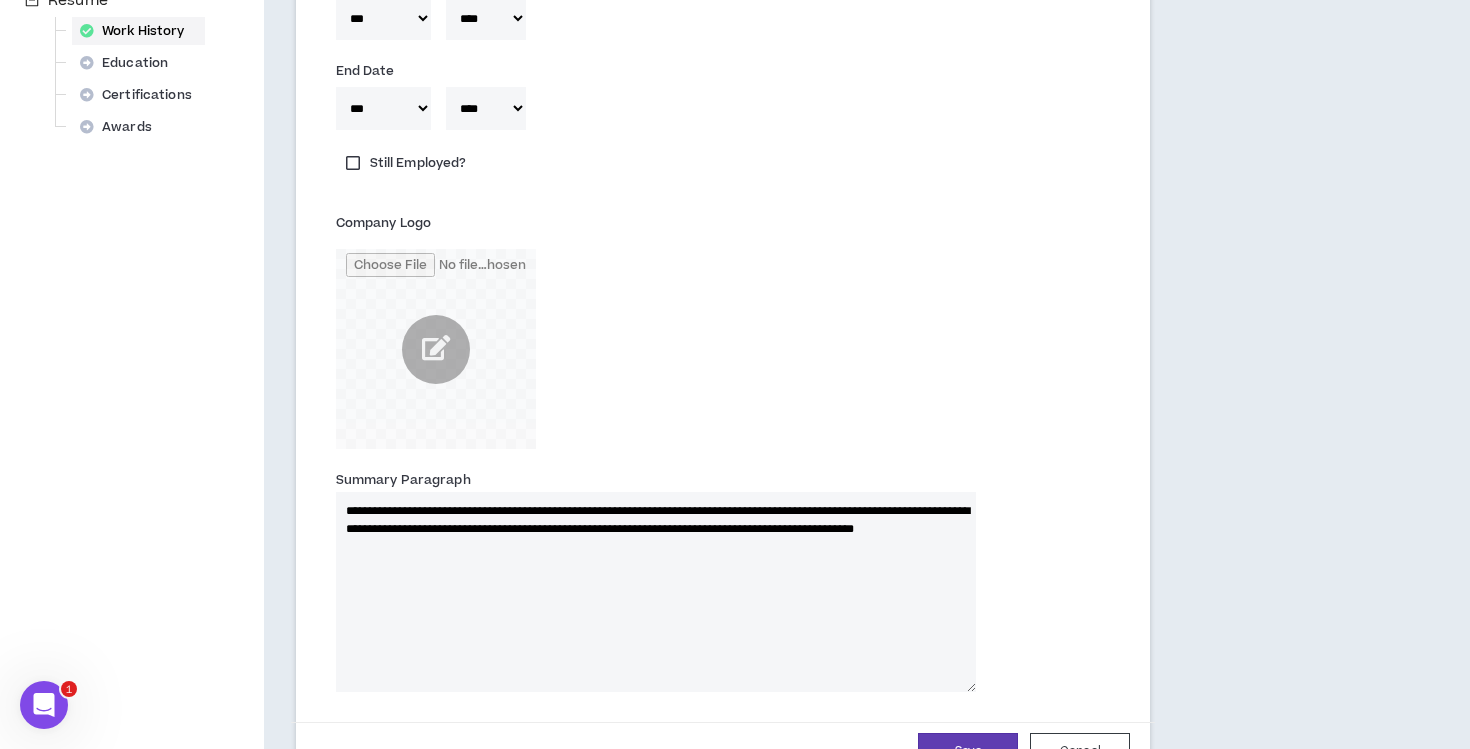 click on "**********" at bounding box center (656, 592) 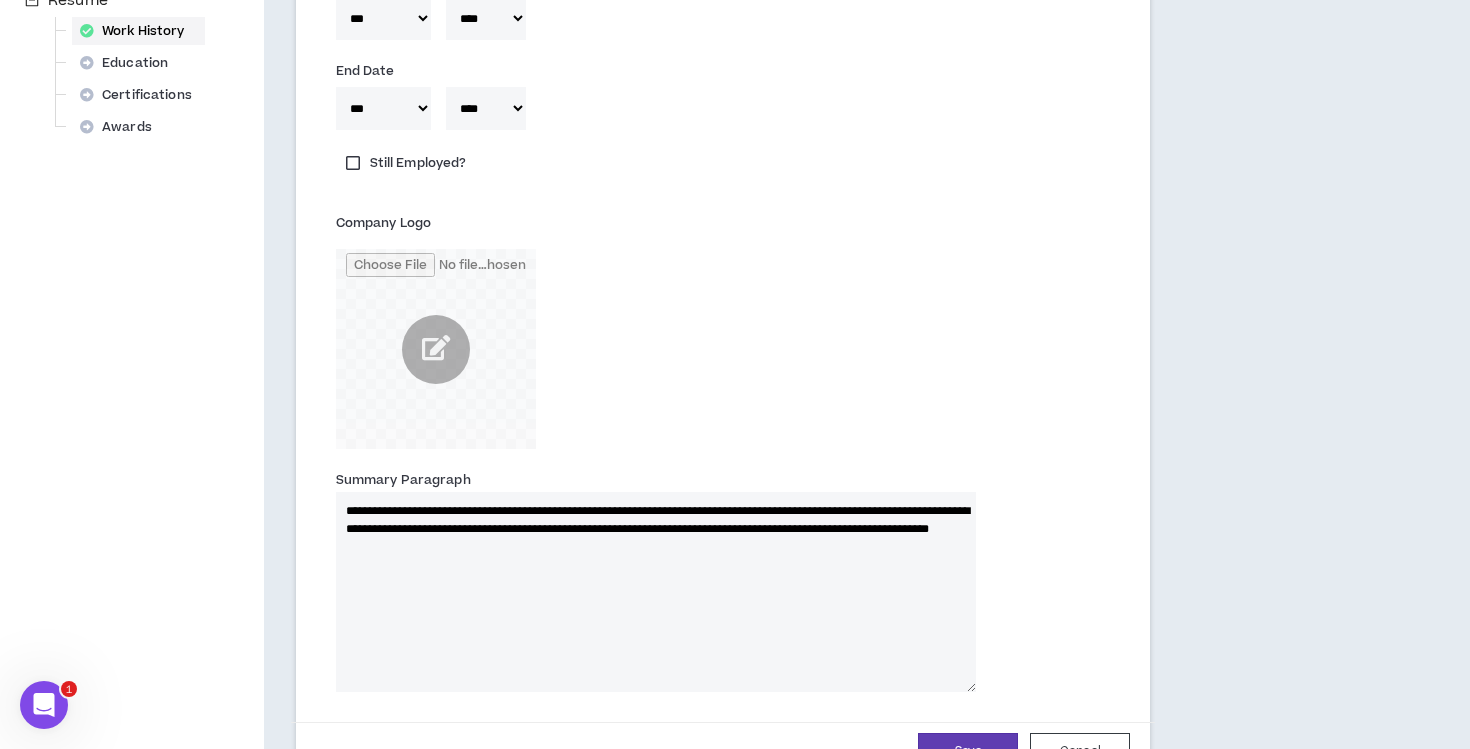 click on "**********" at bounding box center [656, 592] 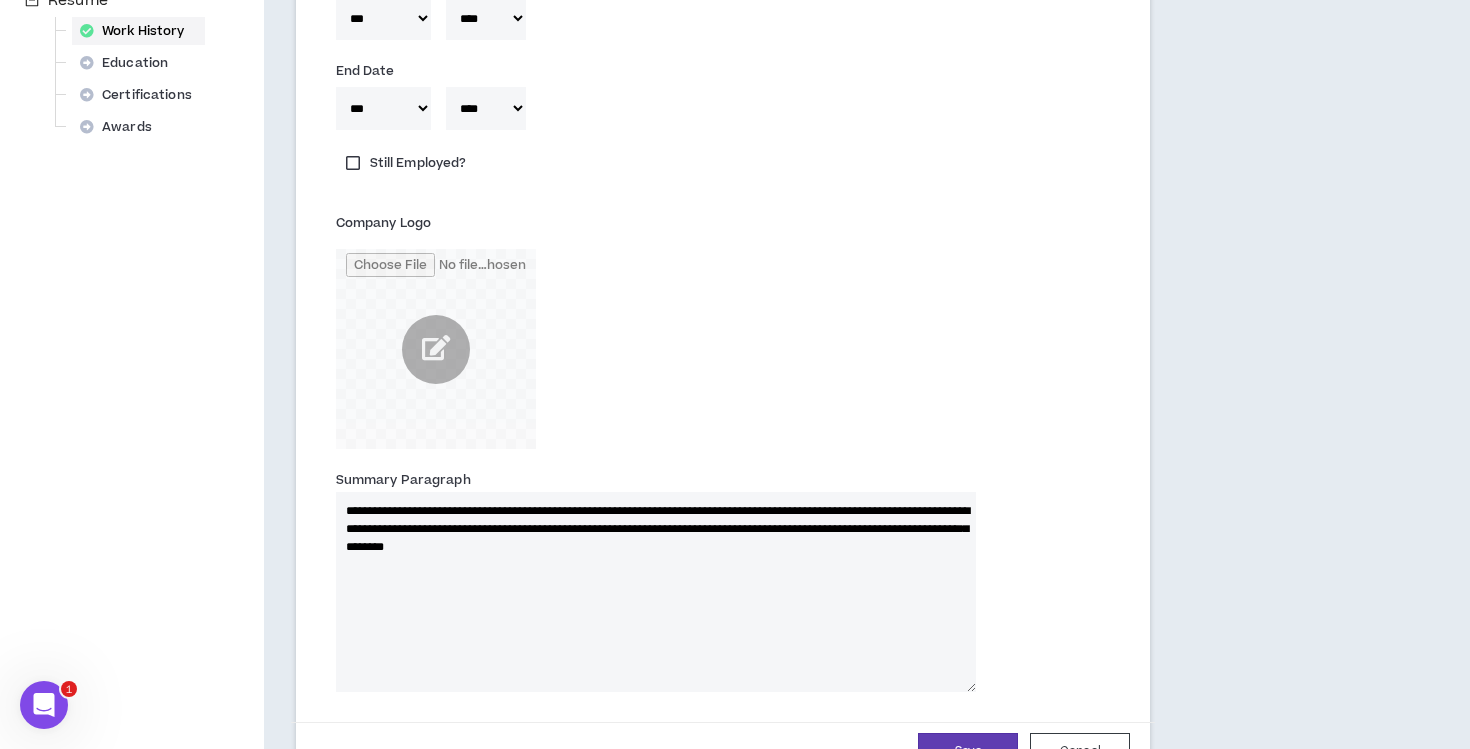 click on "**********" at bounding box center (656, 592) 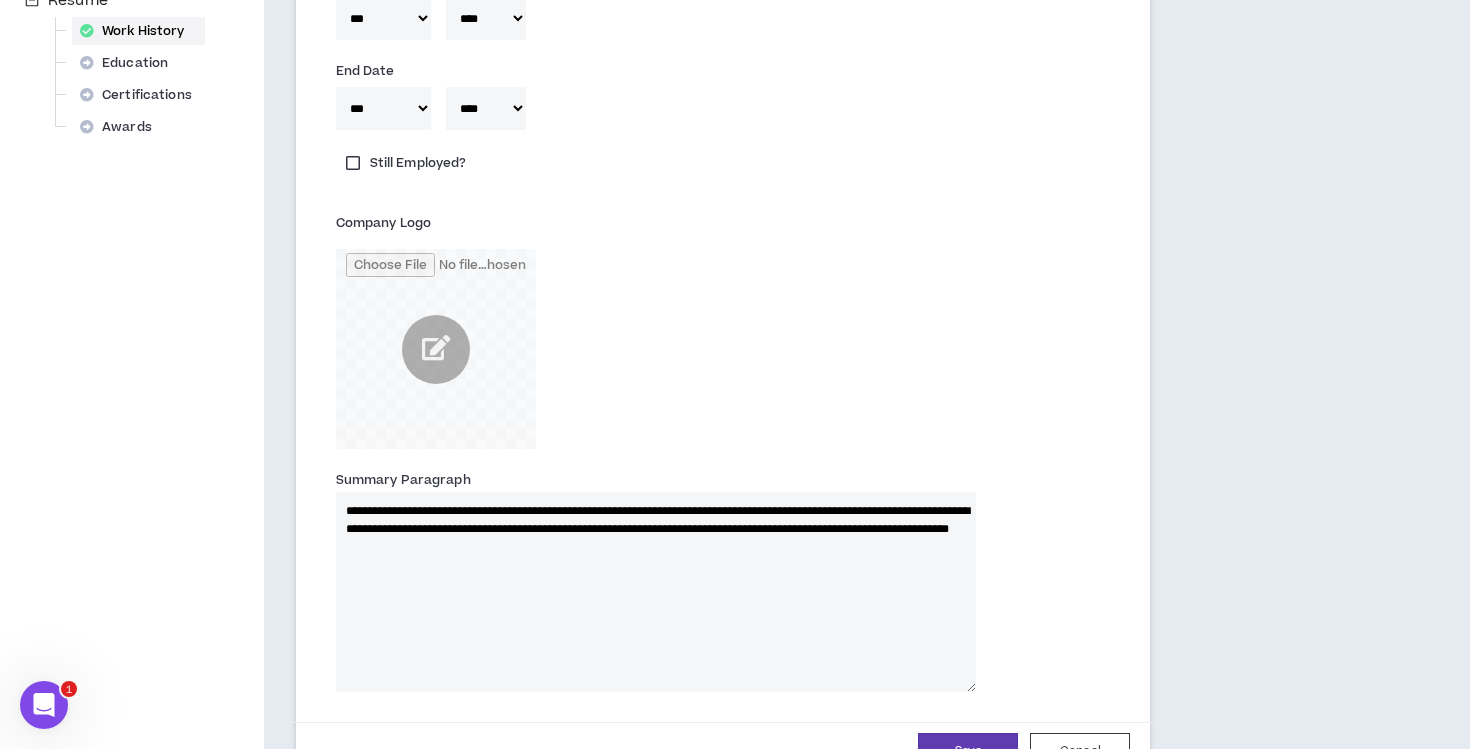 click on "**********" at bounding box center (656, 592) 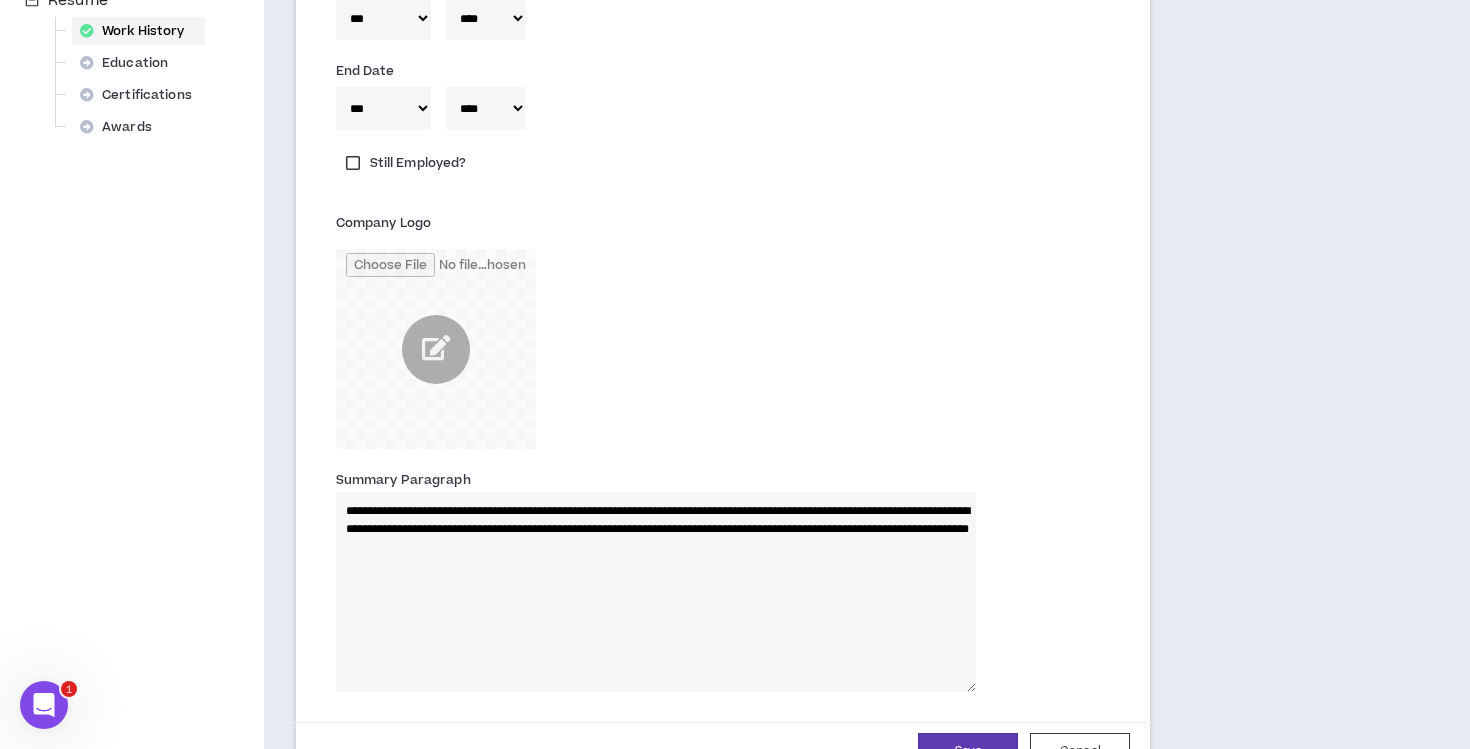 drag, startPoint x: 552, startPoint y: 527, endPoint x: 517, endPoint y: 527, distance: 35 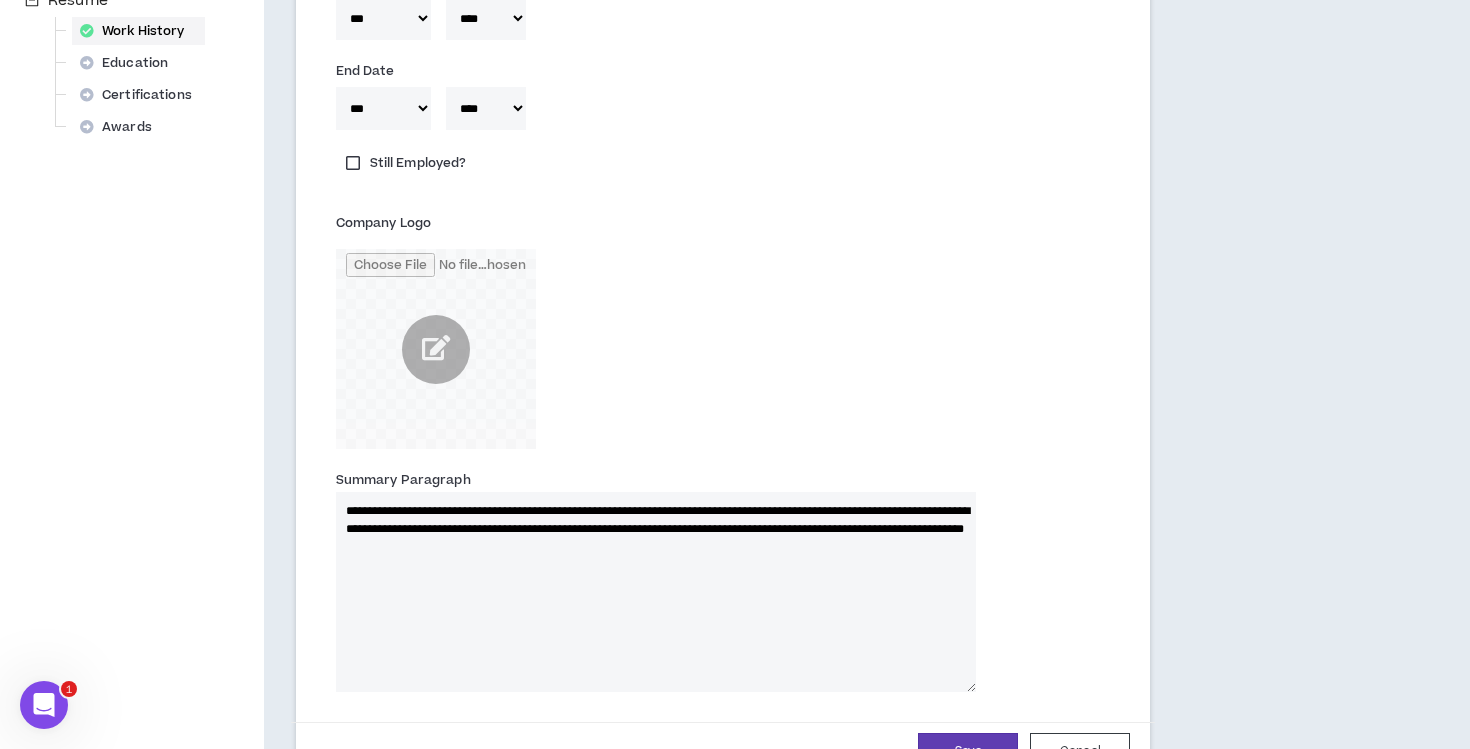 click on "**********" at bounding box center (656, 592) 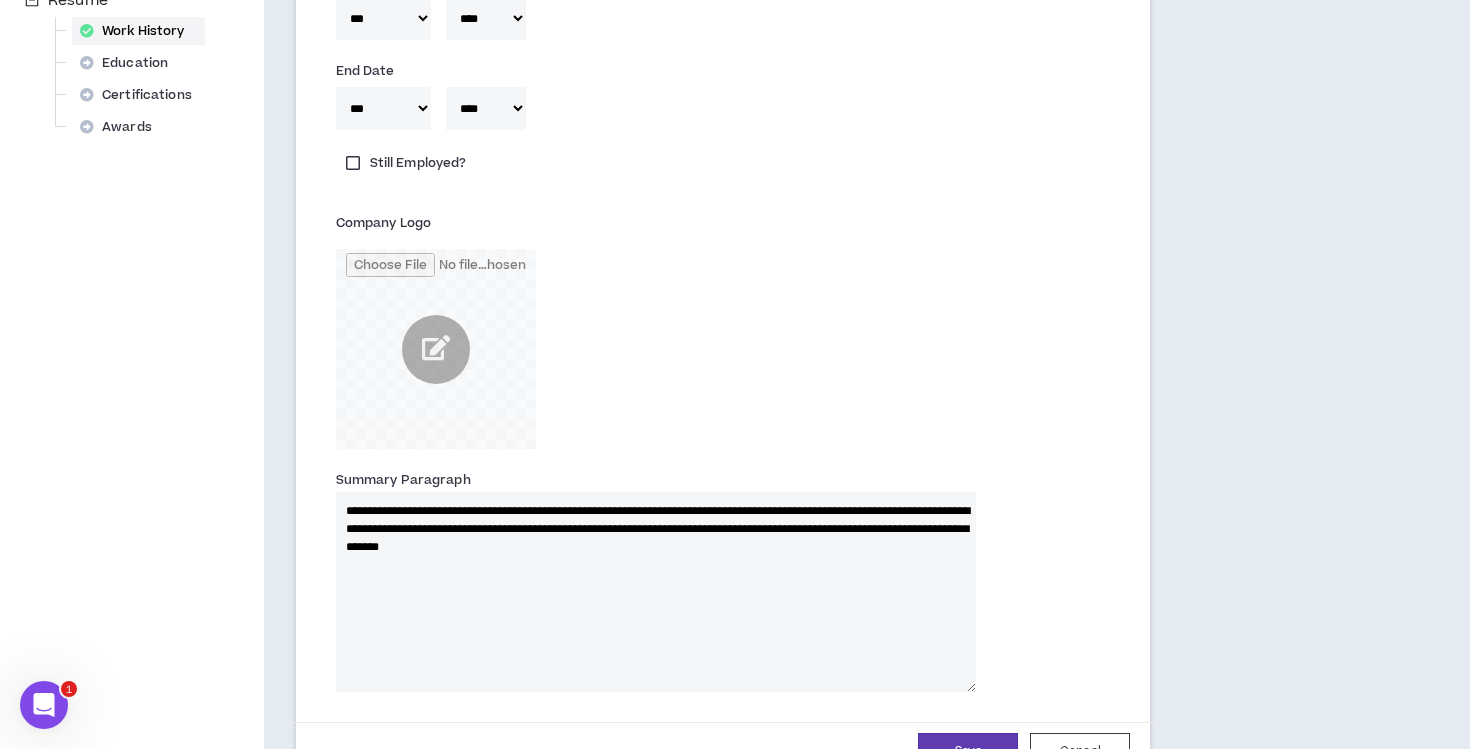 click on "**********" at bounding box center (656, 592) 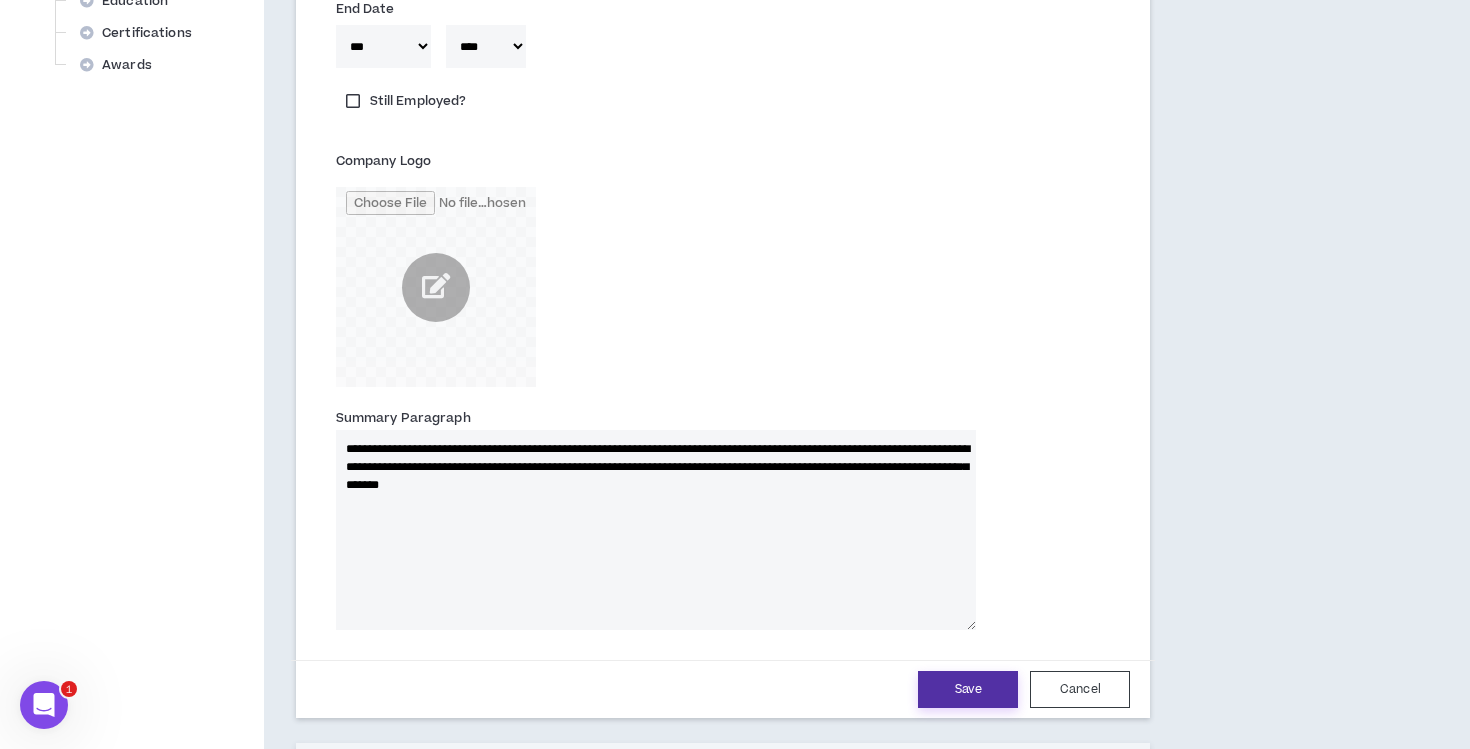 click on "Save" at bounding box center [968, 689] 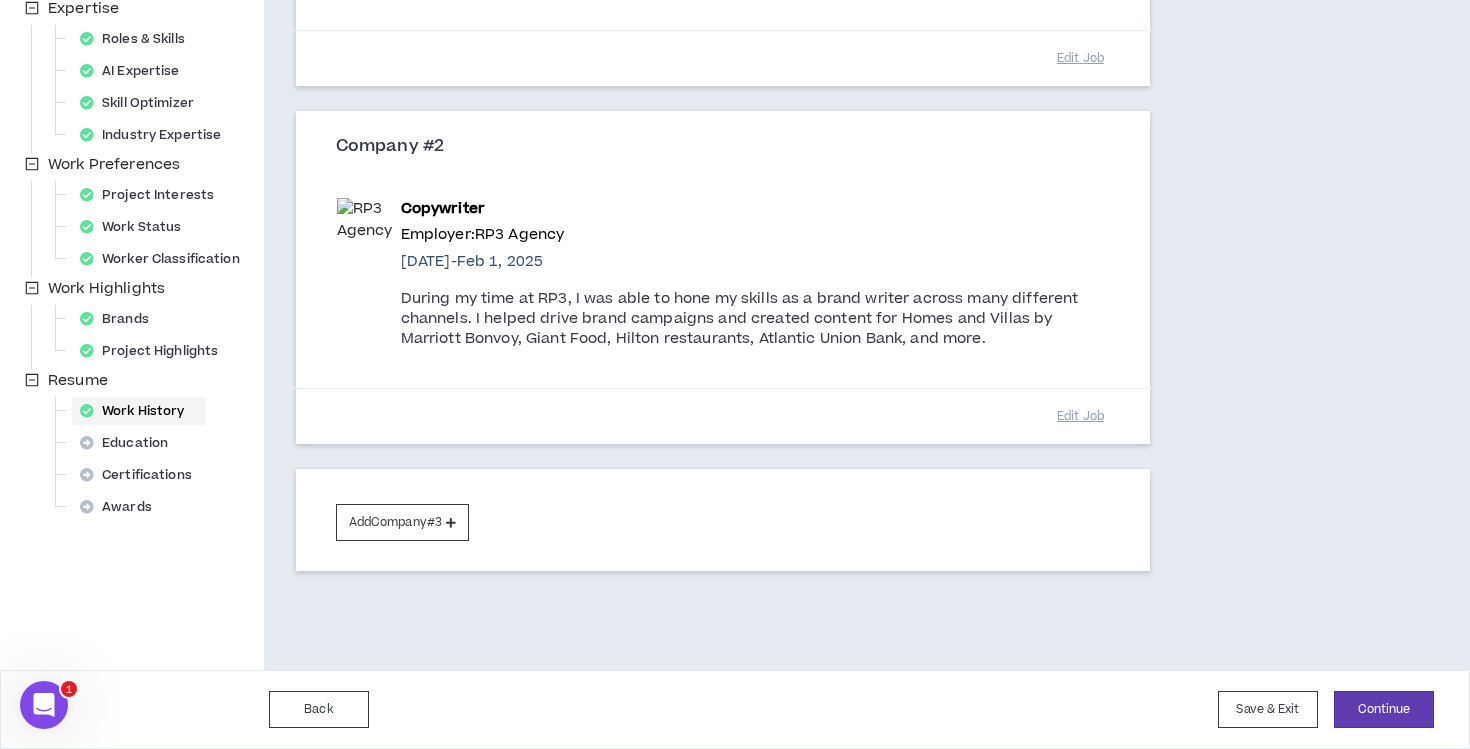 scroll, scrollTop: 468, scrollLeft: 0, axis: vertical 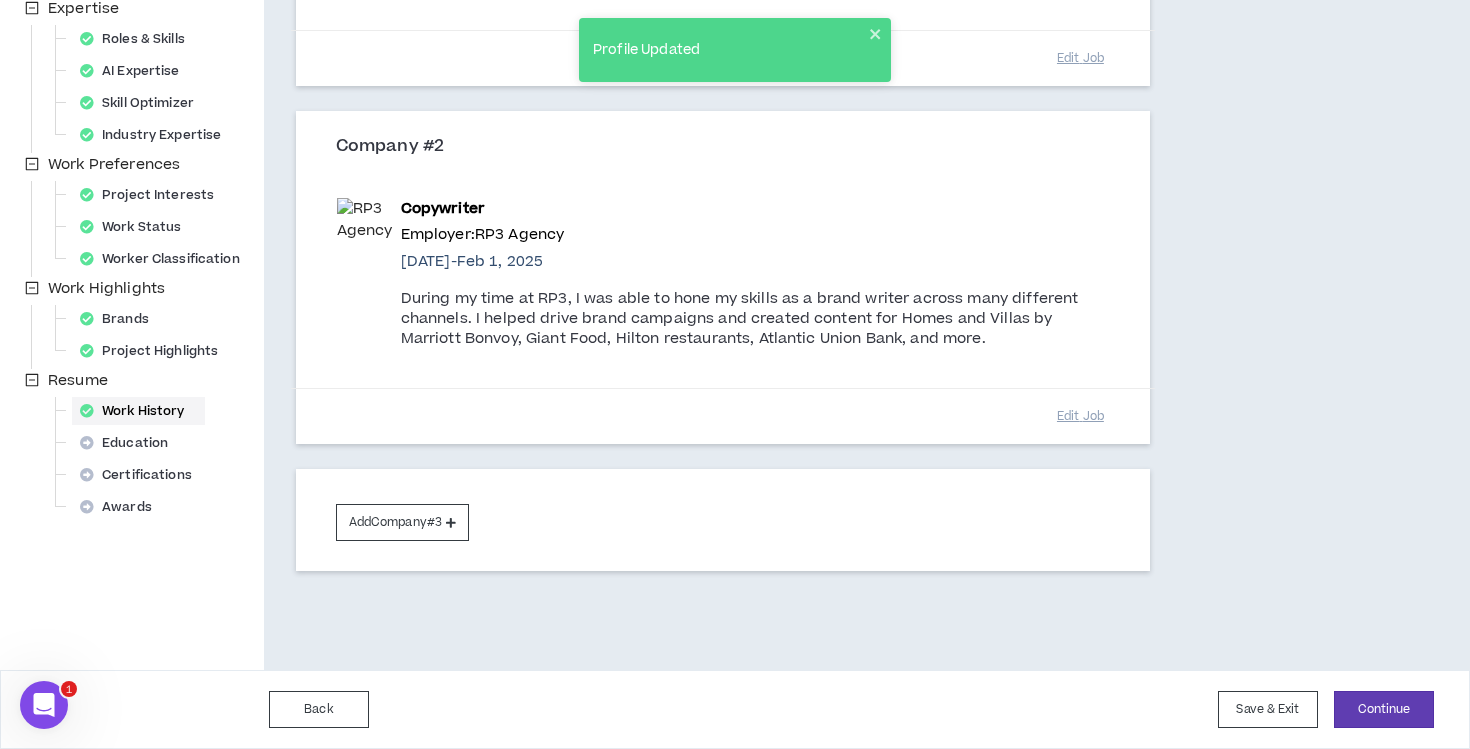 click on "During my time at RP3, I was able to hone my skills as a brand writer across many different channels. I helped drive brand campaigns and created content for Homes and Villas by Marriott Bonvoy, Giant Food, Hilton restaurants, Atlantic Union Bank, and more." at bounding box center [755, 319] 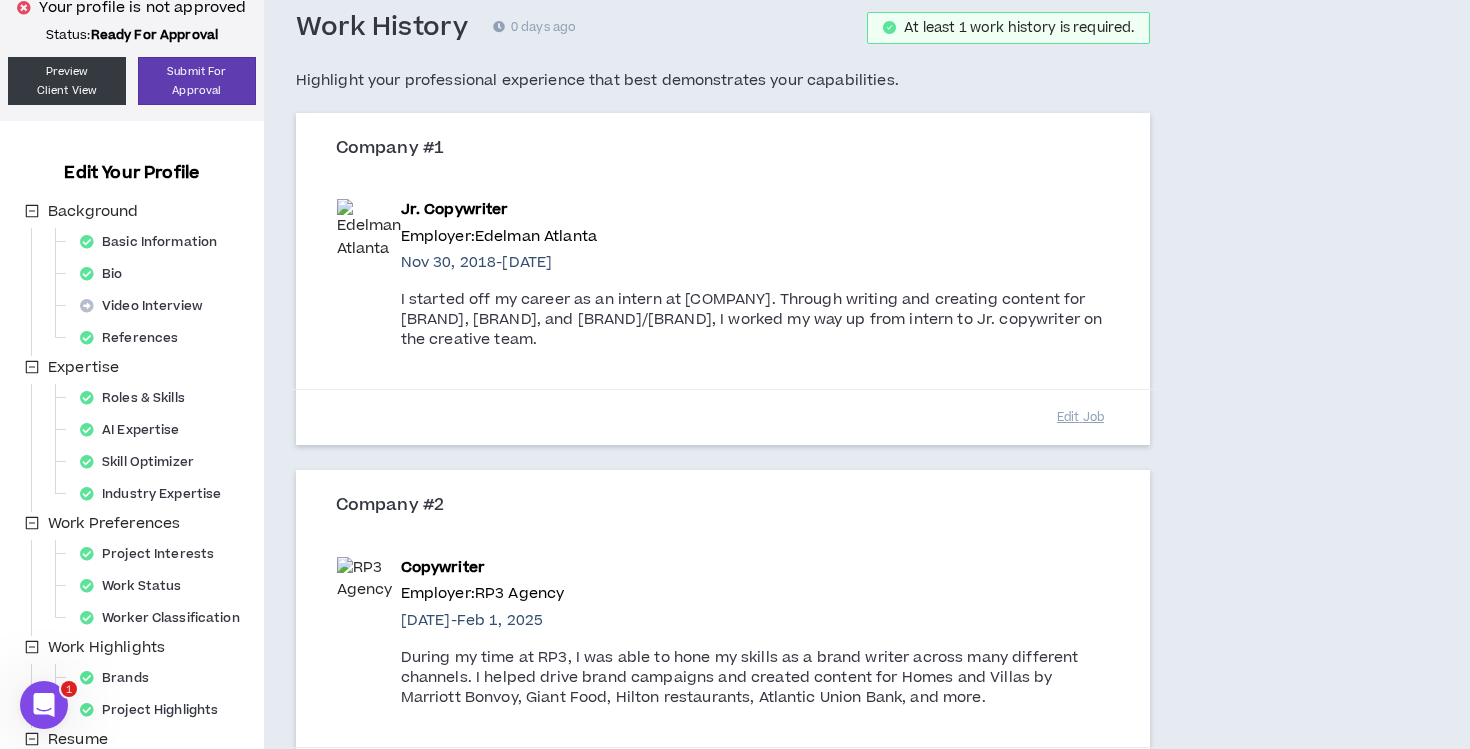 scroll, scrollTop: 110, scrollLeft: 0, axis: vertical 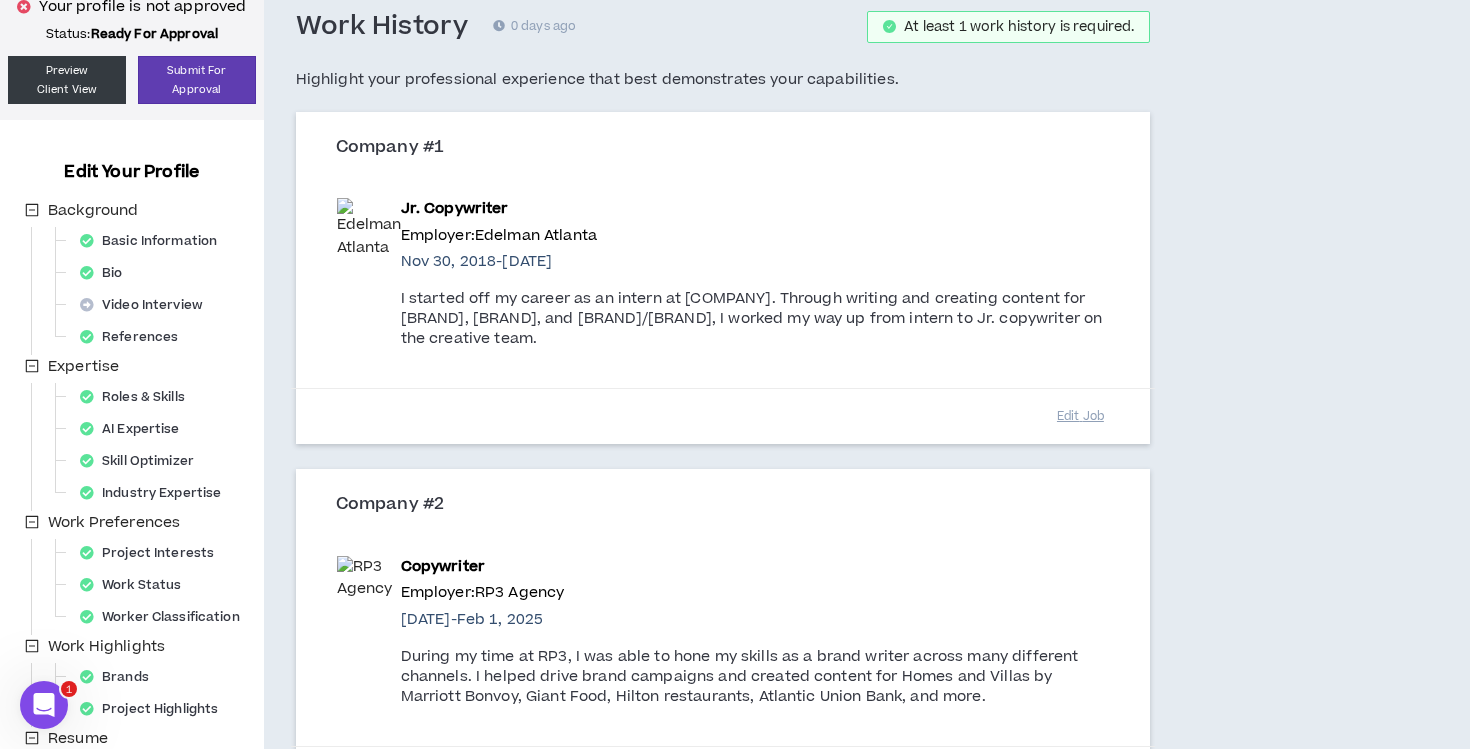 click on "I started off my career as an intern at [COMPANY]. Through writing and creating content for [BRAND], [BRAND], and [BRAND]/[BRAND], I worked my way up from intern to Jr. copywriter on the creative team." at bounding box center [755, 319] 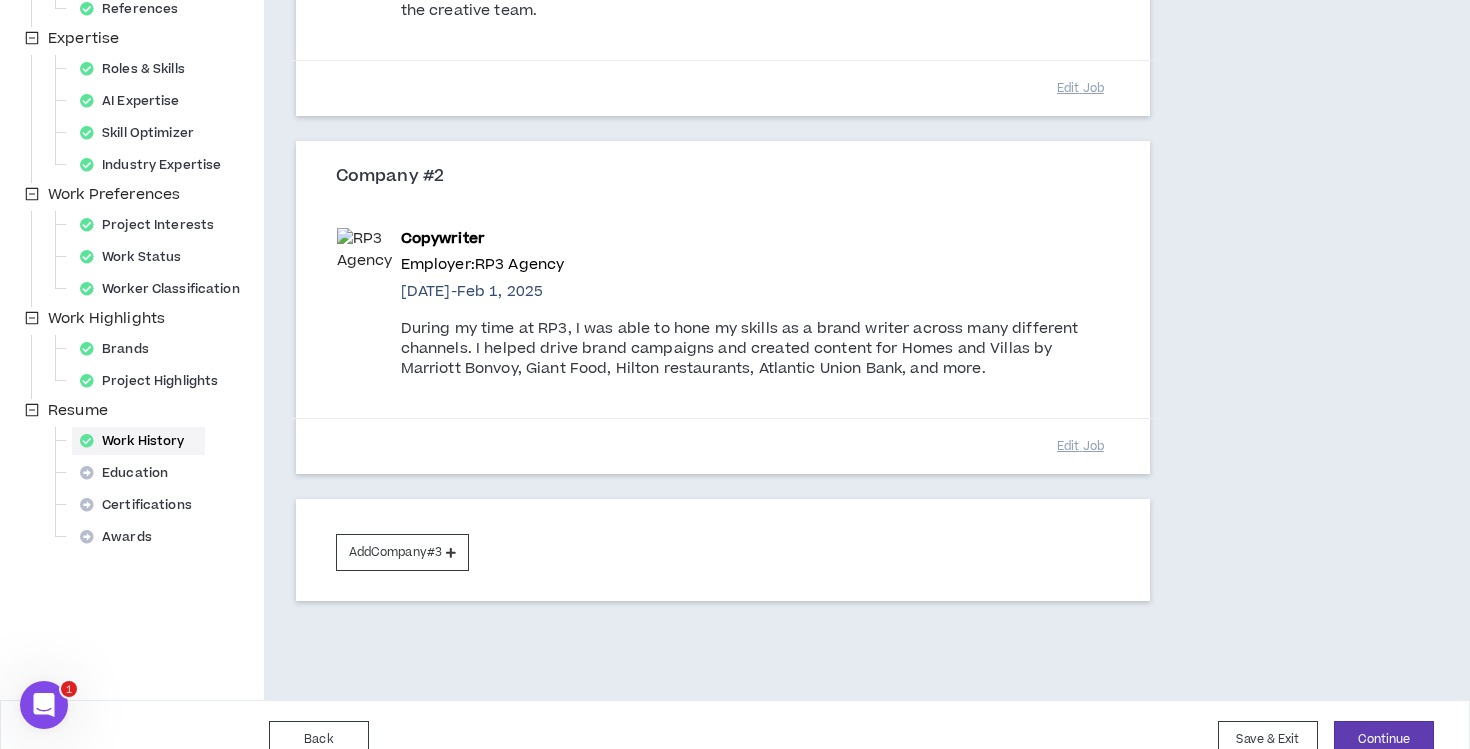 scroll, scrollTop: 468, scrollLeft: 0, axis: vertical 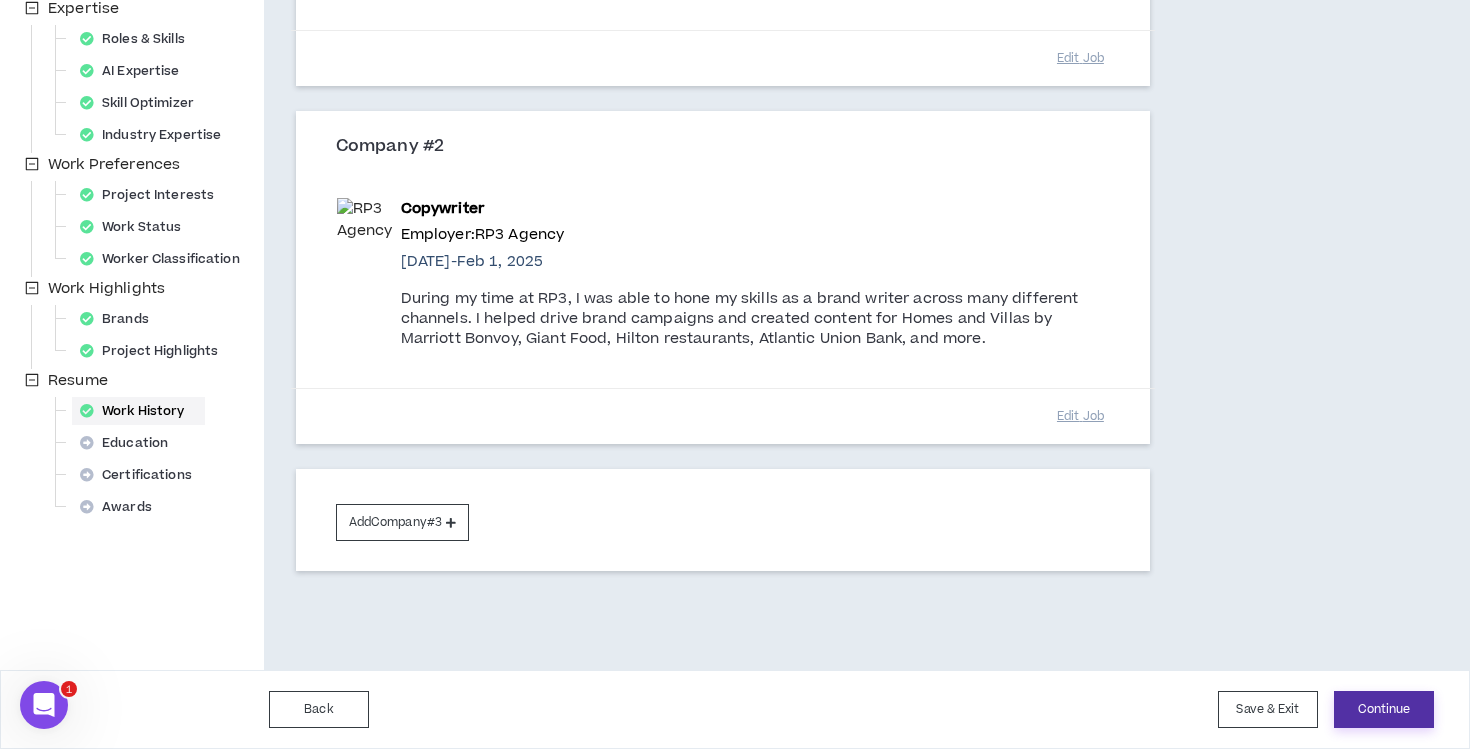 click on "Continue" at bounding box center (1384, 709) 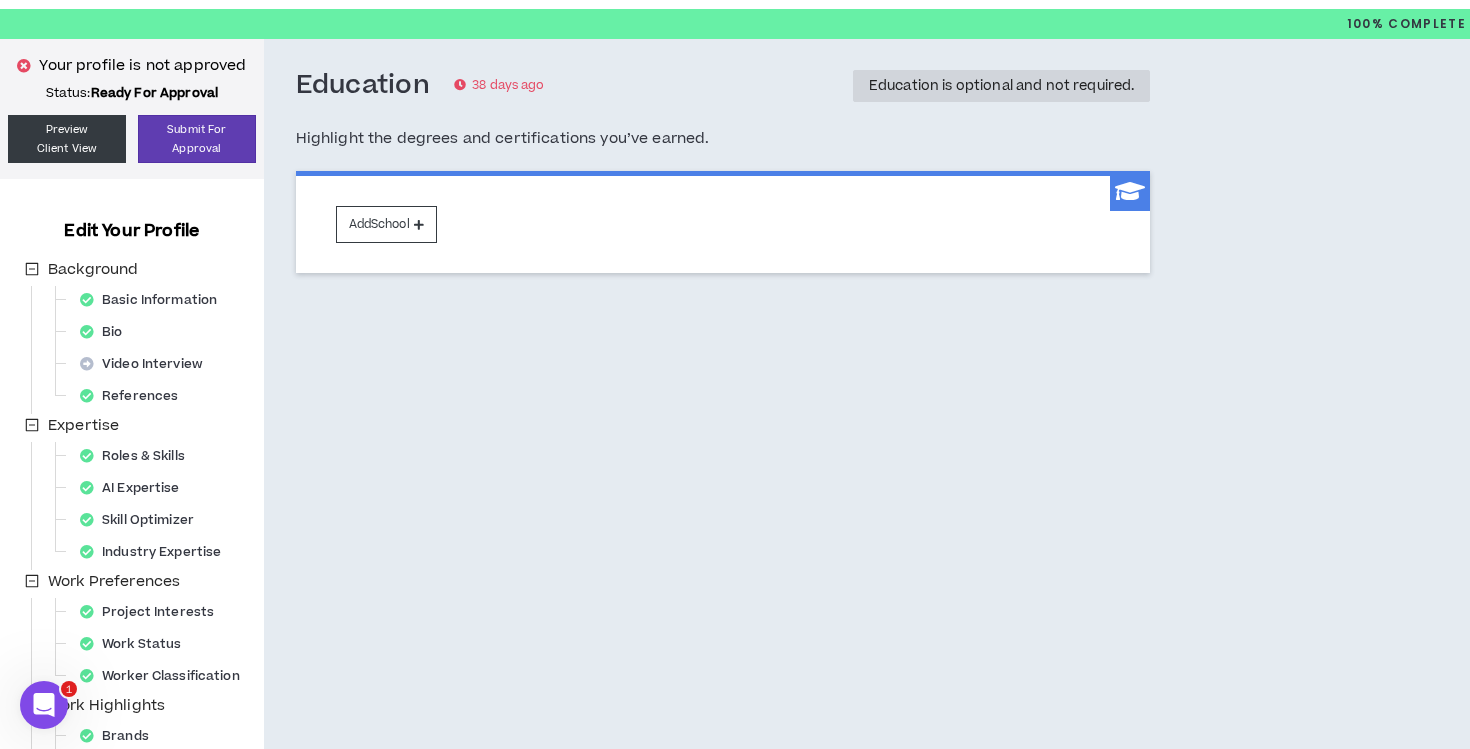 scroll, scrollTop: 57, scrollLeft: 0, axis: vertical 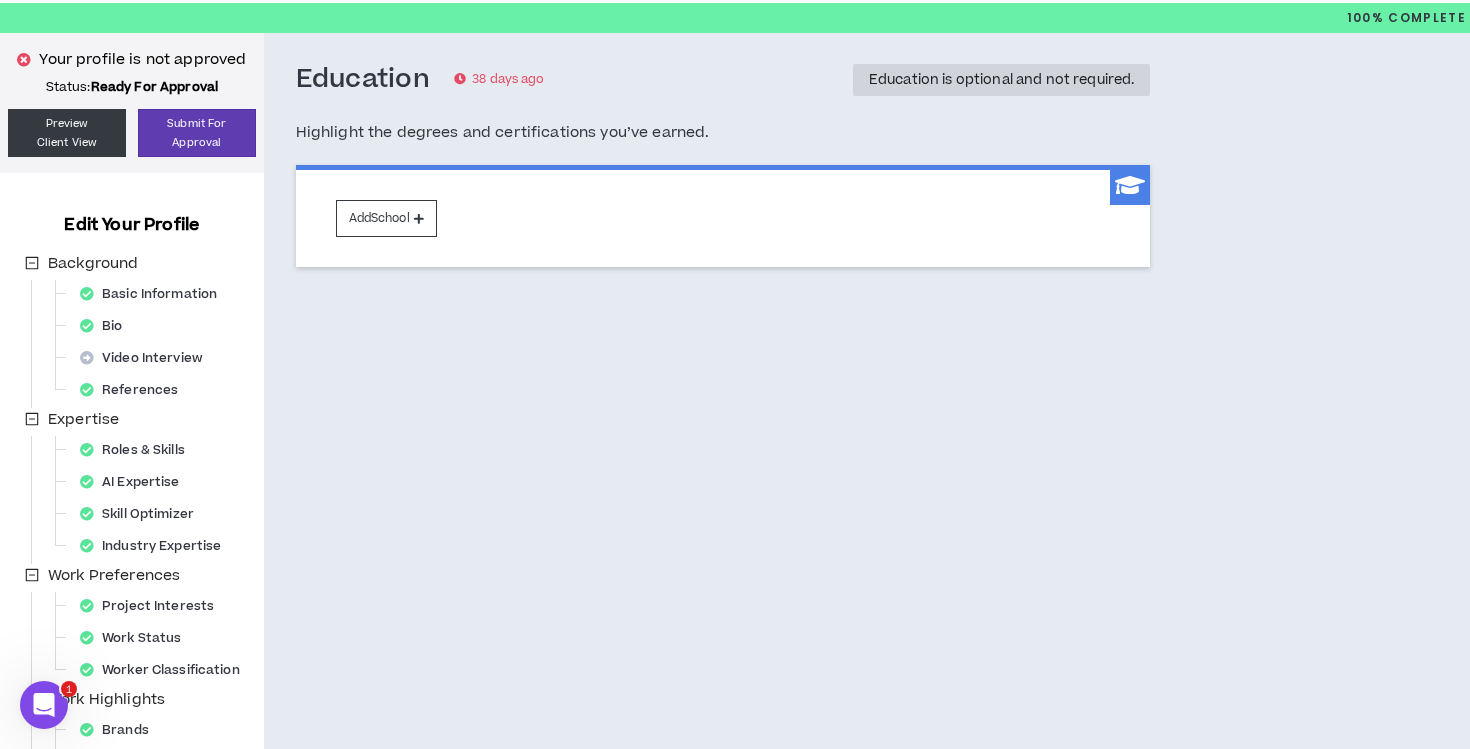 click on "Add  School" at bounding box center [723, 216] 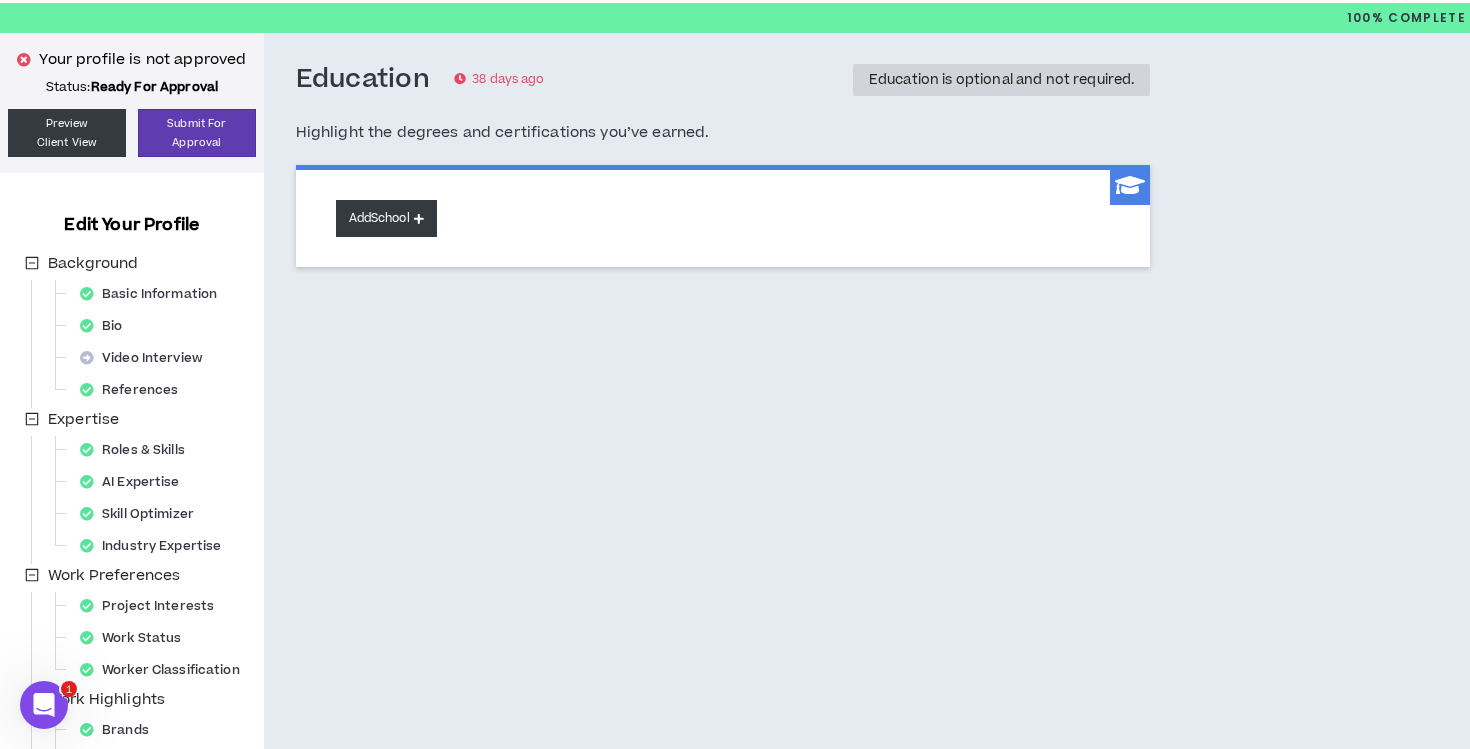 click on "Add  School" at bounding box center (386, 218) 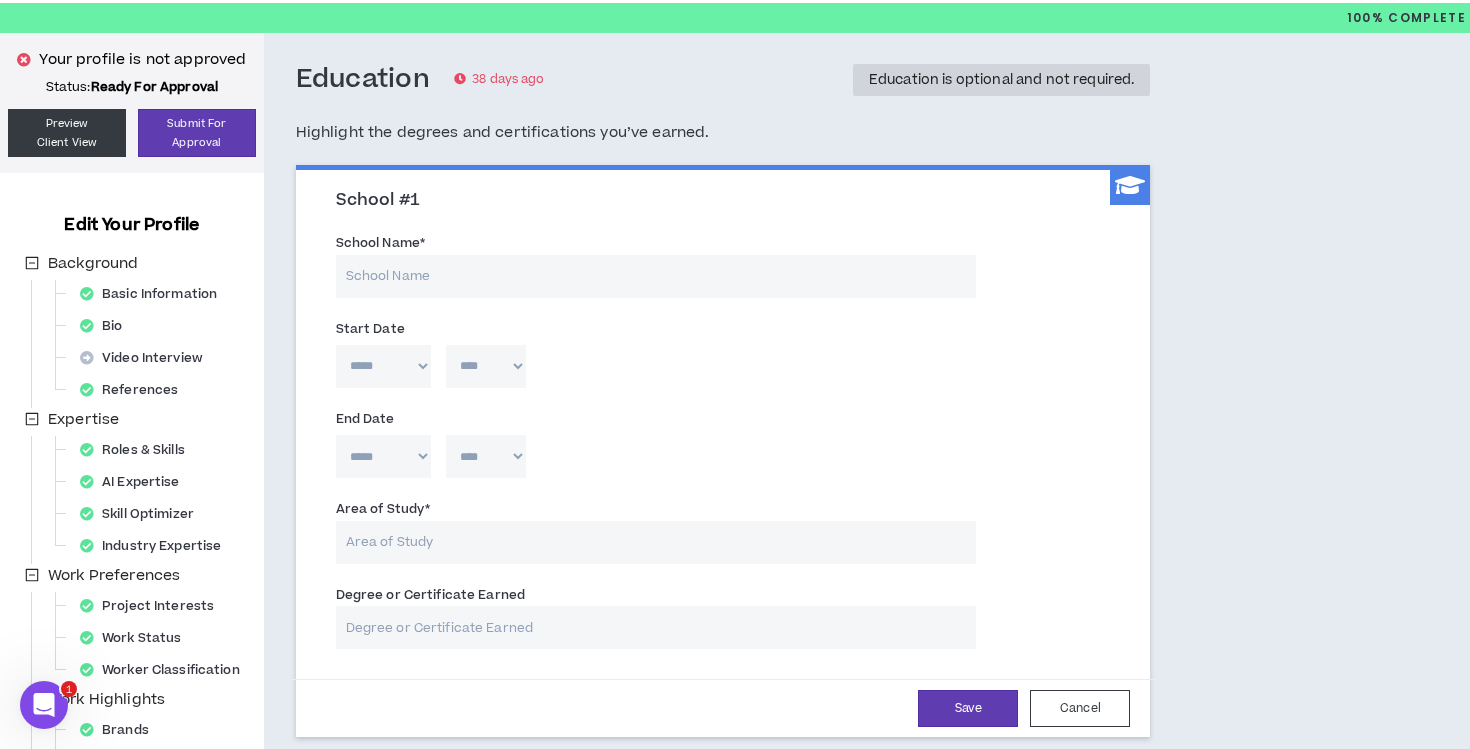 click on "School Name  *" at bounding box center (656, 276) 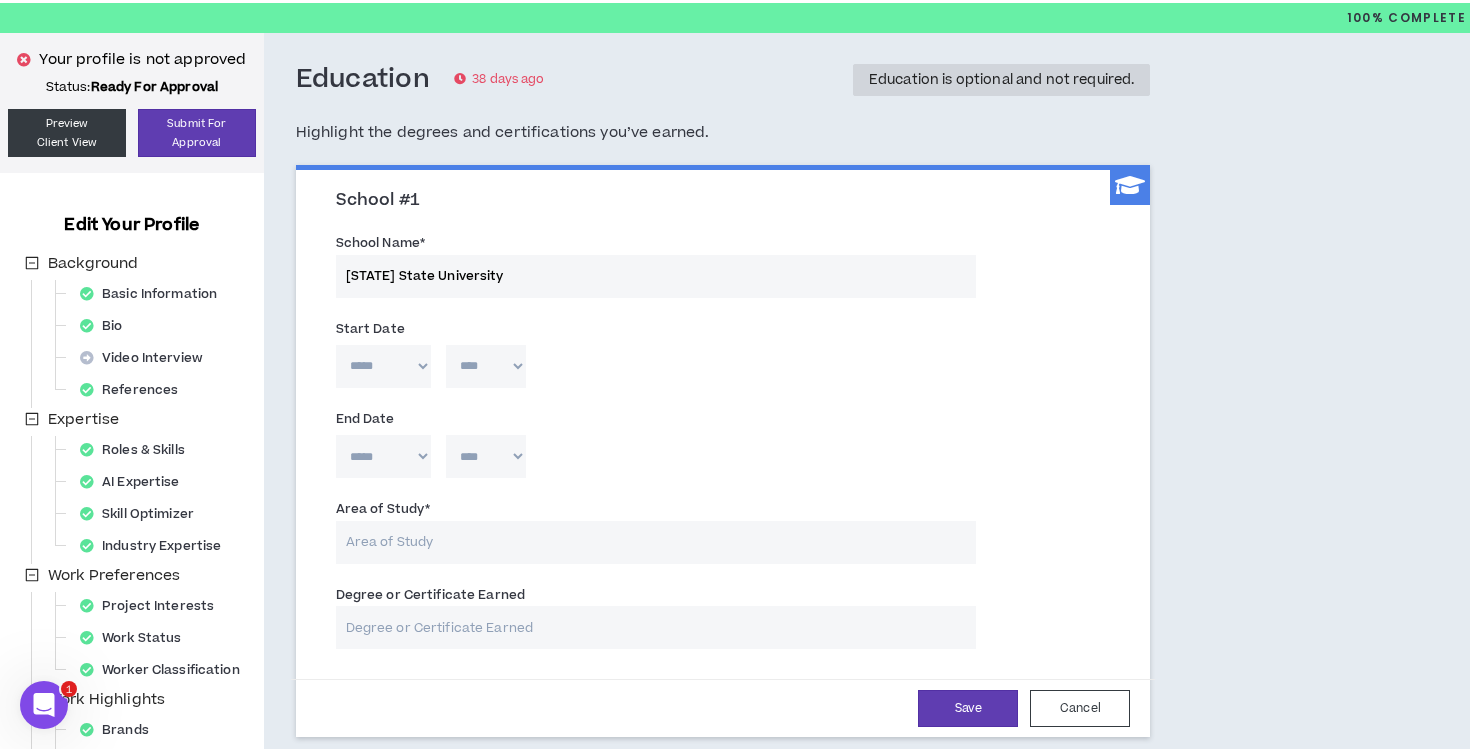 click on "***** *** *** *** *** *** **** *** *** **** *** *** ***" at bounding box center (383, 366) 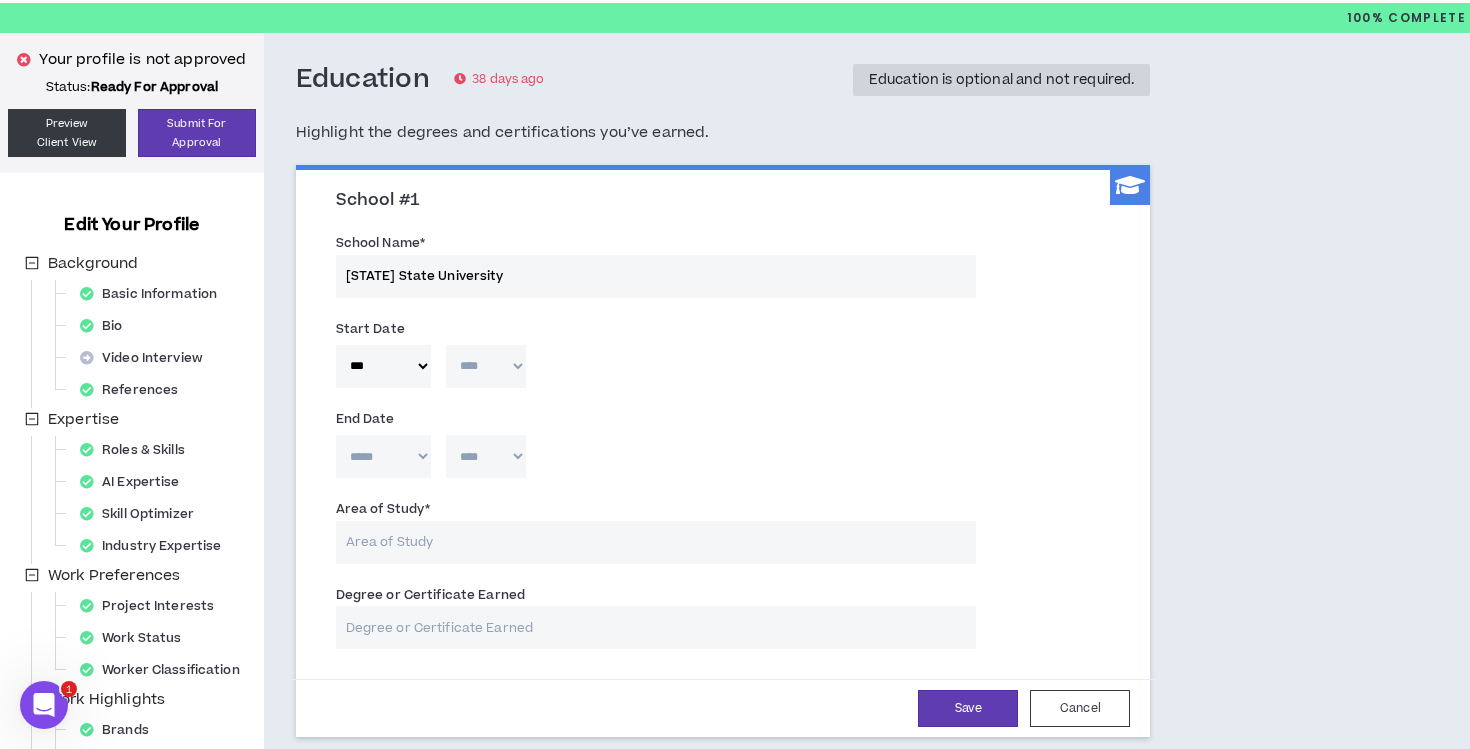 click on "**** **** **** **** **** **** **** **** **** **** **** **** **** **** **** **** **** **** **** **** **** **** **** **** **** **** **** **** **** **** **** **** **** **** **** **** **** **** **** **** **** **** **** **** **** **** **** **** **** **** **** **** **** **** **** **** **** **** **** **** **** **** **** **** **** **** **** **** **** **** **** **** **** **** **** **** **** **** **** **** **** **** **** **** **** **** **** **** **** **** **** **** **** **** **** **** **** **** **** **** **** **** **** **** **** **** **** **** **** **** **** **** **** **** **** **** **** **** **** **** **** **** **** **** **** **** ****" at bounding box center (486, 366) 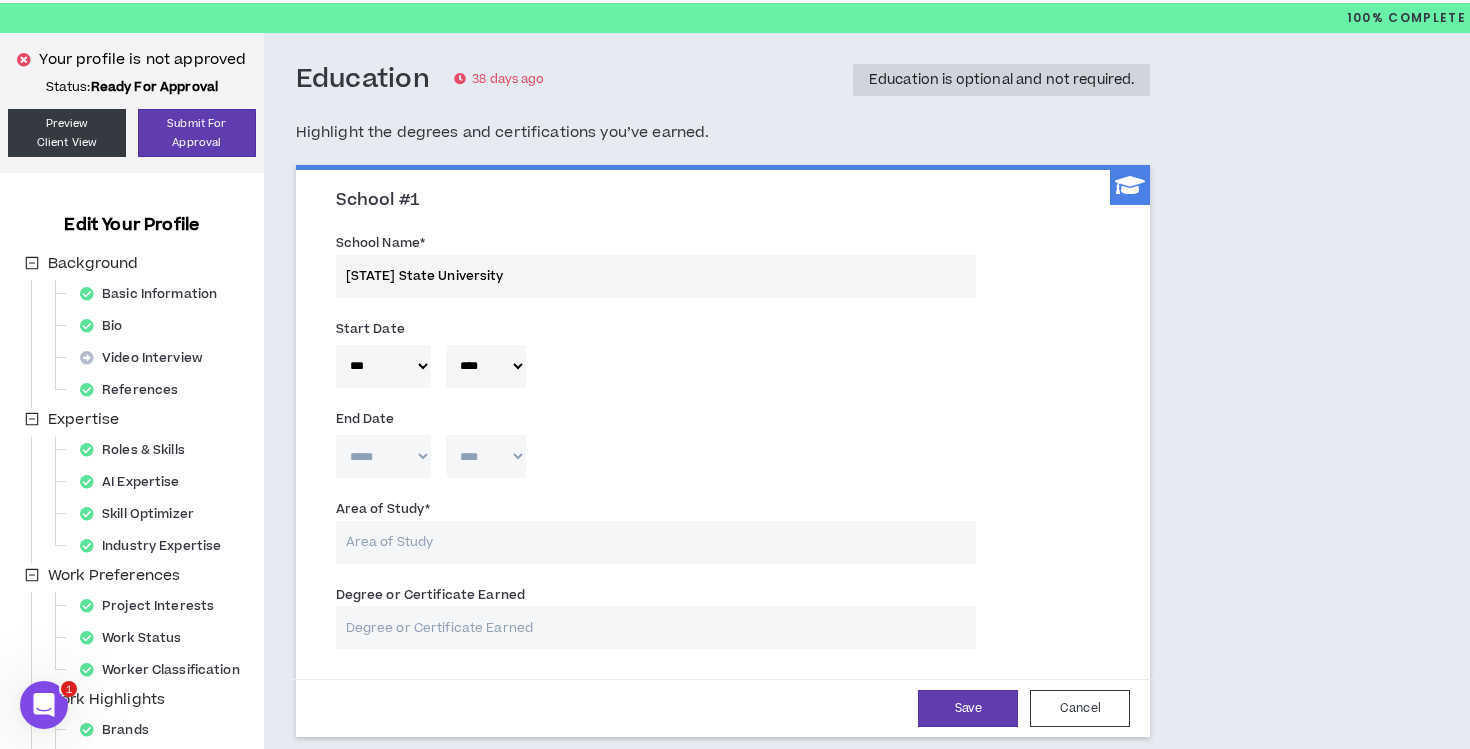 click on "**** **** **** **** **** **** **** **** **** **** **** **** **** **** **** **** **** **** **** **** **** **** **** **** **** **** **** **** **** **** **** **** **** **** **** **** **** **** **** **** **** **** **** **** **** **** **** **** **** **** **** **** **** **** **** **** **** **** **** **** **** **** **** **** **** **** **** **** **** **** **** **** **** **** **** **** **** **** **** **** **** **** **** **** **** **** **** **** **** **** **** **** **** **** **** **** **** **** **** **** **** **** **** **** **** **** **** **** **** **** **** **** **** **** **** **** **** **** **** **** **** **** **** **** **** **** ****" at bounding box center [486, 366] 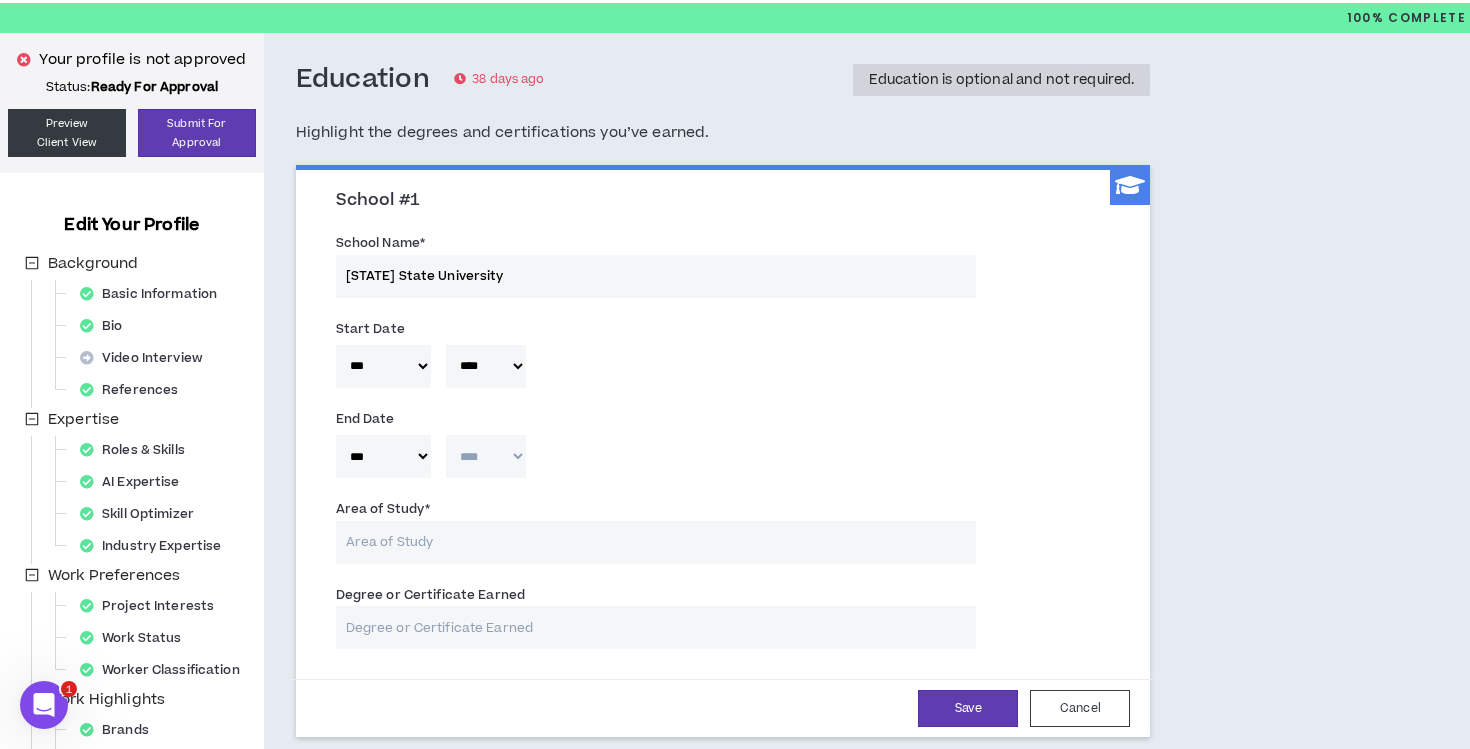 click on "**** **** **** **** **** **** **** **** **** **** **** **** **** **** **** **** **** **** **** **** **** **** **** **** **** **** **** **** **** **** **** **** **** **** **** **** **** **** **** **** **** **** **** **** **** **** **** **** **** **** **** **** **** **** **** **** **** **** **** **** **** **** **** **** **** **** **** **** **** **** **** **** **** **** **** **** **** **** **** **** **** **** **** **** **** **** **** **** **** **** **** **** **** **** **** **** **** **** **** **** **** **** **** **** **** **** **** **** **** **** **** **** **** **** **** **** **** **** **** **** **** **** **** **** **** **** ****" at bounding box center [486, 456] 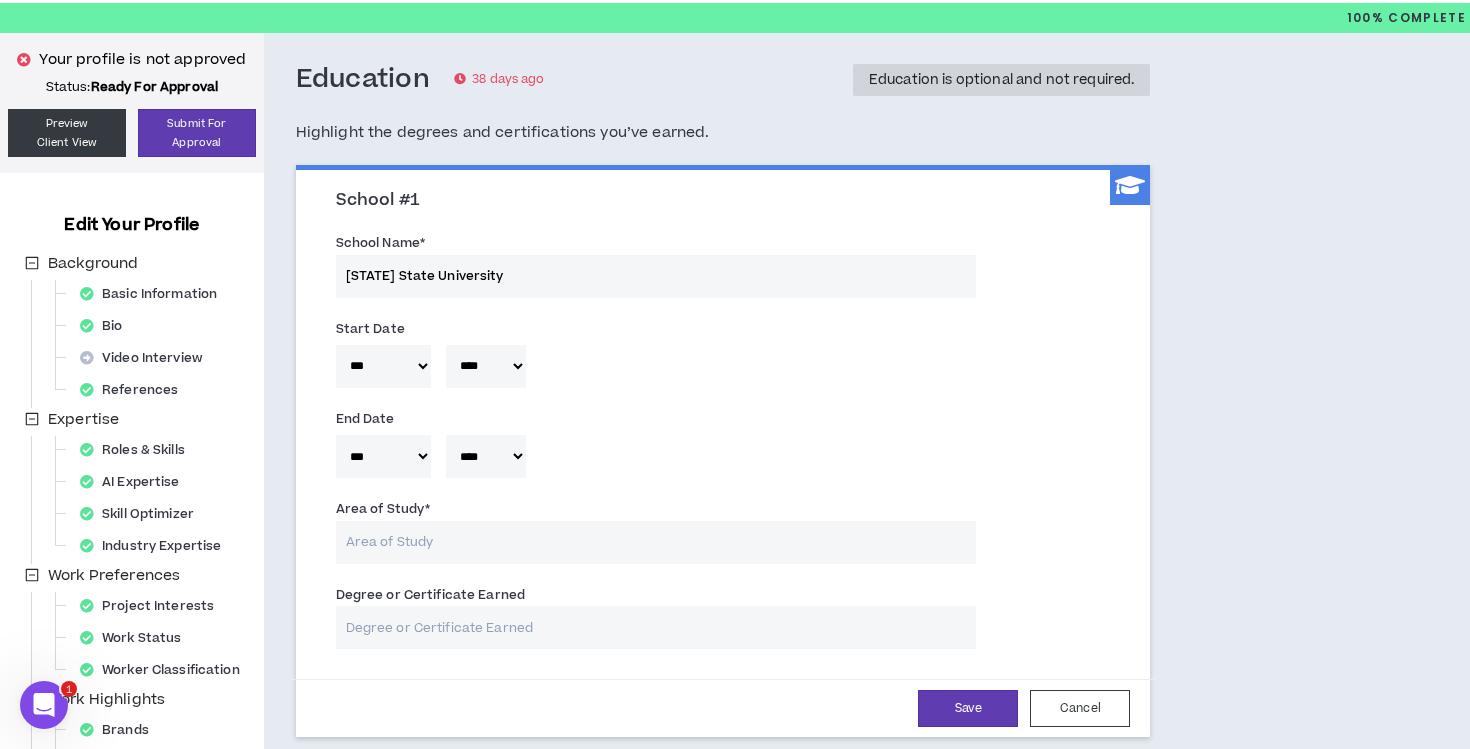 click on "***** *** *** *** *** *** **** *** *** **** *** *** ***  * **** **** **** **** **** **** **** **** **** **** **** **** **** **** **** **** **** **** **** **** **** **** **** **** **** **** **** **** **** **** **** **** **** **** **** **** **** **** **** **** **** **** **** **** **** **** **** **** **** **** **** **** **** **** **** **** **** **** **** **** **** **** **** **** **** **** **** **** **** **** **** **** **** **** **** **** **** **** **** **** **** **** **** **** **** **** **** **** **** **** **** **** **** **** **** **** **** **** **** **** **** **** **** **** **** **** **** **** **** **** **** **** **** **** **** **** **** **** **** **** **** **** **** **** **** **** ****" at bounding box center [723, 461] 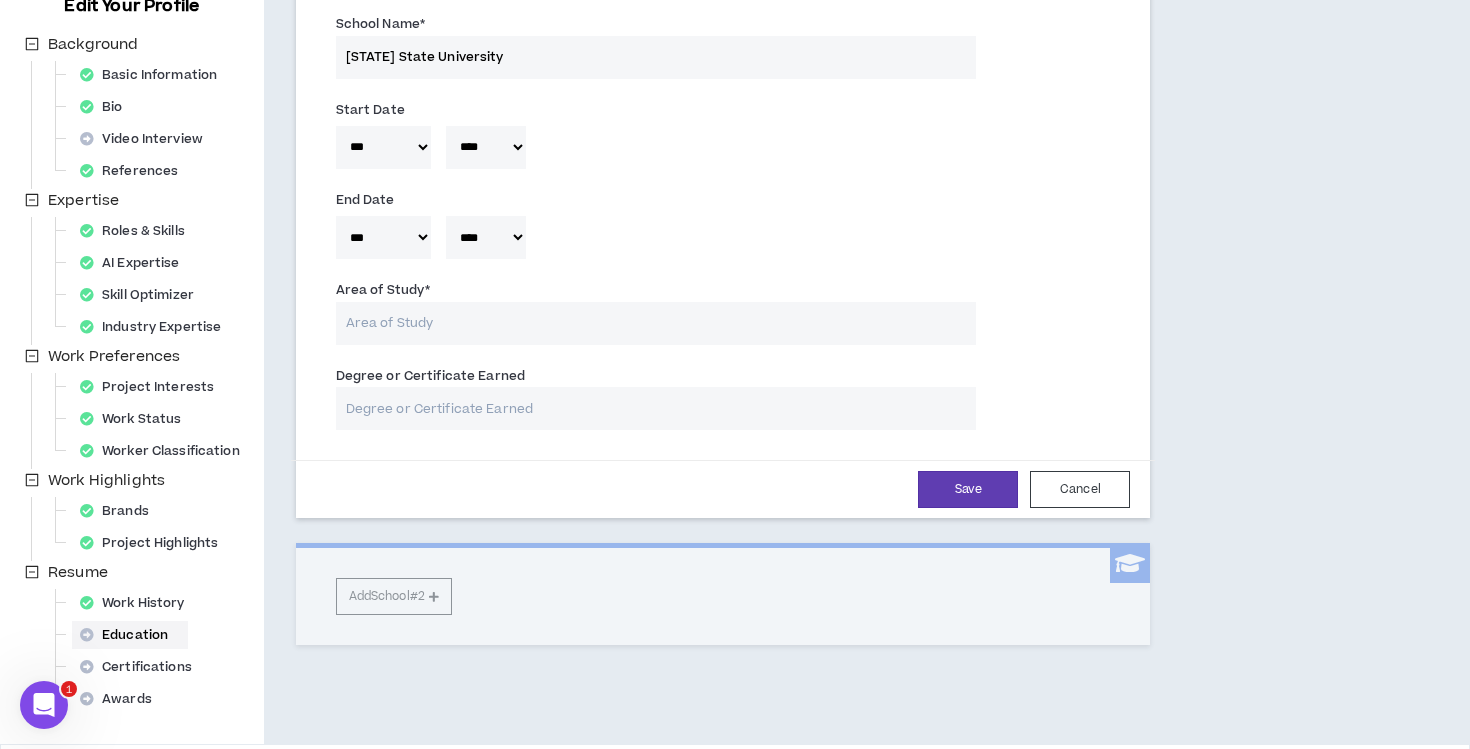 scroll, scrollTop: 320, scrollLeft: 0, axis: vertical 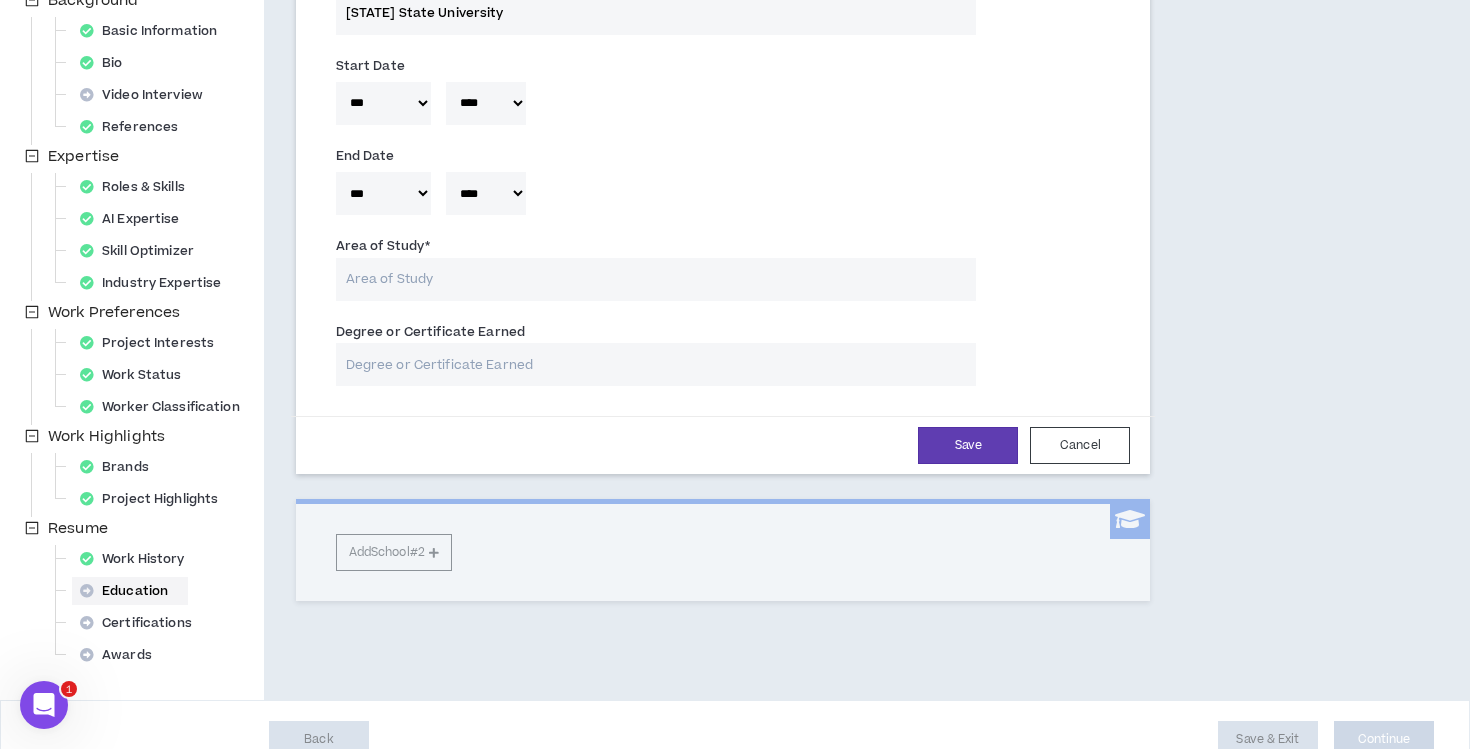 click on "Area of Study  *" at bounding box center (656, 279) 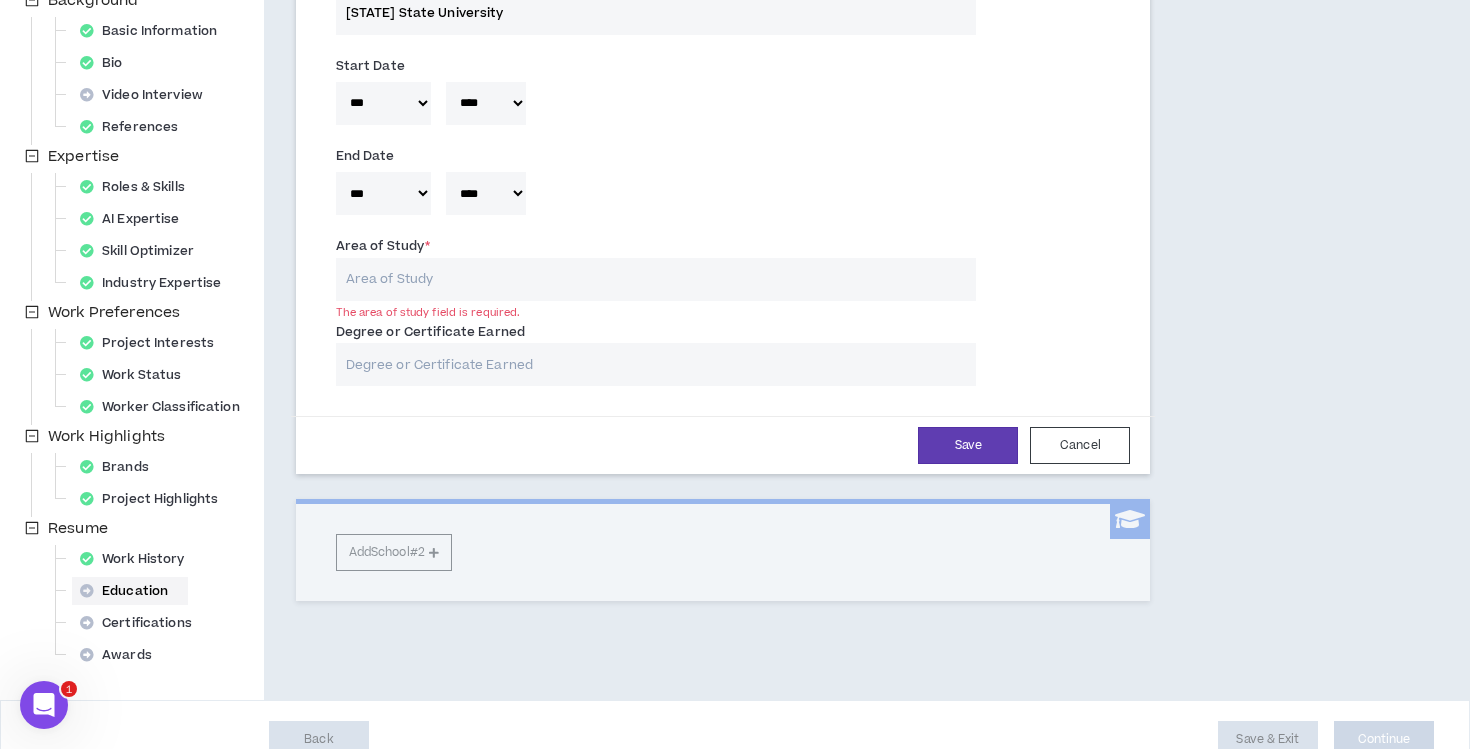 click on "***** *** *** *** *** *** **** *** *** **** *** *** ***" at bounding box center [383, 193] 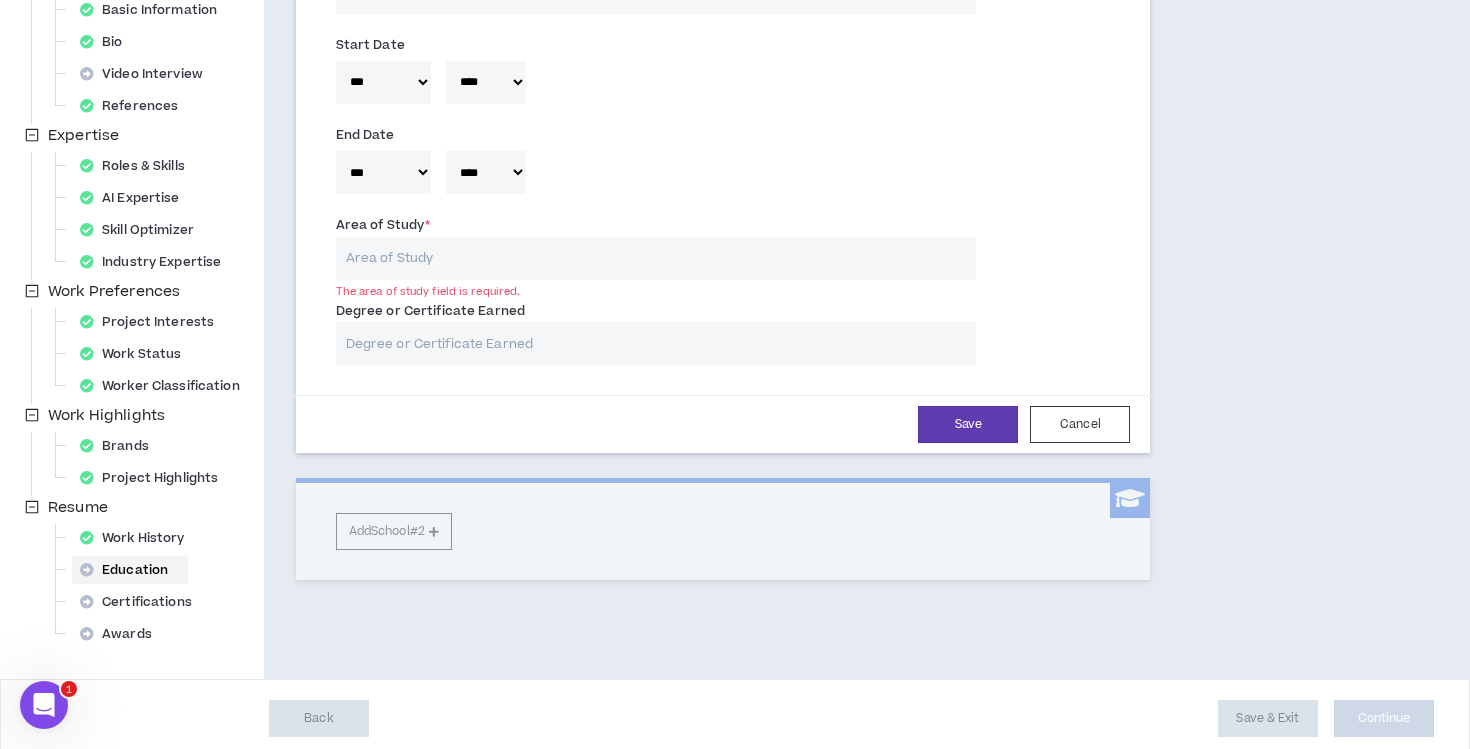 scroll, scrollTop: 344, scrollLeft: 0, axis: vertical 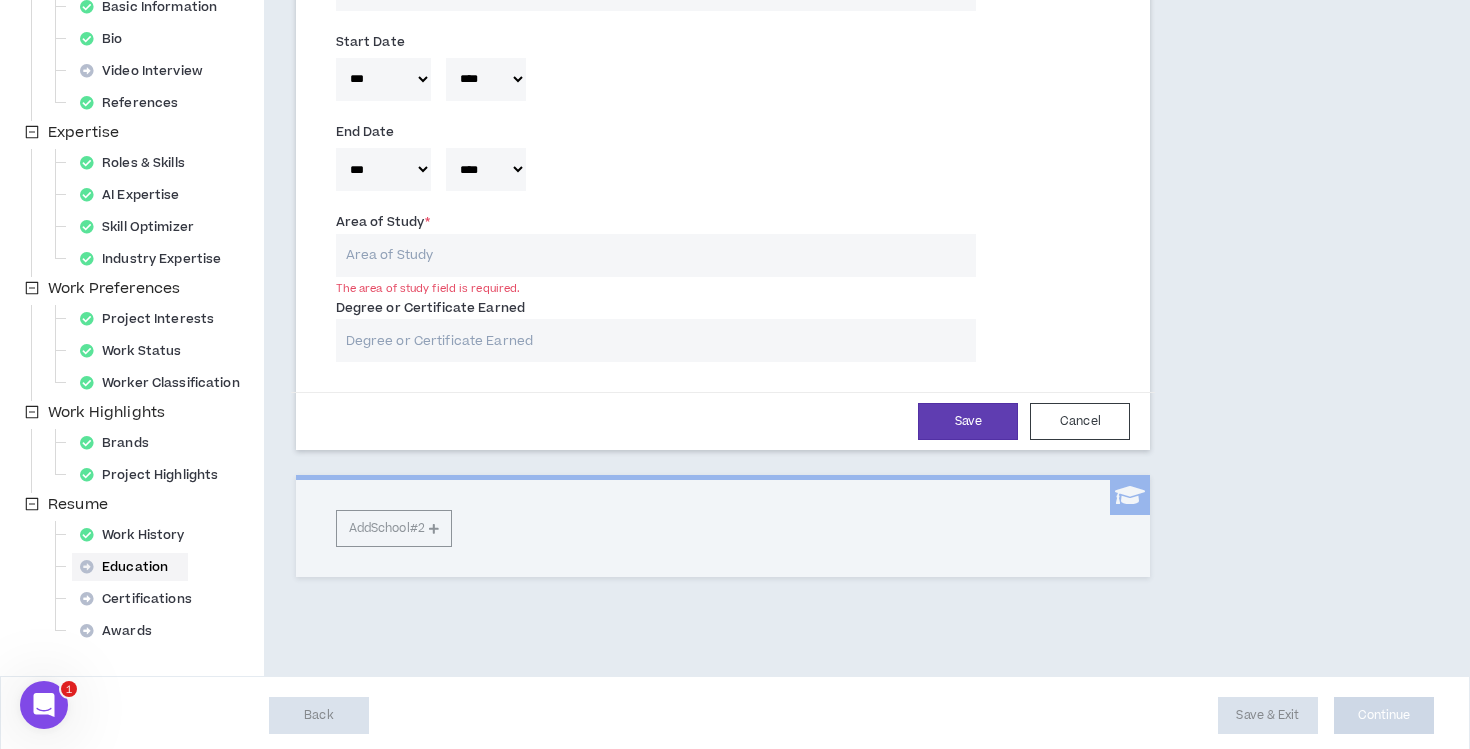 click on "Area of Study  *" at bounding box center (656, 255) 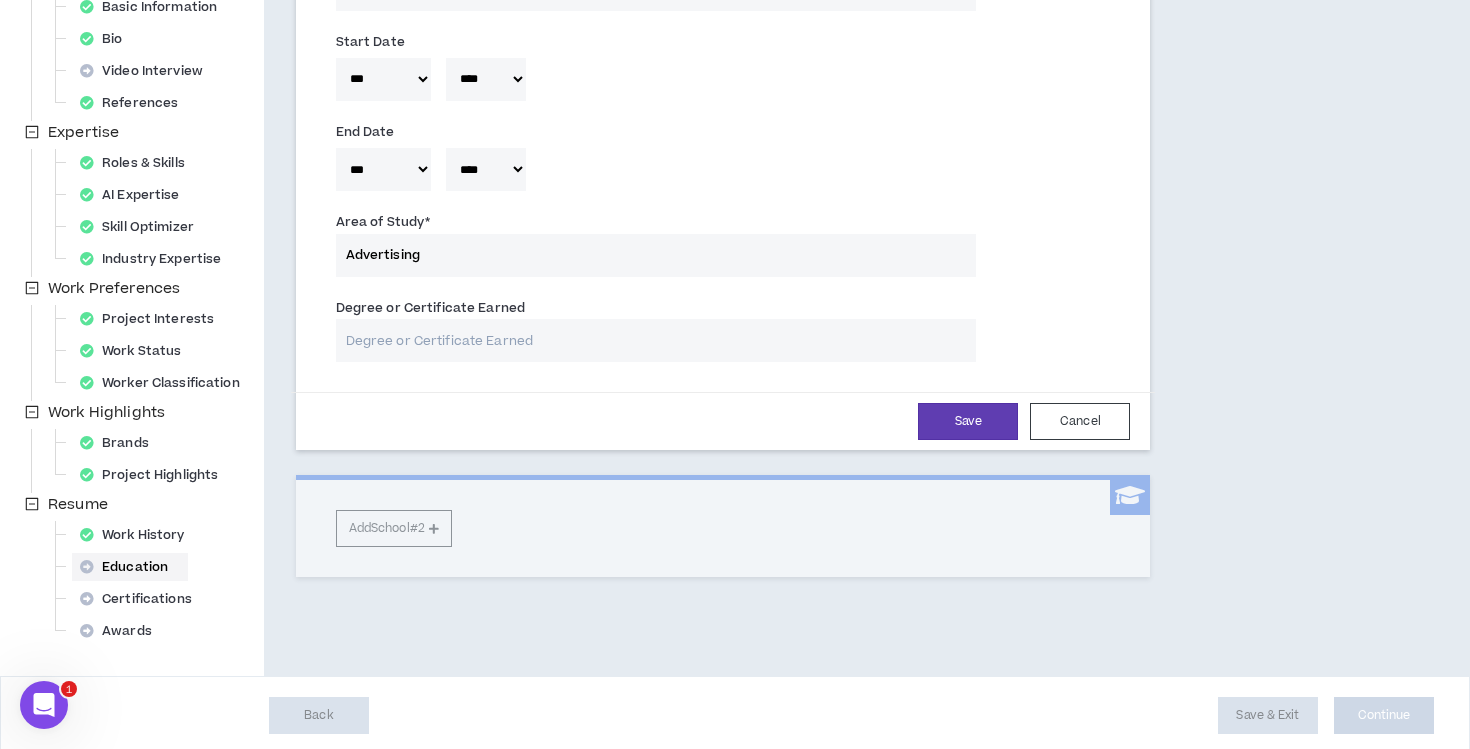 click on "Degree or Certificate Earned" at bounding box center (656, 340) 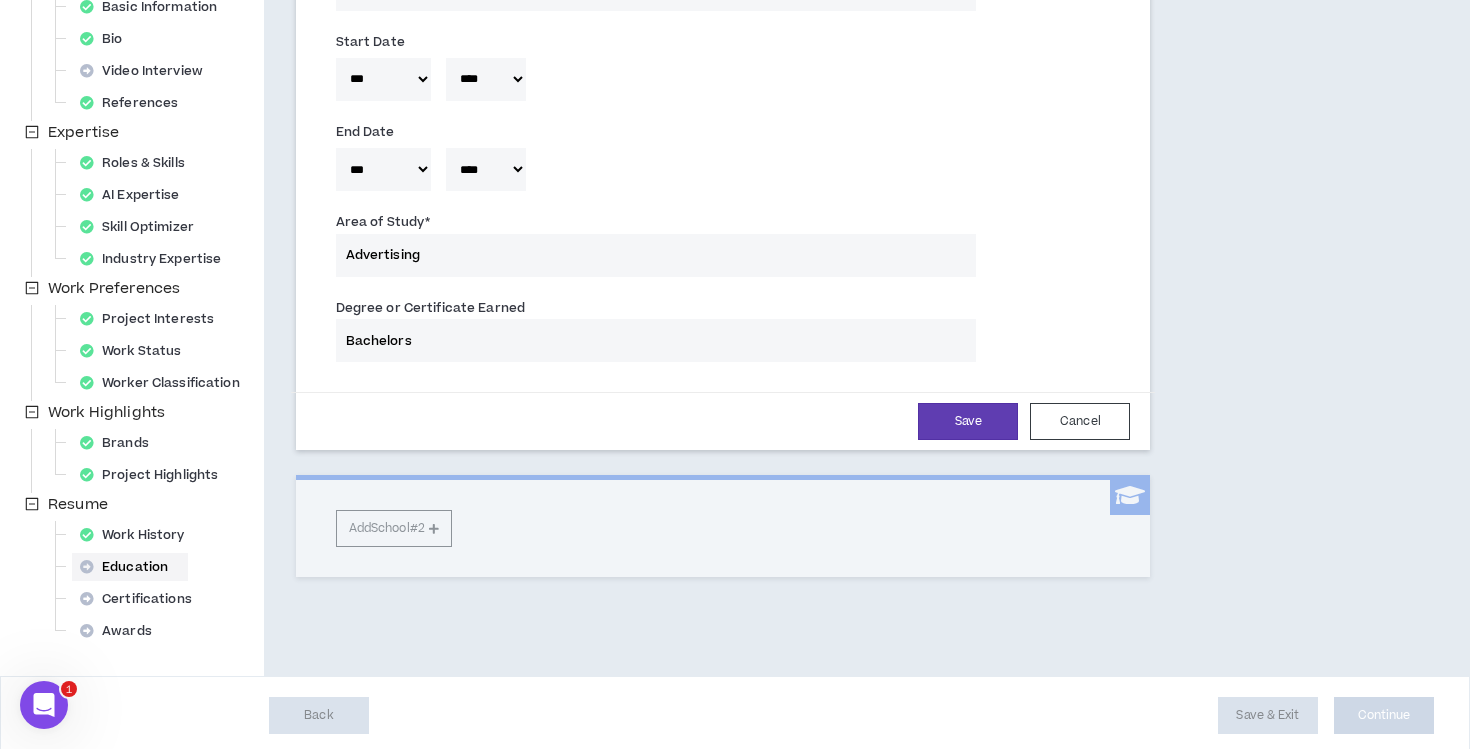 click on "Advertising" at bounding box center [656, 255] 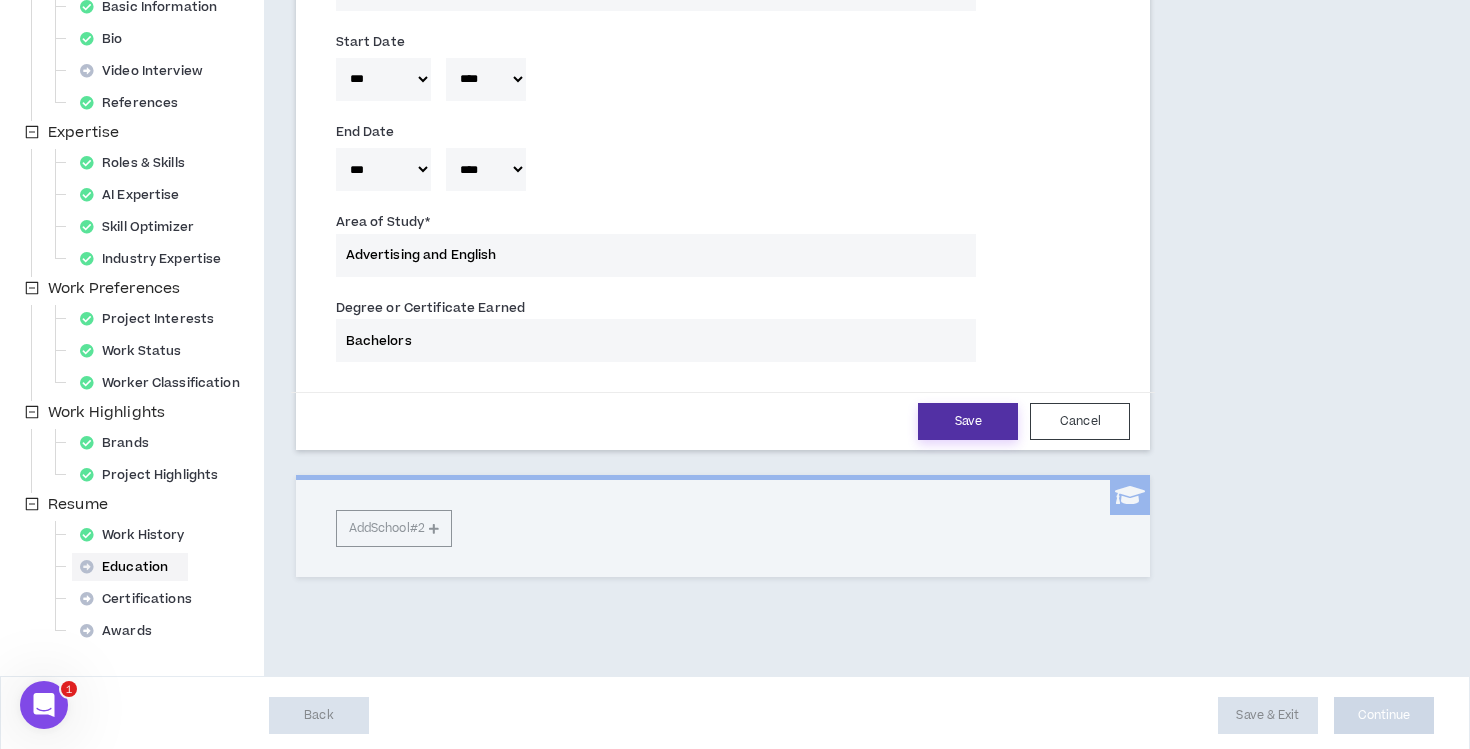 click on "Save" at bounding box center [968, 421] 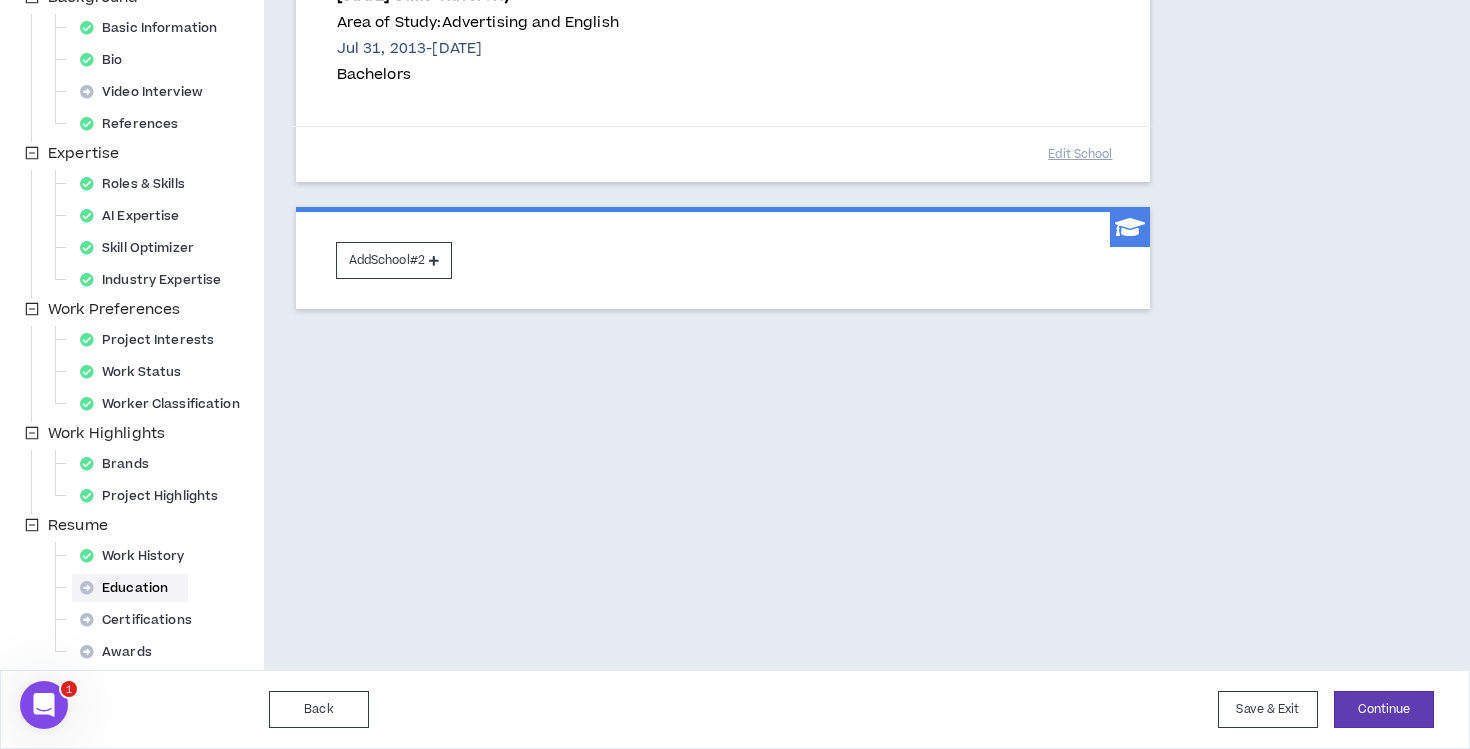 scroll, scrollTop: 323, scrollLeft: 0, axis: vertical 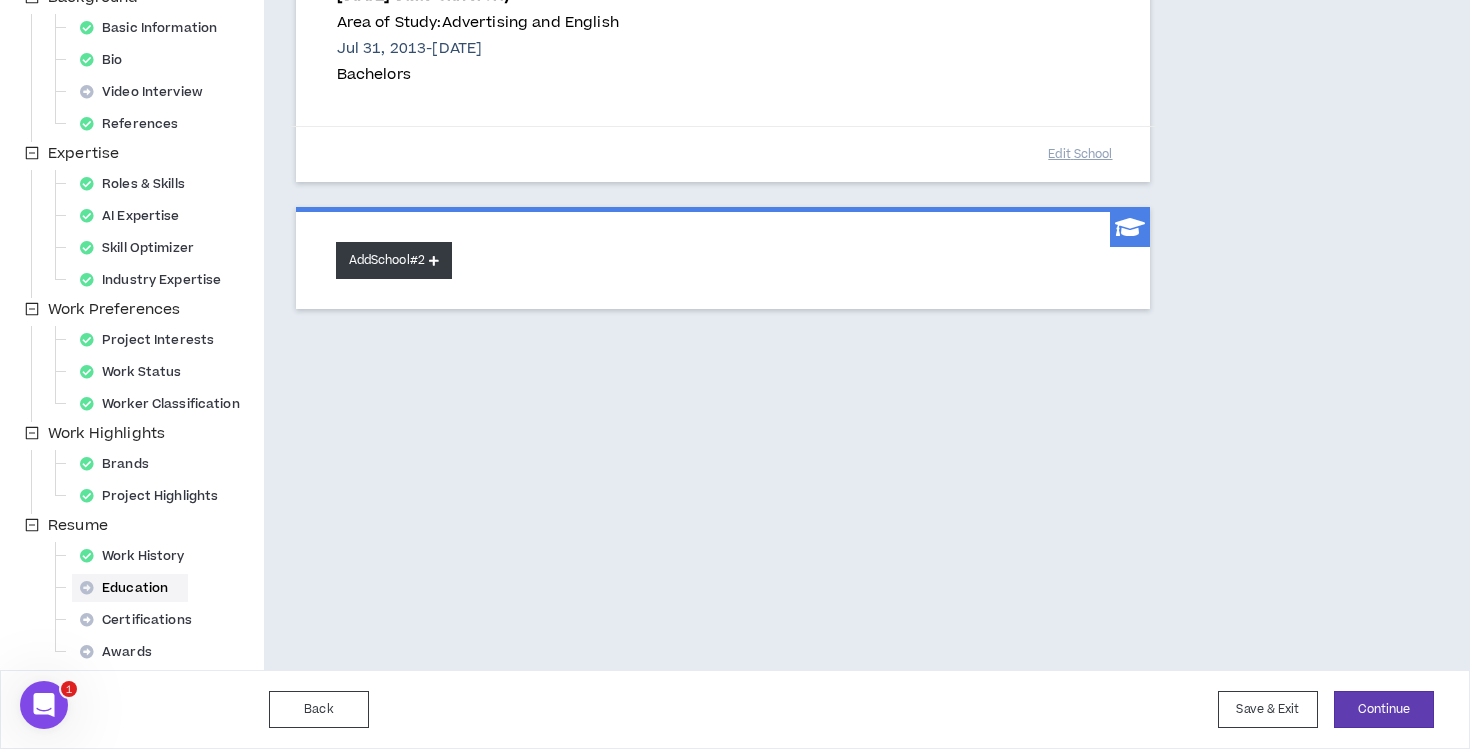 click on "Add  School  #2" at bounding box center (394, 260) 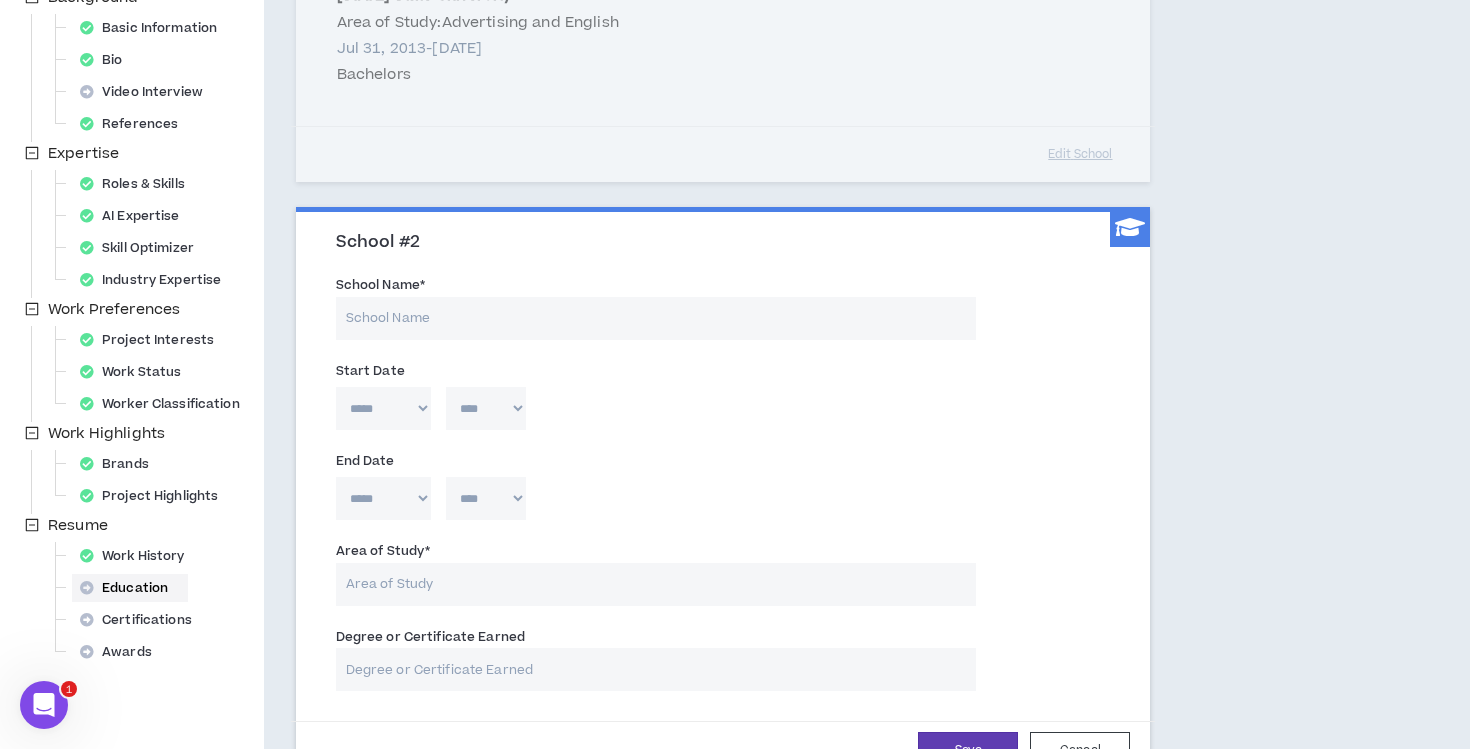 click on "School Name  *" at bounding box center (656, 318) 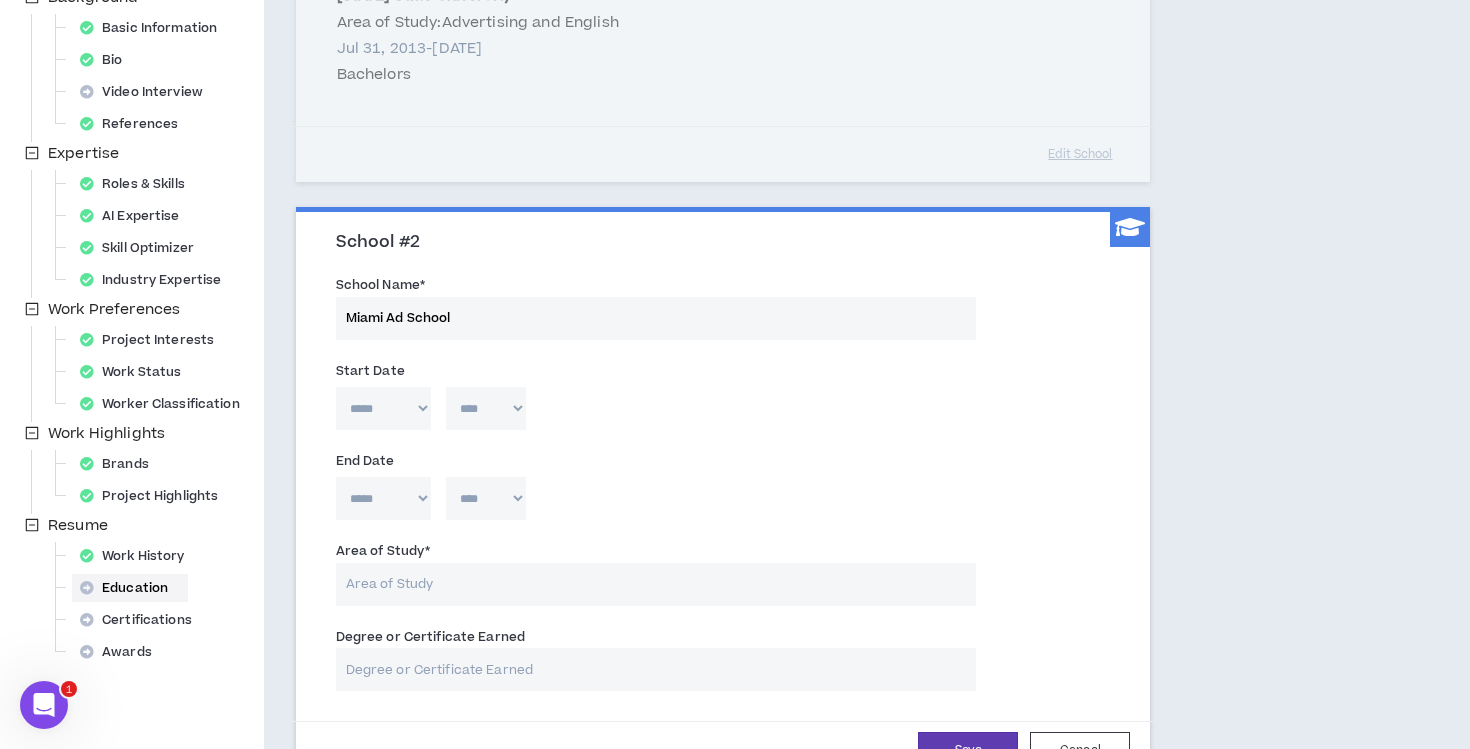 click on "***** *** *** *** *** *** **** *** *** **** *** *** ***" at bounding box center [383, 408] 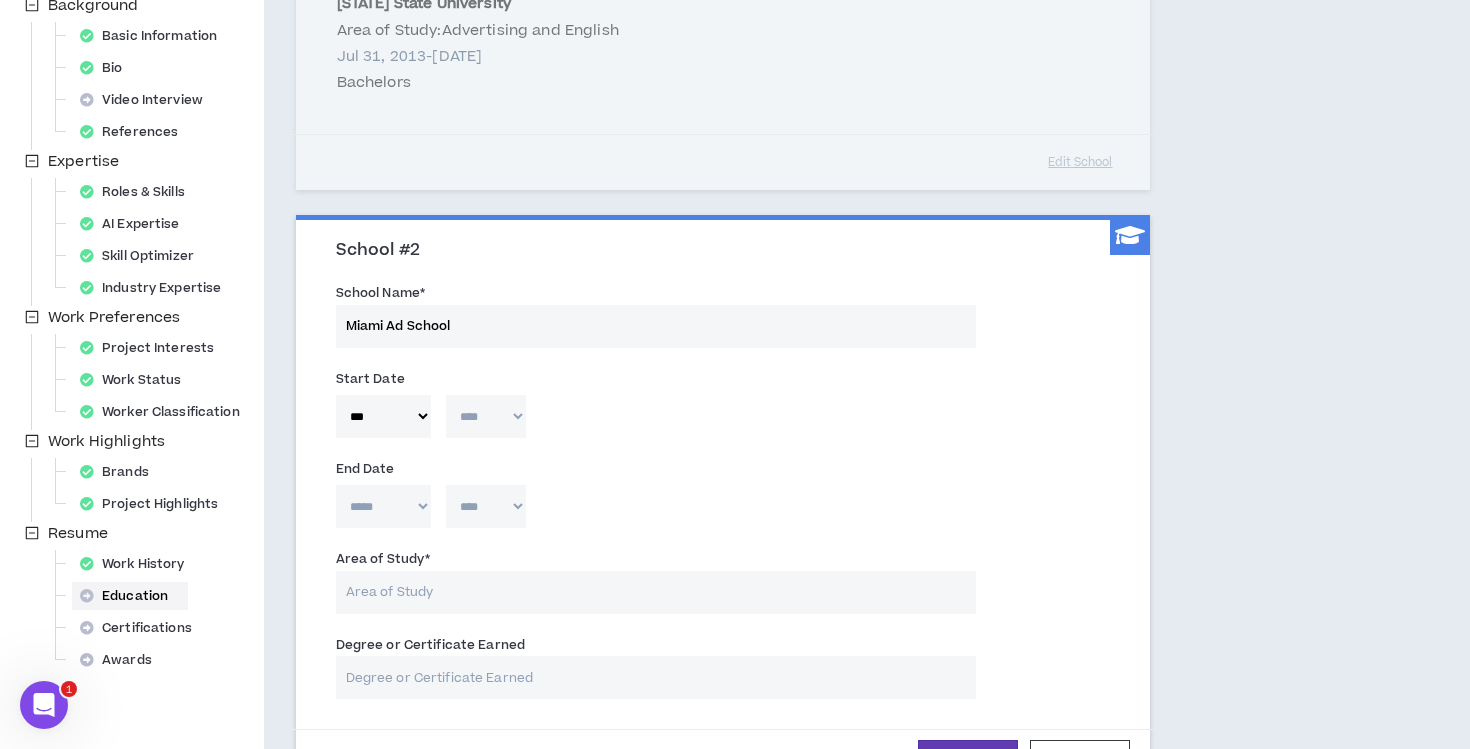 scroll, scrollTop: 321, scrollLeft: 0, axis: vertical 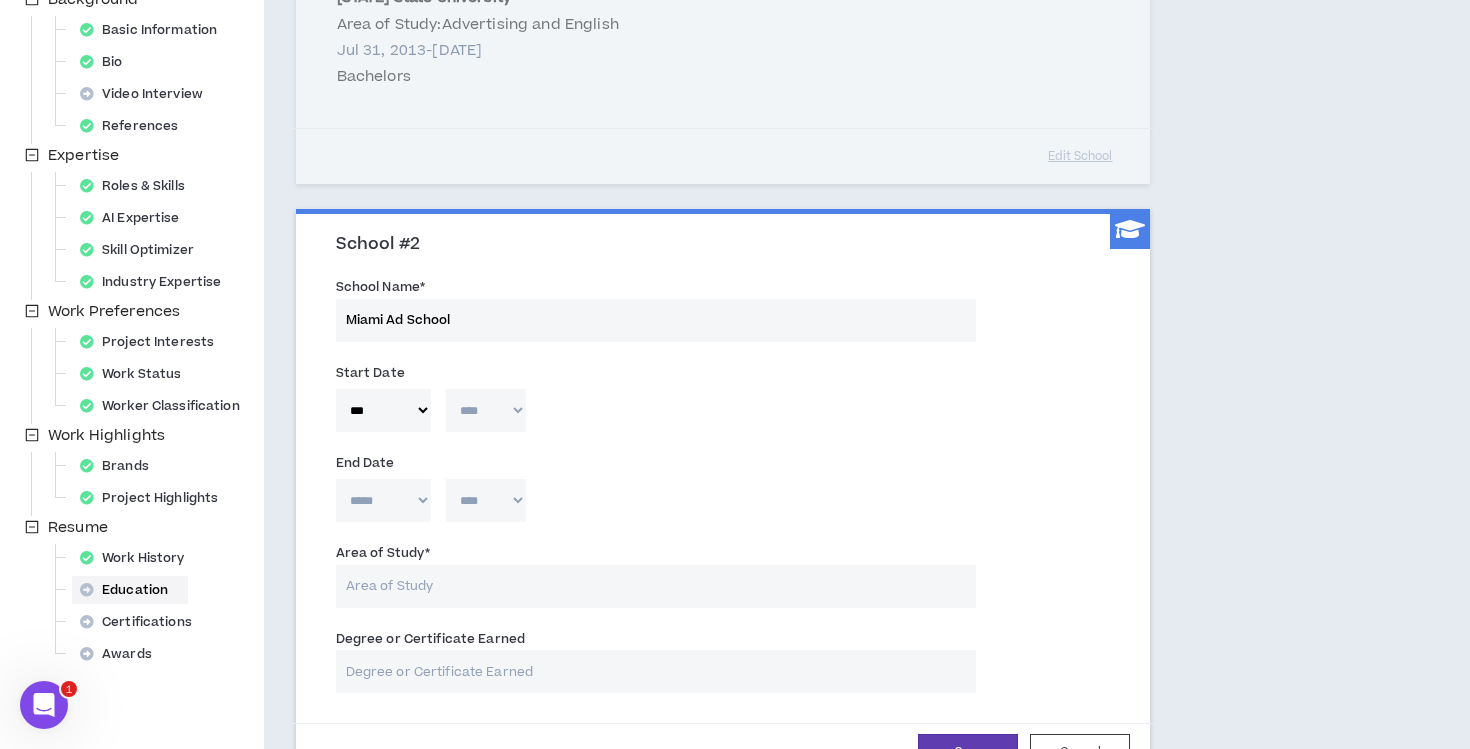 click on "**** **** **** **** **** **** **** **** **** **** **** **** **** **** **** **** **** **** **** **** **** **** **** **** **** **** **** **** **** **** **** **** **** **** **** **** **** **** **** **** **** **** **** **** **** **** **** **** **** **** **** **** **** **** **** **** **** **** **** **** **** **** **** **** **** **** **** **** **** **** **** **** **** **** **** **** **** **** **** **** **** **** **** **** **** **** **** **** **** **** **** **** **** **** **** **** **** **** **** **** **** **** **** **** **** **** **** **** **** **** **** **** **** **** **** **** **** **** **** **** **** **** **** **** **** **** ****" at bounding box center (486, 410) 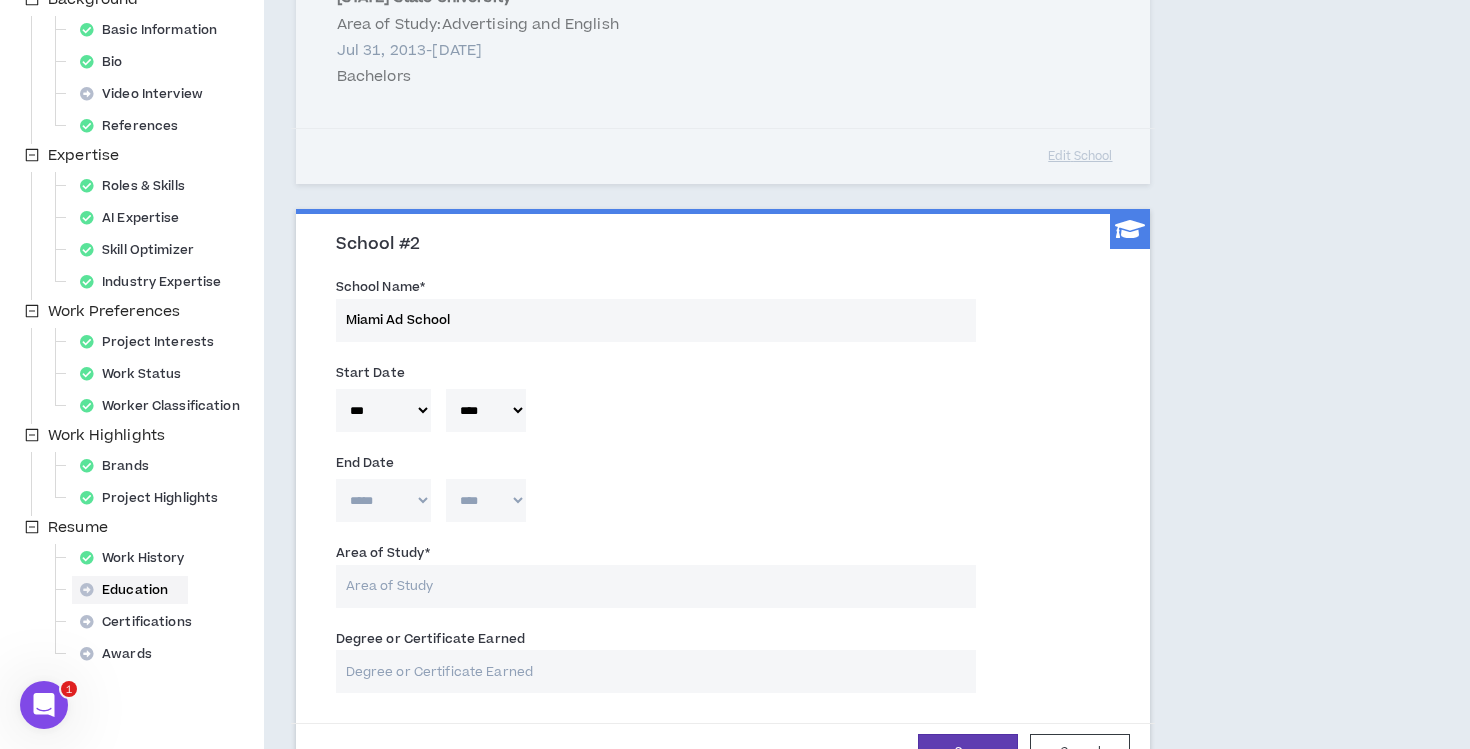 click on "***** *** *** *** *** *** **** *** *** **** *** *** ***" at bounding box center [383, 500] 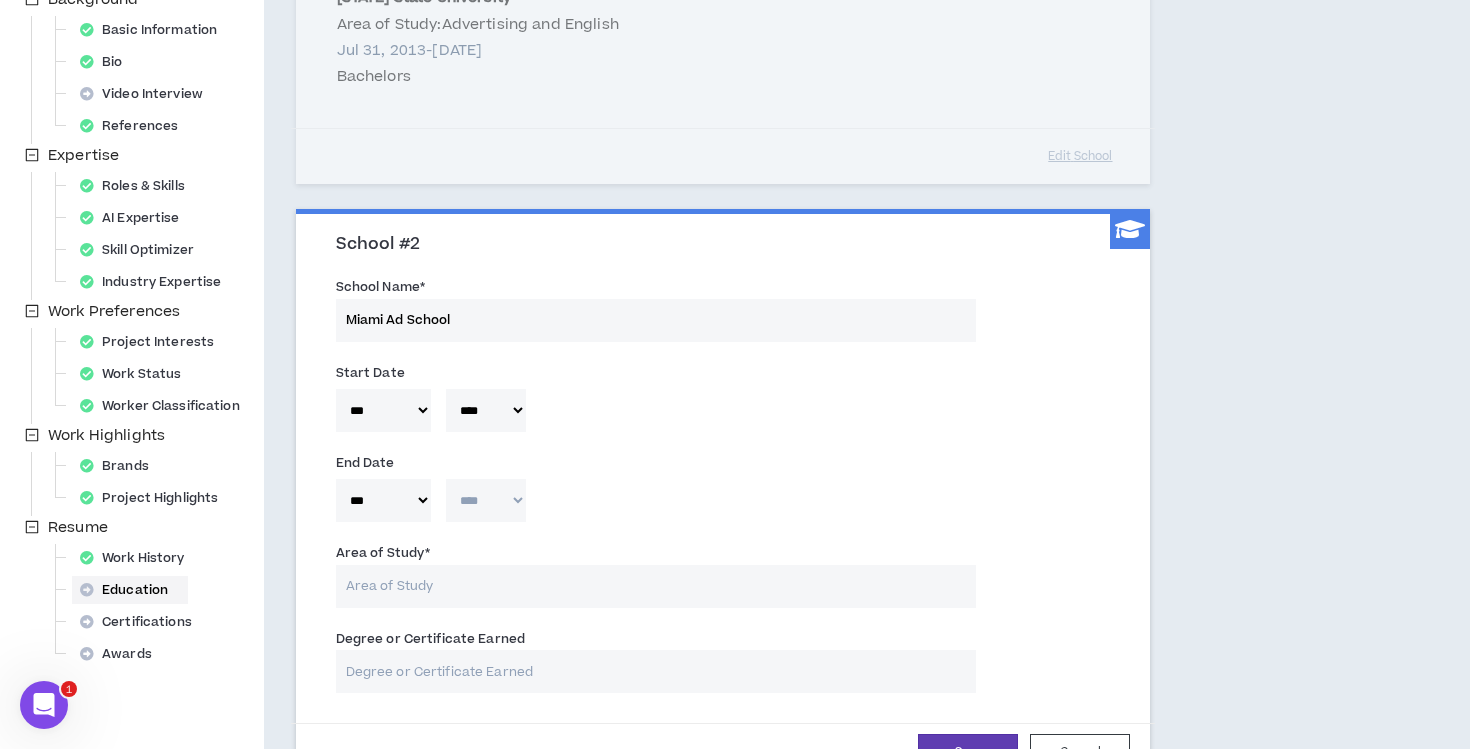 click on "**** **** **** **** **** **** **** **** **** **** **** **** **** **** **** **** **** **** **** **** **** **** **** **** **** **** **** **** **** **** **** **** **** **** **** **** **** **** **** **** **** **** **** **** **** **** **** **** **** **** **** **** **** **** **** **** **** **** **** **** **** **** **** **** **** **** **** **** **** **** **** **** **** **** **** **** **** **** **** **** **** **** **** **** **** **** **** **** **** **** **** **** **** **** **** **** **** **** **** **** **** **** **** **** **** **** **** **** **** **** **** **** **** **** **** **** **** **** **** **** **** **** **** **** **** **** ****" at bounding box center [486, 500] 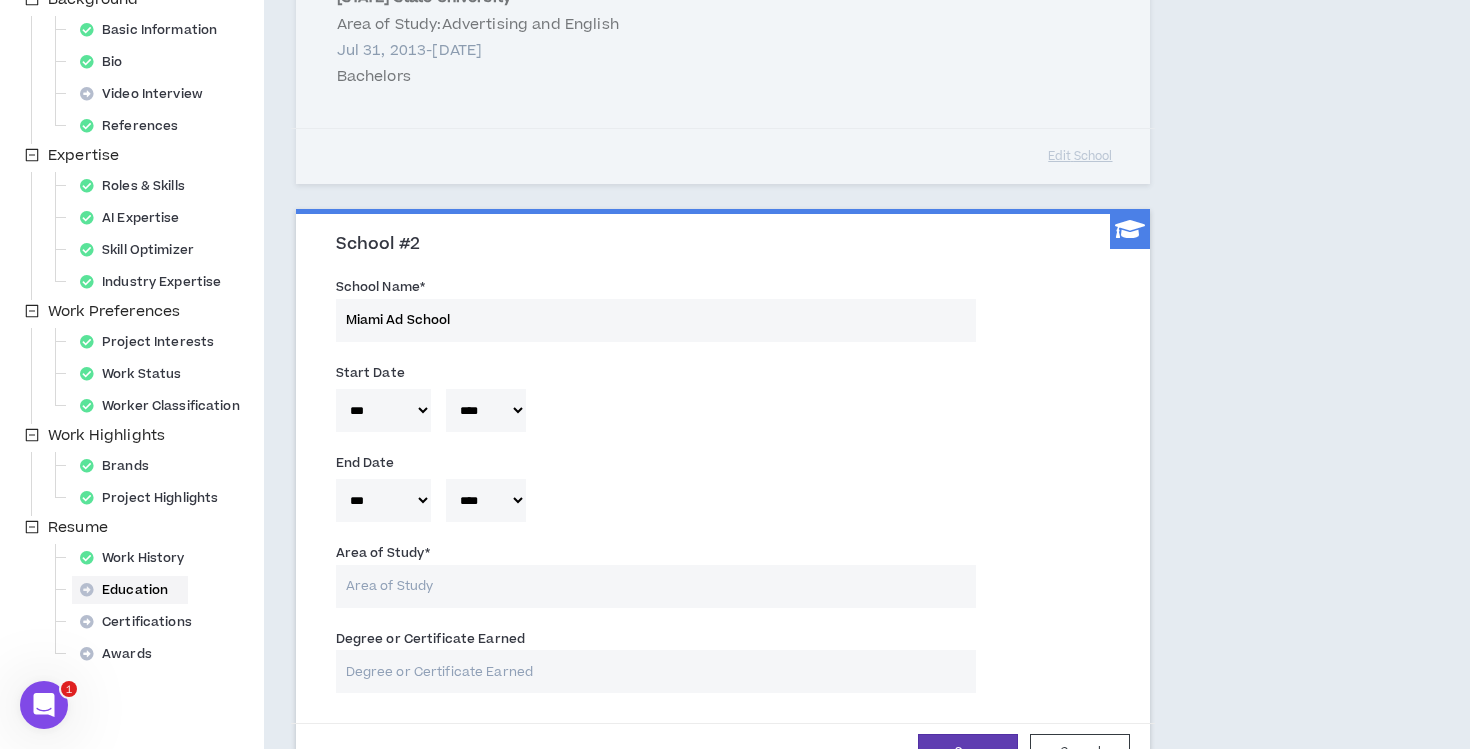 click on "***** *** *** *** *** *** **** *** *** **** *** *** ***  * **** **** **** **** **** **** **** **** **** **** **** **** **** **** **** **** **** **** **** **** **** **** **** **** **** **** **** **** **** **** **** **** **** **** **** **** **** **** **** **** **** **** **** **** **** **** **** **** **** **** **** **** **** **** **** **** **** **** **** **** **** **** **** **** **** **** **** **** **** **** **** **** **** **** **** **** **** **** **** **** **** **** **** **** **** **** **** **** **** **** **** **** **** **** **** **** **** **** **** **** **** **** **** **** **** **** **** **** **** **** **** **** **** **** **** **** **** **** **** **** **** **** **** **** **** **** ****" at bounding box center (723, 505) 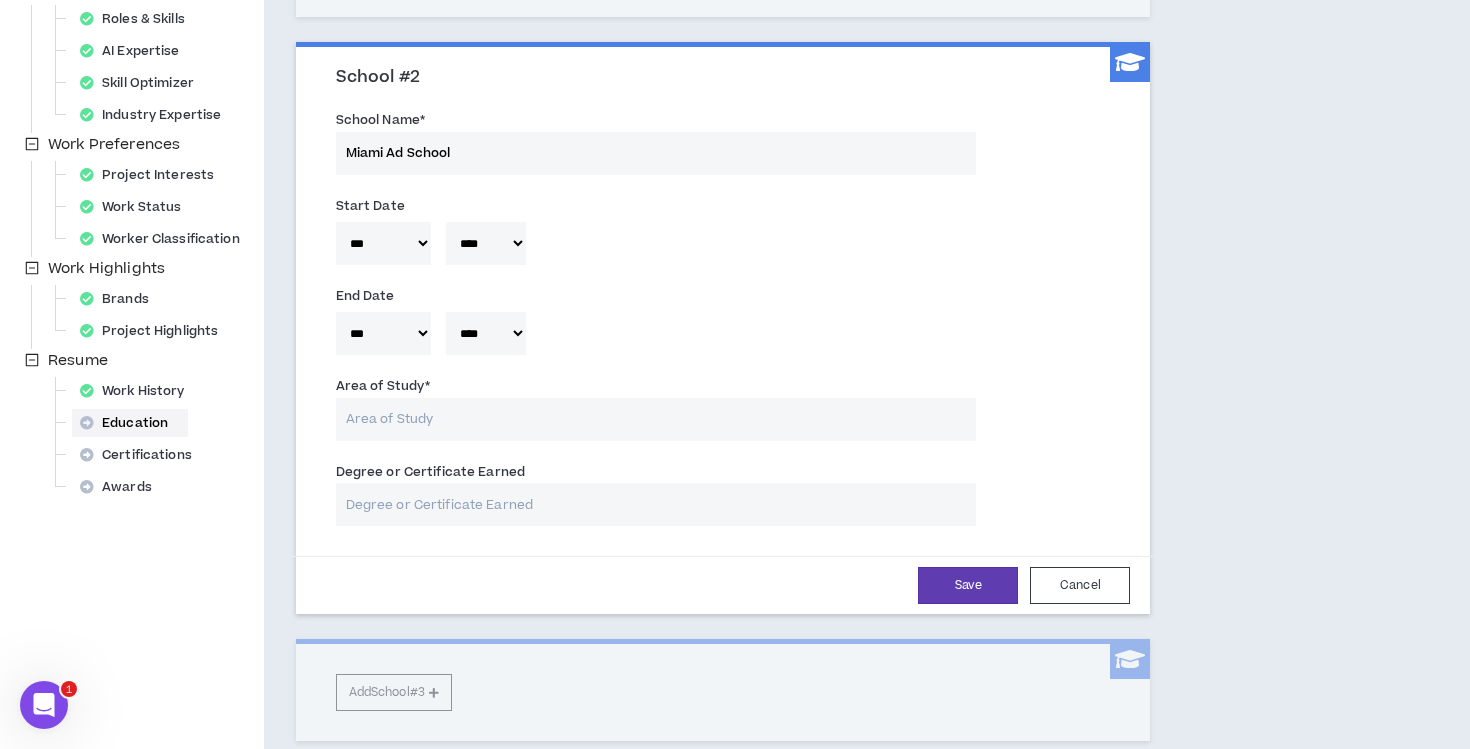 scroll, scrollTop: 495, scrollLeft: 0, axis: vertical 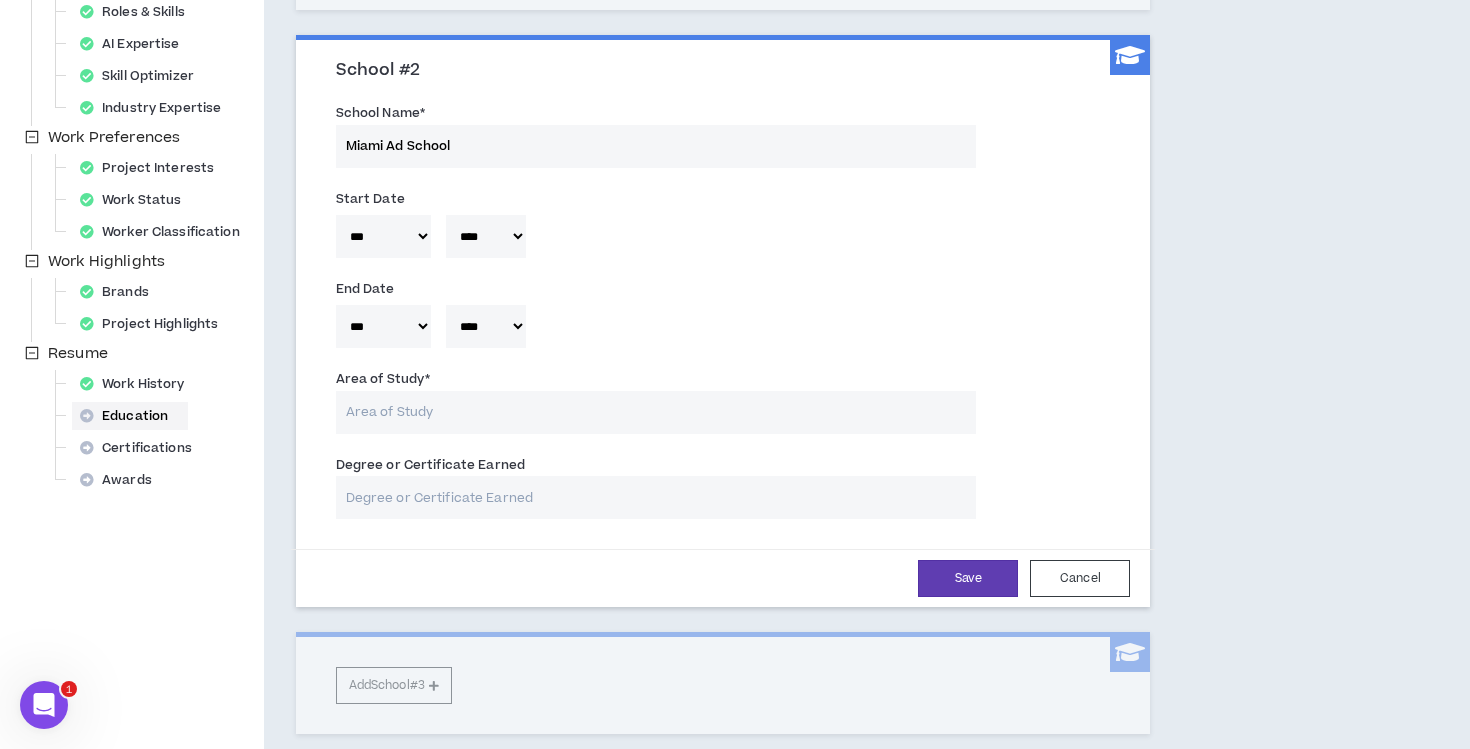 click on "Area of Study  *" at bounding box center [656, 412] 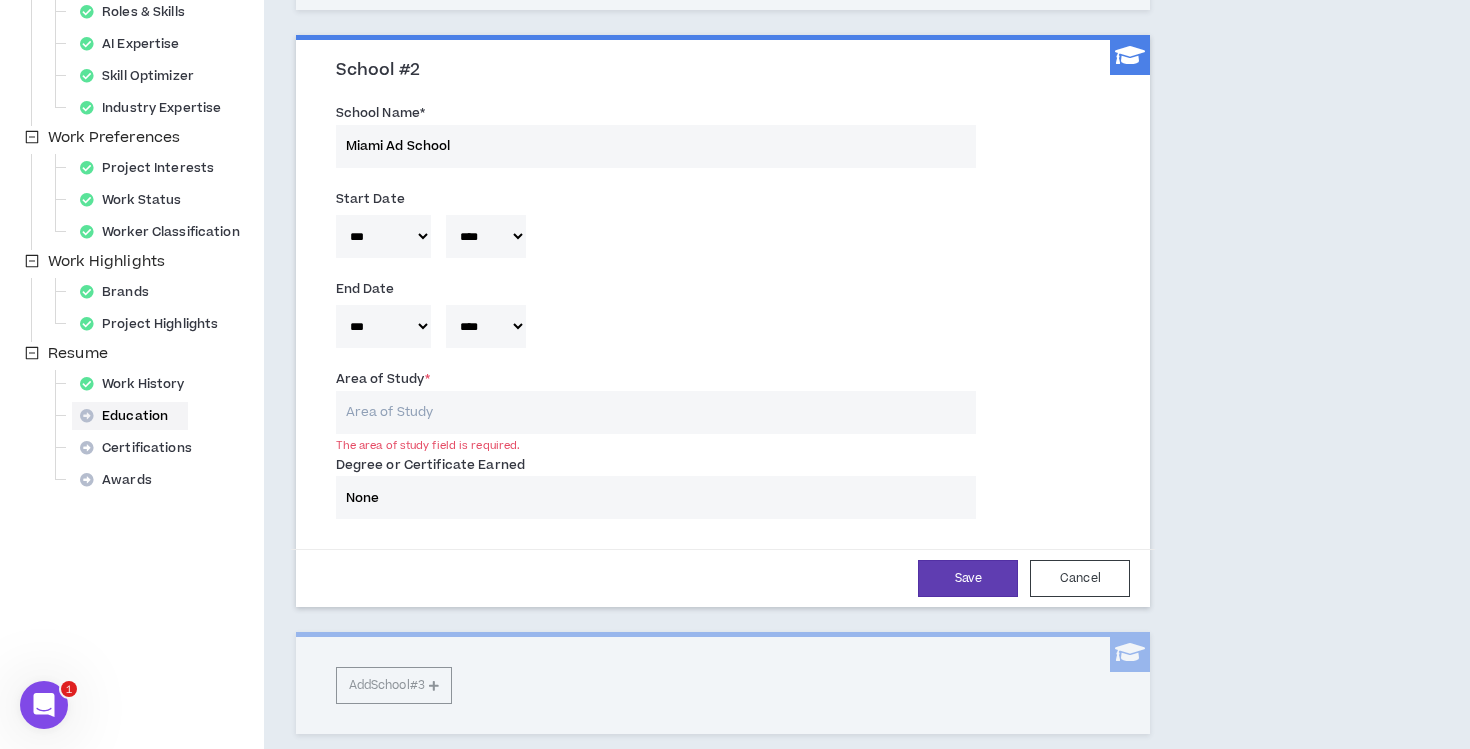 click on "Area of Study  *" at bounding box center (656, 412) 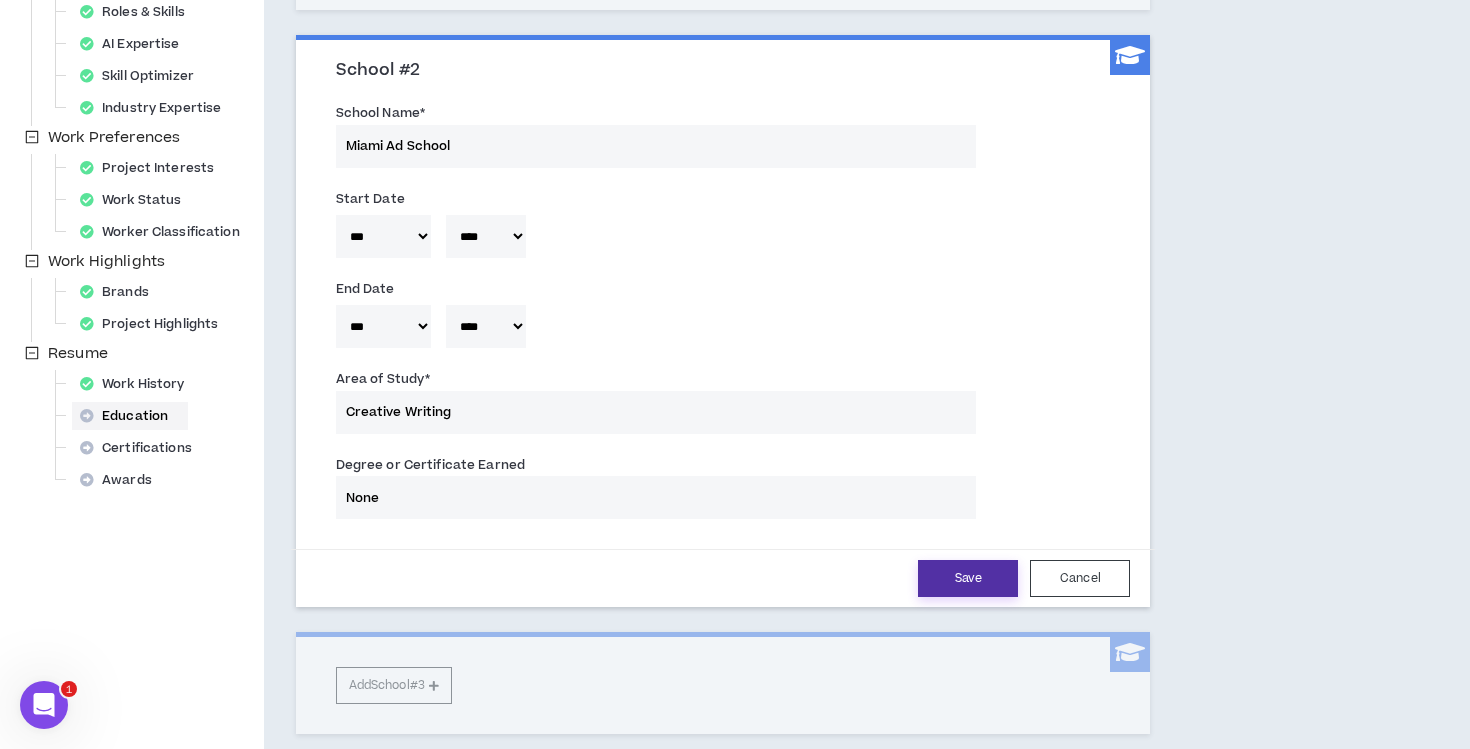 click on "Save" at bounding box center (968, 578) 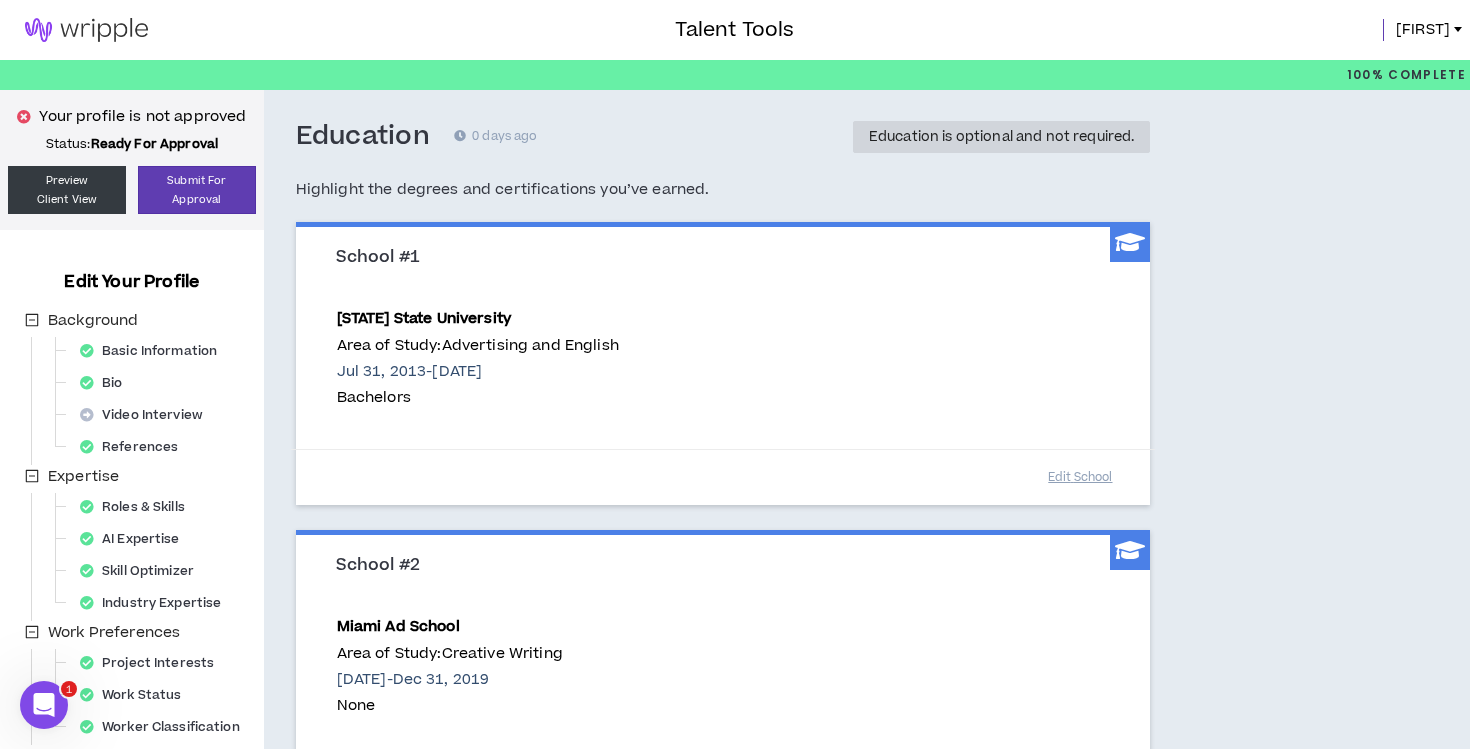 scroll, scrollTop: 369, scrollLeft: 0, axis: vertical 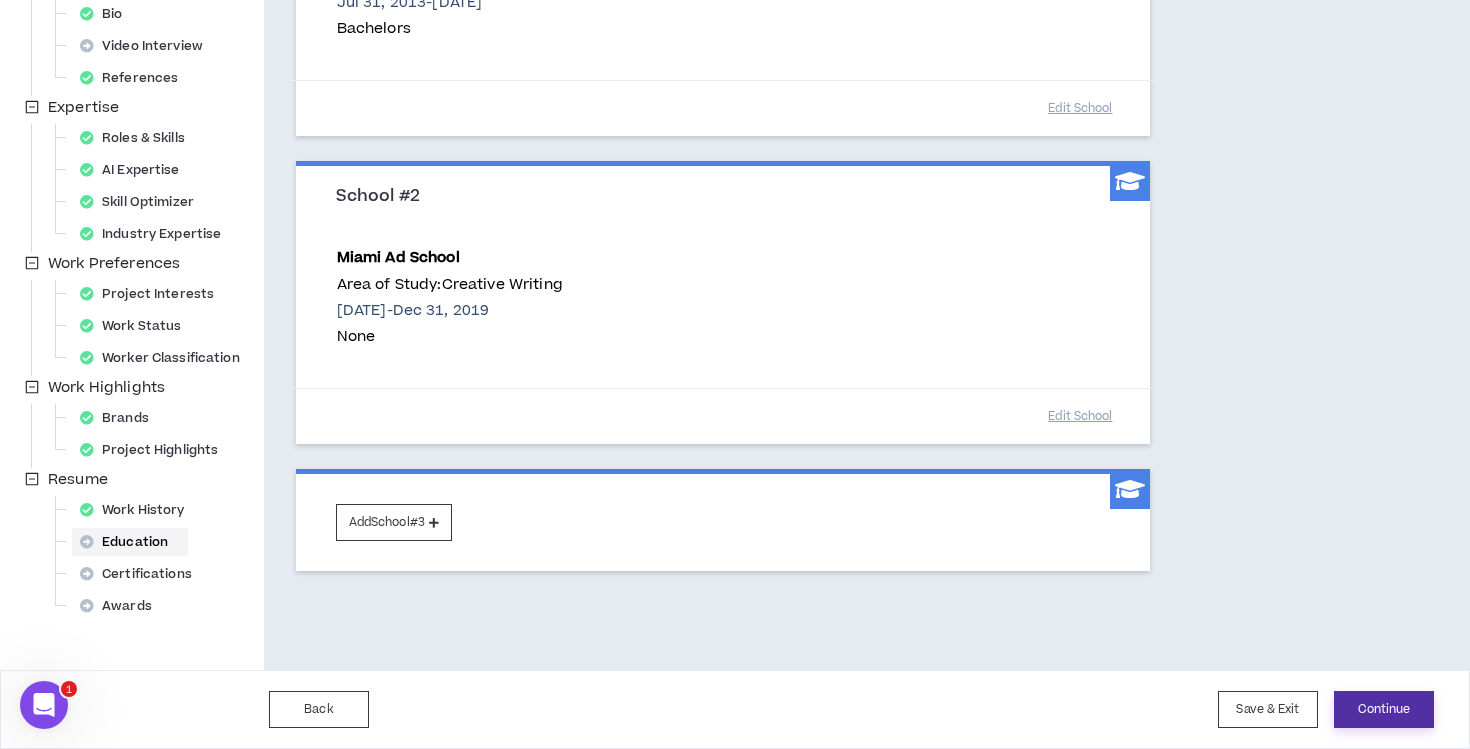 click on "Continue" at bounding box center (1384, 709) 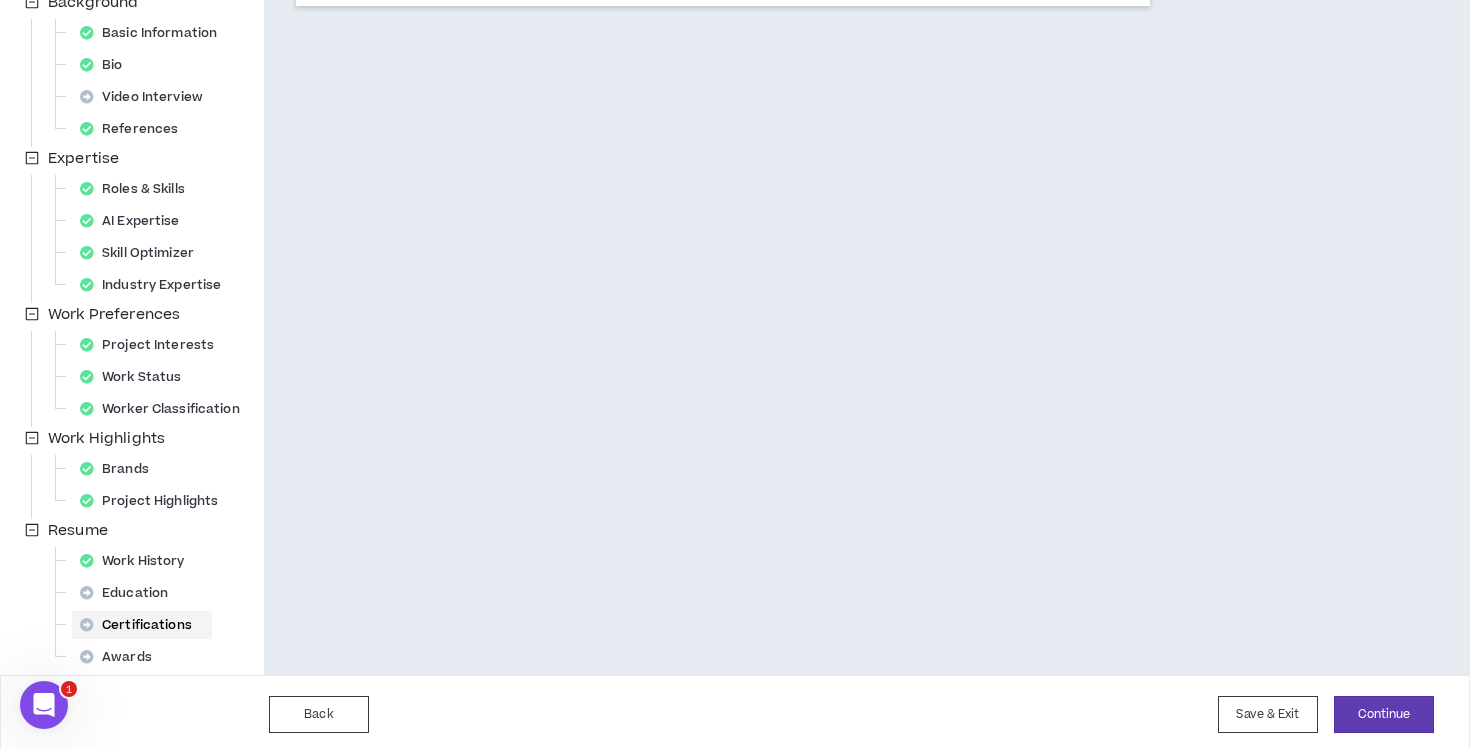 scroll, scrollTop: 323, scrollLeft: 0, axis: vertical 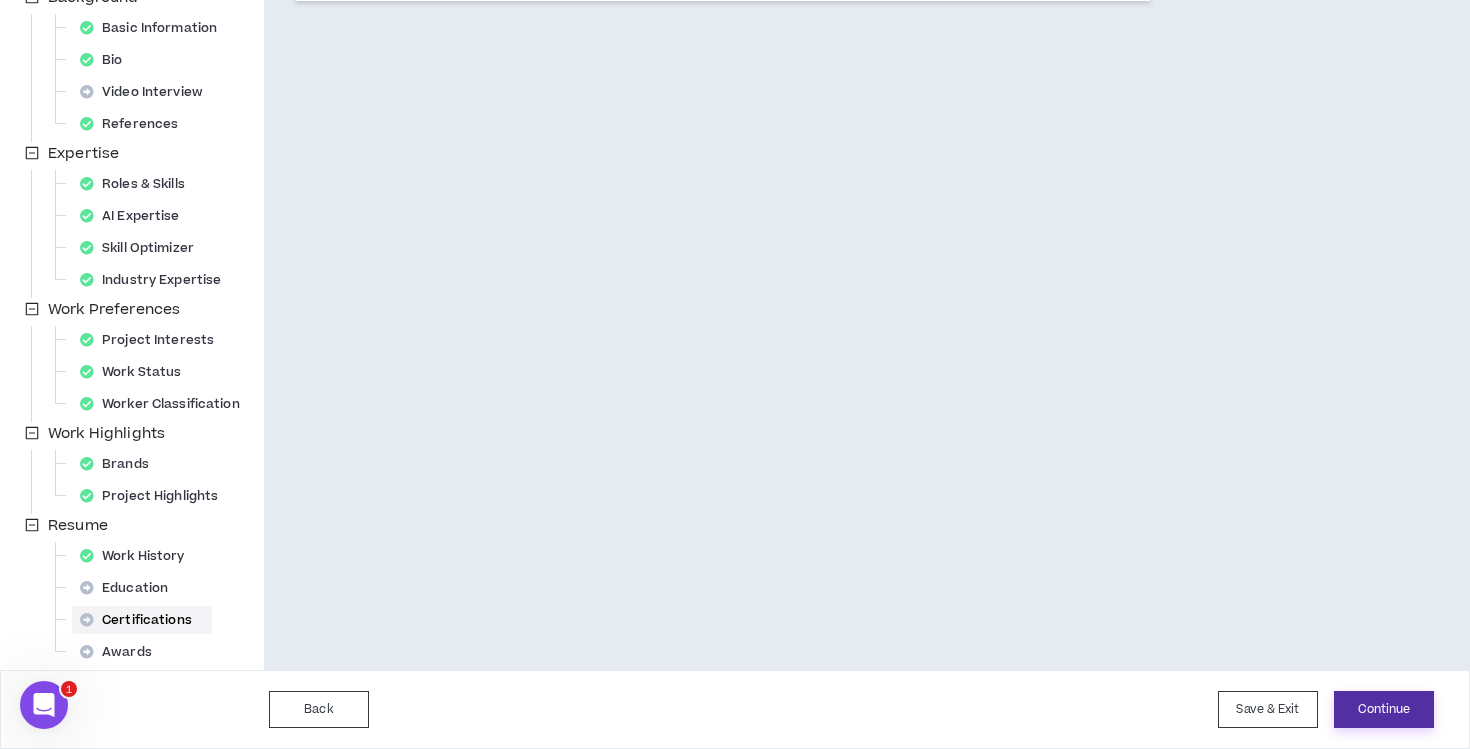 click on "Continue" at bounding box center (1384, 709) 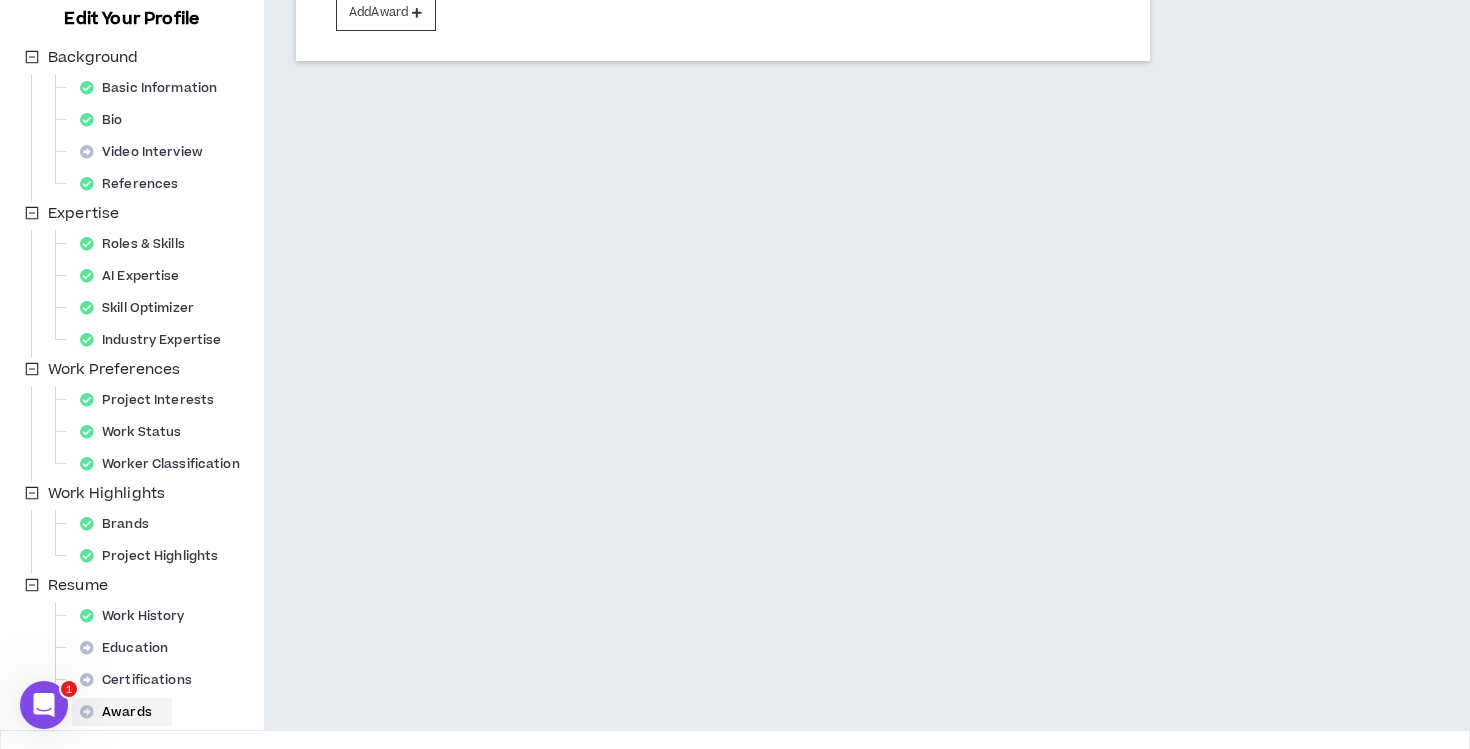 scroll, scrollTop: 323, scrollLeft: 0, axis: vertical 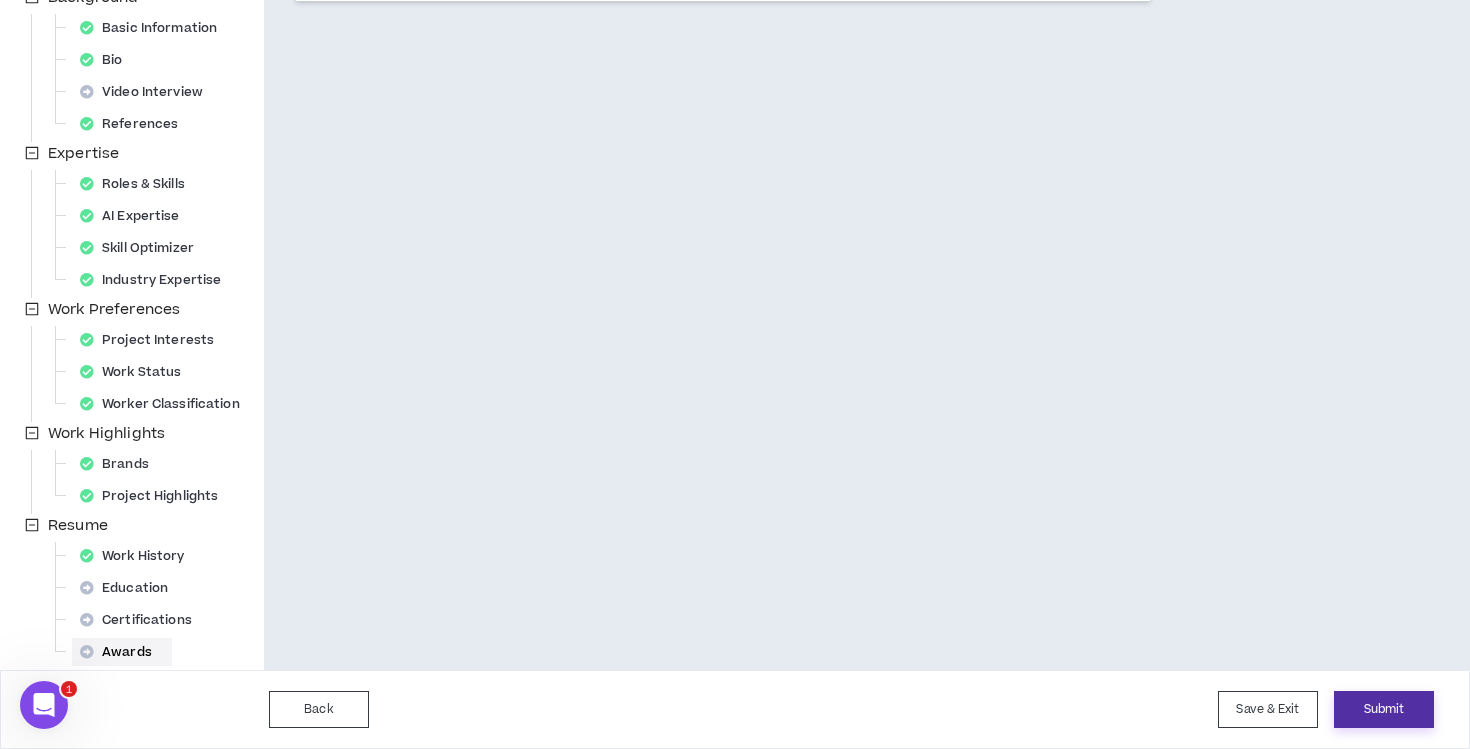 click on "Submit" at bounding box center [1384, 709] 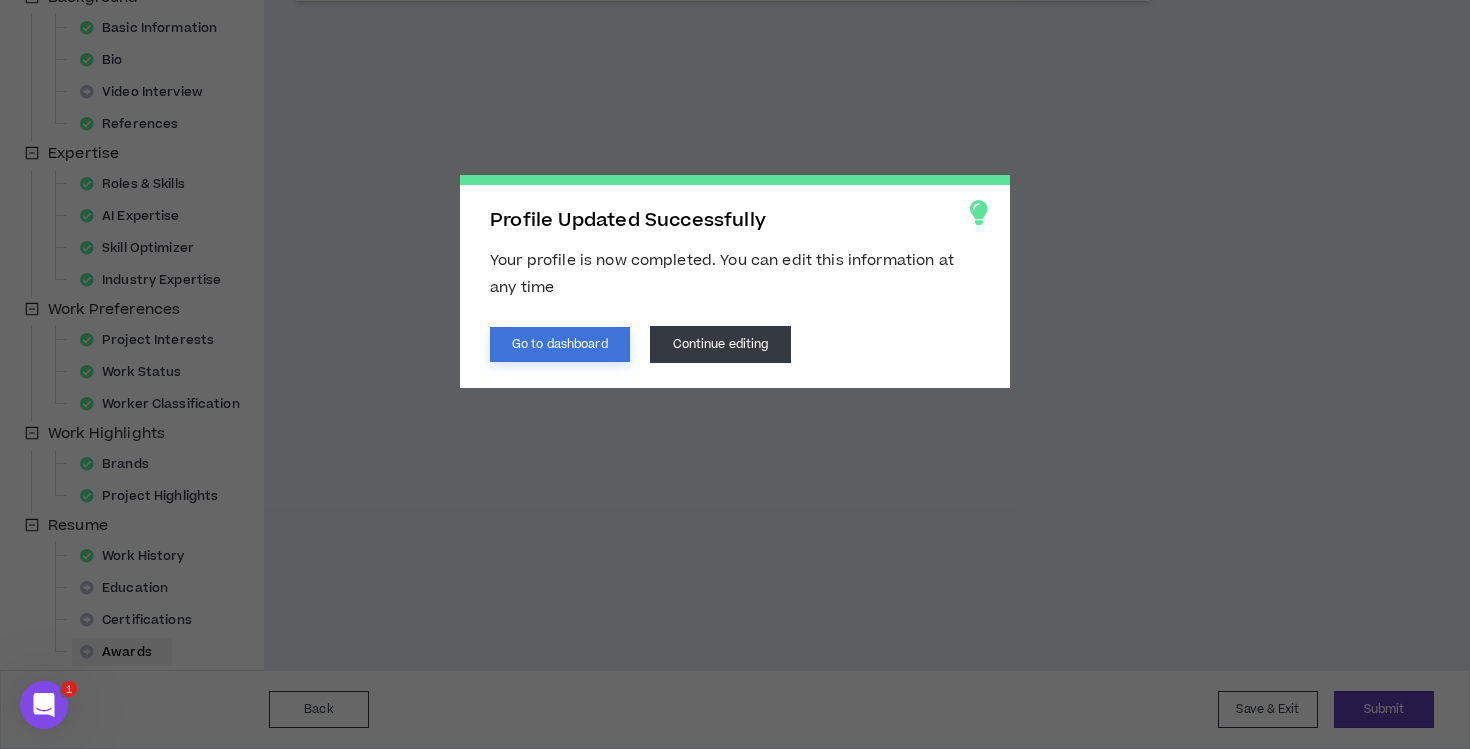 click on "Go to dashboard" at bounding box center [560, 344] 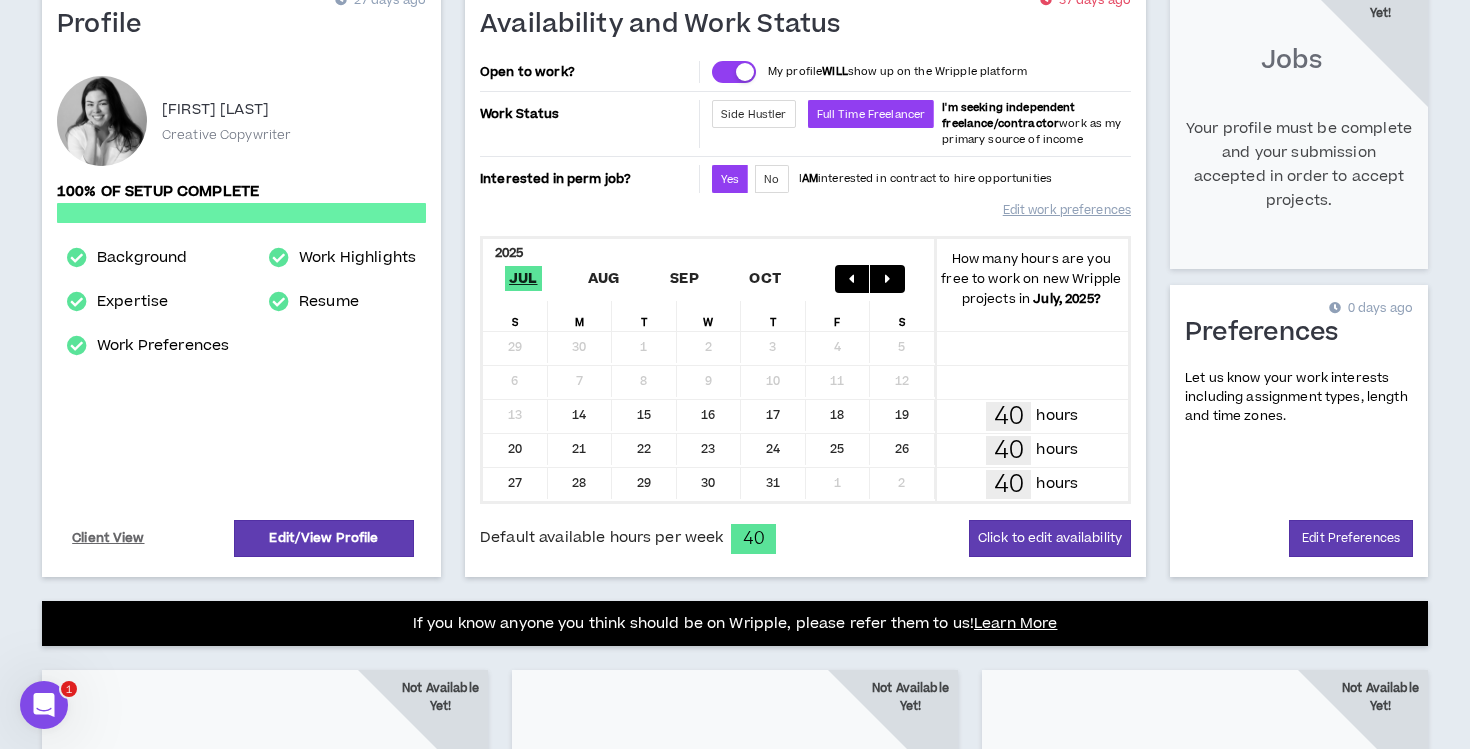 scroll, scrollTop: 0, scrollLeft: 0, axis: both 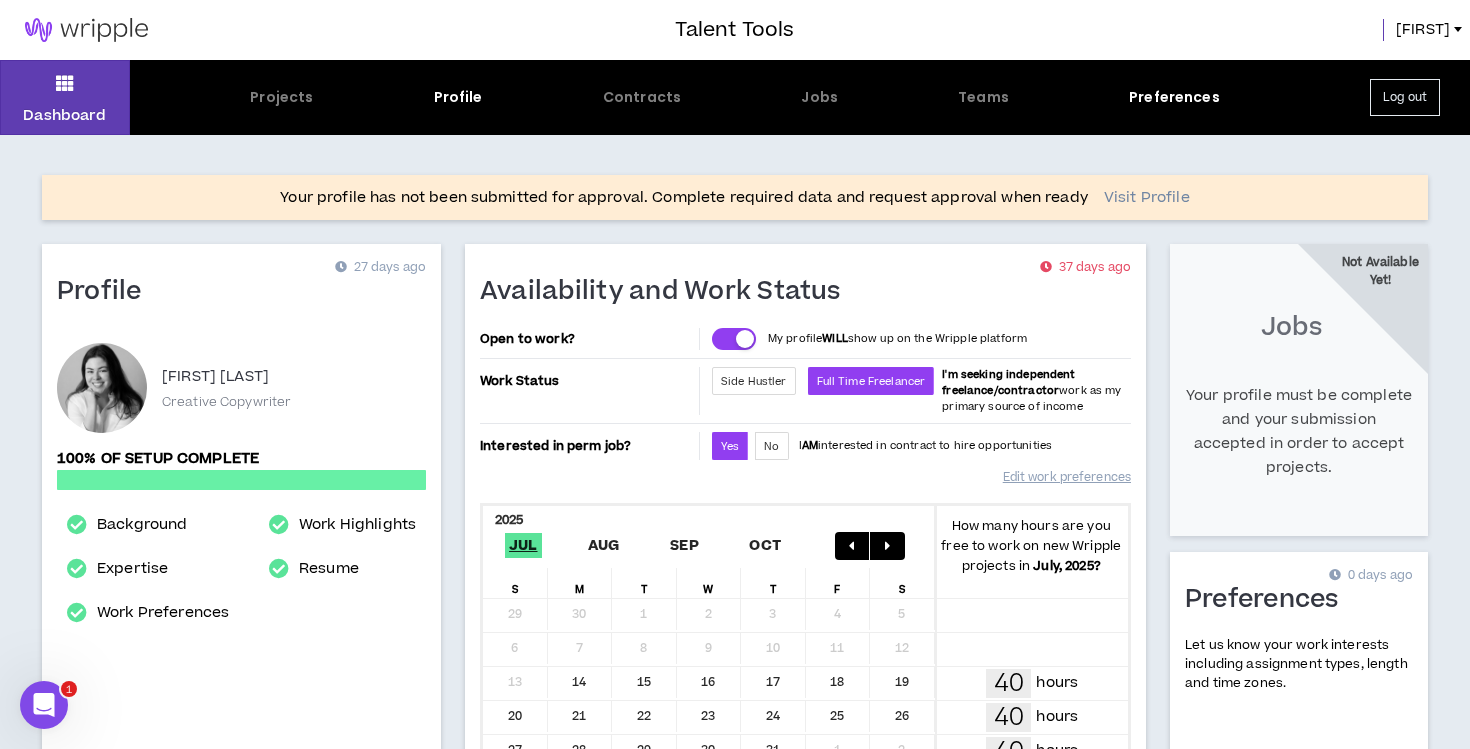 click on "Visit Profile" at bounding box center (1147, 198) 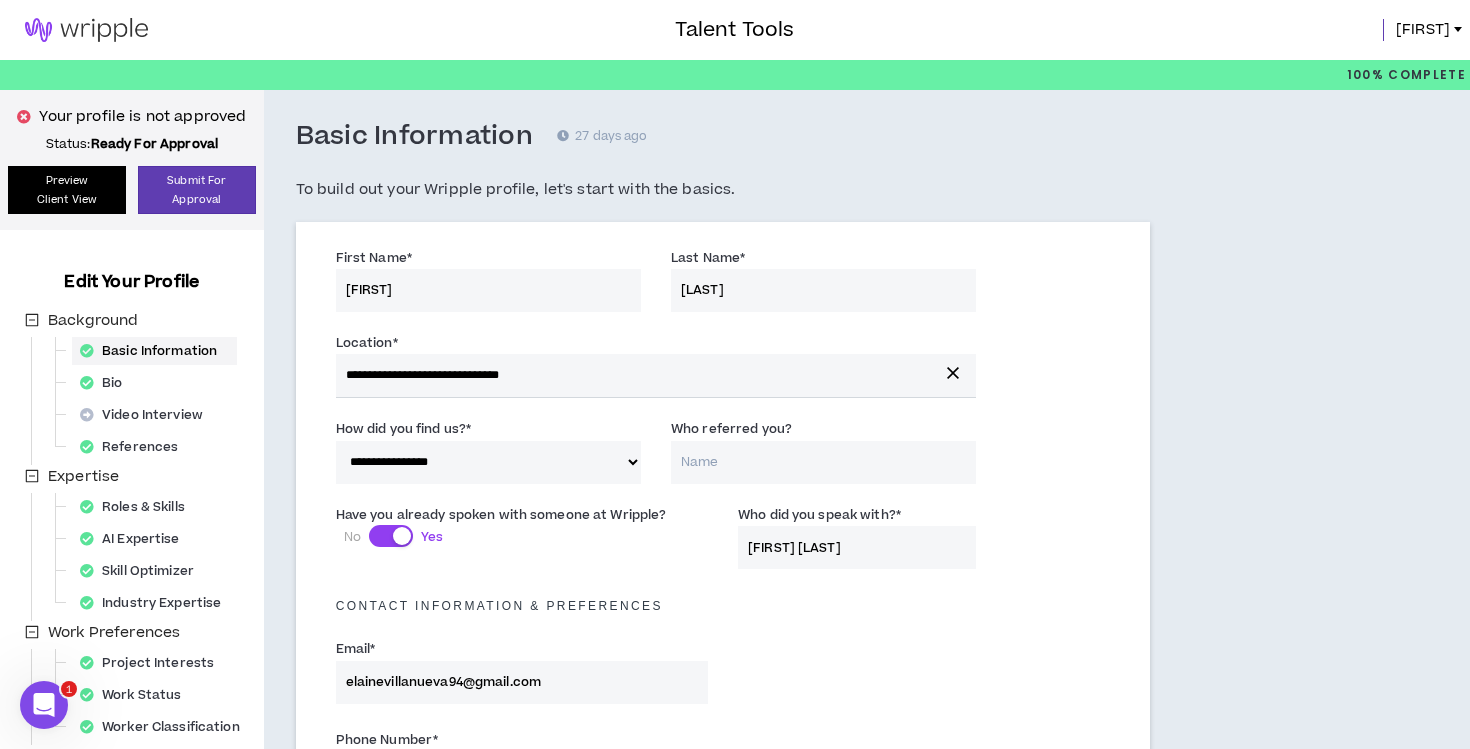 click on "Preview   Client View" at bounding box center (67, 190) 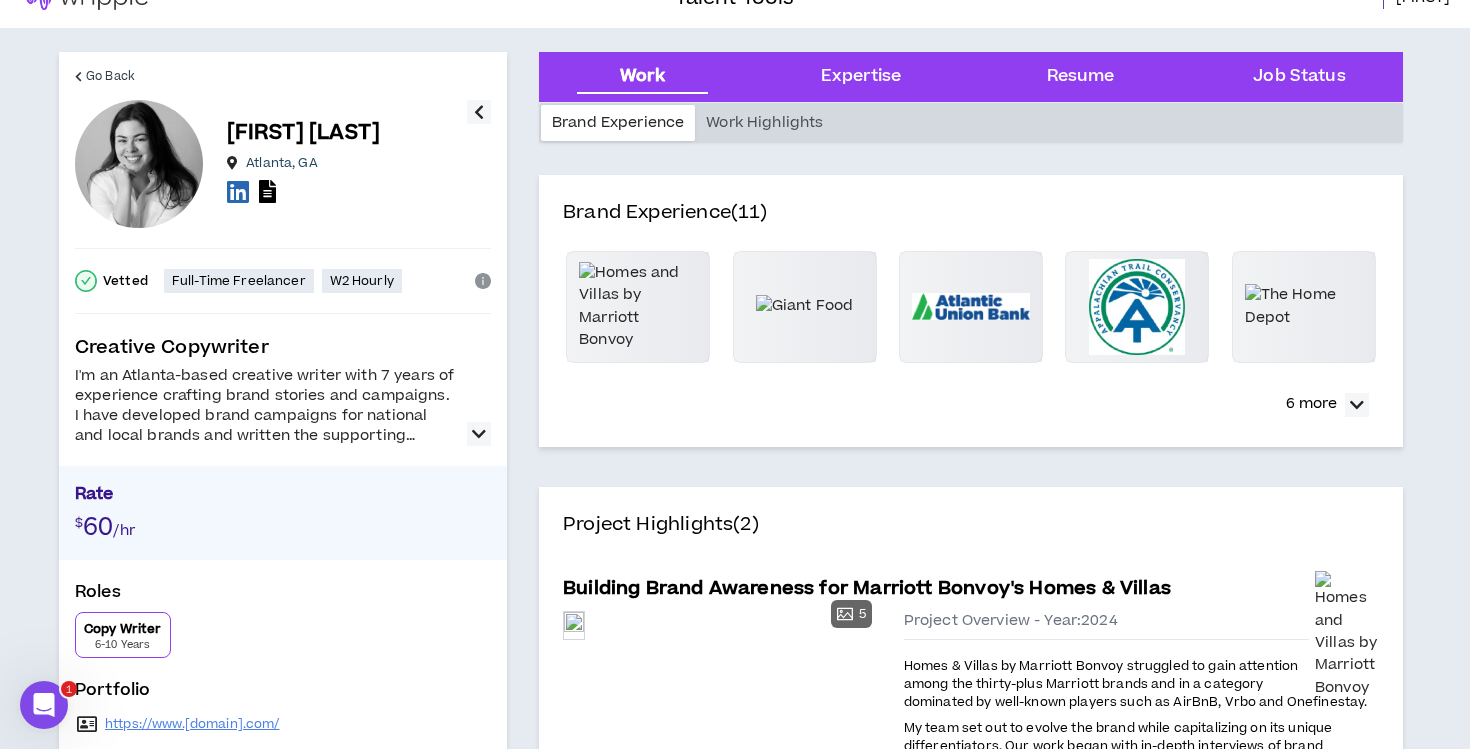 scroll, scrollTop: 34, scrollLeft: 0, axis: vertical 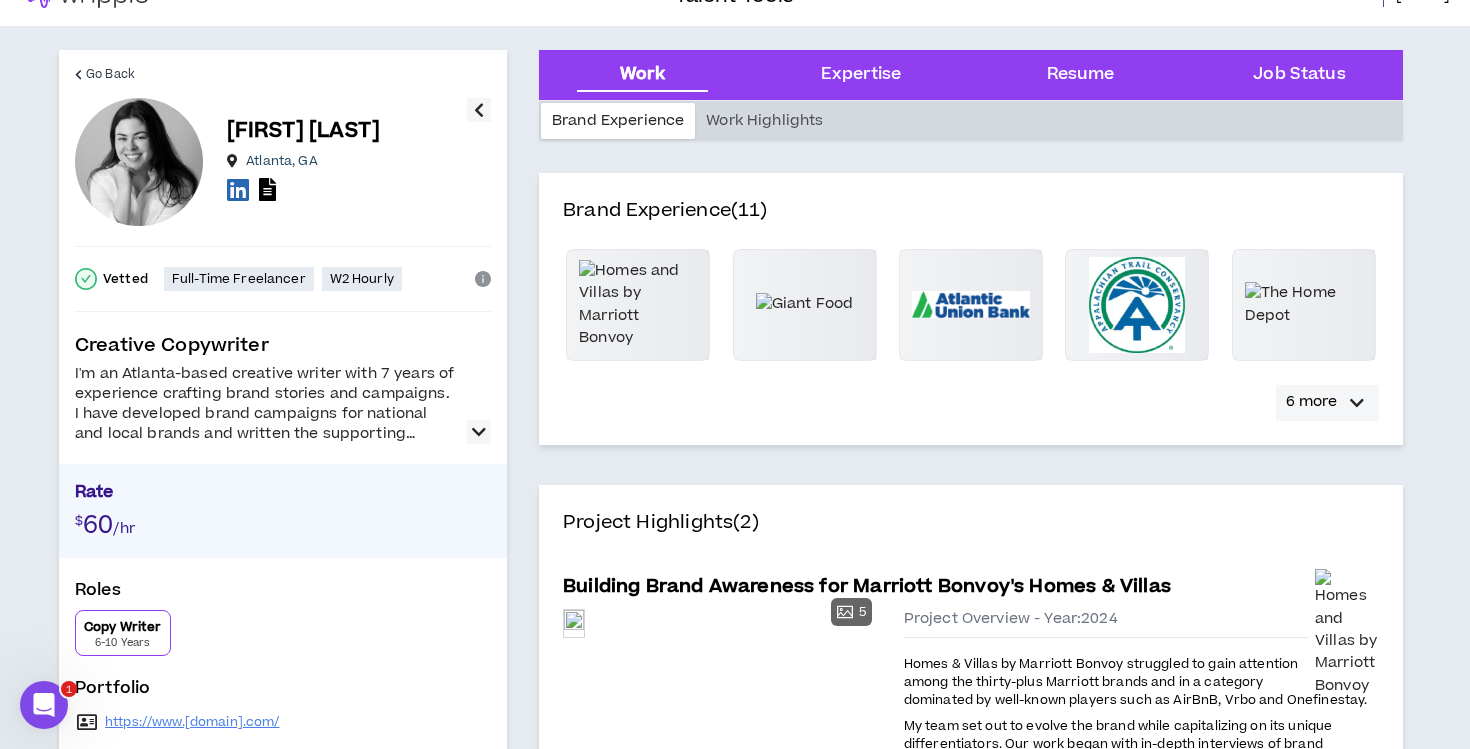 click on "6   more" at bounding box center (1311, 402) 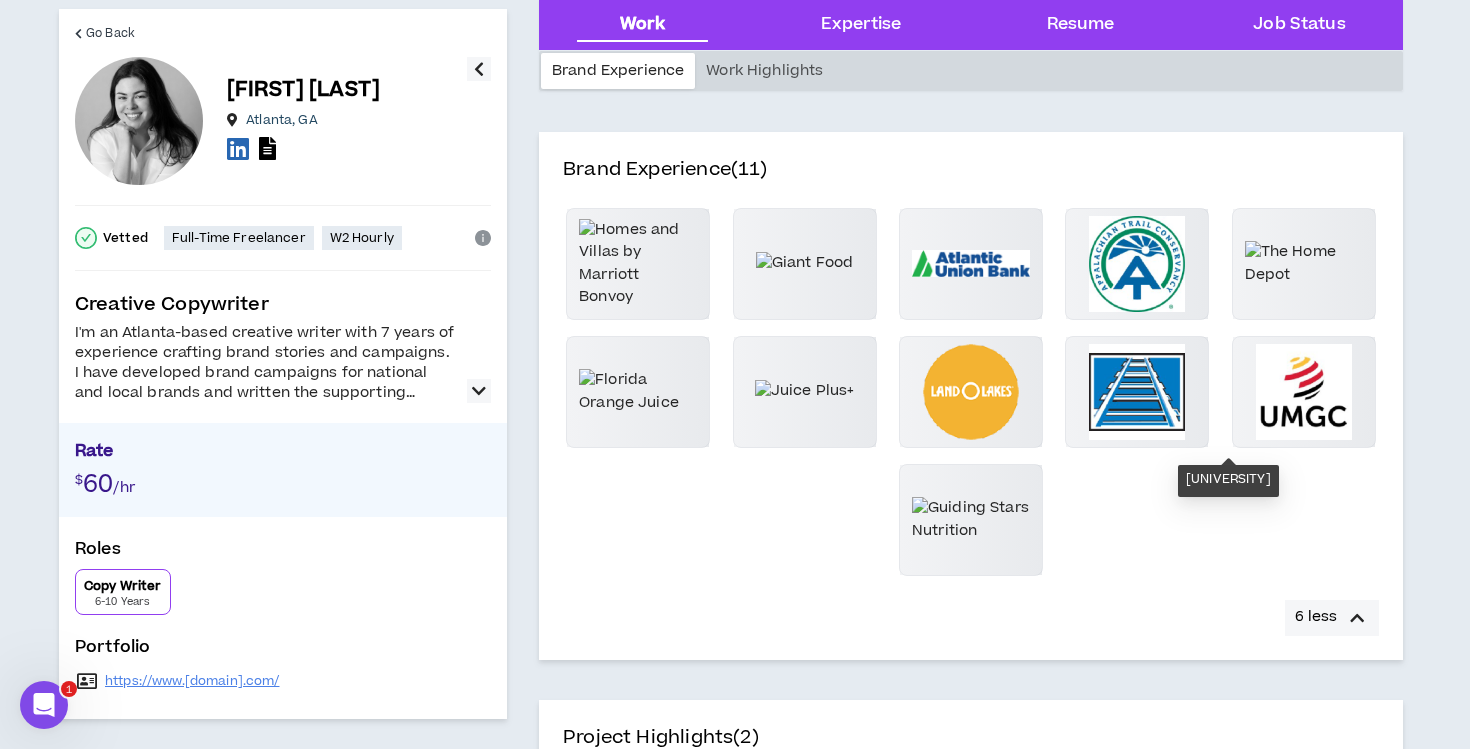 scroll, scrollTop: 94, scrollLeft: 0, axis: vertical 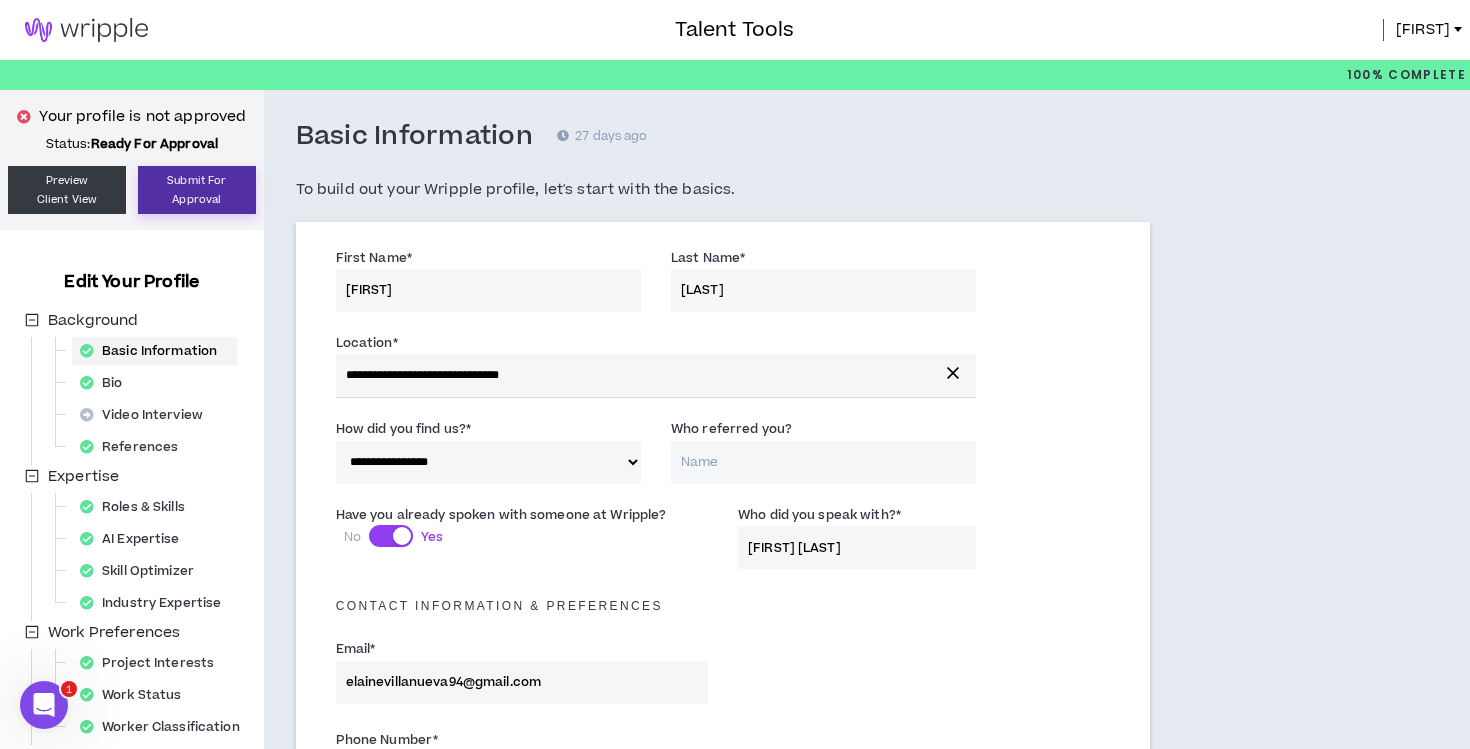 click on "Submit For   Approval" at bounding box center (197, 190) 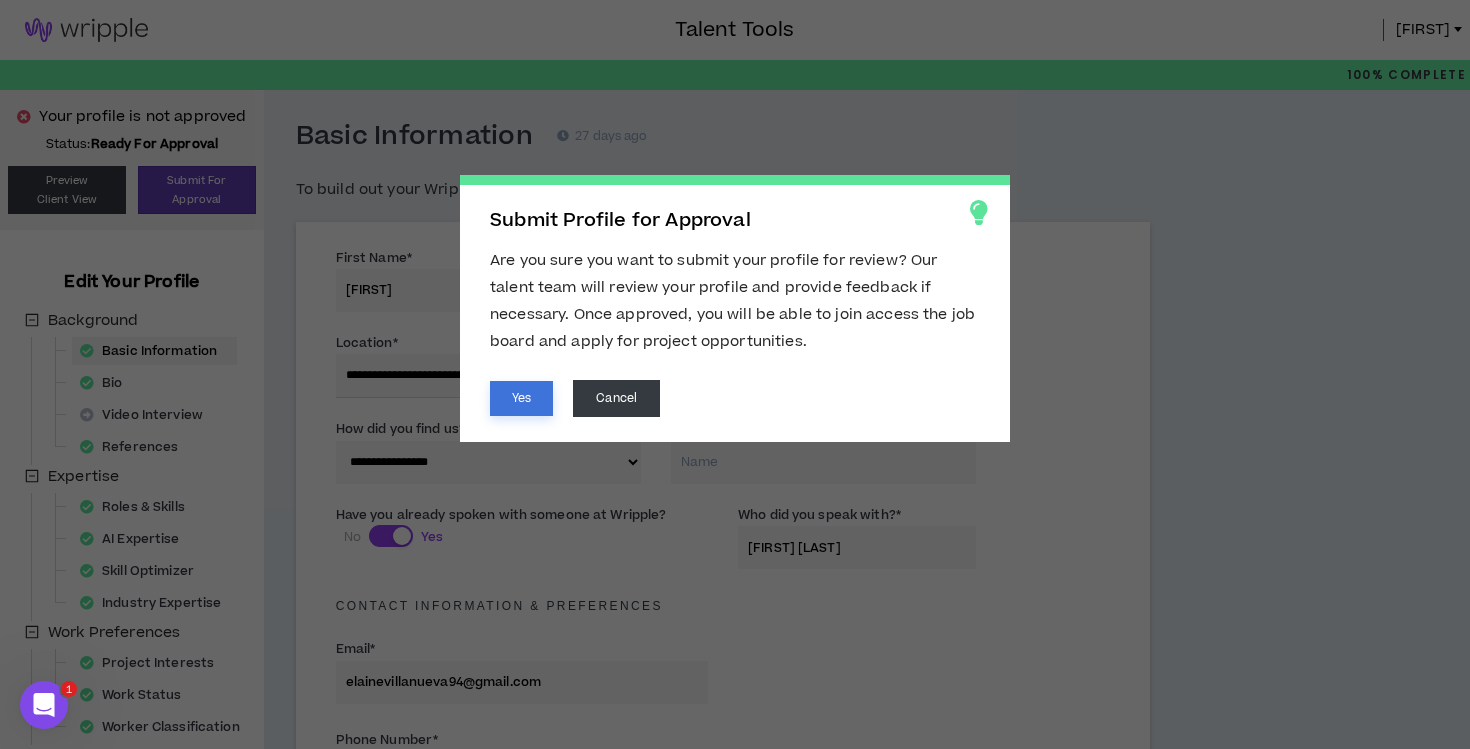 click on "Yes" at bounding box center (521, 398) 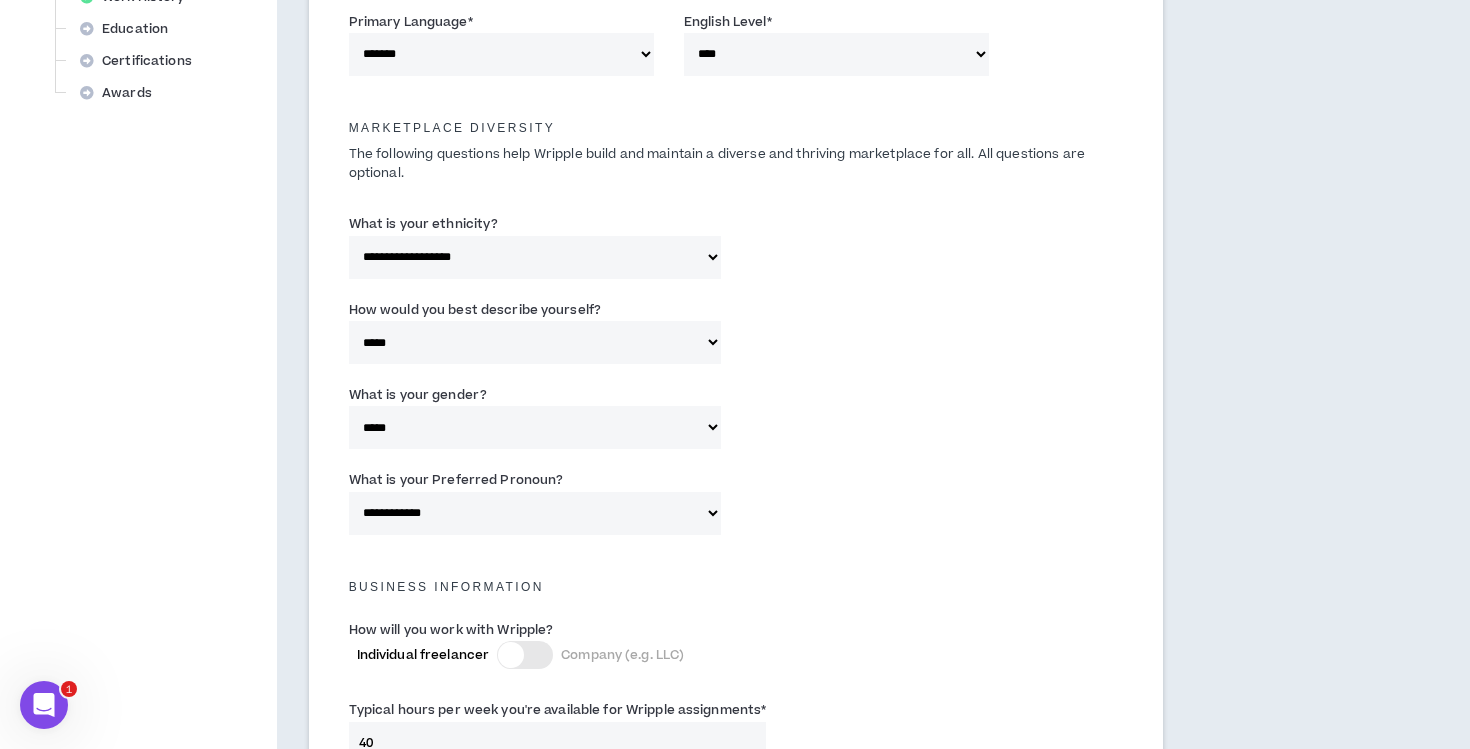 scroll, scrollTop: 1461, scrollLeft: 0, axis: vertical 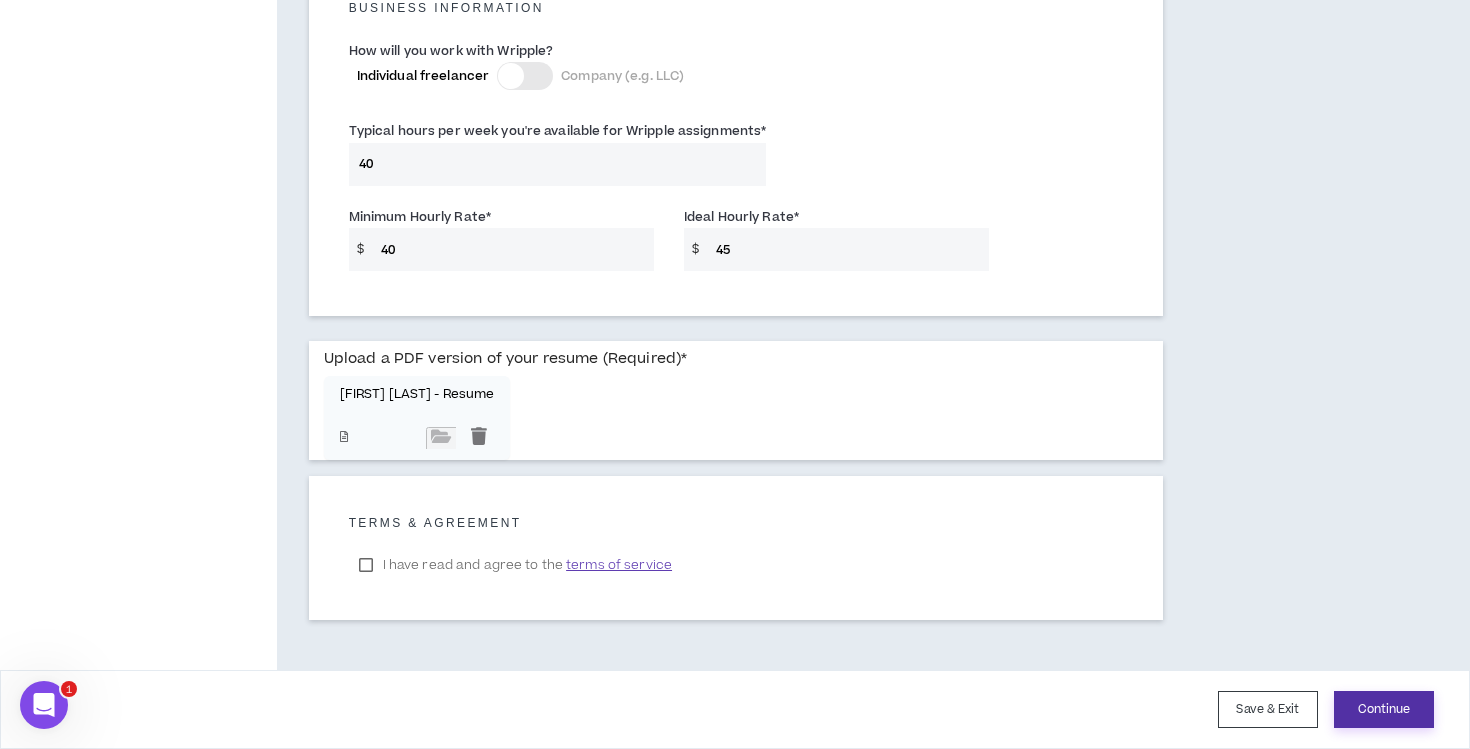 click on "Continue" at bounding box center [1384, 709] 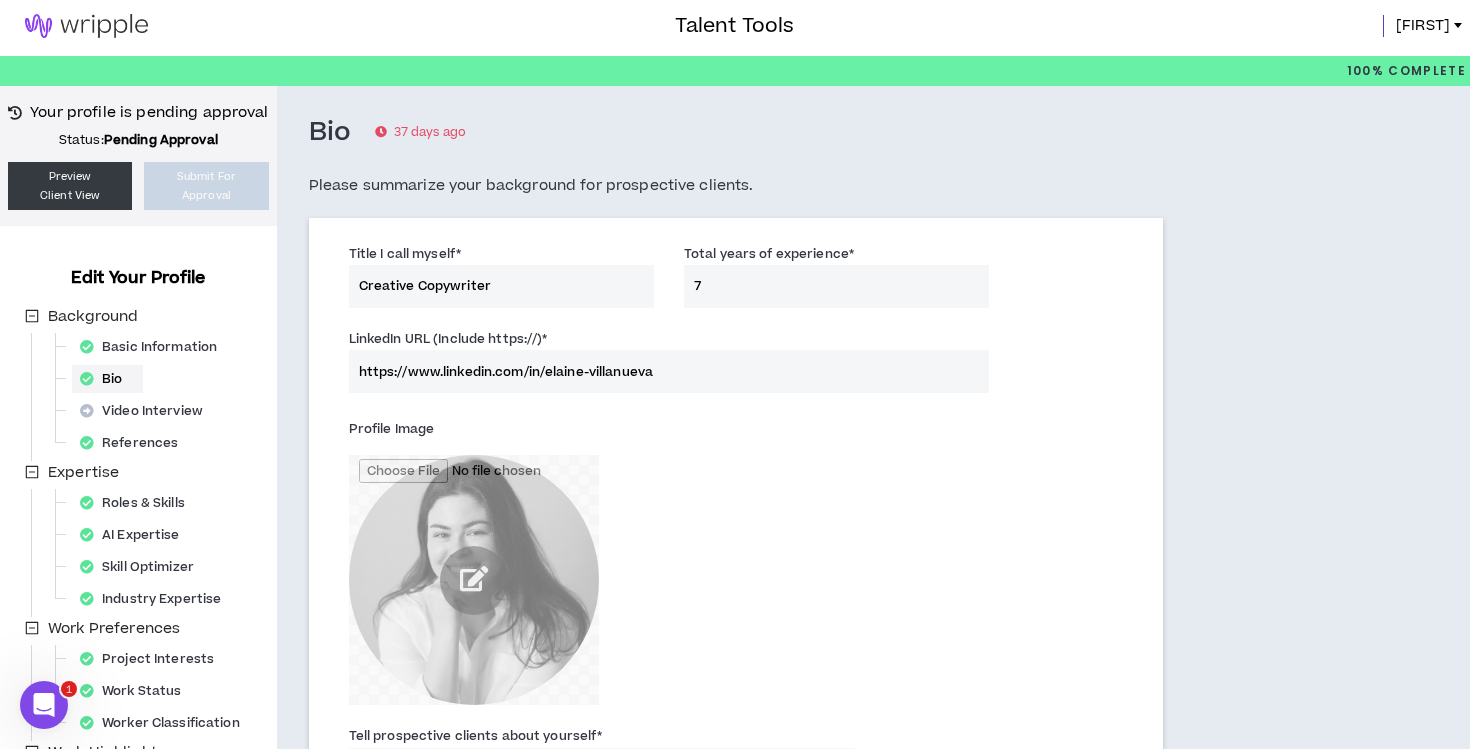 scroll, scrollTop: 0, scrollLeft: 0, axis: both 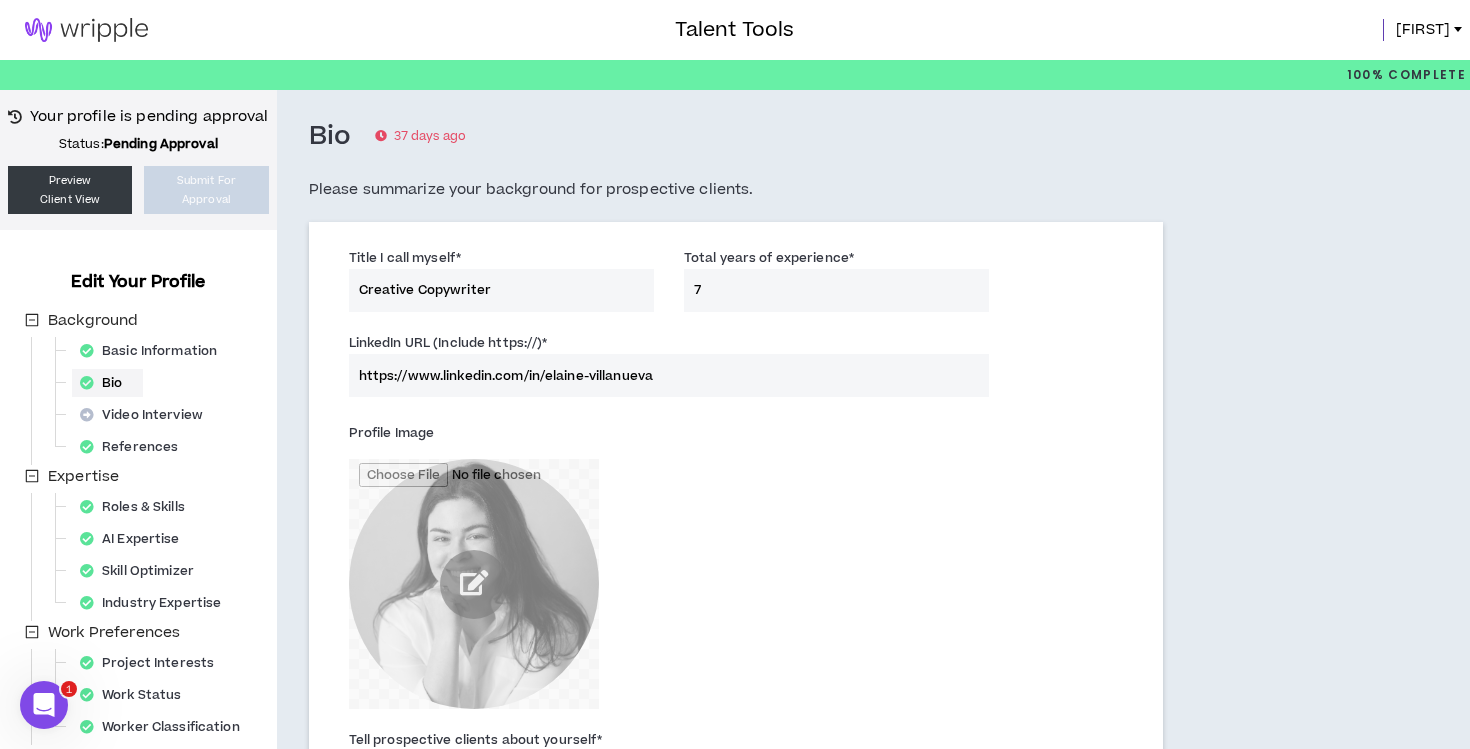 click on "https://www.linkedin.com/in/elaine-villanueva" at bounding box center [669, 375] 